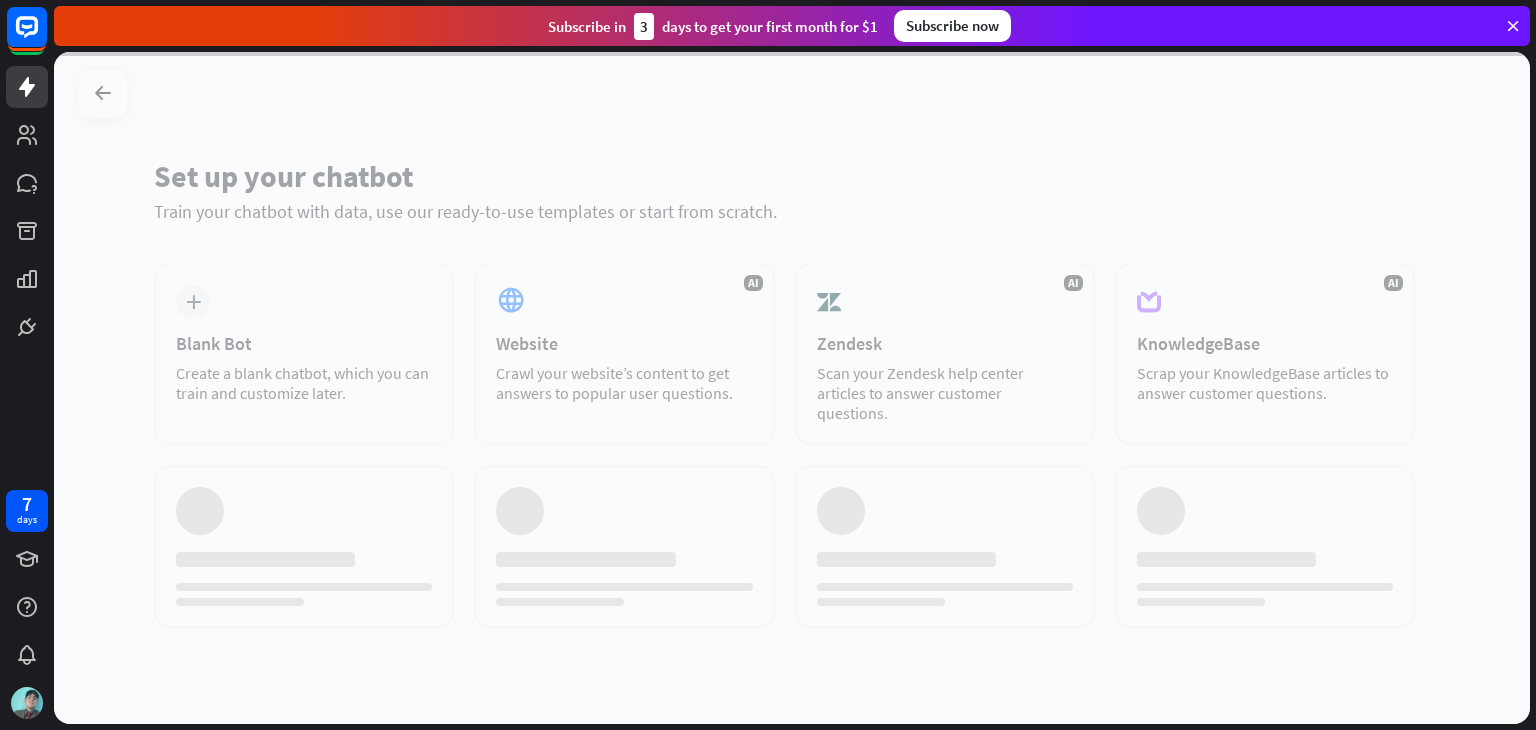 scroll, scrollTop: 0, scrollLeft: 0, axis: both 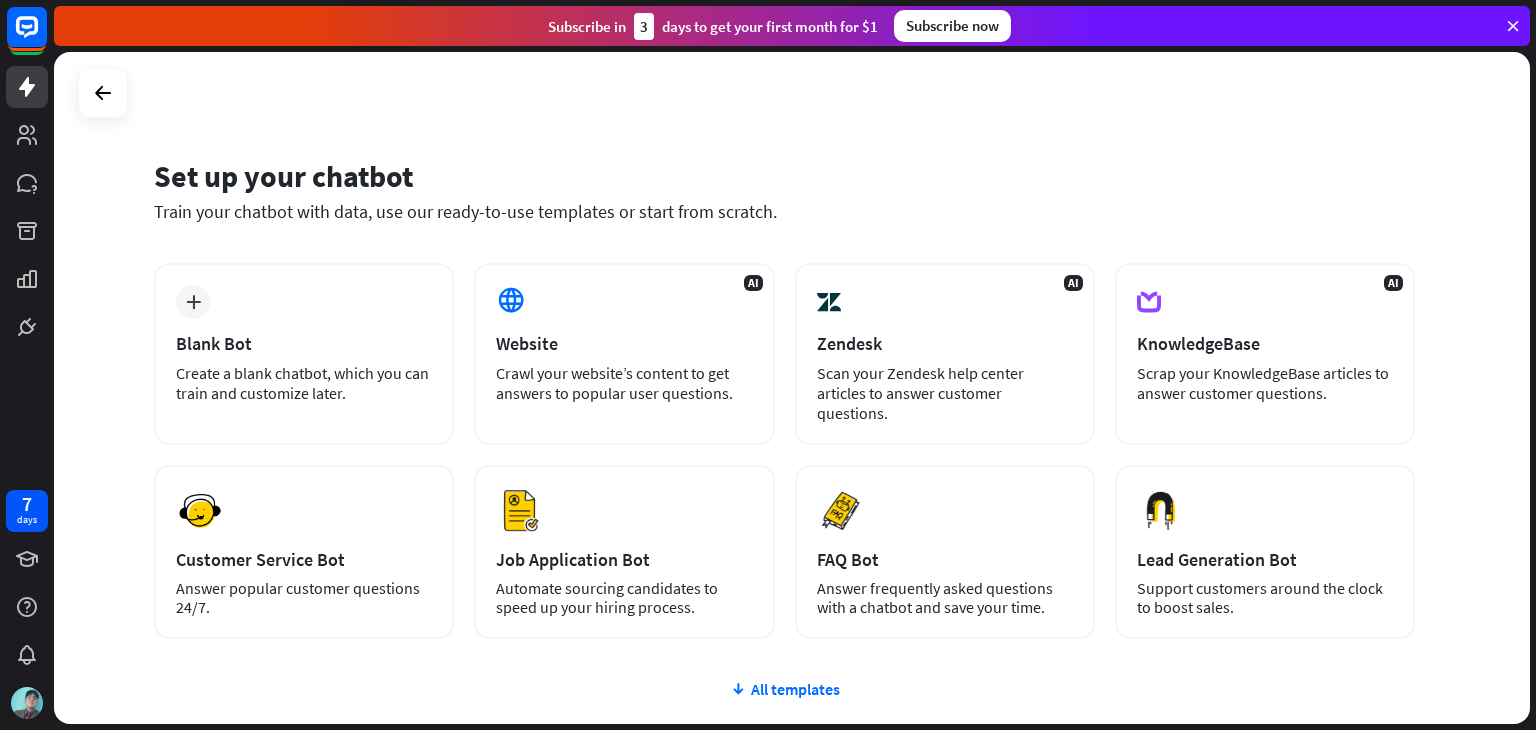 click on "Set up your chatbot" at bounding box center [784, 176] 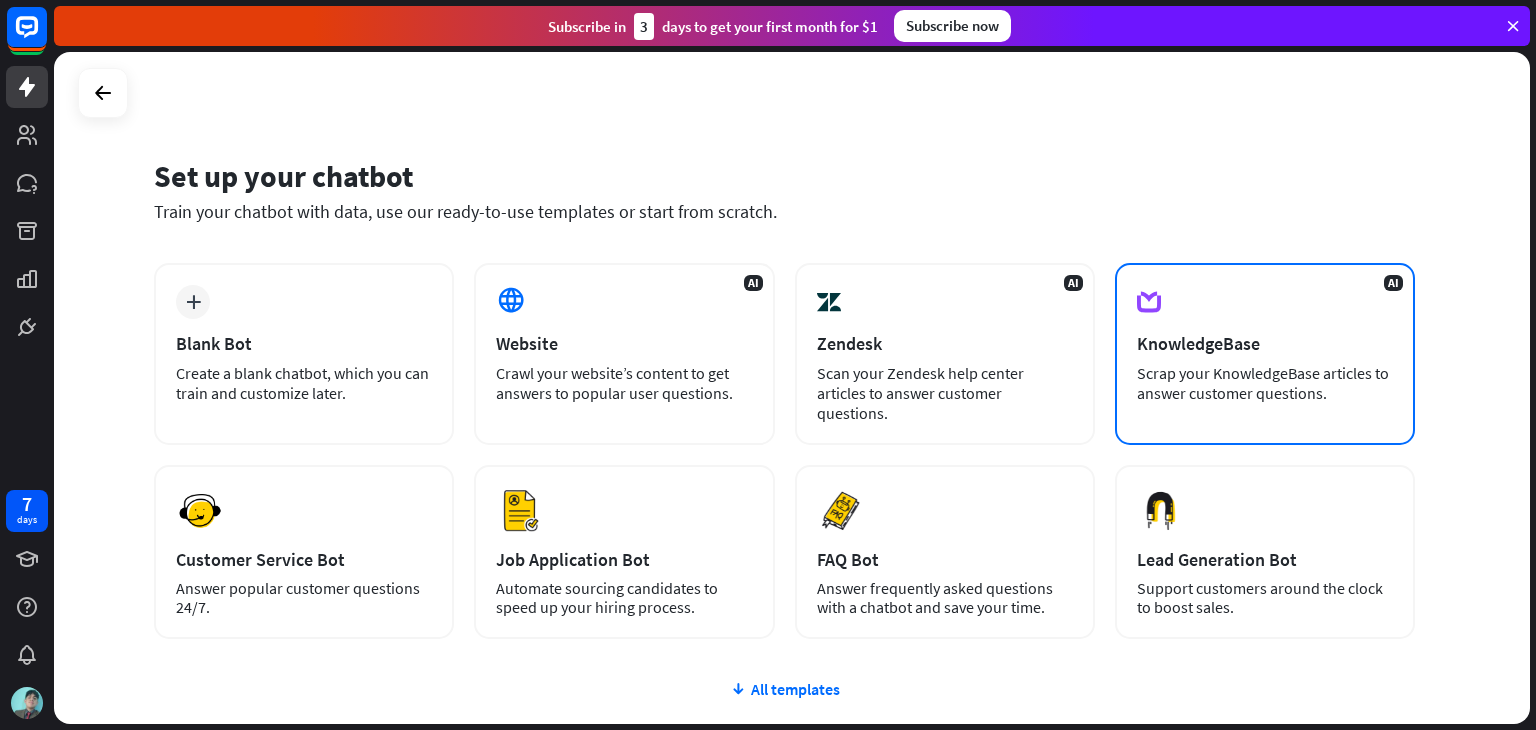 click on "Scrap your KnowledgeBase articles to answer customer
questions." at bounding box center (1265, 383) 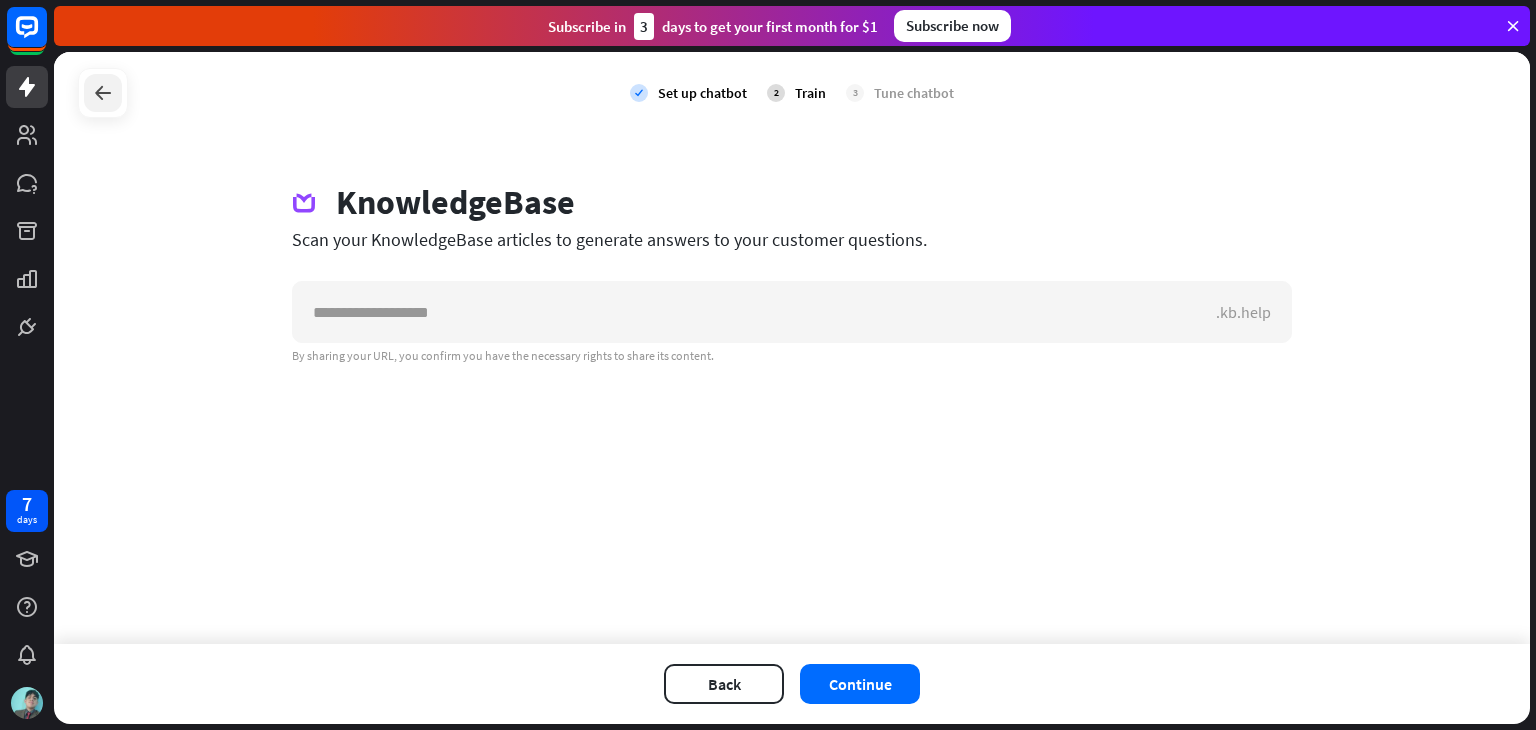 click at bounding box center (103, 93) 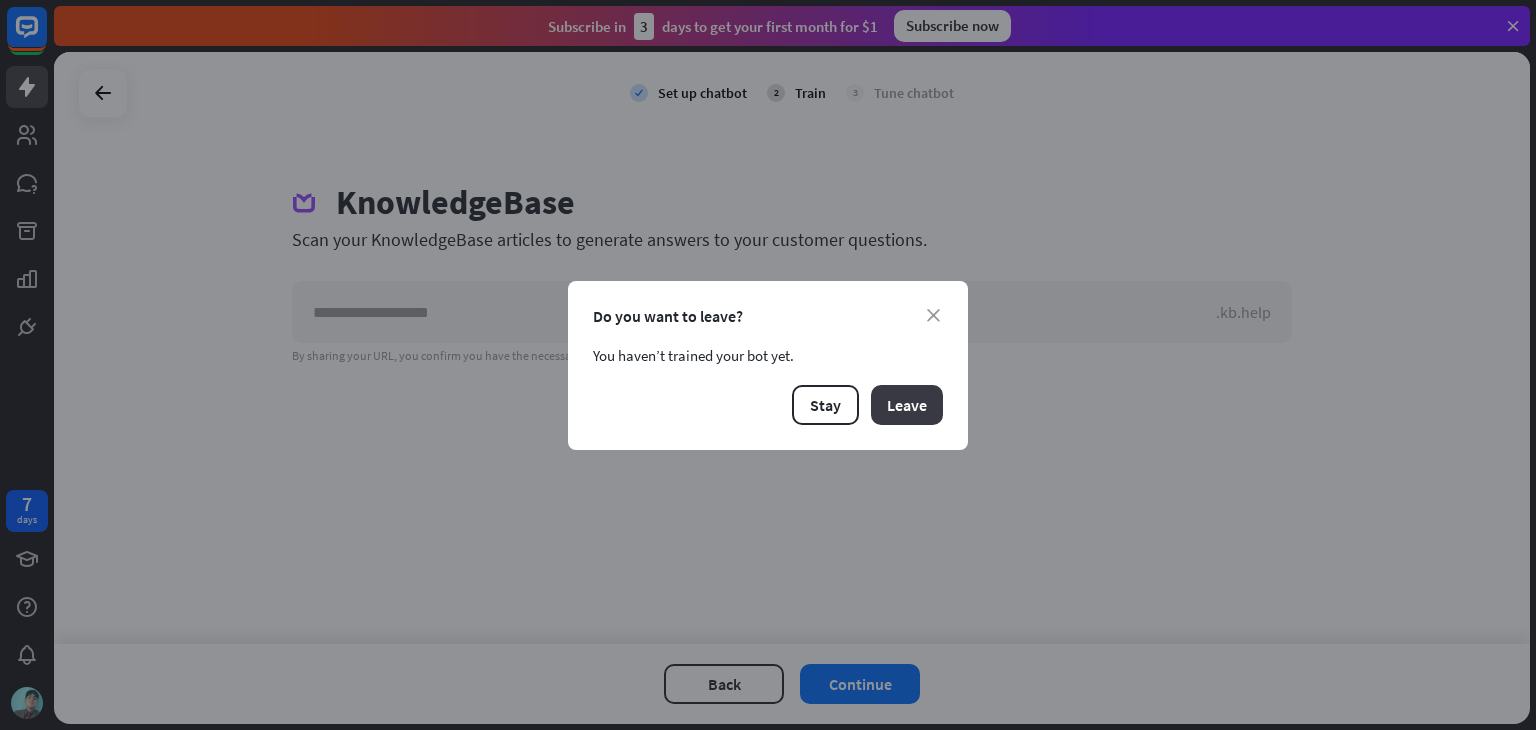 click on "Leave" at bounding box center (907, 405) 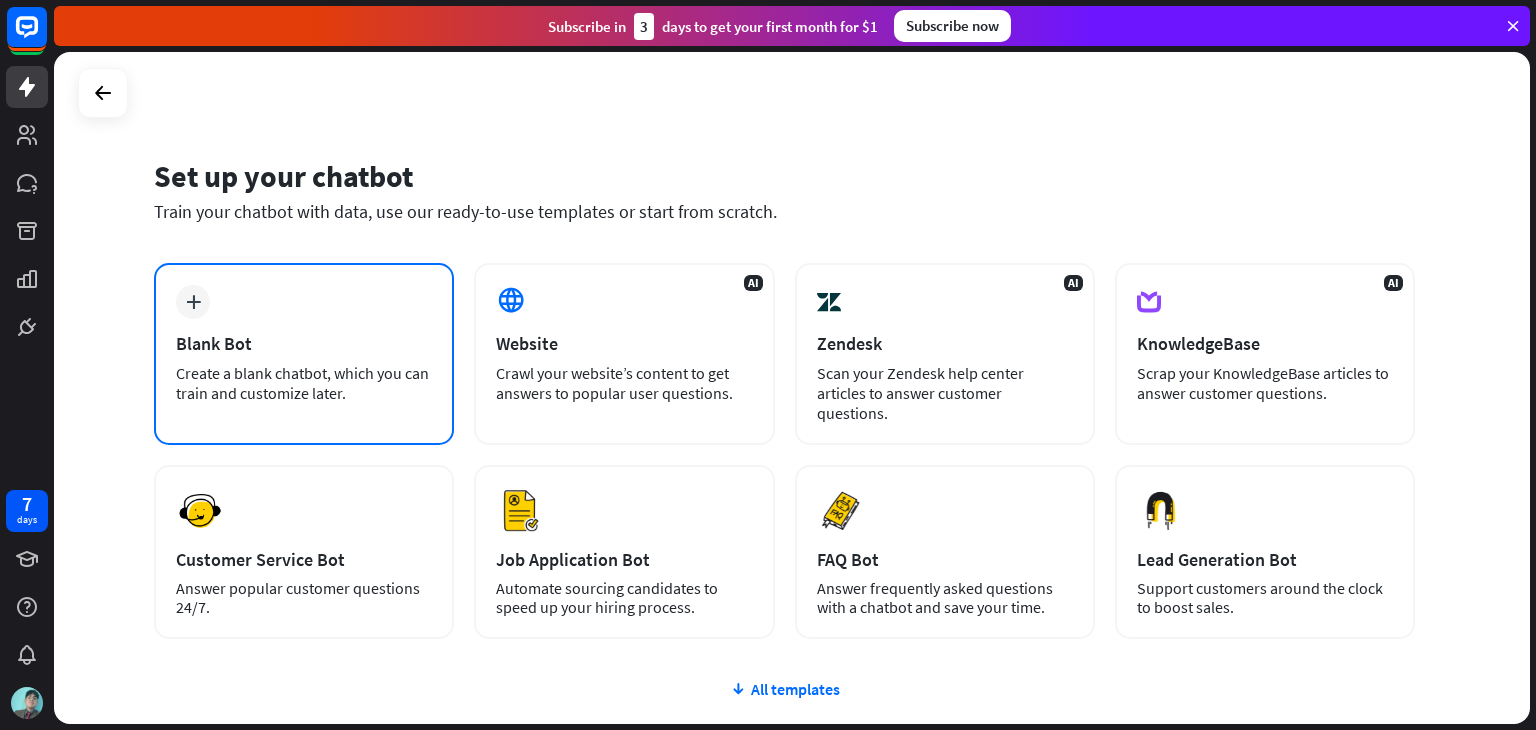 click on "Blank Bot" at bounding box center (304, 343) 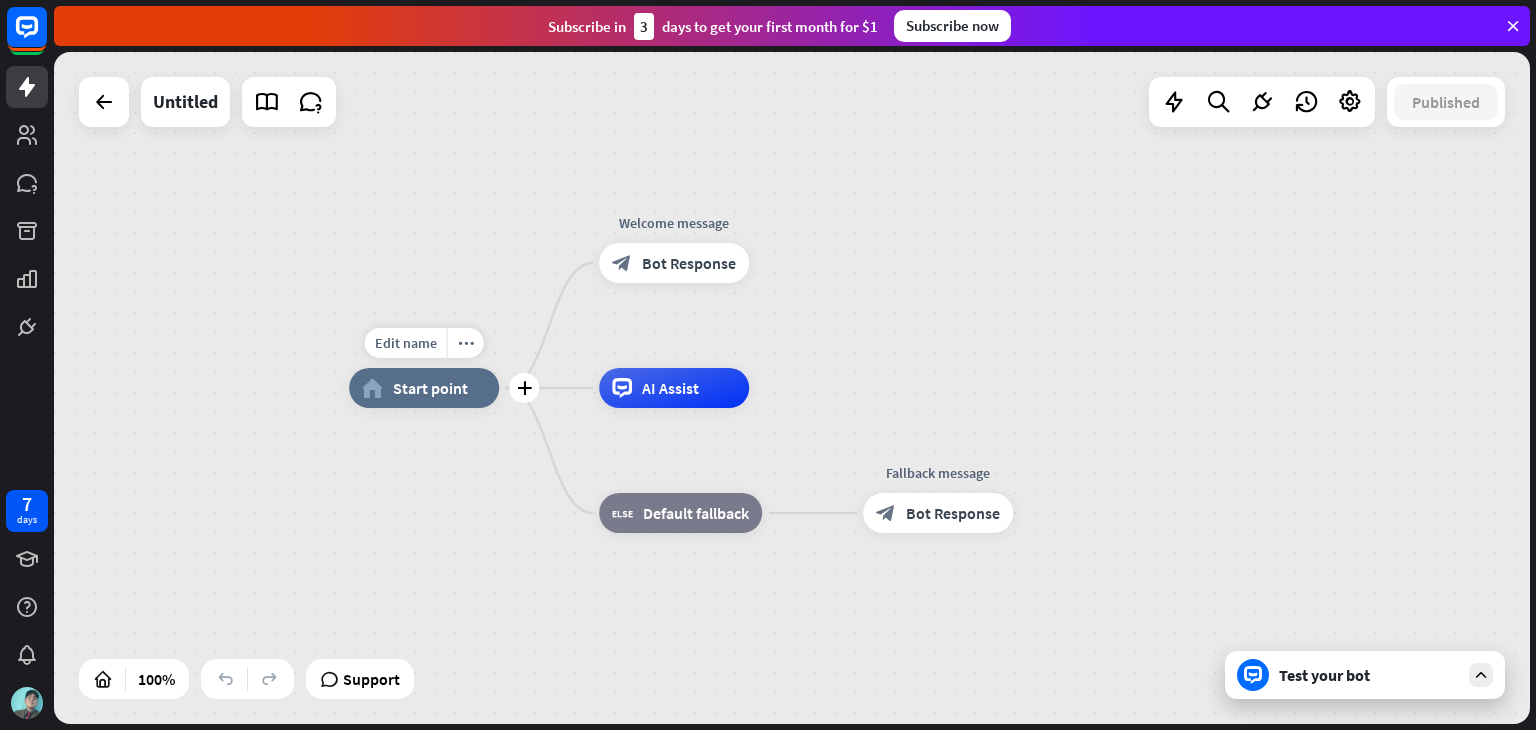 click on "Start point" at bounding box center [430, 388] 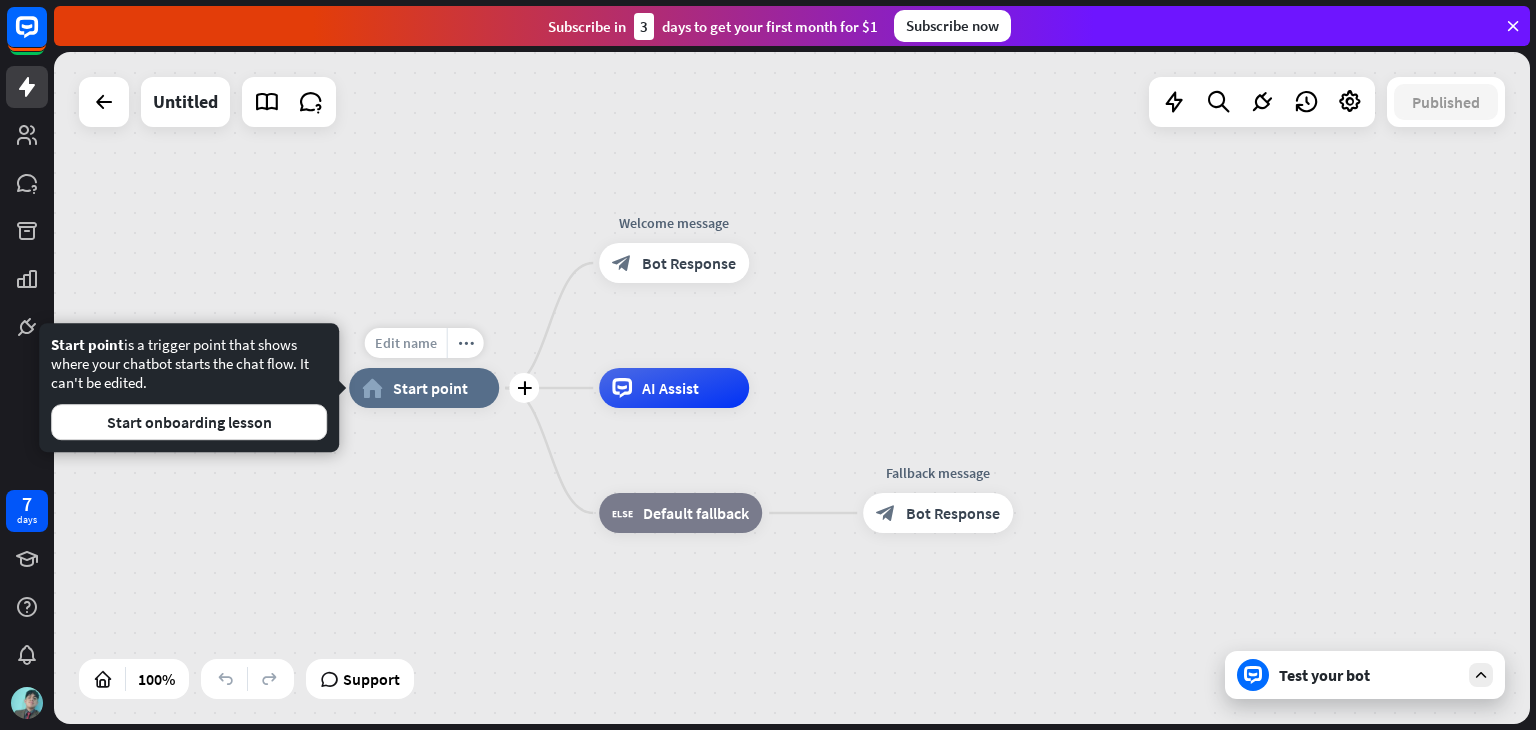 click on "Edit name" at bounding box center (406, 343) 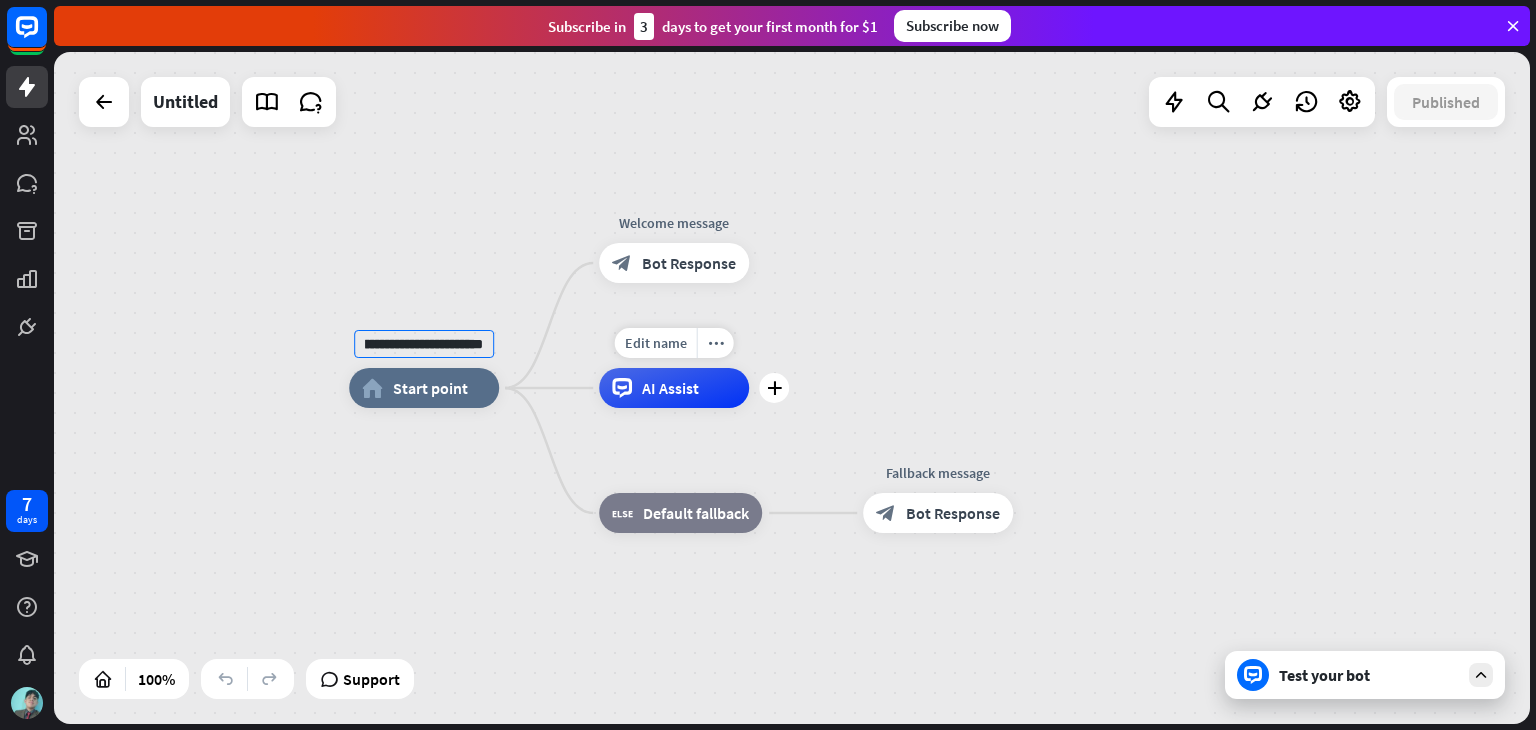 scroll, scrollTop: 0, scrollLeft: 52, axis: horizontal 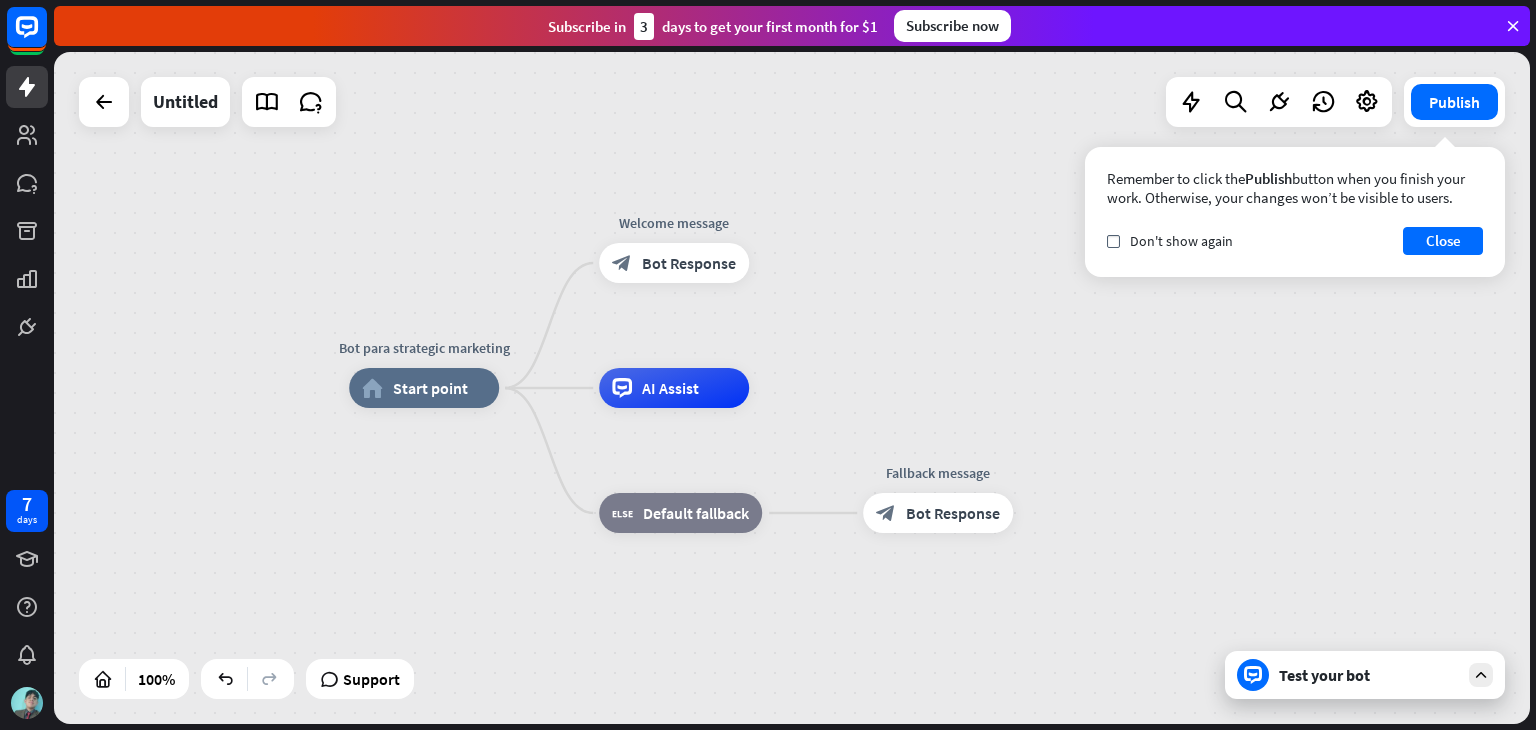click on "Remember to click the
Publish
button when you finish your work. Otherwise, your changes won’t
be visible to users.
check   Don't show again    Close" at bounding box center [1295, 212] 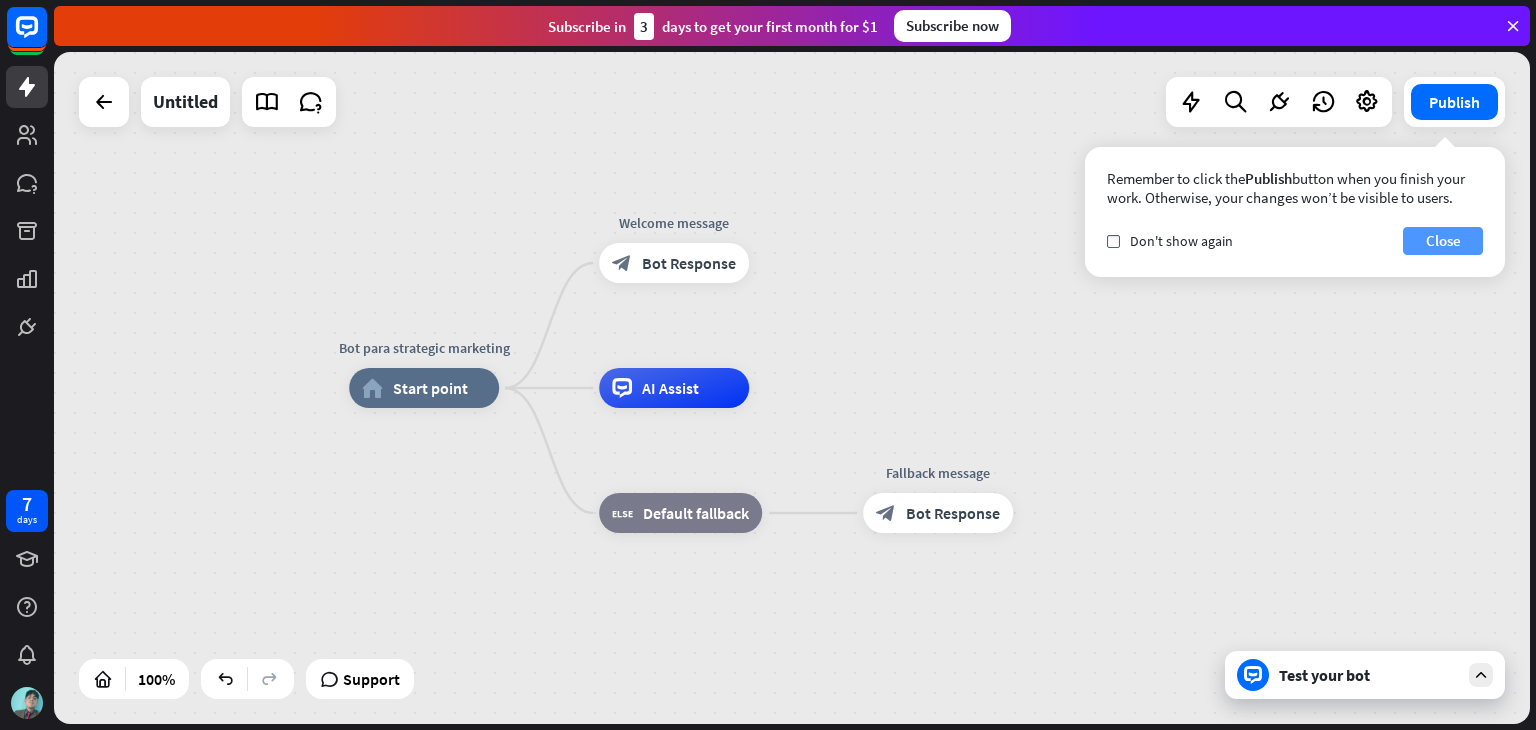 click on "Close" at bounding box center [1443, 241] 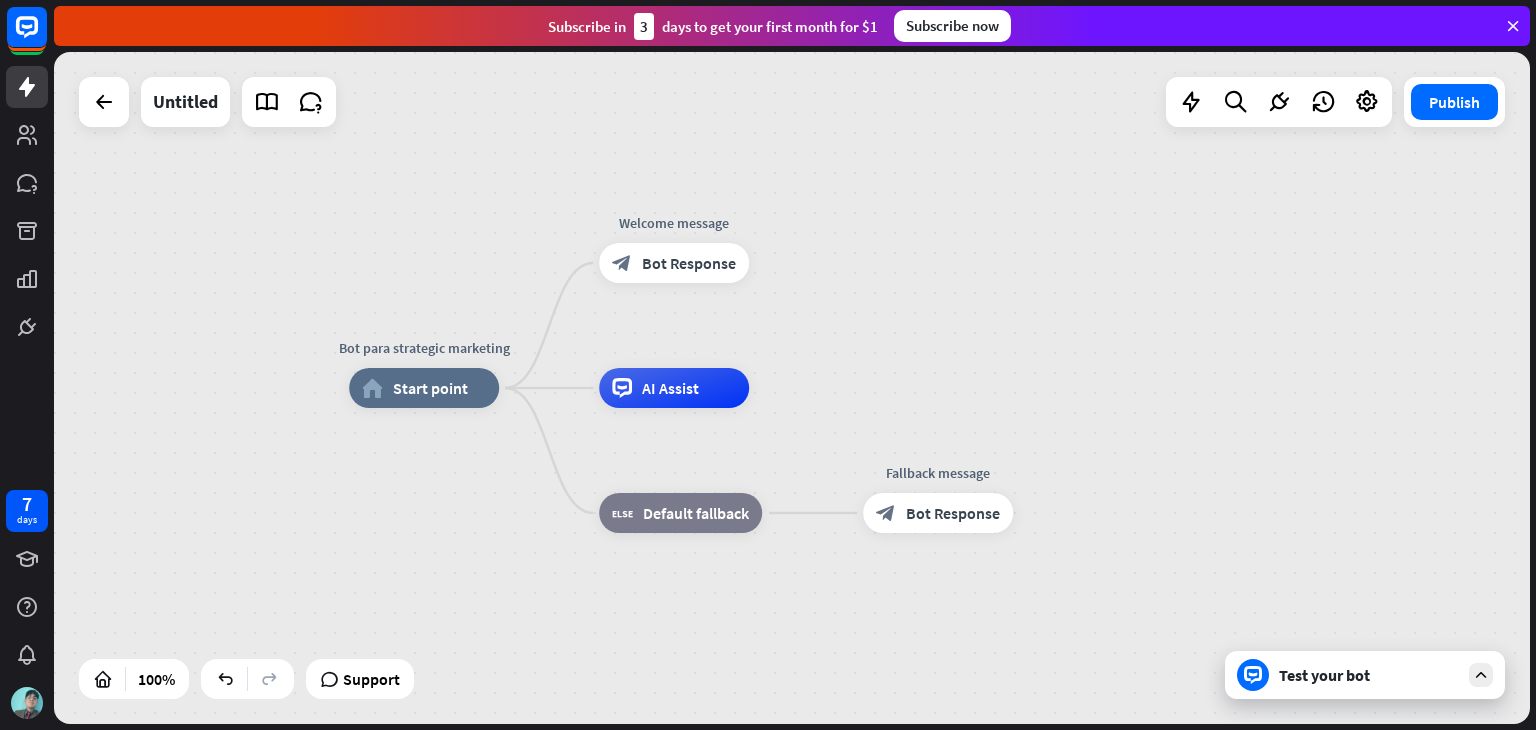 click on "Test your bot" at bounding box center (1369, 675) 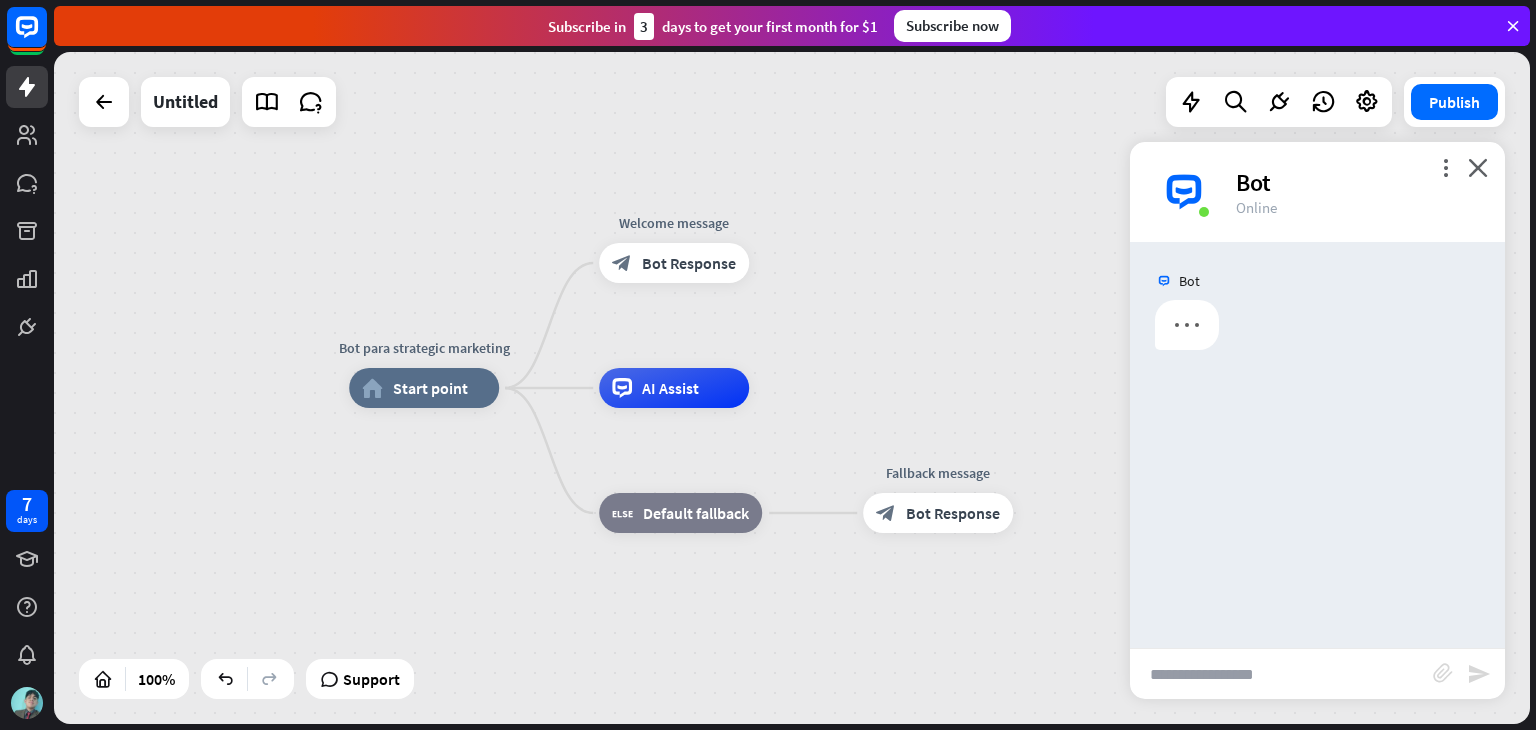 click at bounding box center (1281, 674) 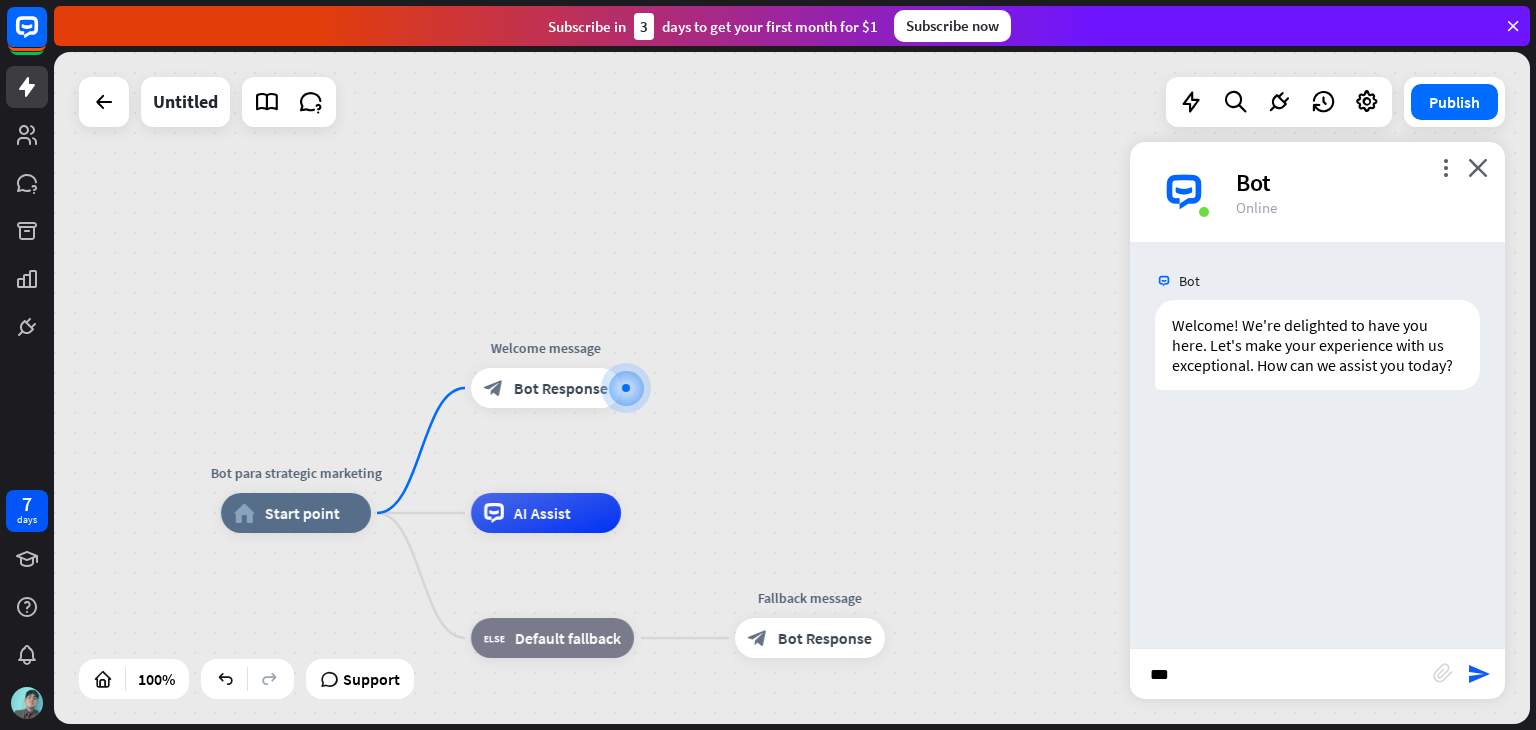 type on "****" 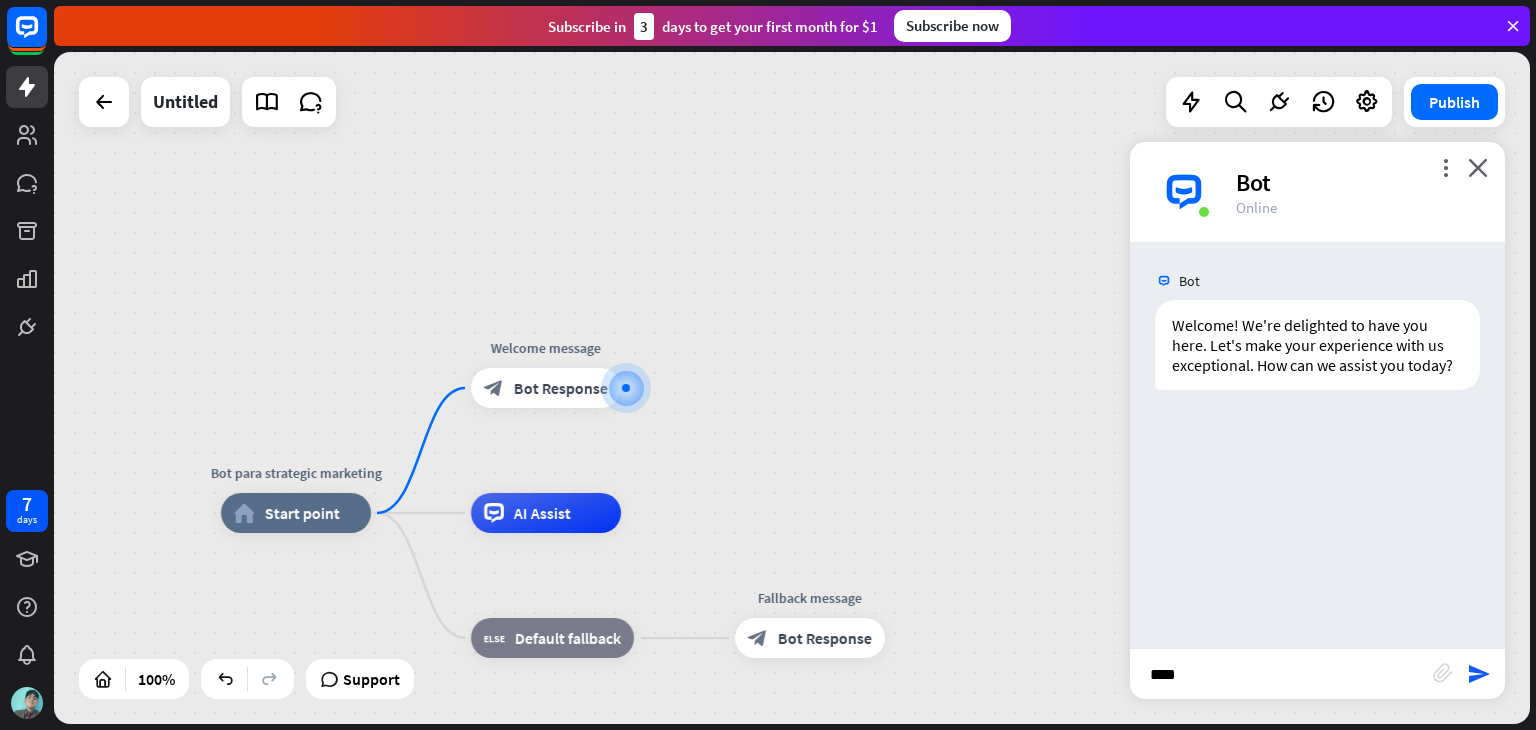 type 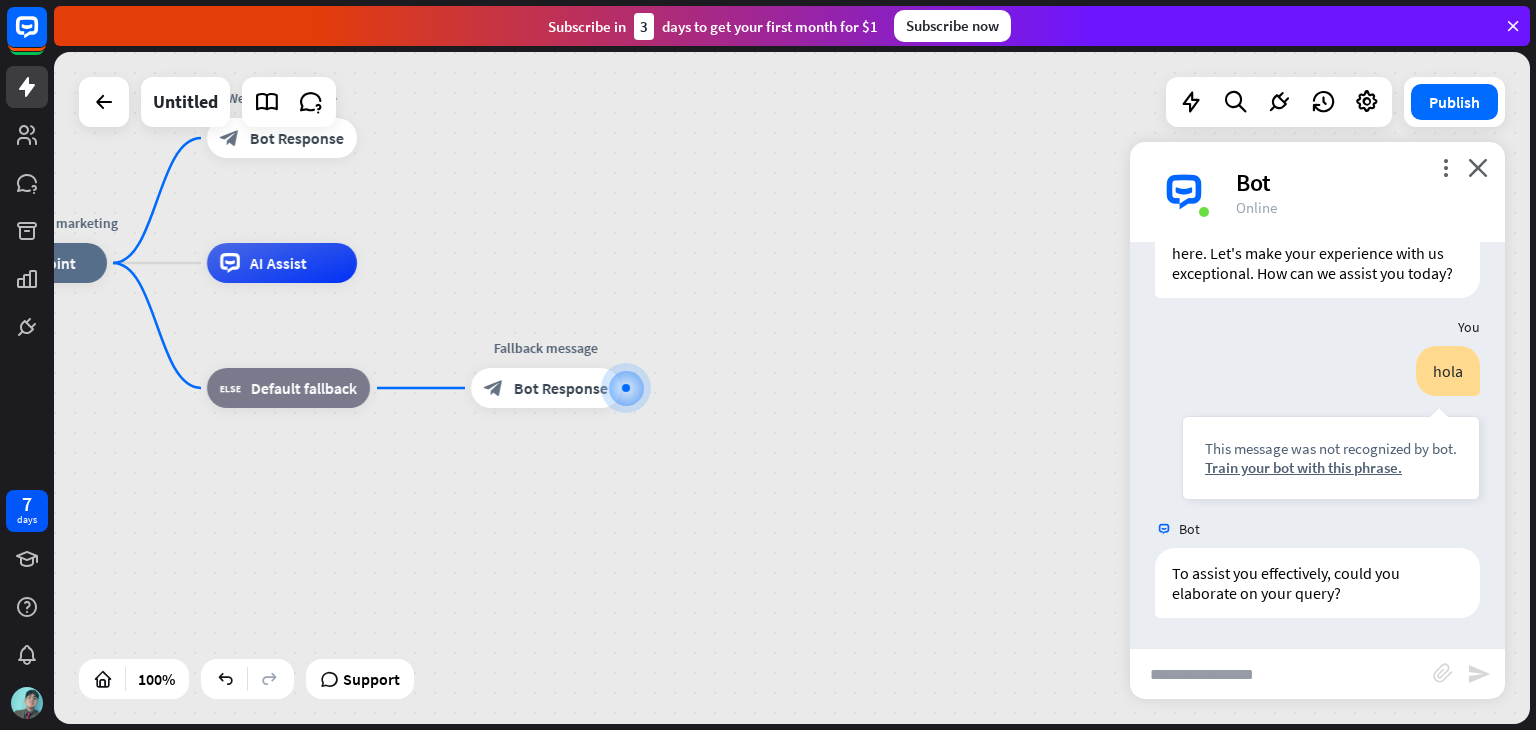 scroll, scrollTop: 112, scrollLeft: 0, axis: vertical 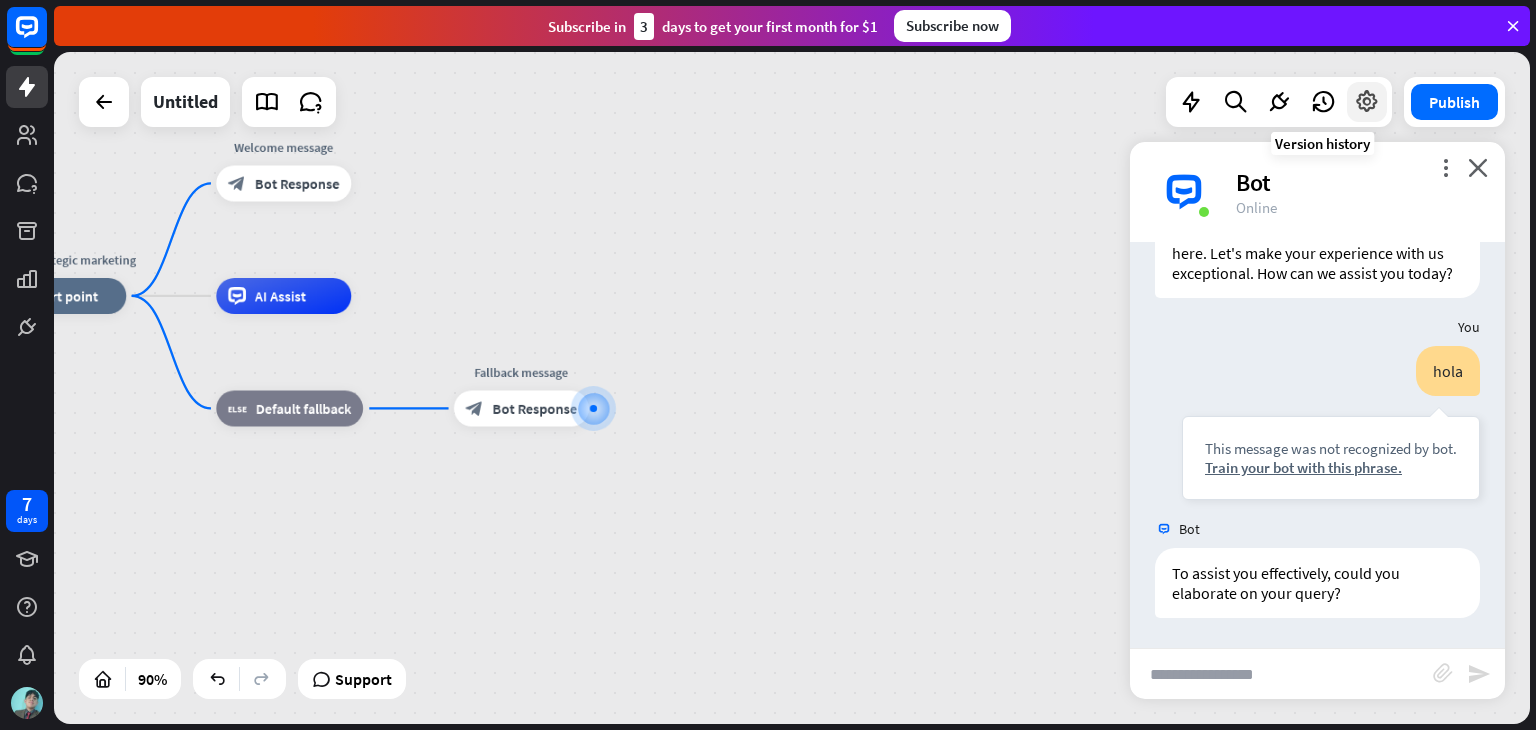 click at bounding box center [1367, 102] 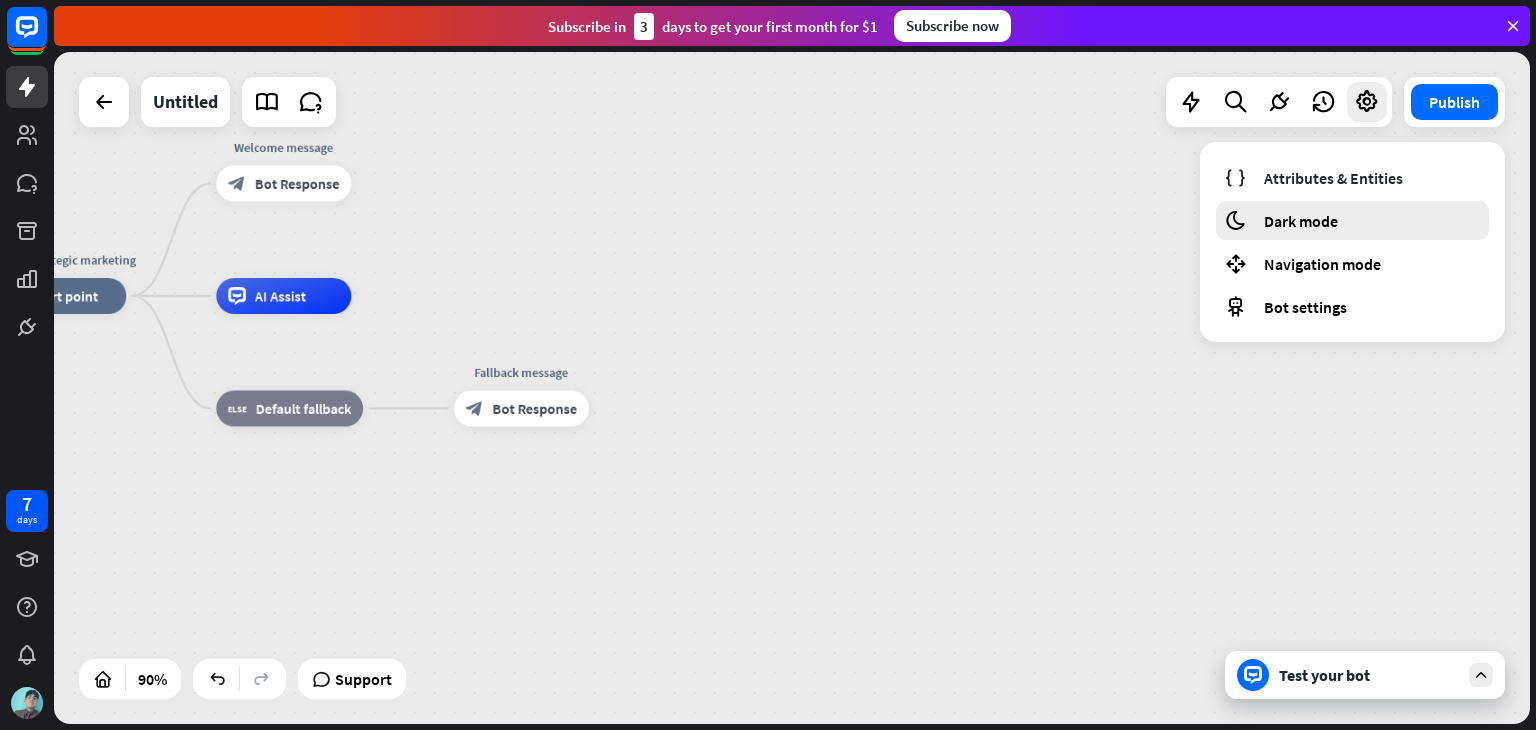click on "moon   Dark mode" at bounding box center [1352, 220] 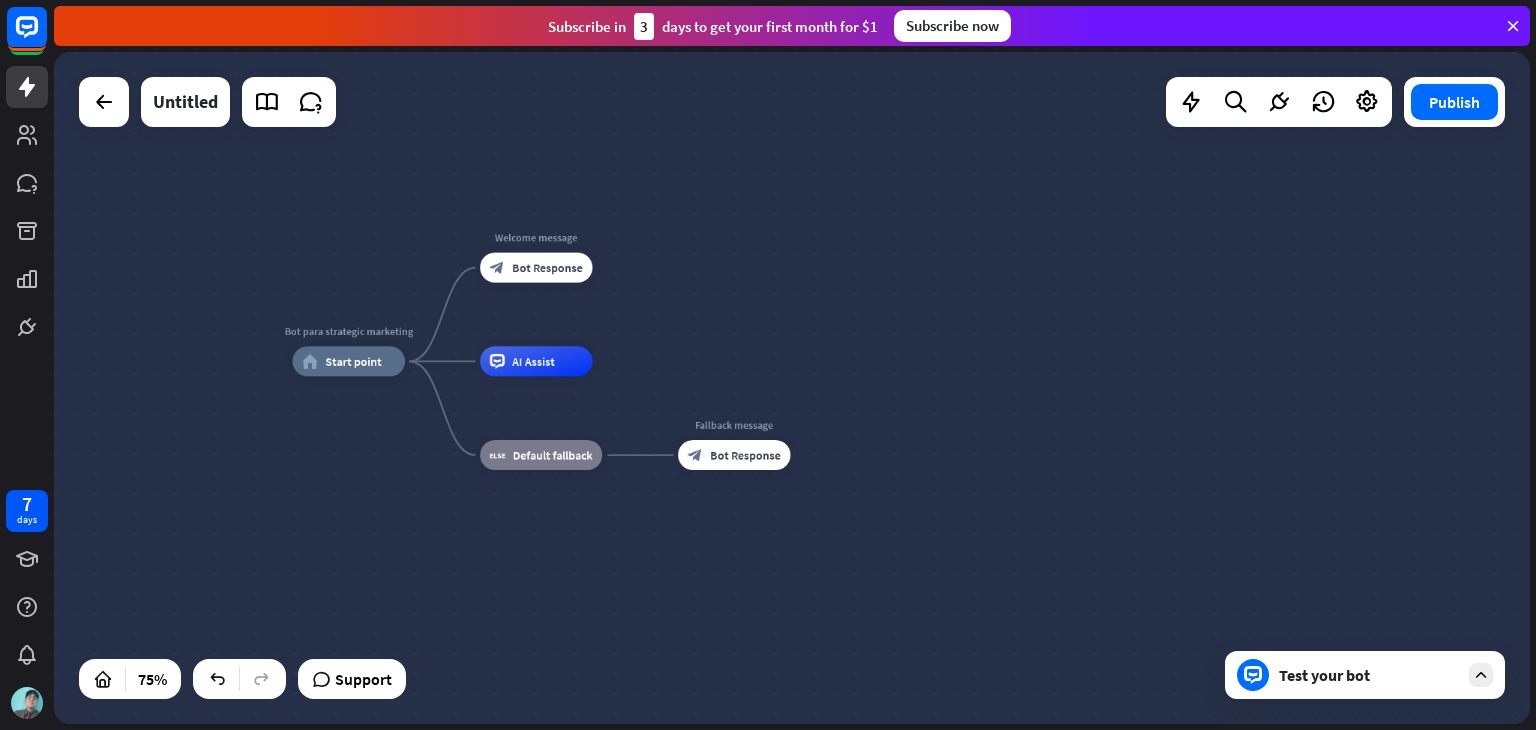 drag, startPoint x: 184, startPoint y: 427, endPoint x: 449, endPoint y: 417, distance: 265.1886 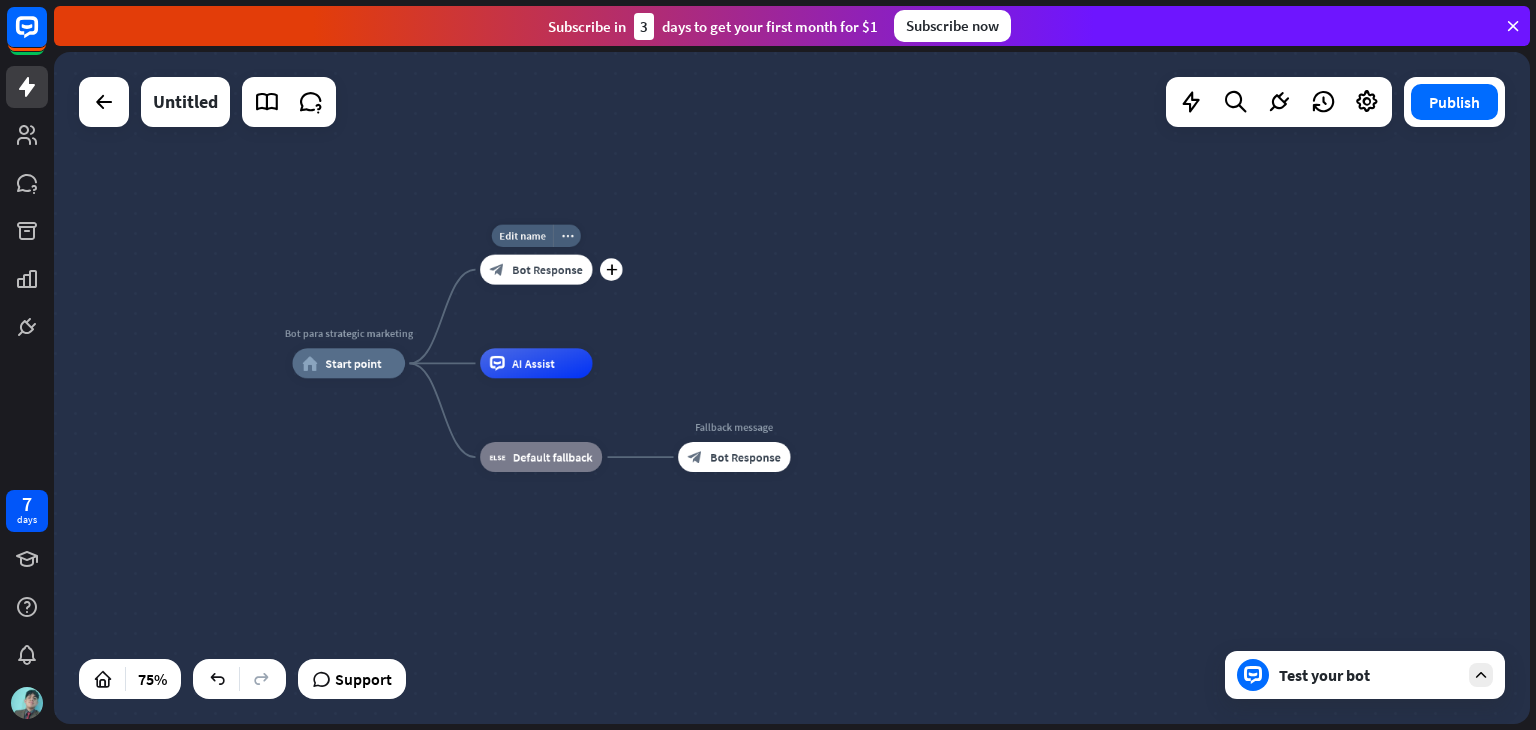 click on "Bot Response" at bounding box center (547, 269) 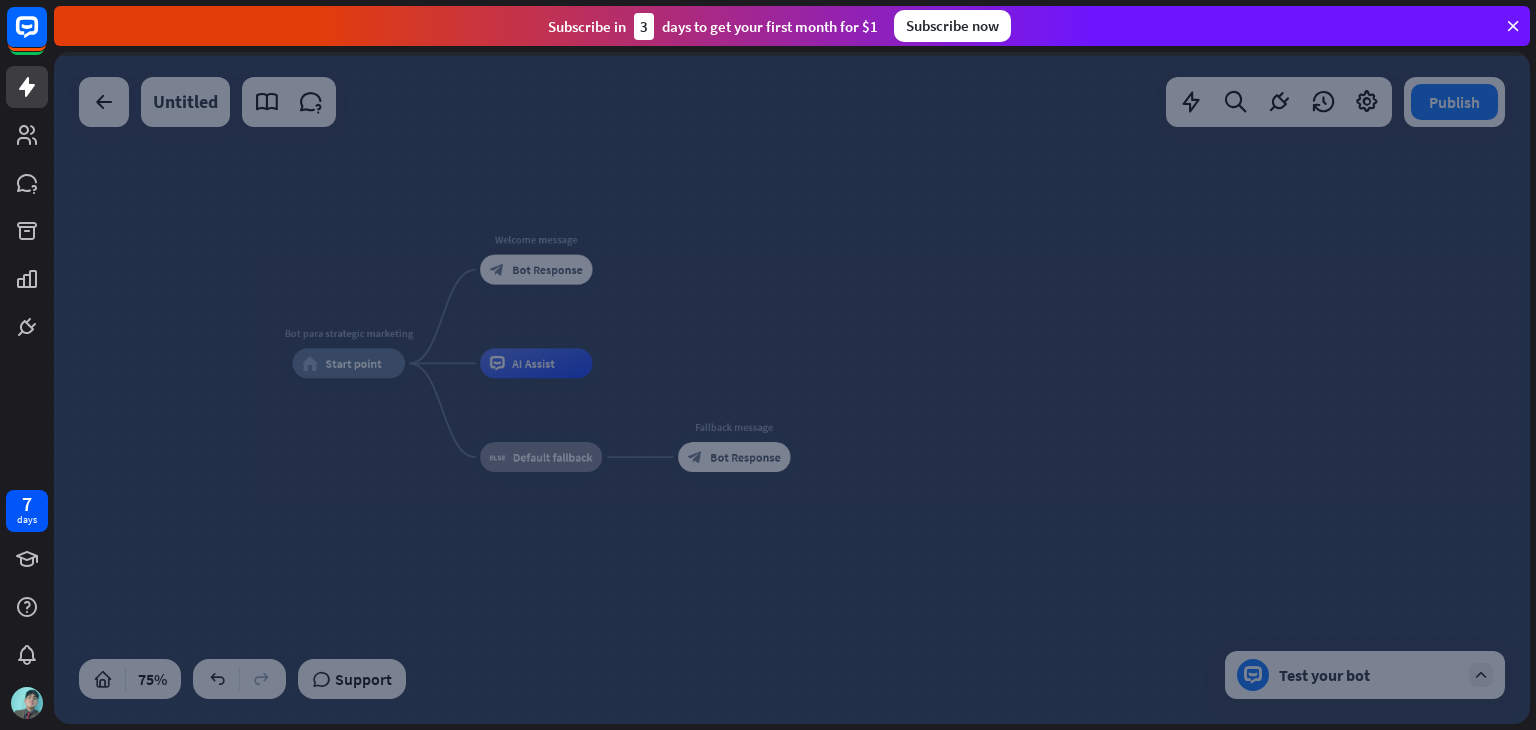 click at bounding box center (792, 388) 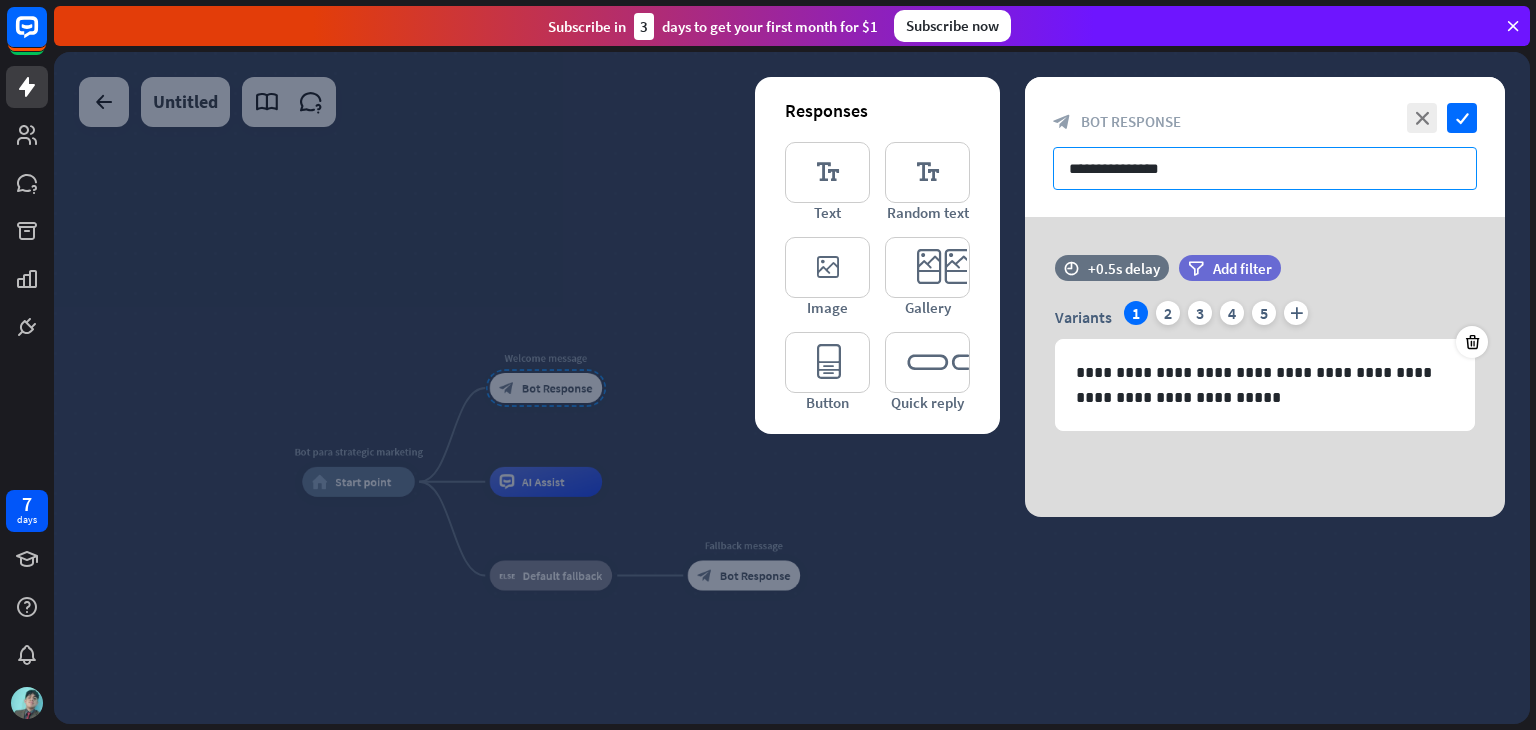 click on "**********" at bounding box center (1265, 168) 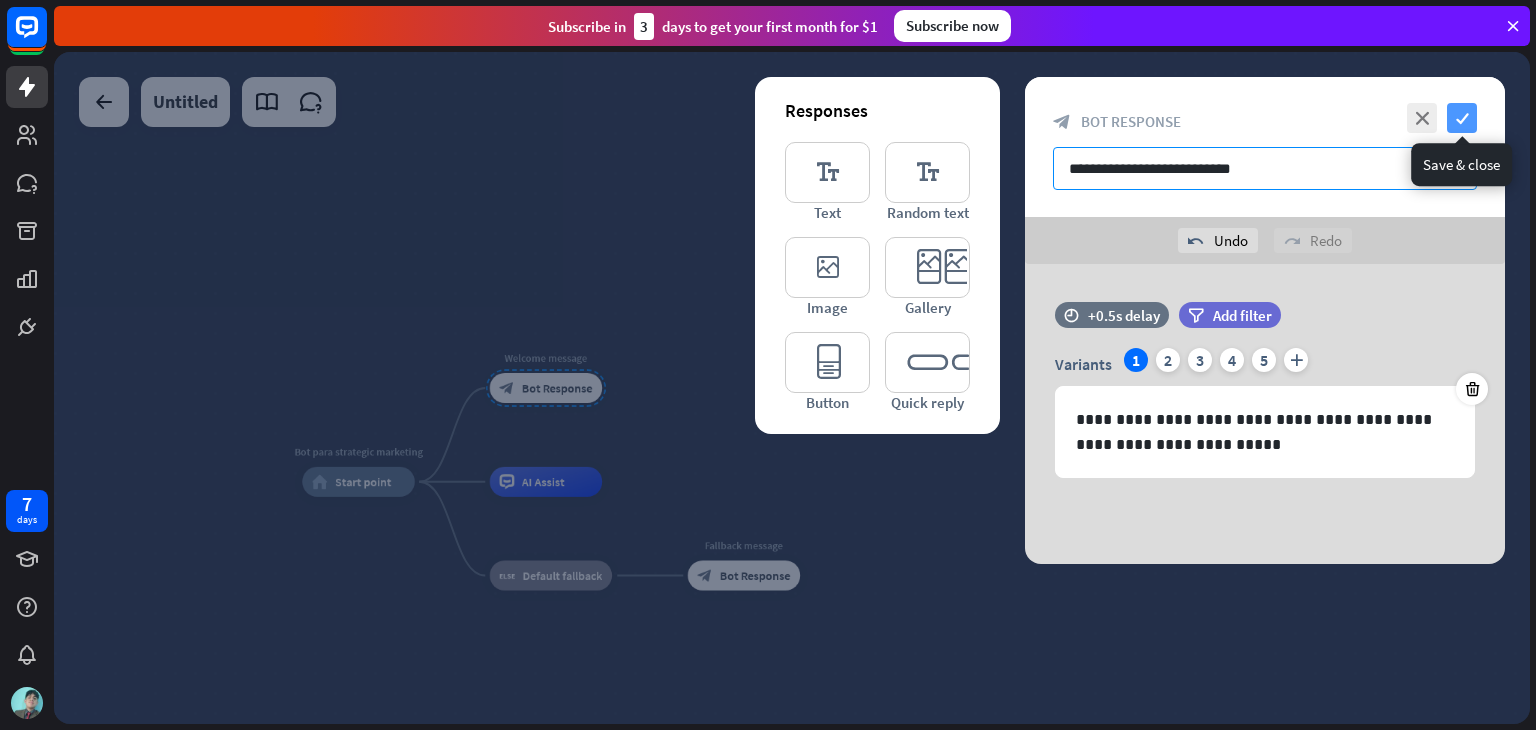 type on "**********" 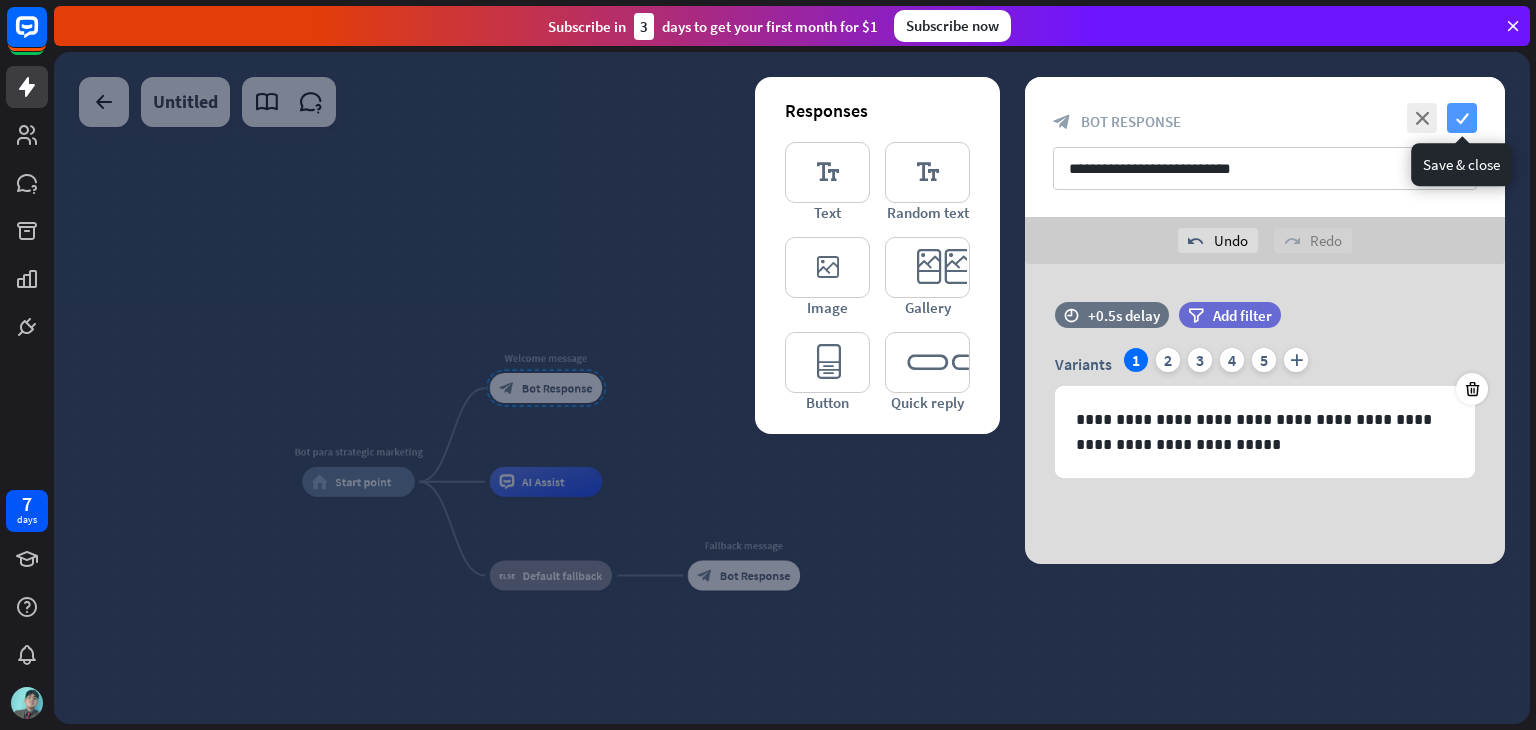 click on "check" at bounding box center (1462, 118) 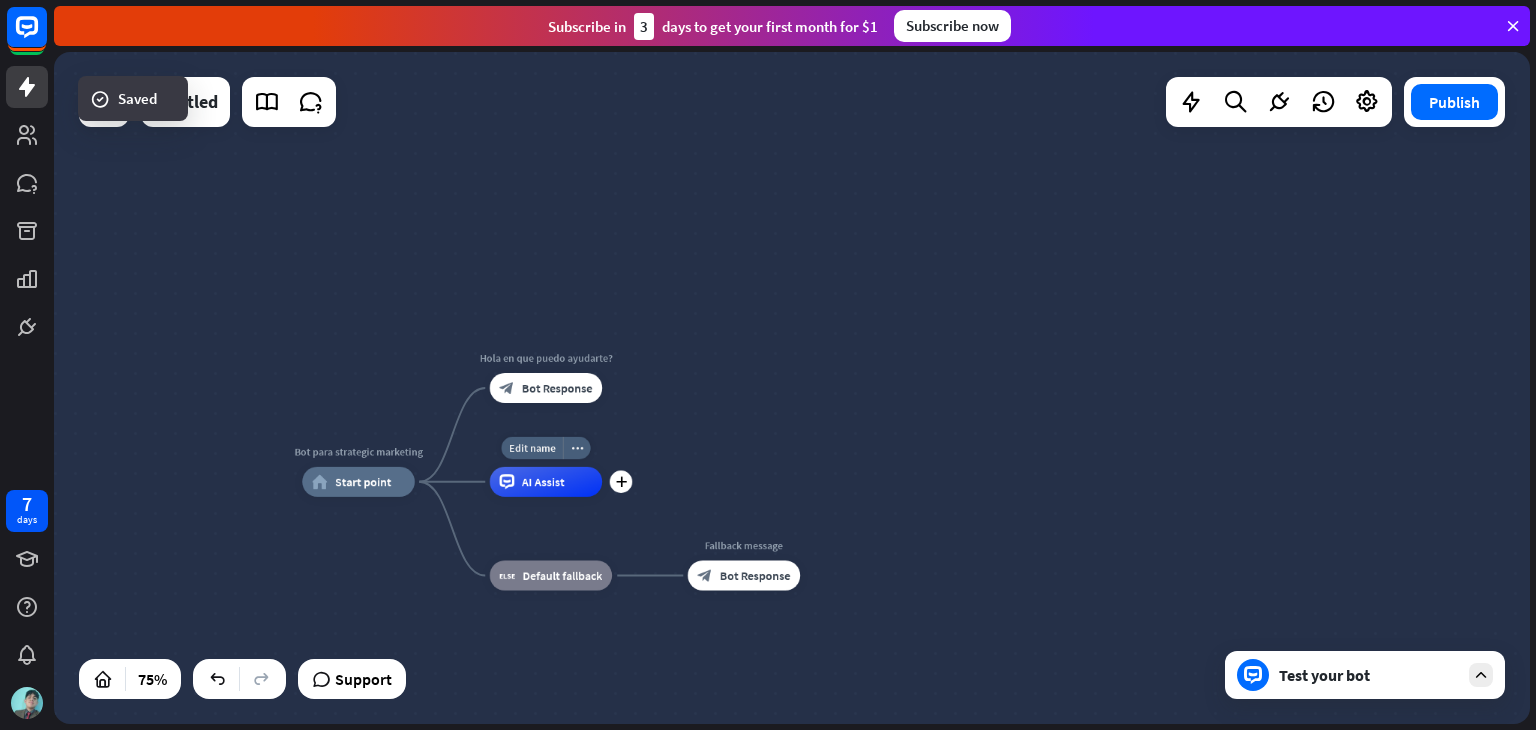 click on "Edit name   more_horiz         plus       AI Assist" at bounding box center [546, 482] 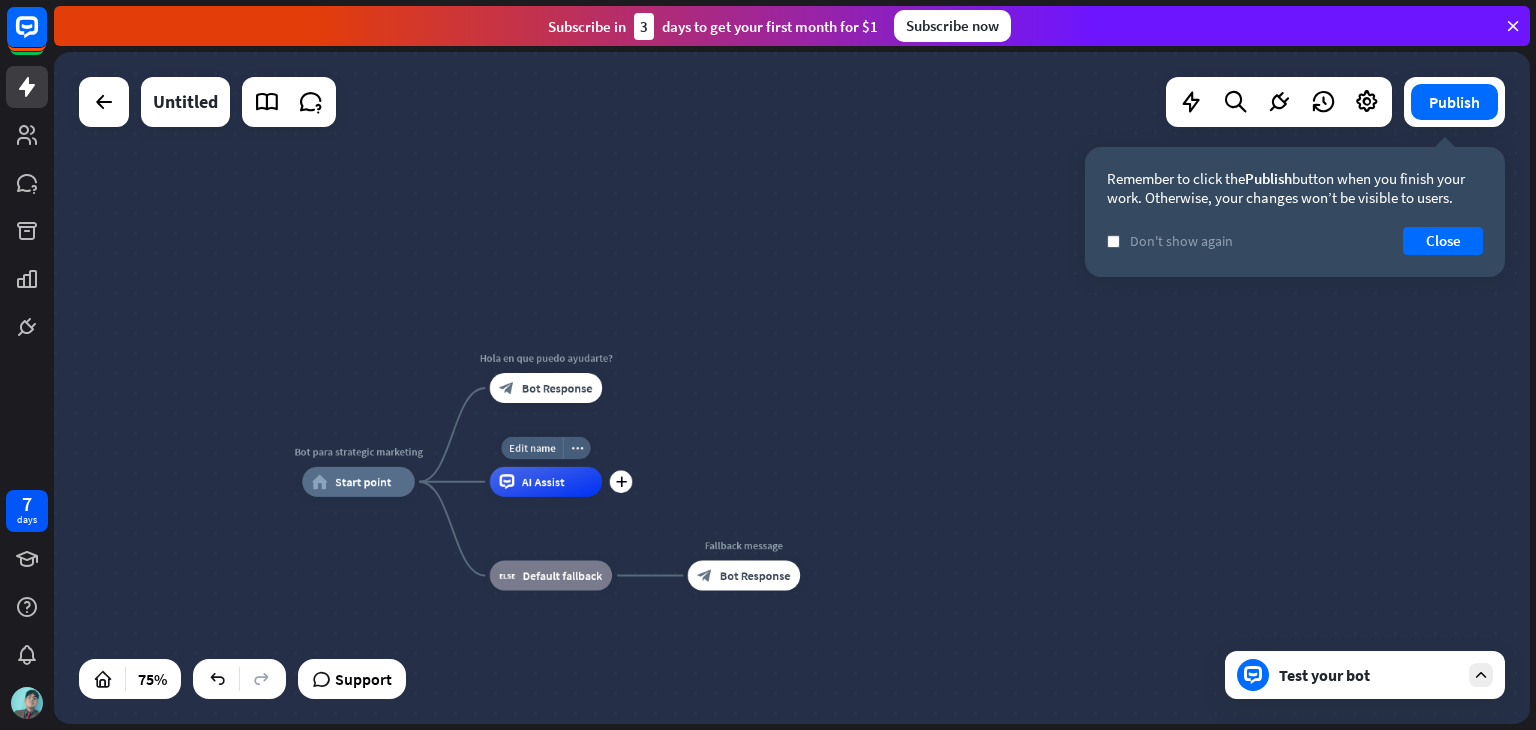 click on "AI Assist" at bounding box center (546, 482) 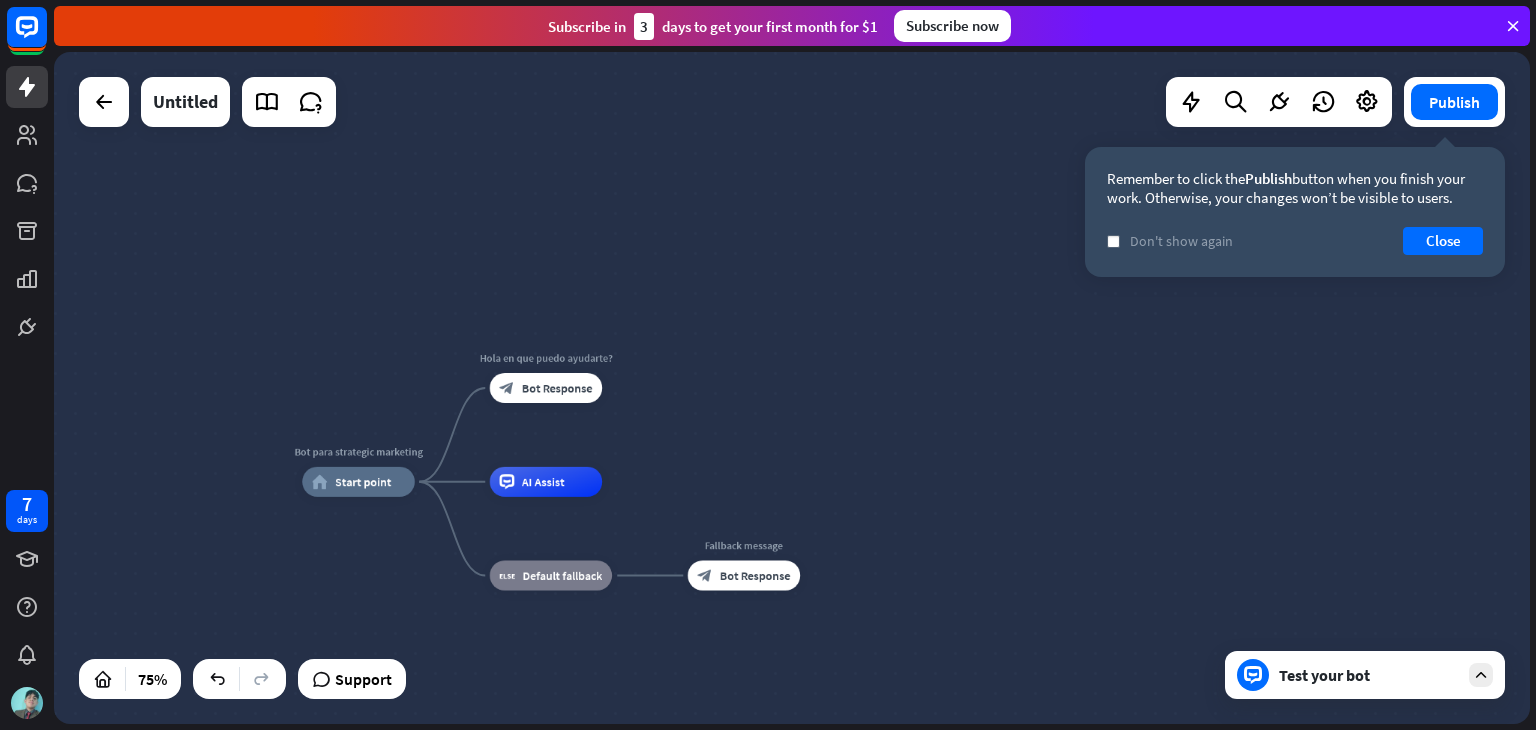 click on "Test your bot" at bounding box center (1365, 675) 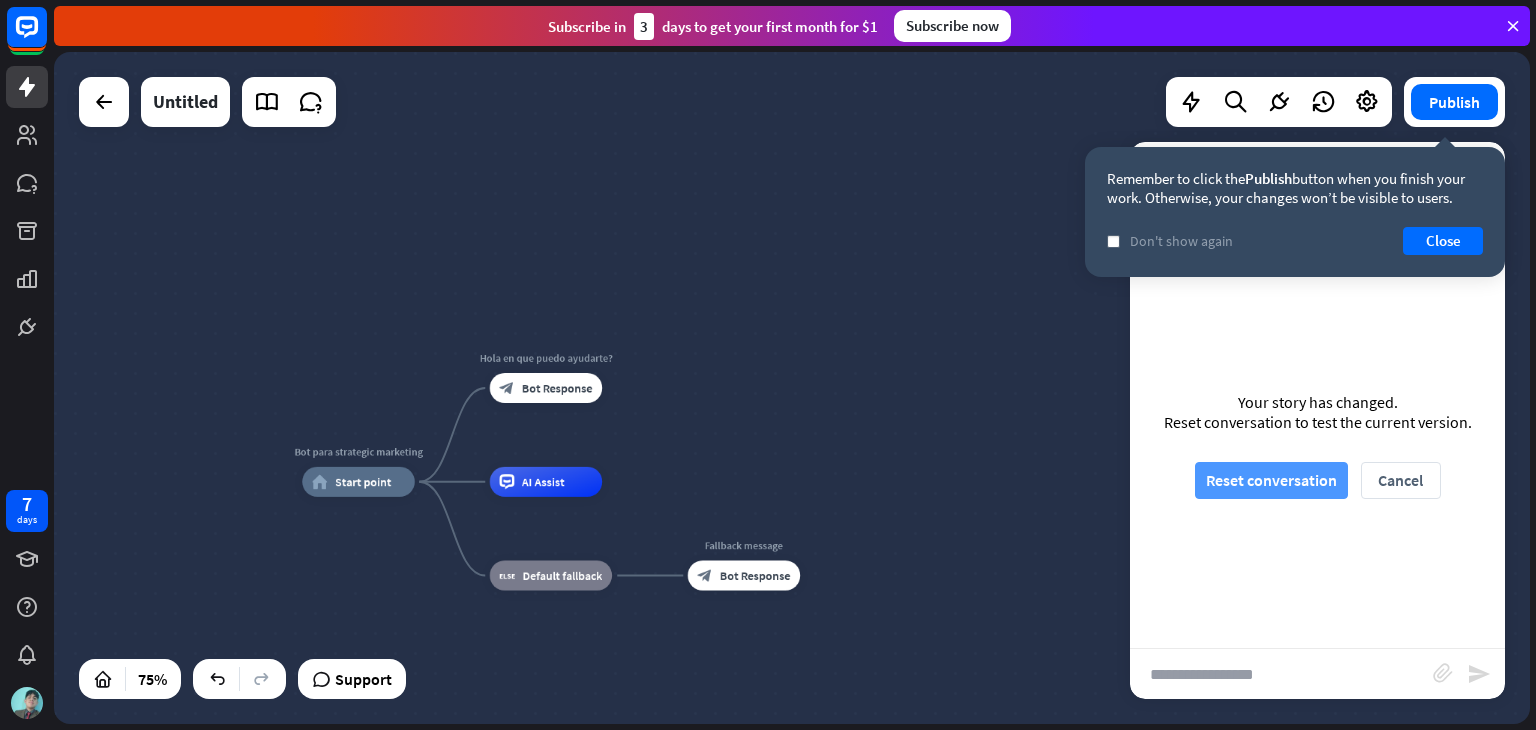 click on "Reset conversation" at bounding box center (1271, 480) 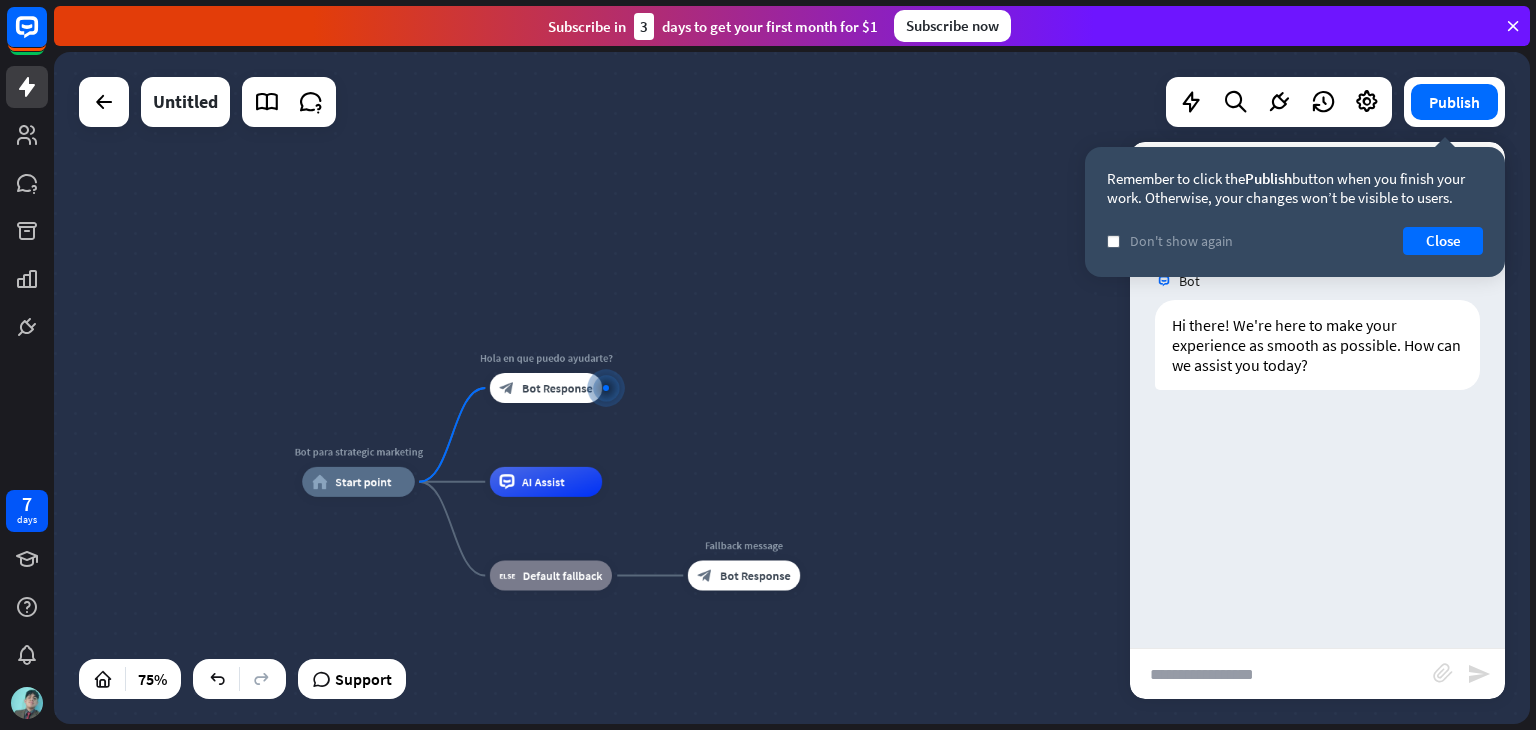 click at bounding box center (1281, 674) 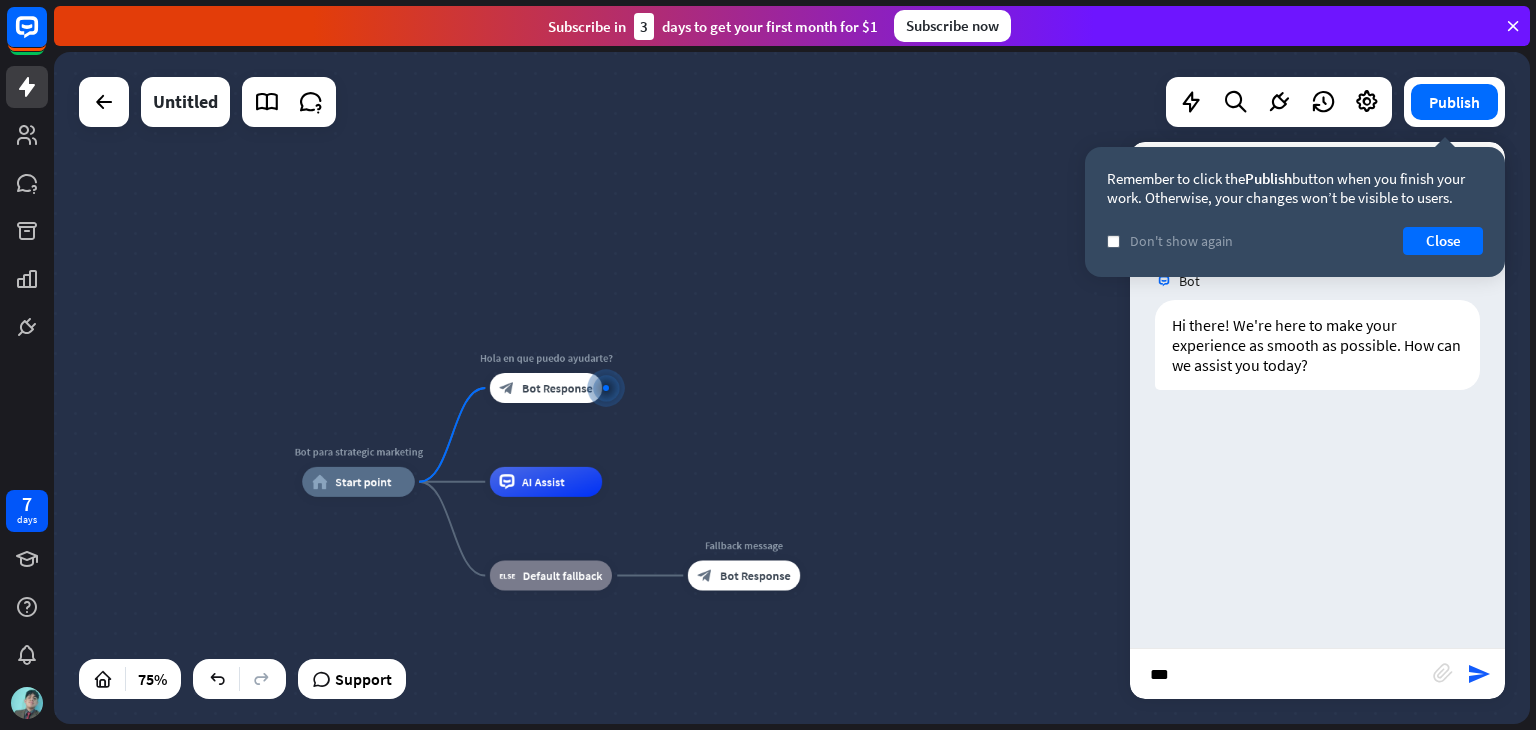 type on "****" 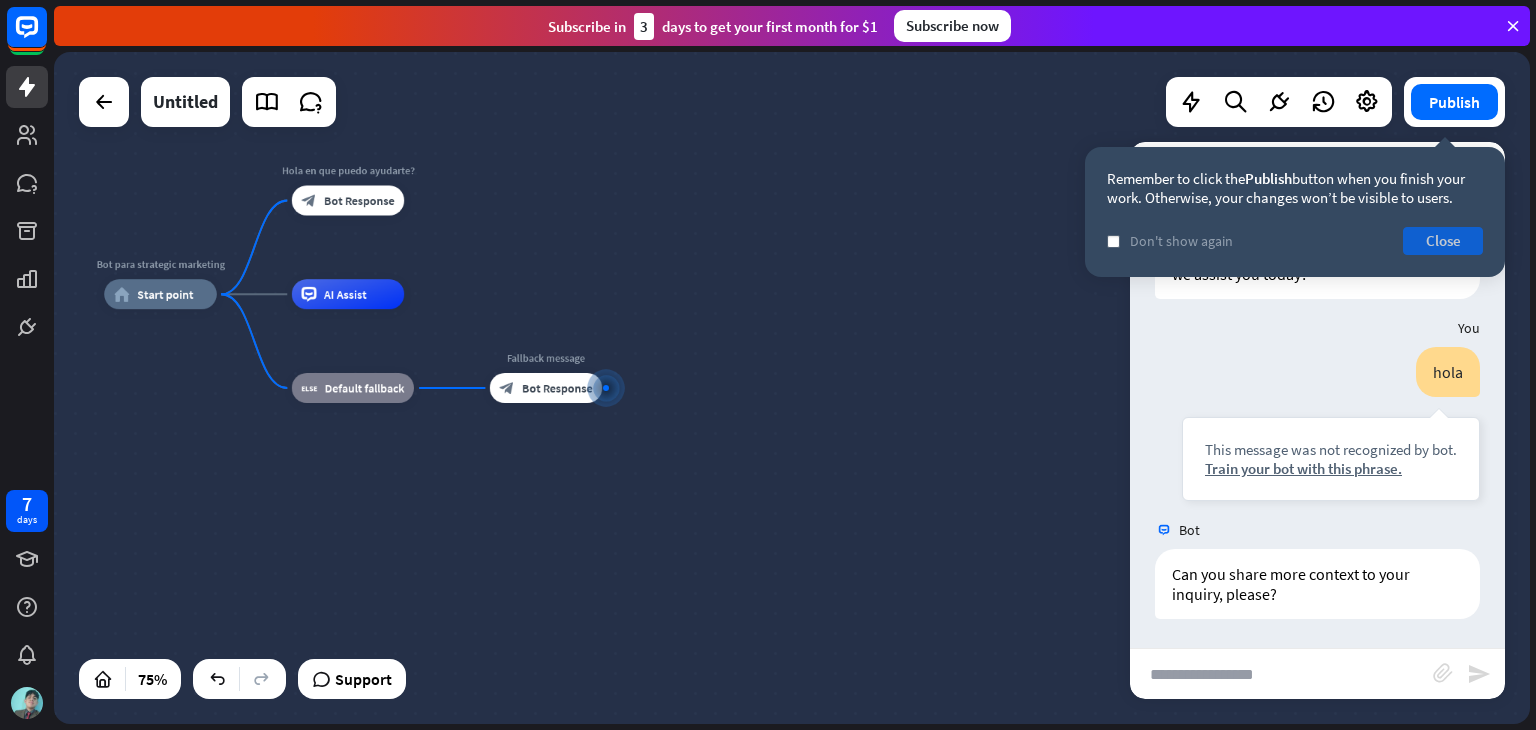 scroll, scrollTop: 92, scrollLeft: 0, axis: vertical 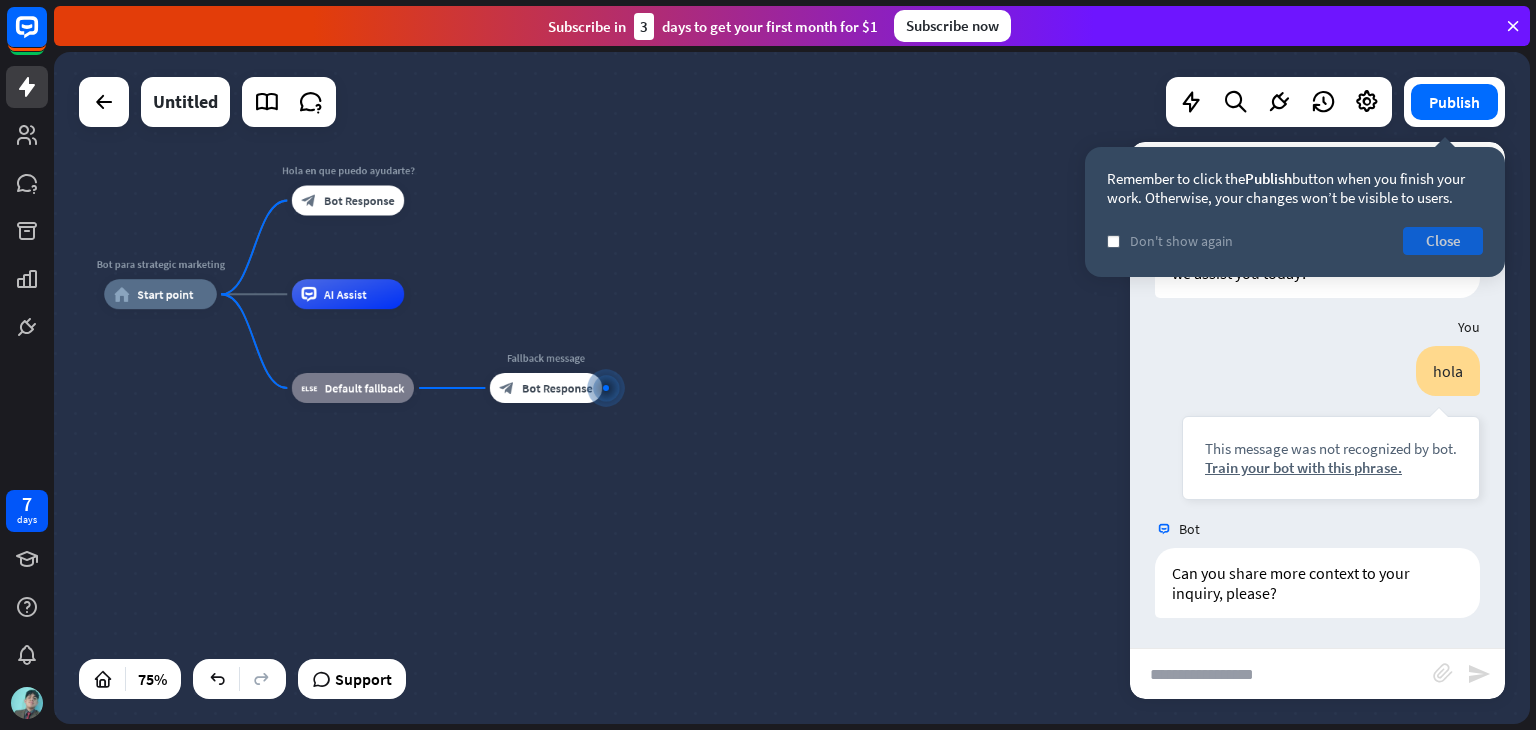 click on "Close" at bounding box center [1443, 241] 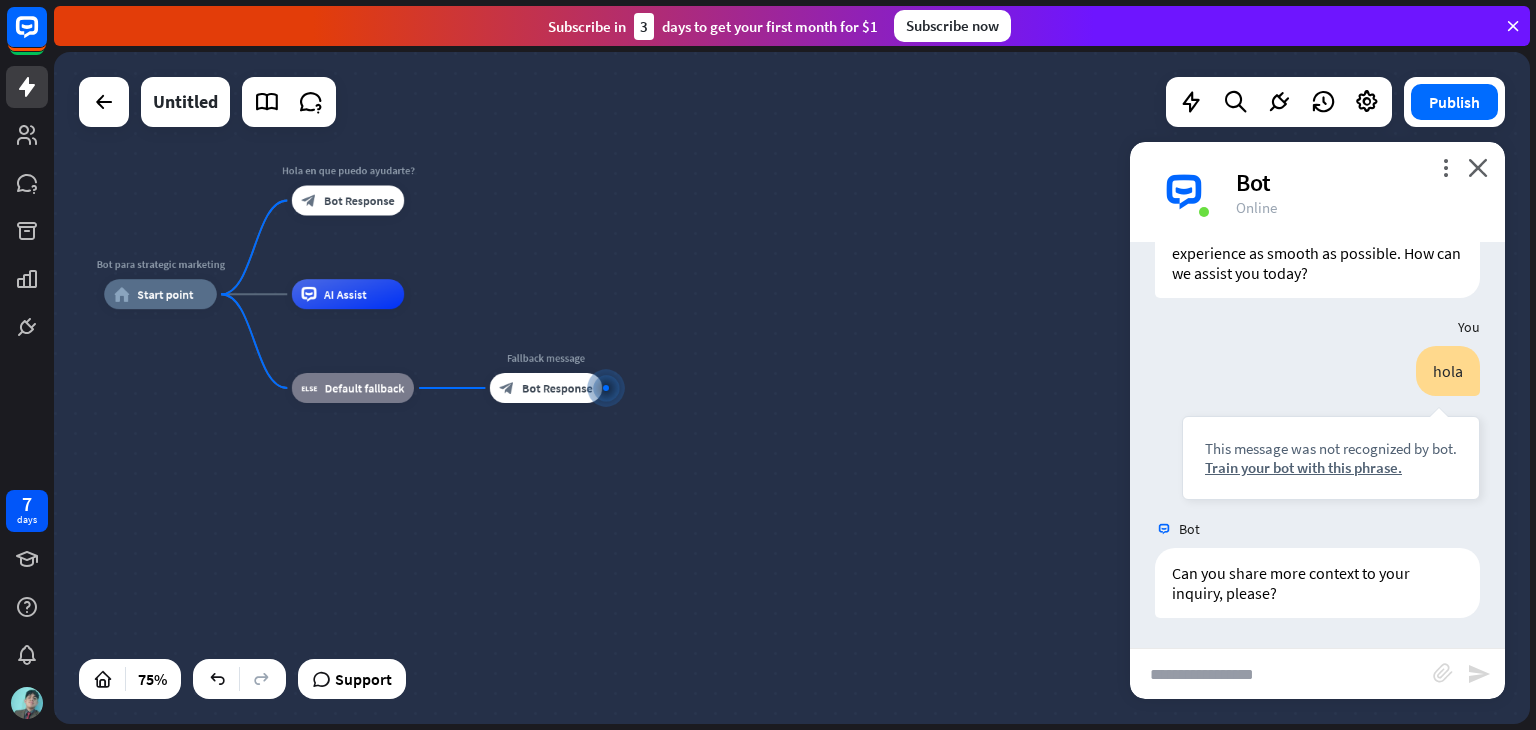 click at bounding box center [1281, 674] 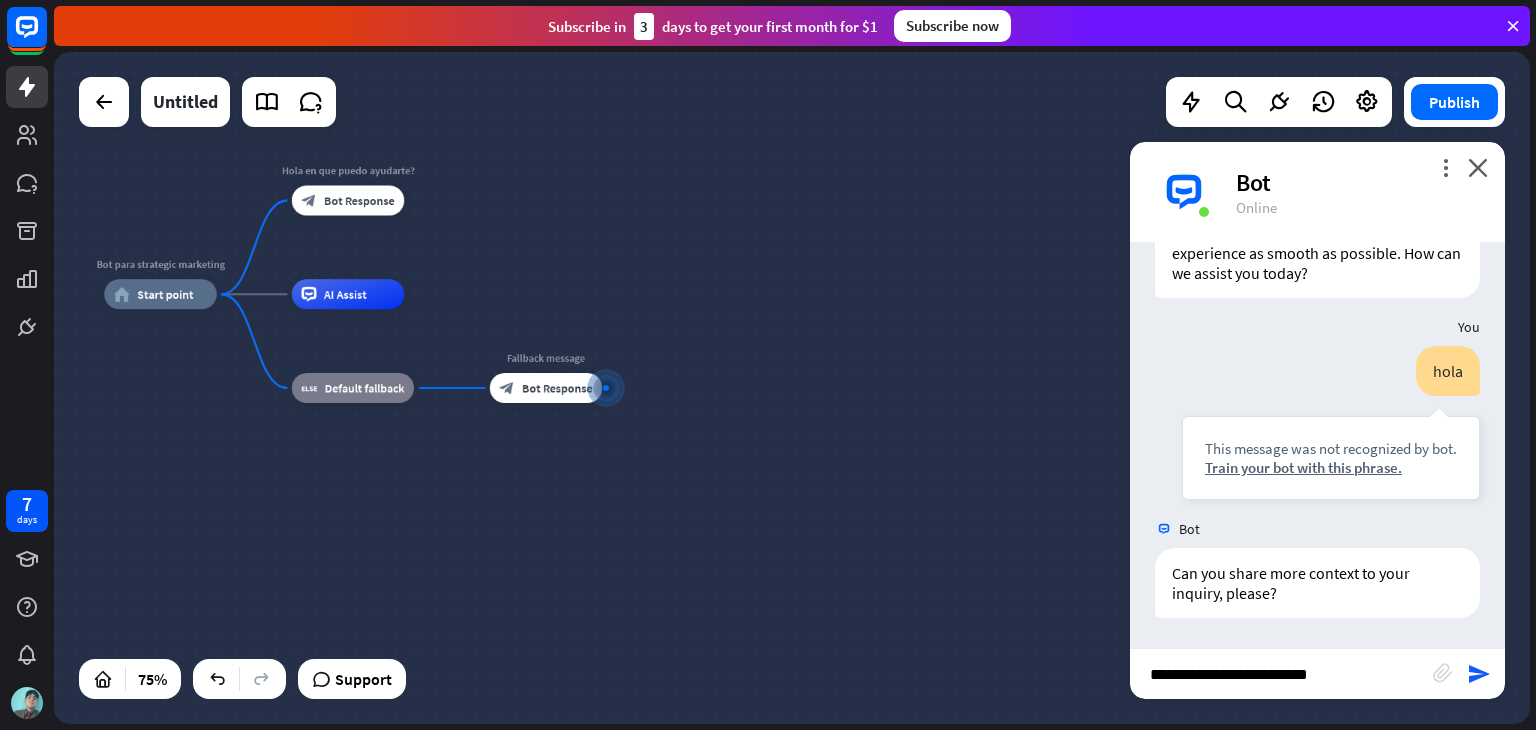 type on "**********" 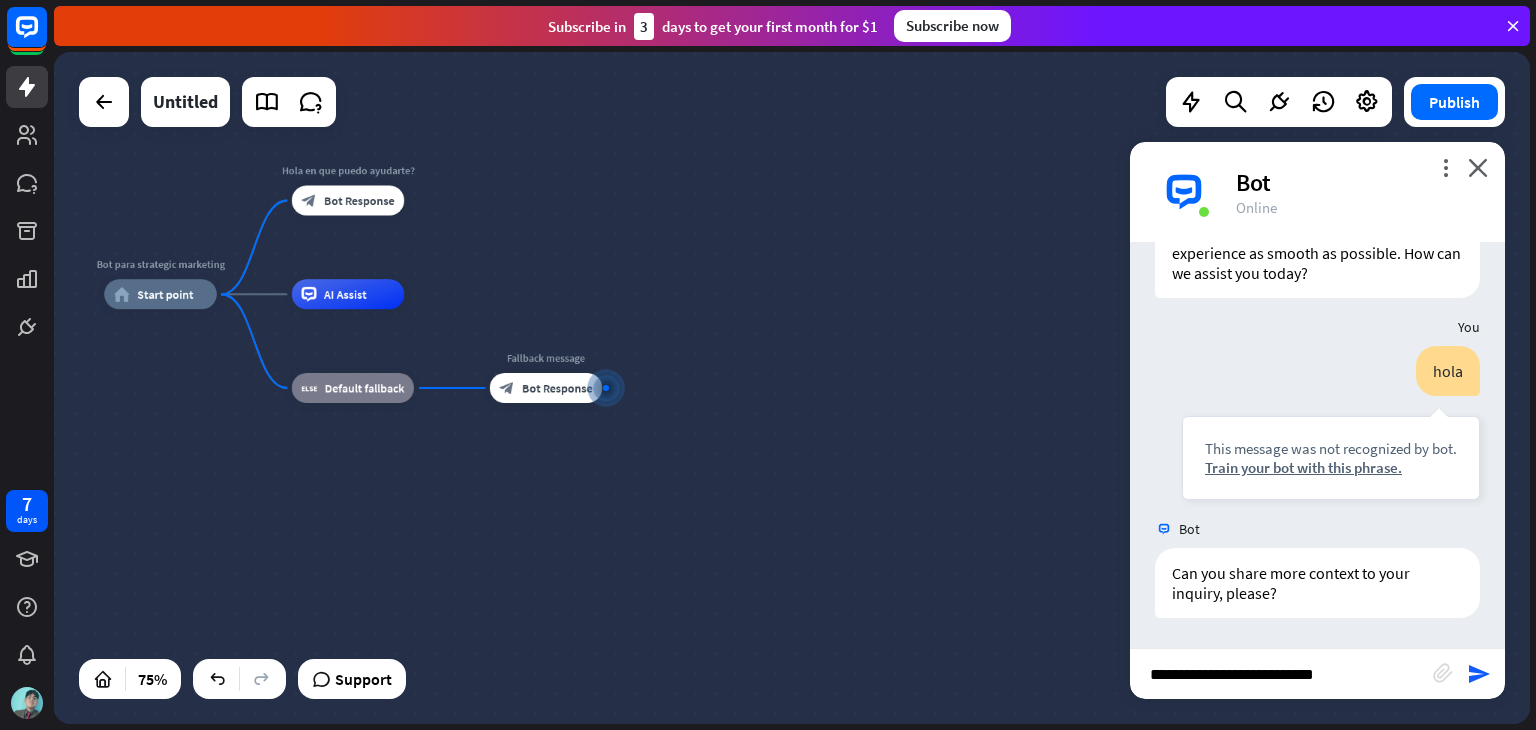type 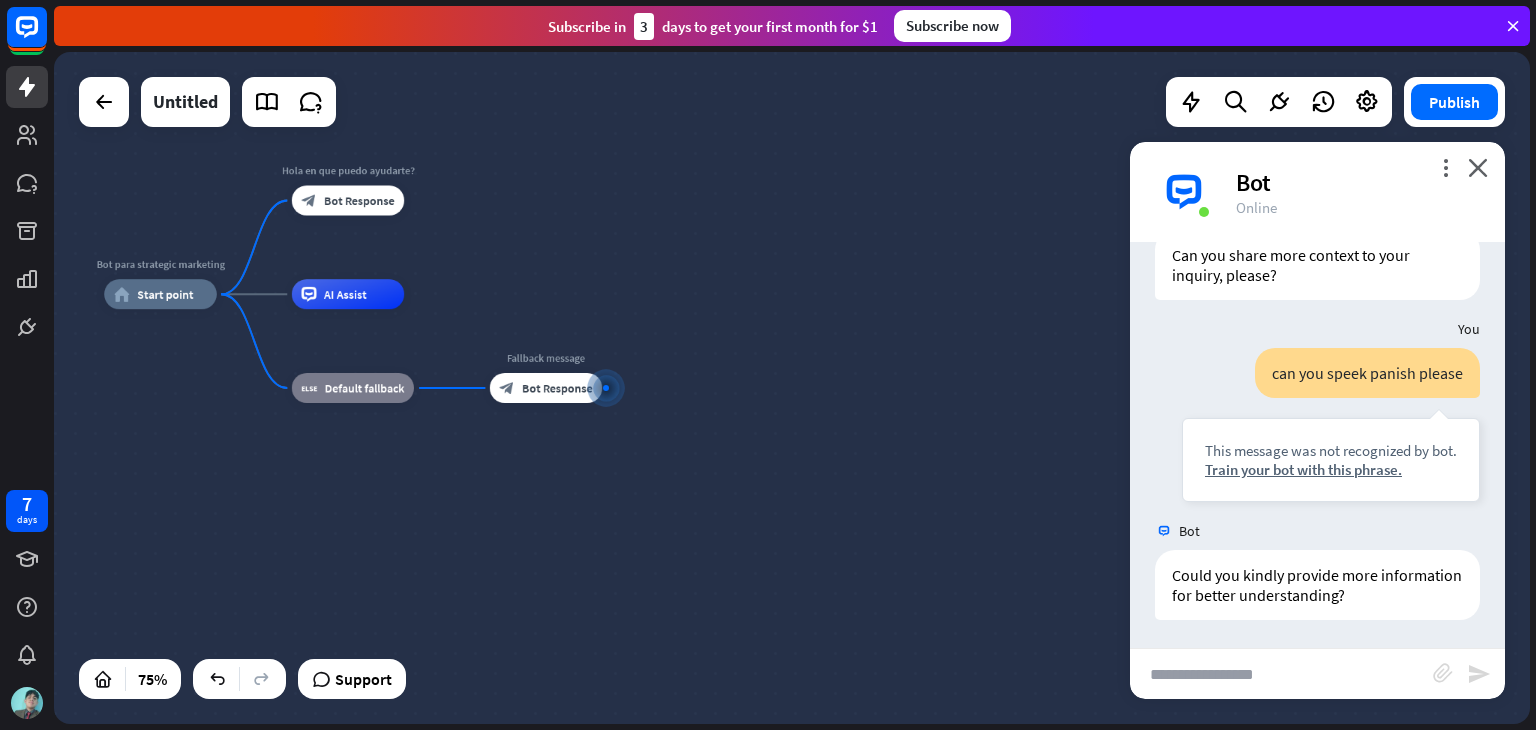 scroll, scrollTop: 411, scrollLeft: 0, axis: vertical 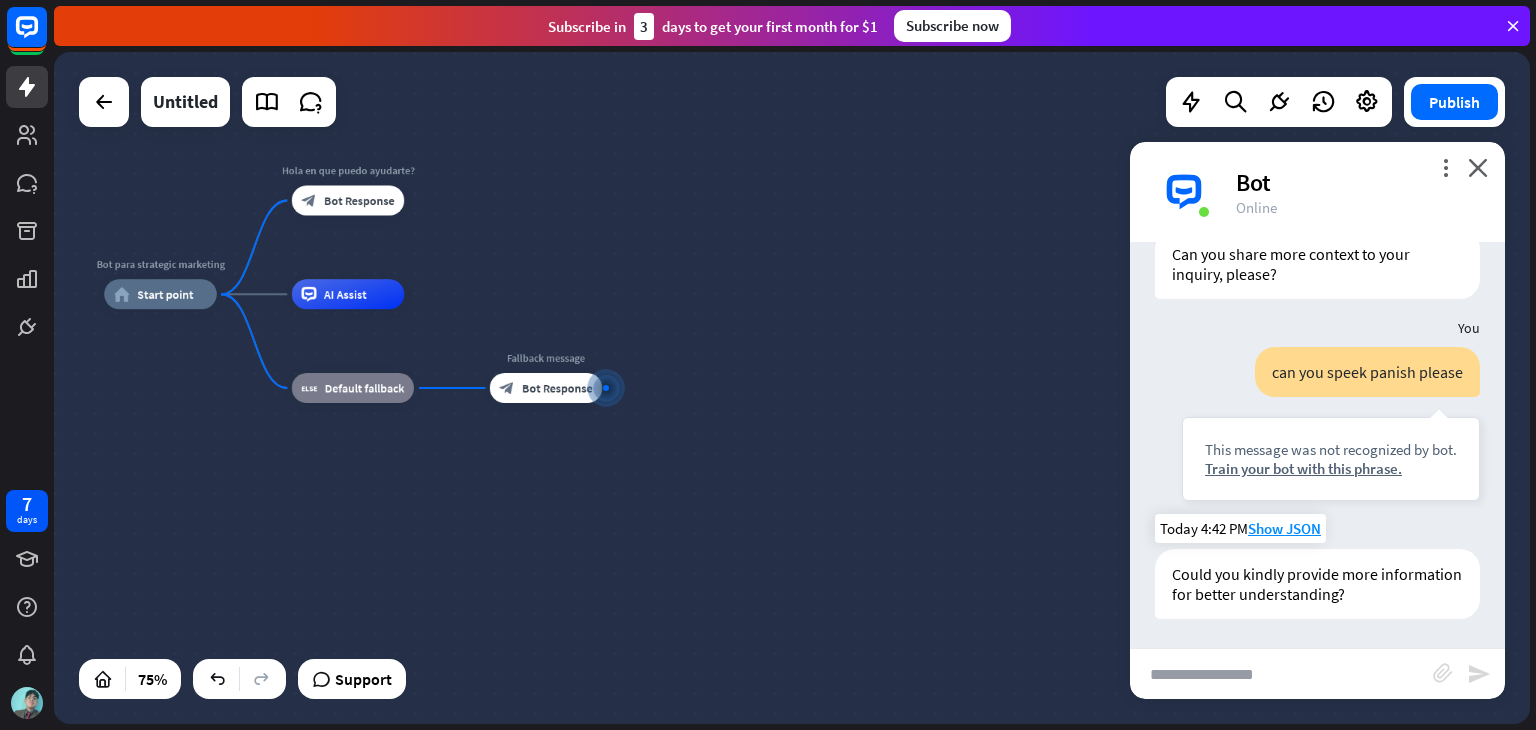 click on "Could you kindly provide more information for better understanding?" at bounding box center (1317, 584) 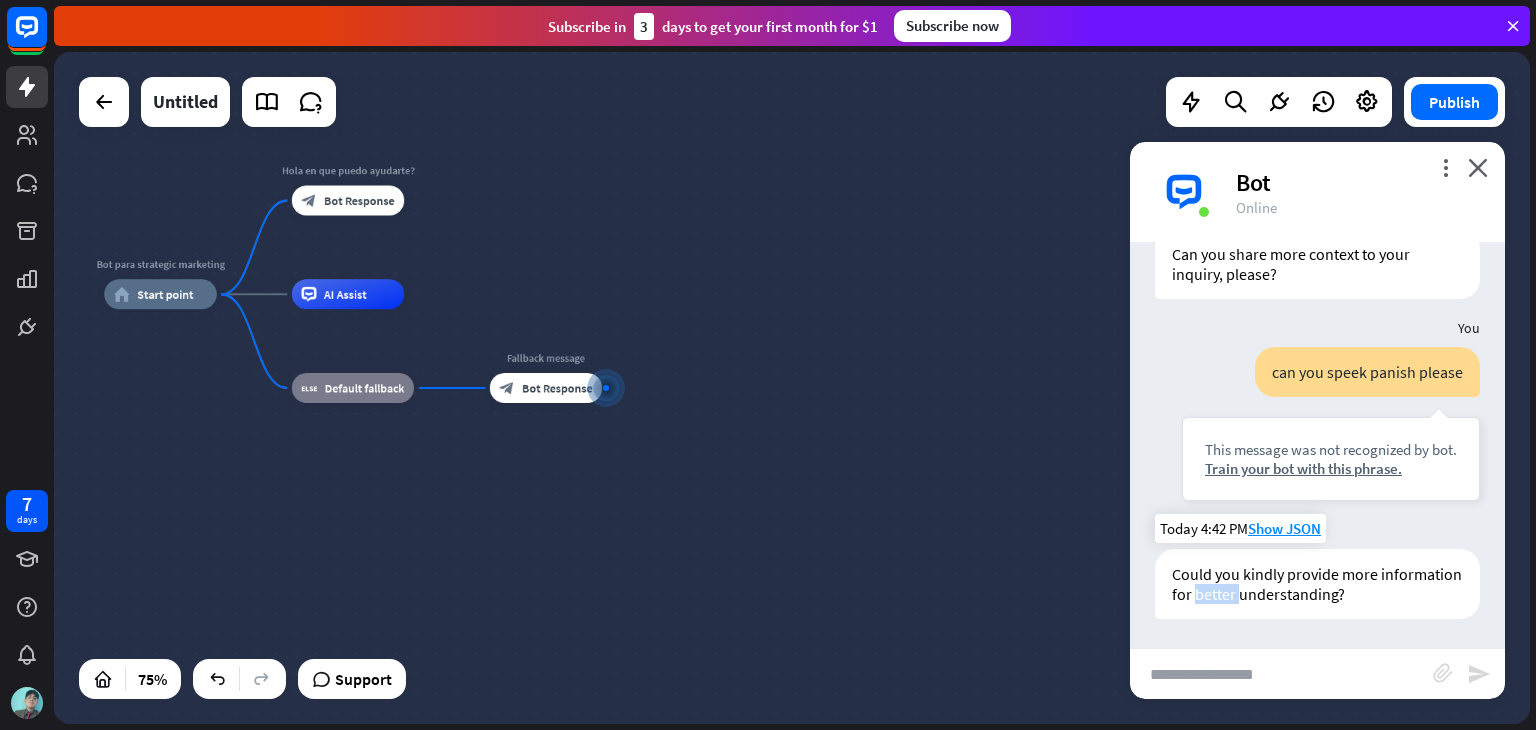 click on "Could you kindly provide more information for better understanding?" at bounding box center [1317, 584] 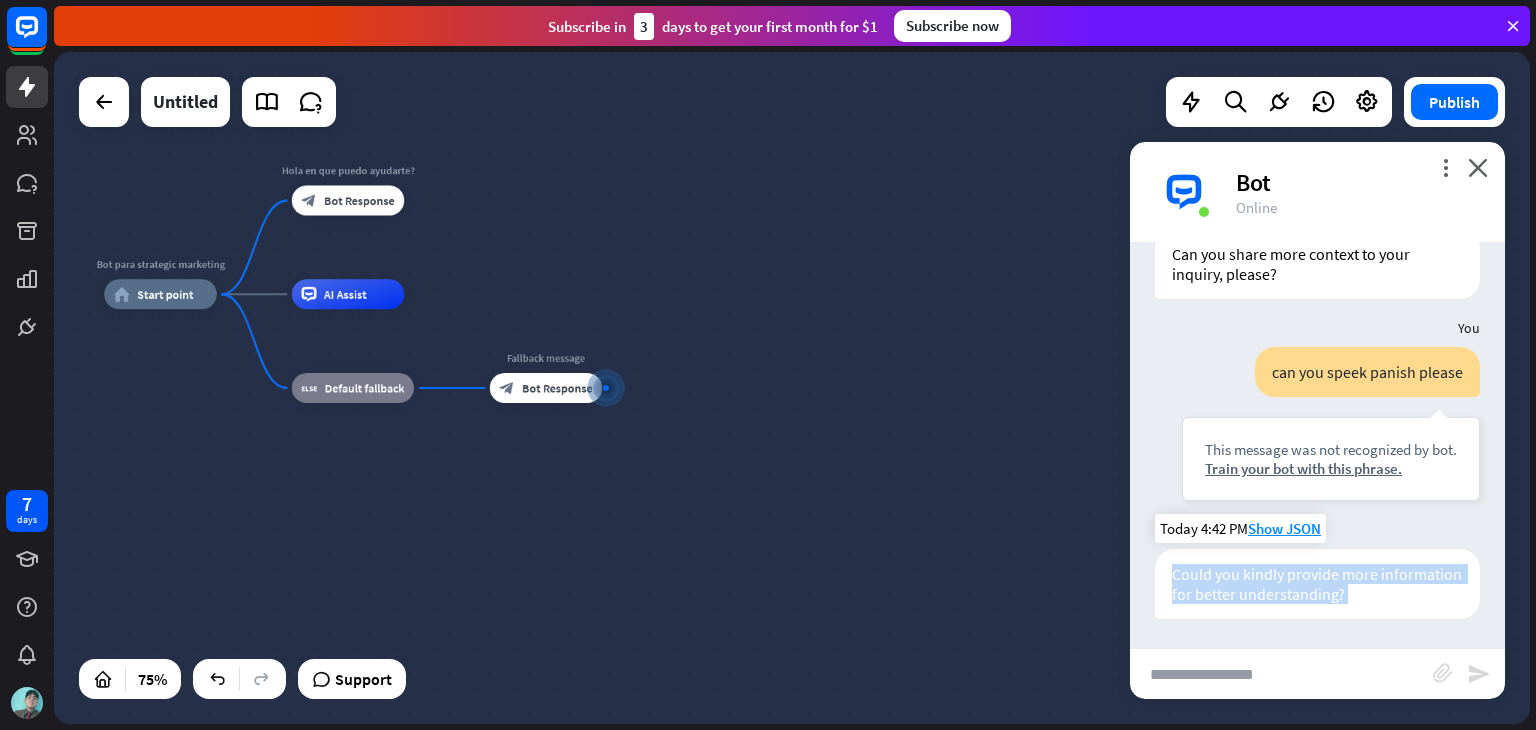 click on "Could you kindly provide more information for better understanding?" at bounding box center [1317, 584] 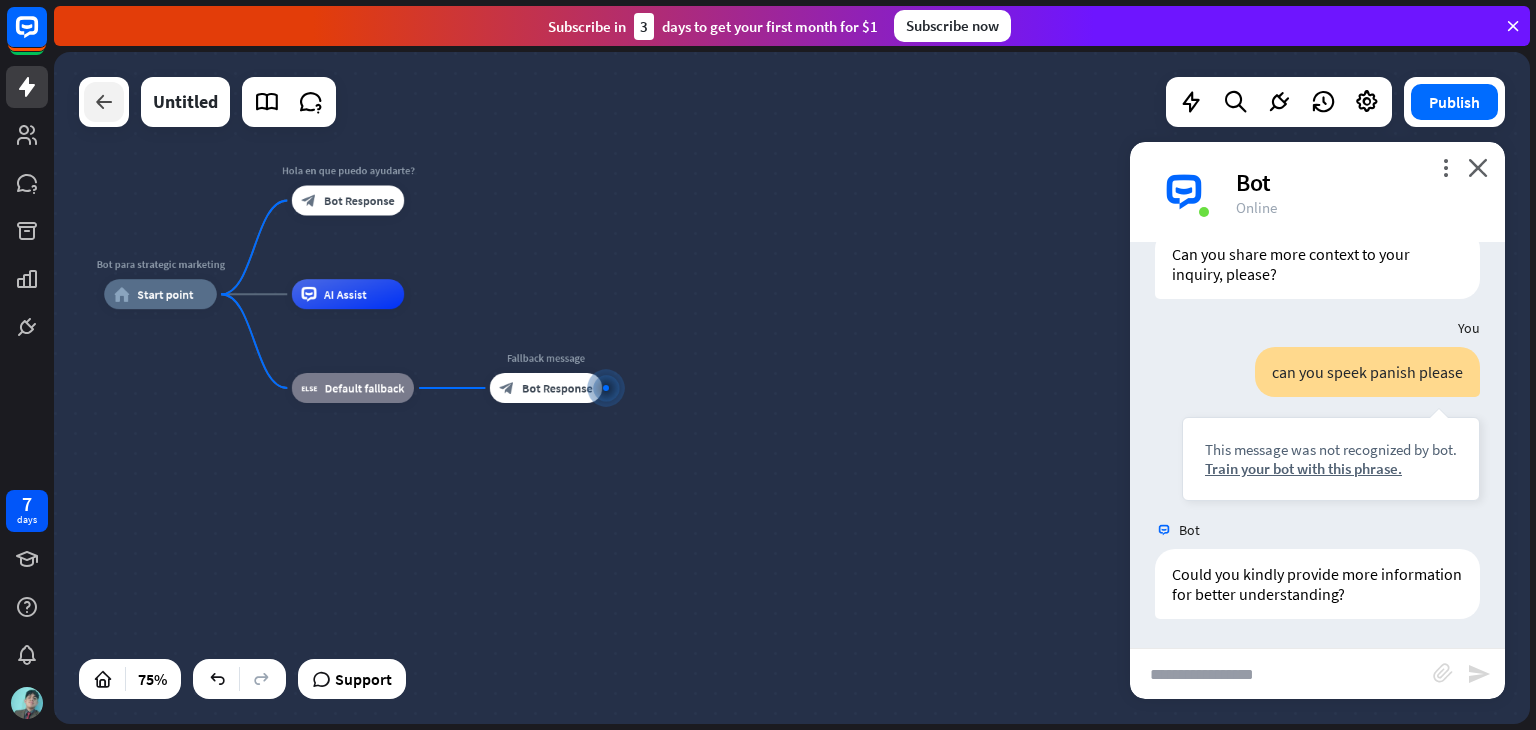 click at bounding box center (104, 102) 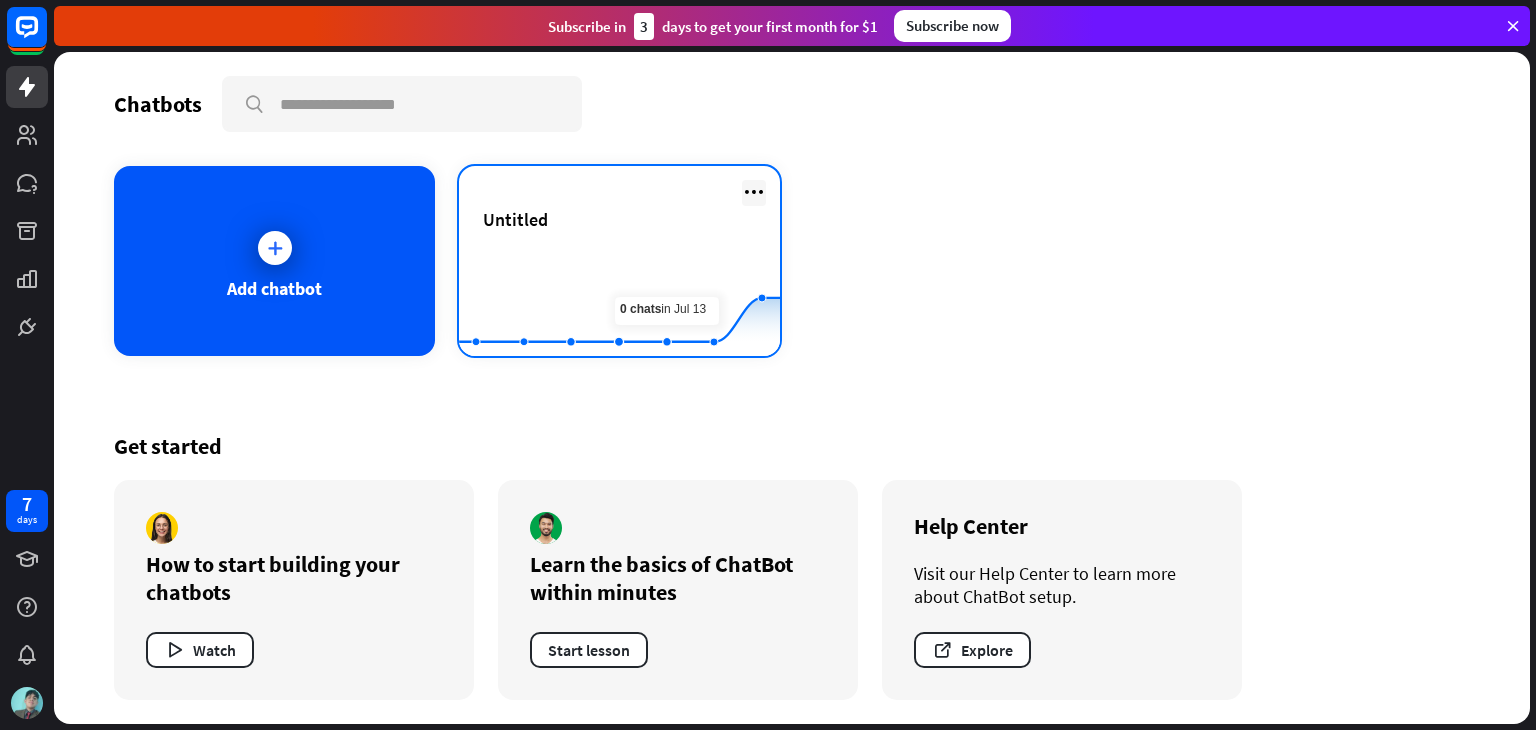 click at bounding box center (754, 192) 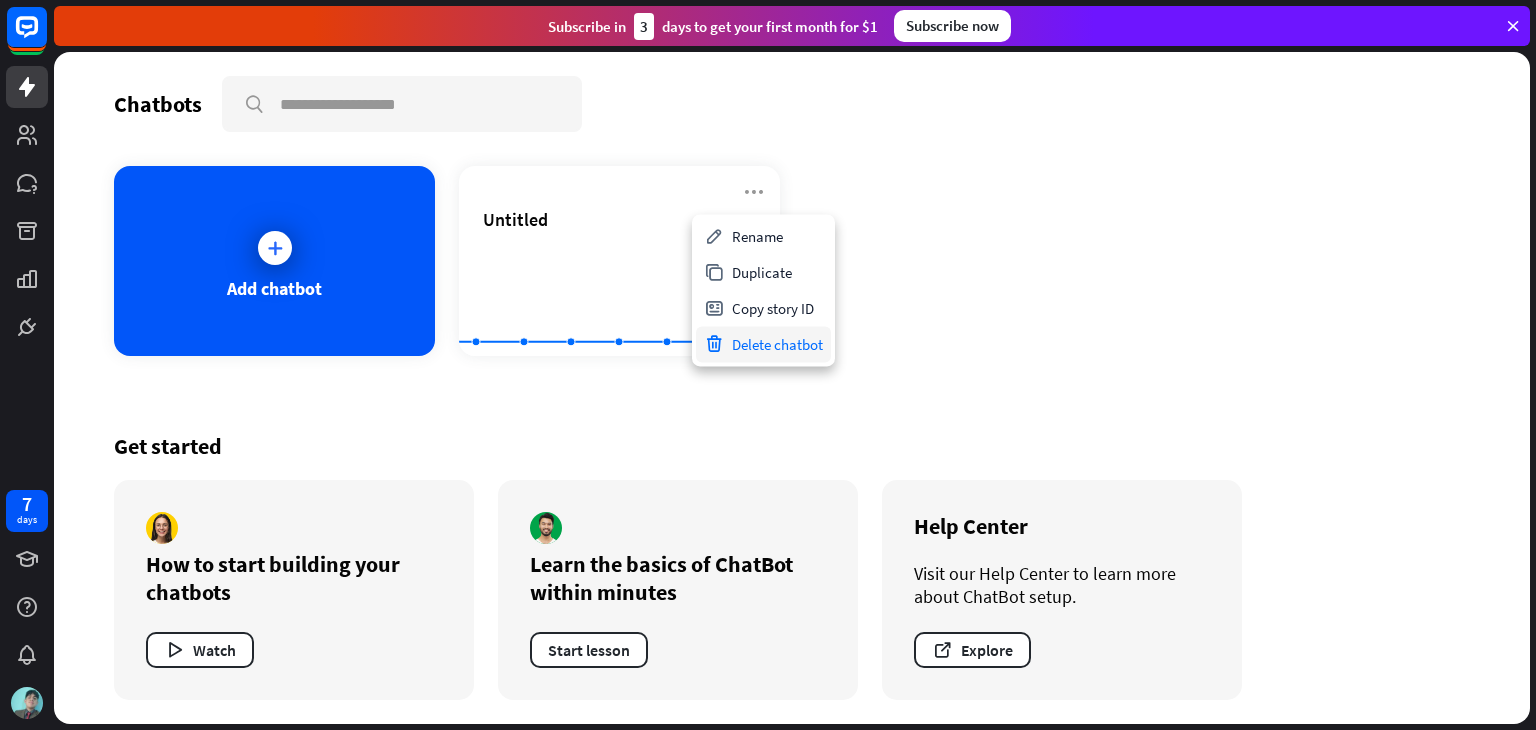 click on "Delete chatbot" at bounding box center (763, 344) 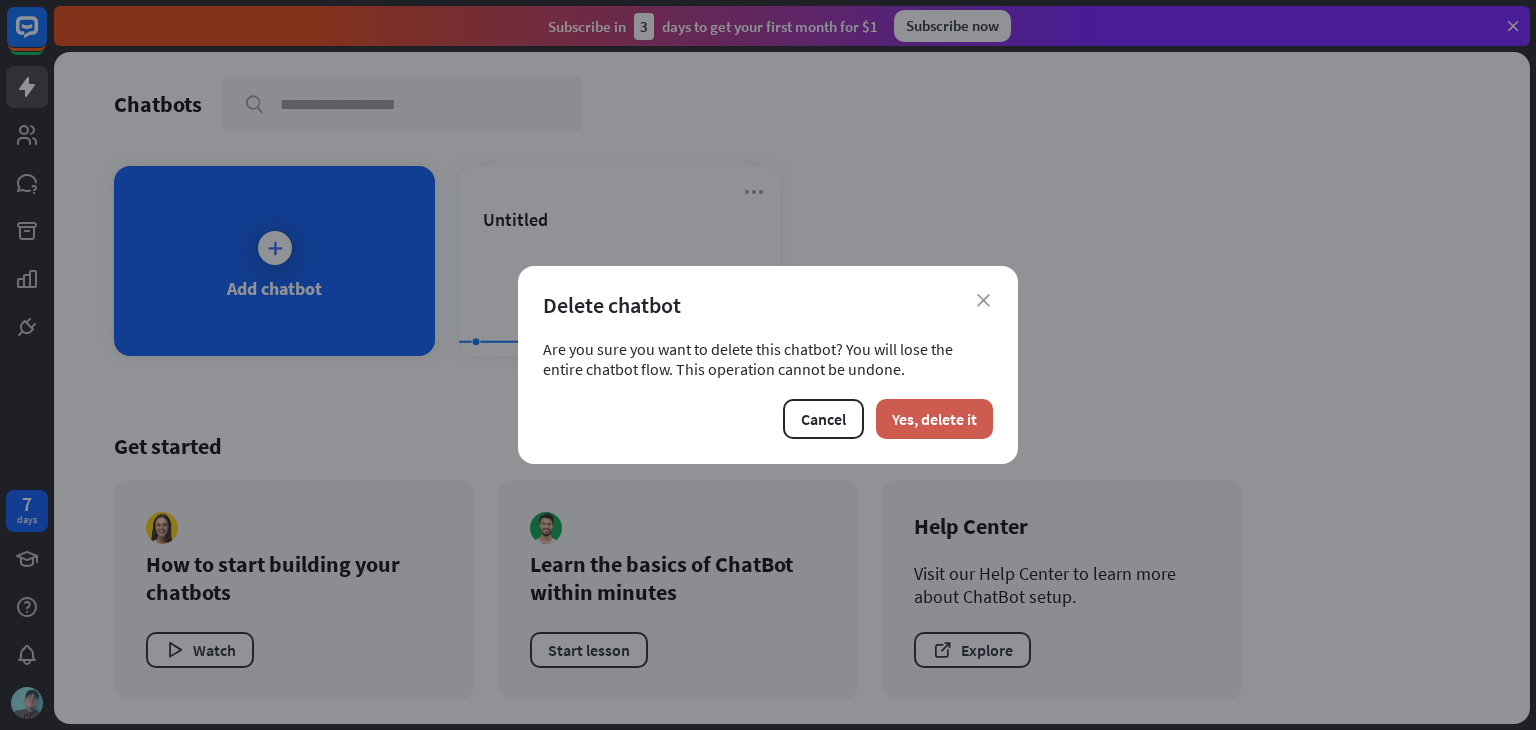 click on "Yes, delete it" at bounding box center [934, 419] 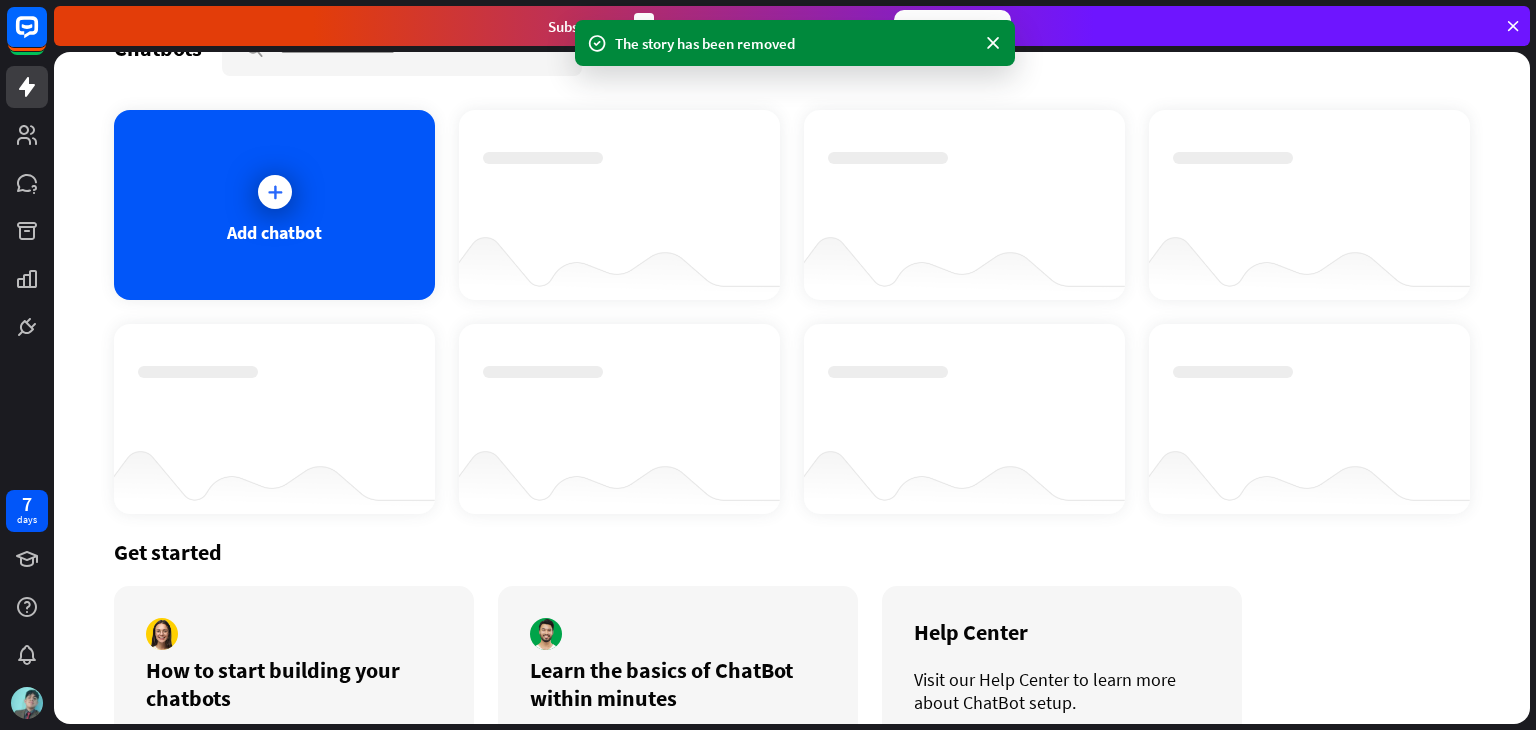 scroll, scrollTop: 0, scrollLeft: 0, axis: both 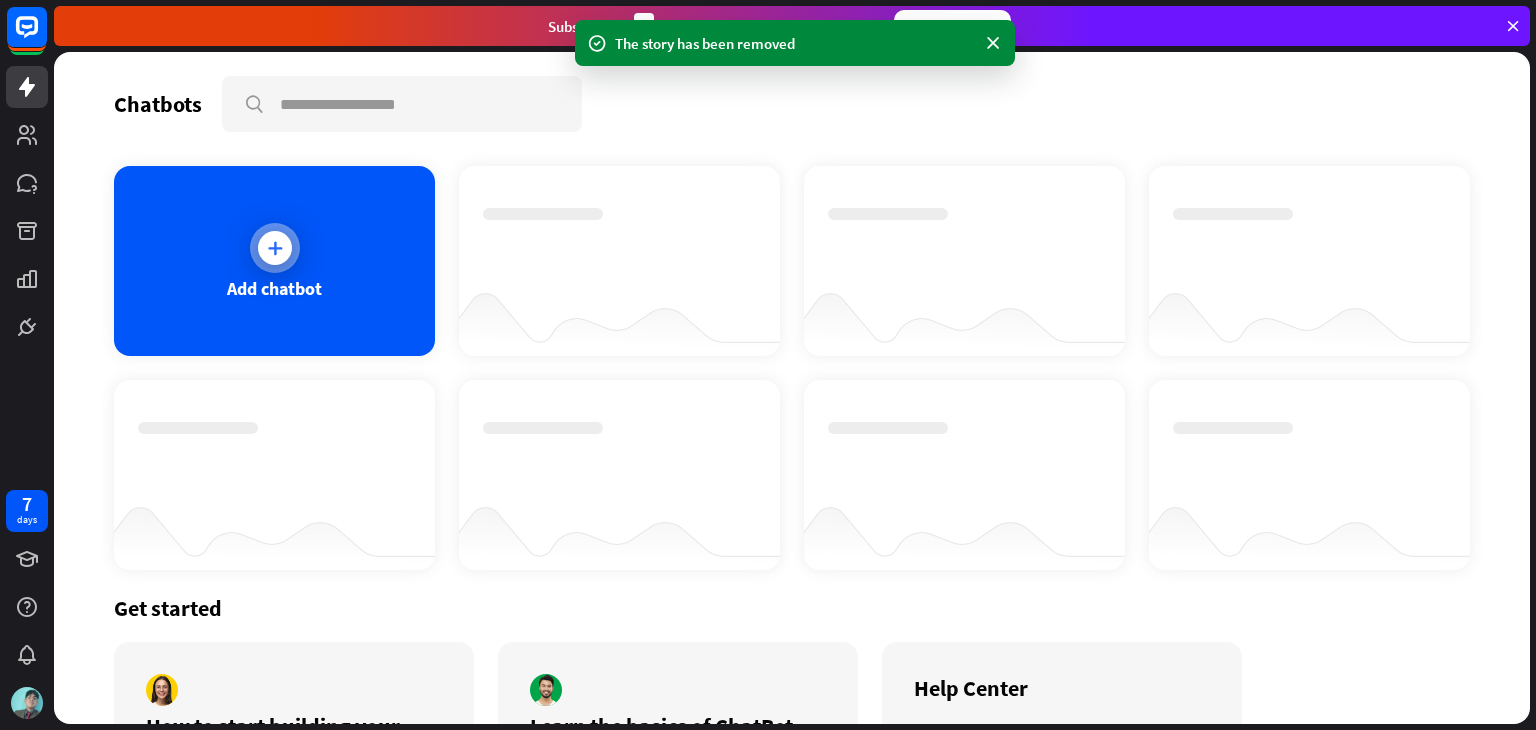 click at bounding box center (275, 248) 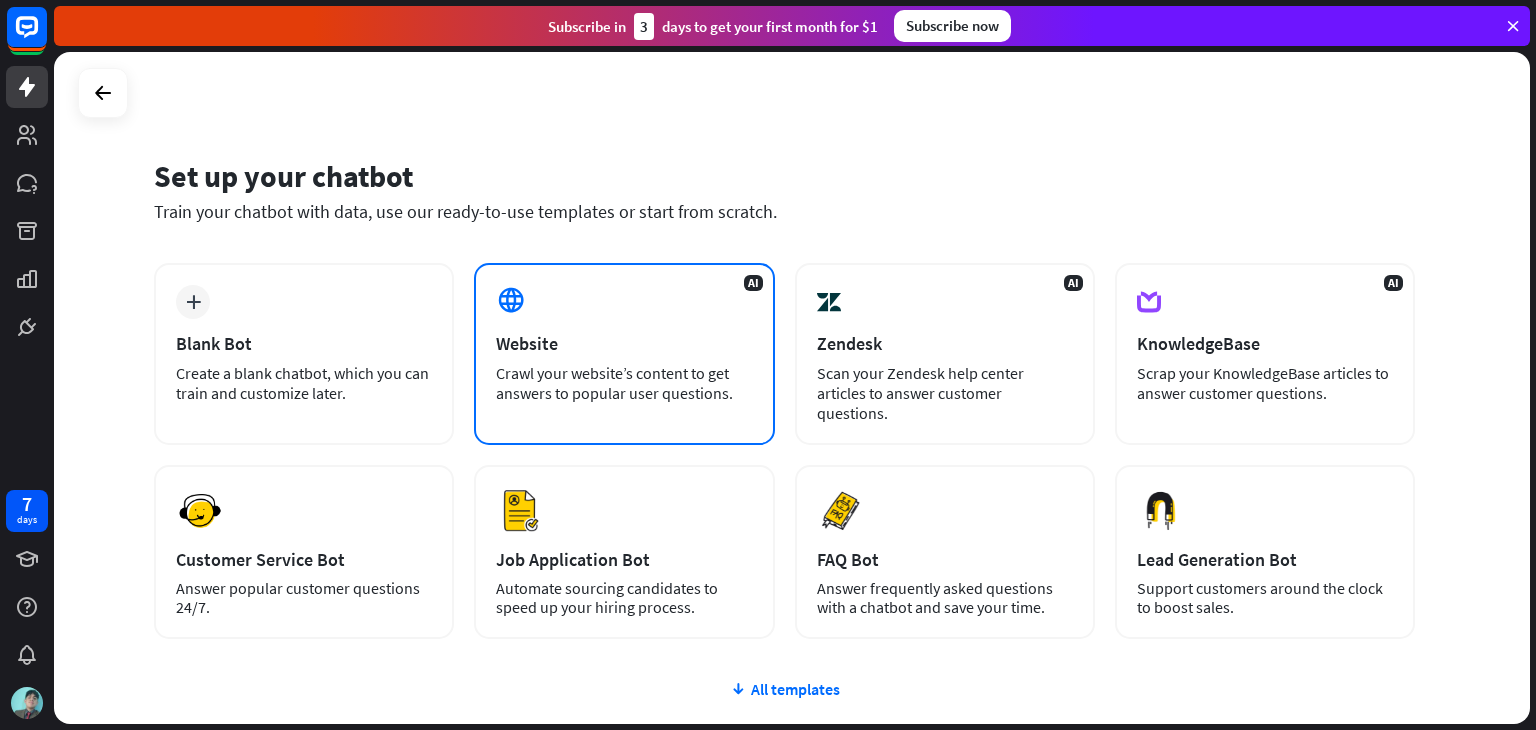 click on "AI     Website
Crawl your website’s content to get answers to
popular user questions." at bounding box center (624, 354) 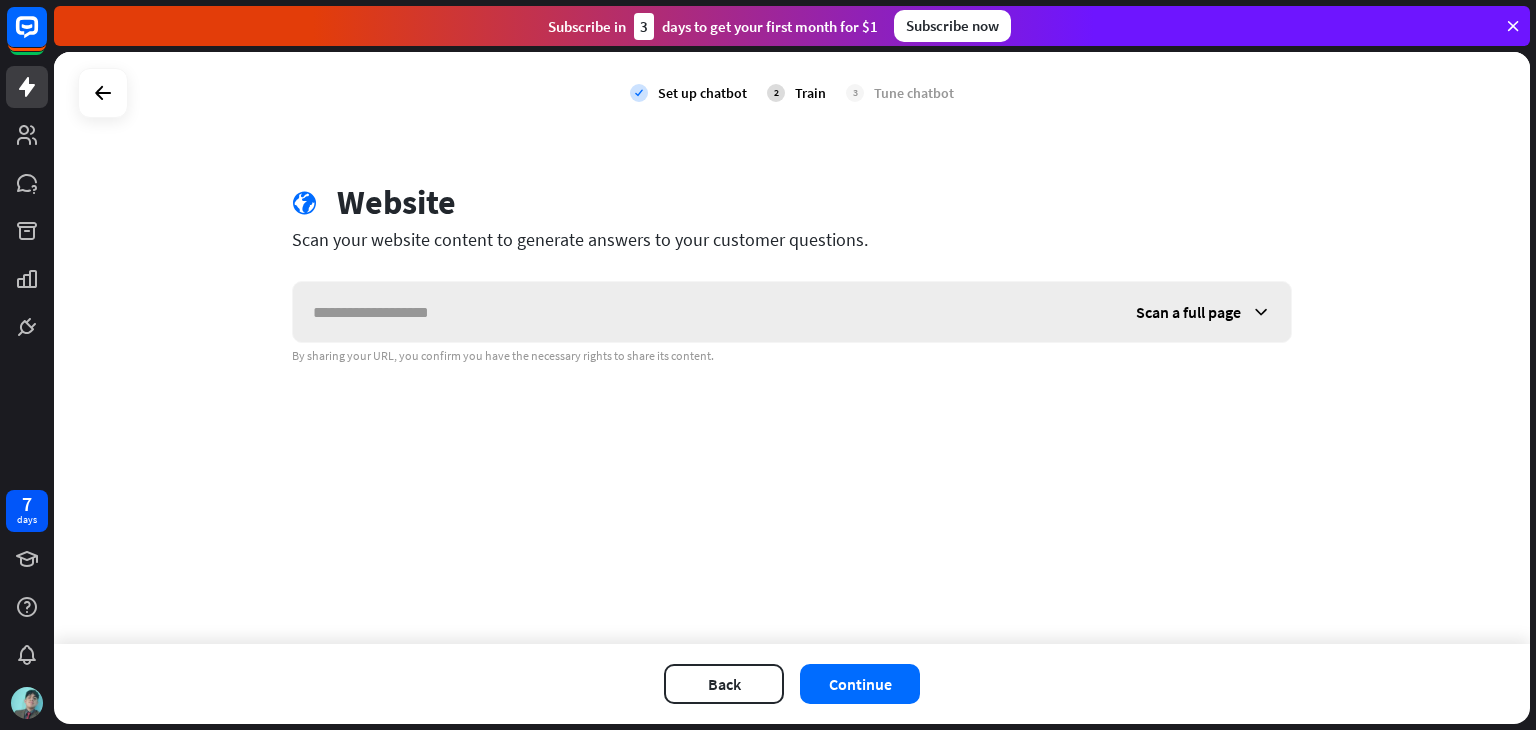 click at bounding box center (704, 312) 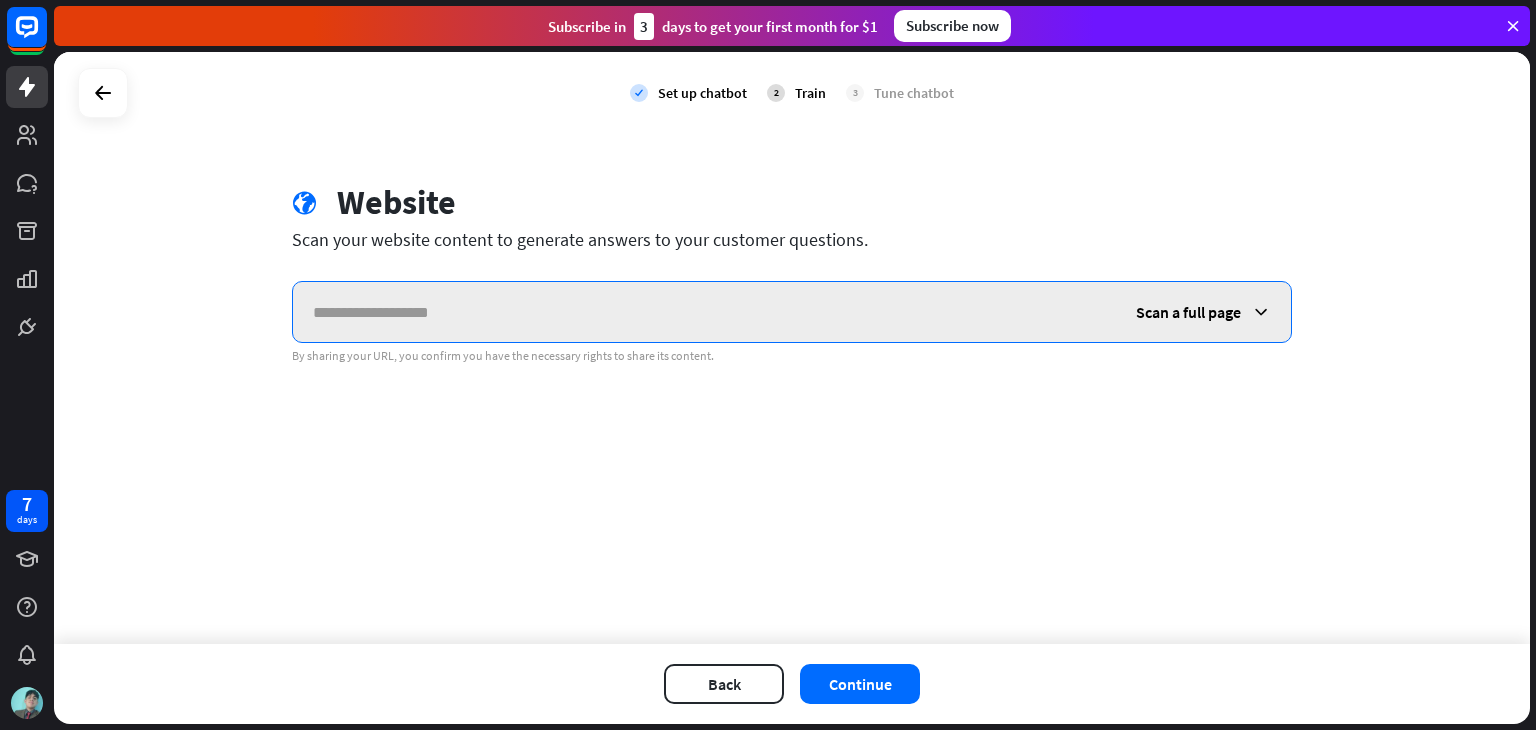 paste on "**********" 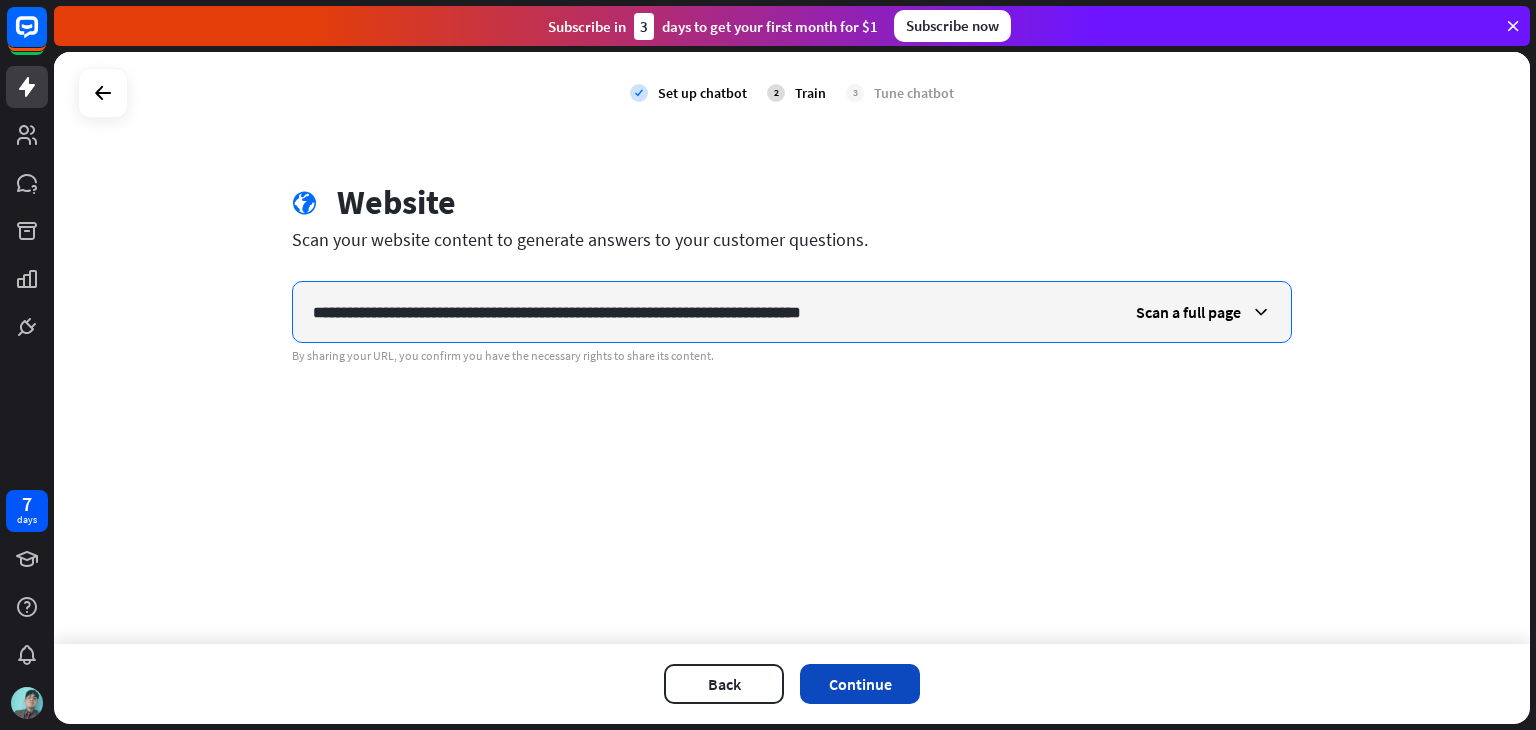 type on "**********" 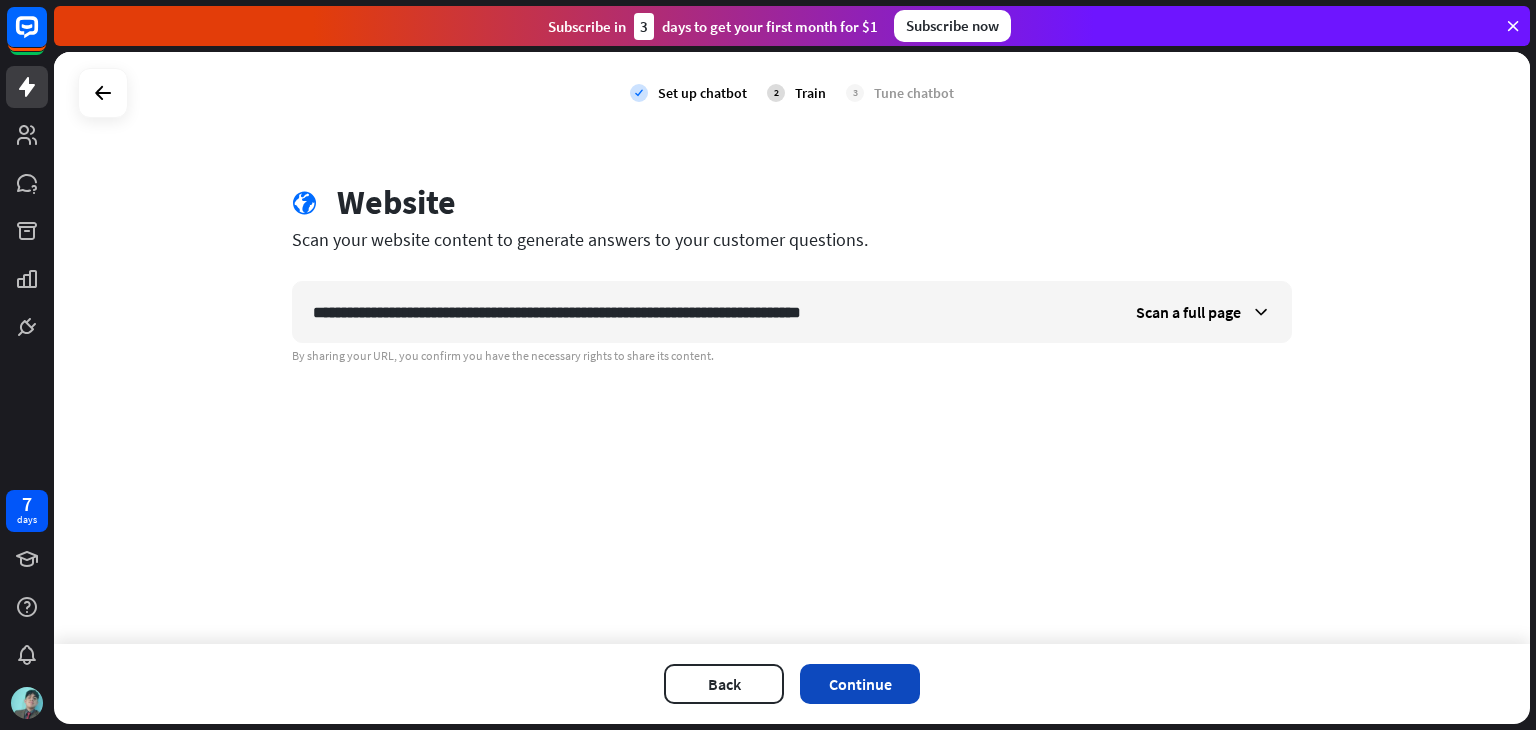 click on "Continue" at bounding box center (860, 684) 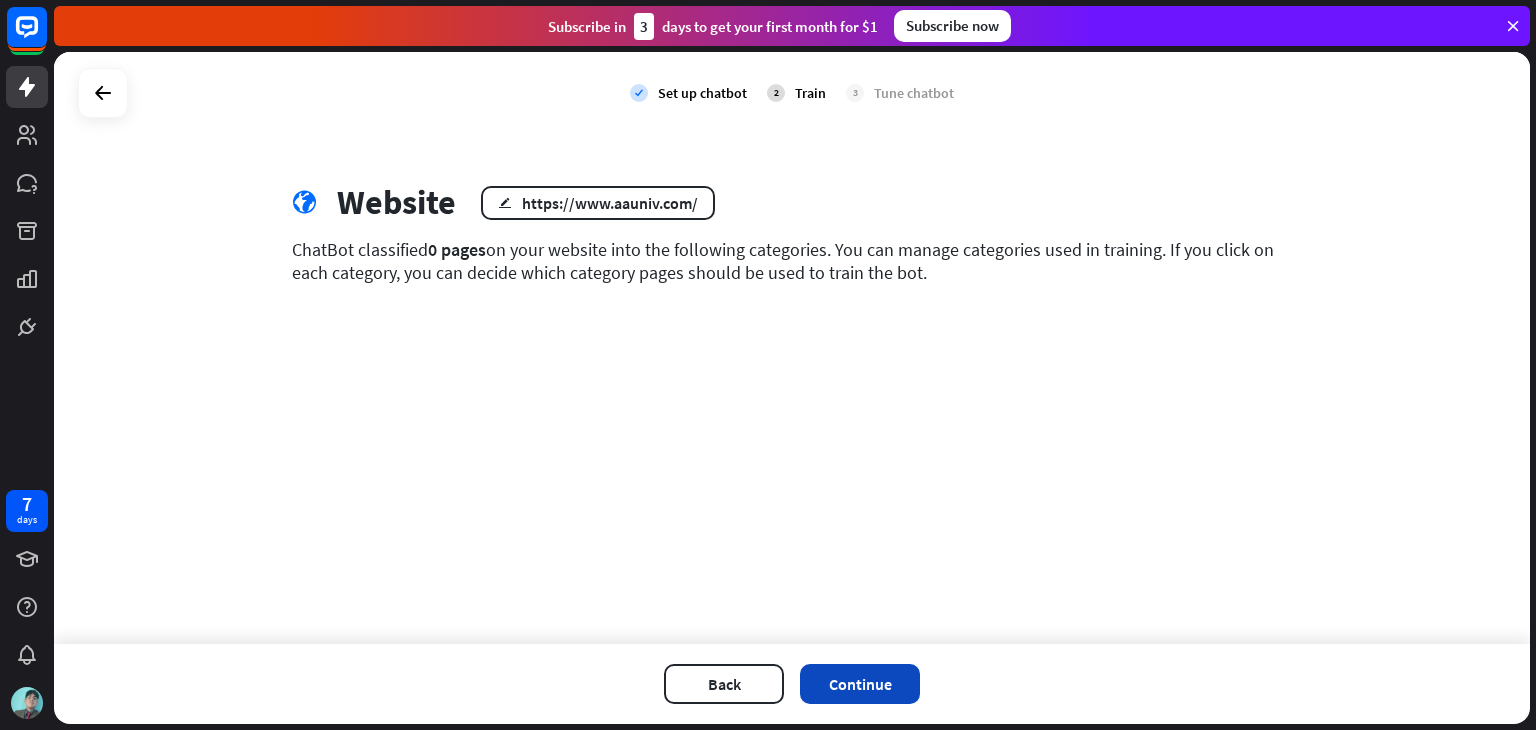click on "Continue" at bounding box center (860, 684) 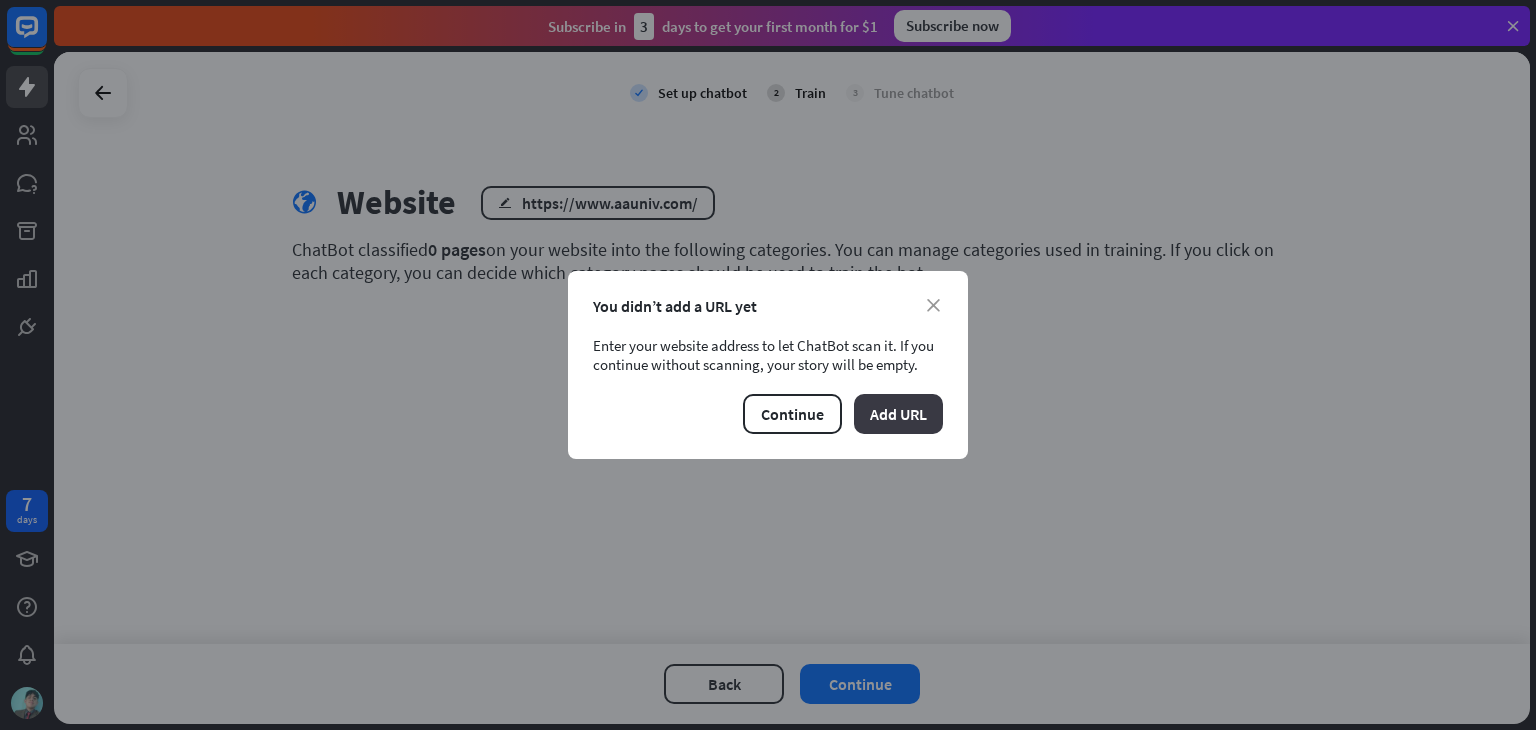 click on "Add URL" at bounding box center [898, 414] 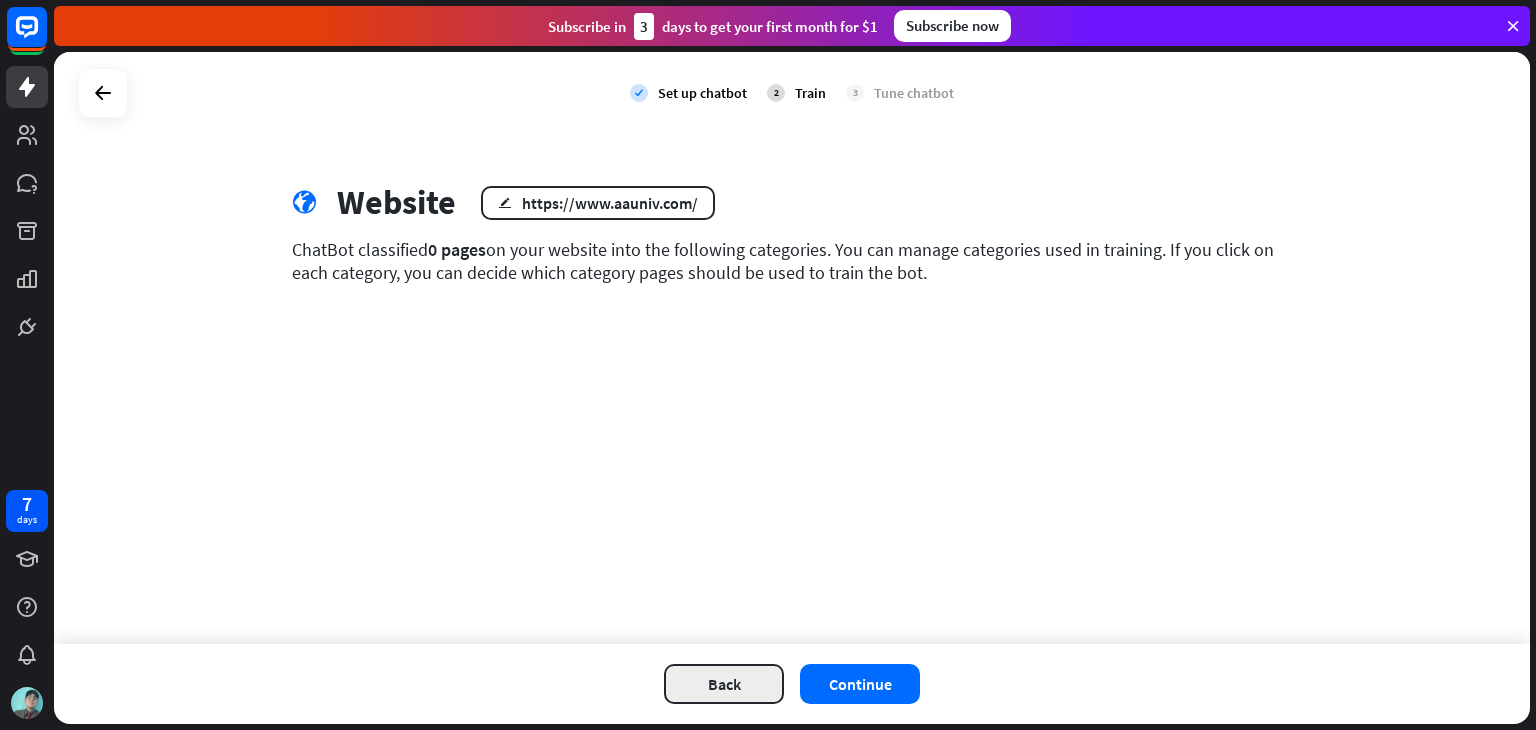 click on "Back" at bounding box center [724, 684] 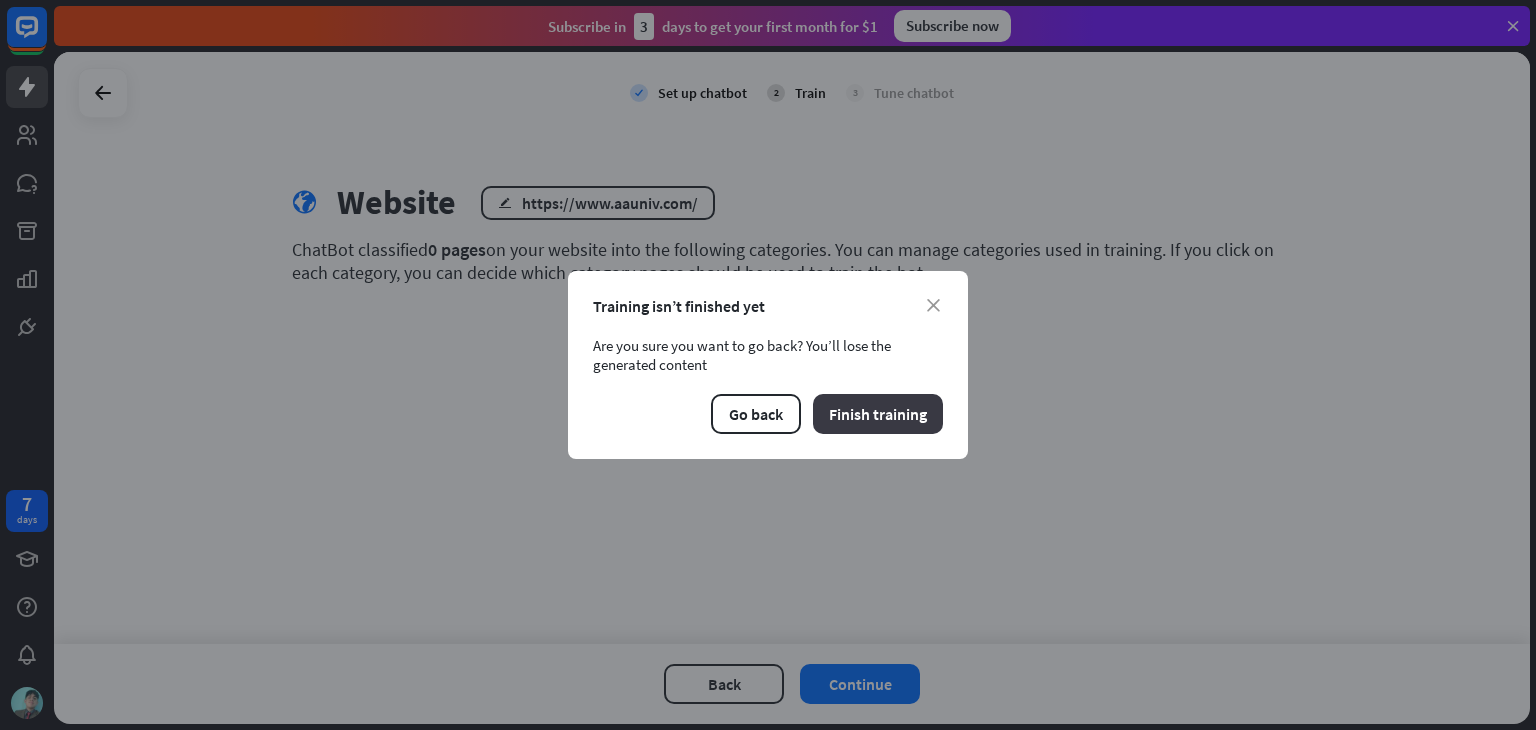 click on "Finish training" at bounding box center (878, 414) 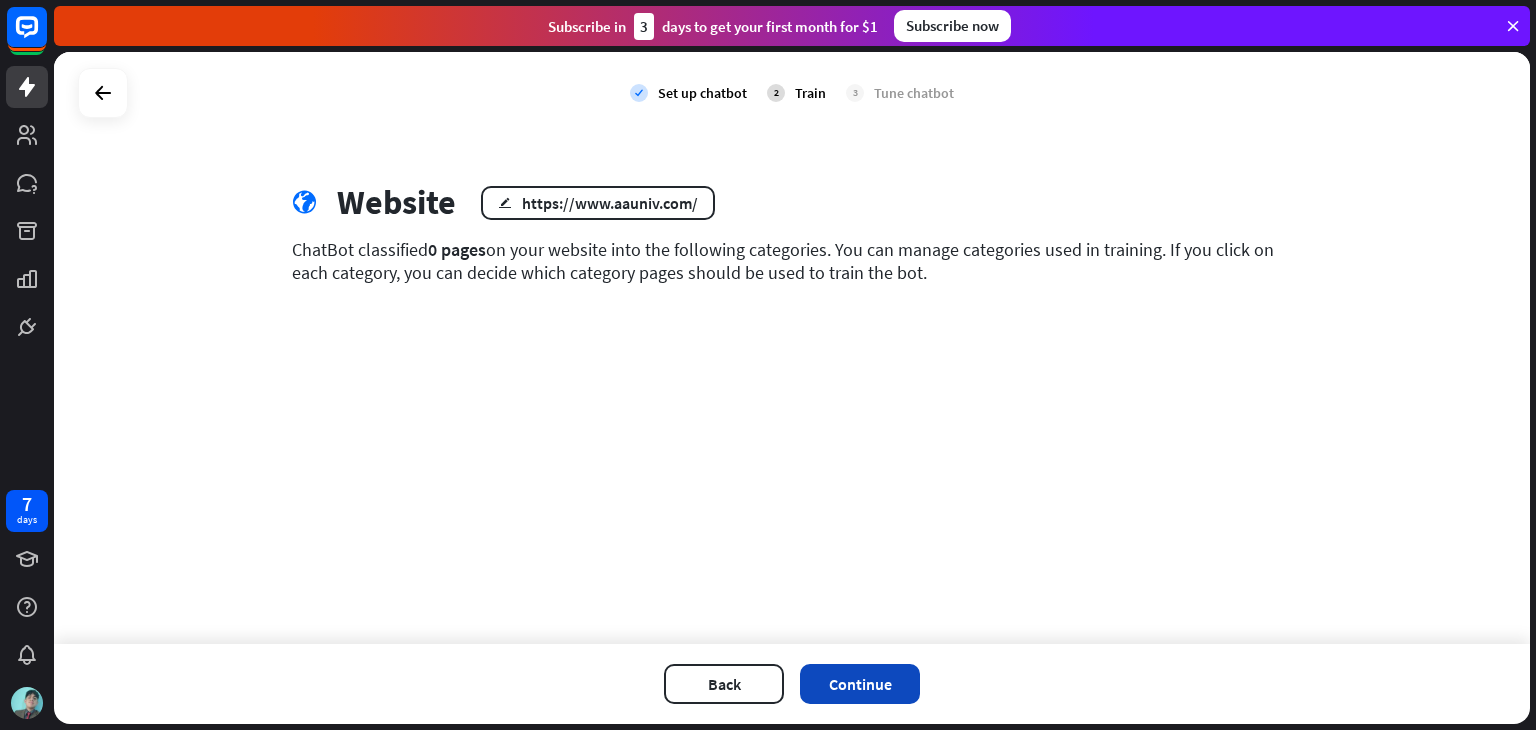 click on "Continue" at bounding box center [860, 684] 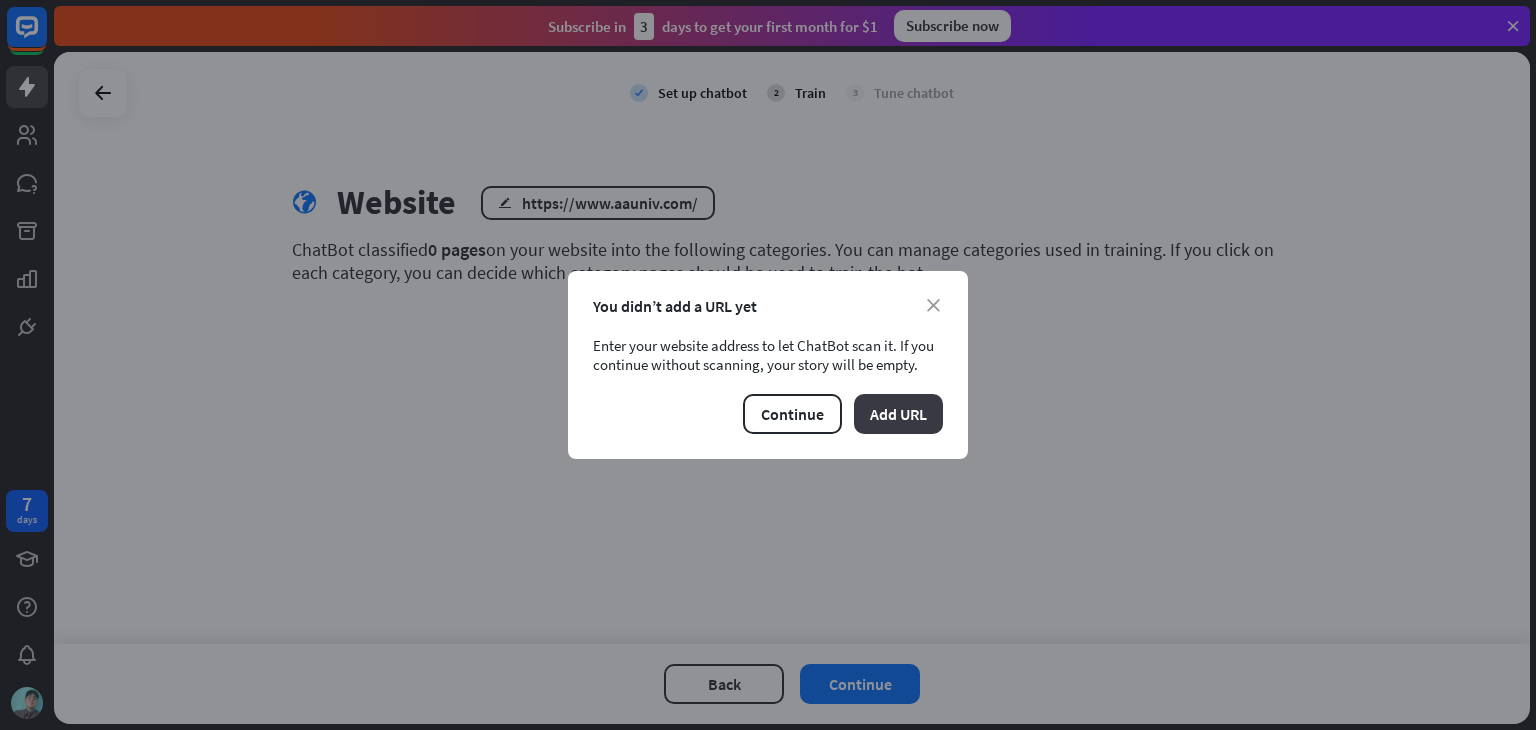 click on "Add URL" at bounding box center (898, 414) 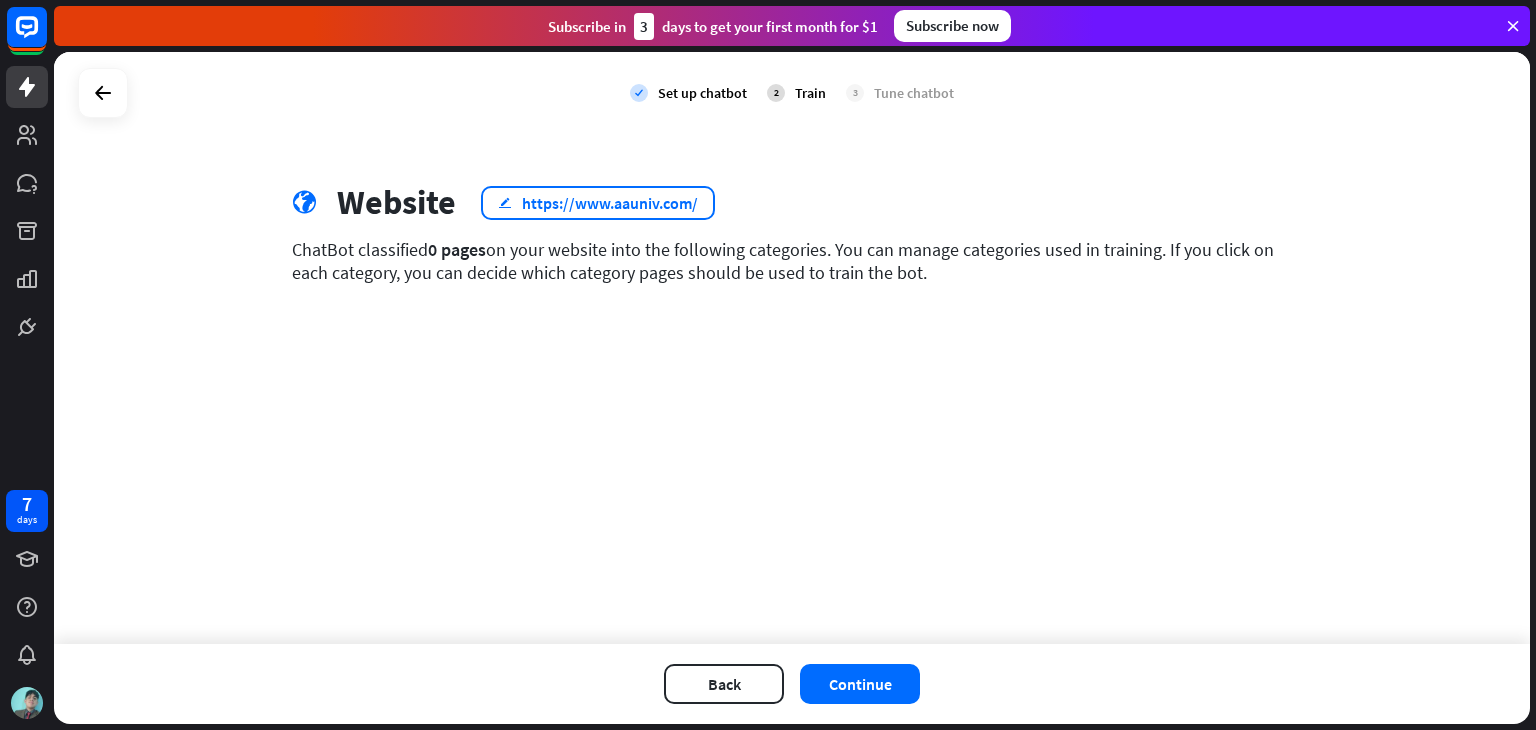 click on "https://www.aauniv.com/" at bounding box center (610, 203) 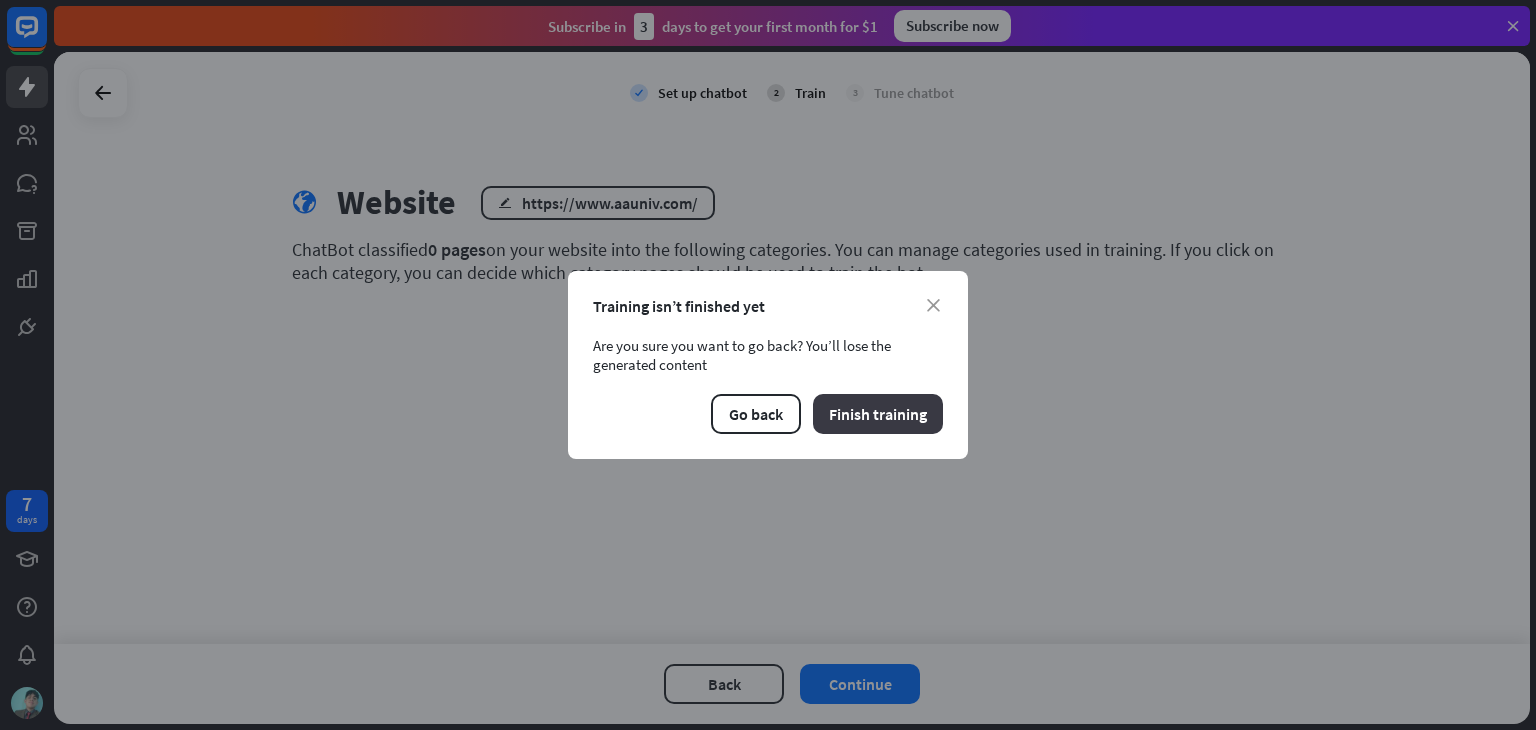 click on "Finish training" at bounding box center [878, 414] 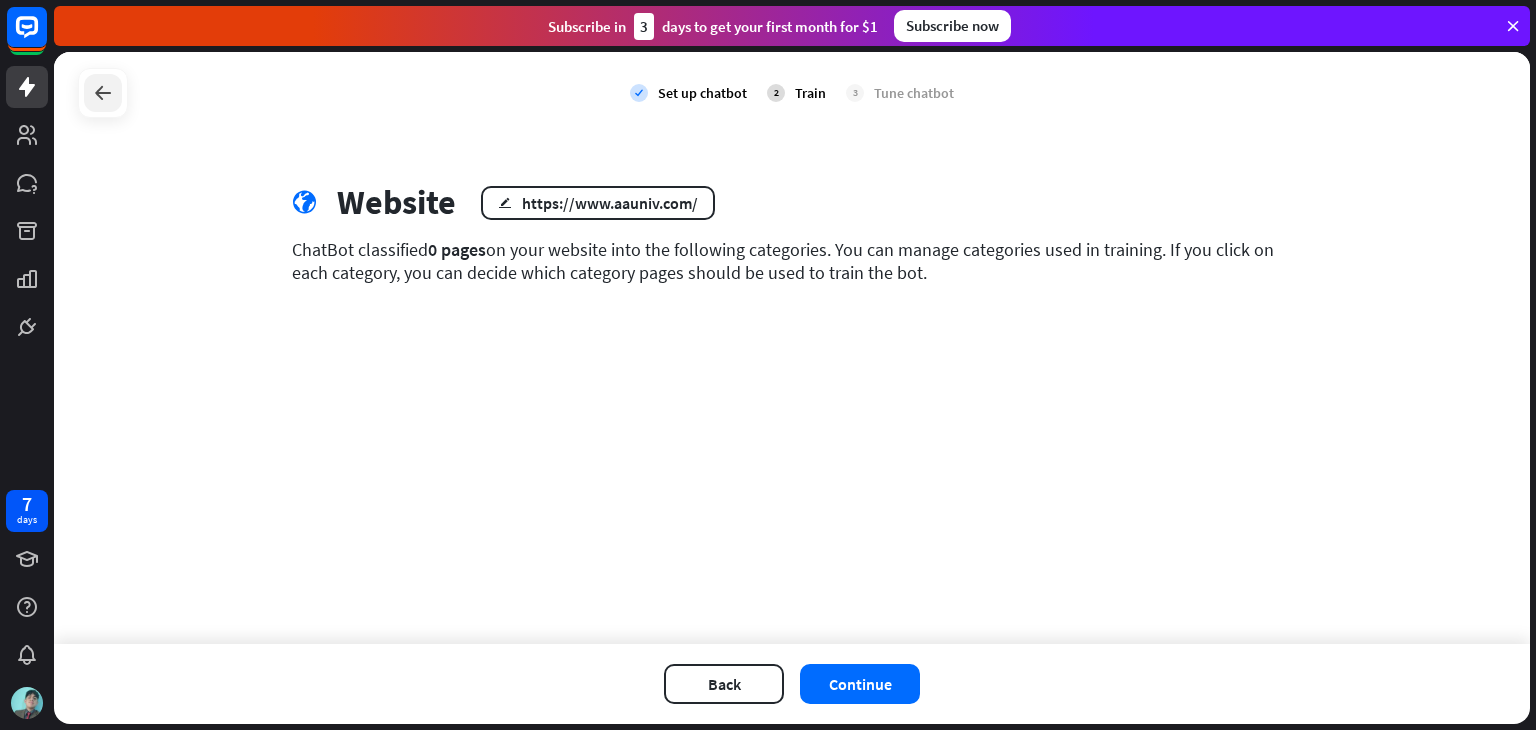 click at bounding box center (103, 93) 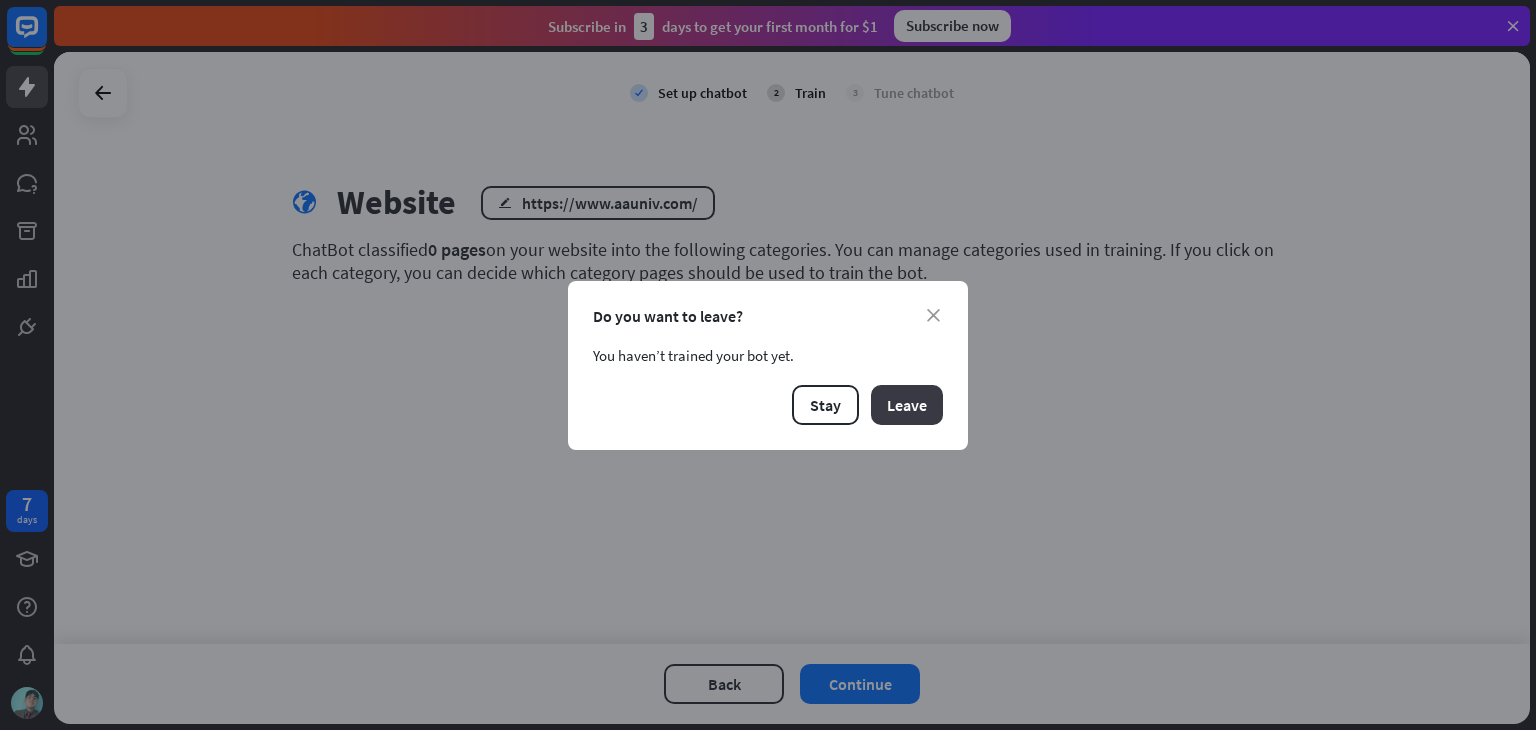 click on "Leave" at bounding box center [907, 405] 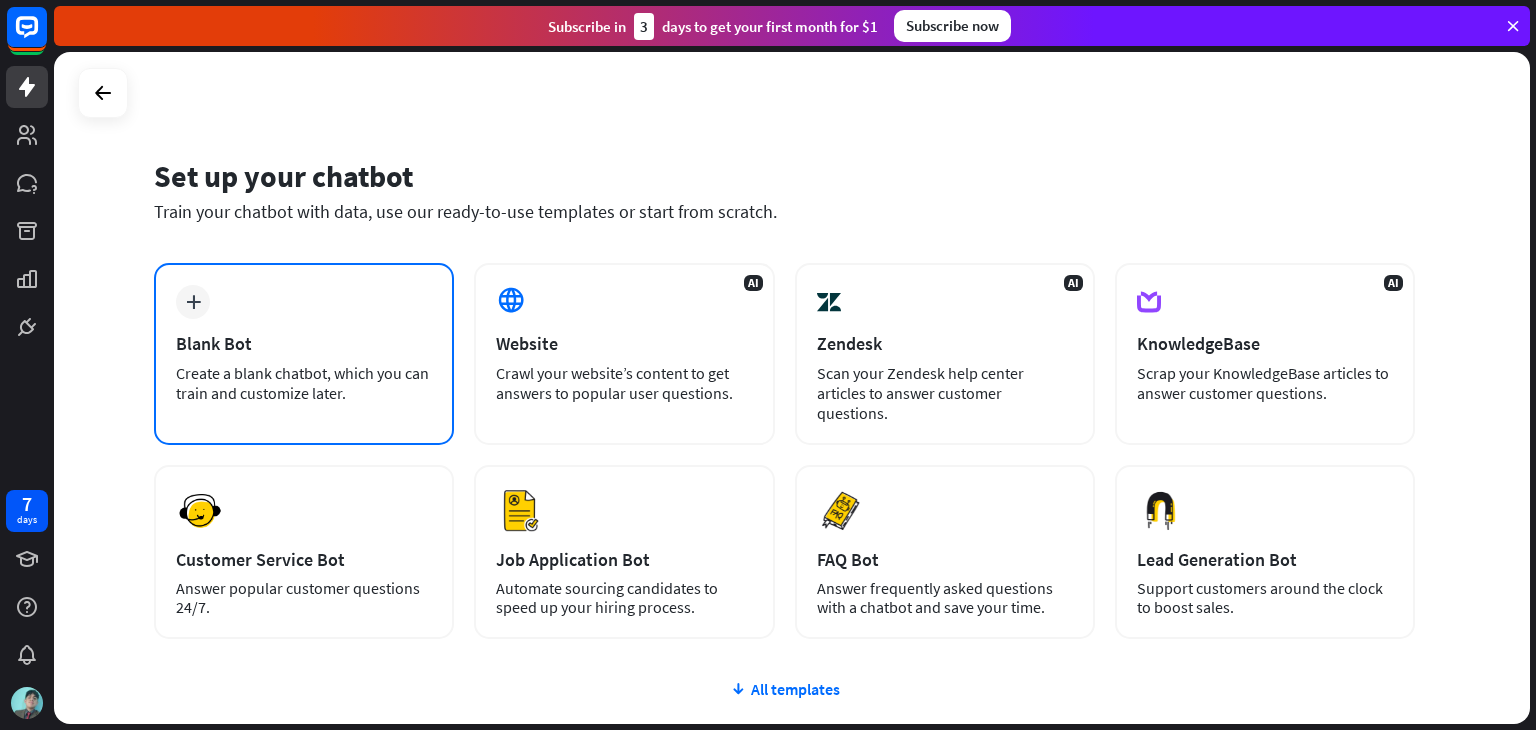 click on "Create a blank chatbot, which you can train and
customize later." at bounding box center (304, 383) 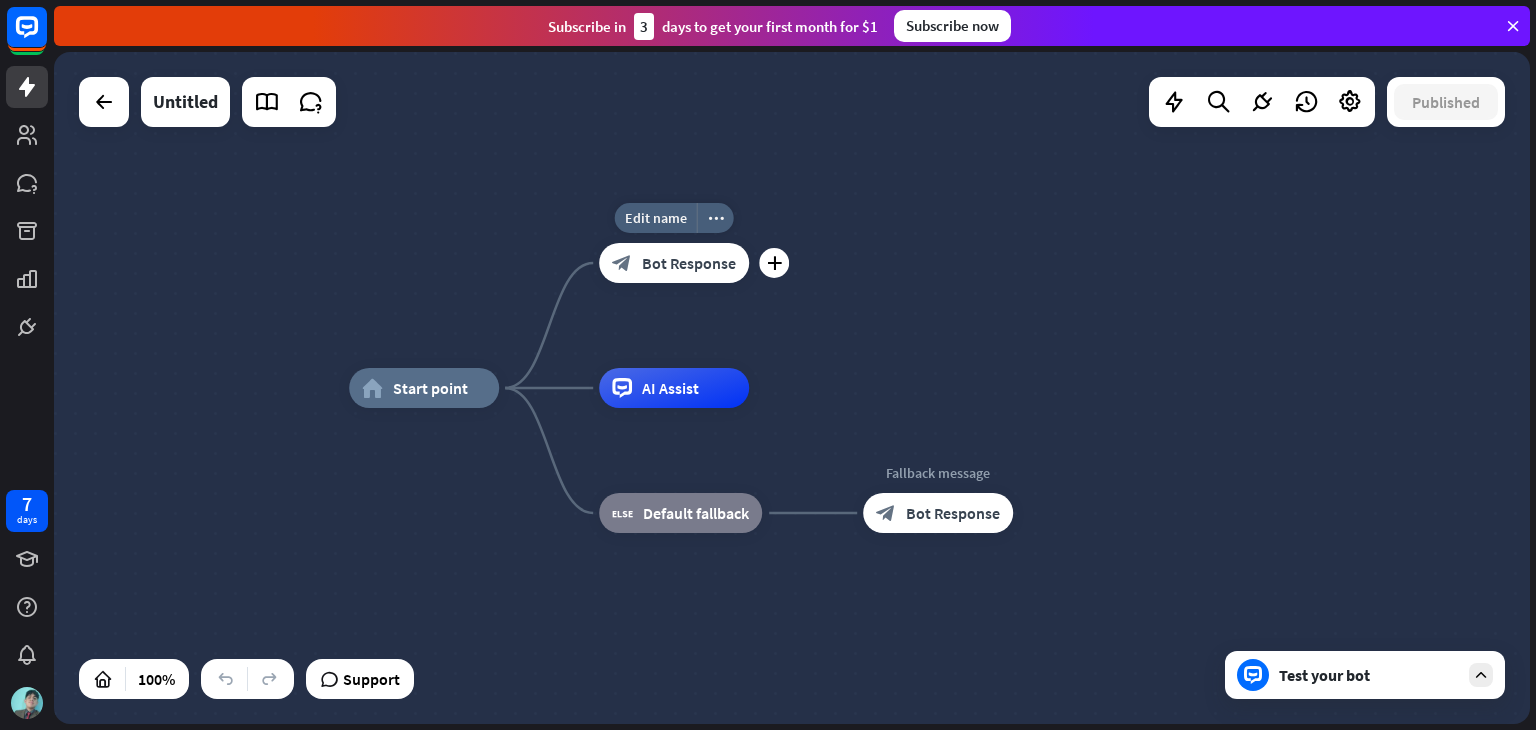 click on "Bot Response" at bounding box center (689, 263) 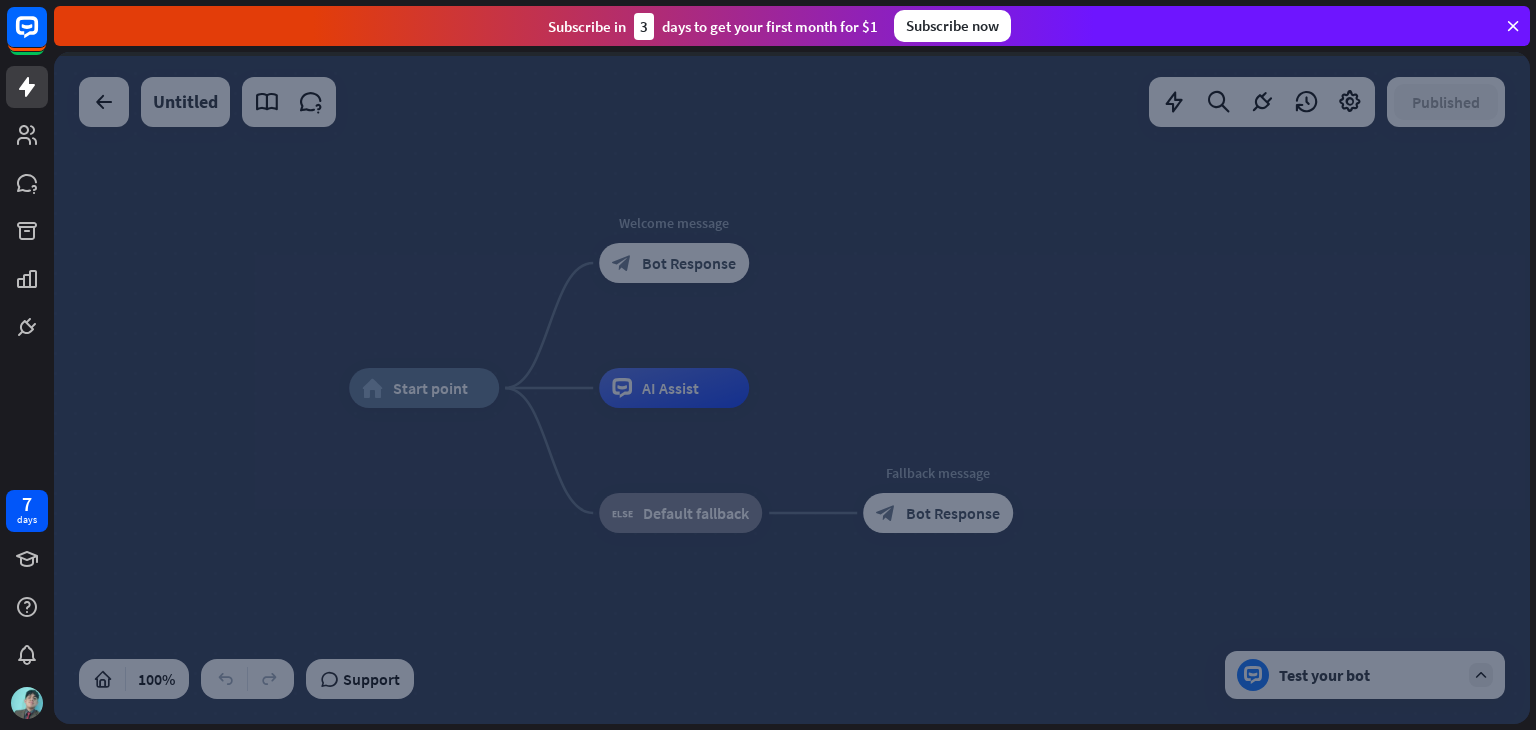 click at bounding box center [792, 388] 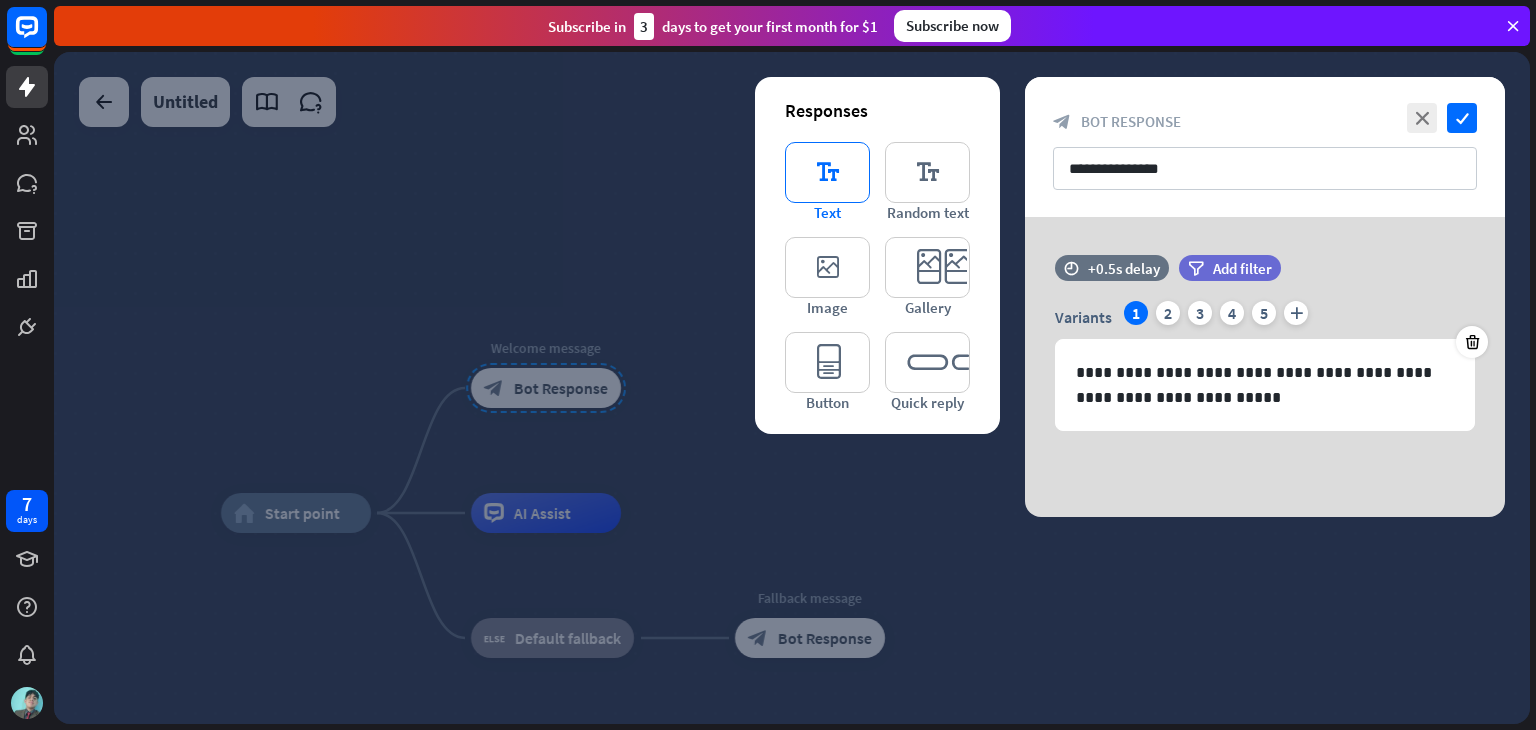click on "editor_text" at bounding box center (827, 172) 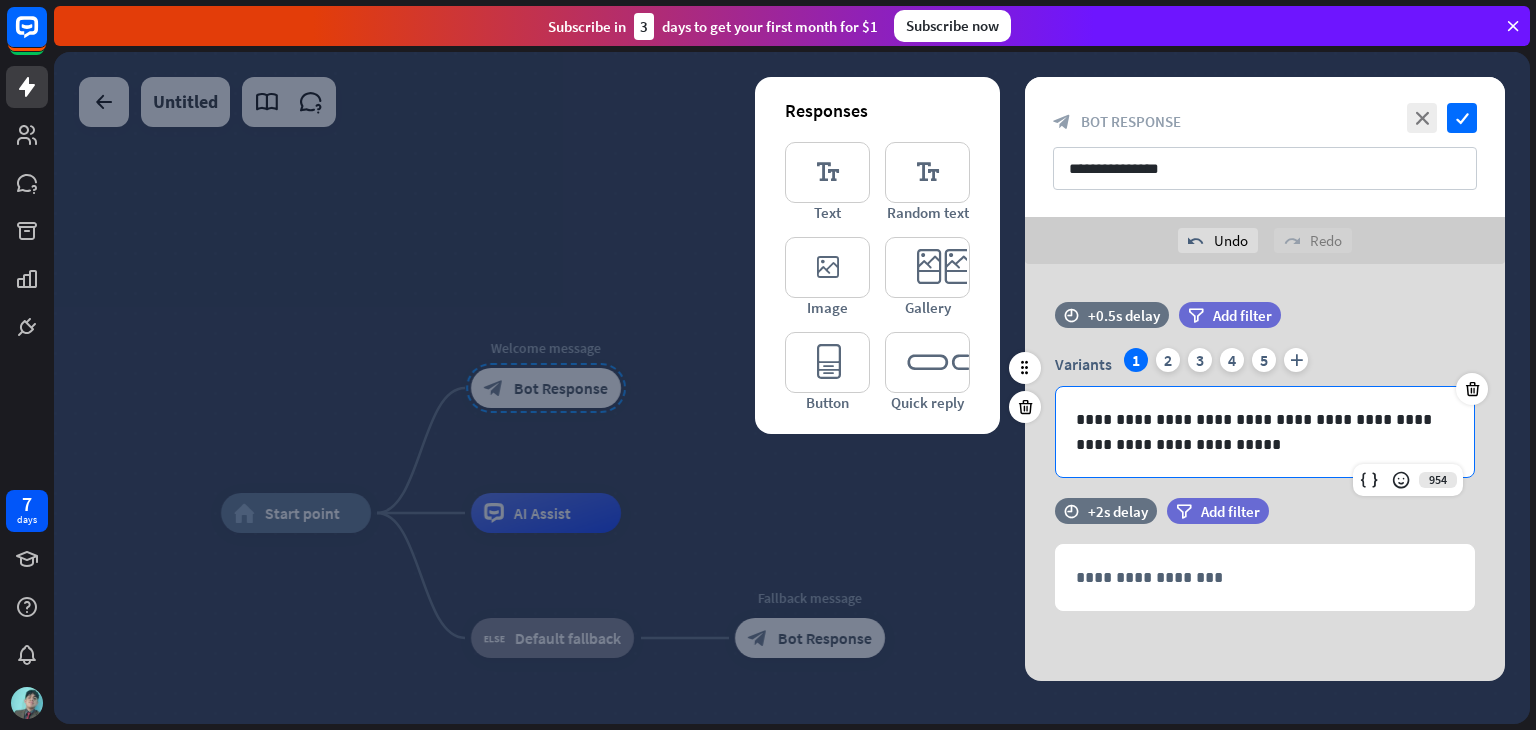 drag, startPoint x: 1285, startPoint y: 461, endPoint x: 1254, endPoint y: 454, distance: 31.780497 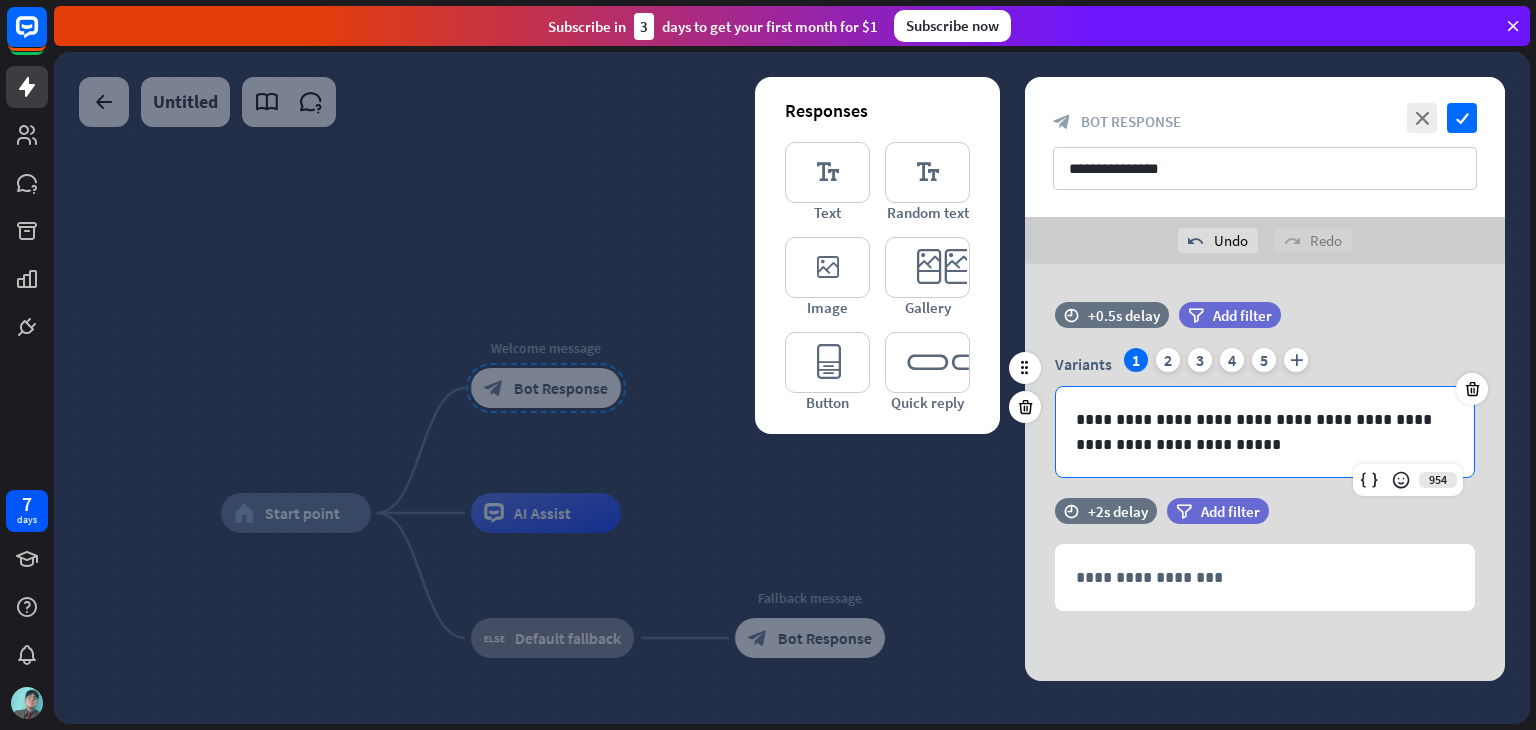 click on "**********" at bounding box center [1265, 432] 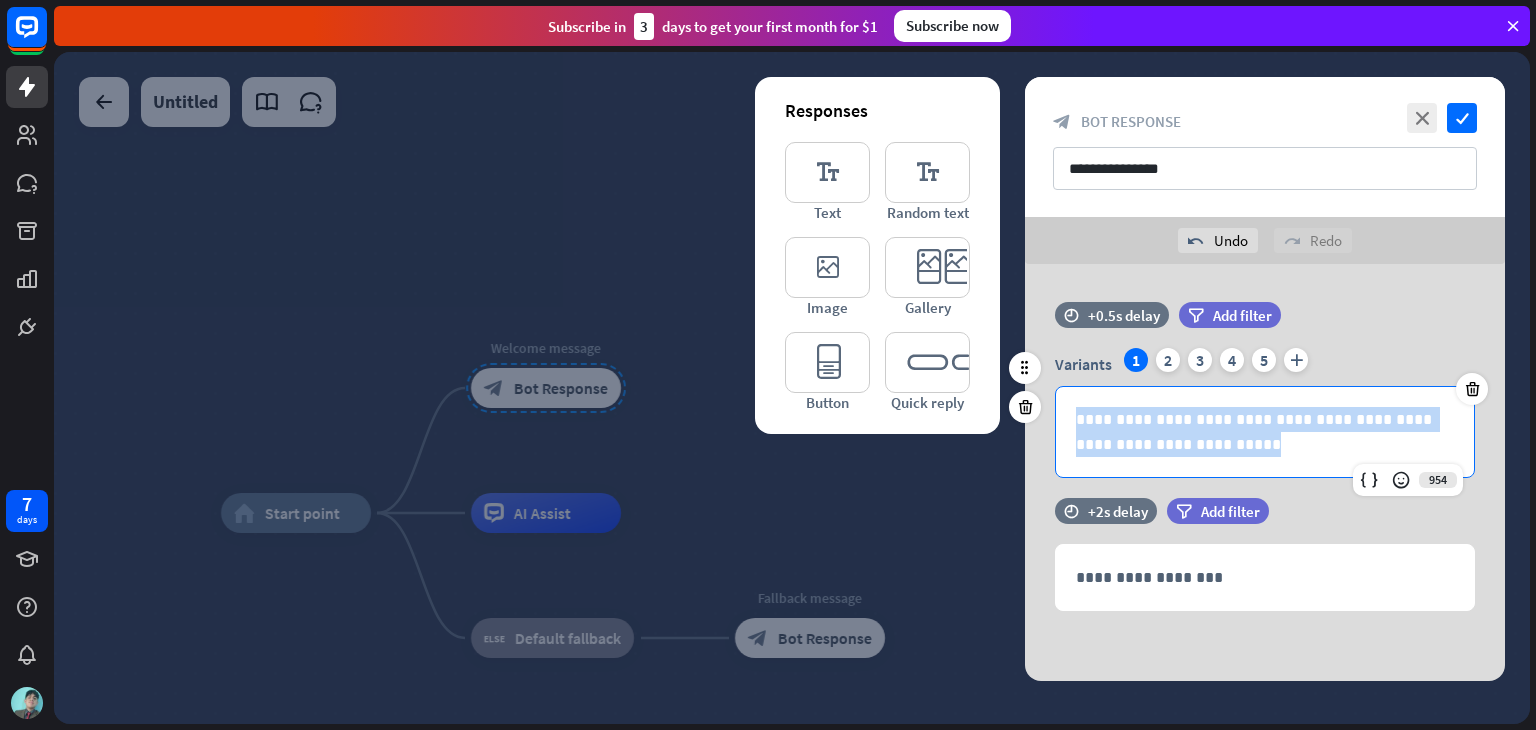 drag, startPoint x: 1250, startPoint y: 454, endPoint x: 1239, endPoint y: 453, distance: 11.045361 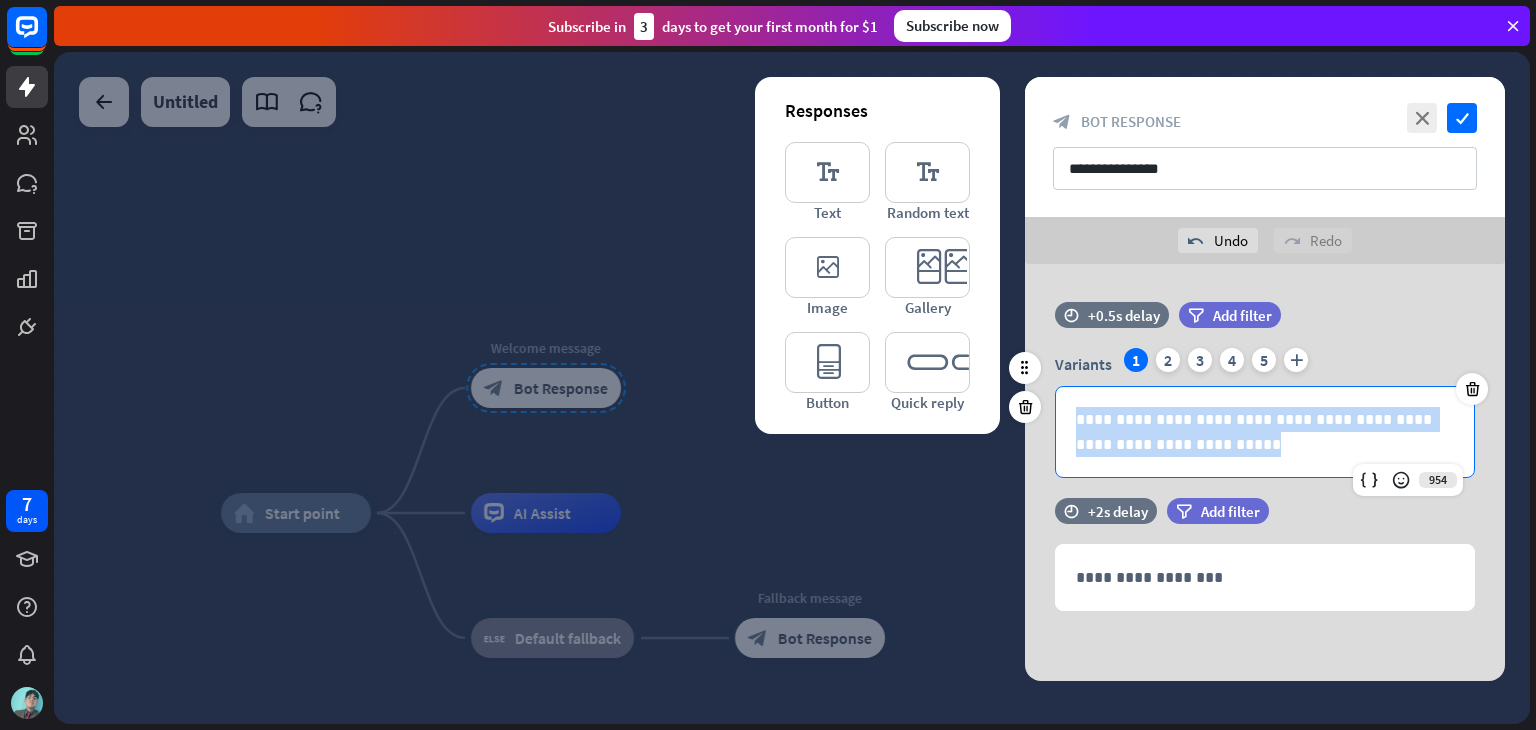 type 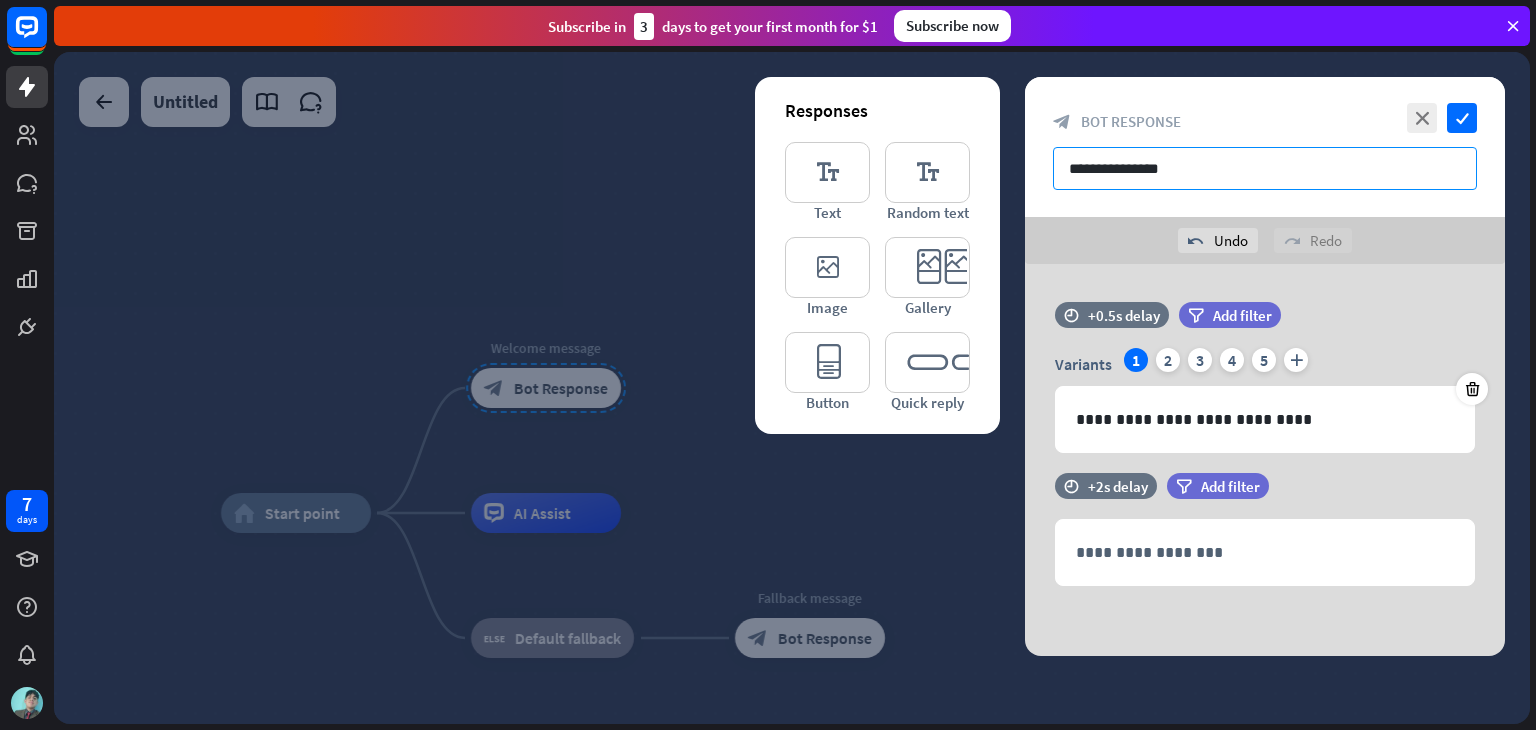 click on "**********" at bounding box center (1265, 168) 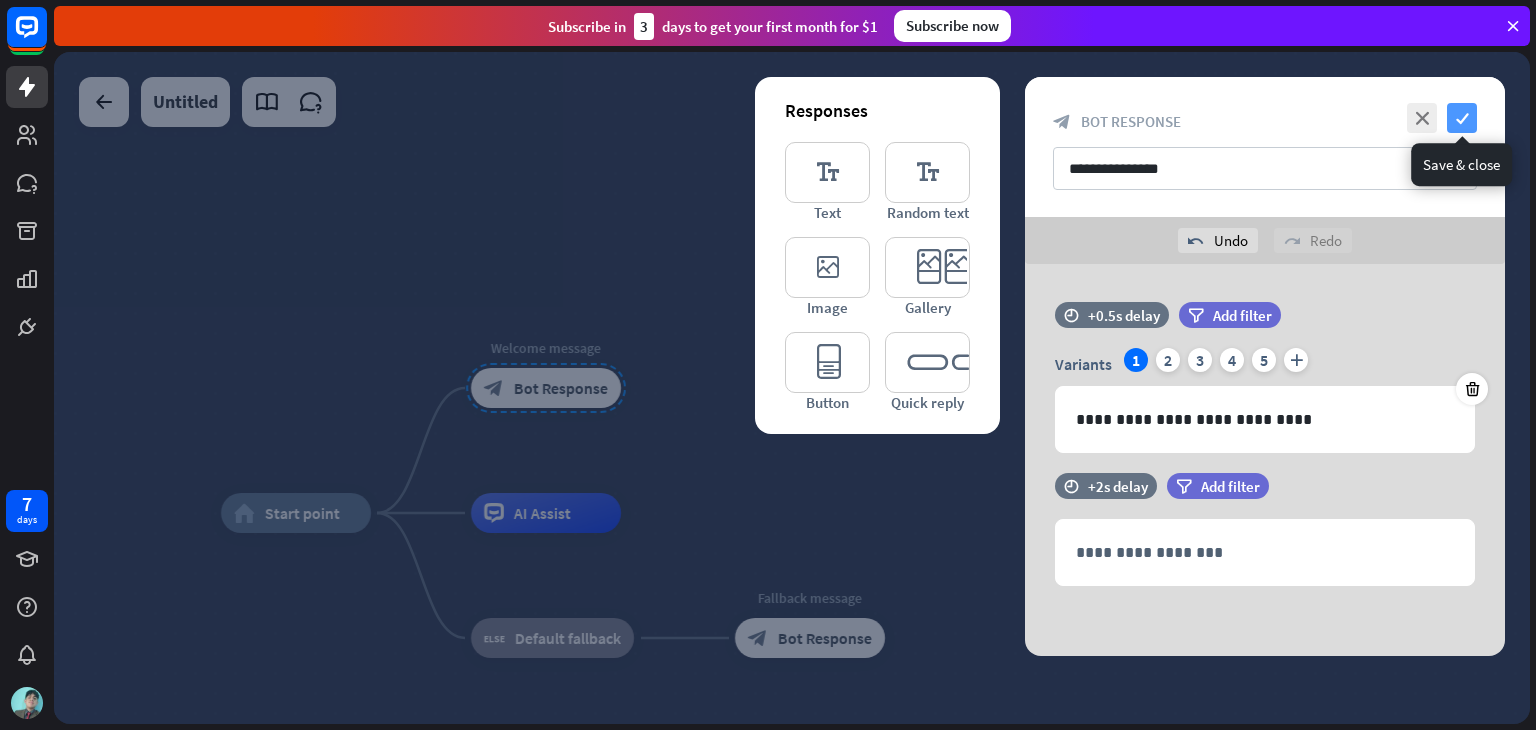 click on "check" at bounding box center (1462, 118) 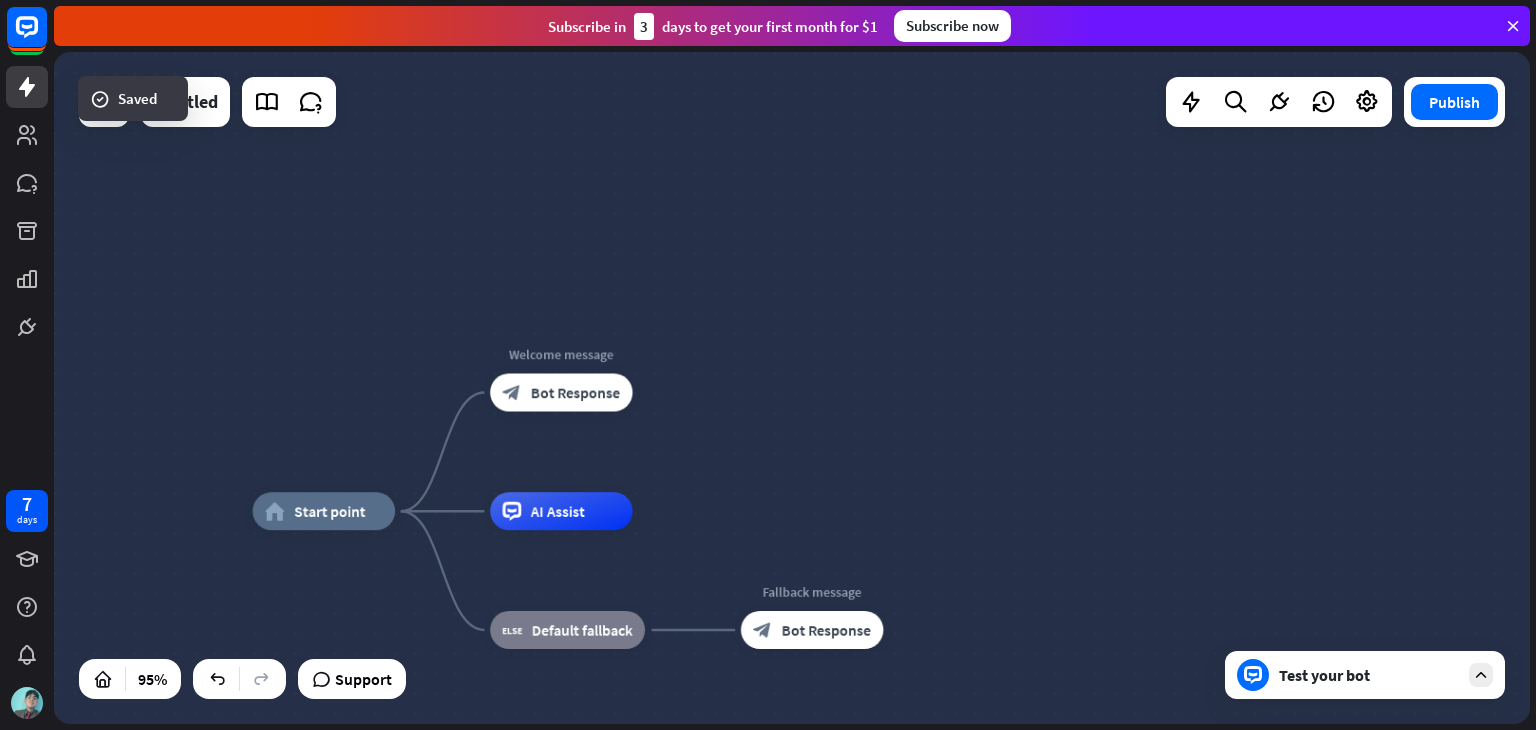click on "Test your bot" at bounding box center [1365, 675] 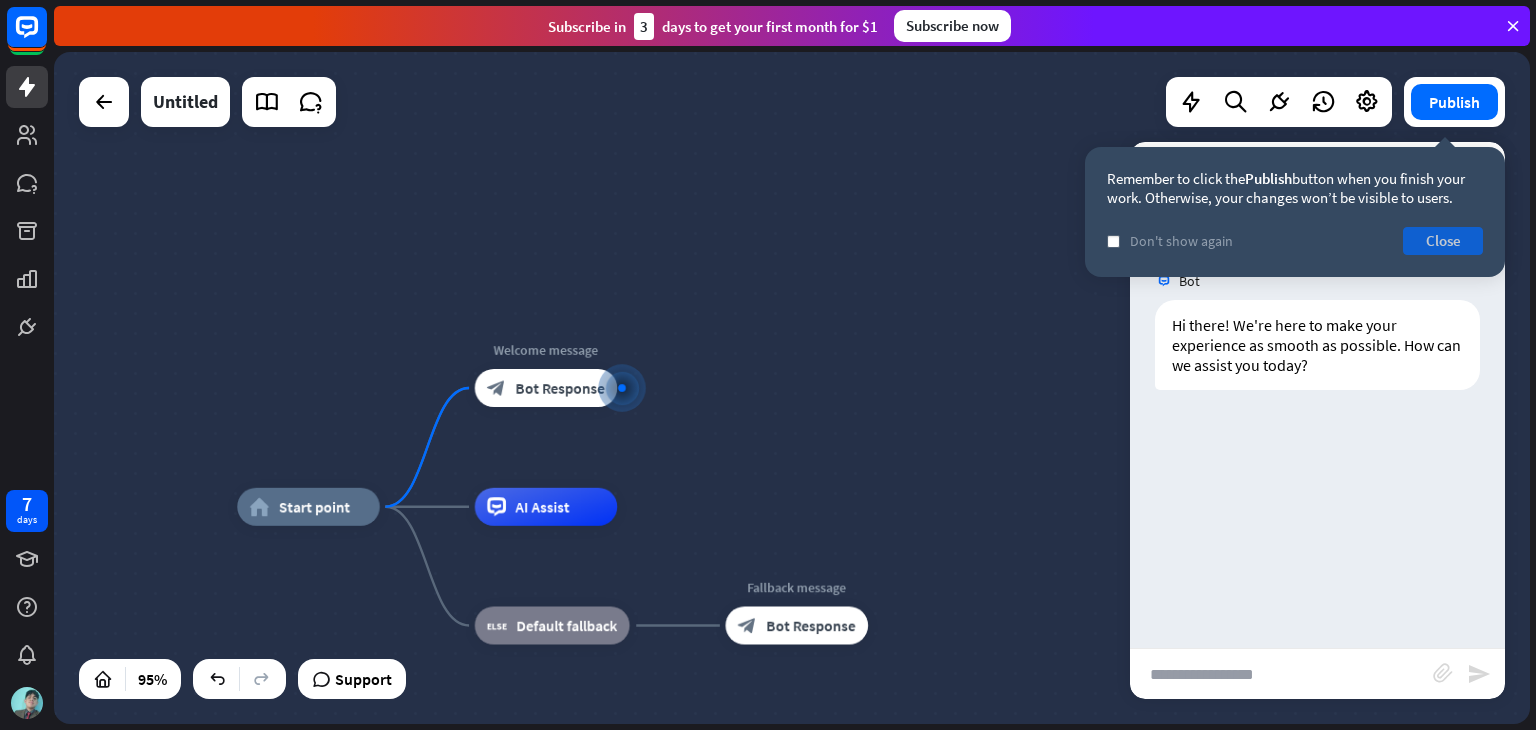 click on "Close" at bounding box center [1443, 241] 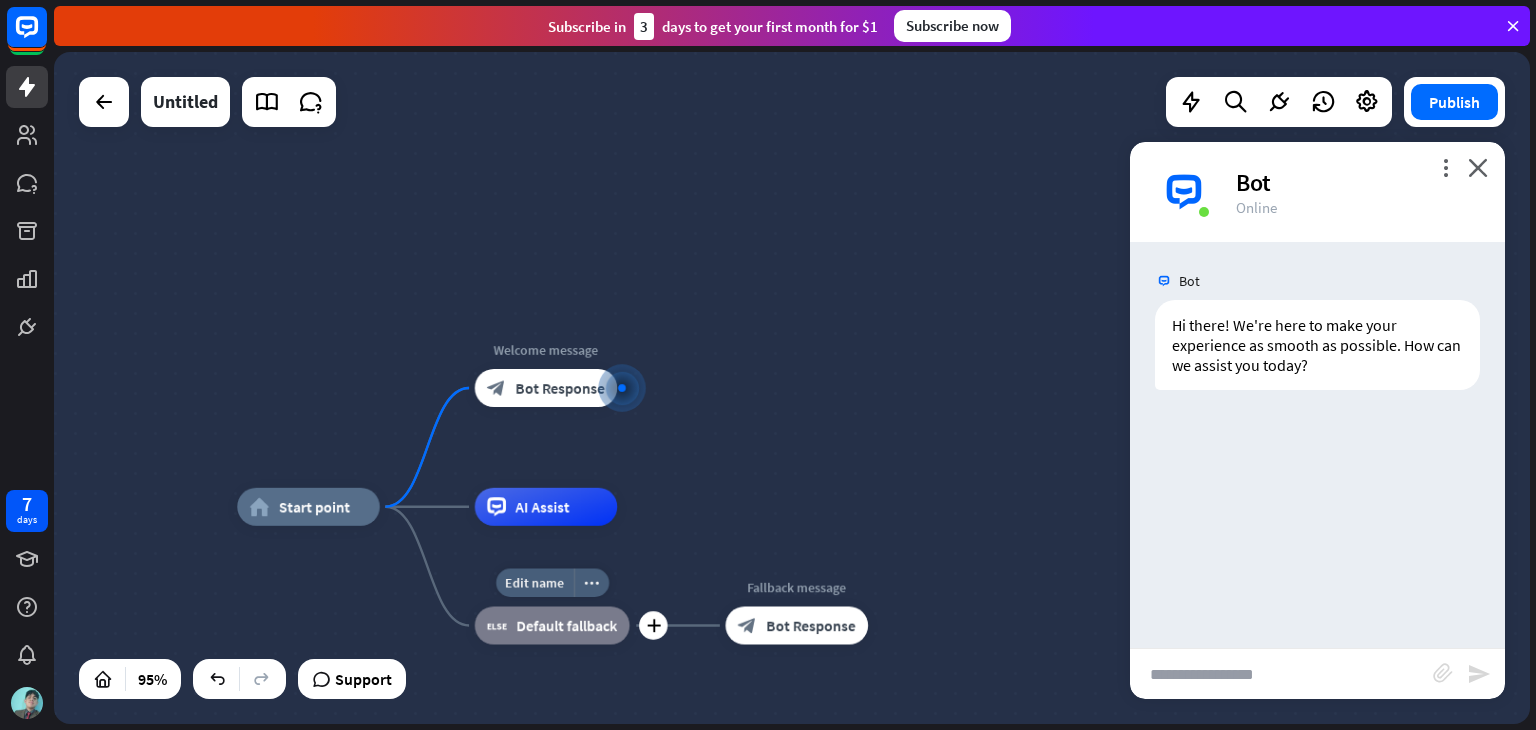 click on "Default fallback" at bounding box center (567, 625) 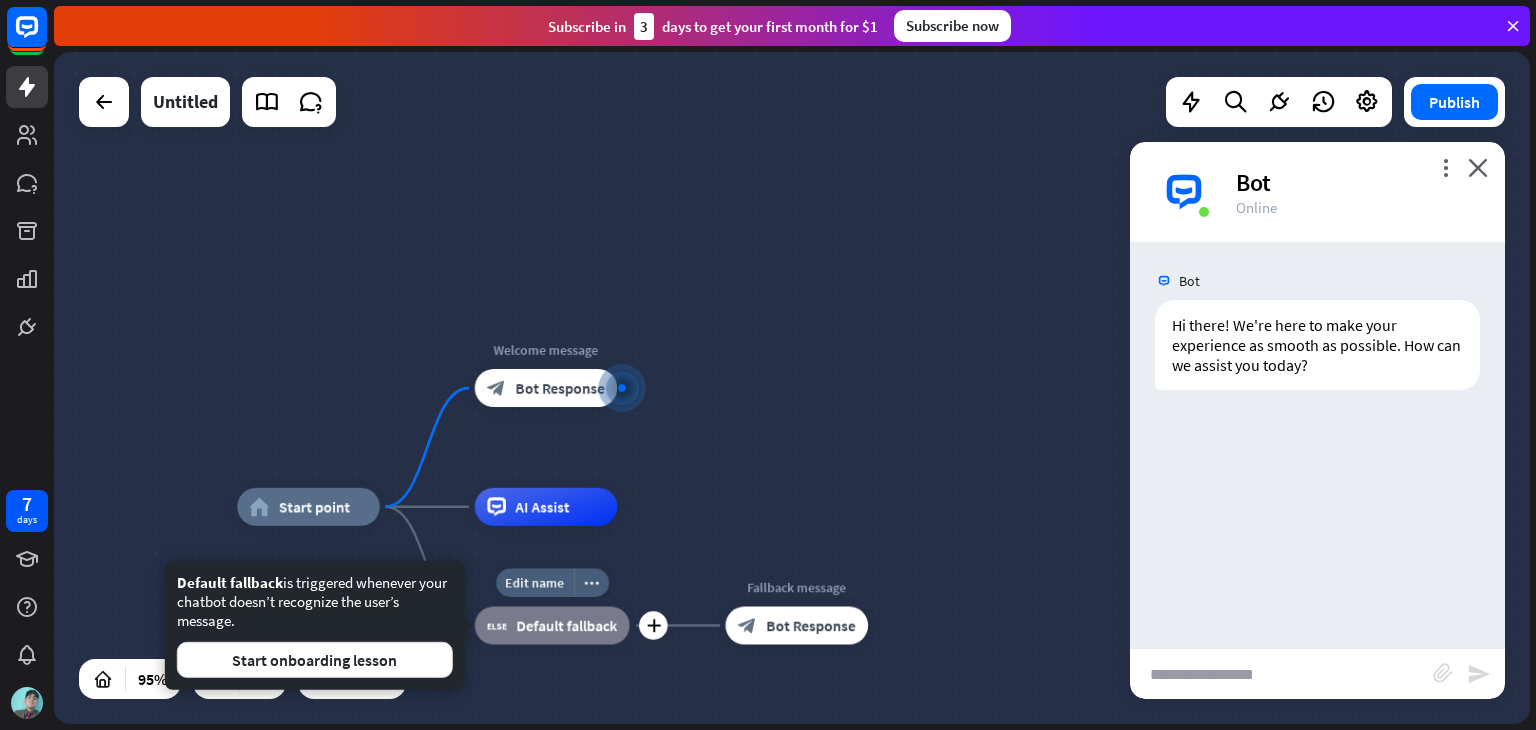 click on "Default fallback" at bounding box center (567, 625) 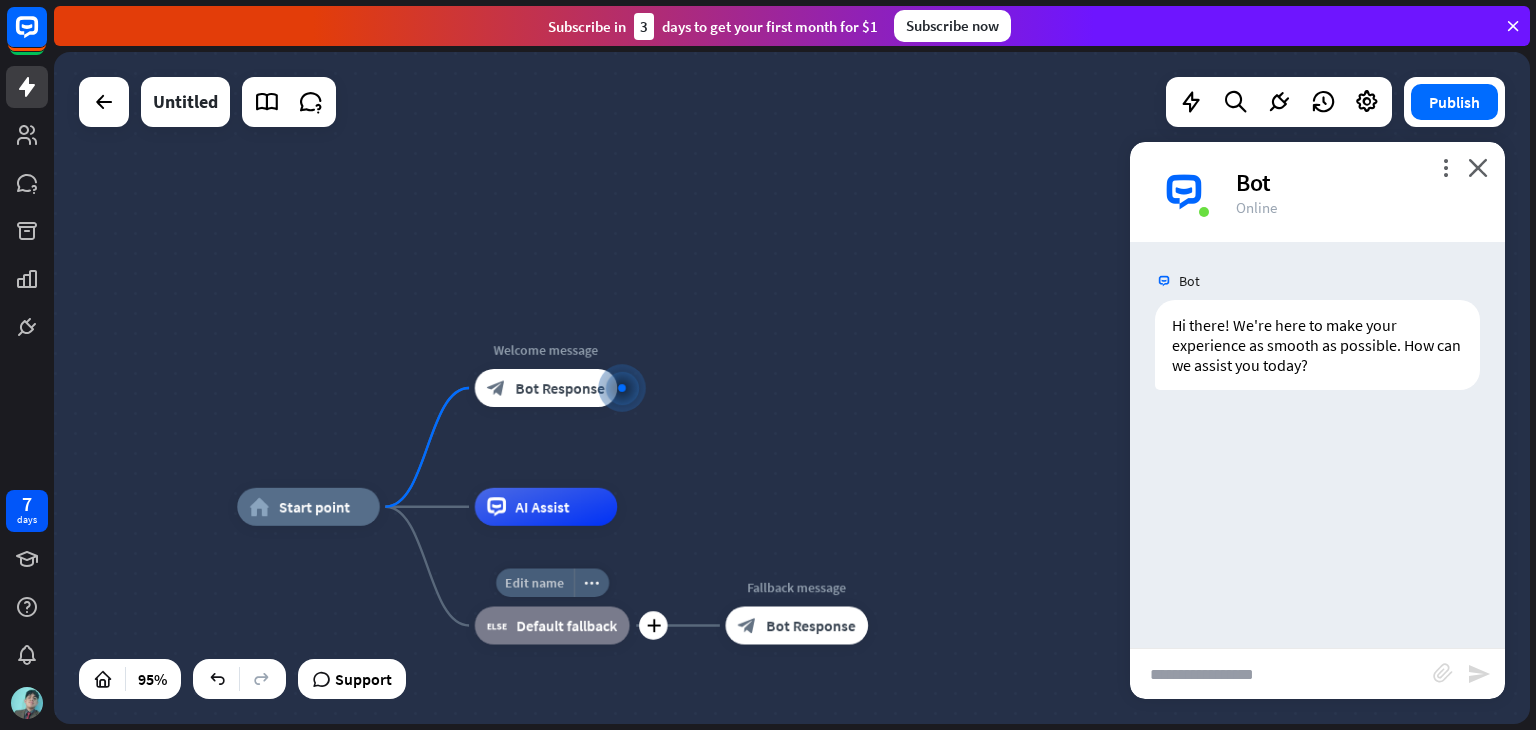 click on "Edit name" at bounding box center [534, 582] 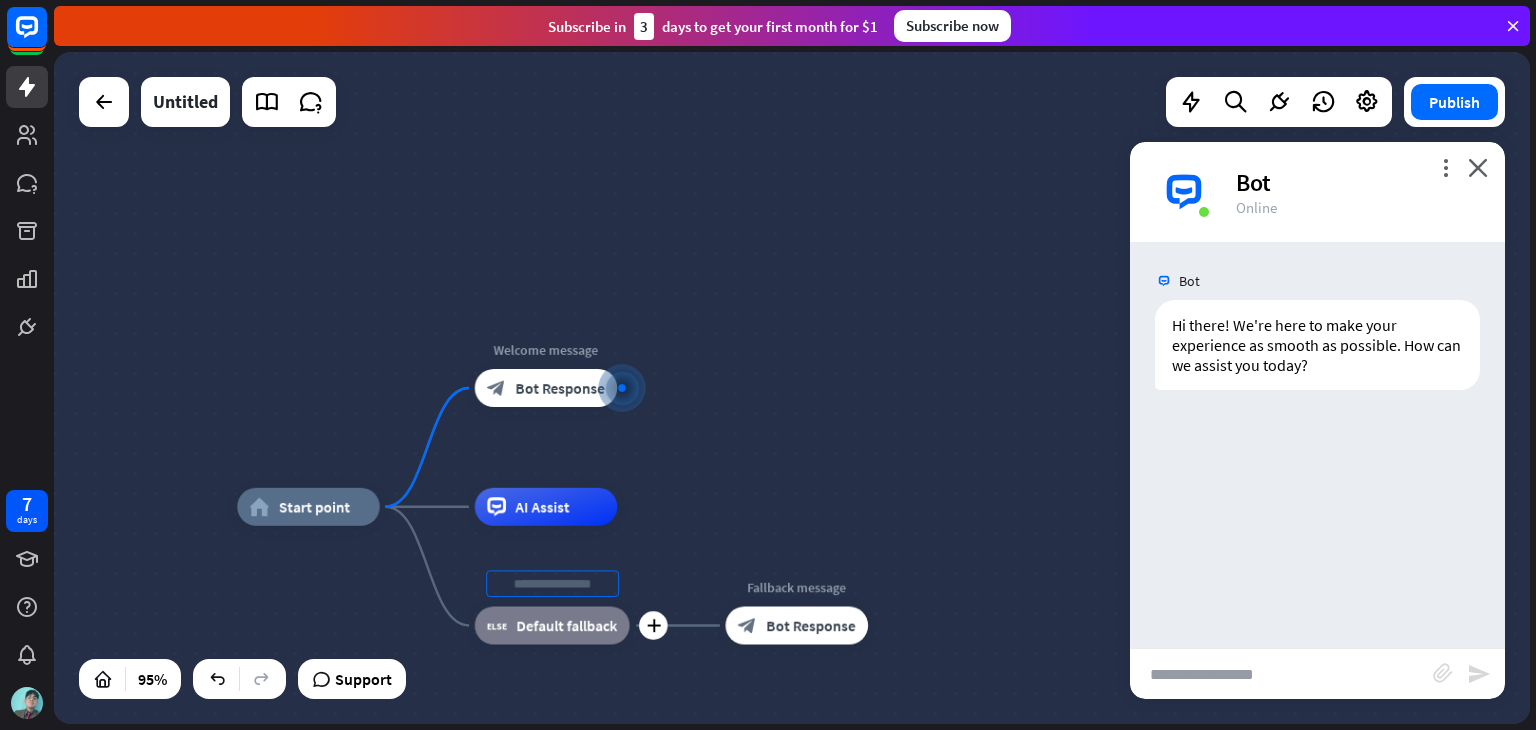 click on "Default fallback" at bounding box center [567, 625] 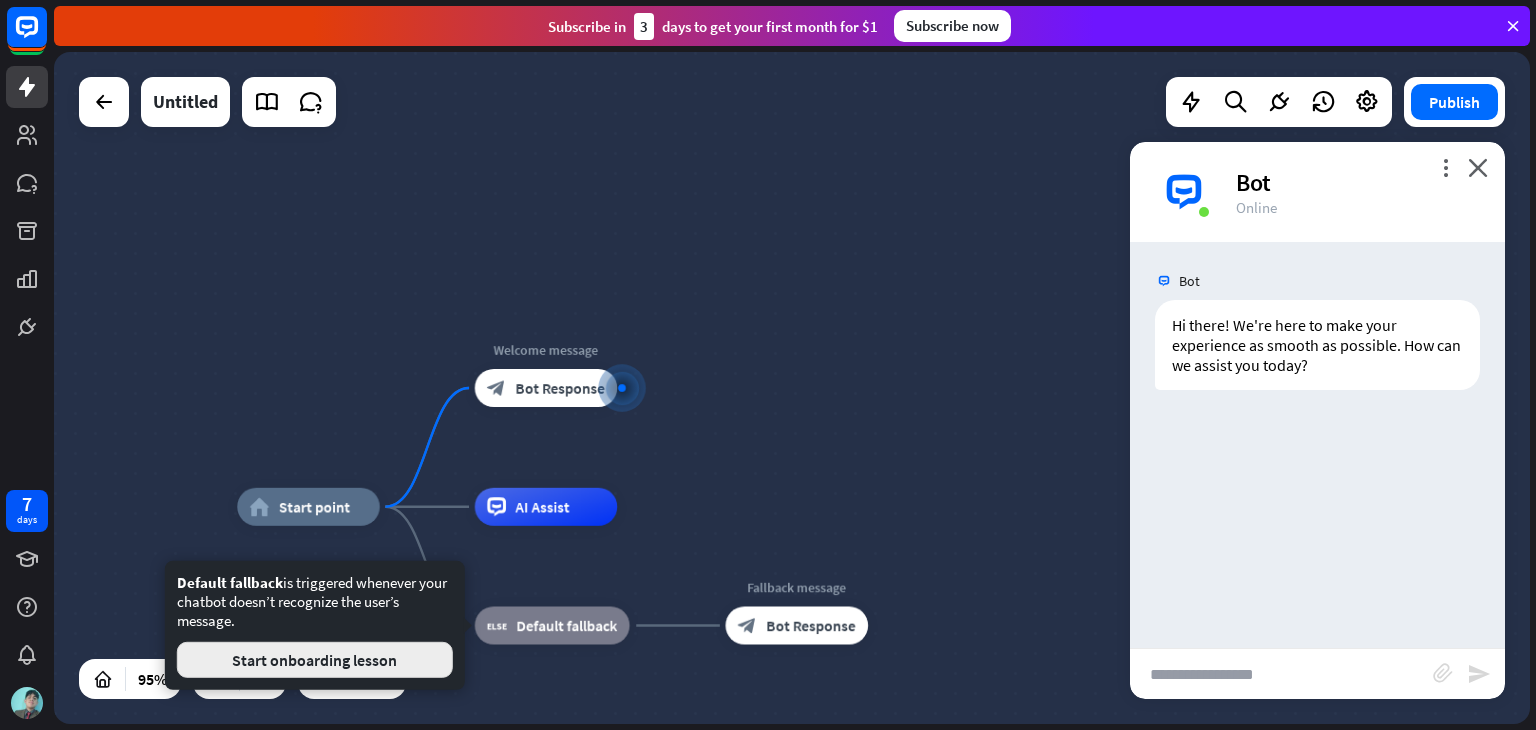 click on "Start onboarding lesson" at bounding box center (315, 660) 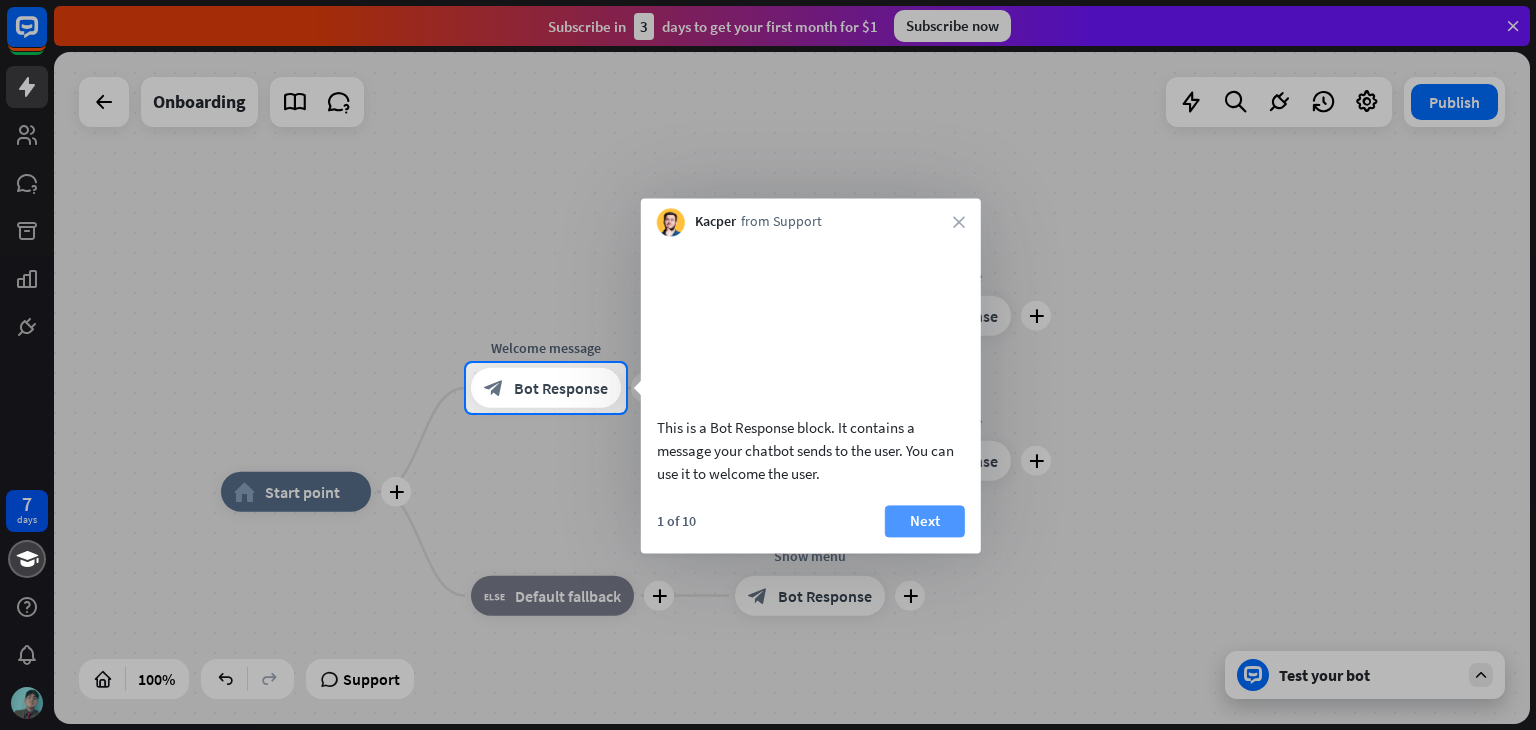 click on "Next" at bounding box center (925, 521) 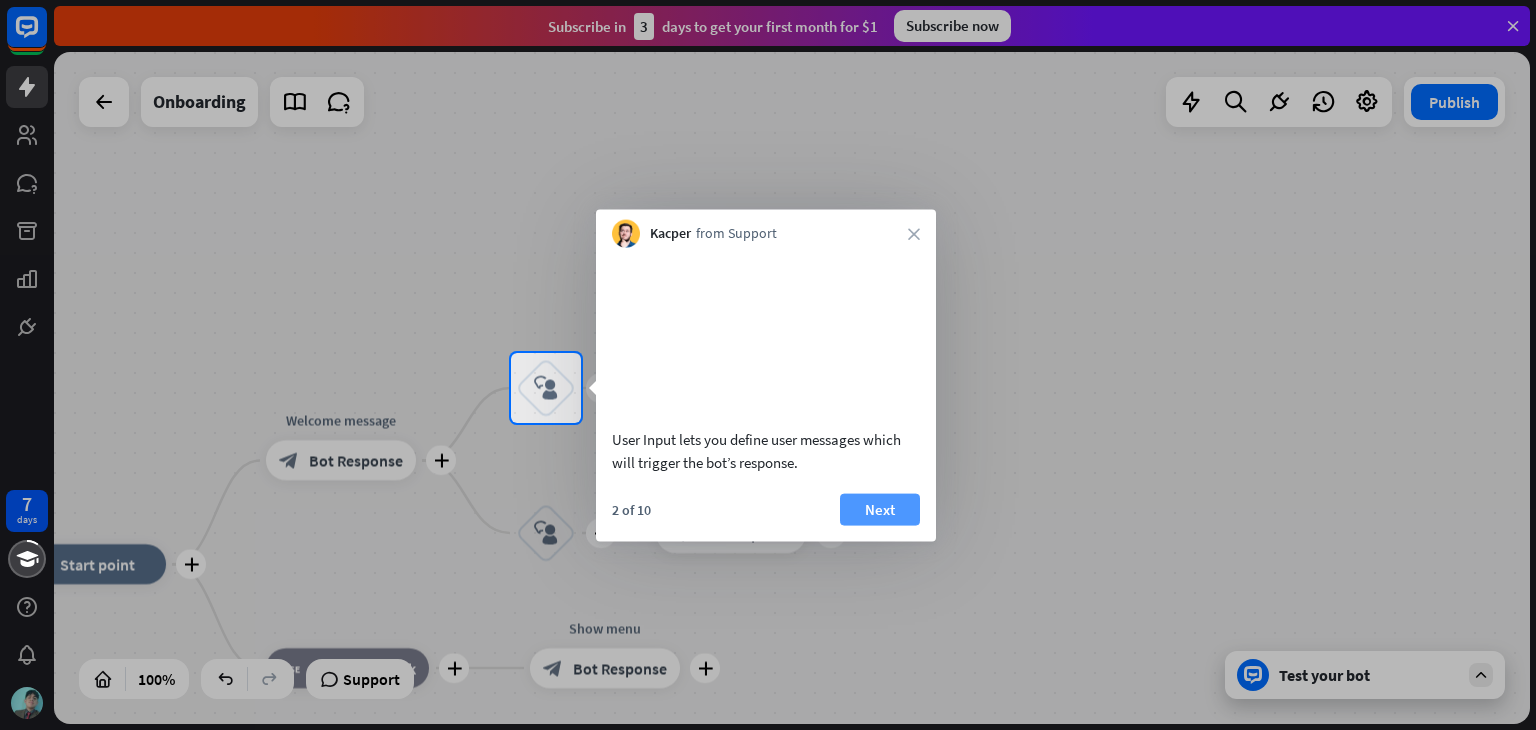 click on "Next" at bounding box center (880, 509) 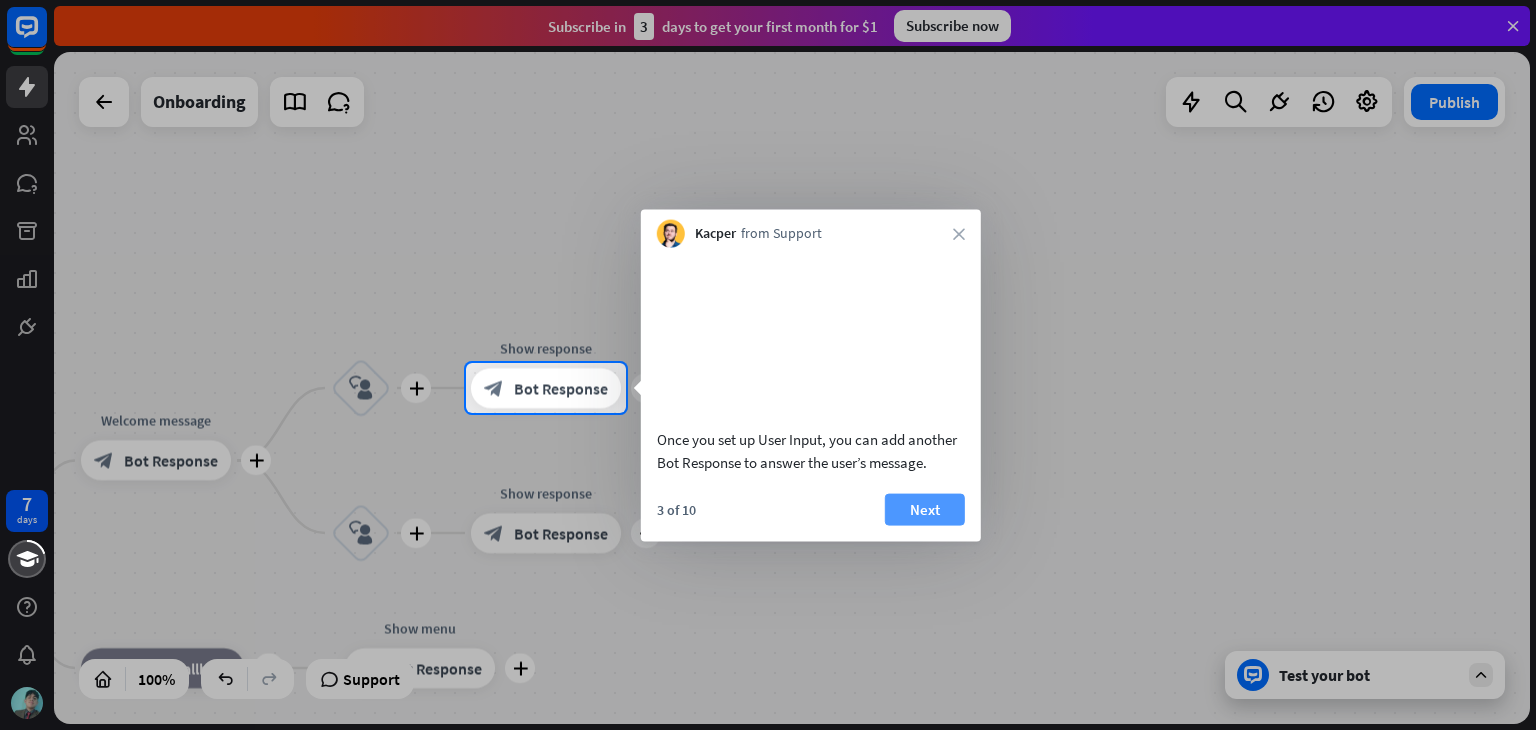 click on "Next" at bounding box center (925, 509) 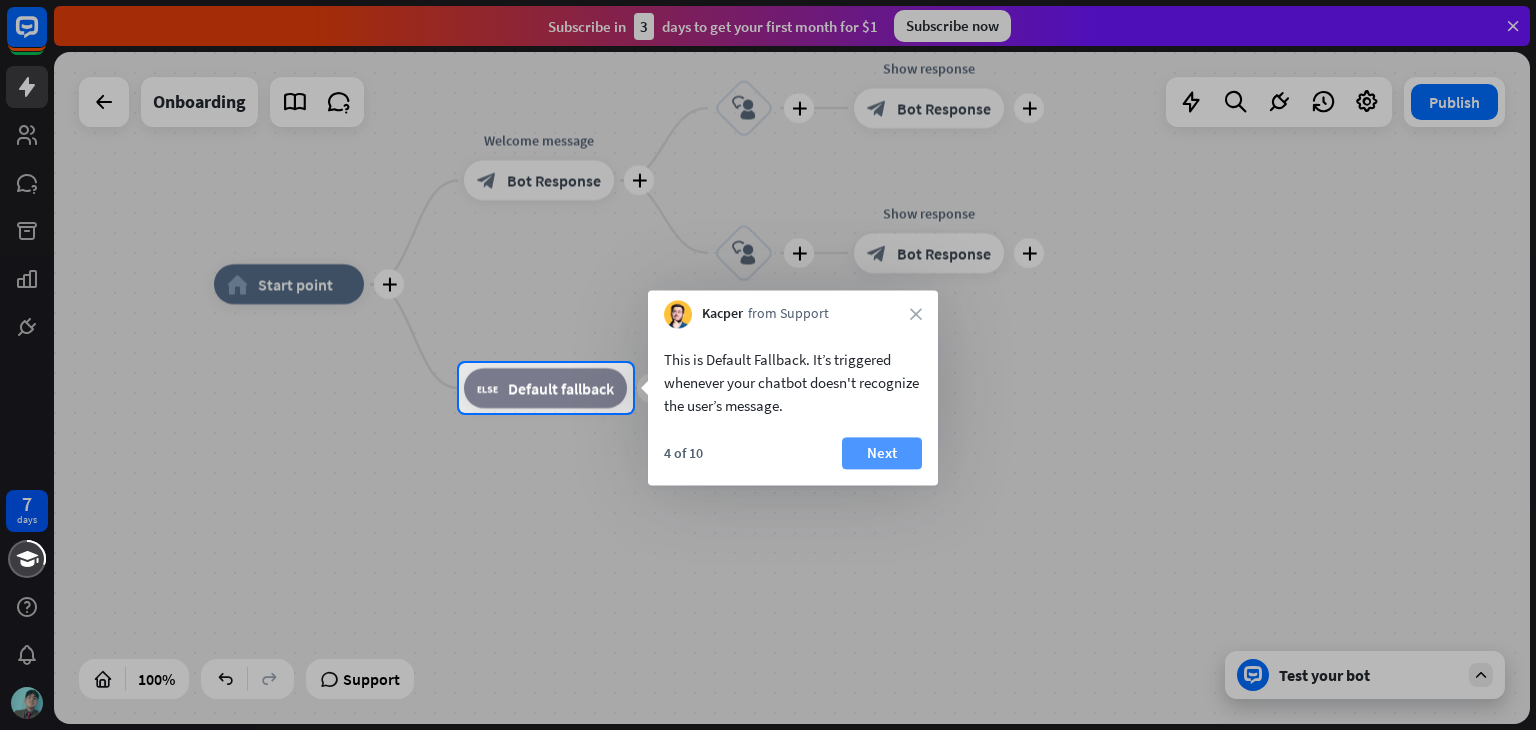 click on "Next" at bounding box center (882, 453) 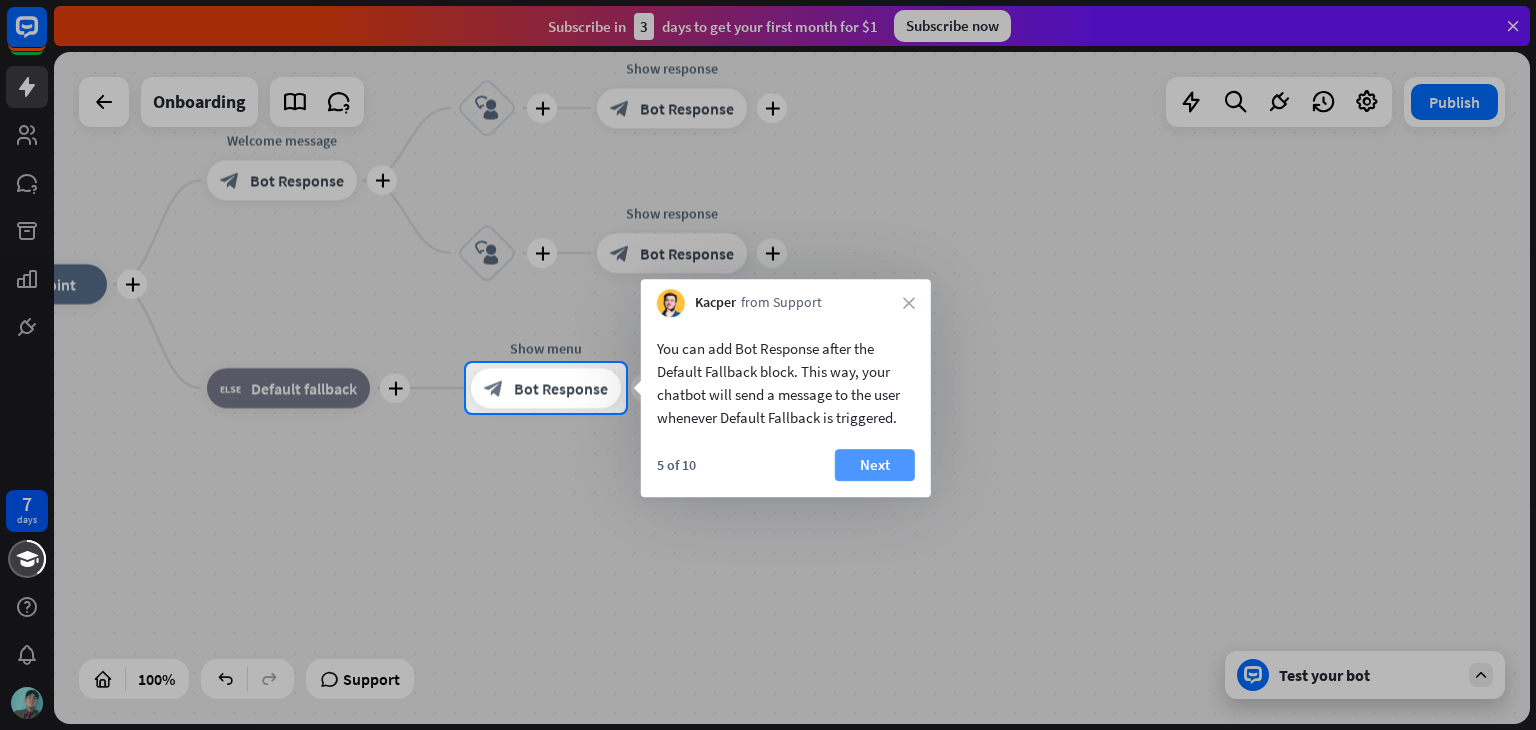 click on "Next" at bounding box center (875, 465) 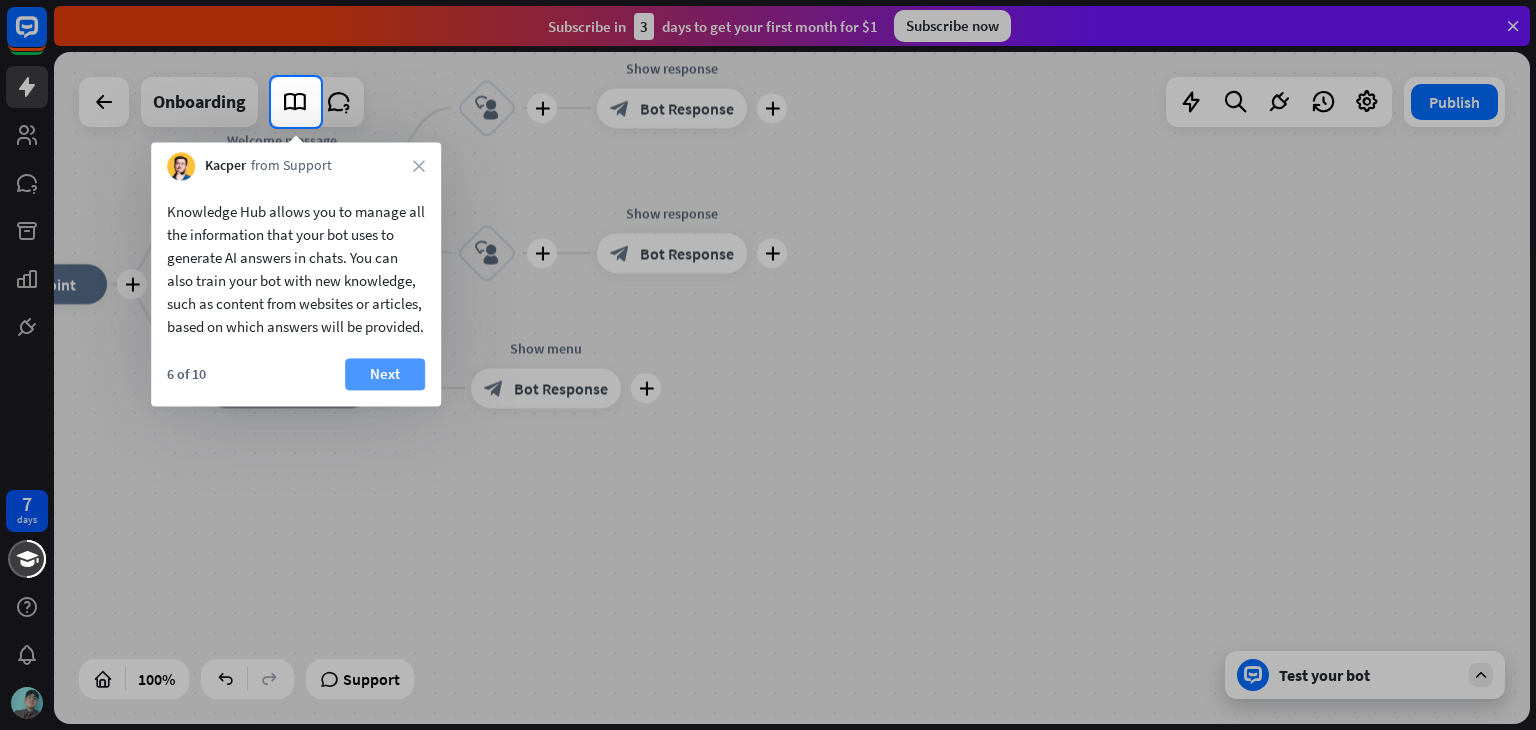 click on "Next" at bounding box center [385, 374] 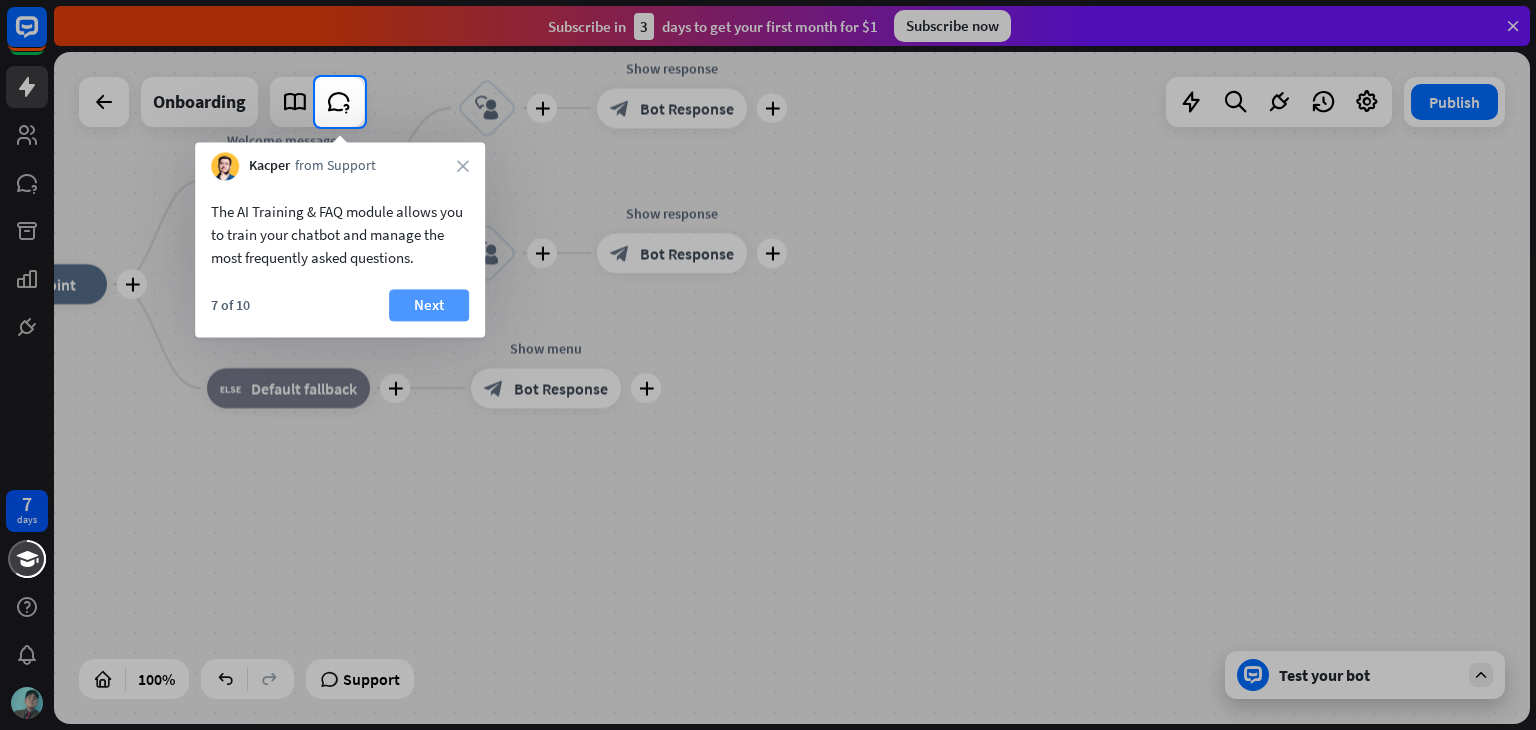 click on "Next" at bounding box center [429, 305] 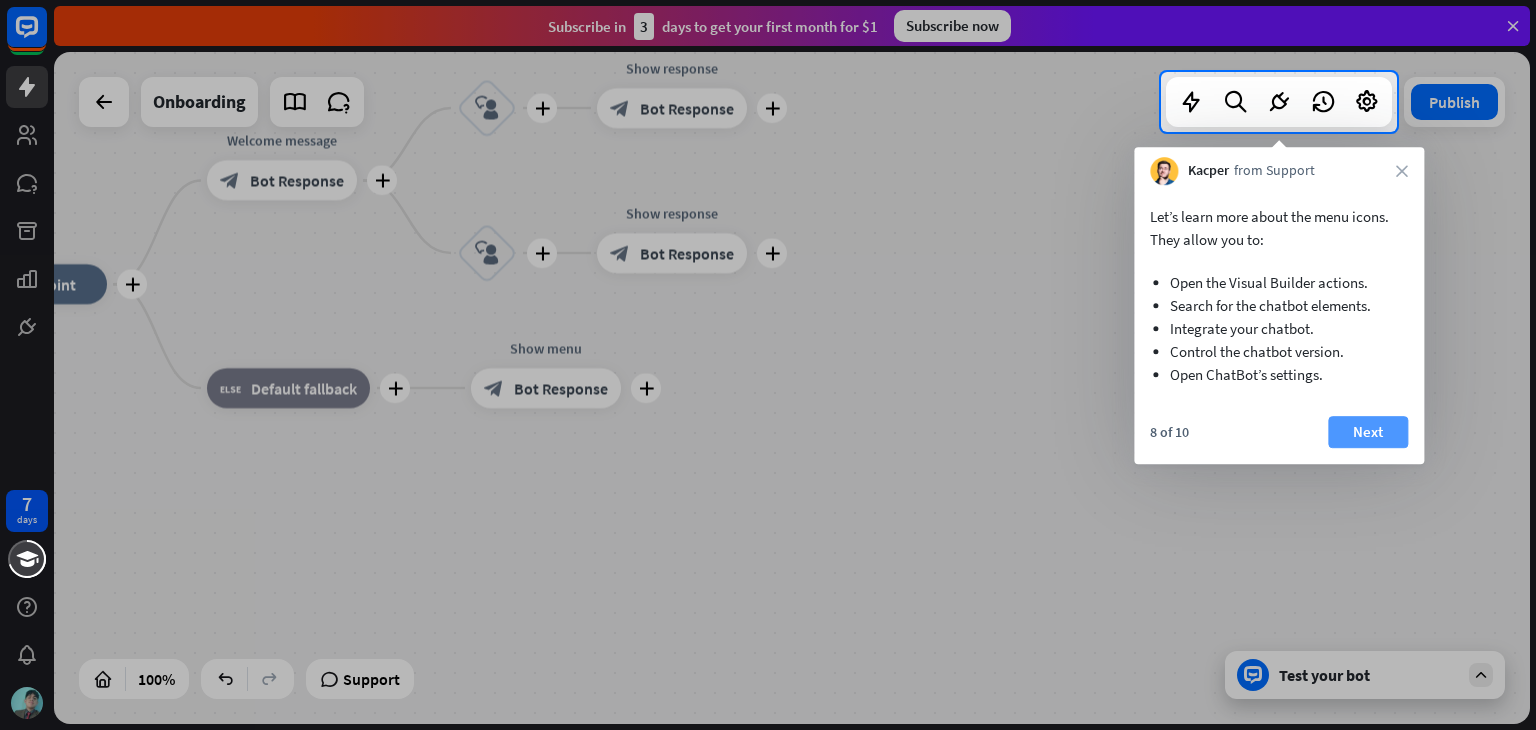 click on "Next" at bounding box center (1368, 432) 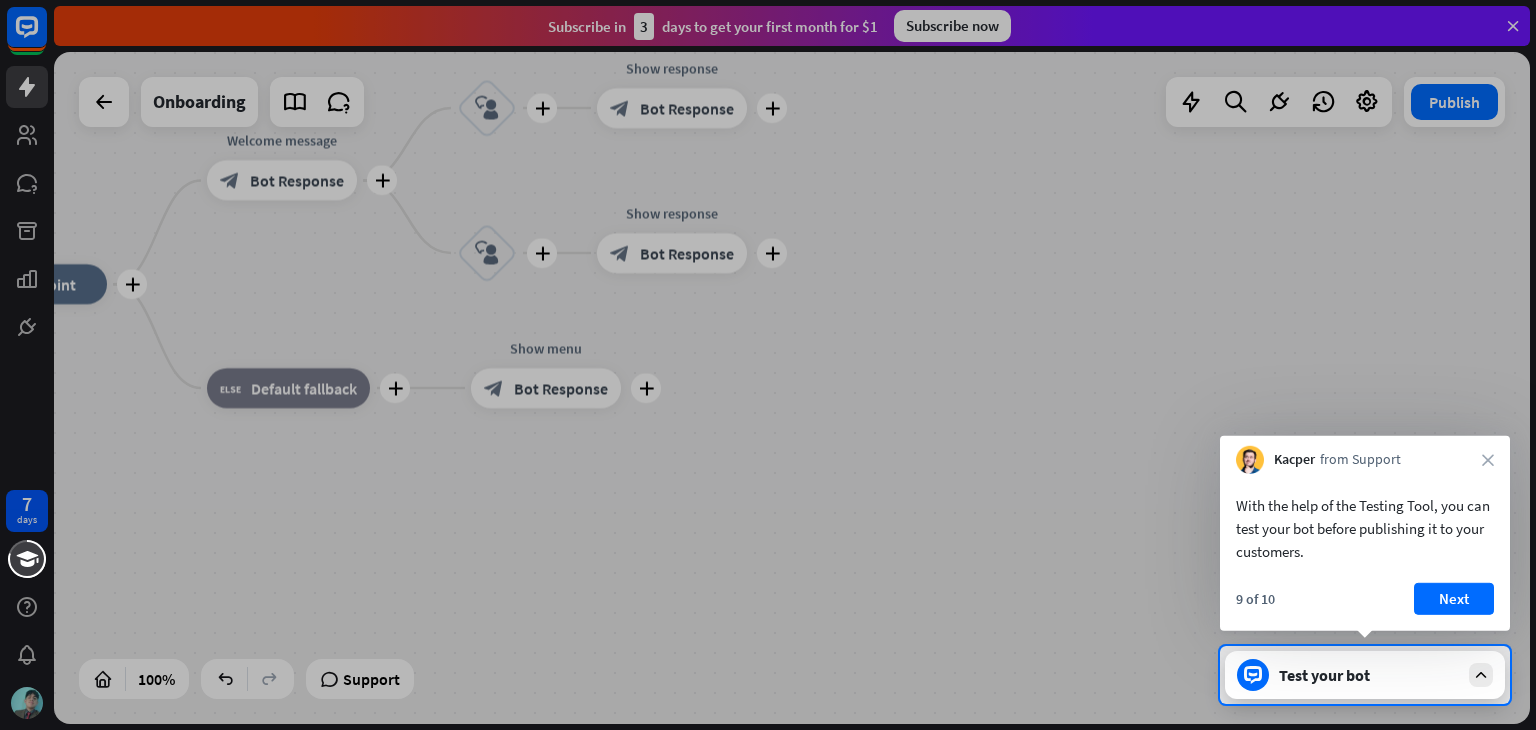 click at bounding box center [768, 323] 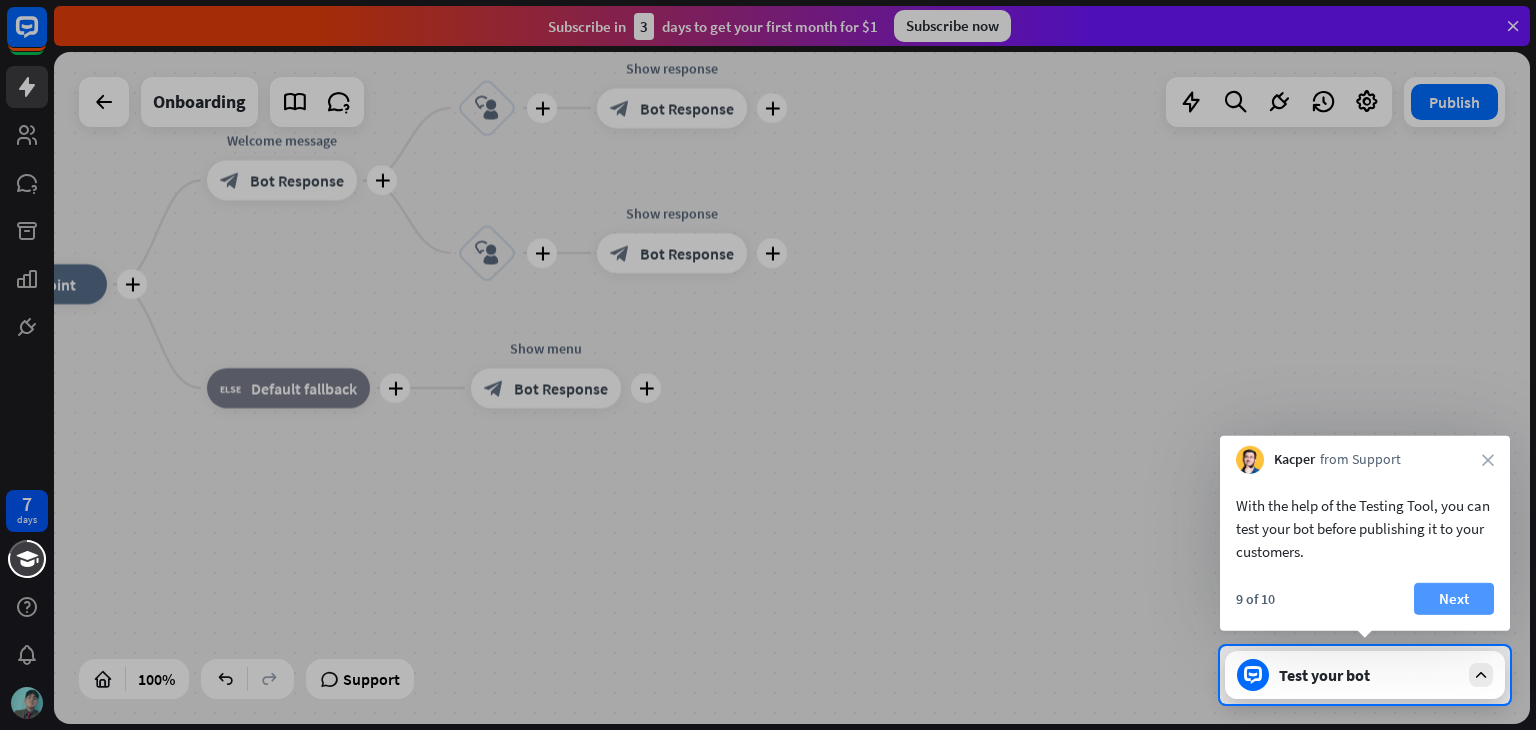click on "Next" at bounding box center [1454, 599] 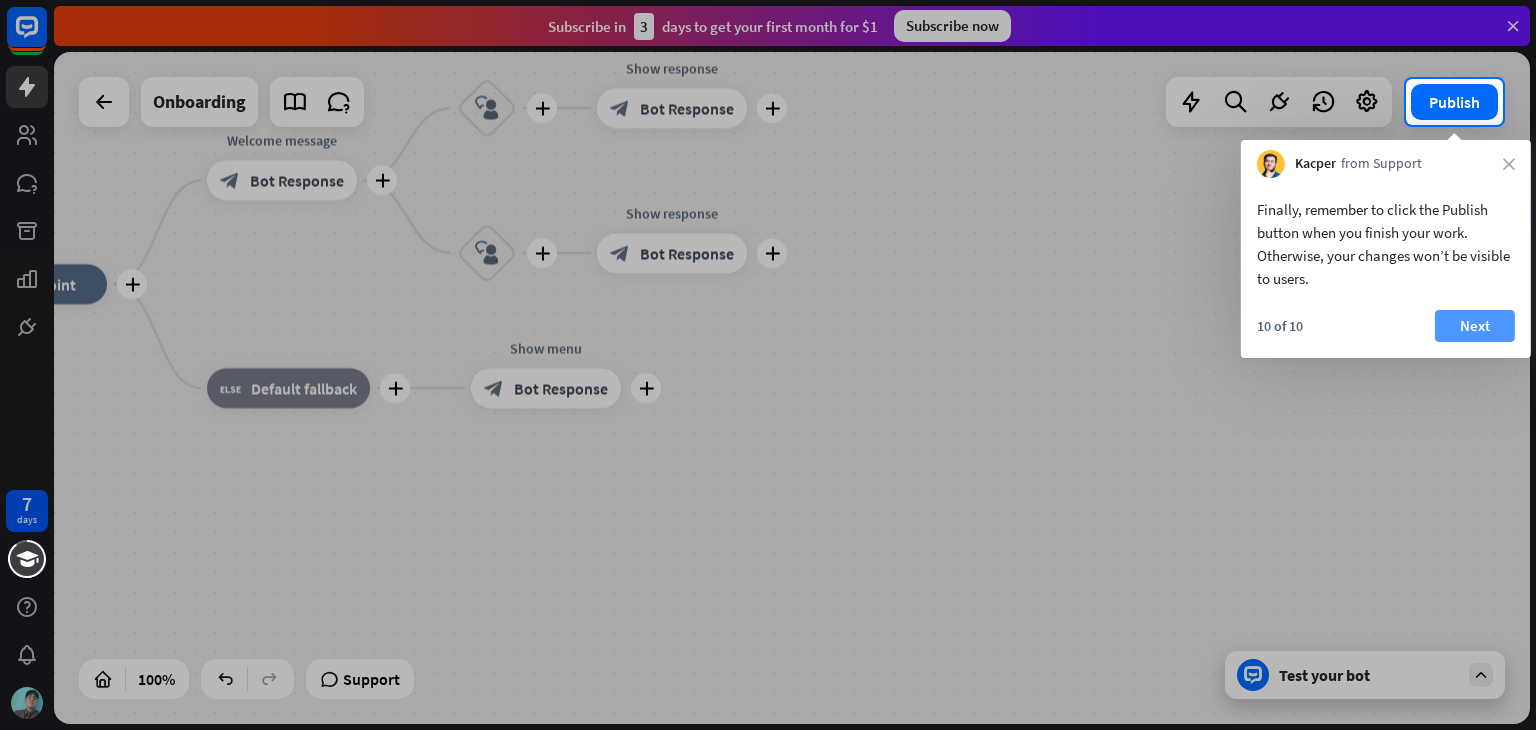 click on "Next" at bounding box center (1475, 326) 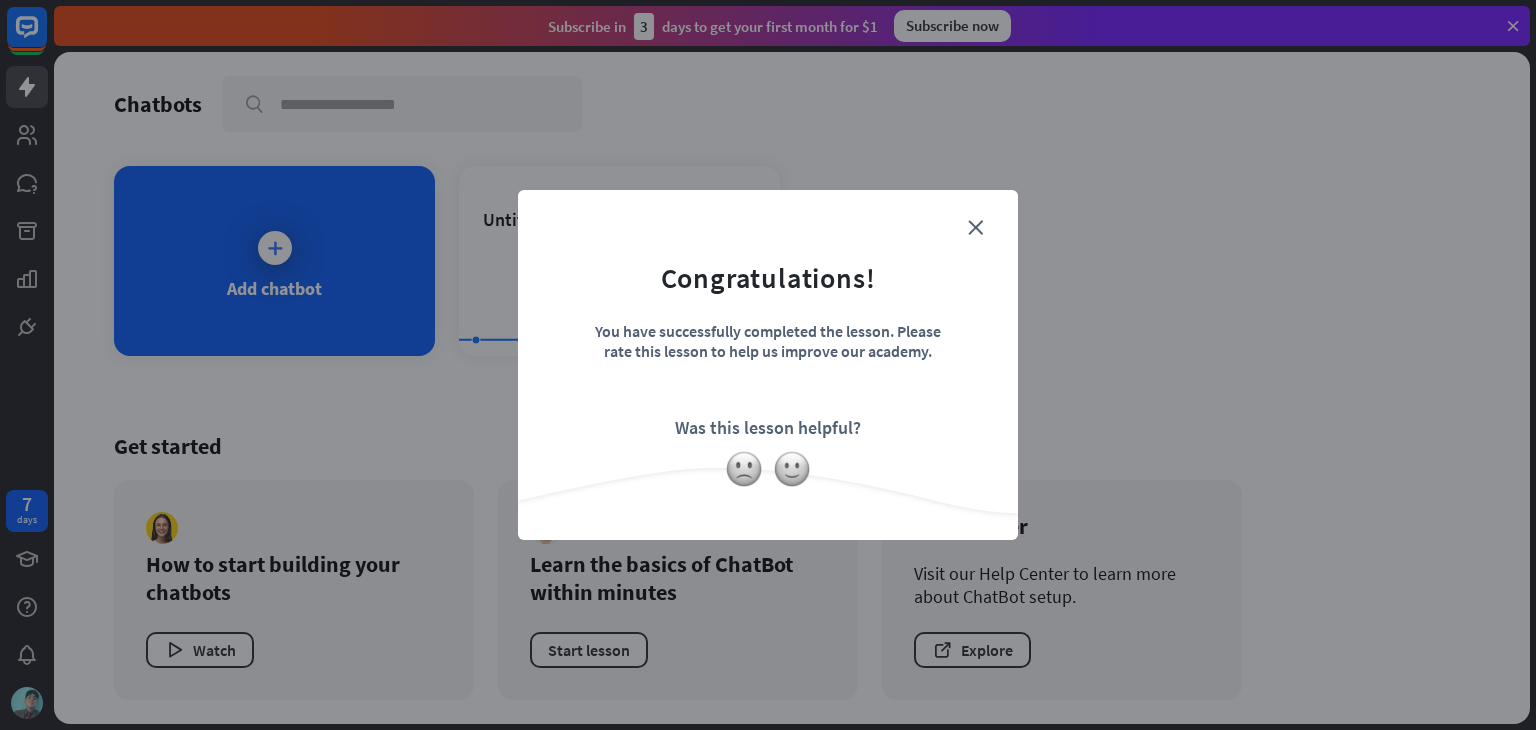 click on "Congratulations!
You have successfully completed the lesson.
Please rate this lesson to help us improve our
academy.
Was this lesson helpful?" at bounding box center (768, 334) 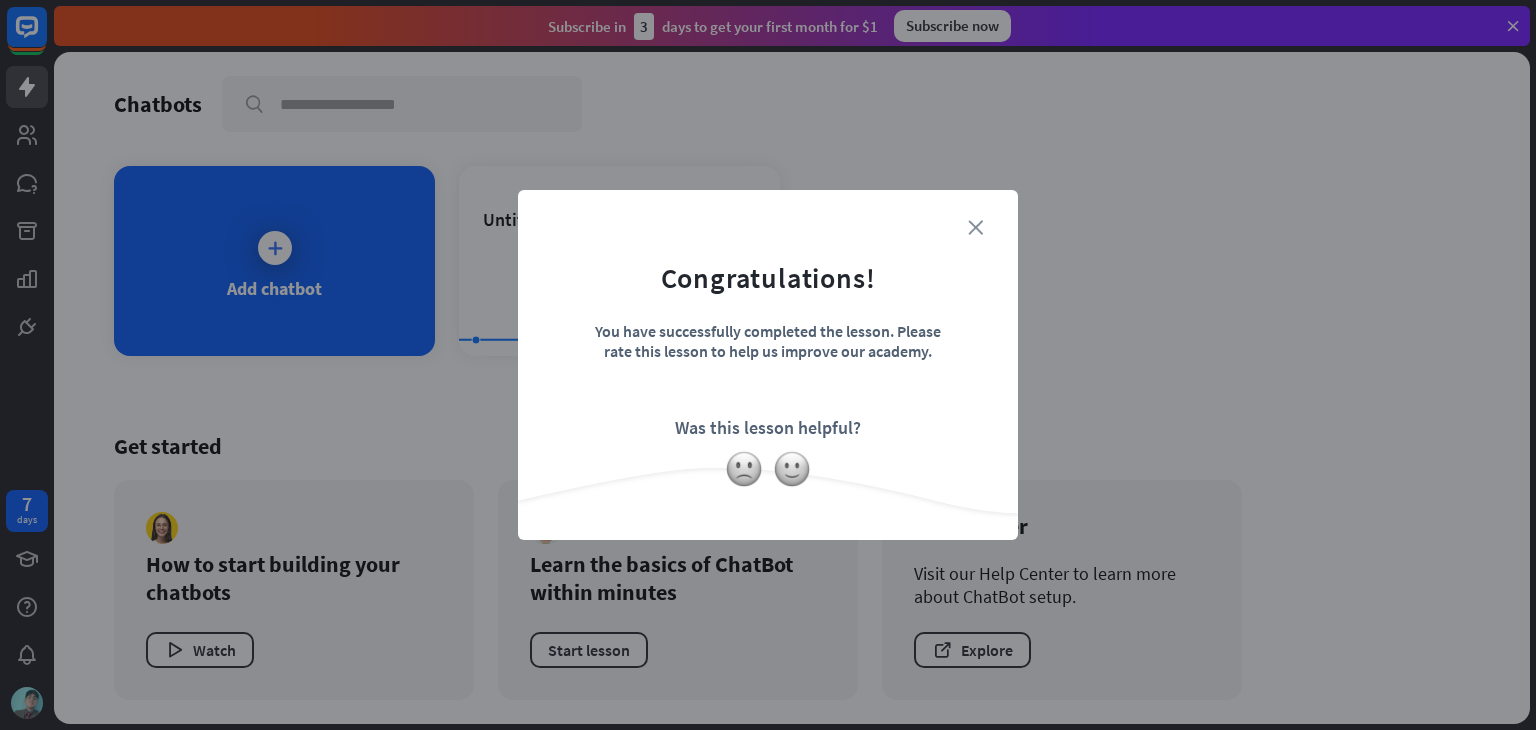 click on "close" at bounding box center (975, 227) 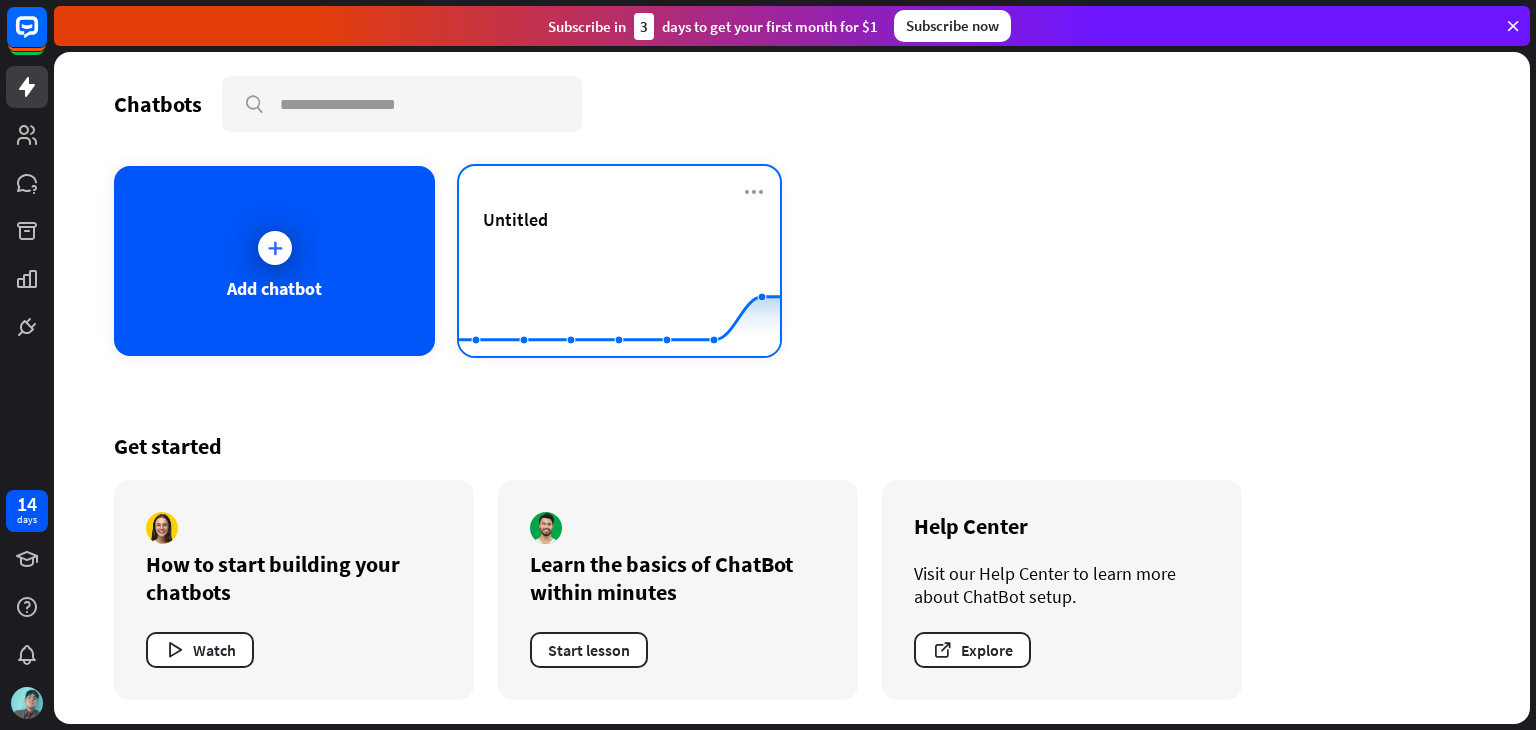 click 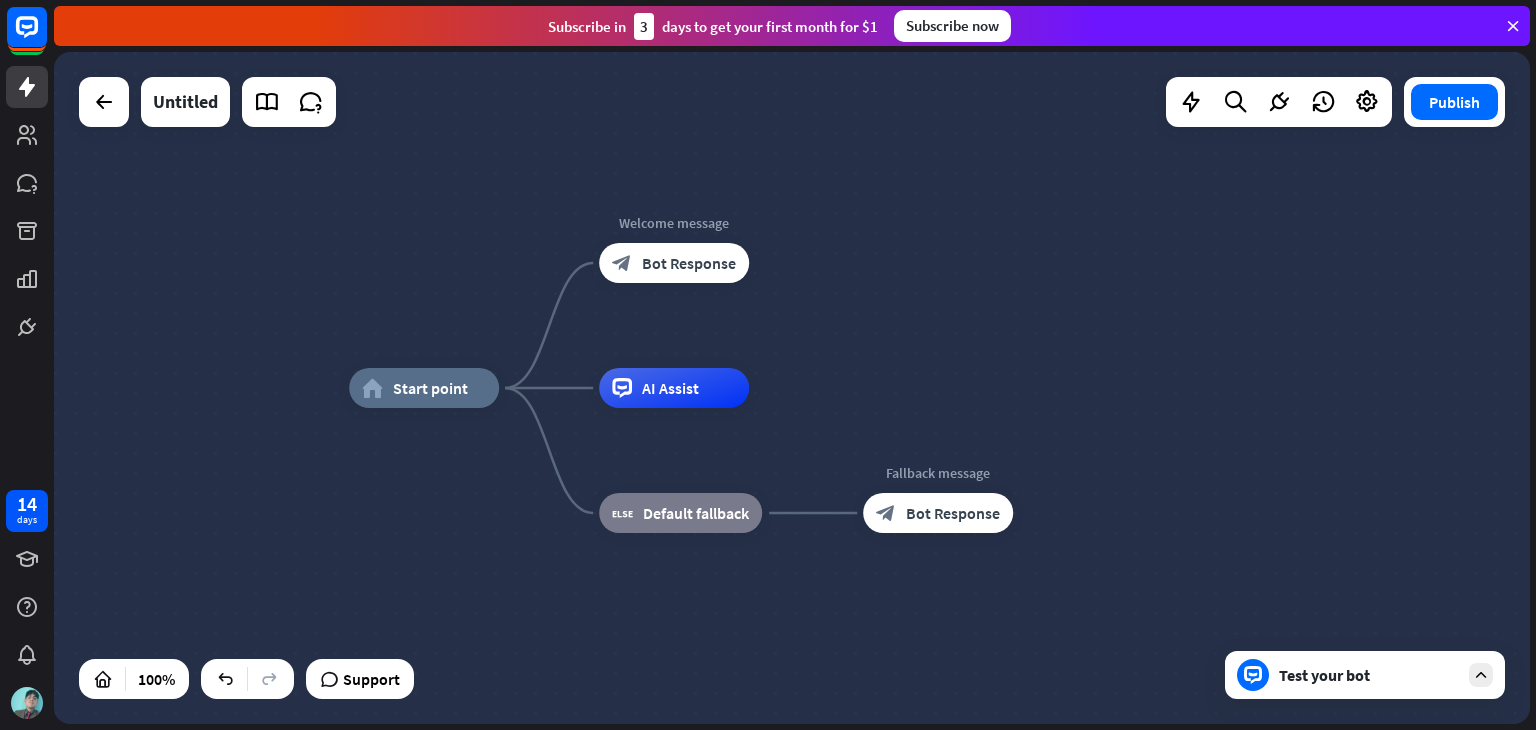 click on "Test your bot" at bounding box center [1365, 675] 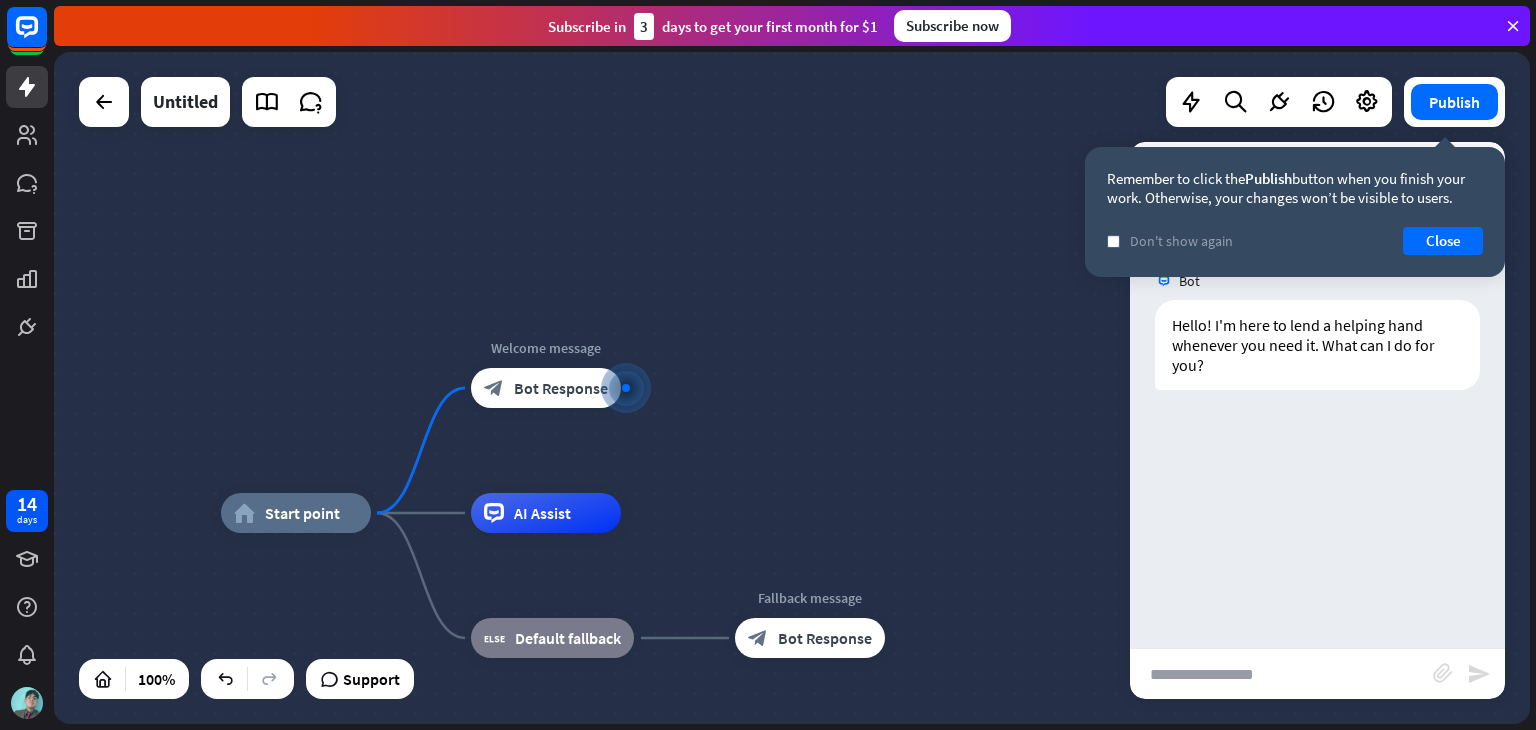 click at bounding box center (1281, 674) 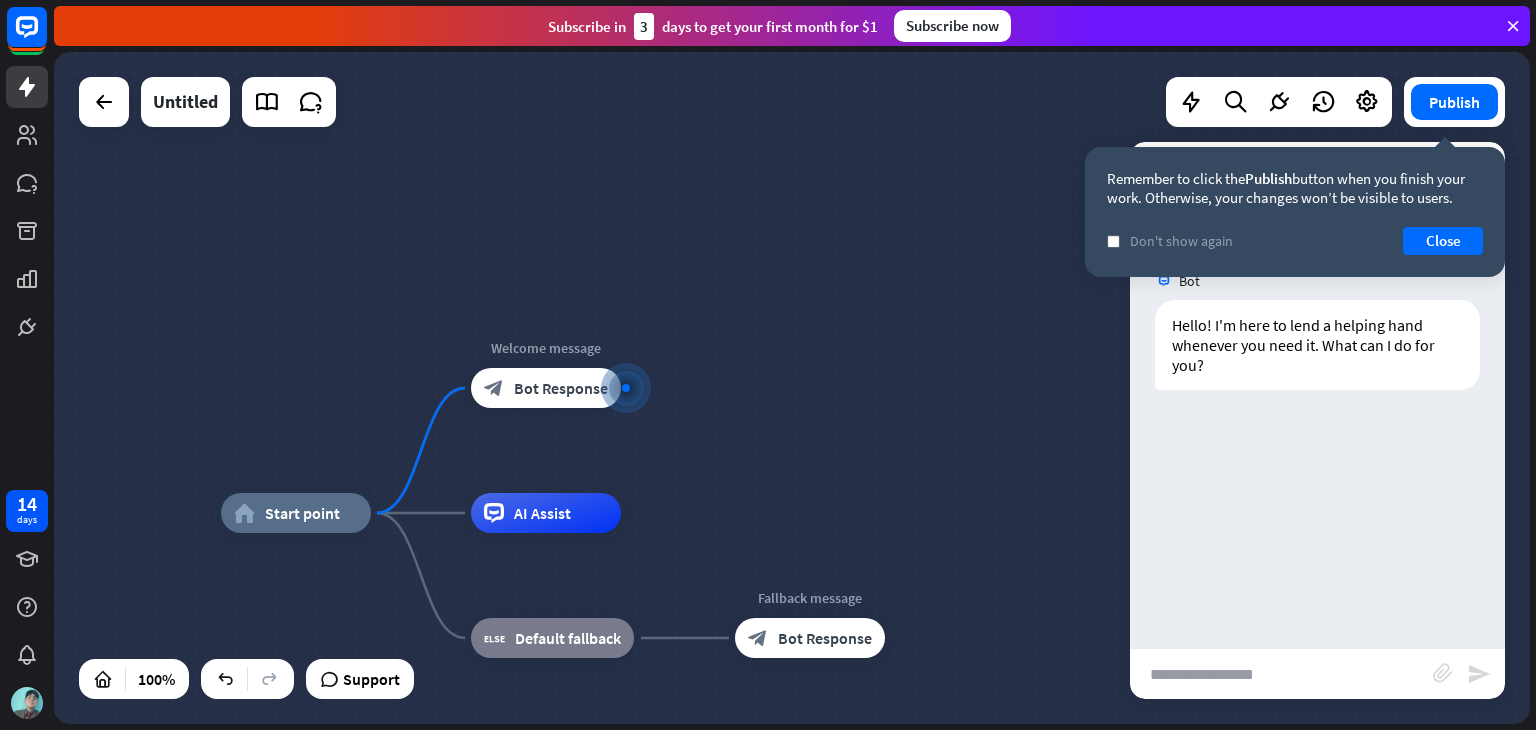 paste on "**********" 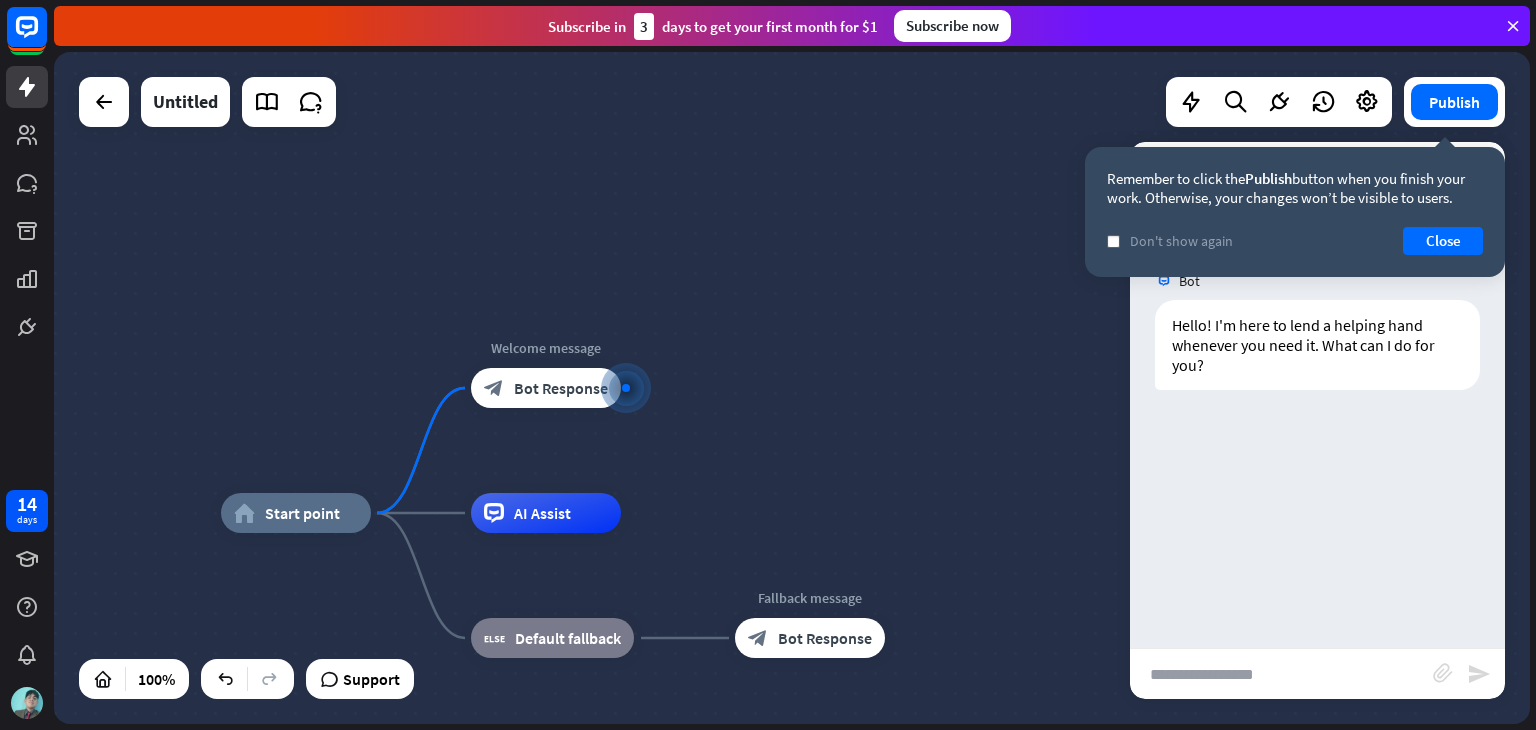 type on "**********" 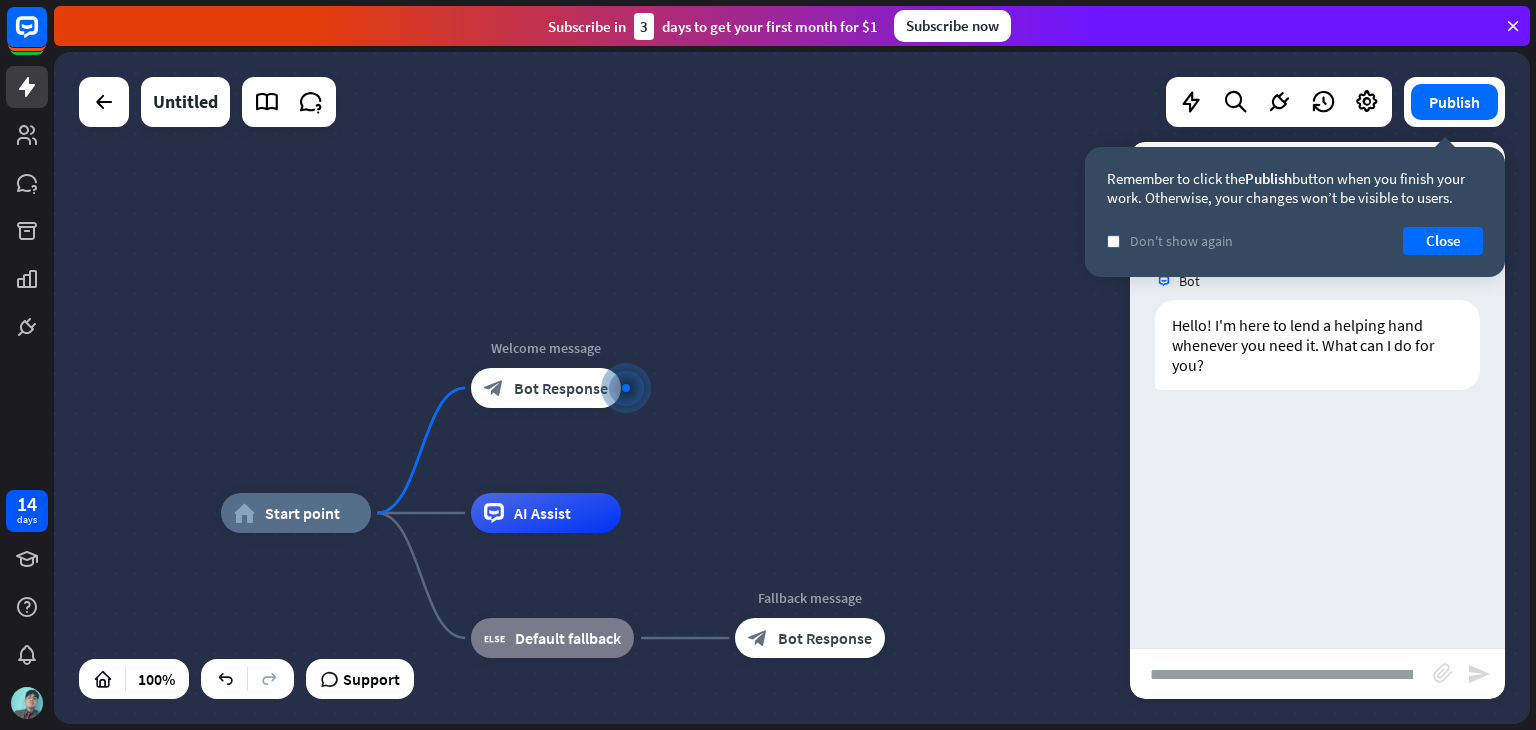 scroll, scrollTop: 0, scrollLeft: 37, axis: horizontal 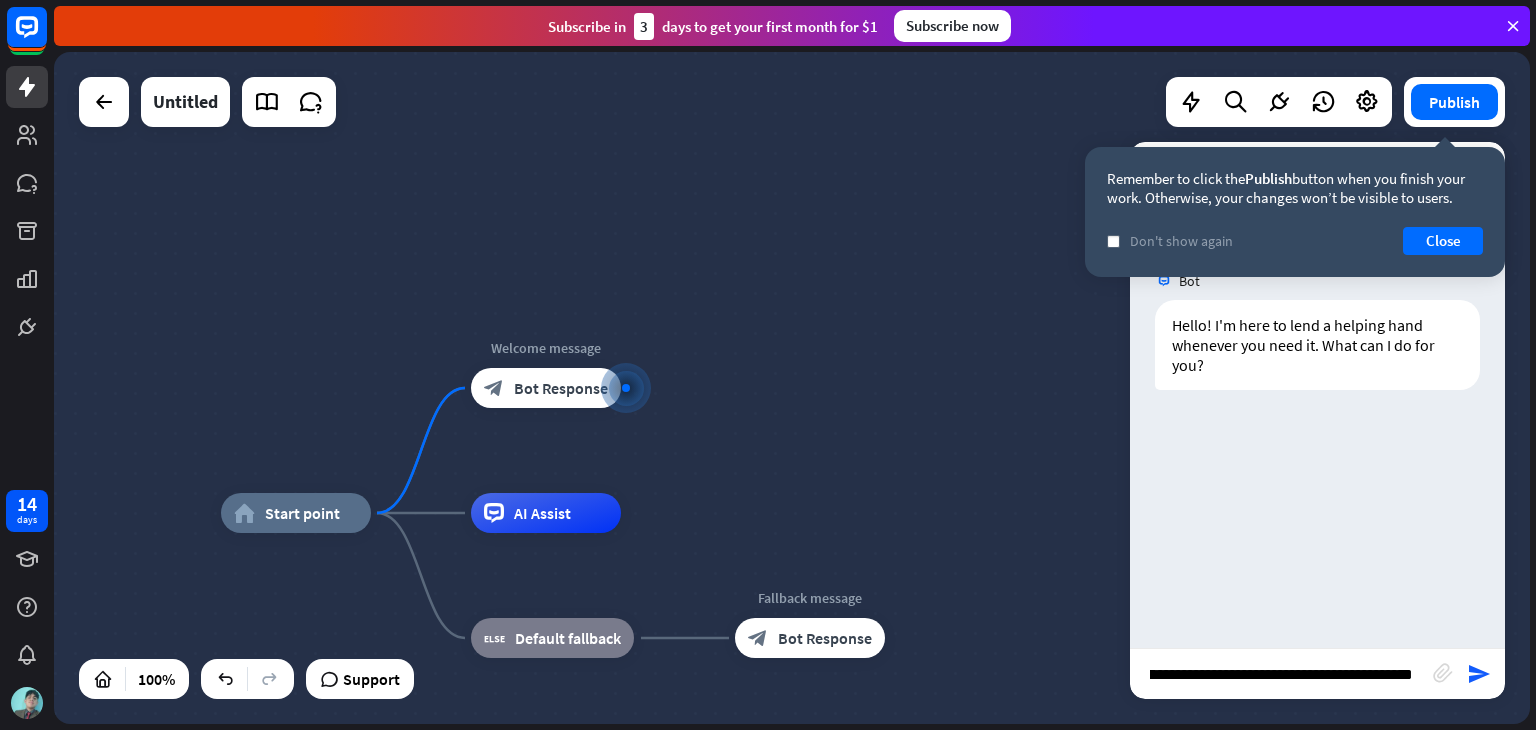 type 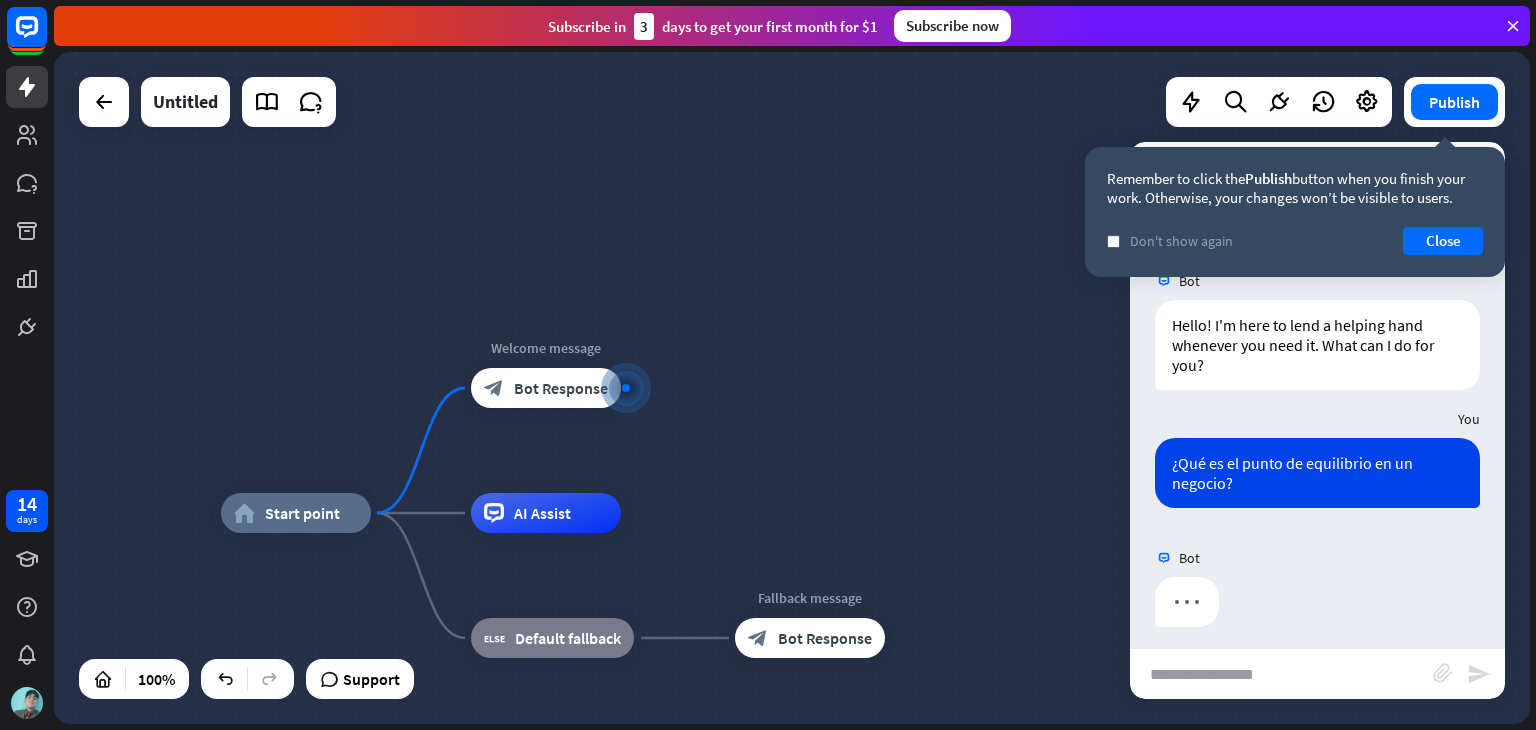 scroll, scrollTop: 0, scrollLeft: 0, axis: both 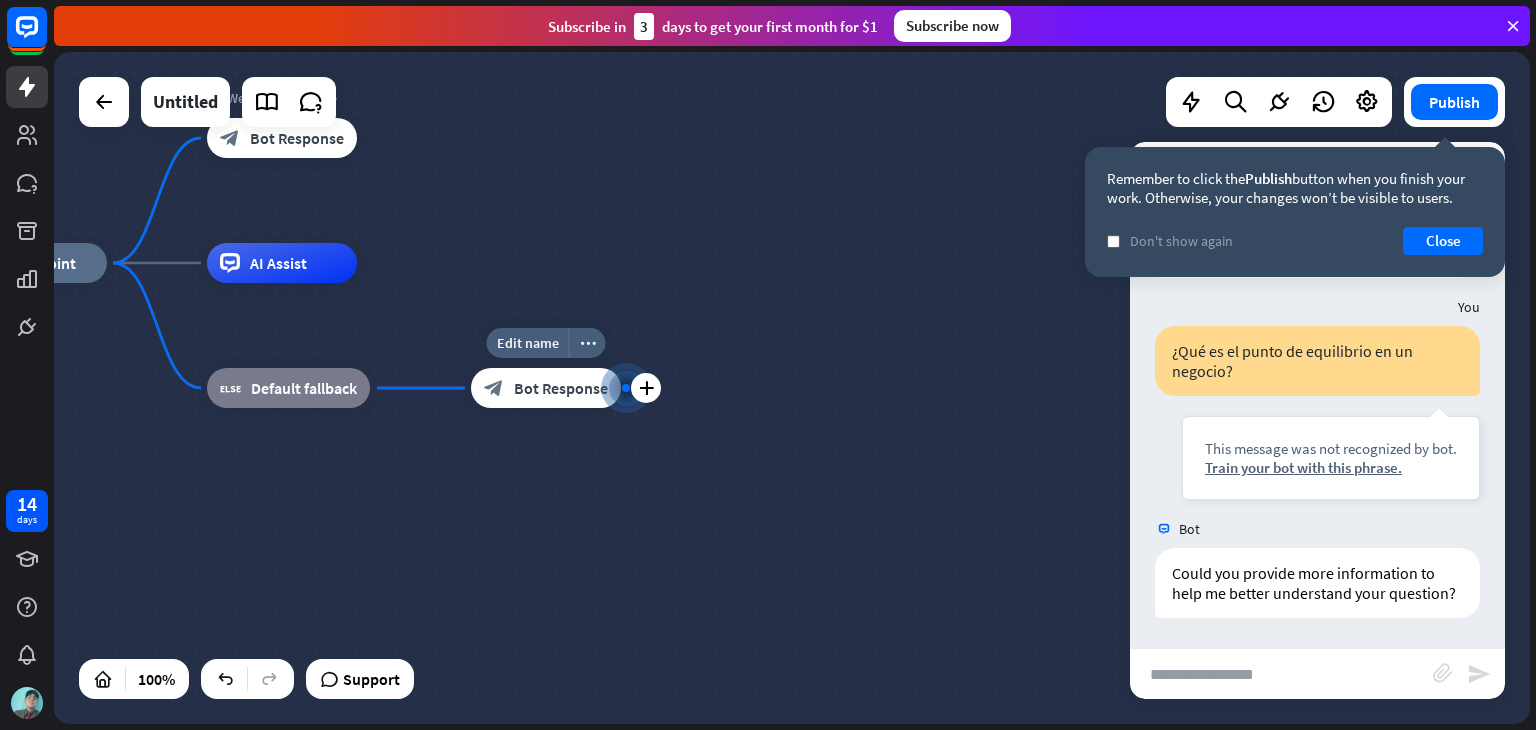 click on "Bot Response" at bounding box center [561, 388] 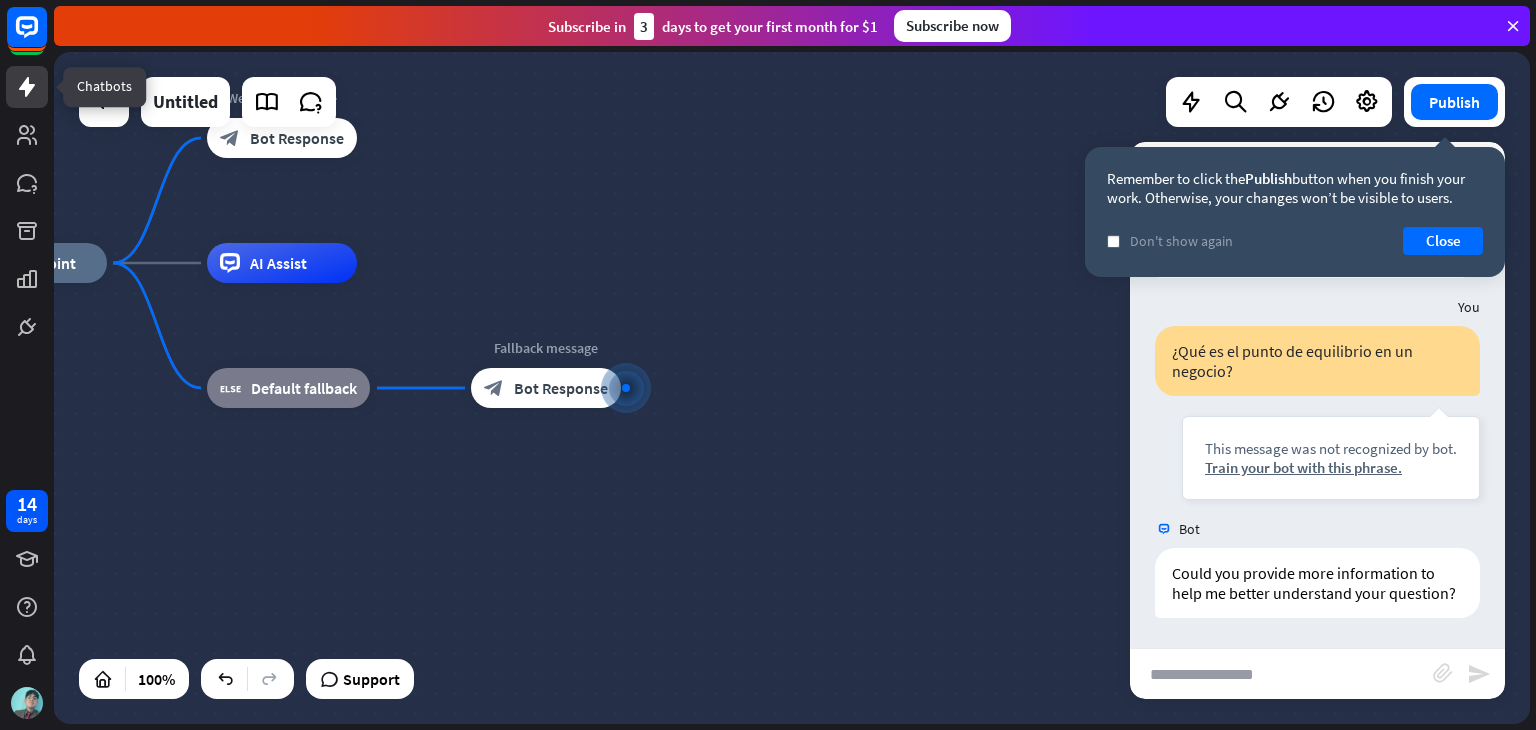 click 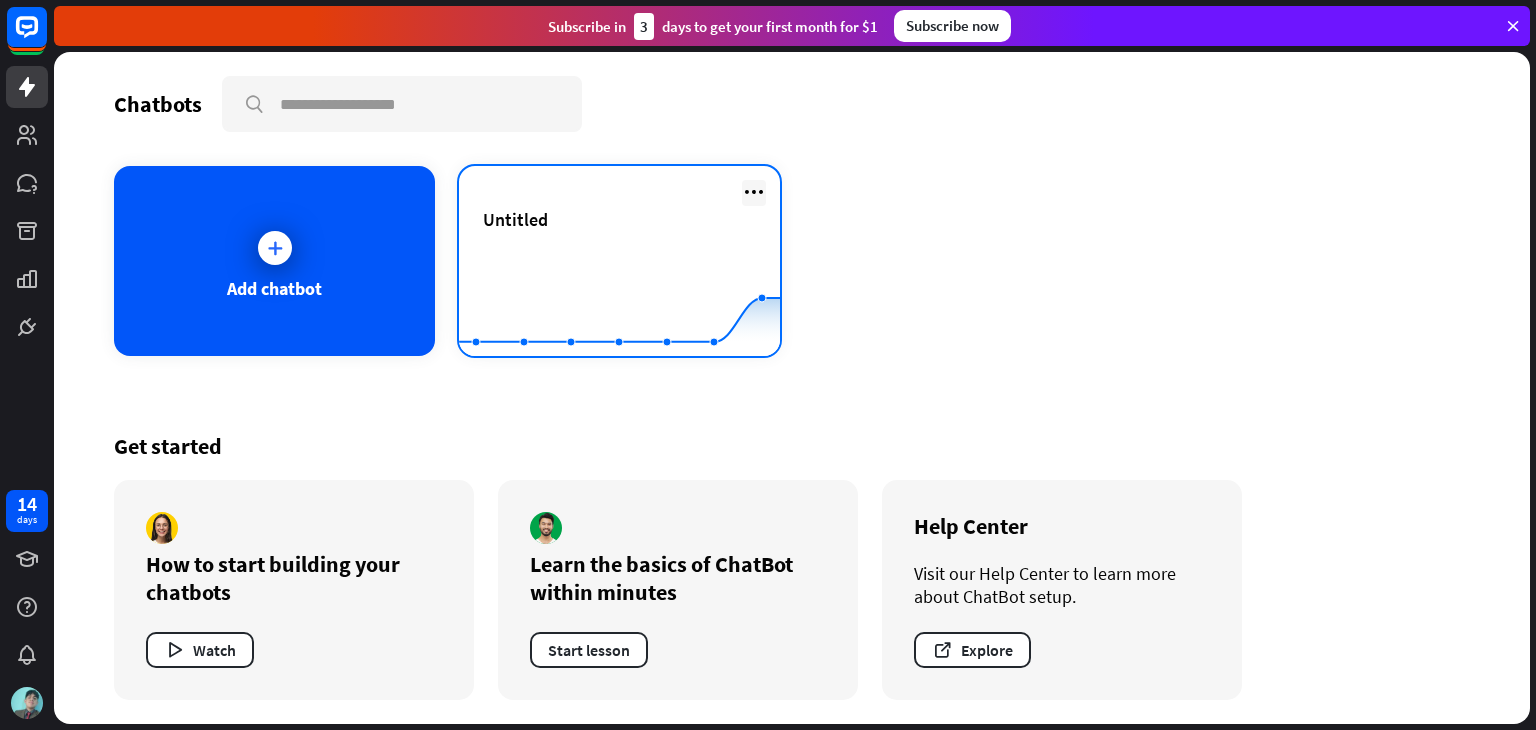 click at bounding box center (754, 192) 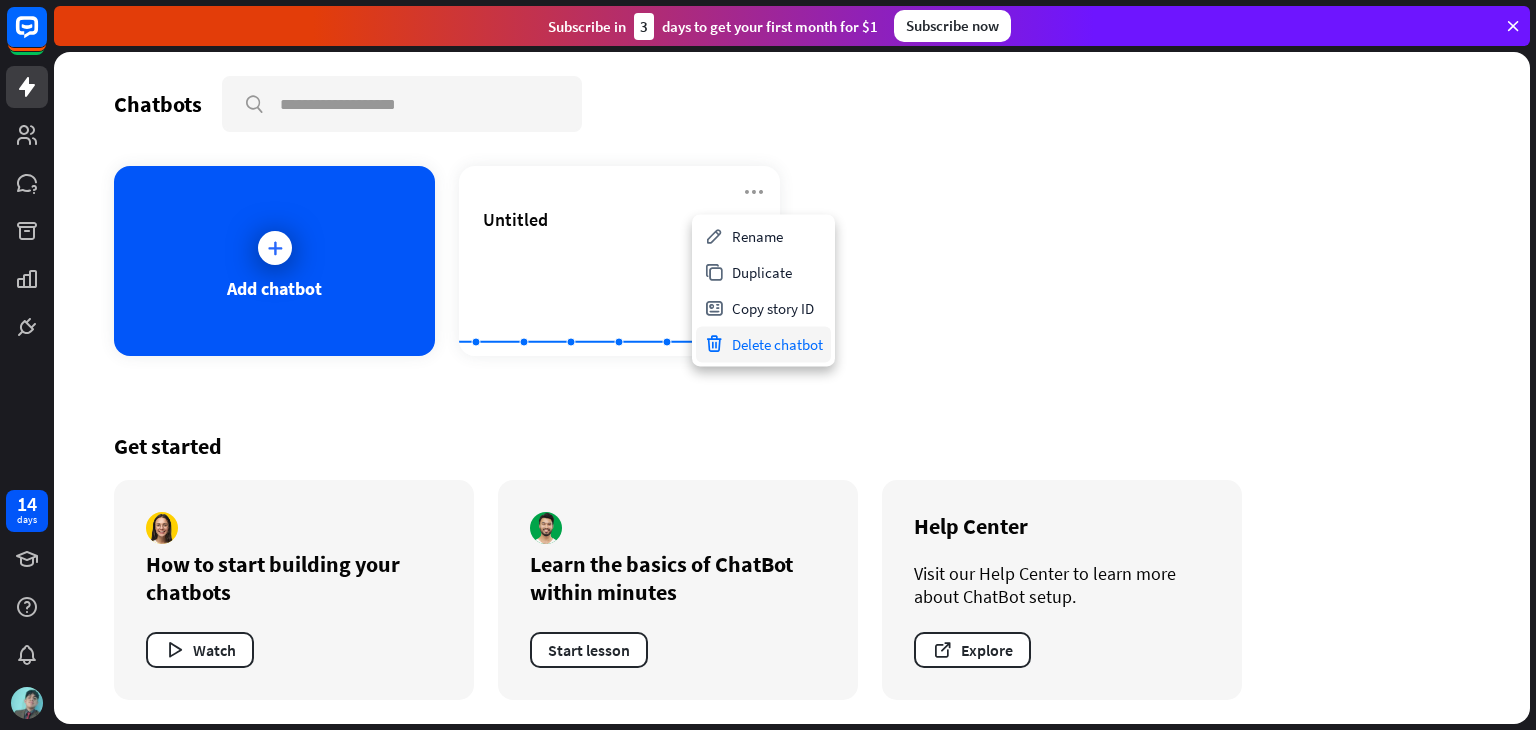 click on "Delete chatbot" at bounding box center [763, 344] 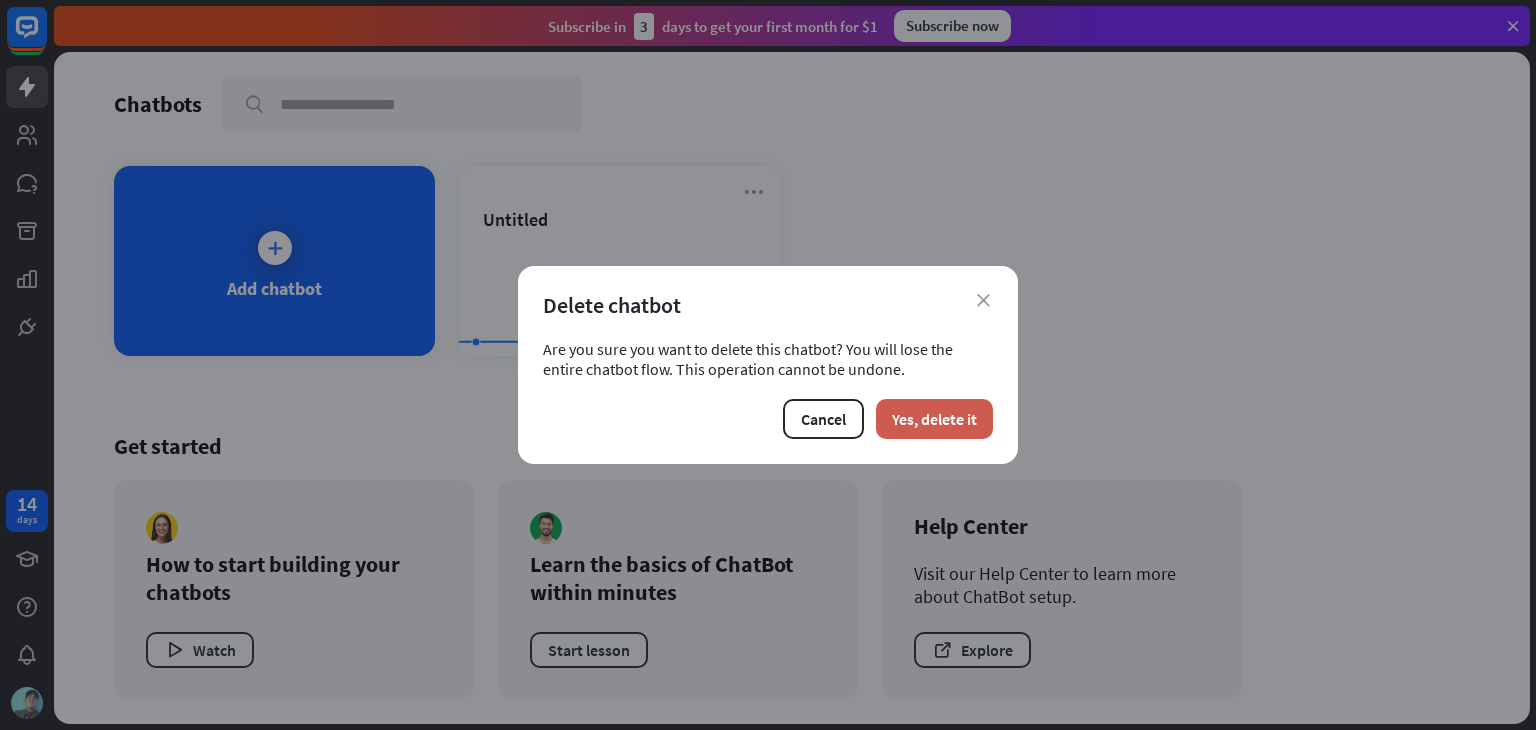 click on "Yes, delete it" at bounding box center [934, 419] 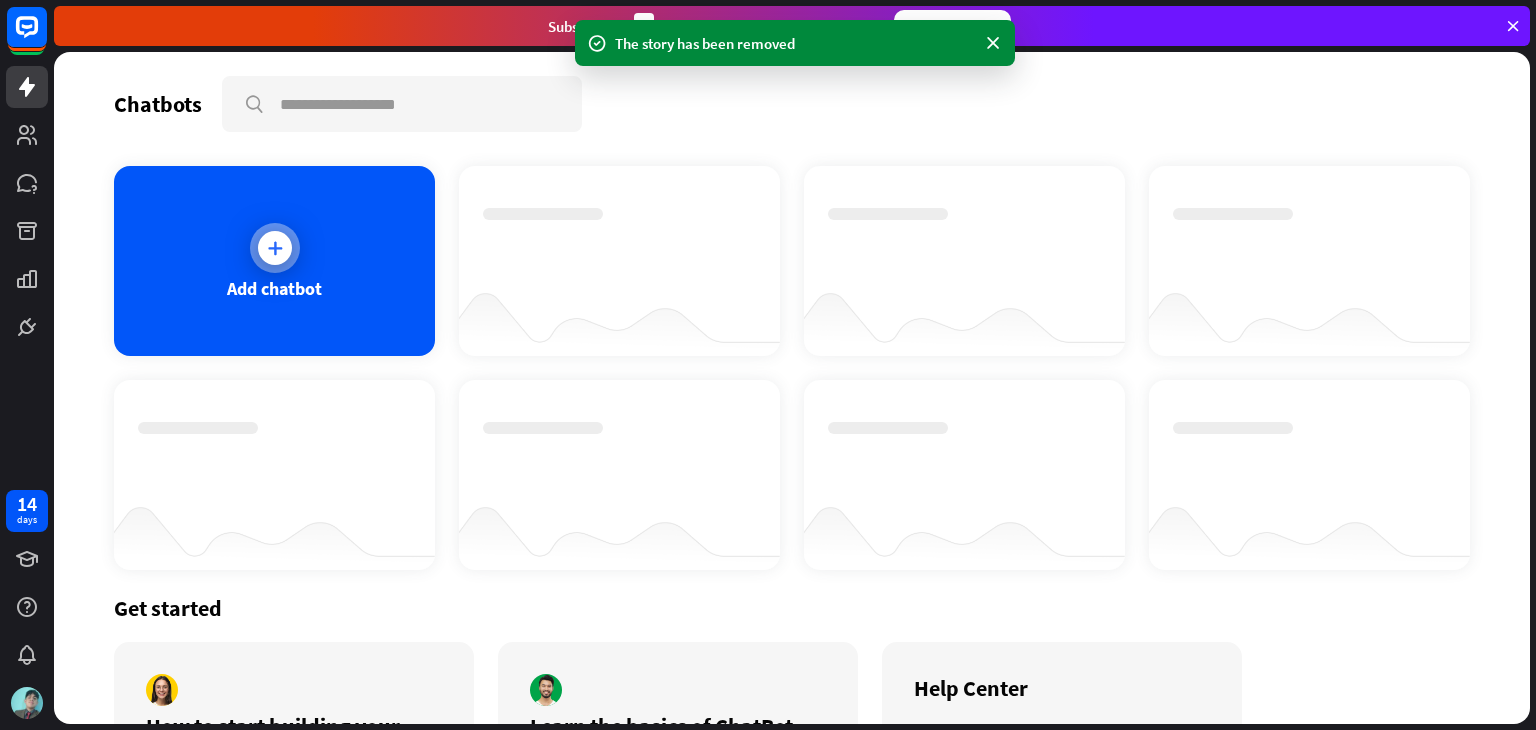 click on "Add chatbot" at bounding box center (274, 261) 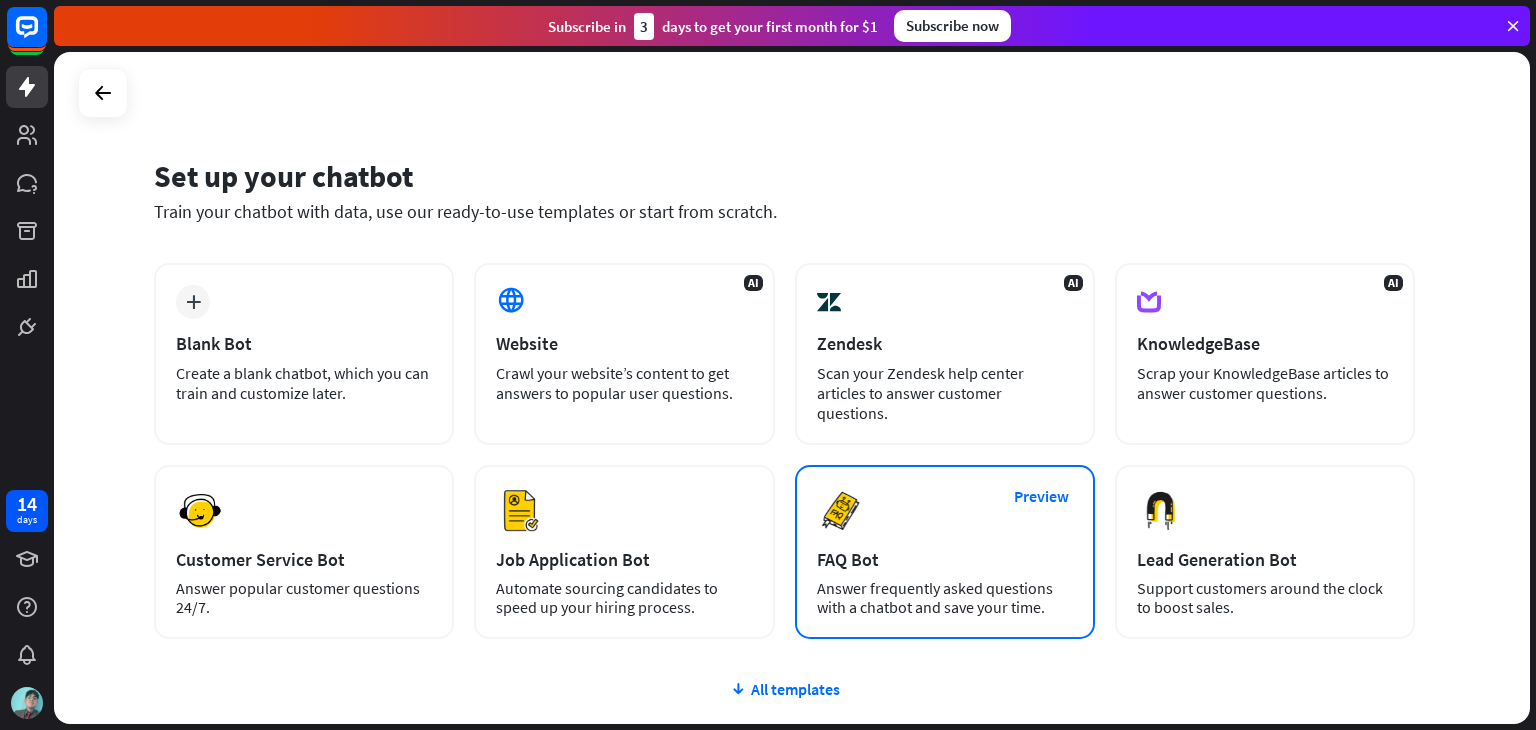 click on "FAQ Bot" at bounding box center (945, 559) 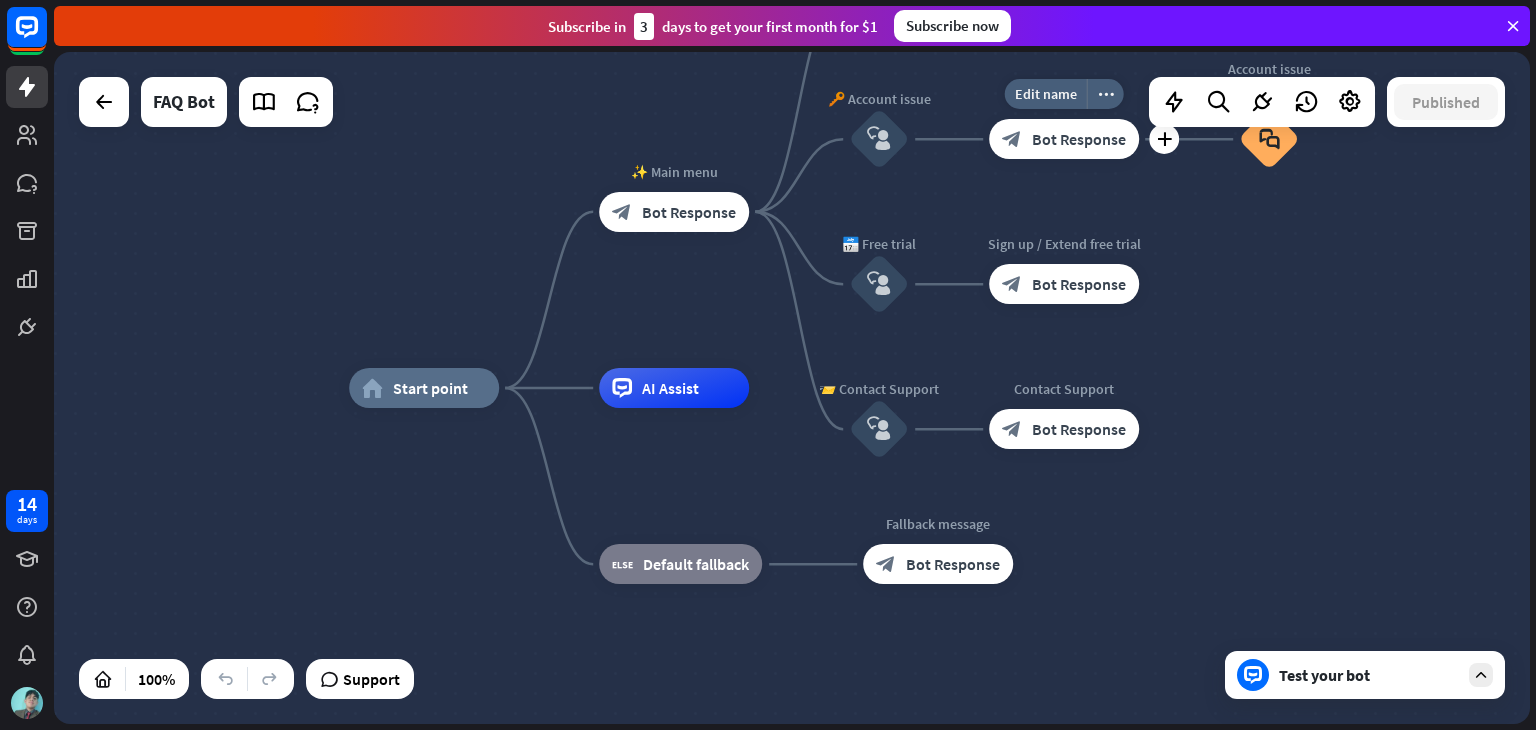 click on "Bot Response" at bounding box center (1079, 139) 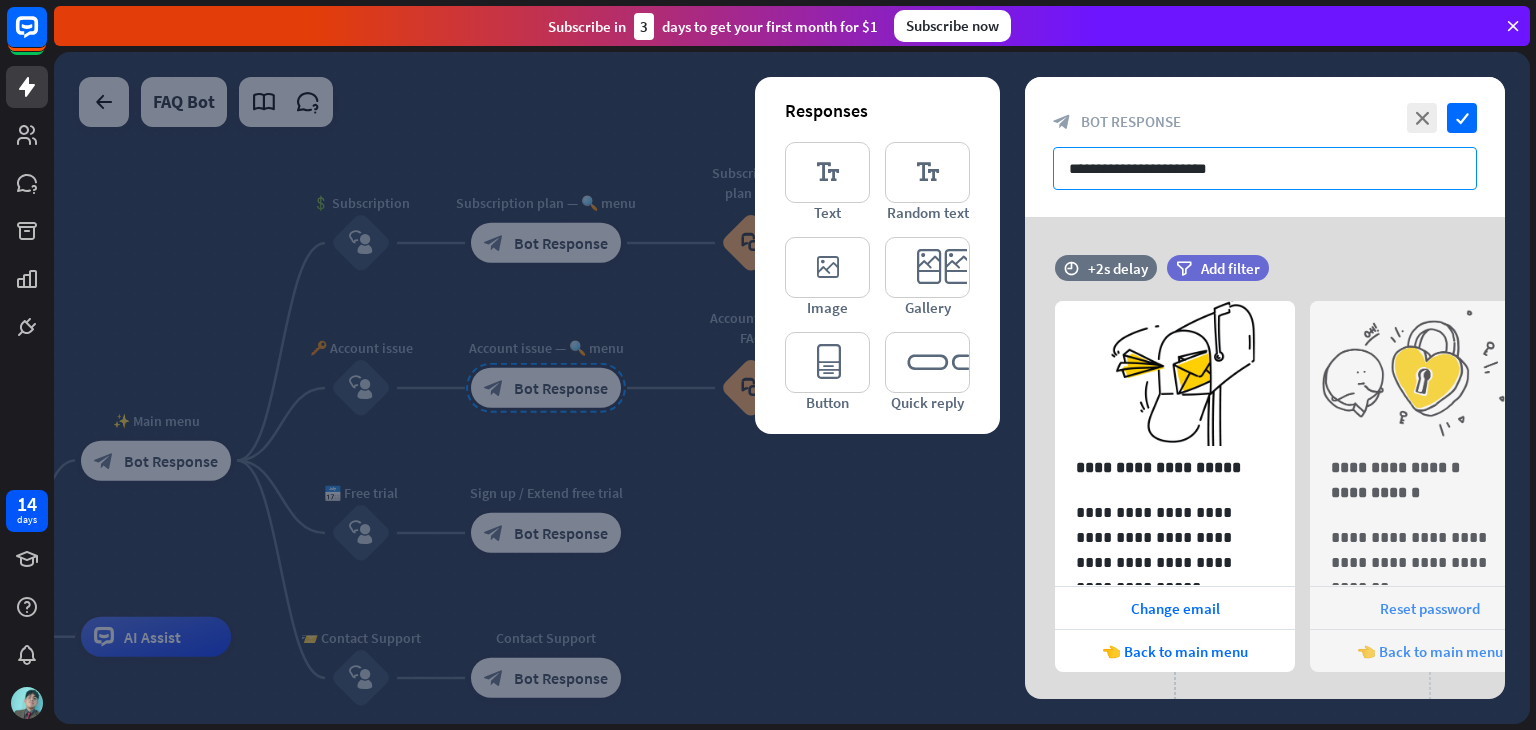 click on "**********" at bounding box center (1265, 168) 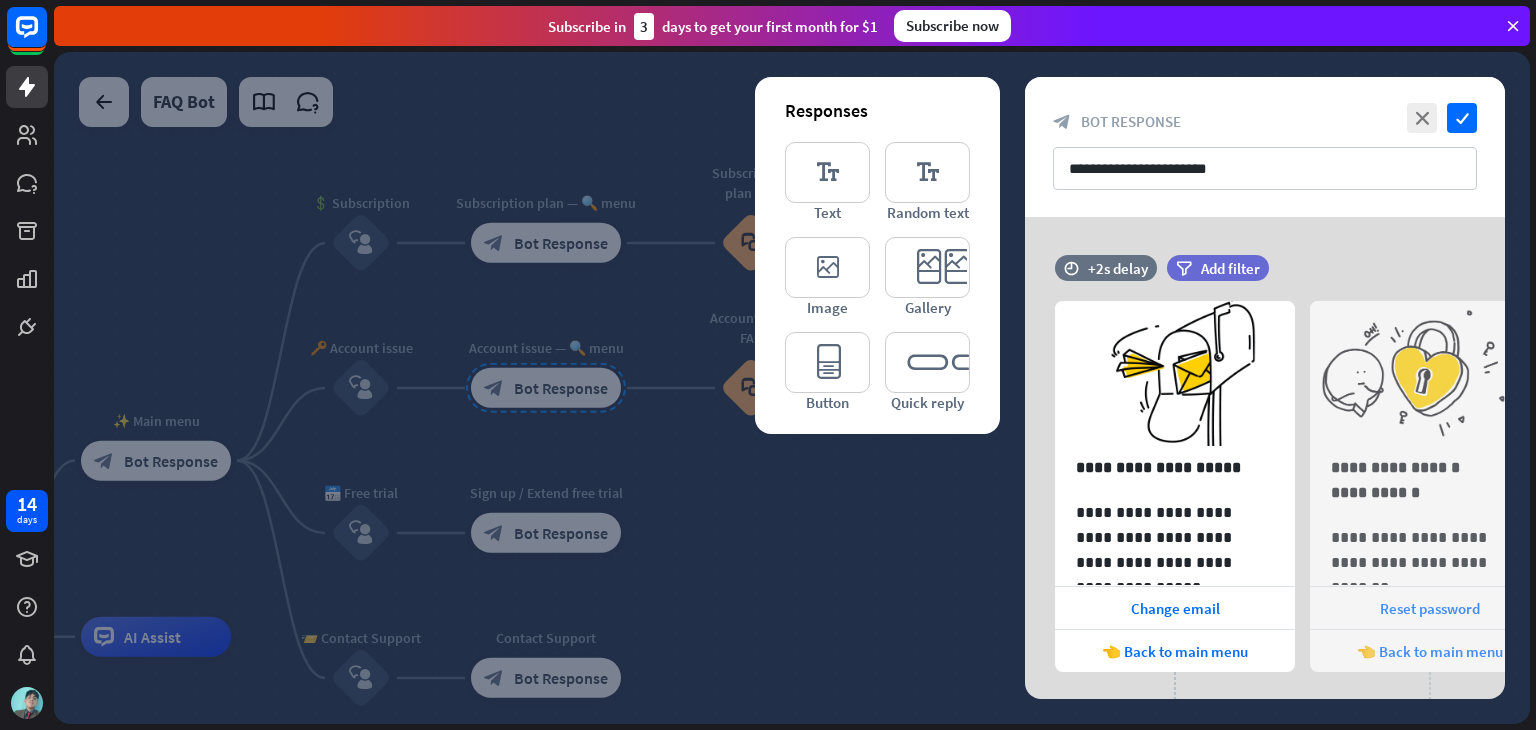 click at bounding box center (792, 388) 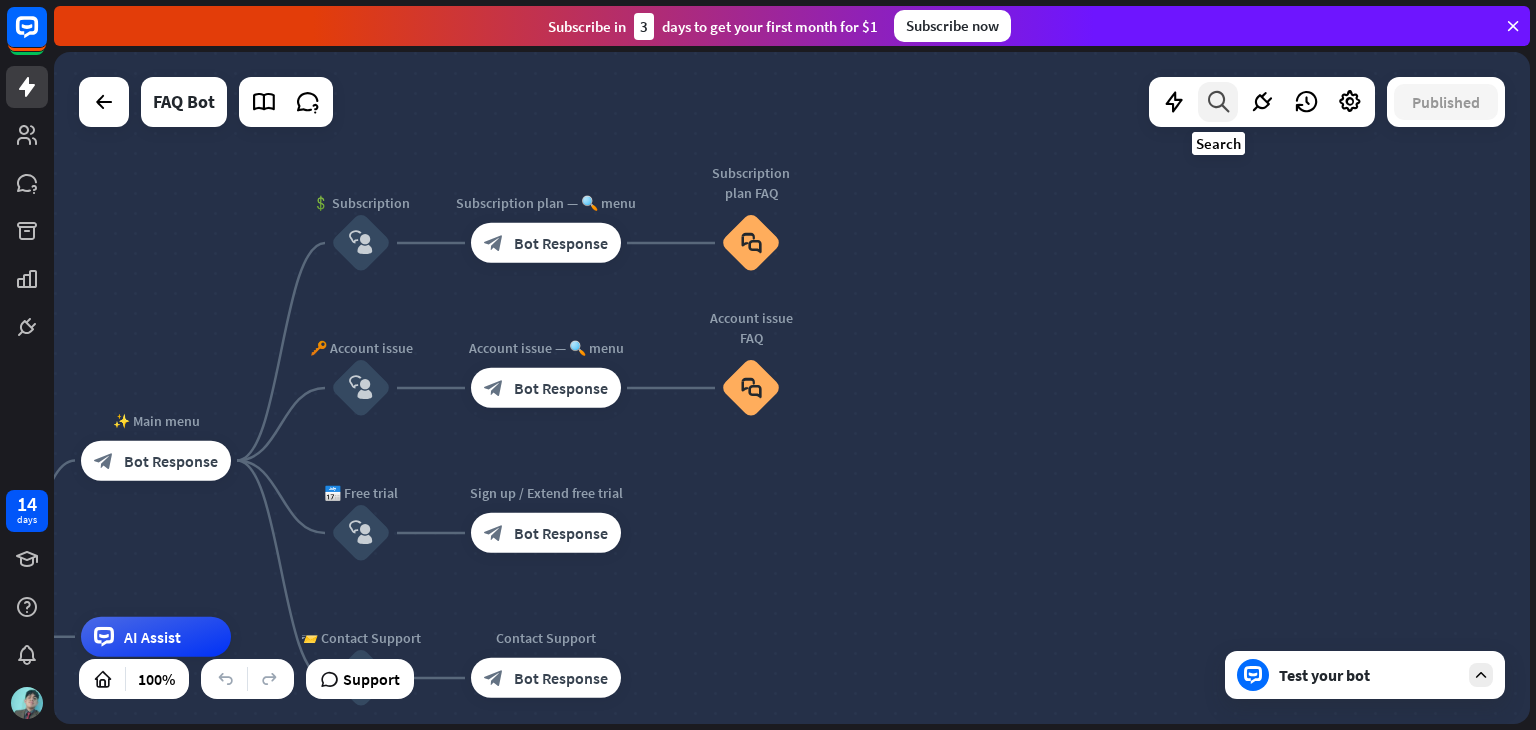 click at bounding box center (1218, 102) 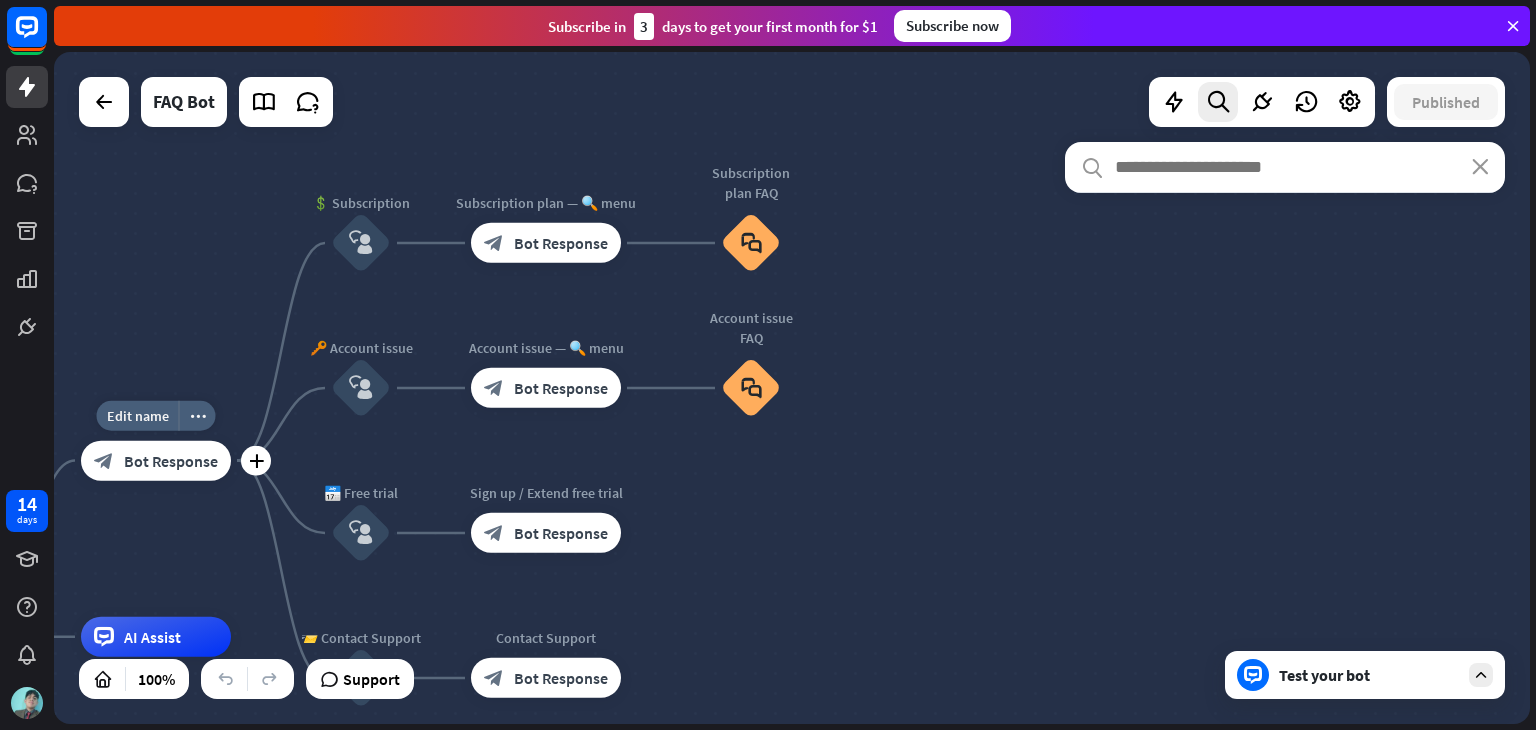 click on "Edit name   more_horiz         plus     block_bot_response   Bot Response" at bounding box center (156, 461) 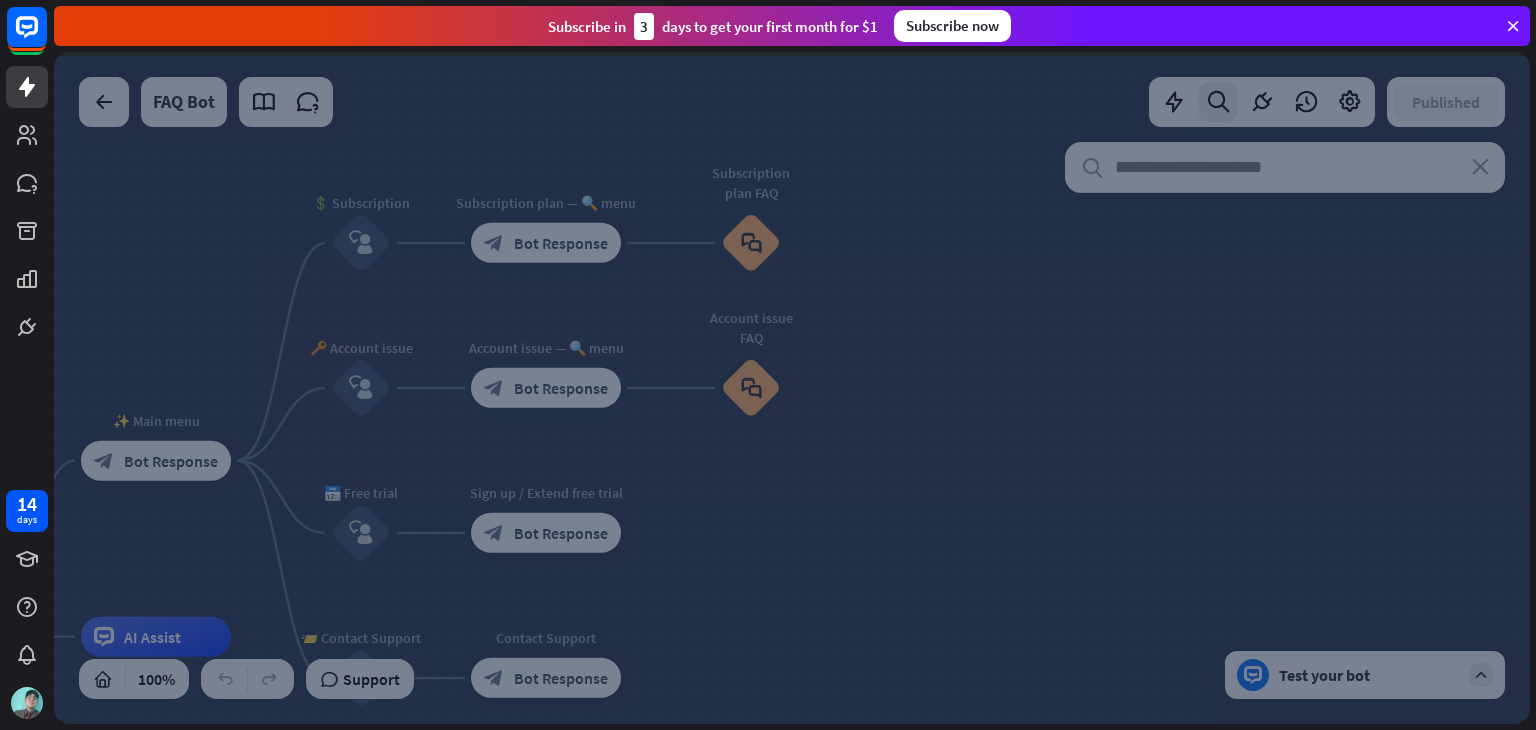 click at bounding box center [792, 388] 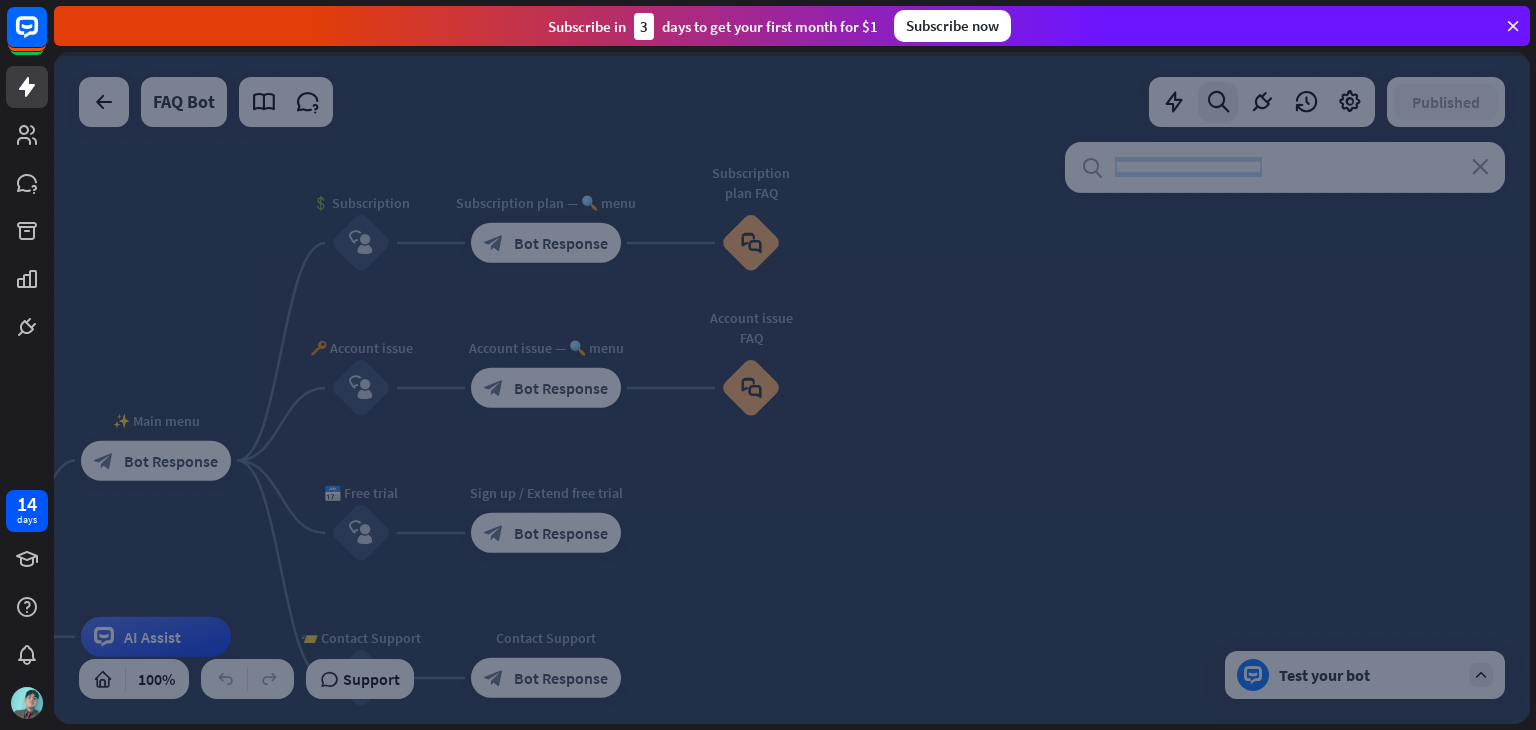 click at bounding box center [792, 388] 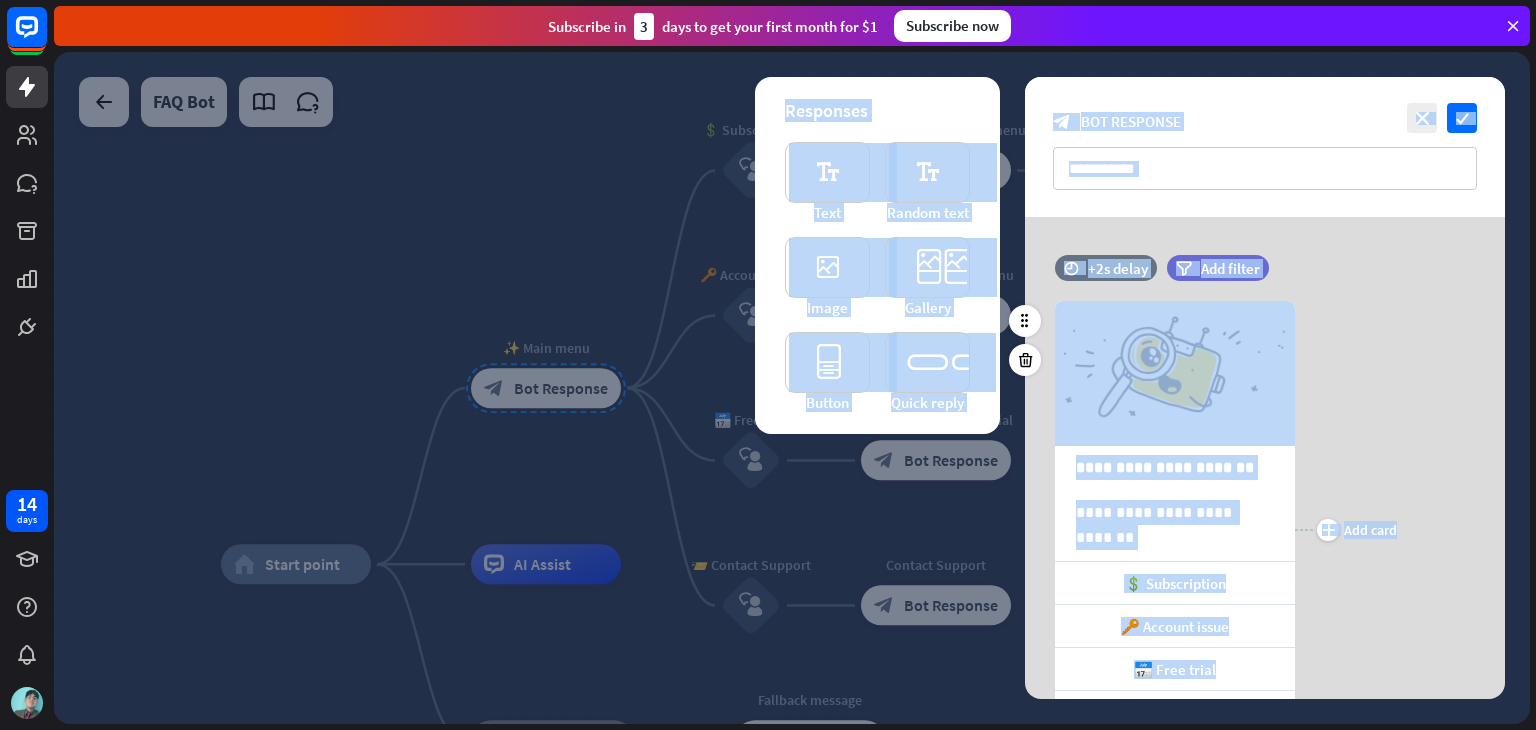 click on "**********" at bounding box center [1265, 529] 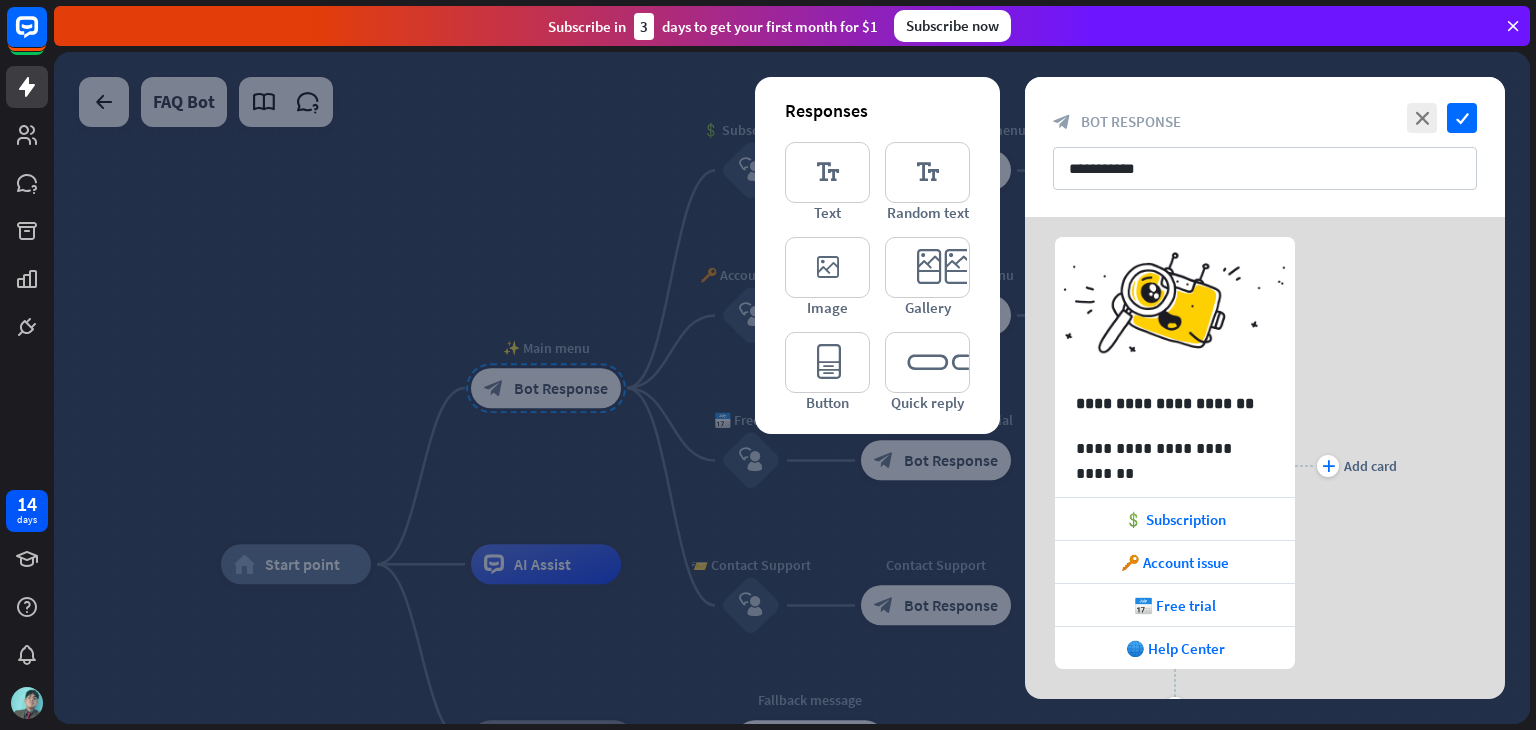 scroll, scrollTop: 57, scrollLeft: 0, axis: vertical 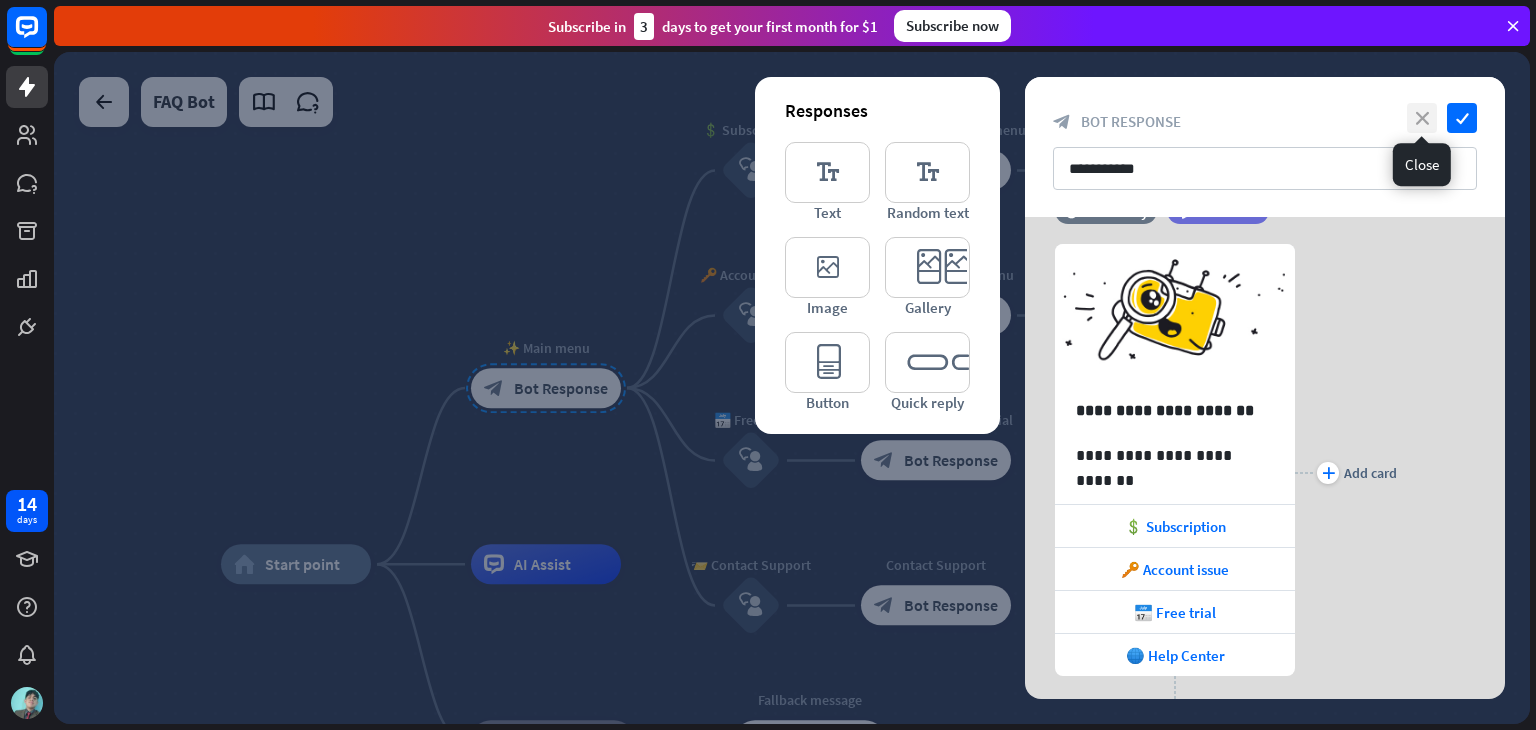 click on "close" at bounding box center [1422, 118] 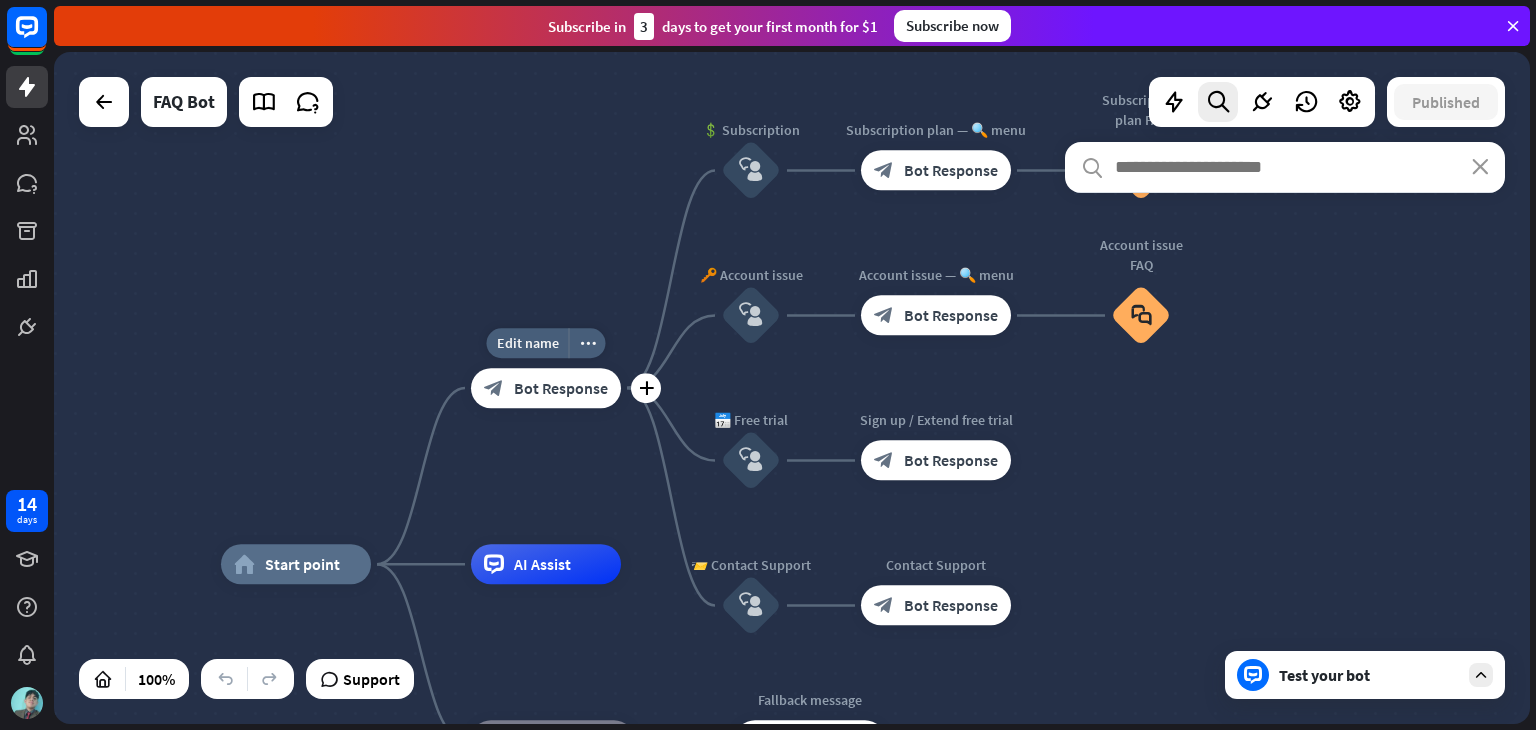 click on "Bot Response" at bounding box center (561, 388) 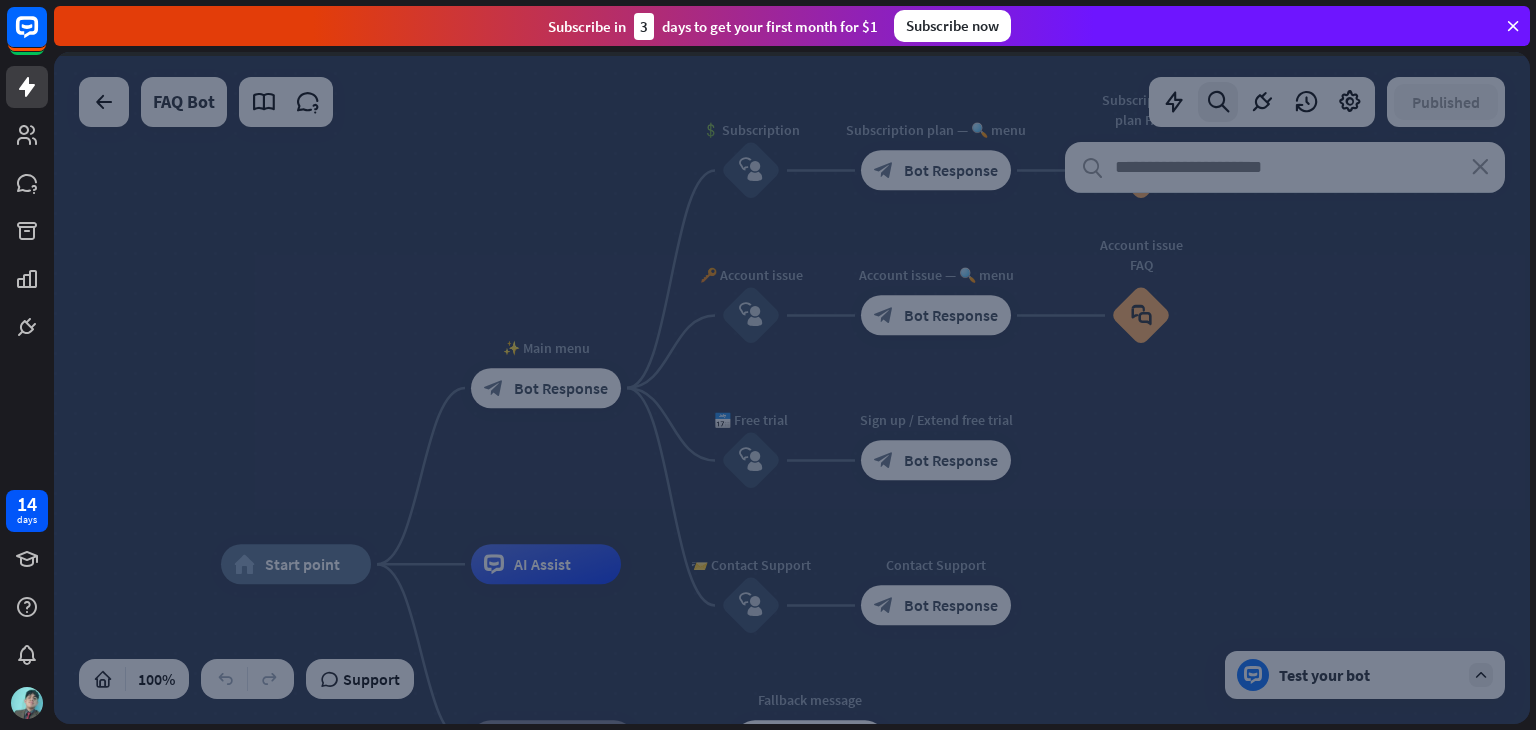 click at bounding box center [792, 388] 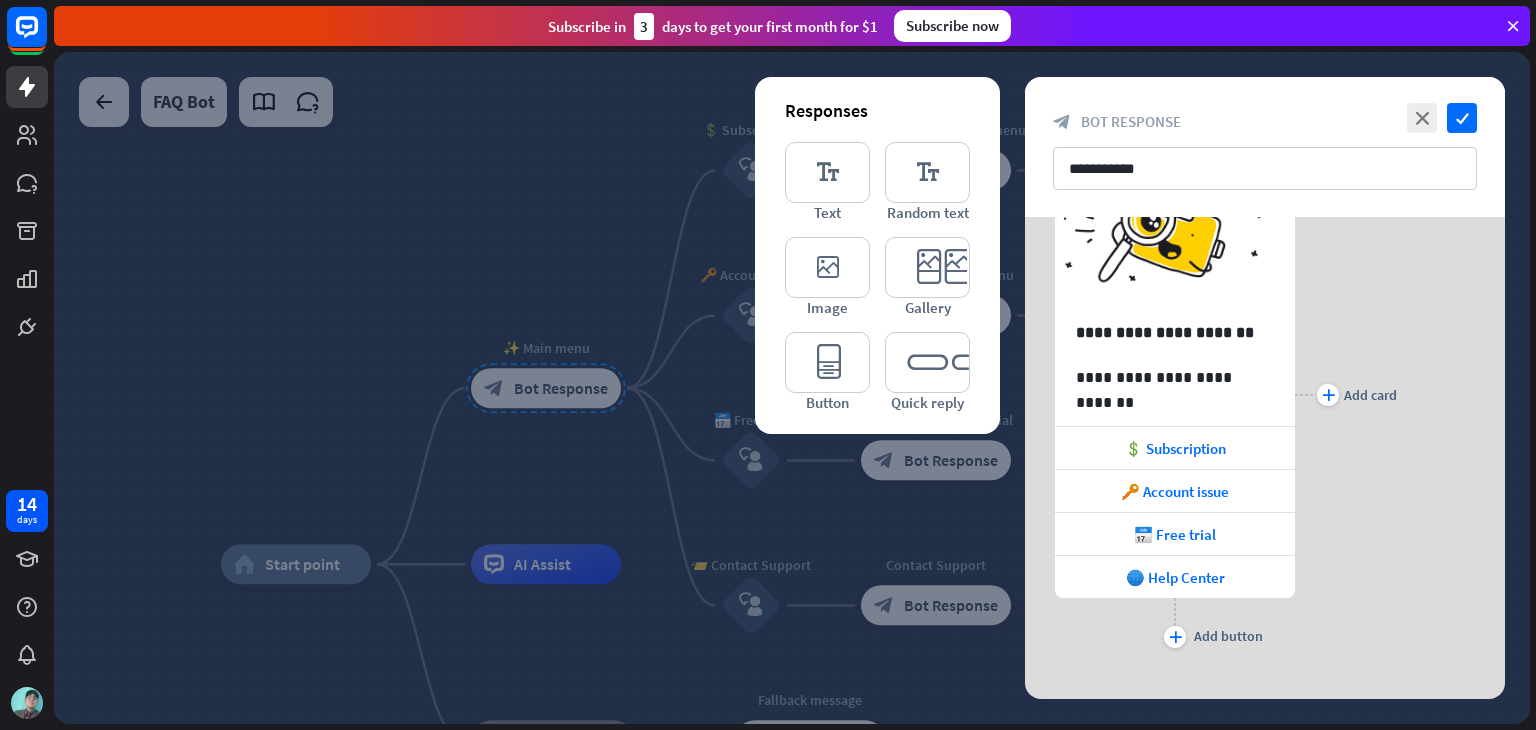 scroll, scrollTop: 157, scrollLeft: 0, axis: vertical 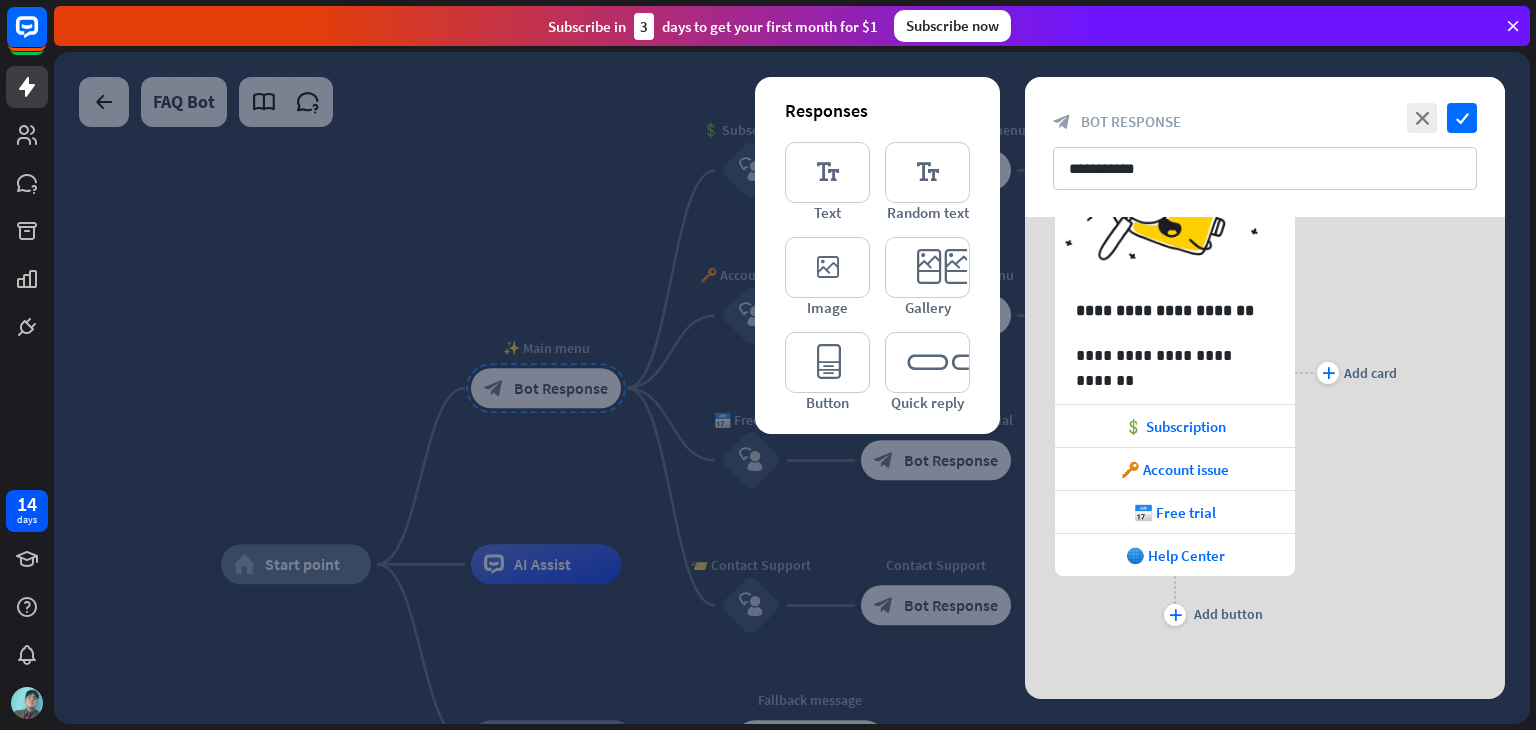 click at bounding box center [792, 388] 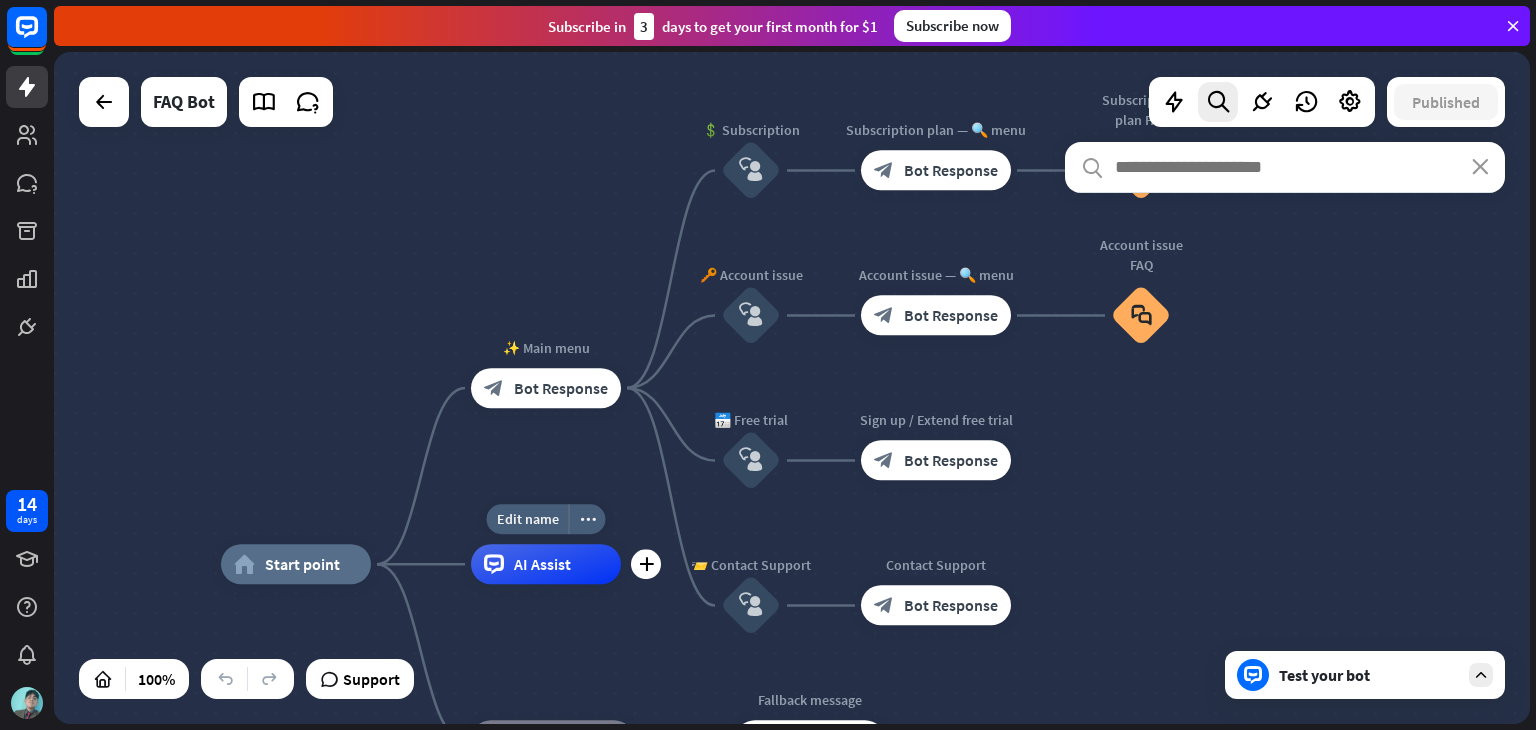 click on "AI Assist" at bounding box center [542, 564] 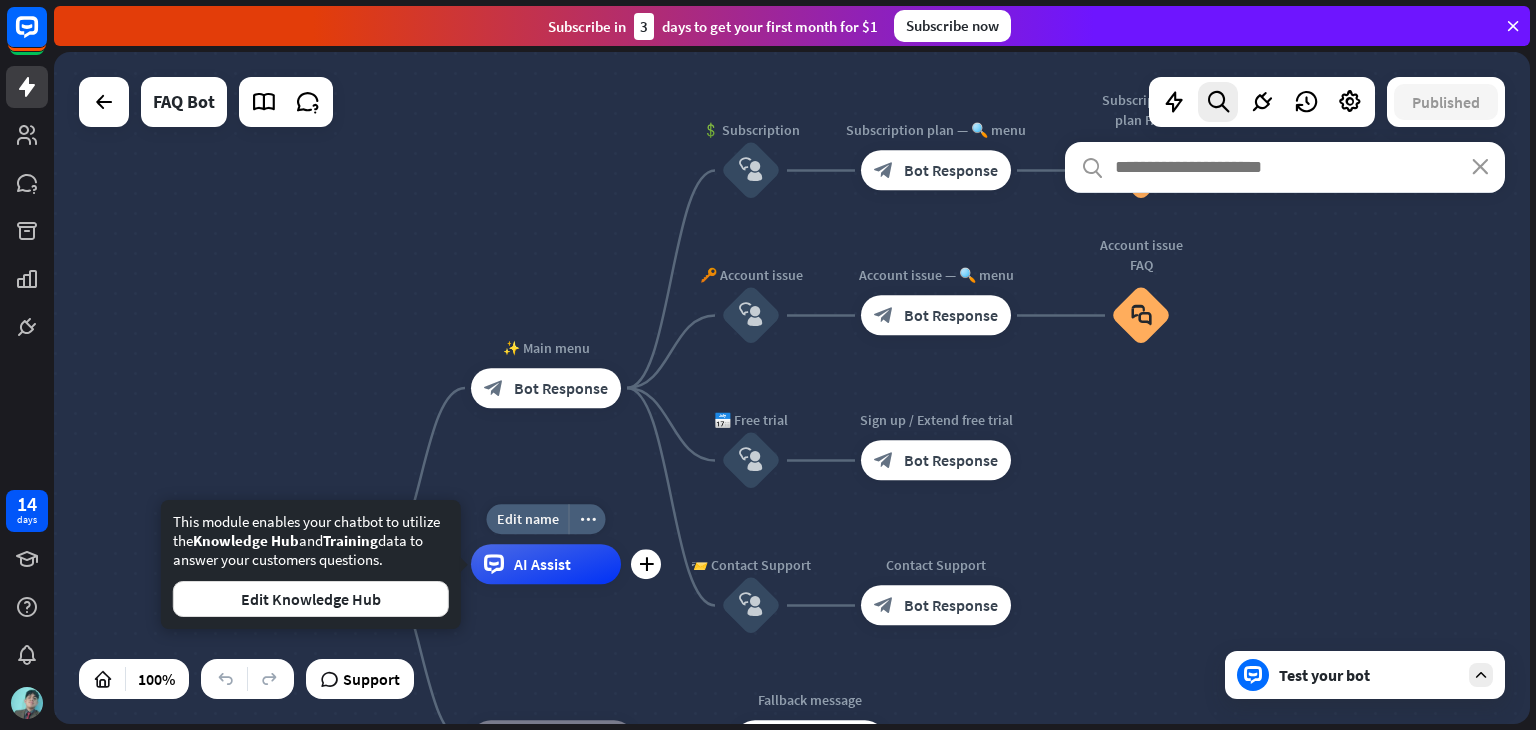 click on "AI Assist" at bounding box center [542, 564] 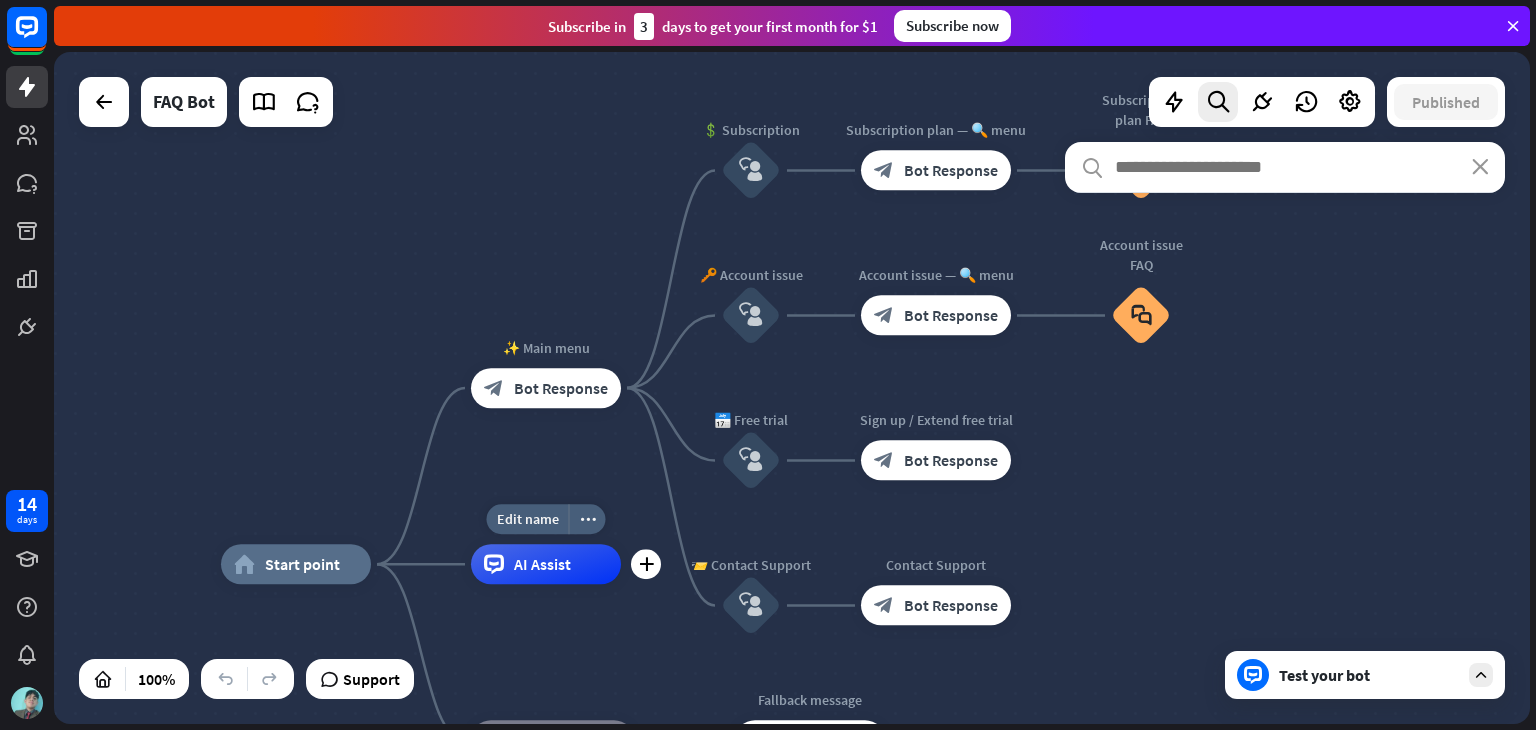 click on "AI Assist" at bounding box center [542, 564] 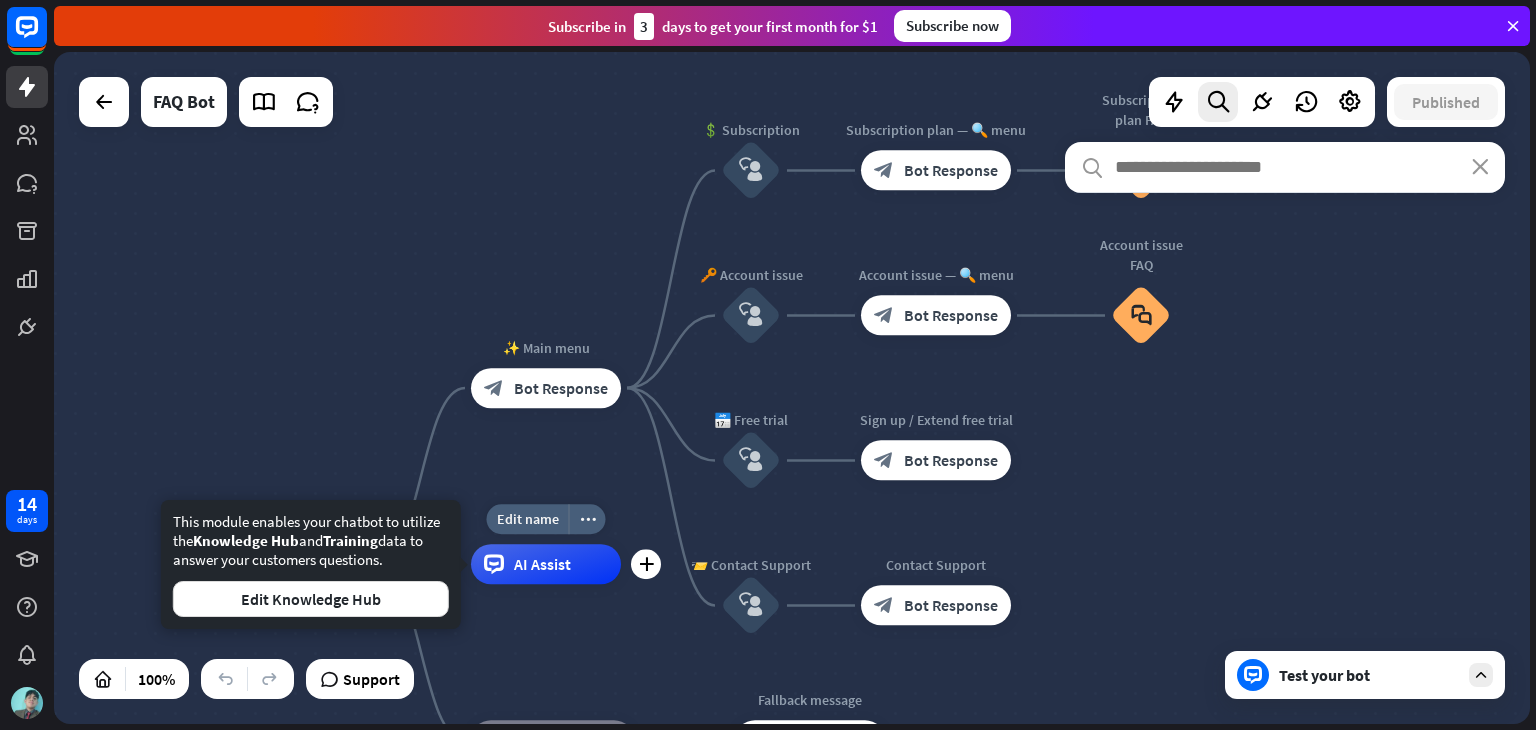 click on "Edit name   more_horiz         plus       AI Assist" at bounding box center [546, 564] 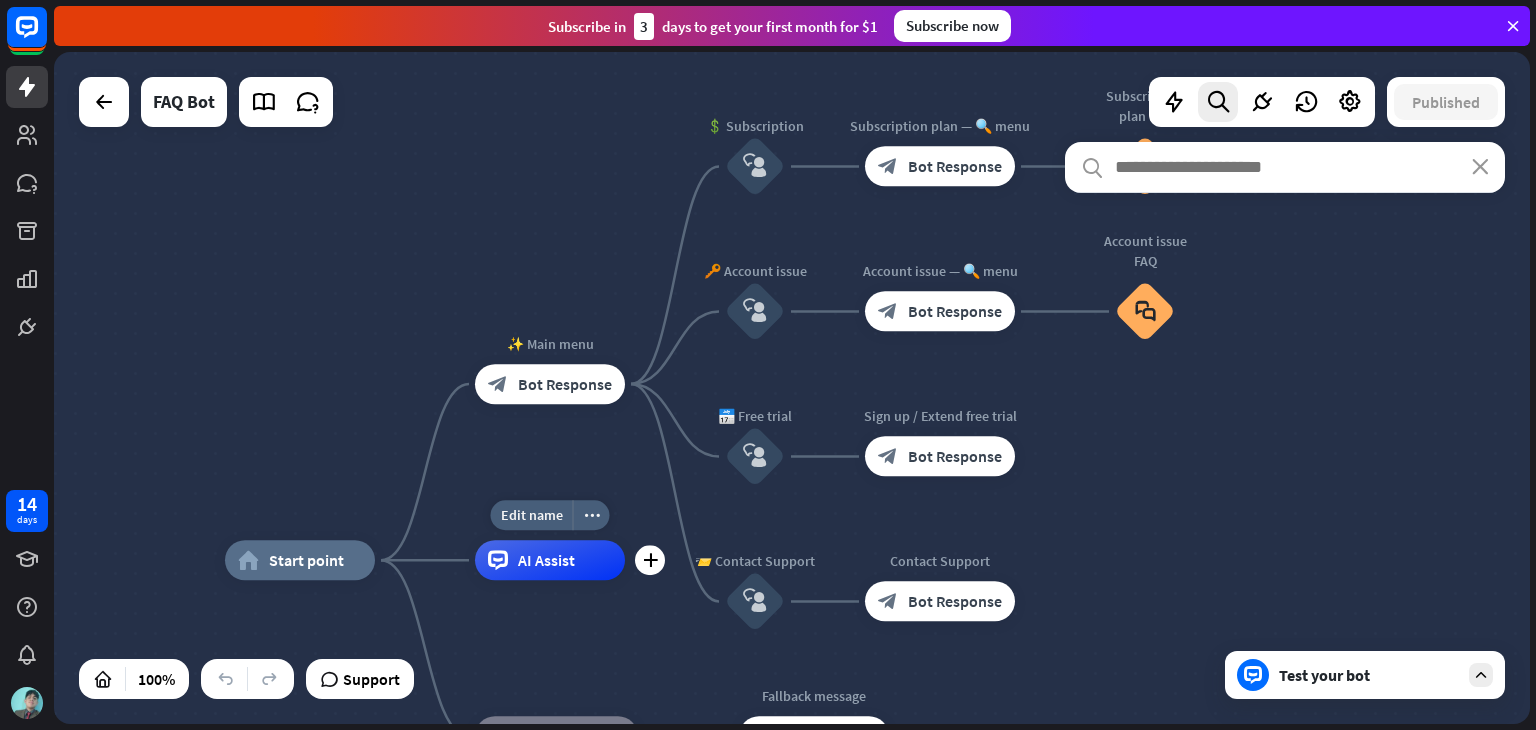 click on "Edit name   more_horiz         plus       AI Assist" at bounding box center [550, 560] 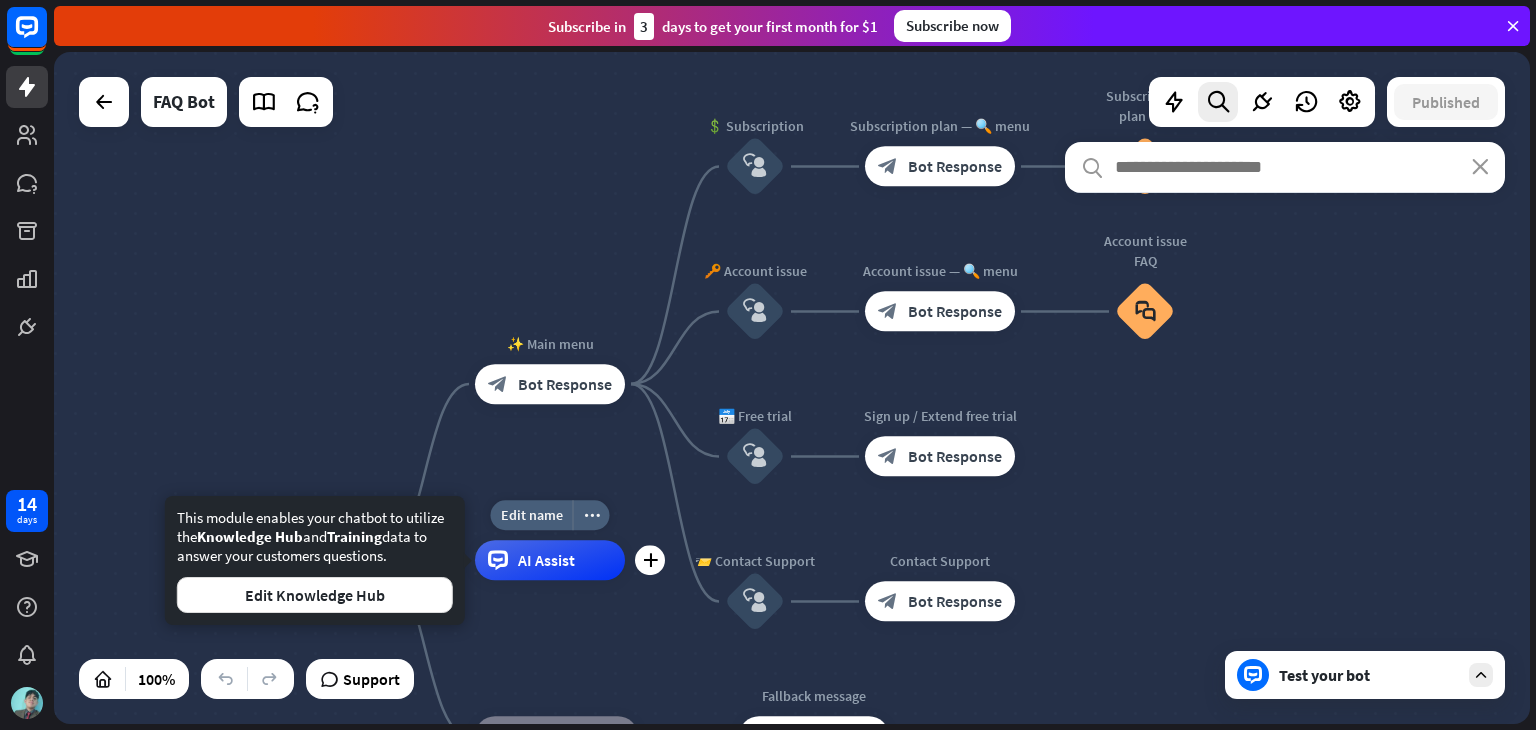 click on "AI Assist" at bounding box center (550, 560) 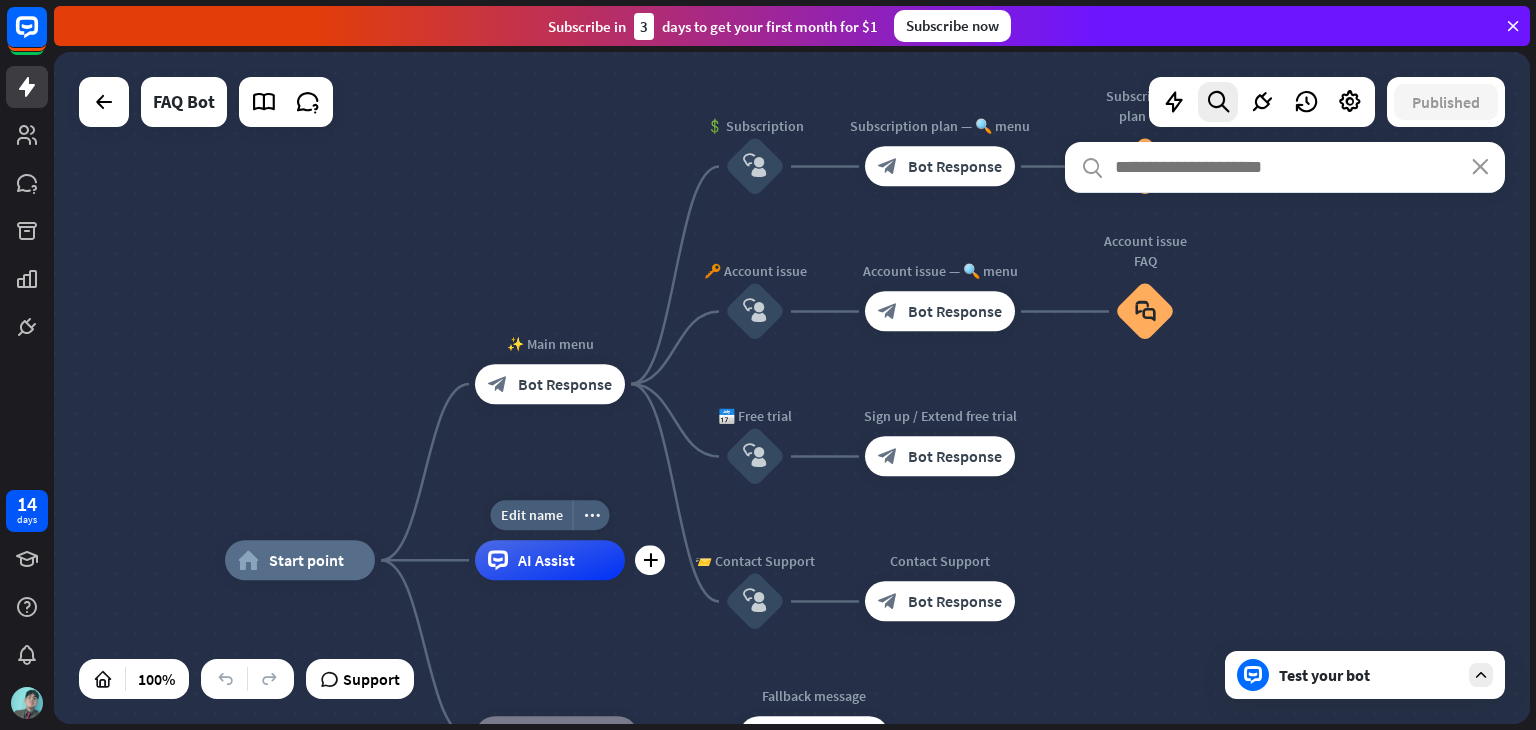 click on "AI Assist" at bounding box center (550, 560) 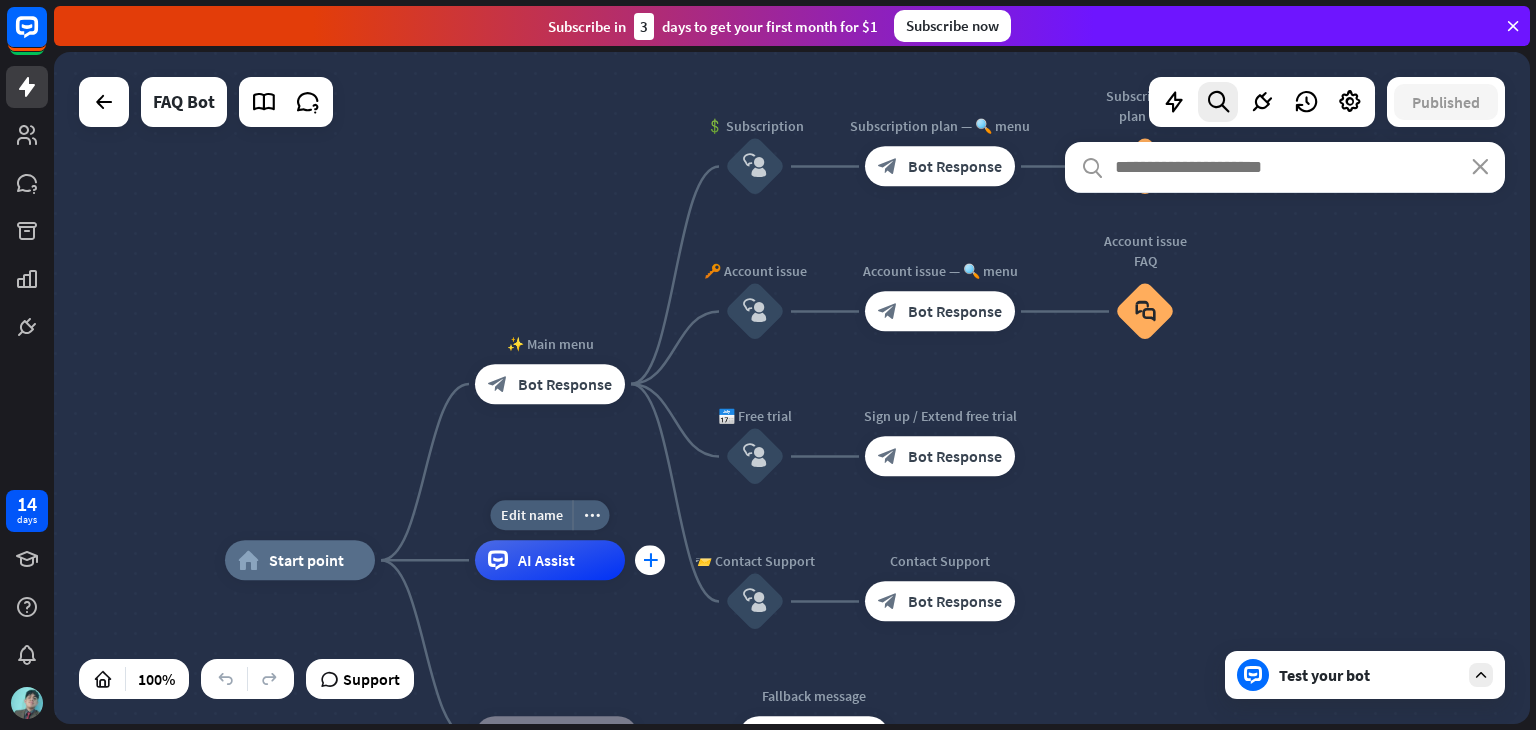 click on "plus" at bounding box center [650, 560] 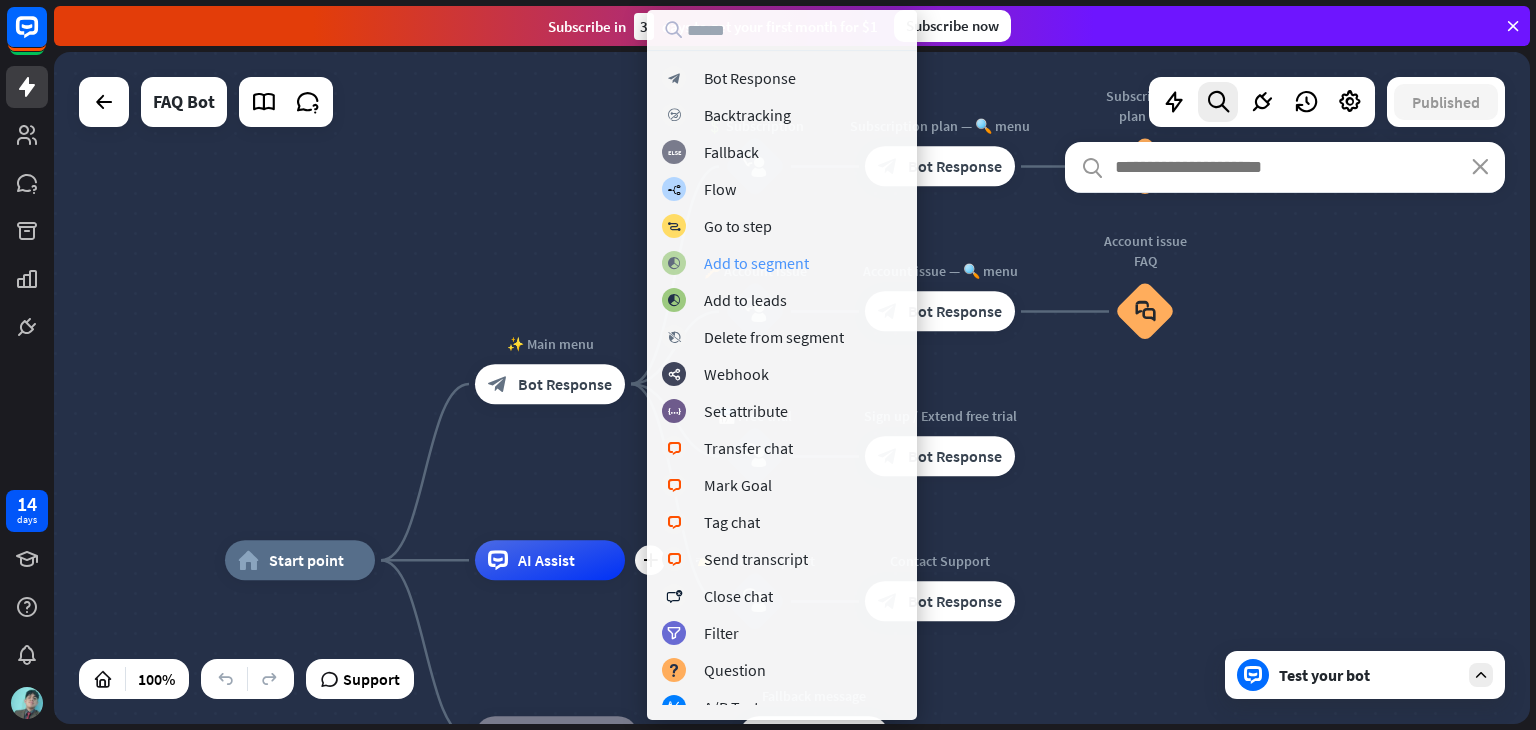 click on "Add to segment" at bounding box center [756, 263] 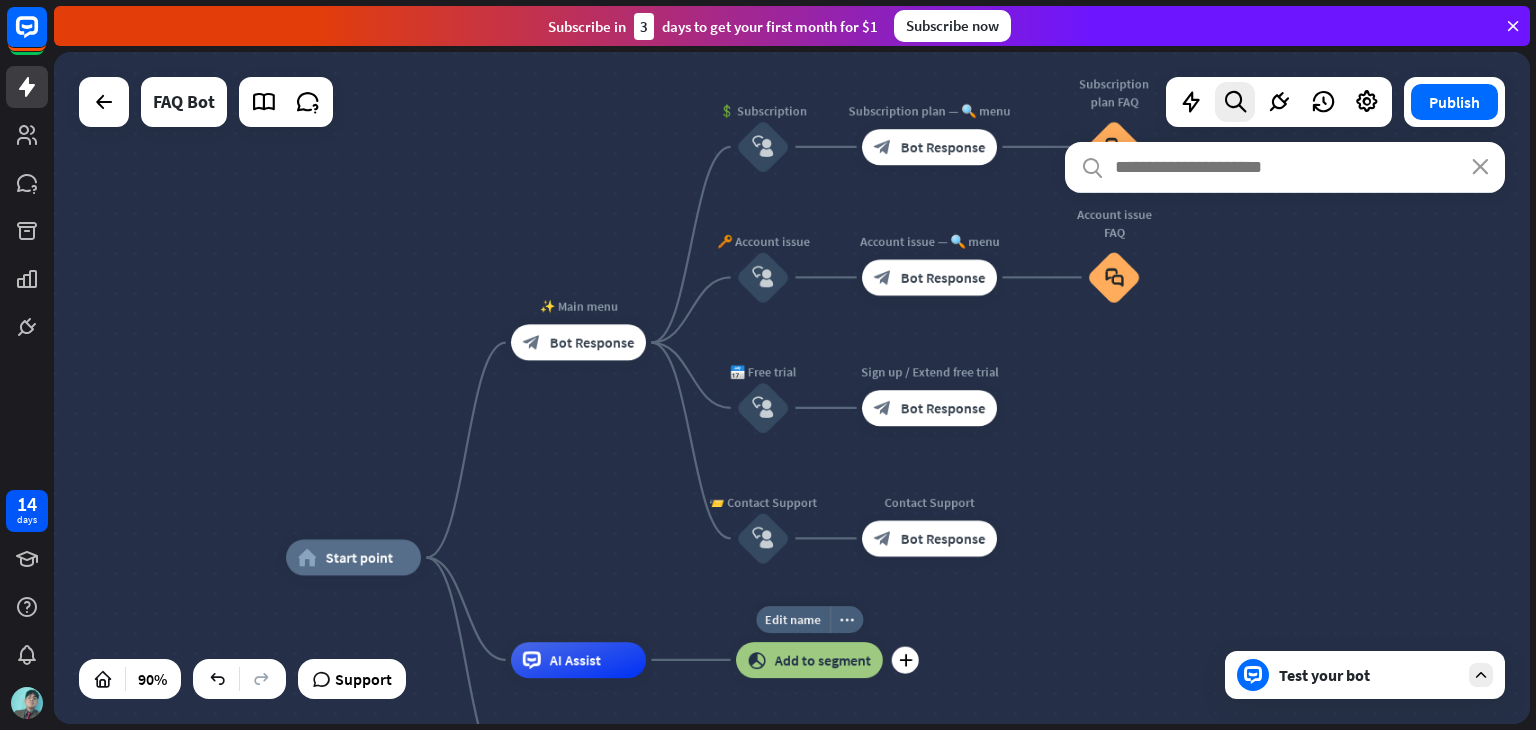 click on "Add to segment" at bounding box center [823, 660] 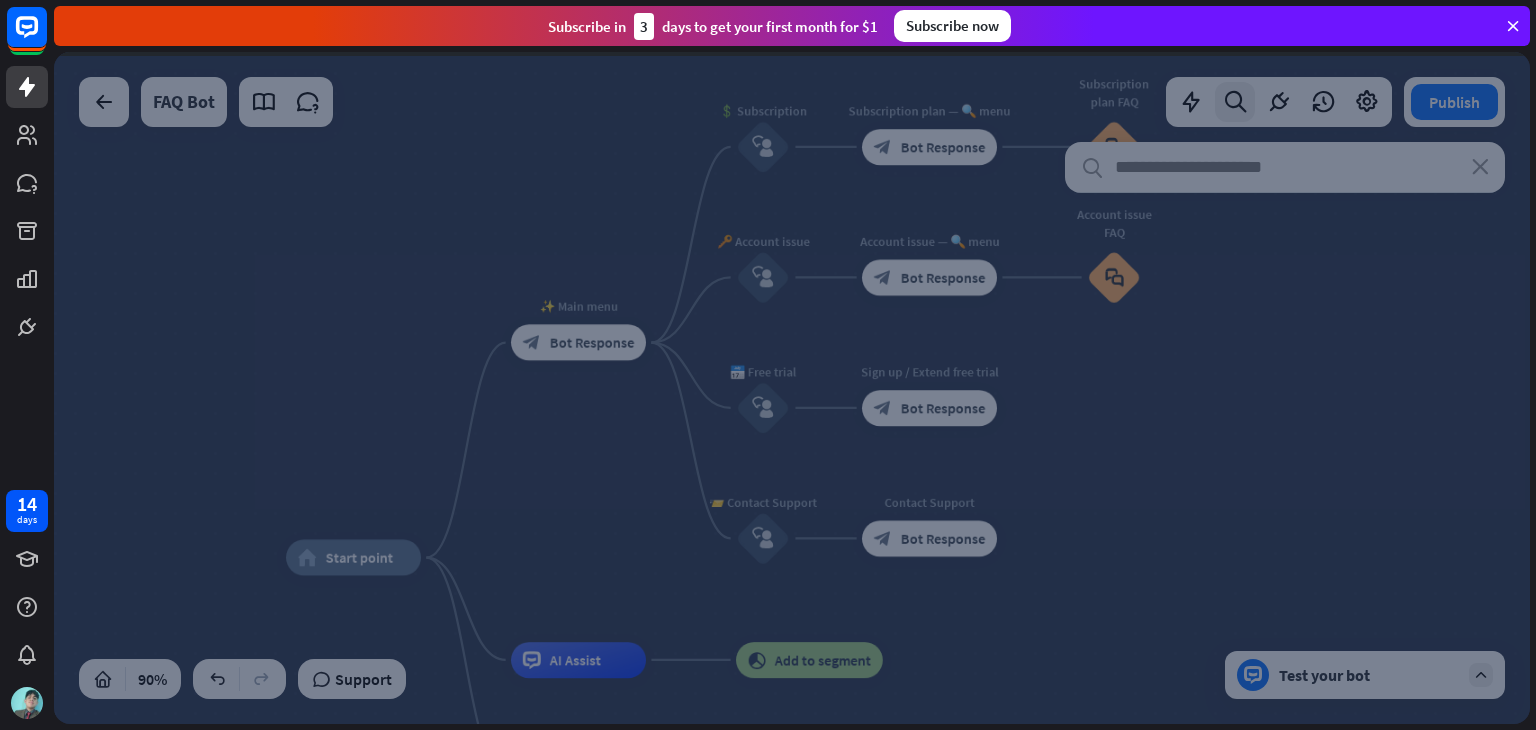 click at bounding box center (792, 388) 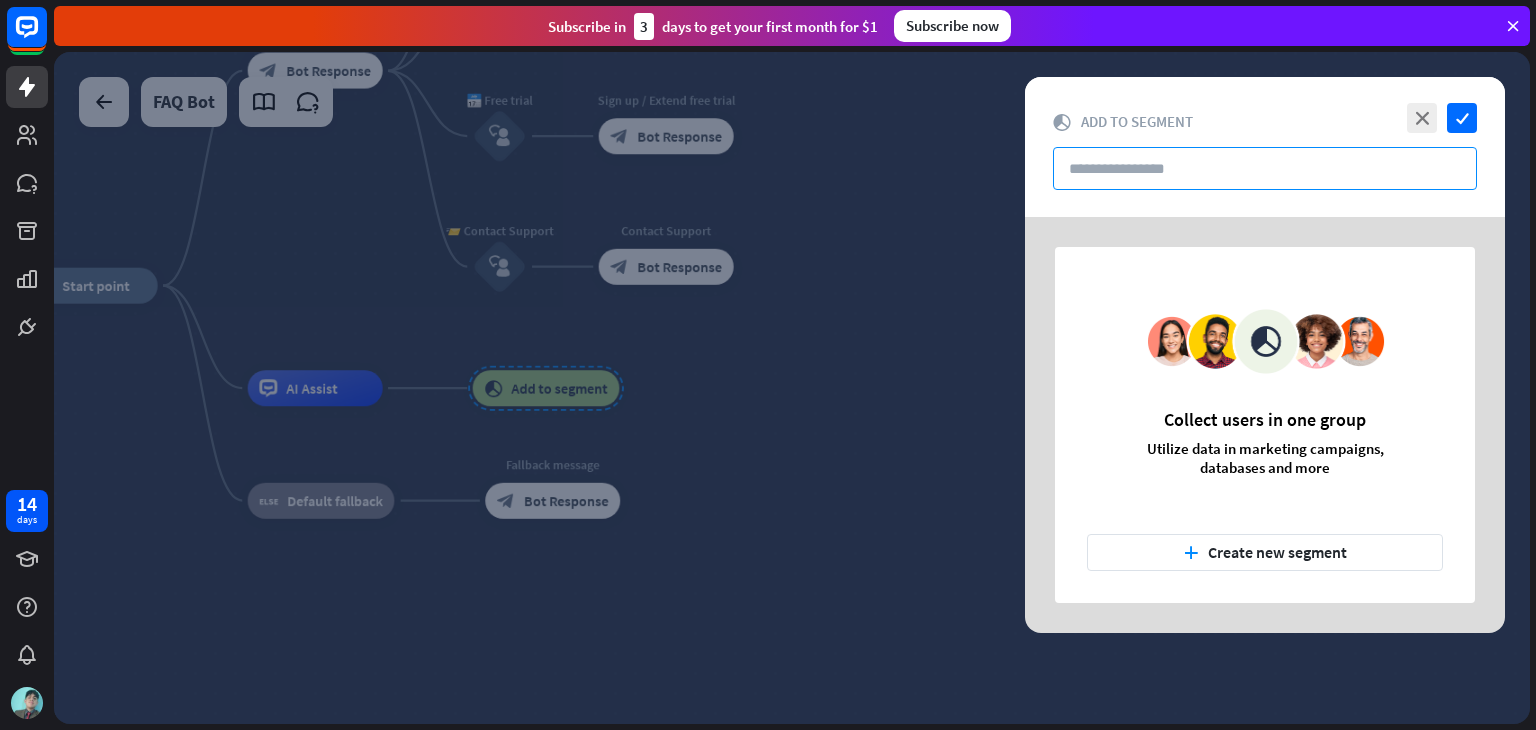 click at bounding box center [1265, 168] 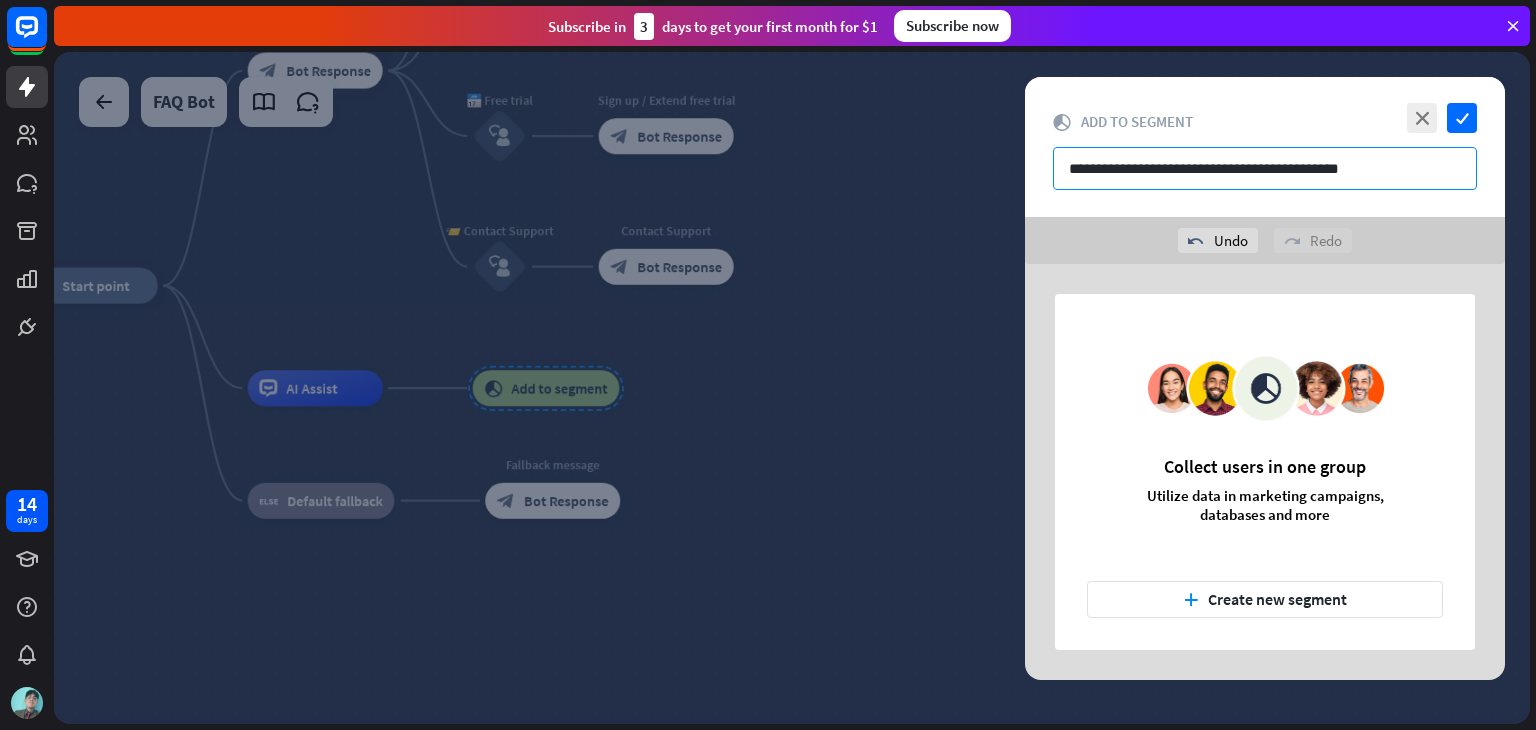 type on "**********" 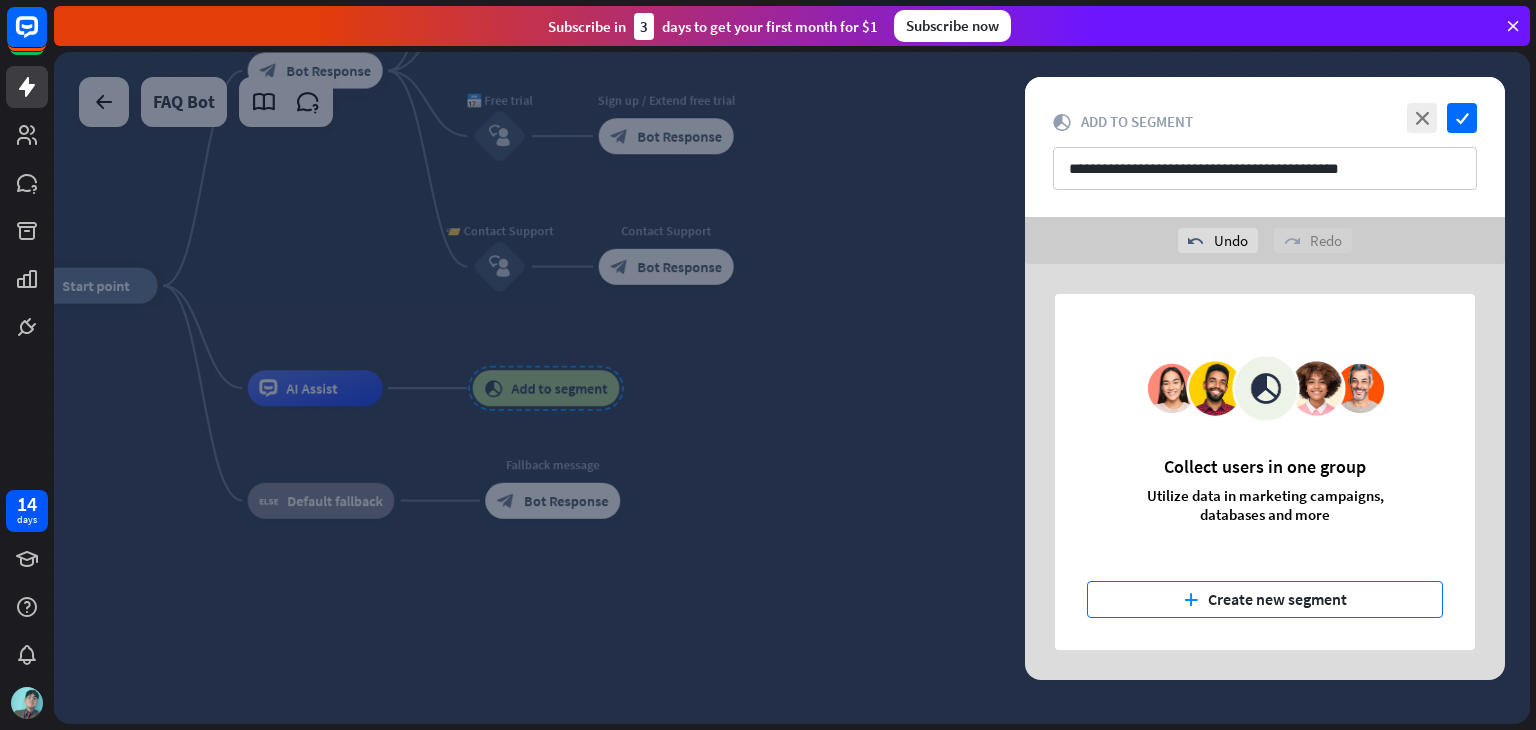 click on "plus
Create new segment" at bounding box center [1265, 599] 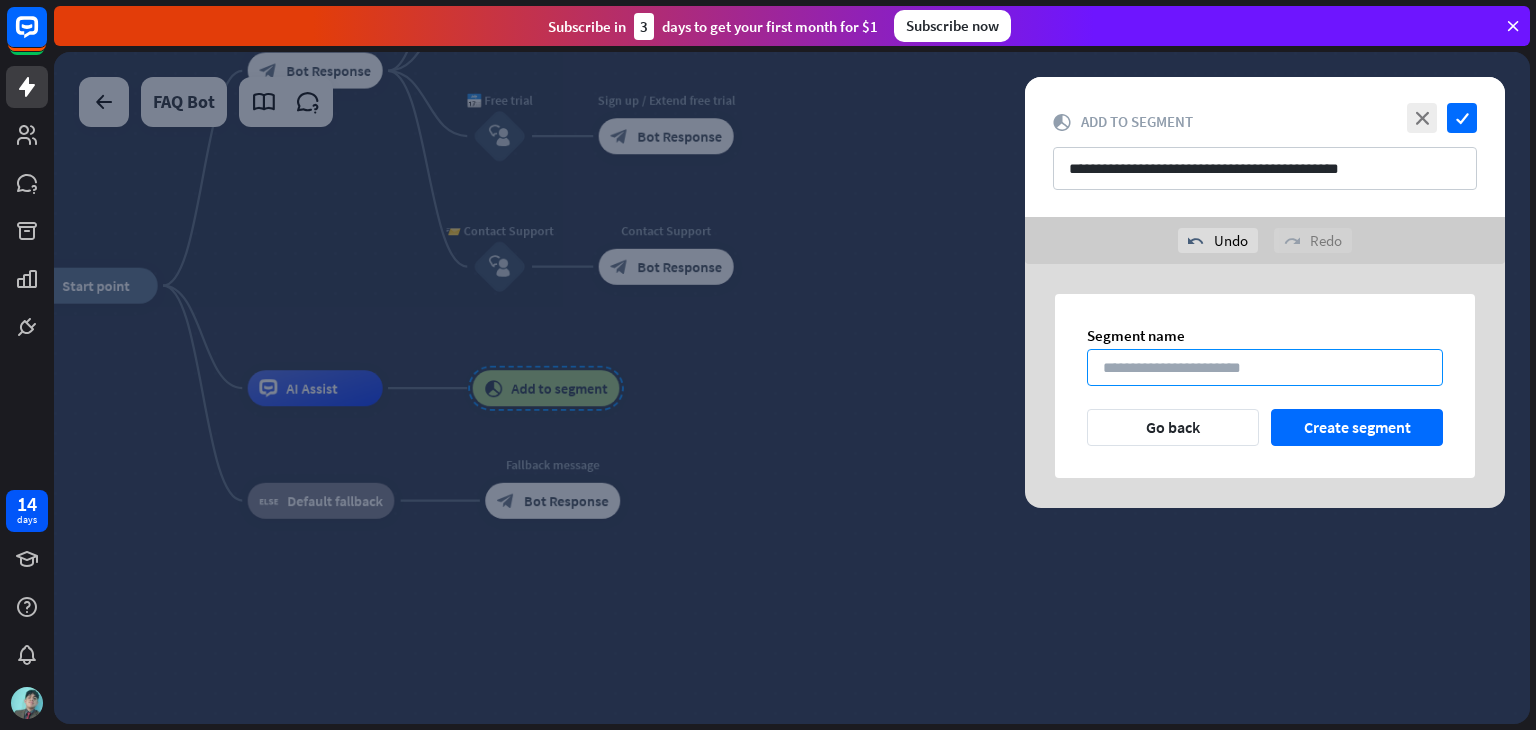drag, startPoint x: 1202, startPoint y: 364, endPoint x: 1210, endPoint y: 356, distance: 11.313708 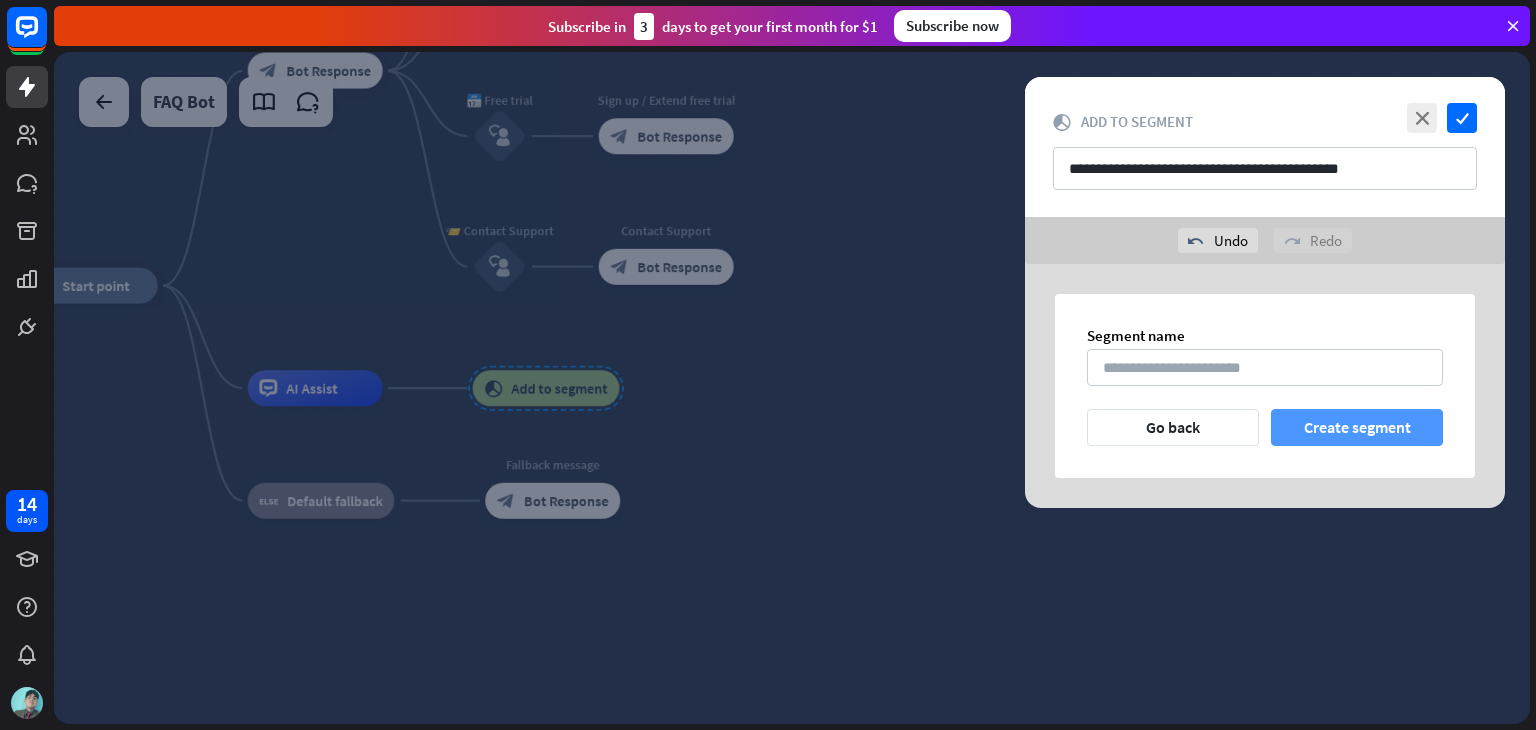 click on "Create segment" at bounding box center [1357, 427] 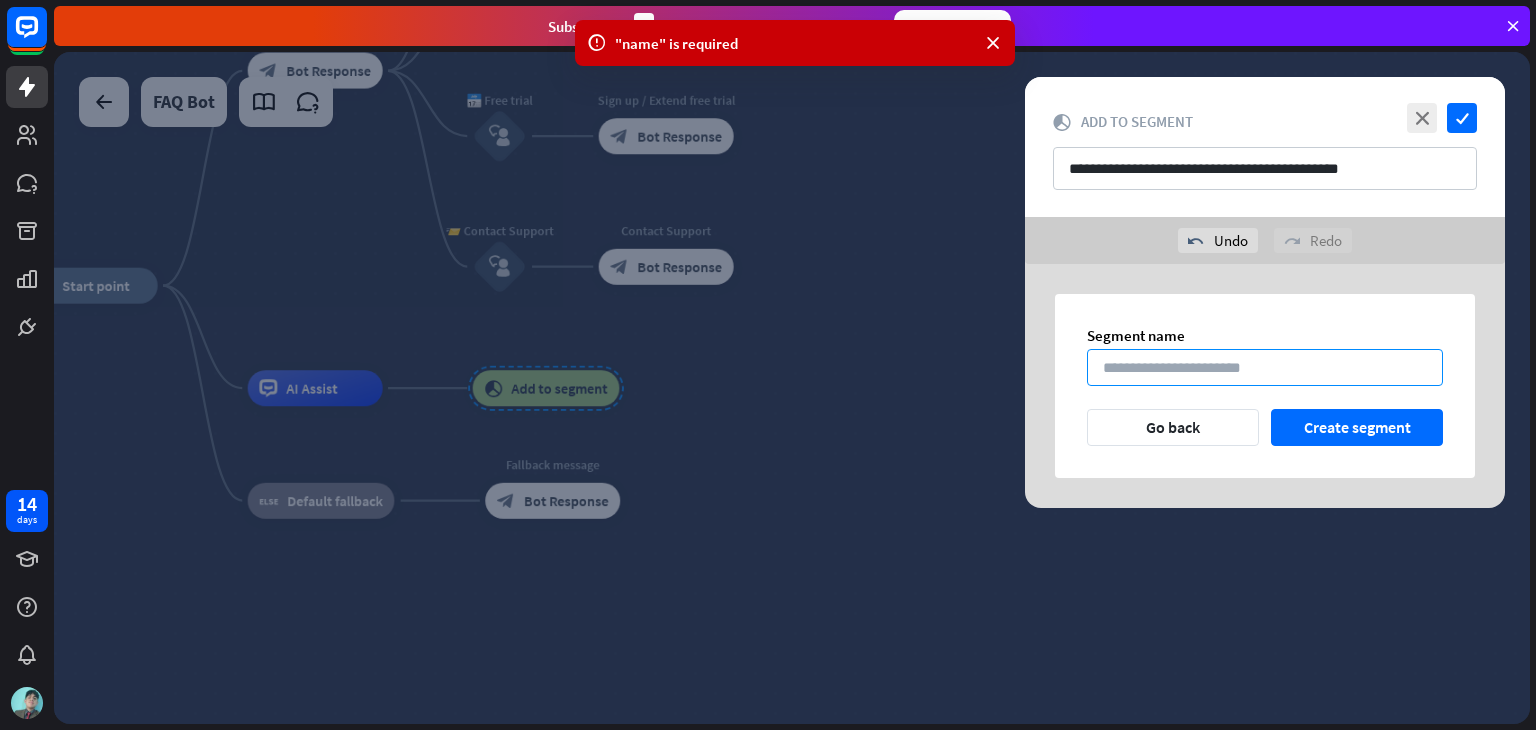 click at bounding box center (1265, 367) 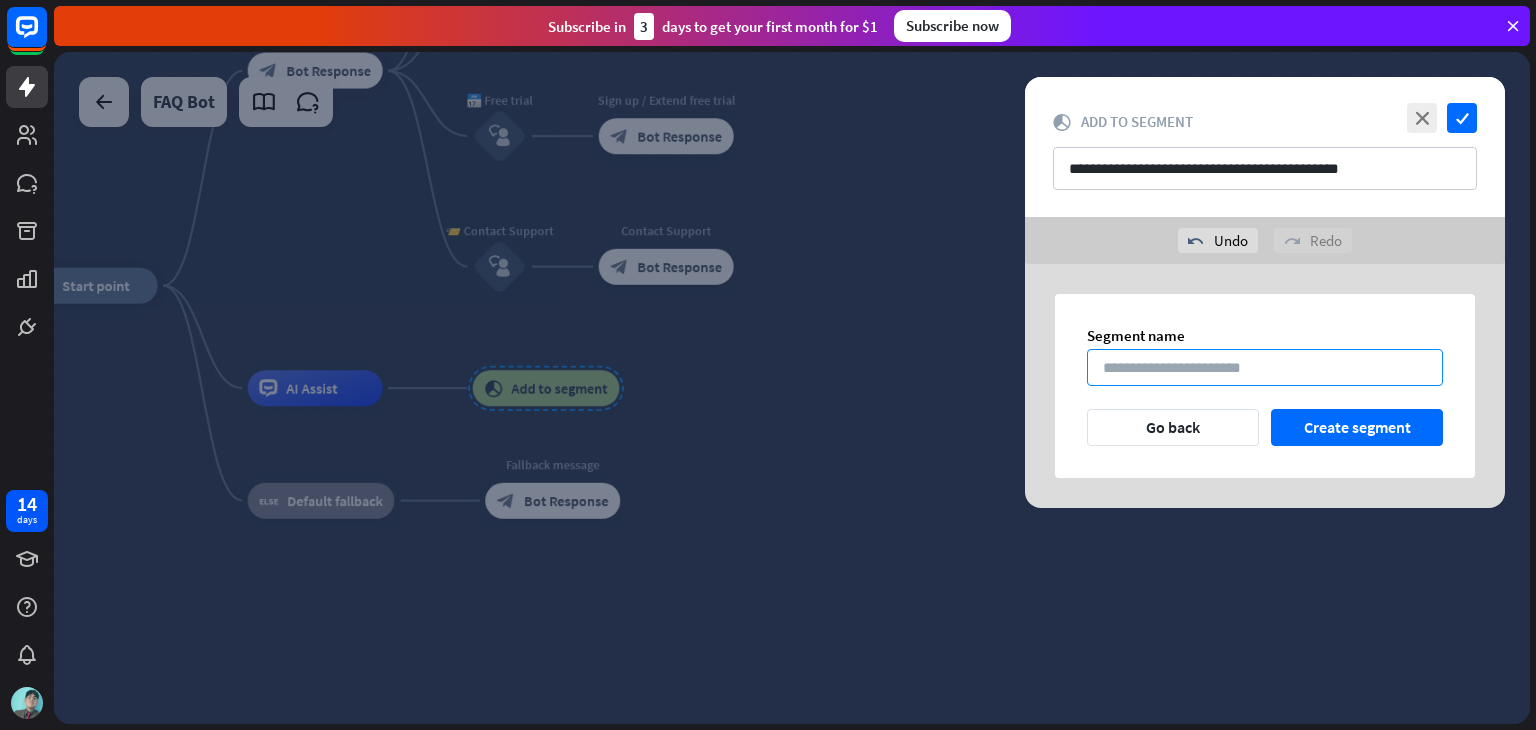 paste on "**********" 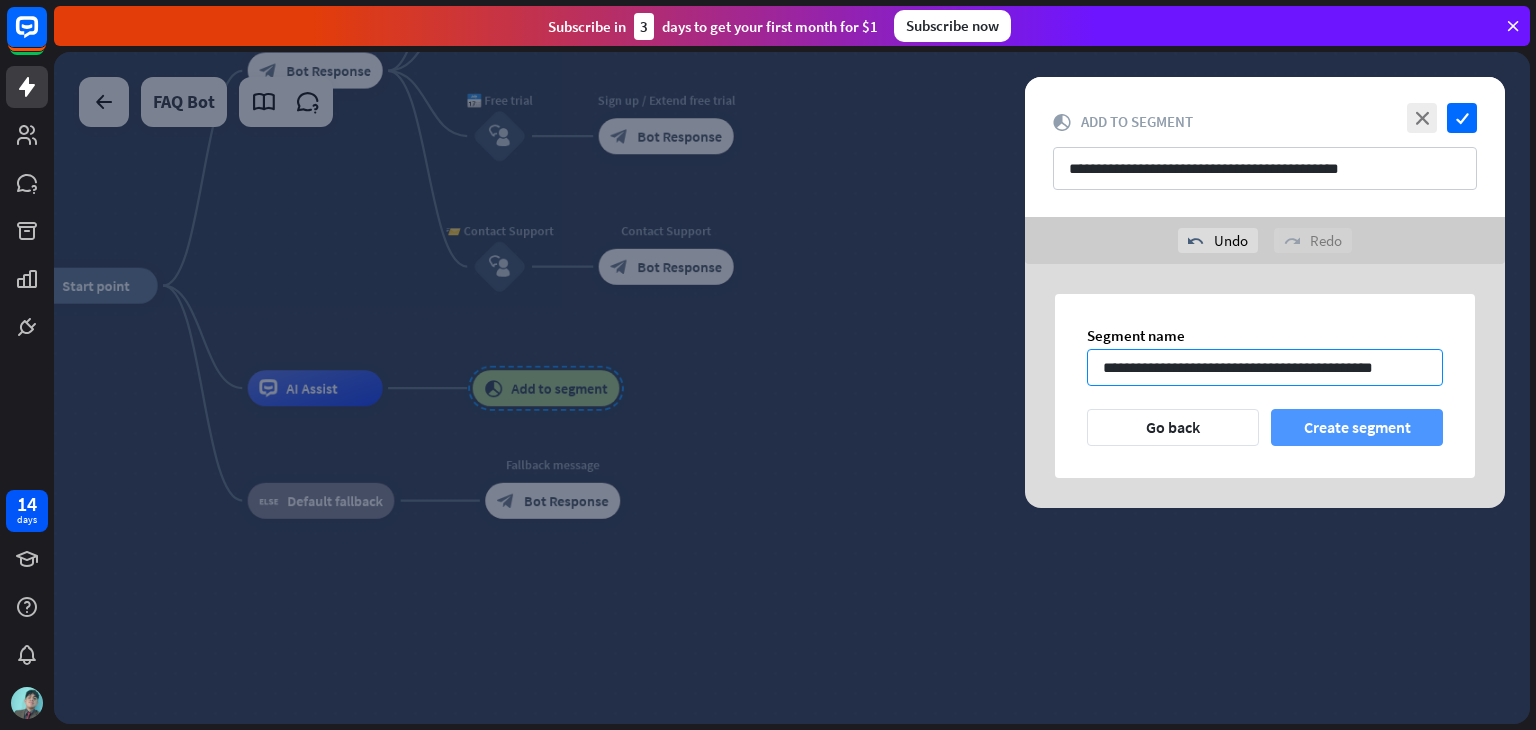 type on "**********" 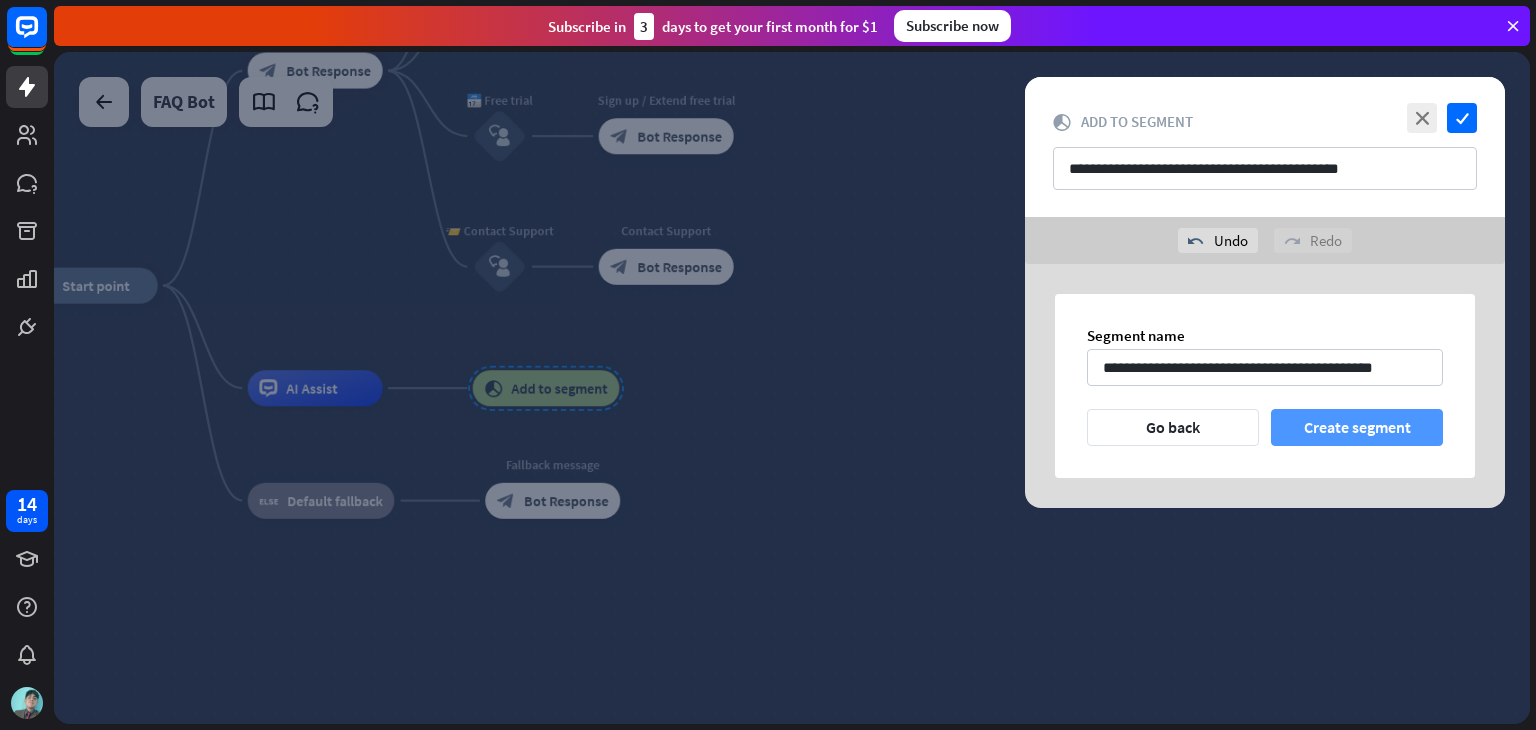 click on "Create segment" at bounding box center (1357, 427) 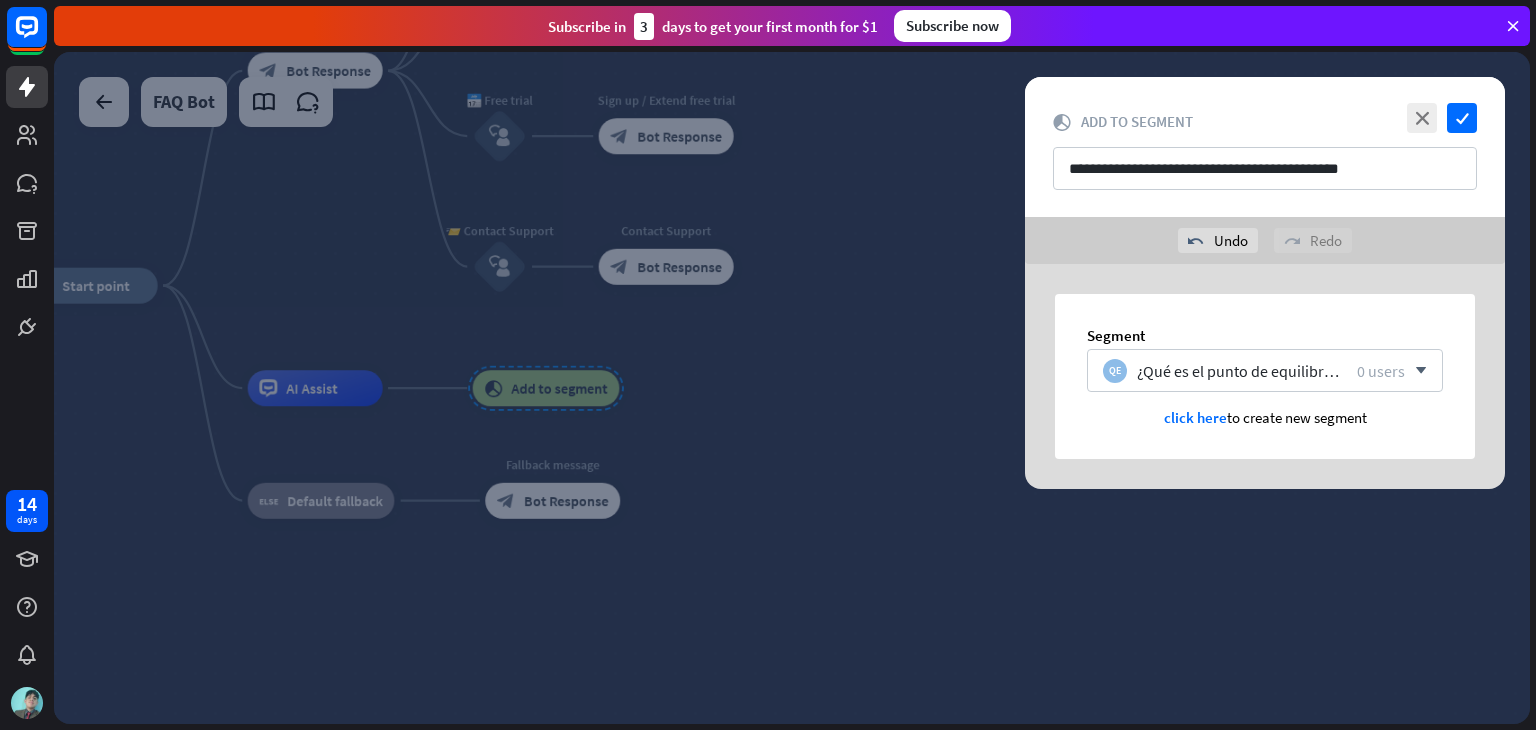click at bounding box center [792, 388] 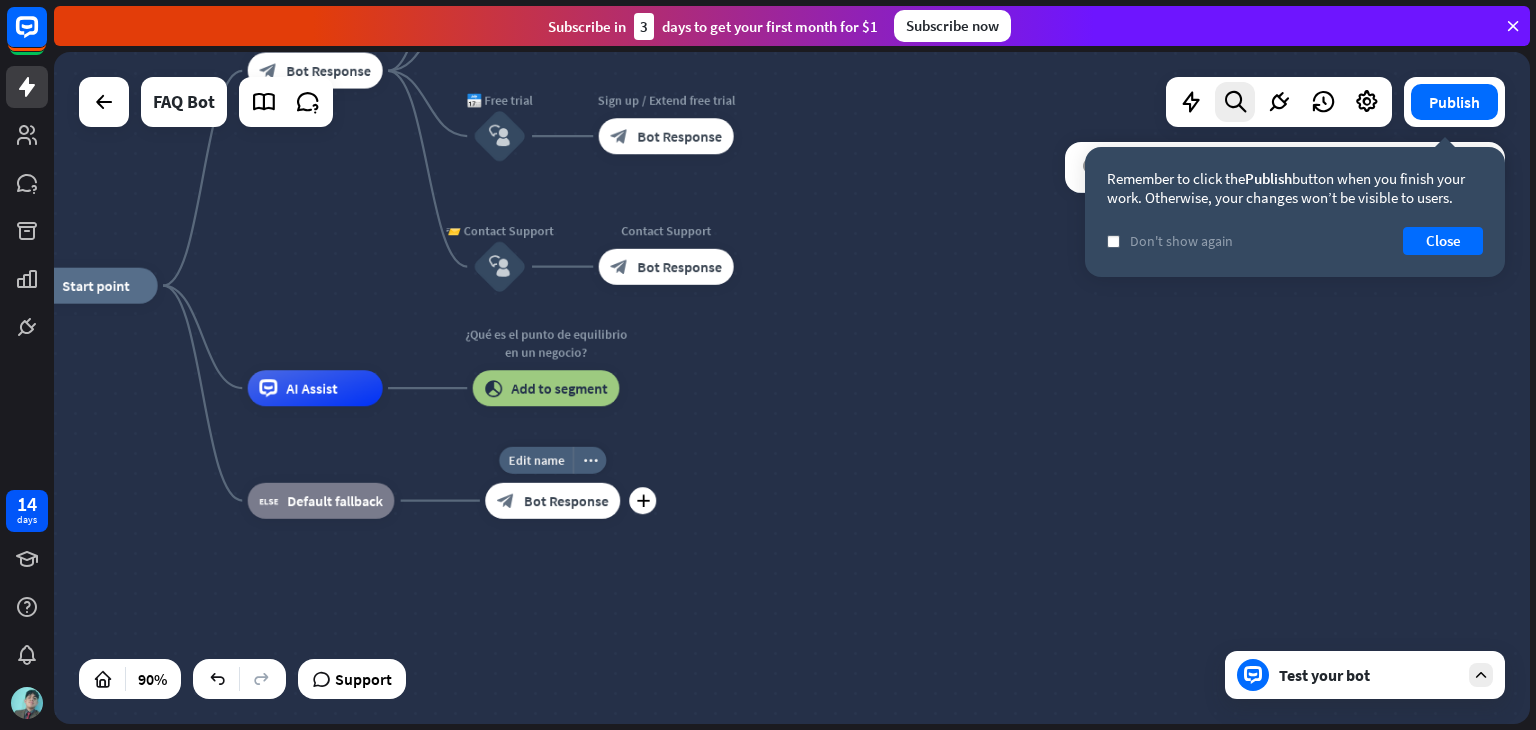 click on "block_bot_response   Bot Response" at bounding box center [552, 501] 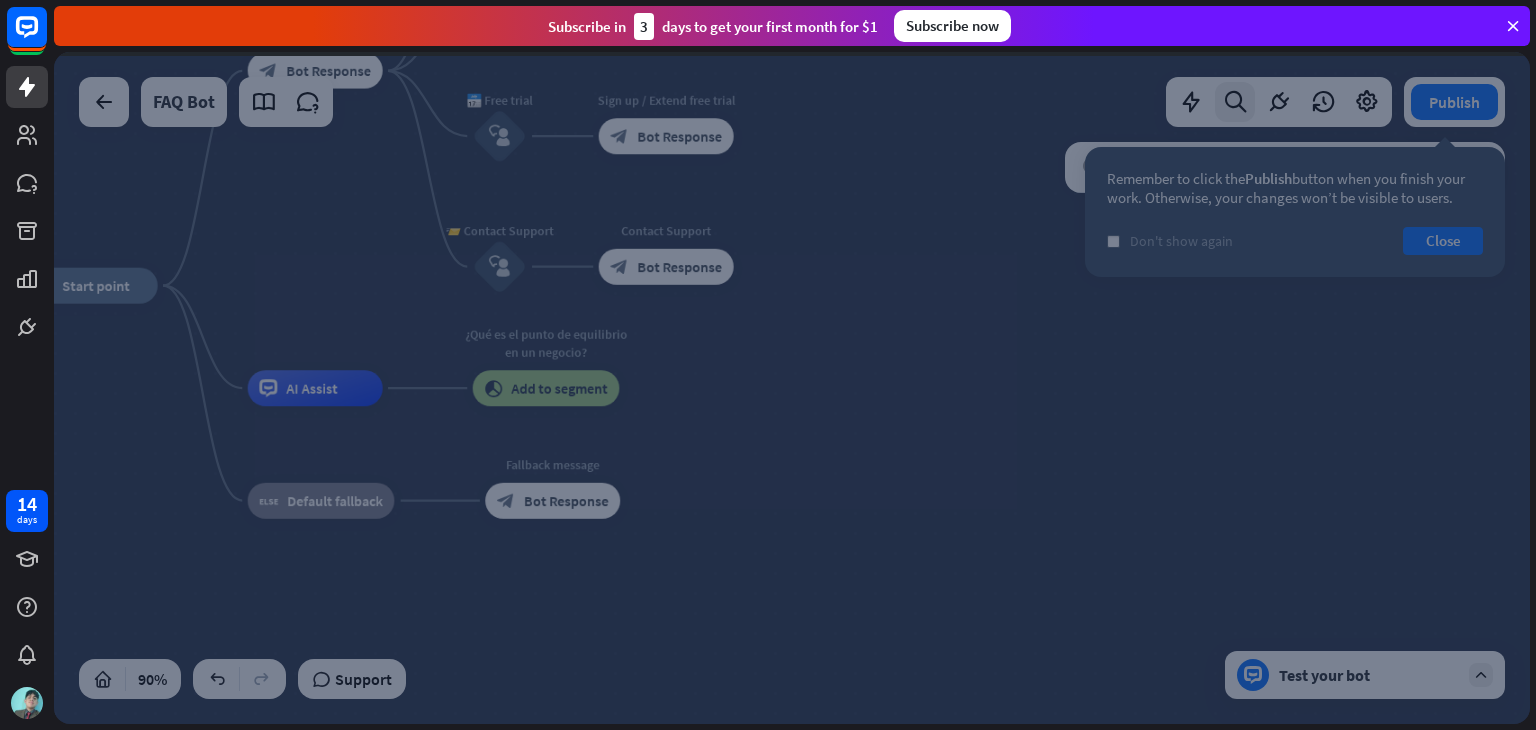 click at bounding box center (792, 388) 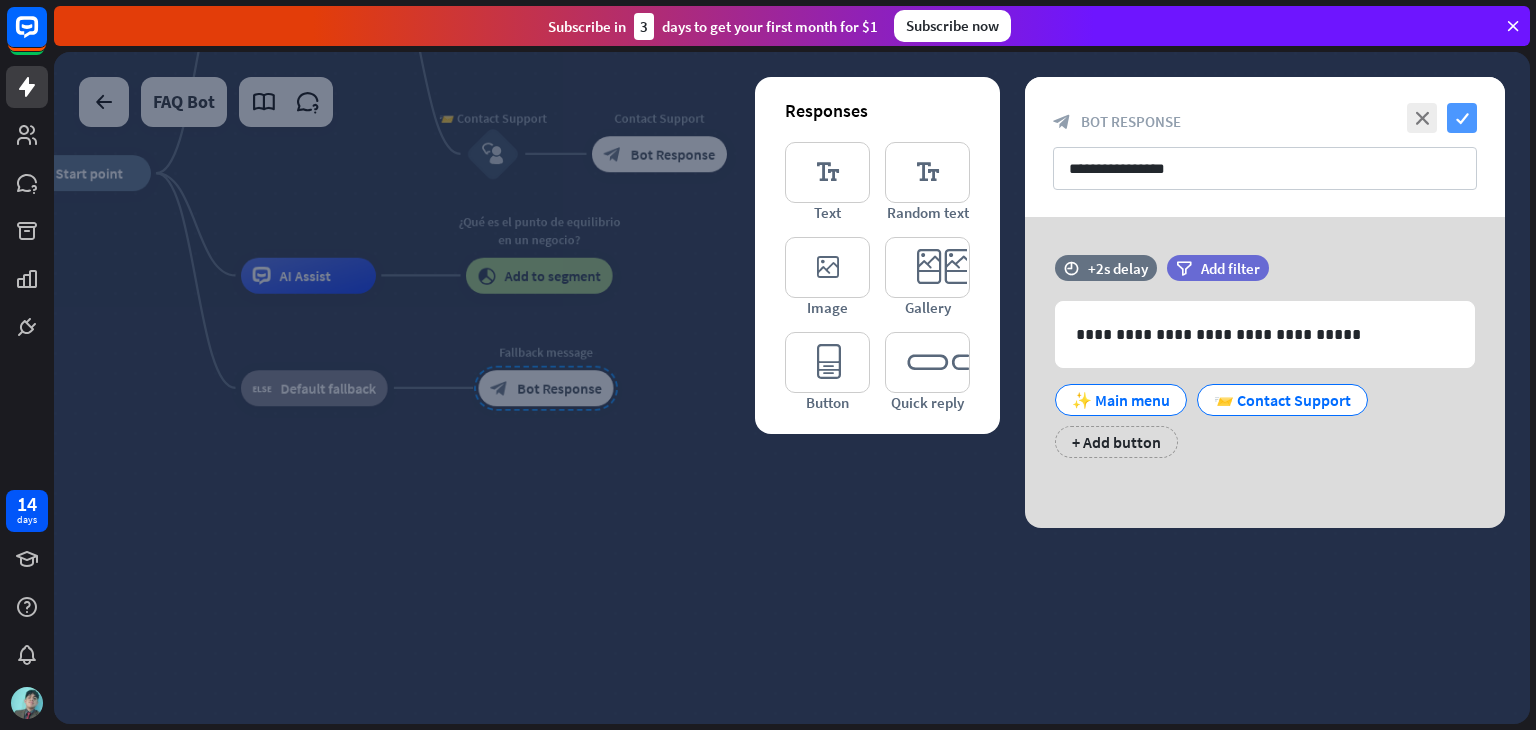 click on "**********" at bounding box center (1265, 147) 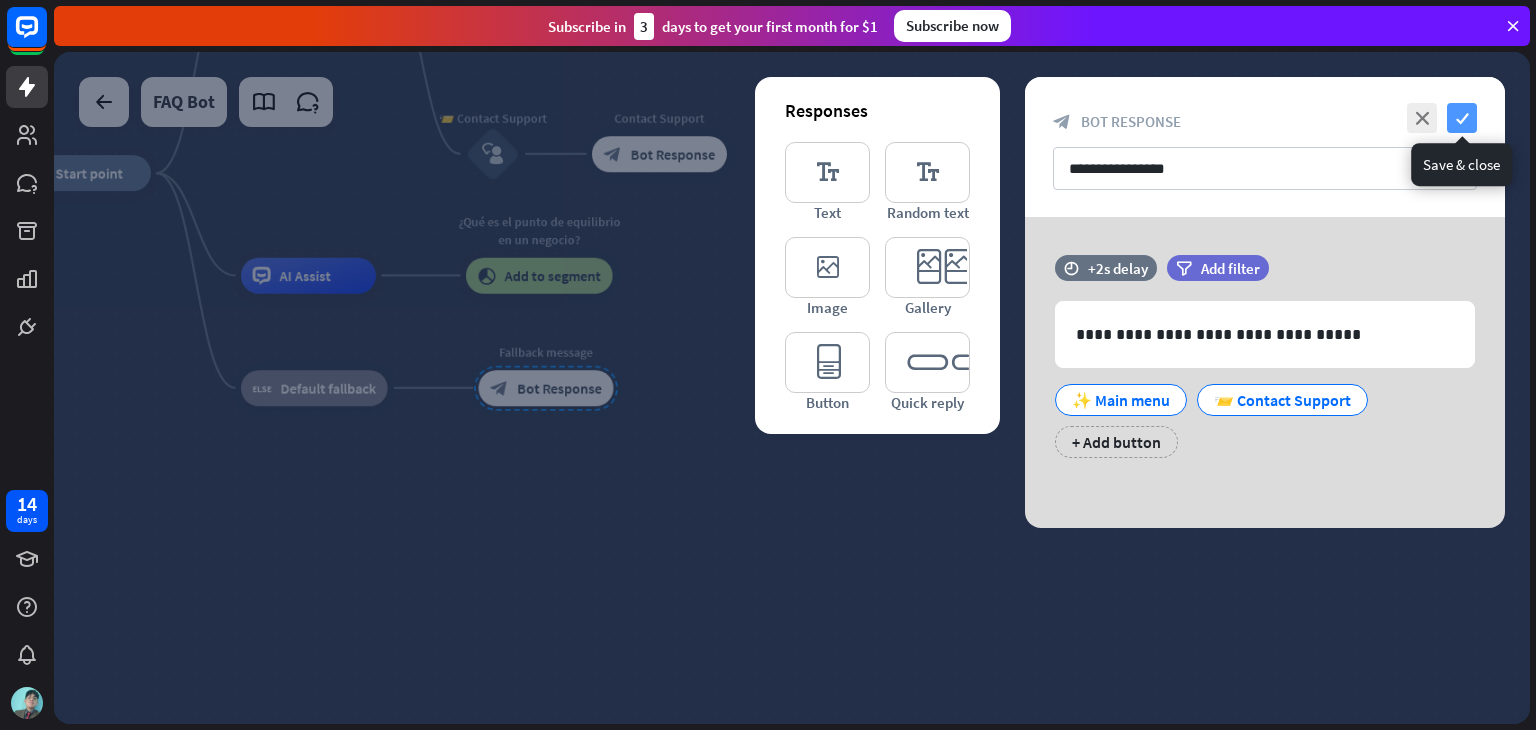 click on "check" at bounding box center [1462, 118] 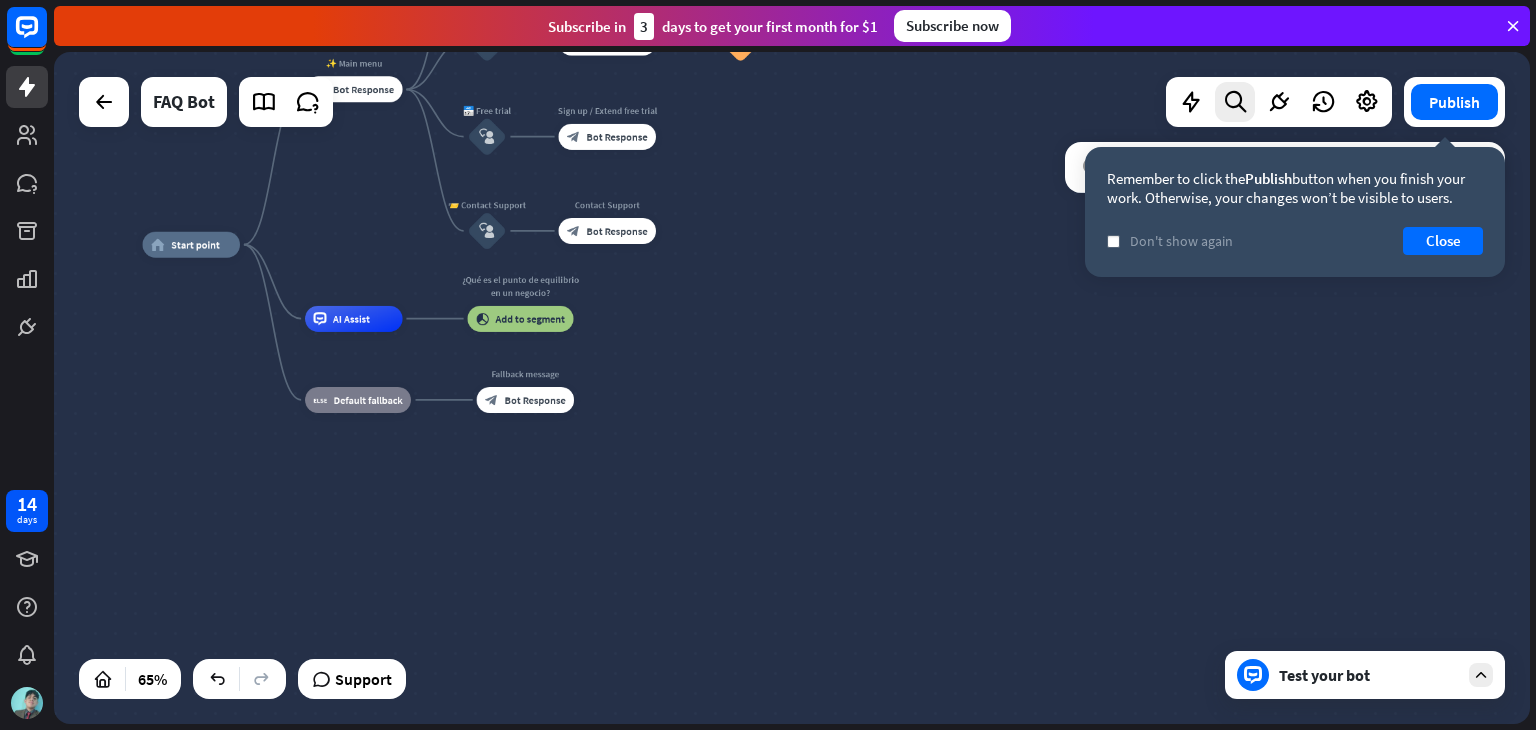 click on "search   close" at bounding box center [1285, 420] 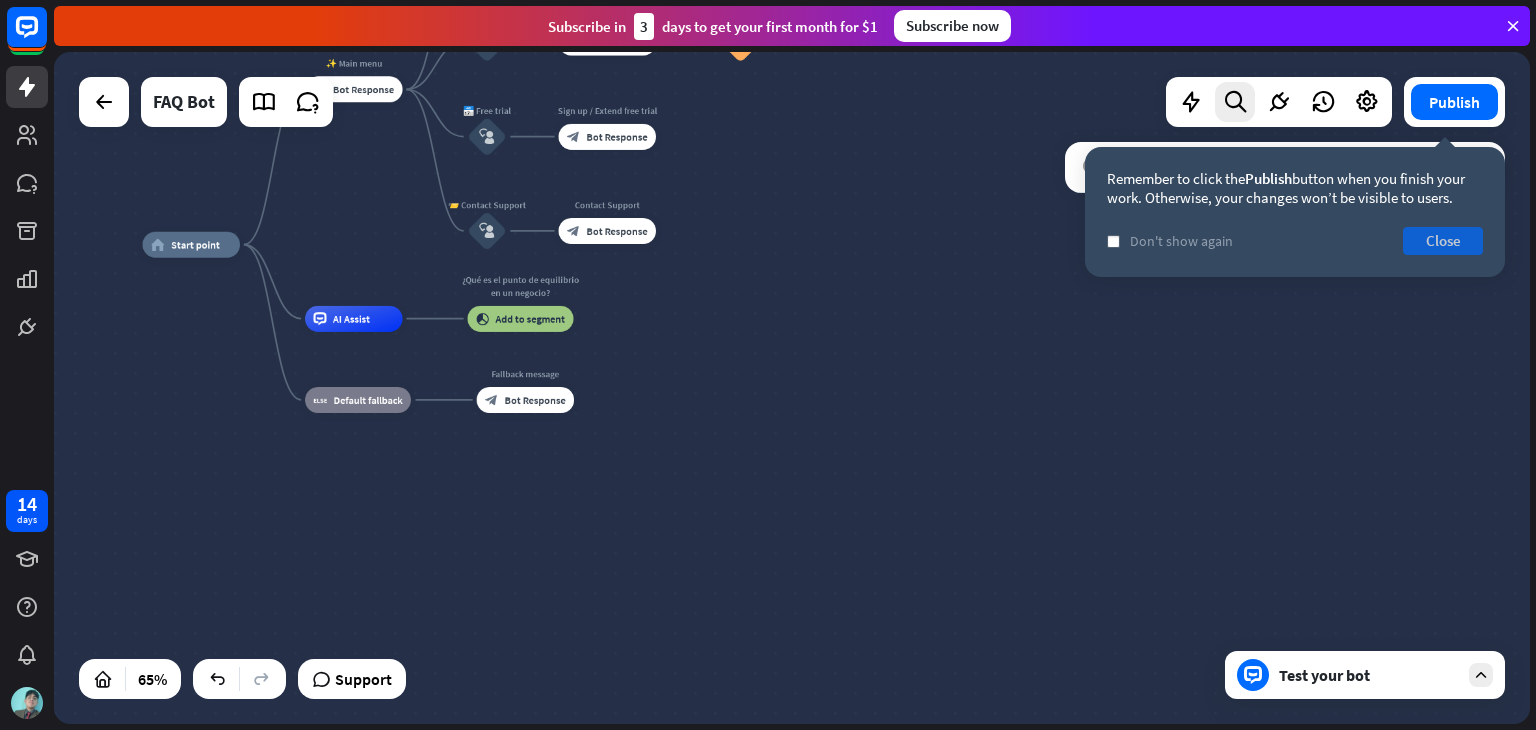click on "Close" at bounding box center (1443, 241) 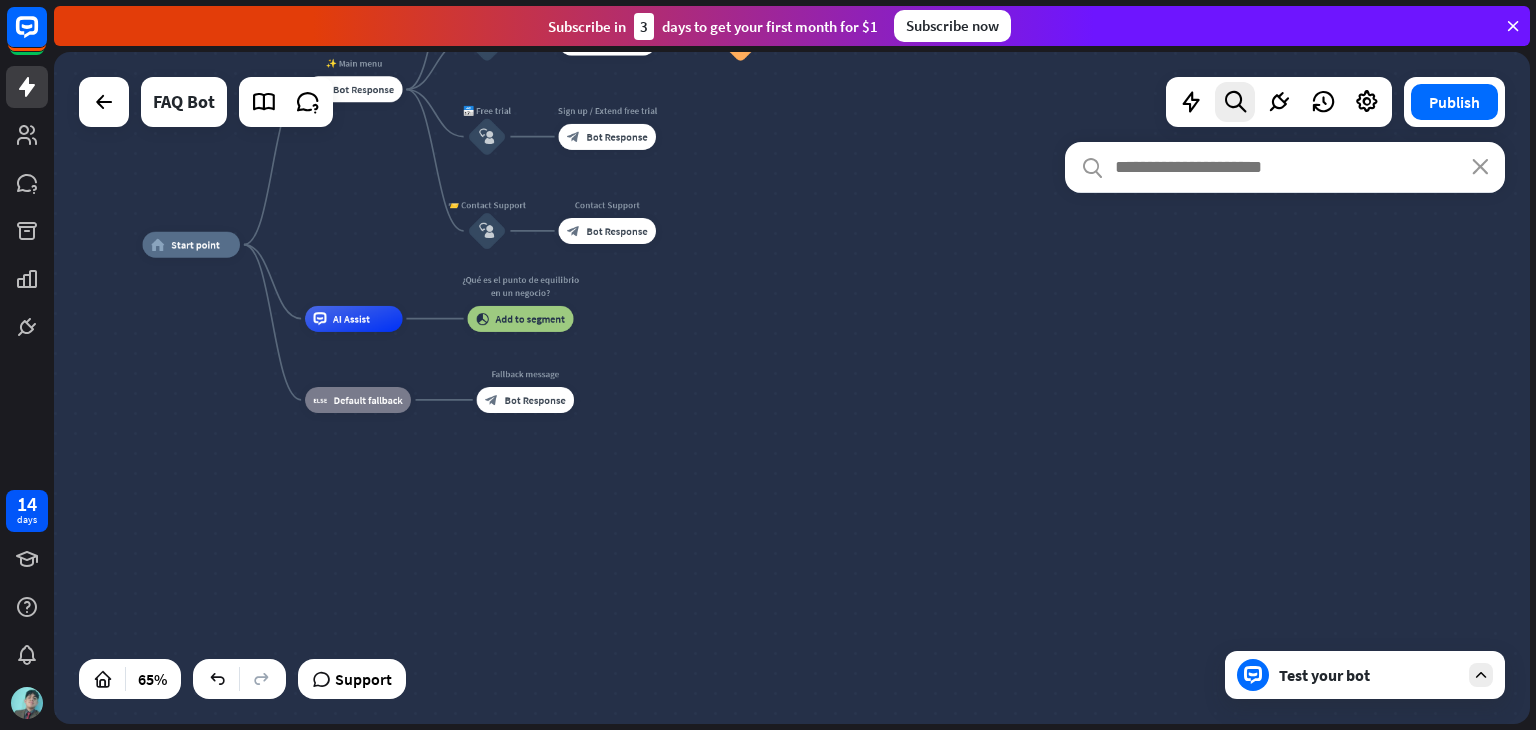 click on "search   close" at bounding box center [1285, 420] 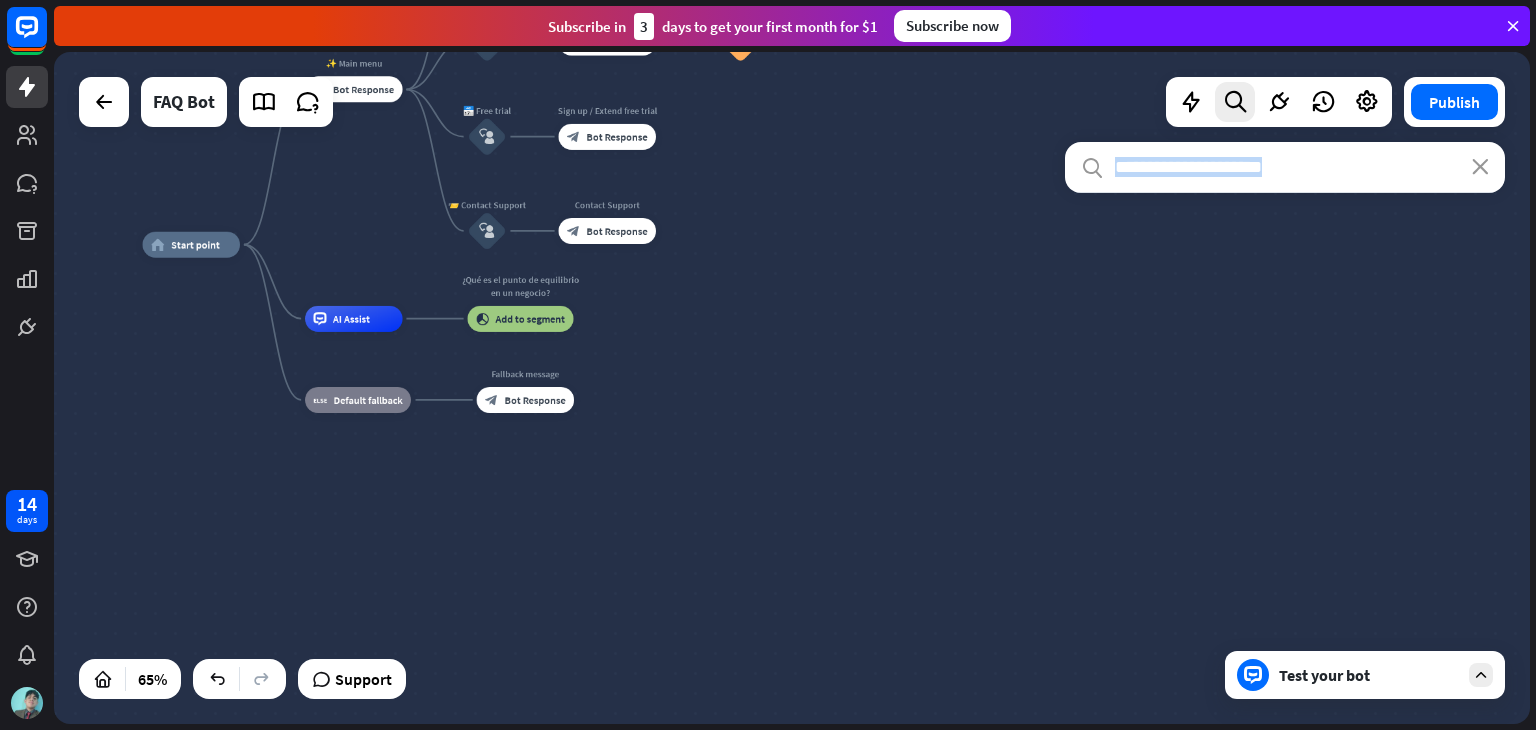 drag, startPoint x: 1478, startPoint y: 671, endPoint x: 1369, endPoint y: 641, distance: 113.053085 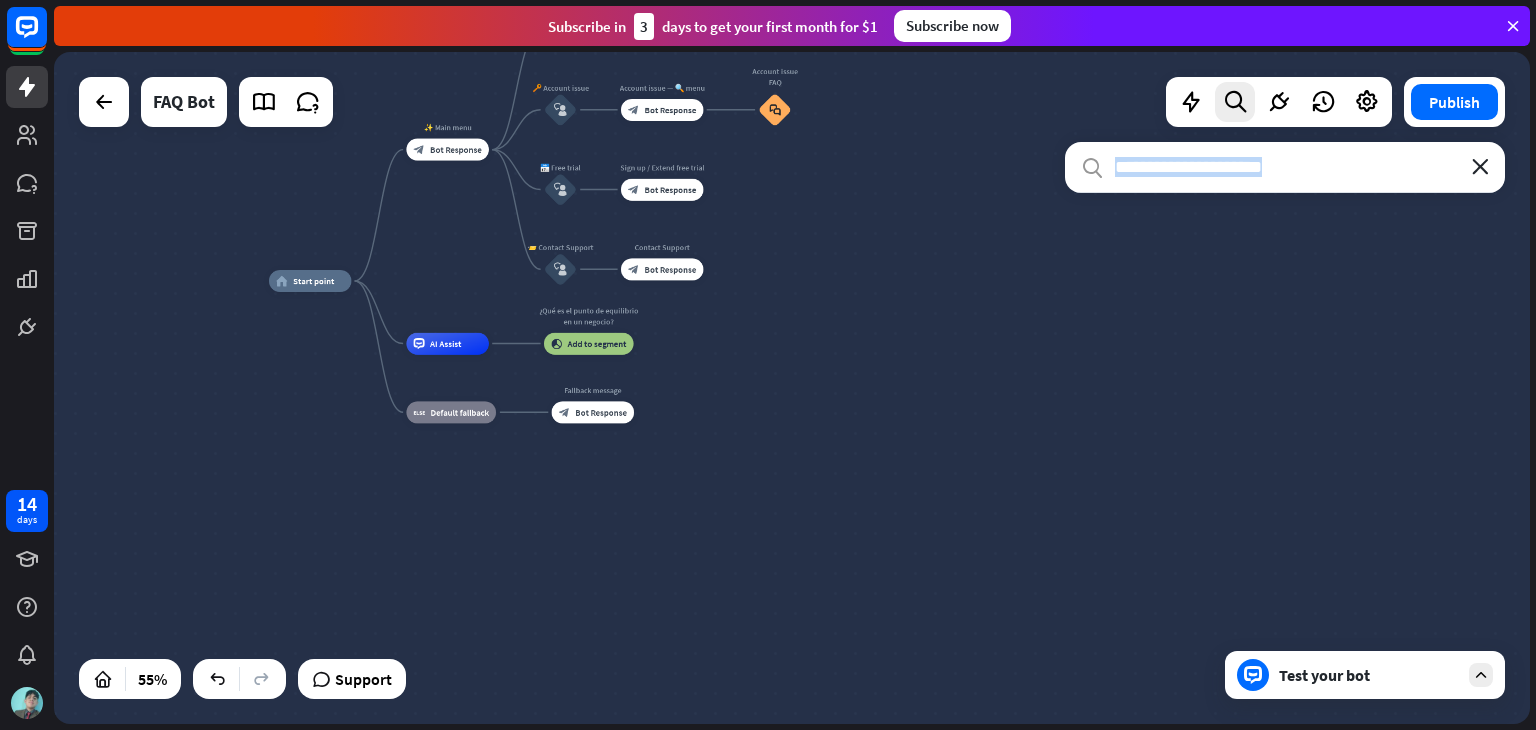 click on "close" at bounding box center [1480, 167] 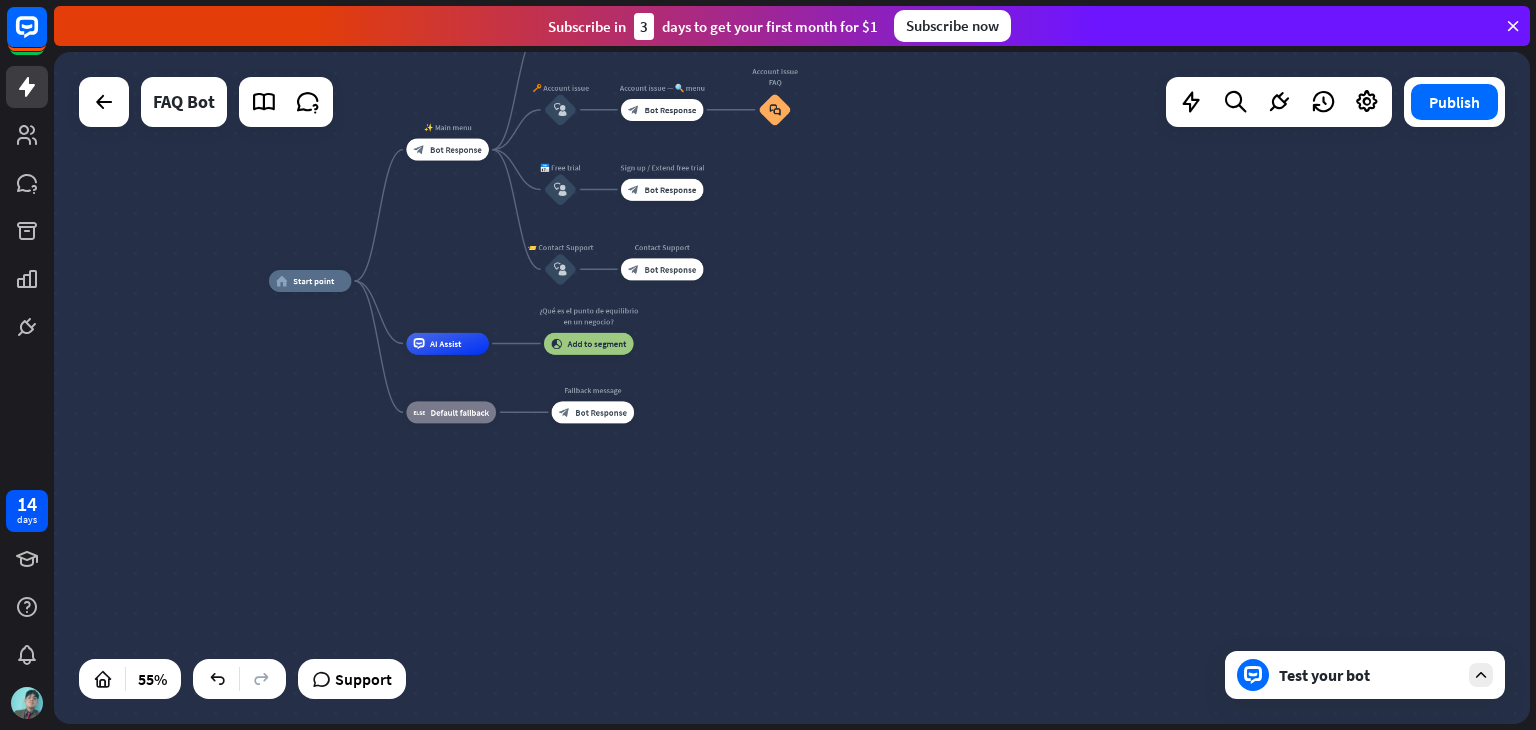 click 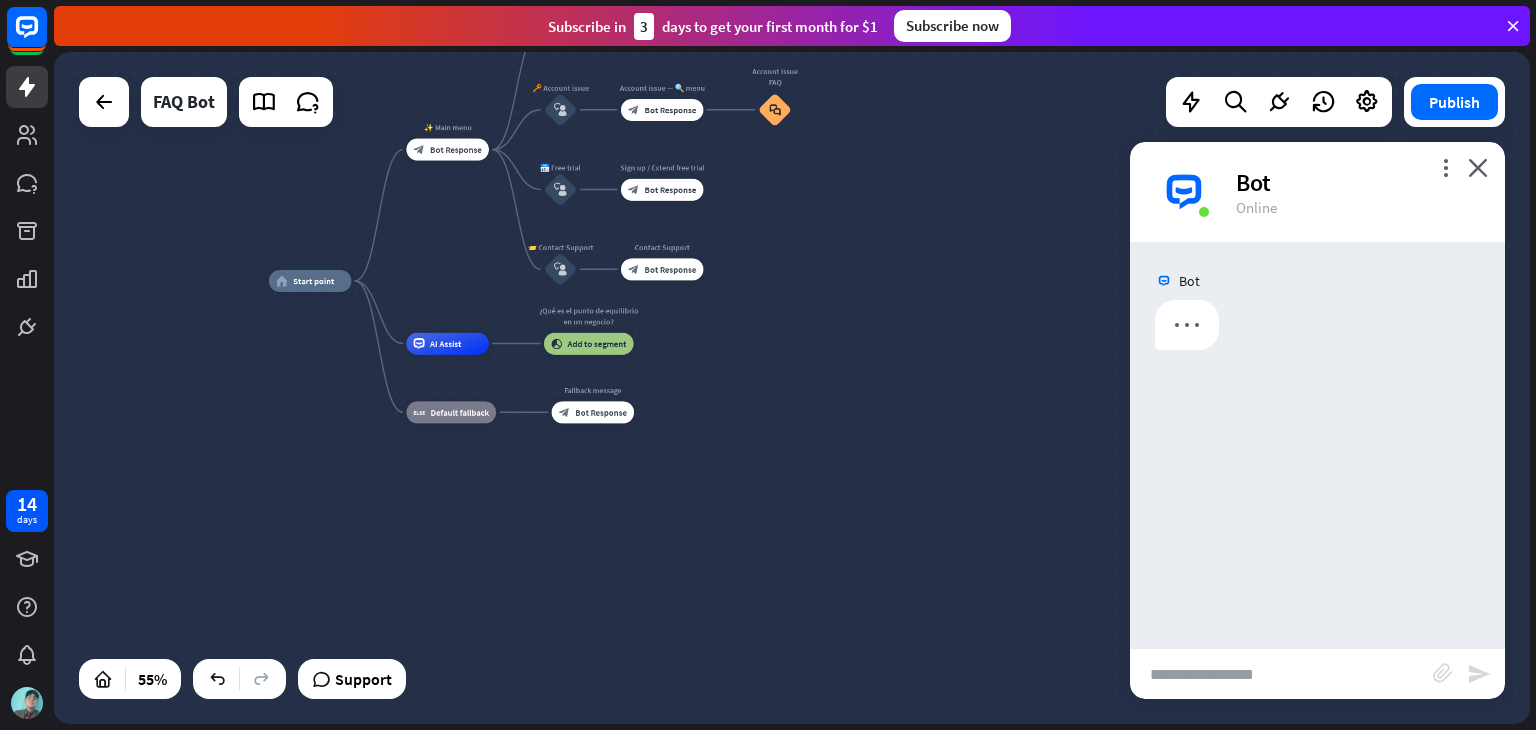 click on "home_2   Start point                 ✨ Main menu   block_bot_response   Bot Response                 💲 Subscription   block_user_input                 Subscription plan — 🔍 menu   block_bot_response   Bot Response                 Subscription plan FAQ   block_faq                 🔑 Account issue   block_user_input                 Account issue — 🔍 menu   block_bot_response   Bot Response                 Account issue FAQ   block_faq                 📅 Free trial   block_user_input                 Sign up / Extend free trial   block_bot_response   Bot Response                 📨 Contact Support   block_user_input                 Contact Support   block_bot_response   Bot Response                     AI Assist                 ¿Qué es el punto de equilibrio en un negocio?   block_add_to_segment   Add to segment                   block_fallback   Default fallback                 Fallback message   block_bot_response   Bot Response" at bounding box center (792, 388) 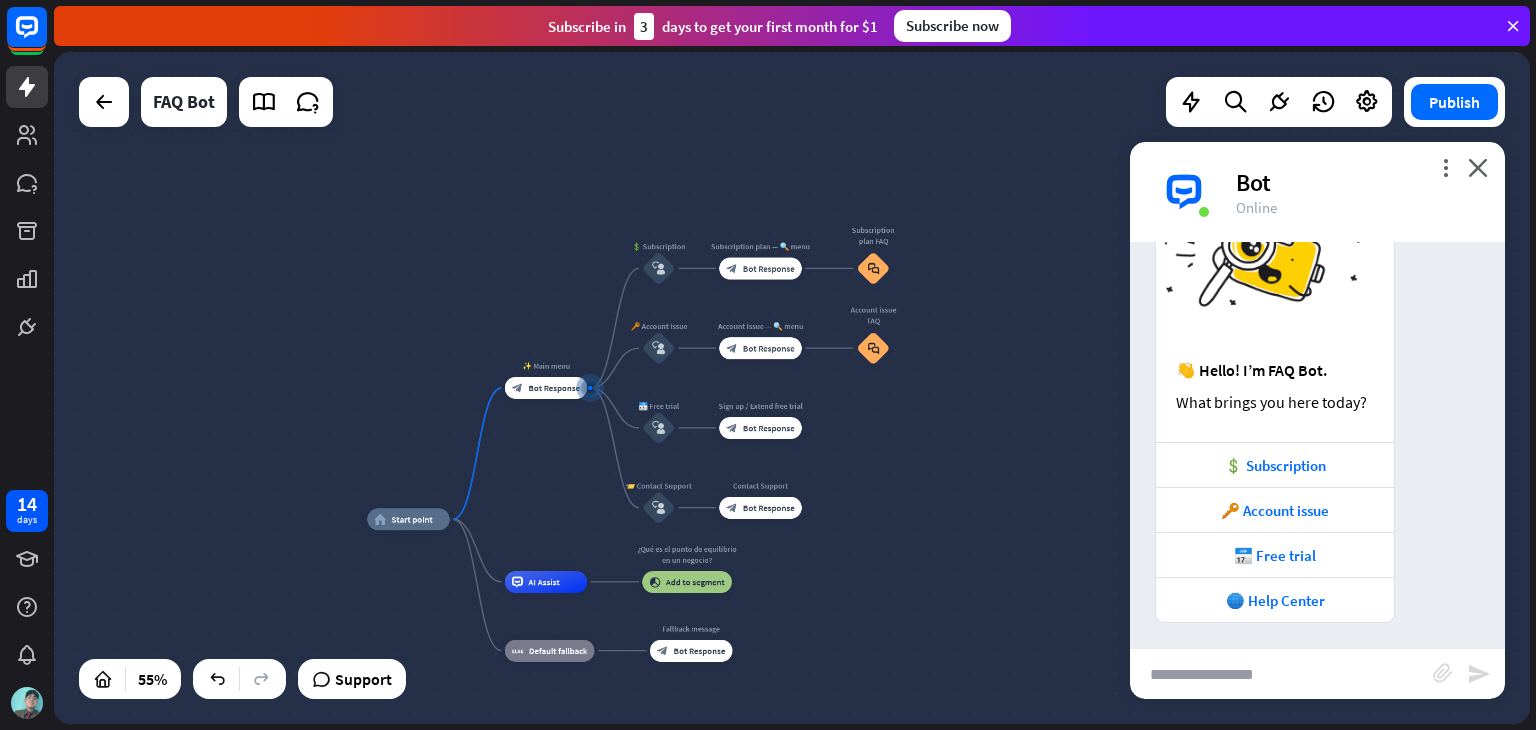 scroll, scrollTop: 128, scrollLeft: 0, axis: vertical 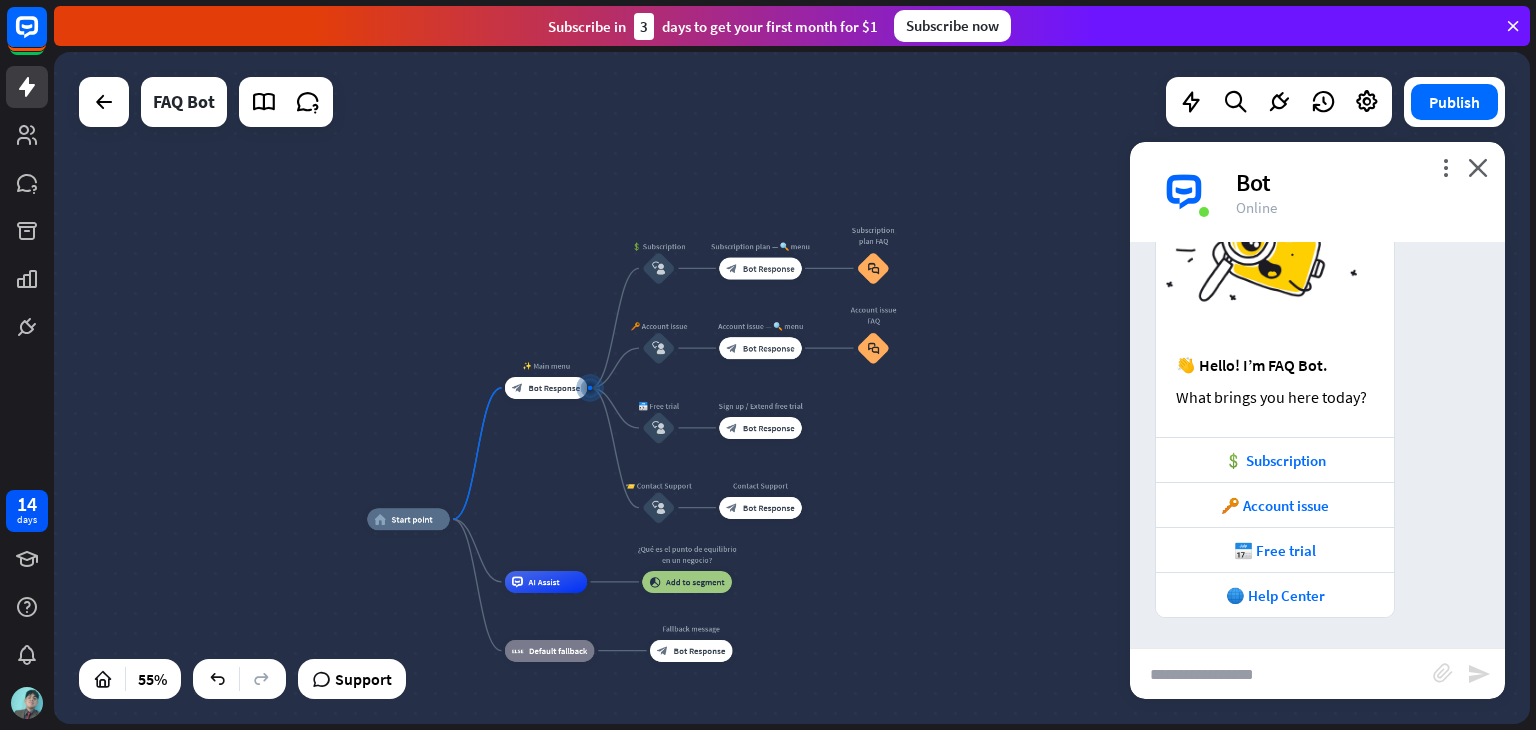 click at bounding box center [1281, 674] 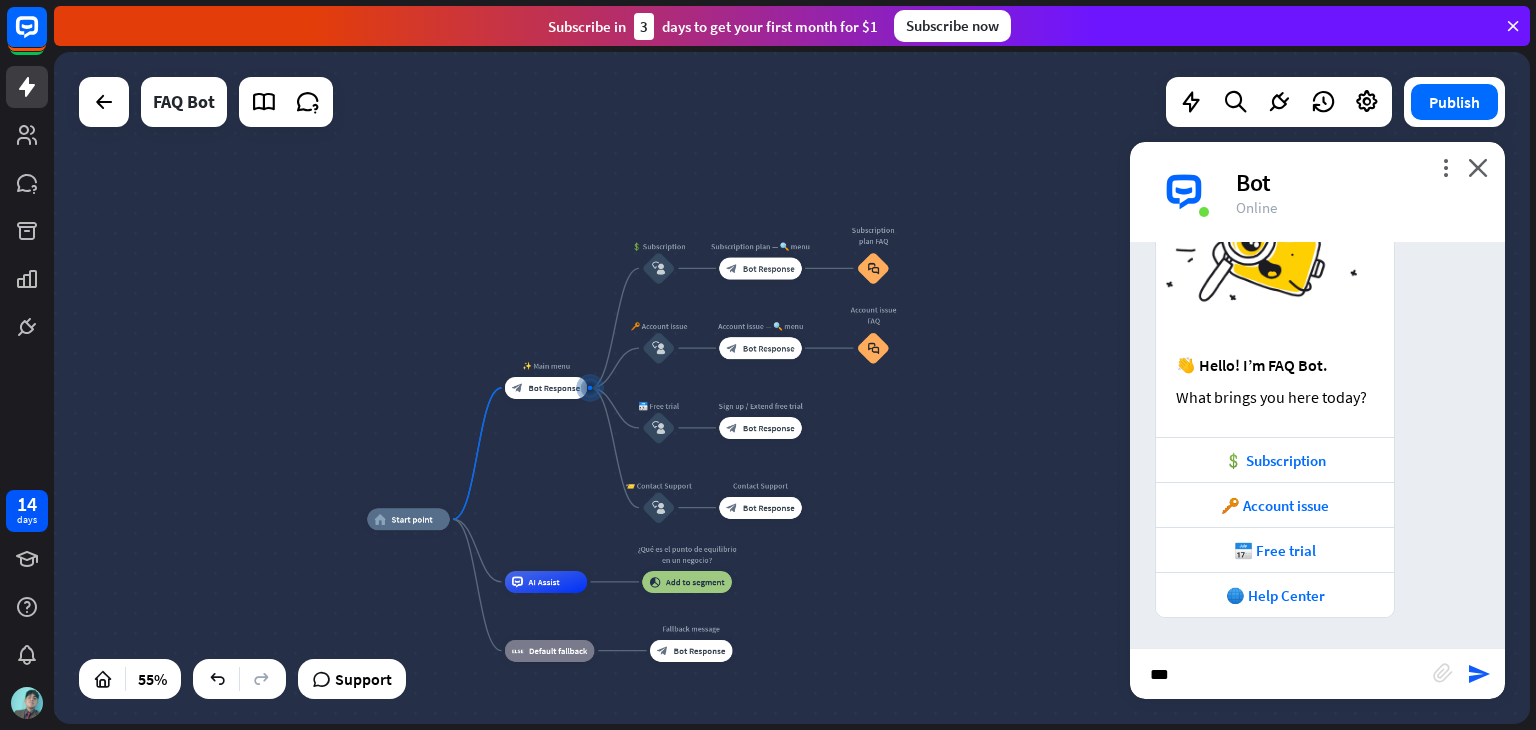 type on "****" 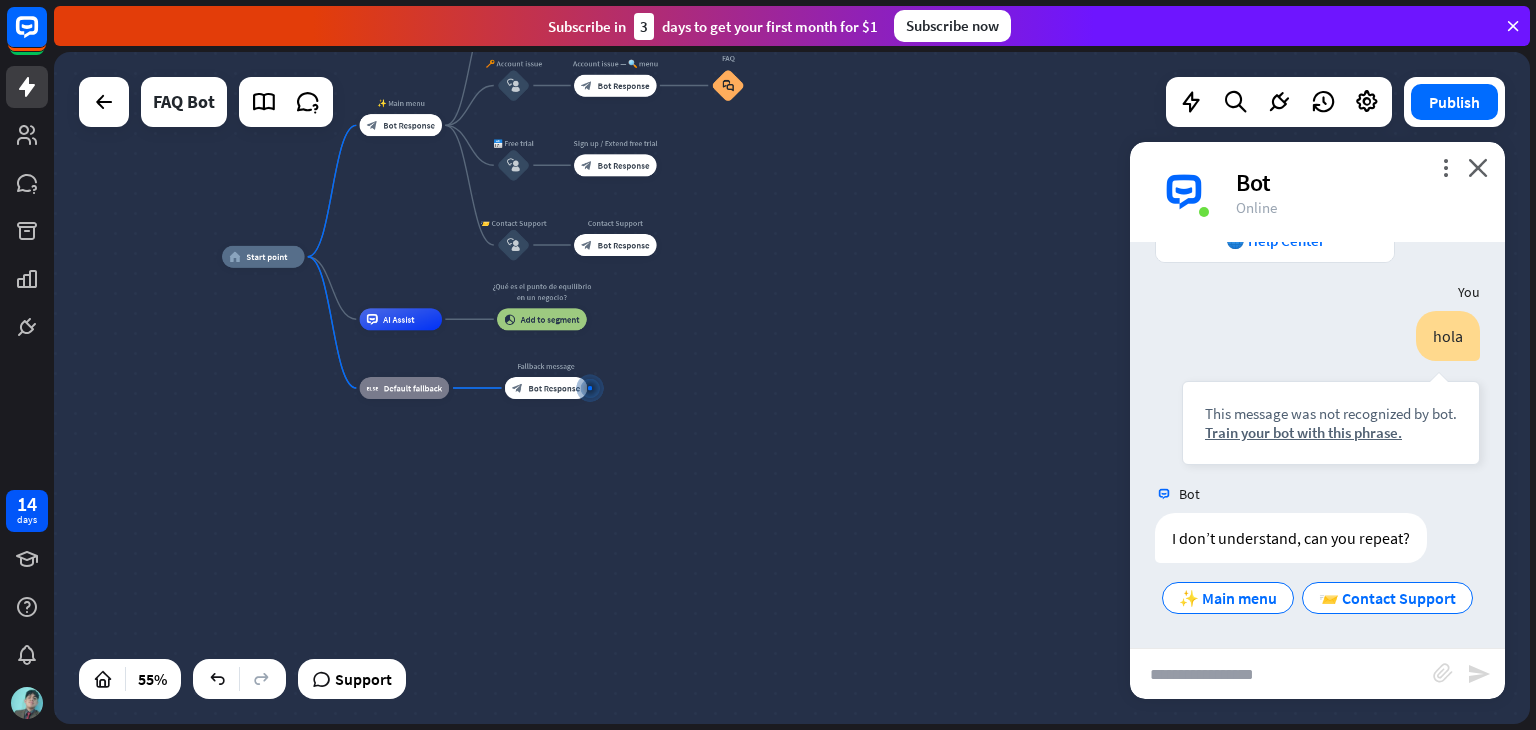 scroll, scrollTop: 522, scrollLeft: 0, axis: vertical 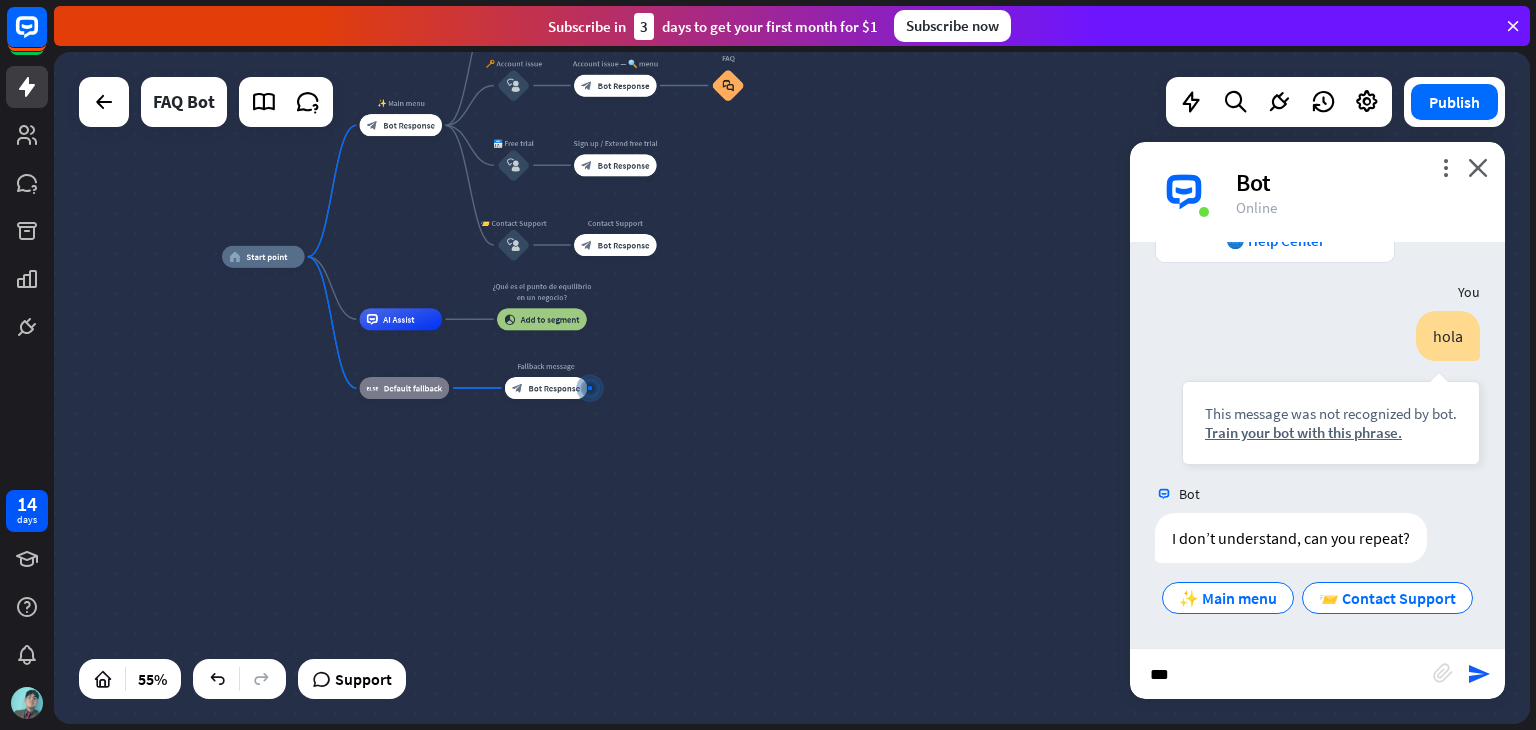 type on "**" 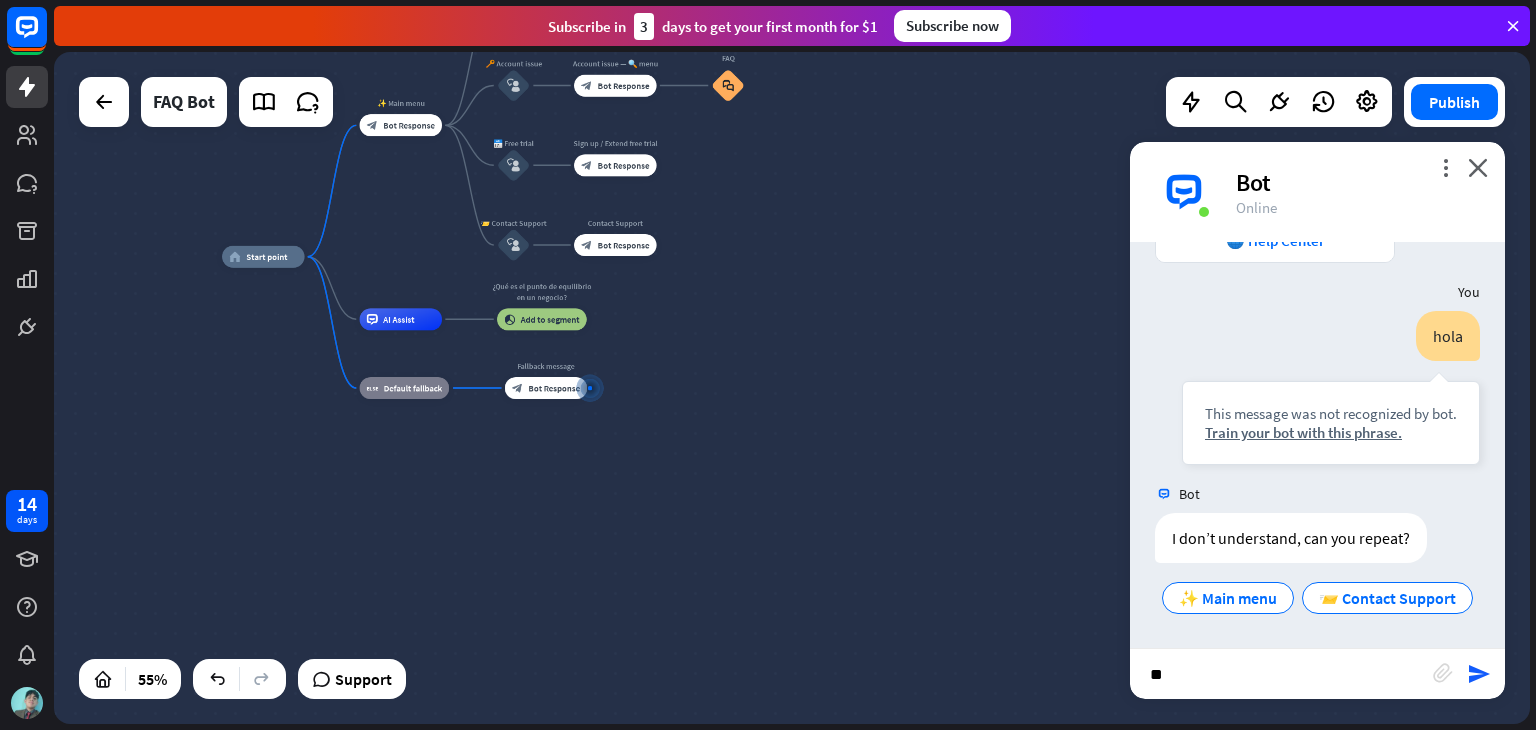 type 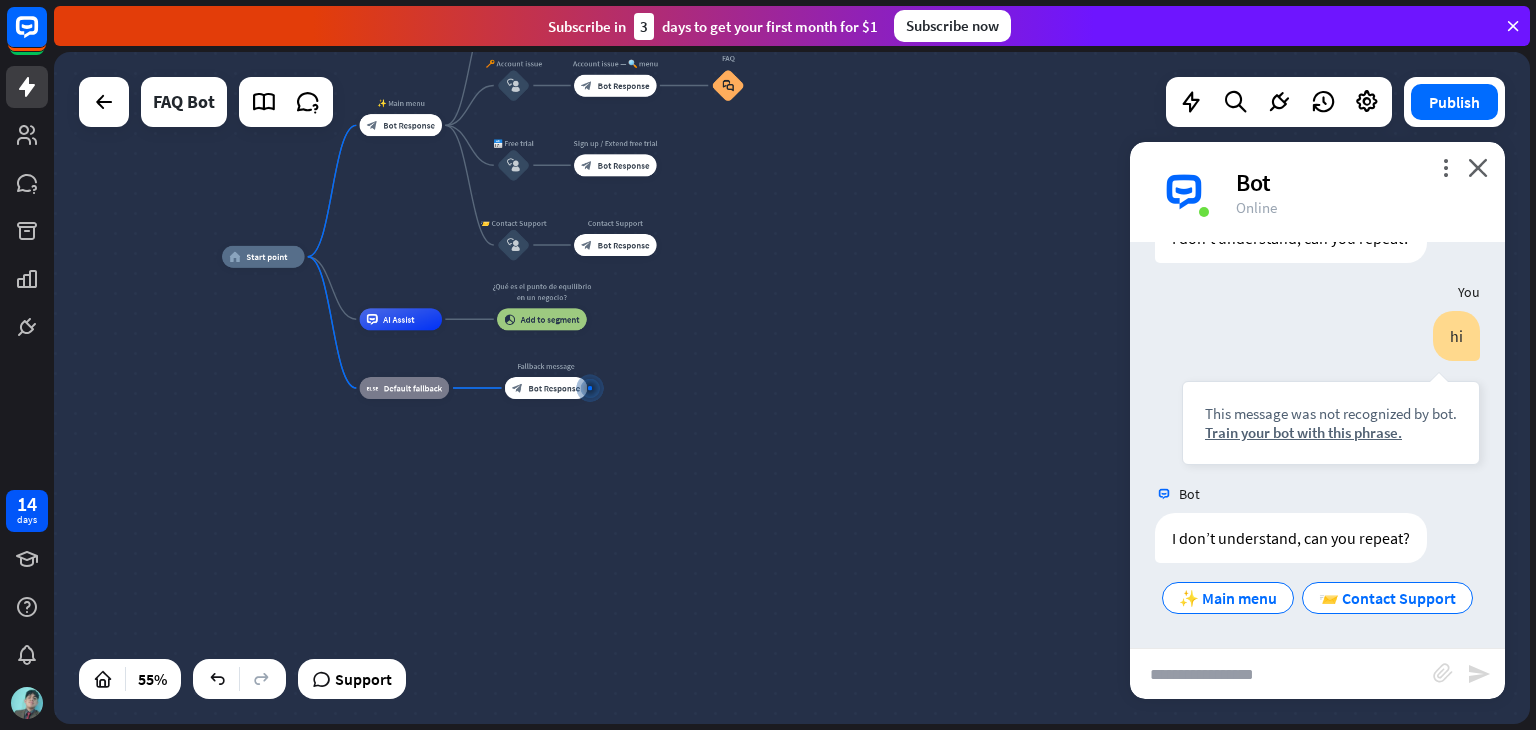 scroll, scrollTop: 822, scrollLeft: 0, axis: vertical 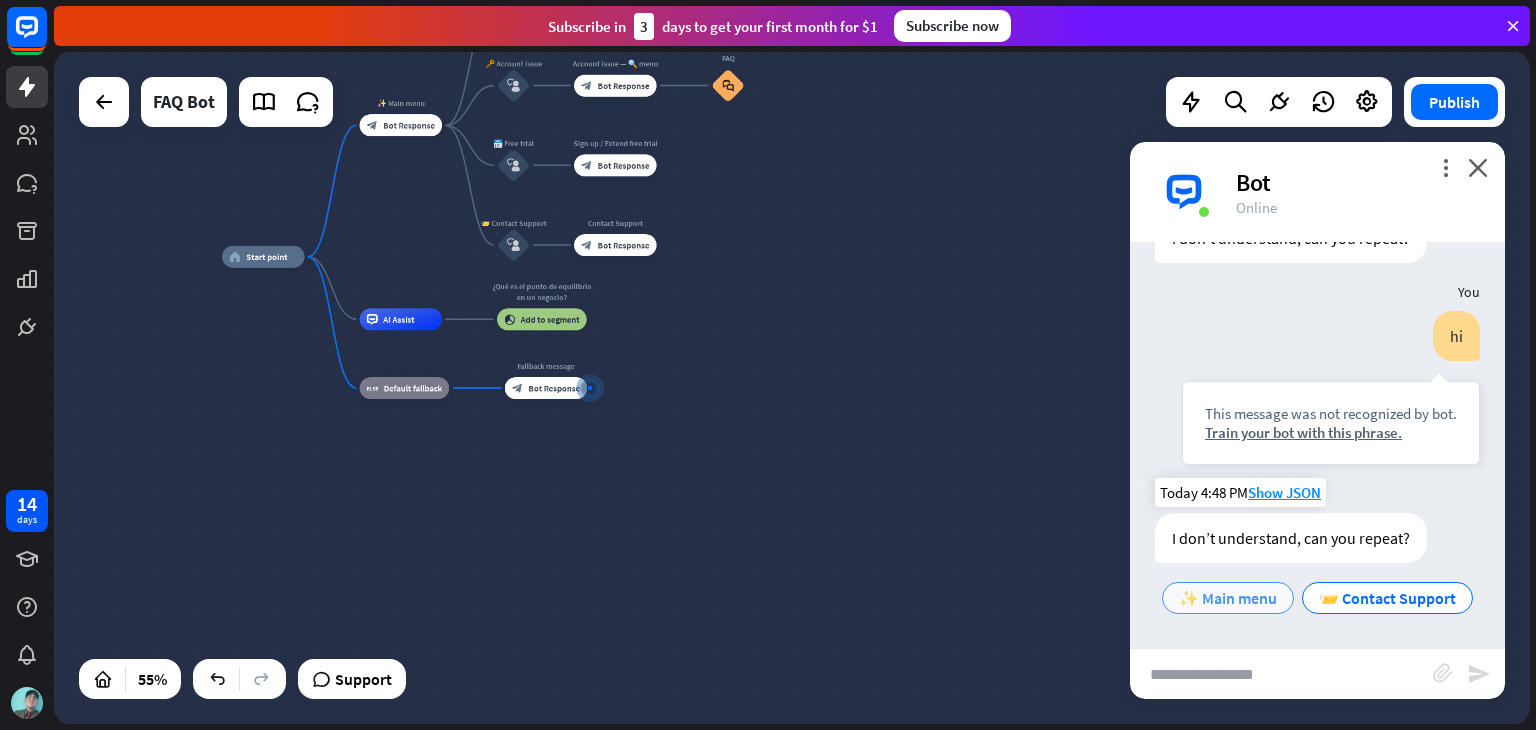 click on "✨ Main menu" at bounding box center (1228, 598) 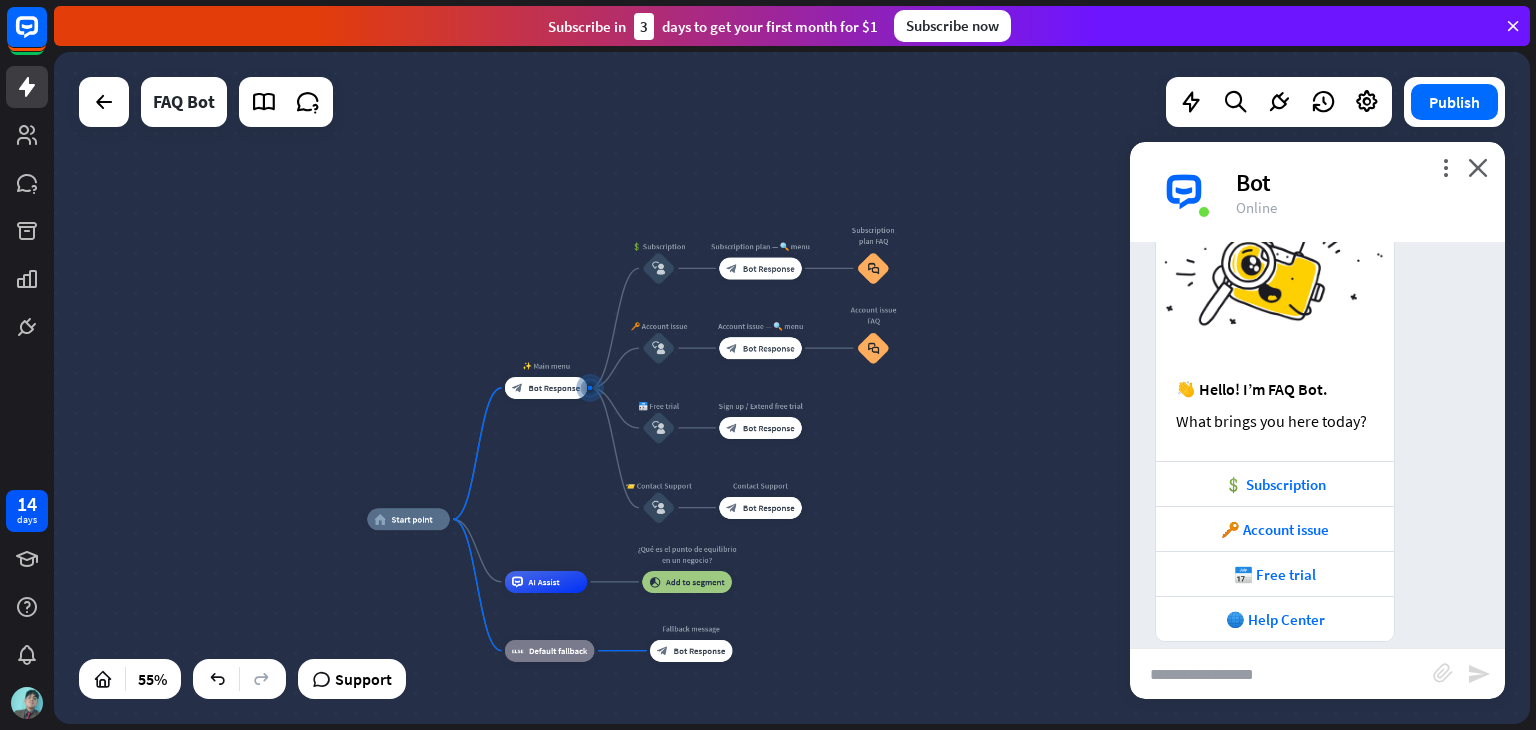 scroll, scrollTop: 1318, scrollLeft: 0, axis: vertical 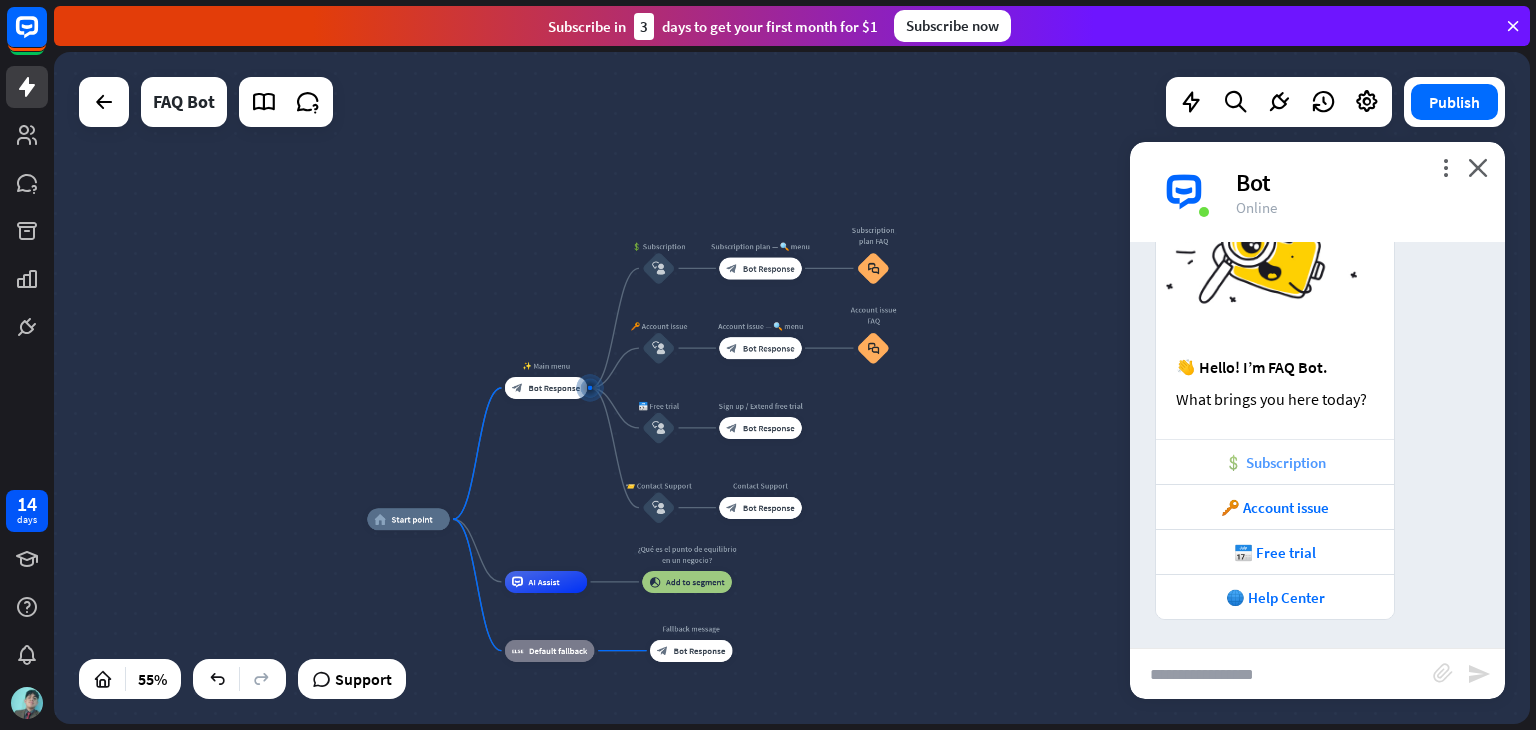 click on "💲 Subscription" at bounding box center [1275, 462] 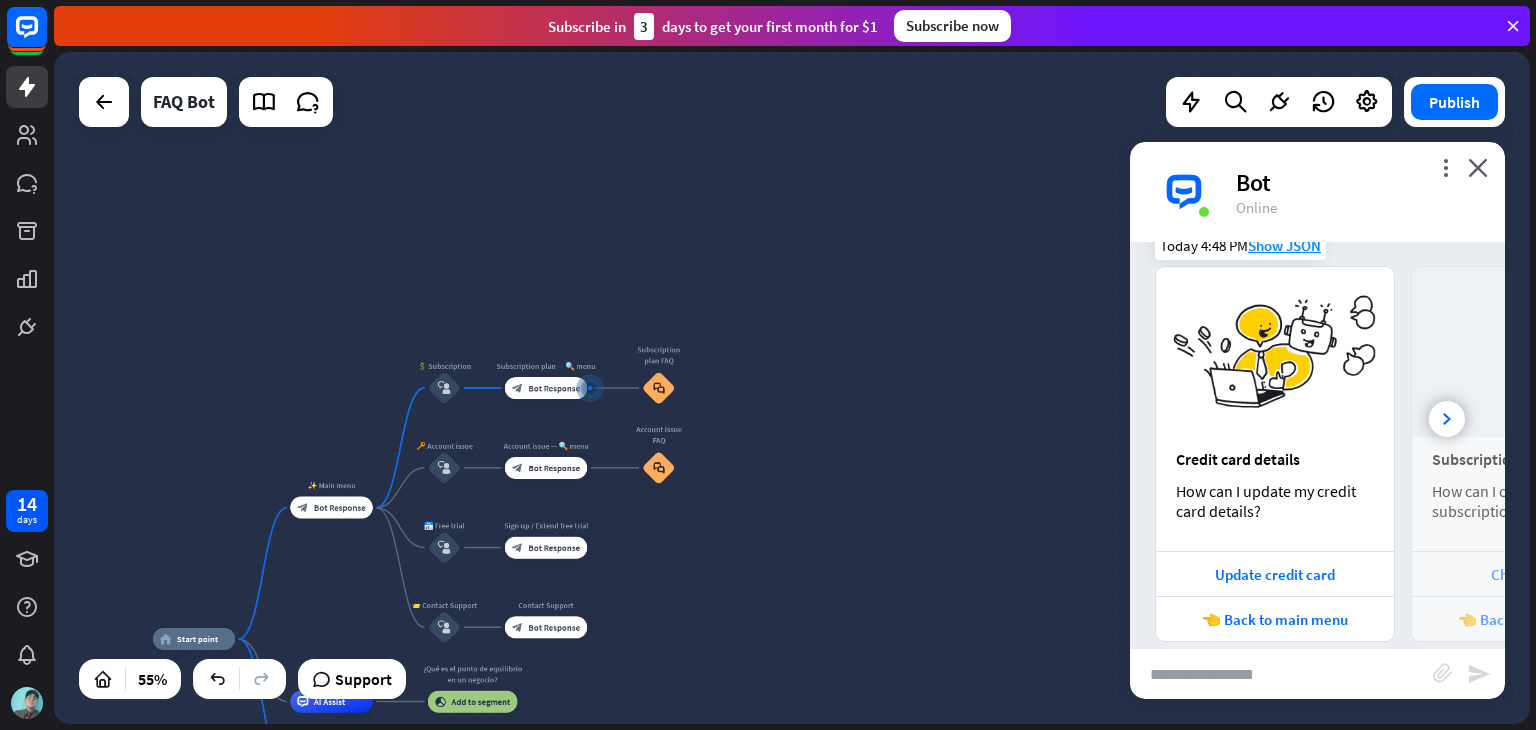 scroll, scrollTop: 1840, scrollLeft: 0, axis: vertical 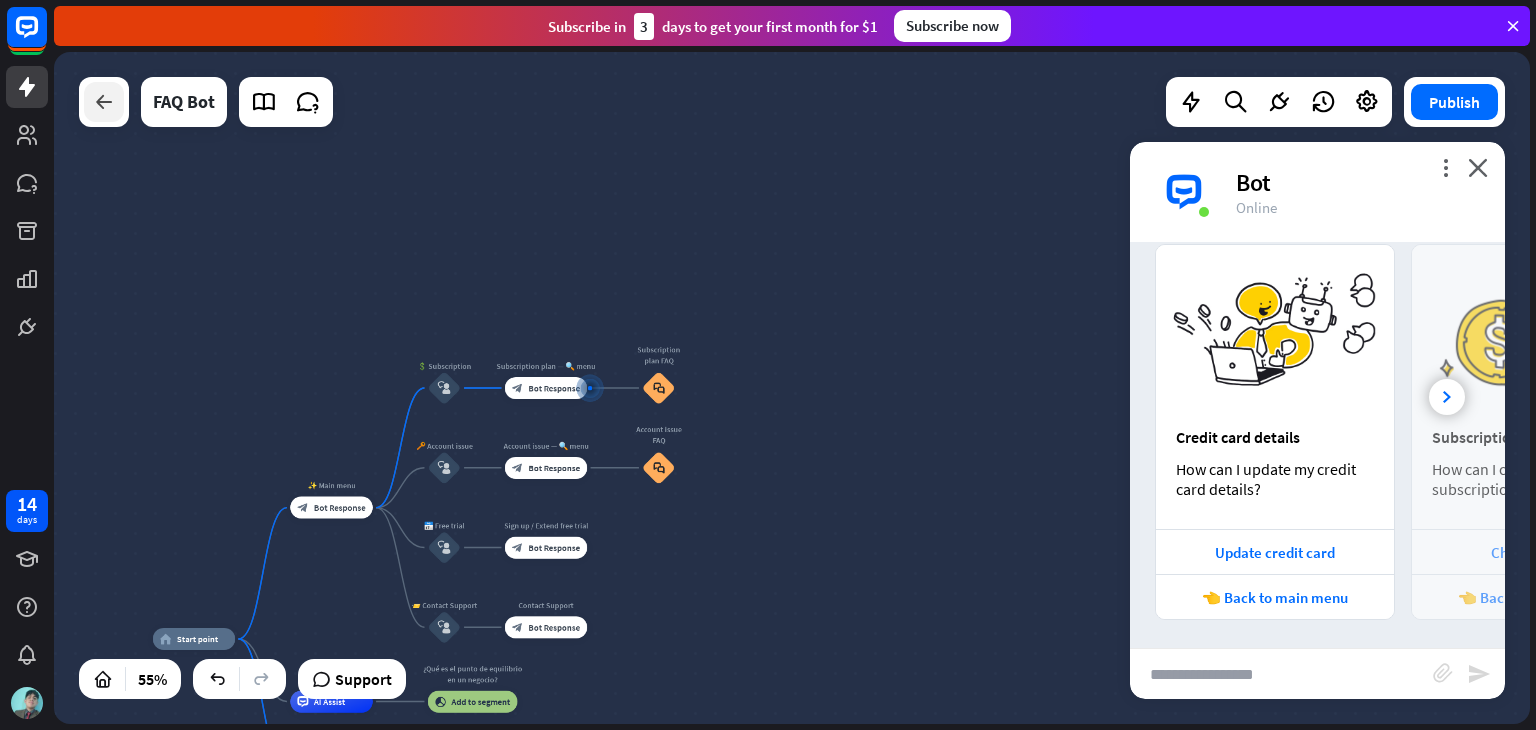 click at bounding box center [104, 102] 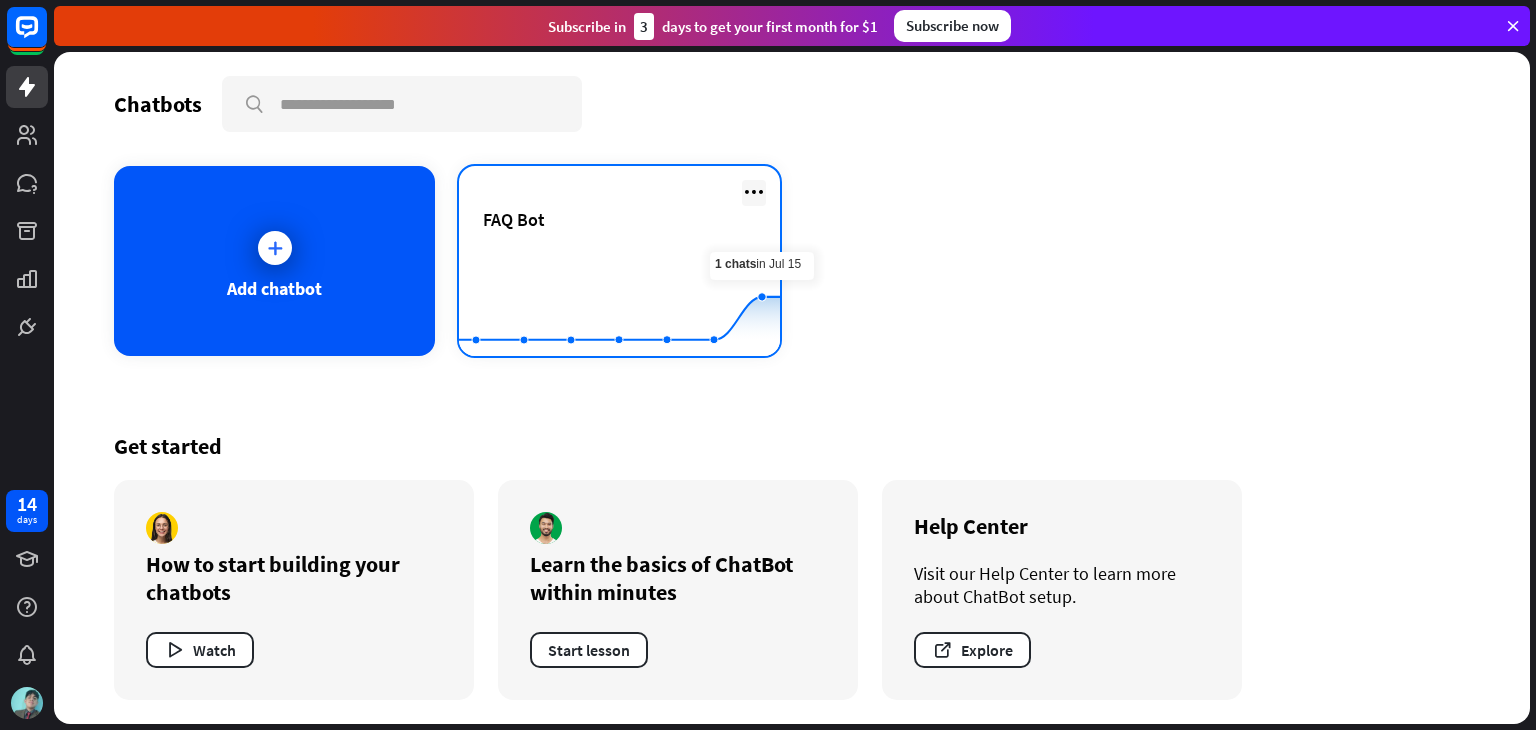 click at bounding box center [754, 192] 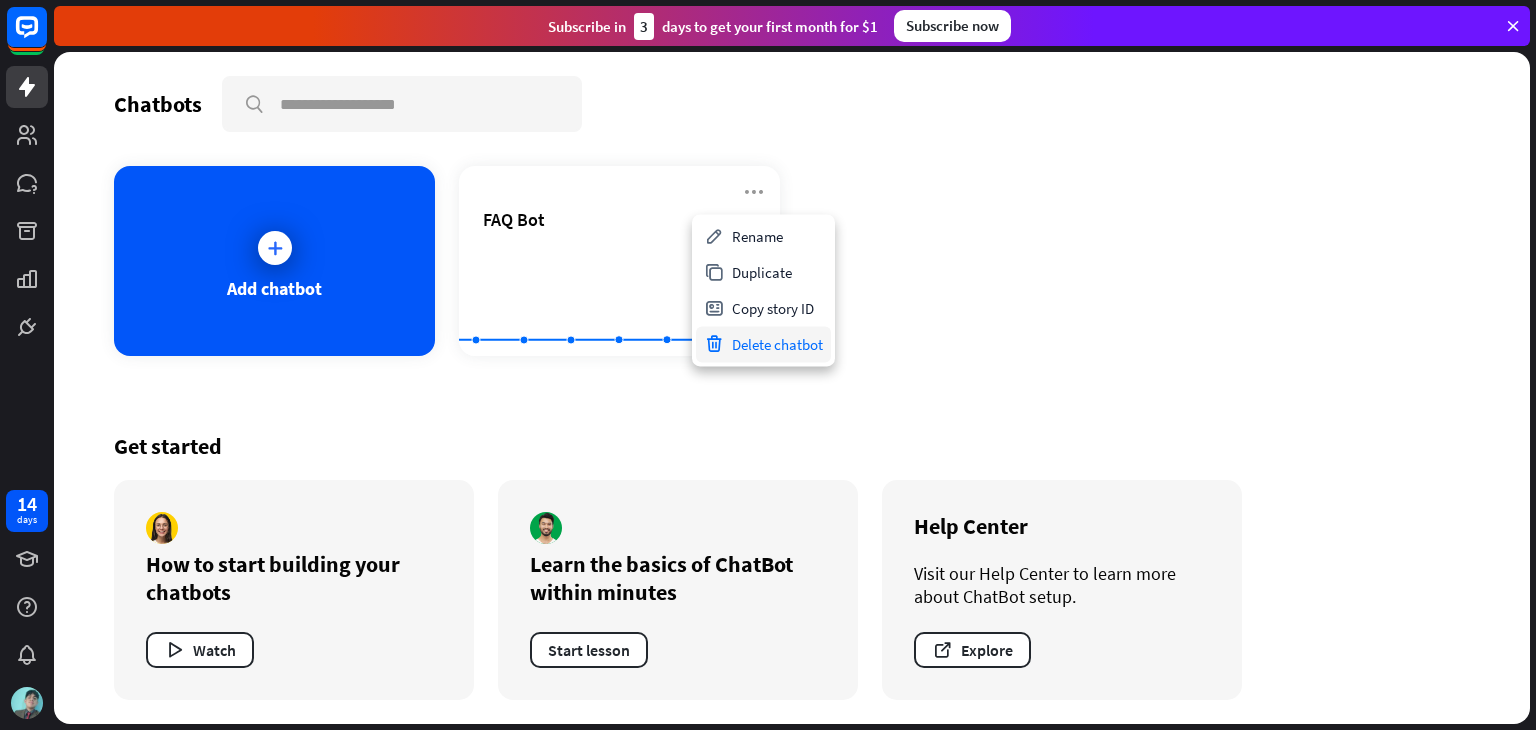 click on "Delete chatbot" at bounding box center [763, 344] 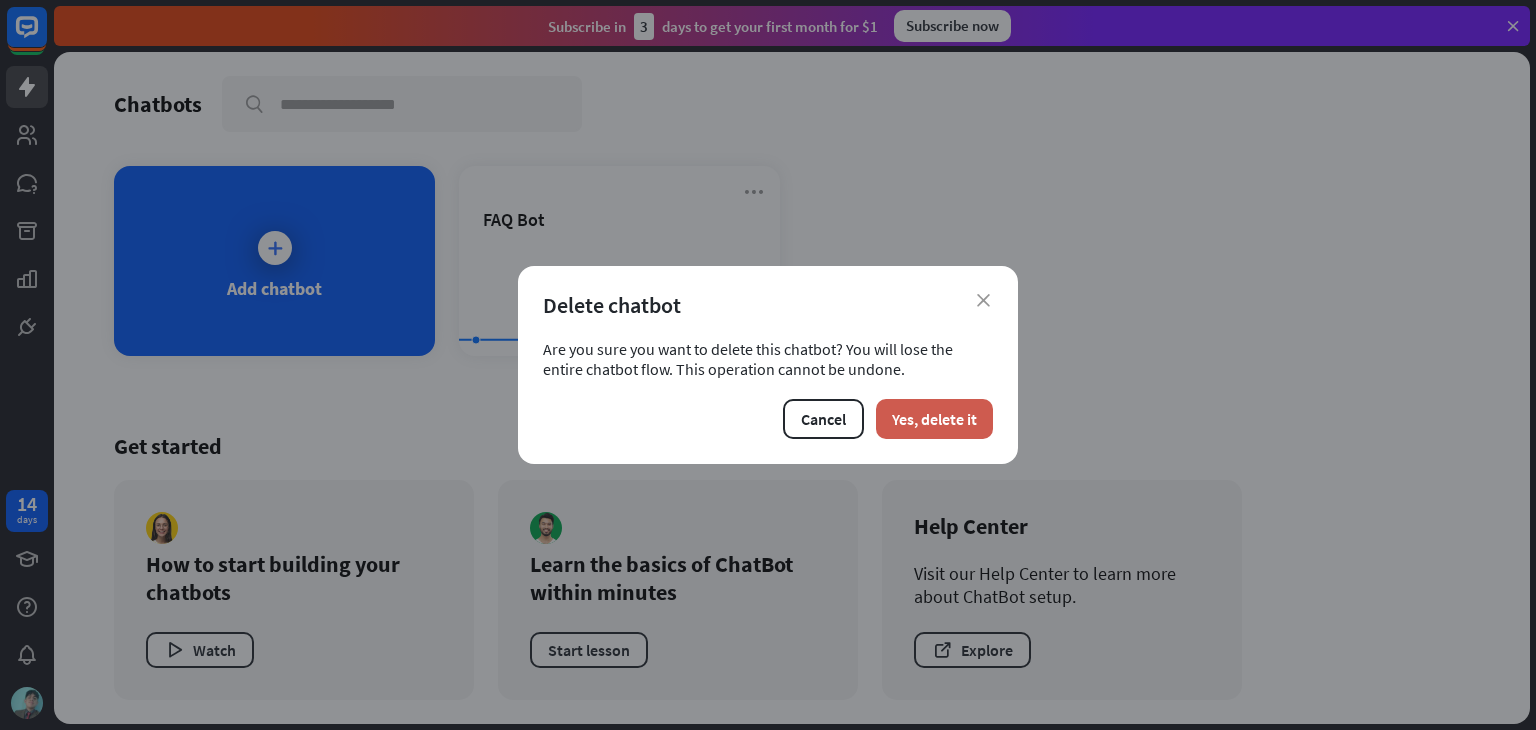 click on "Yes, delete it" at bounding box center (934, 419) 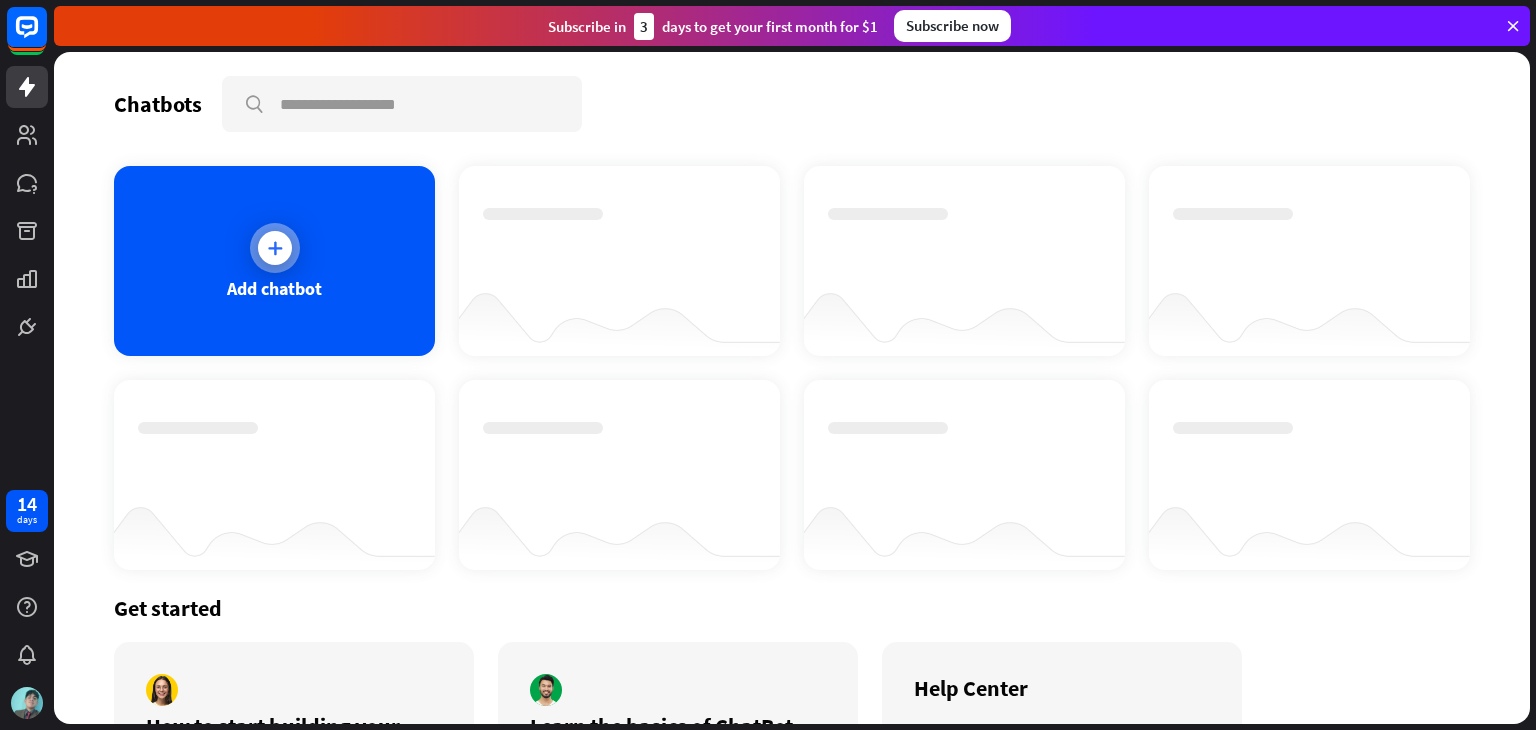 click on "Add chatbot" at bounding box center (274, 261) 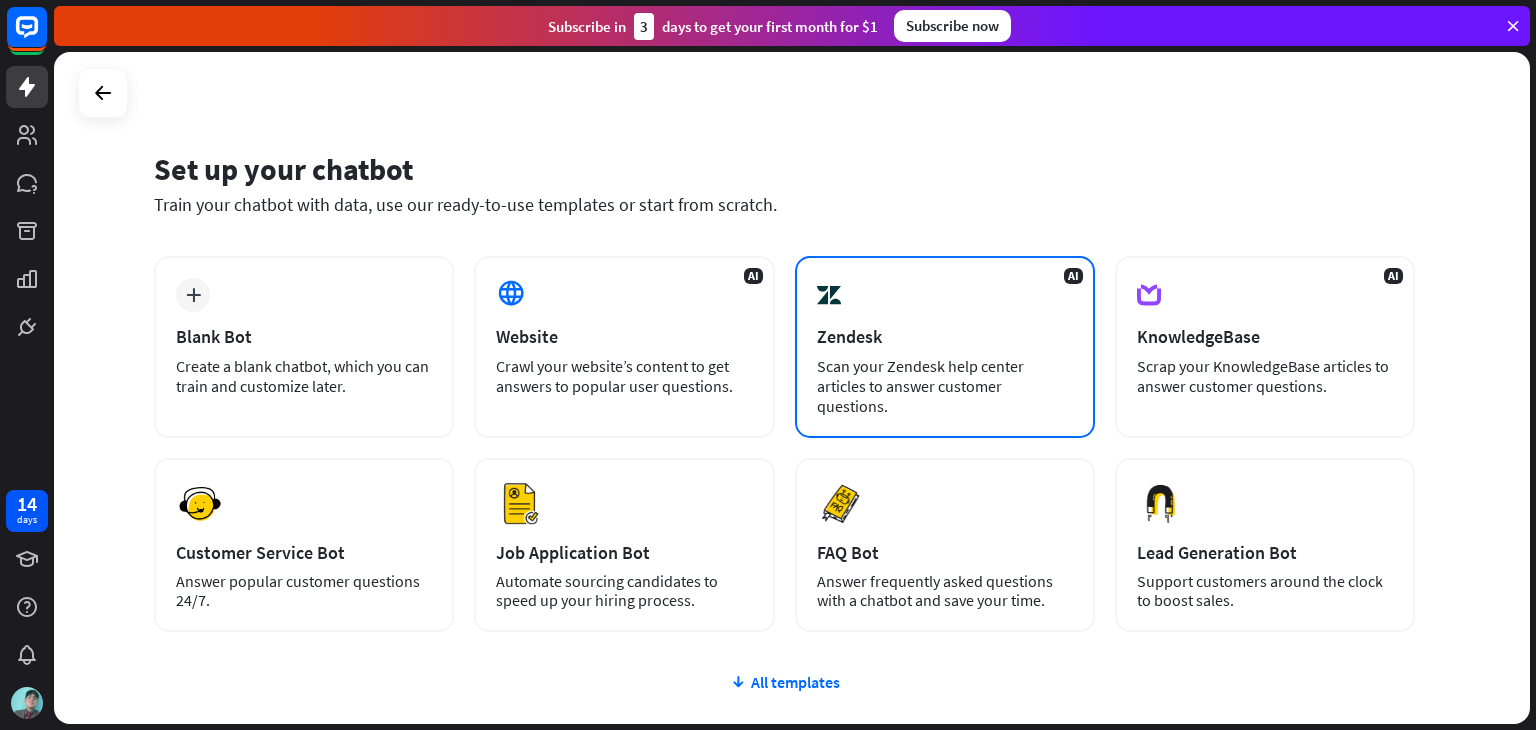 scroll, scrollTop: 0, scrollLeft: 0, axis: both 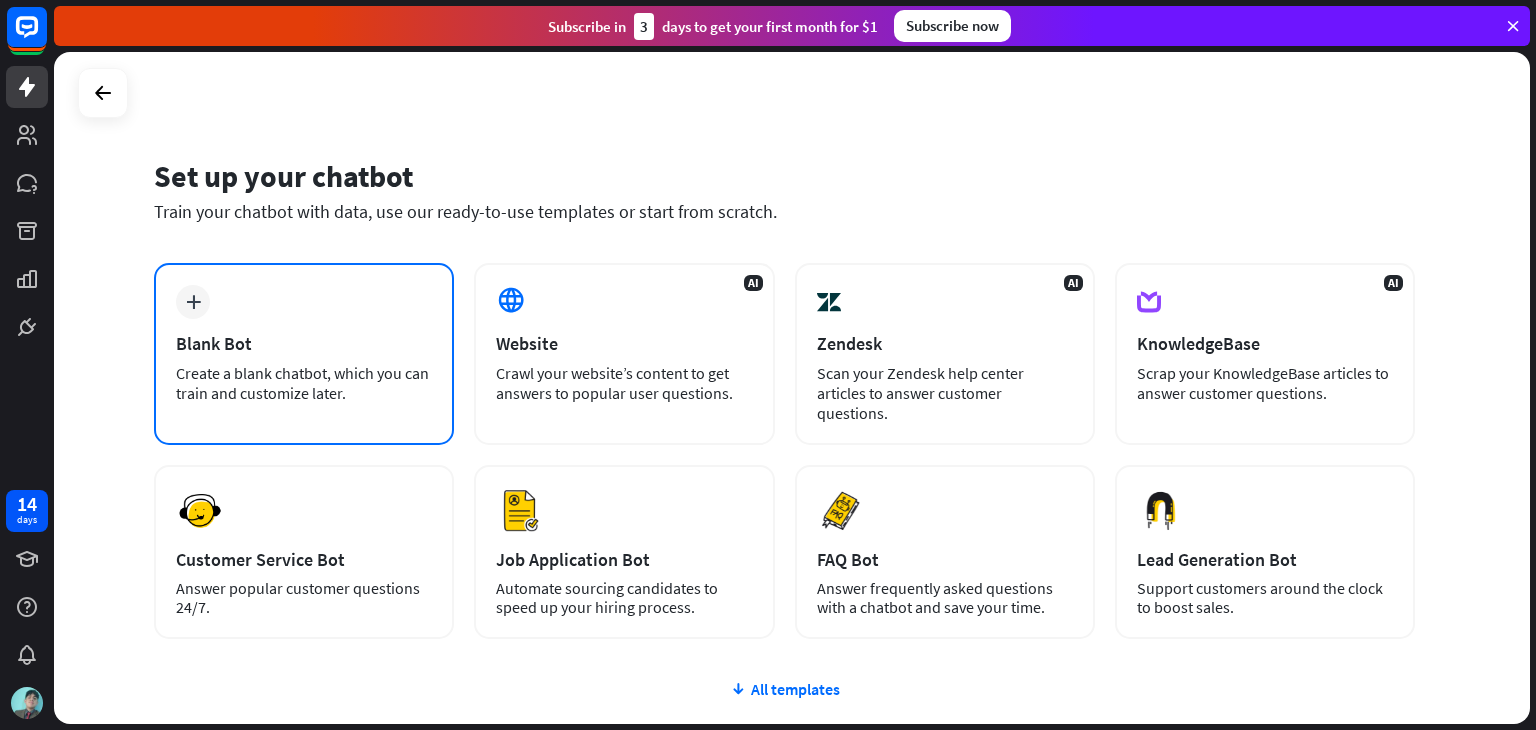 click on "plus   Blank Bot
Create a blank chatbot, which you can train and
customize later." at bounding box center (304, 354) 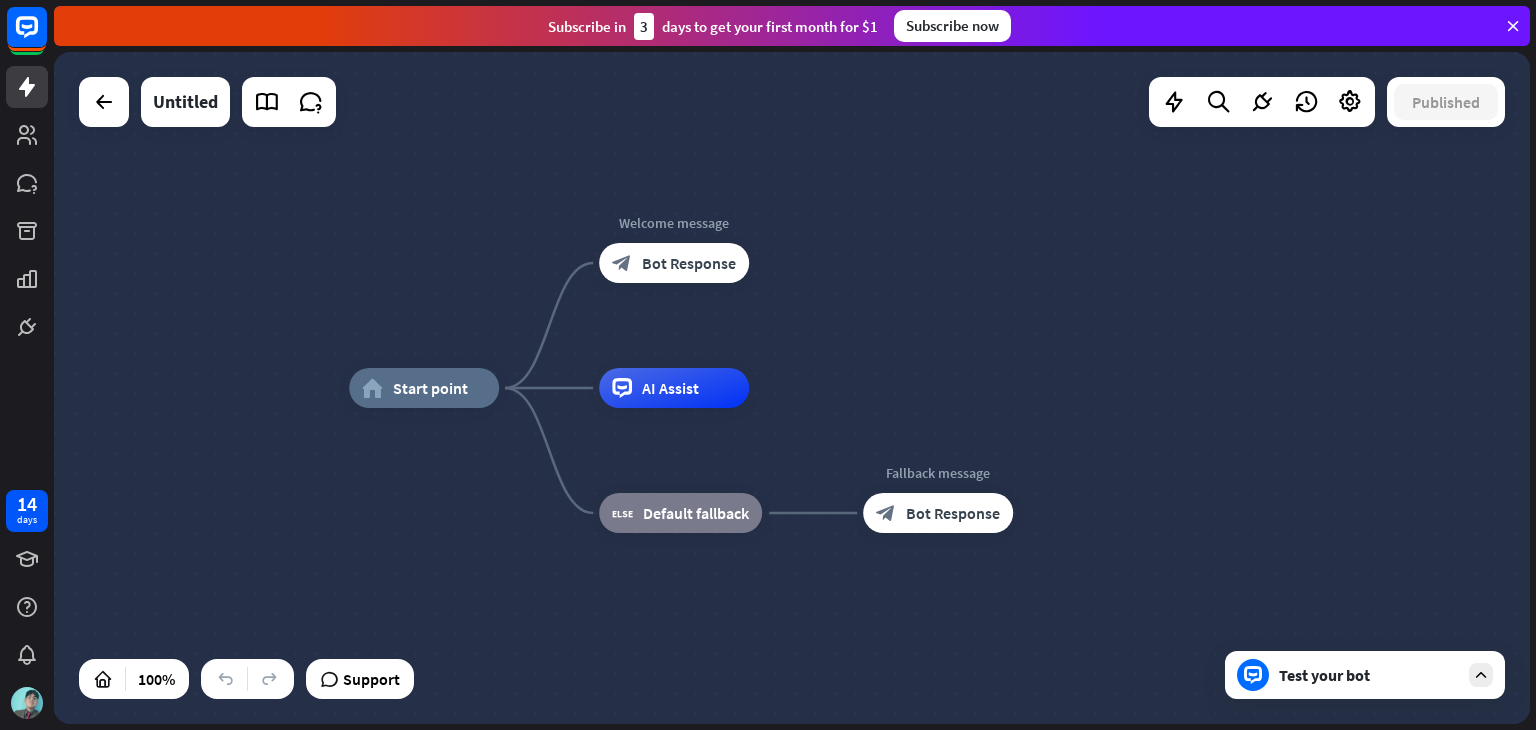 click on "Test your bot" at bounding box center (1369, 675) 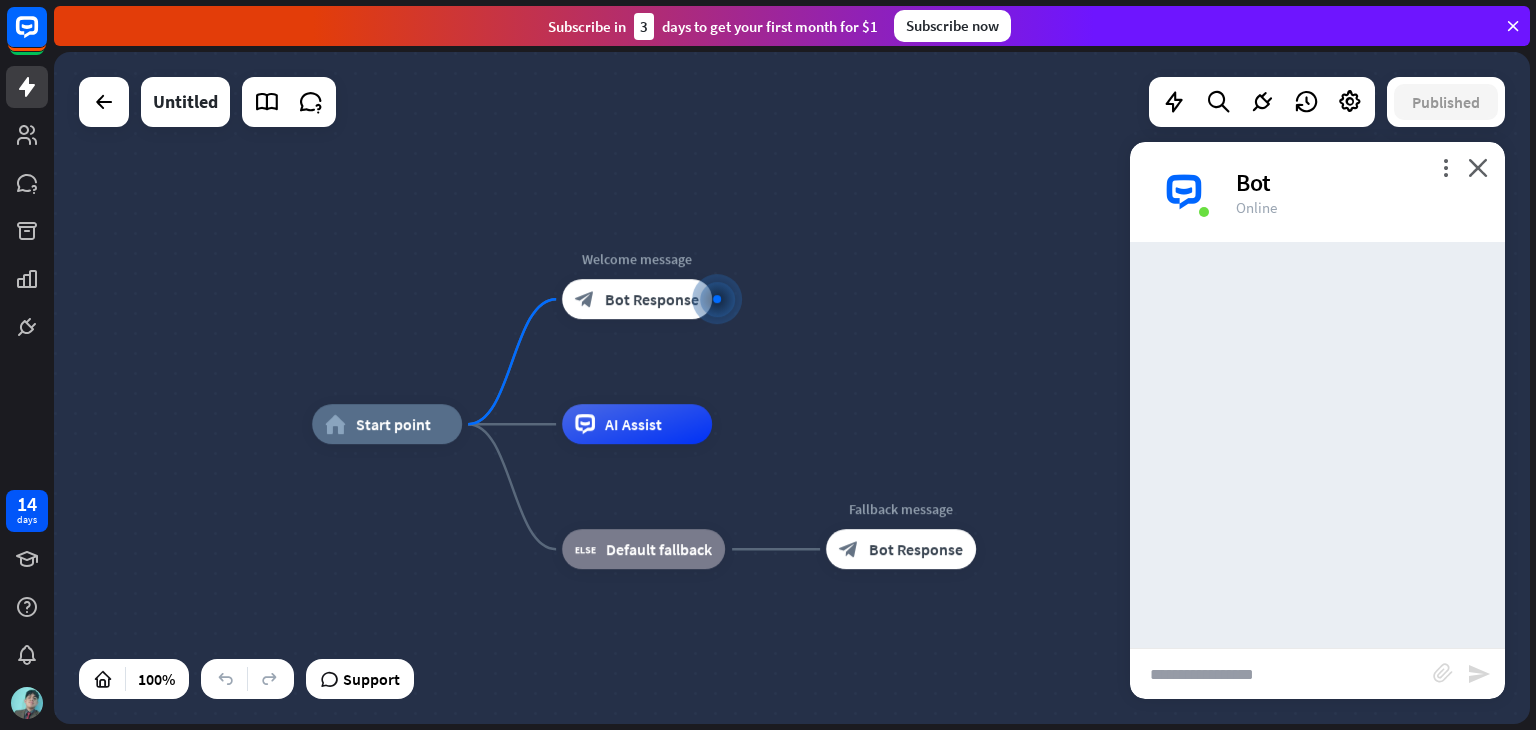 click at bounding box center (1281, 674) 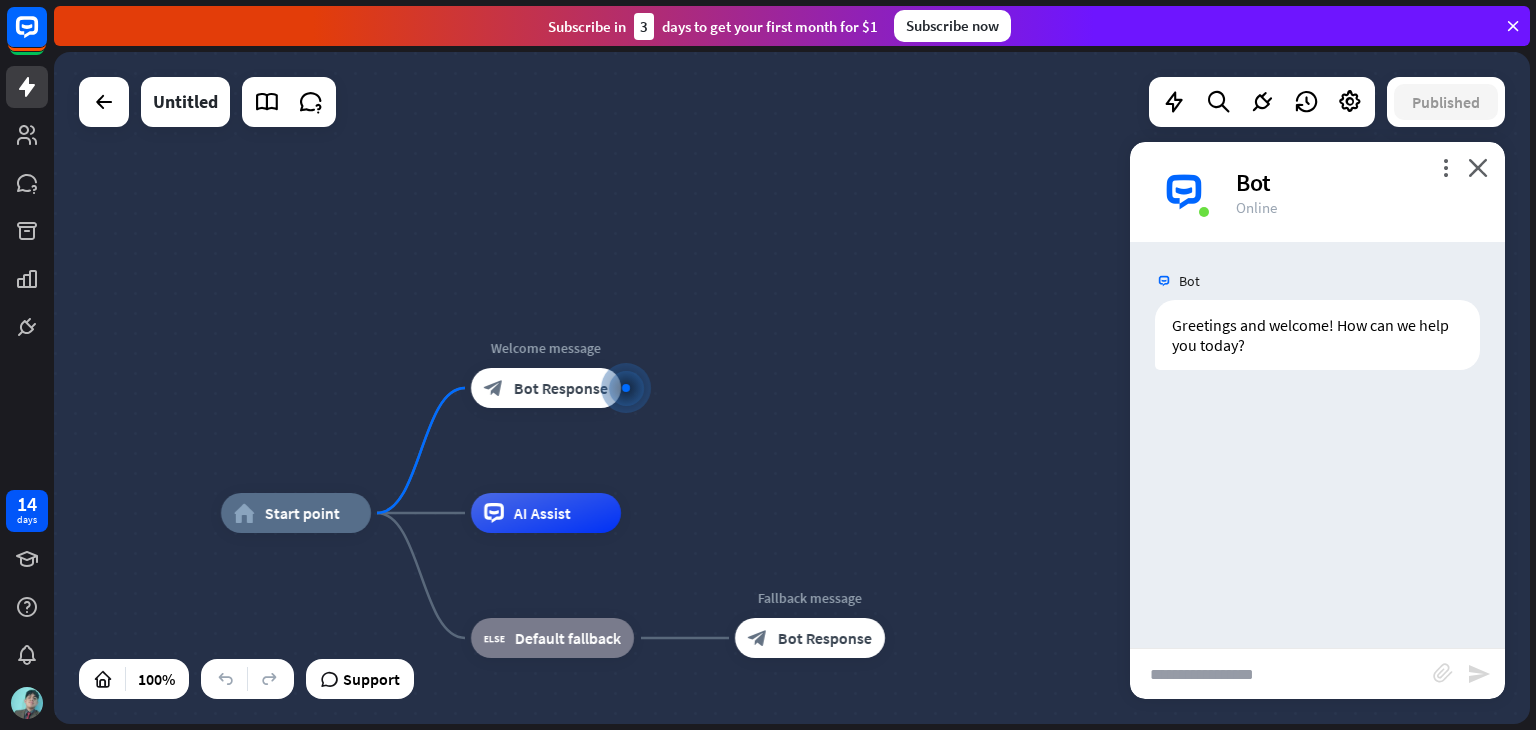 paste on "**********" 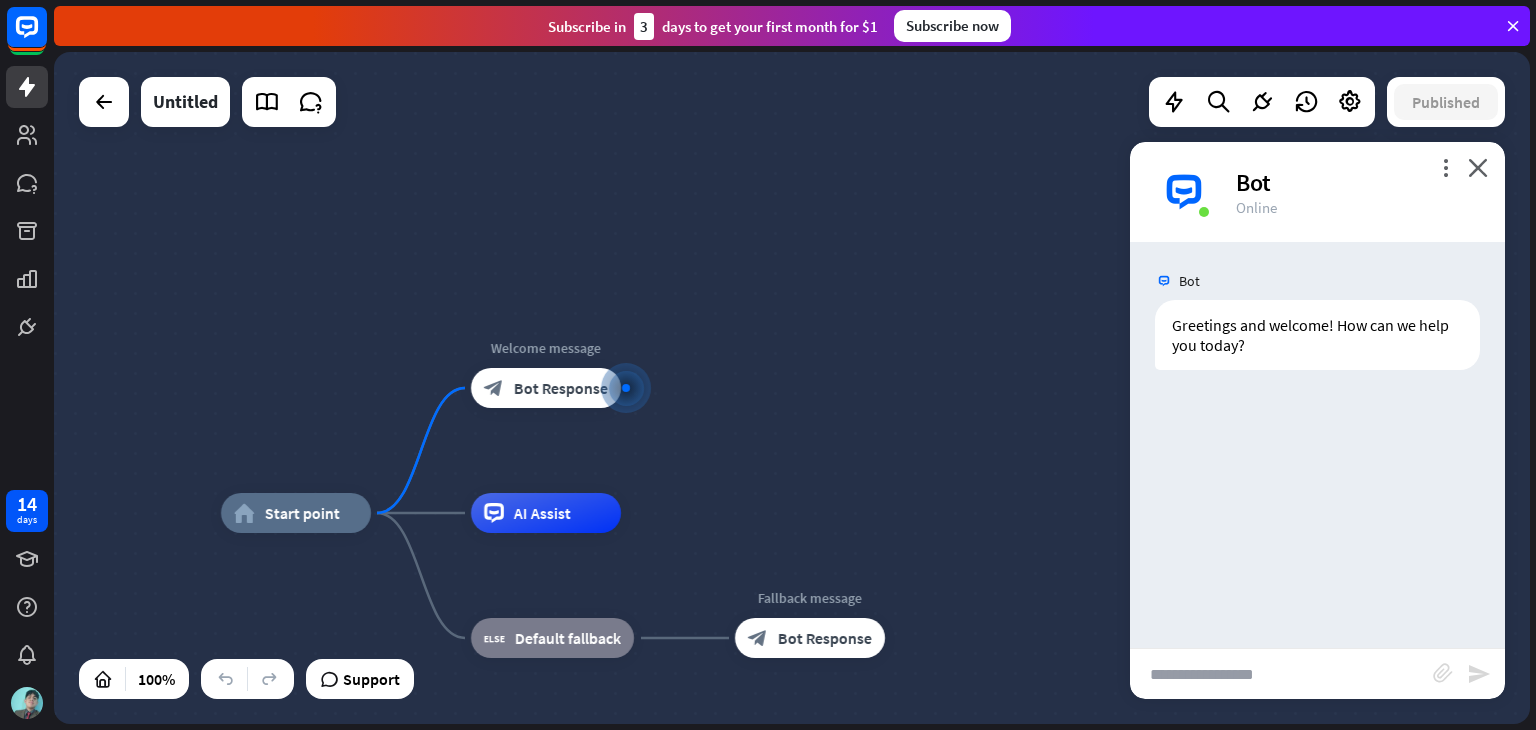 type on "**********" 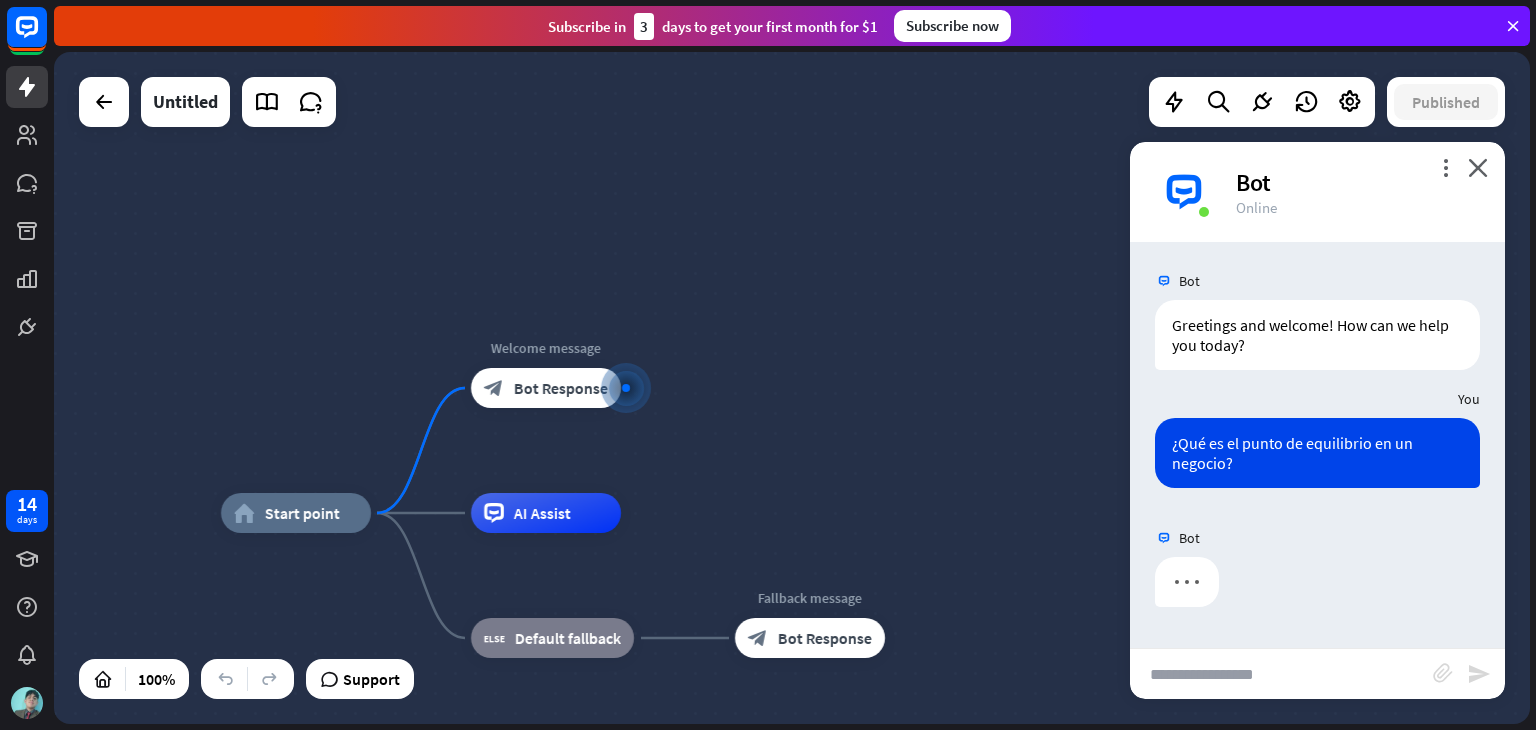 scroll, scrollTop: 0, scrollLeft: 0, axis: both 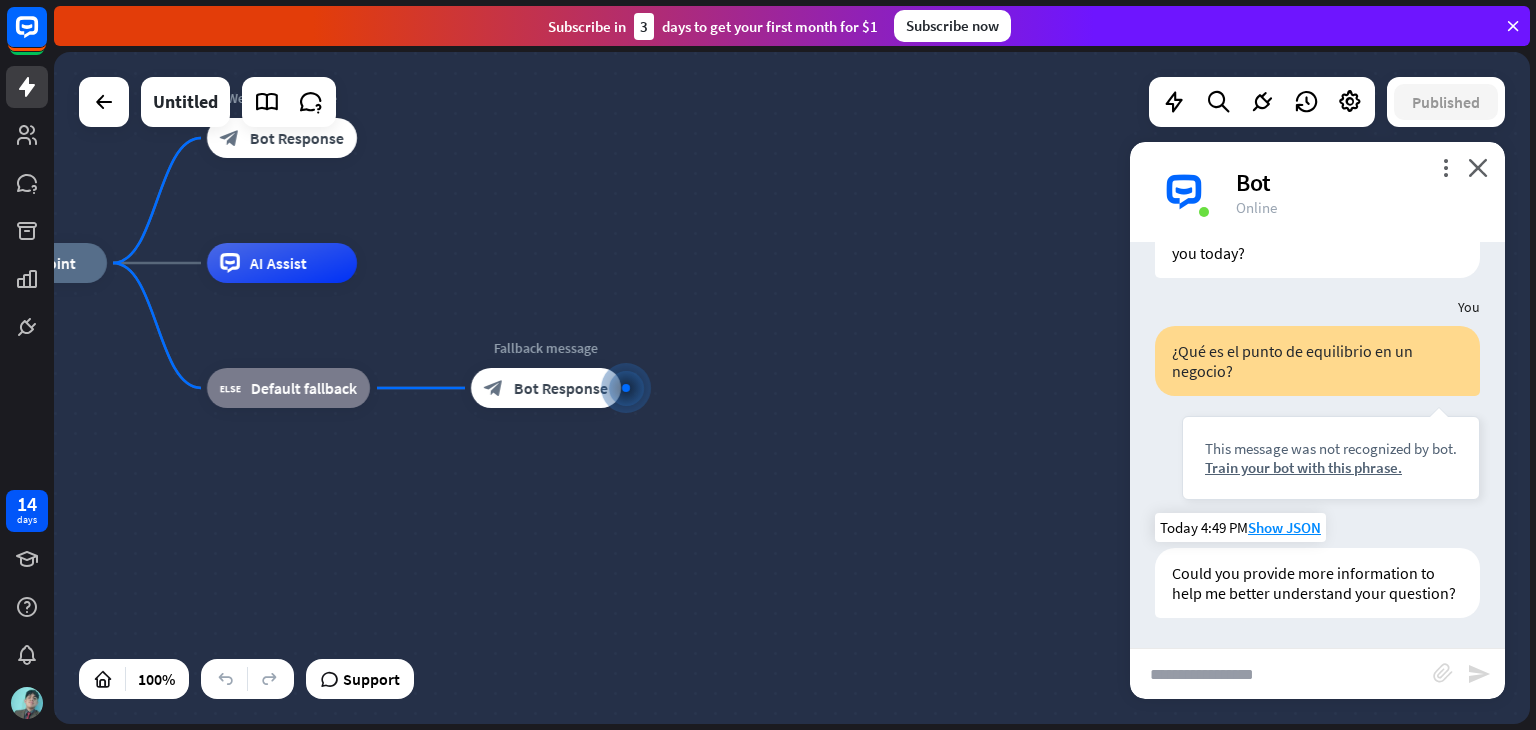 click on "Could you provide more information to help me better understand your question?" at bounding box center [1317, 583] 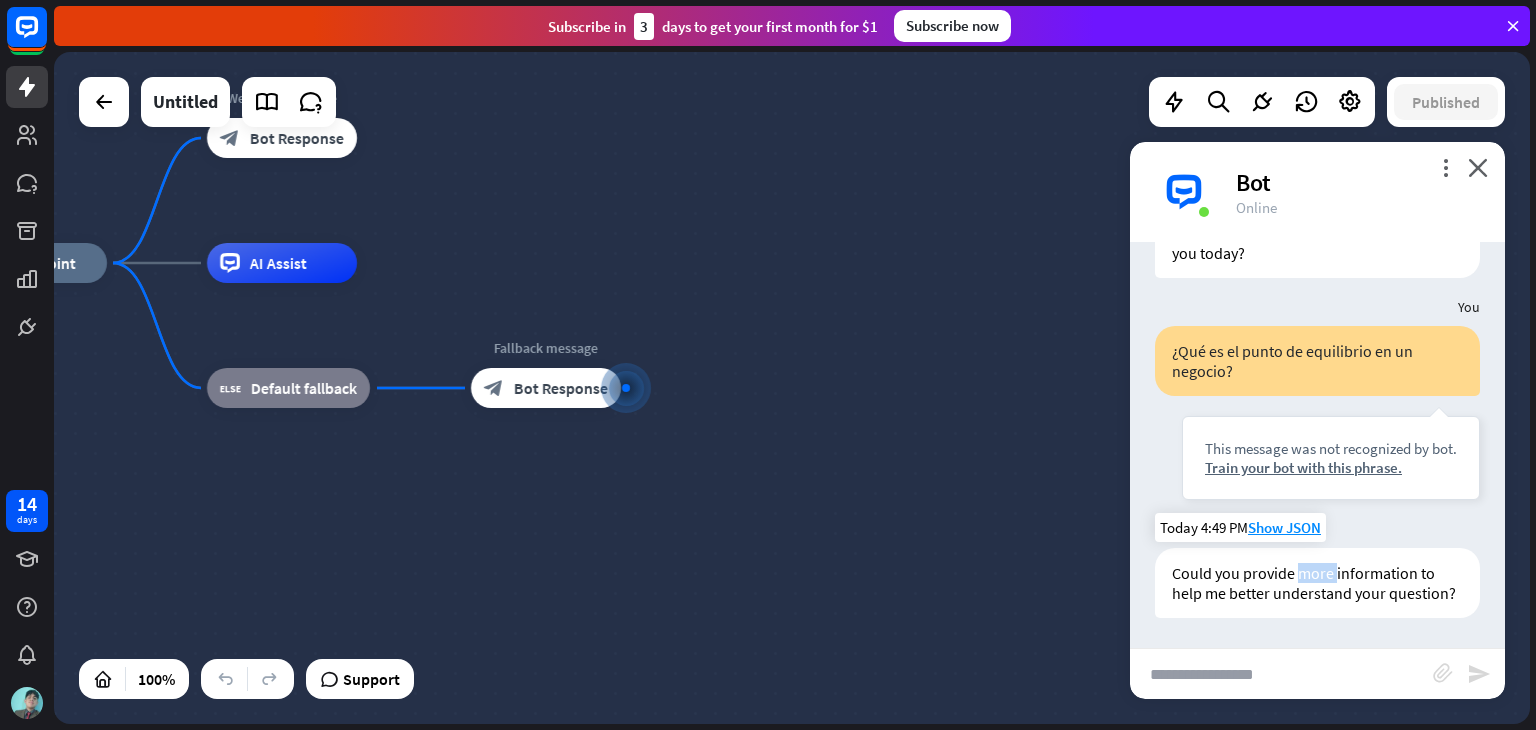 click on "Could you provide more information to help me better understand your question?" at bounding box center (1317, 583) 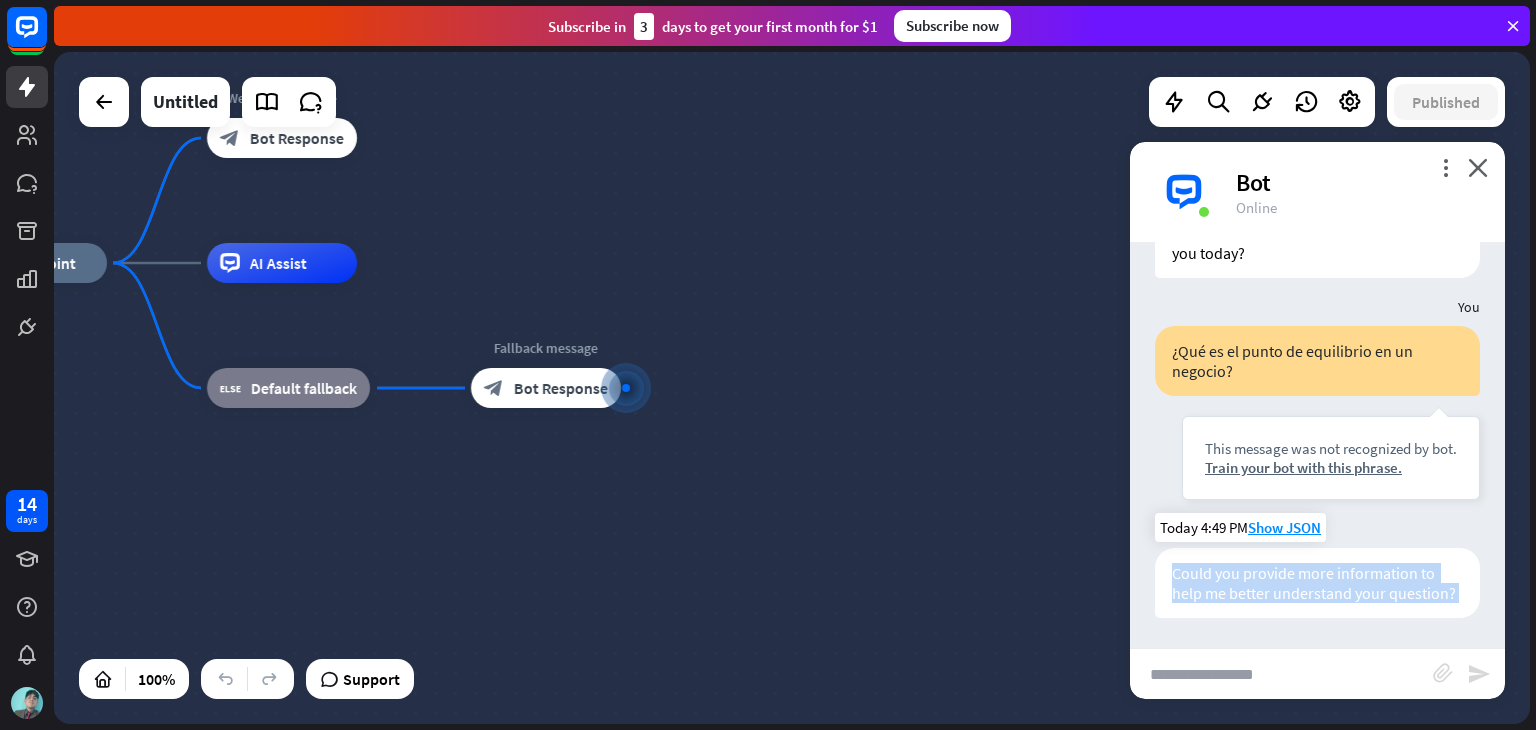 click on "Could you provide more information to help me better understand your question?" at bounding box center (1317, 583) 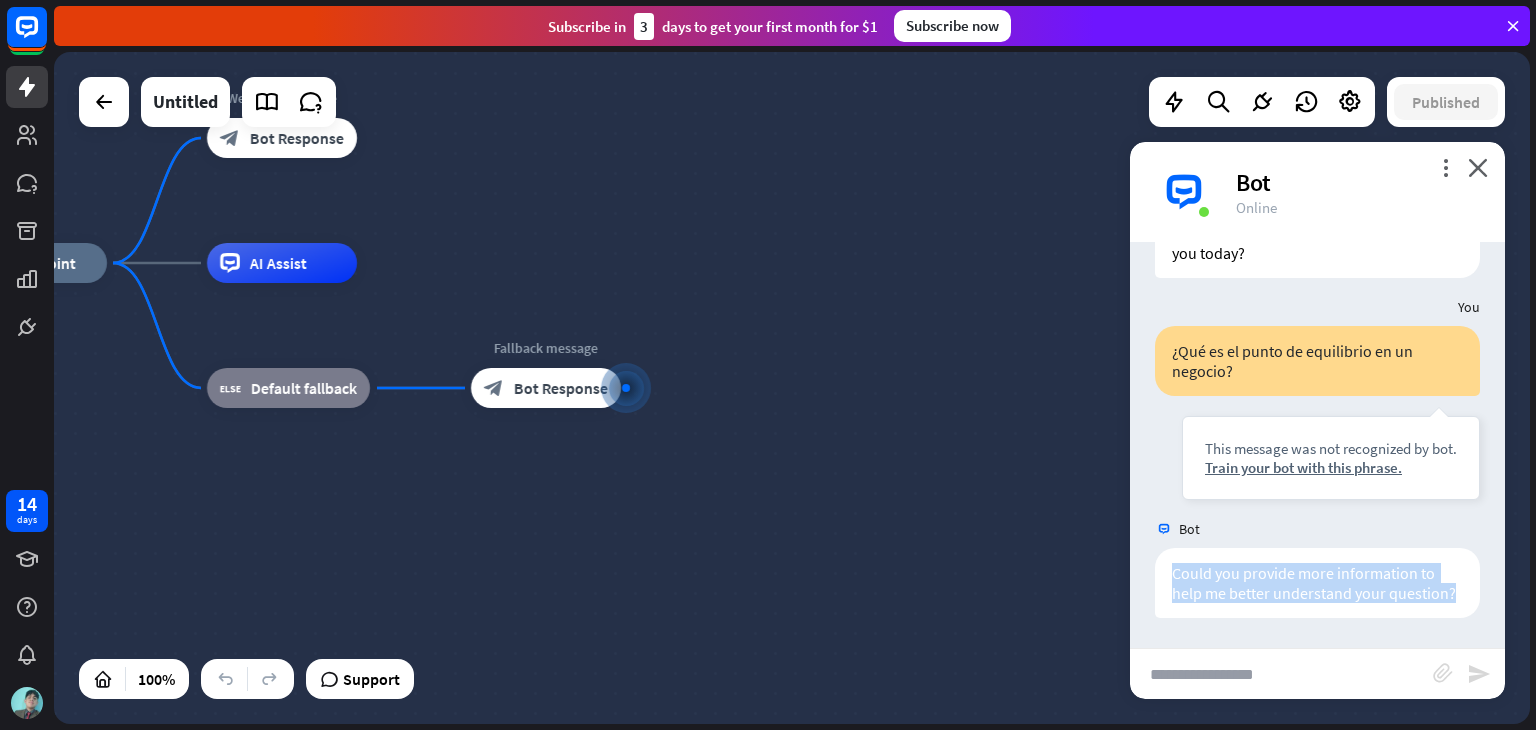 click at bounding box center [1283, 515] 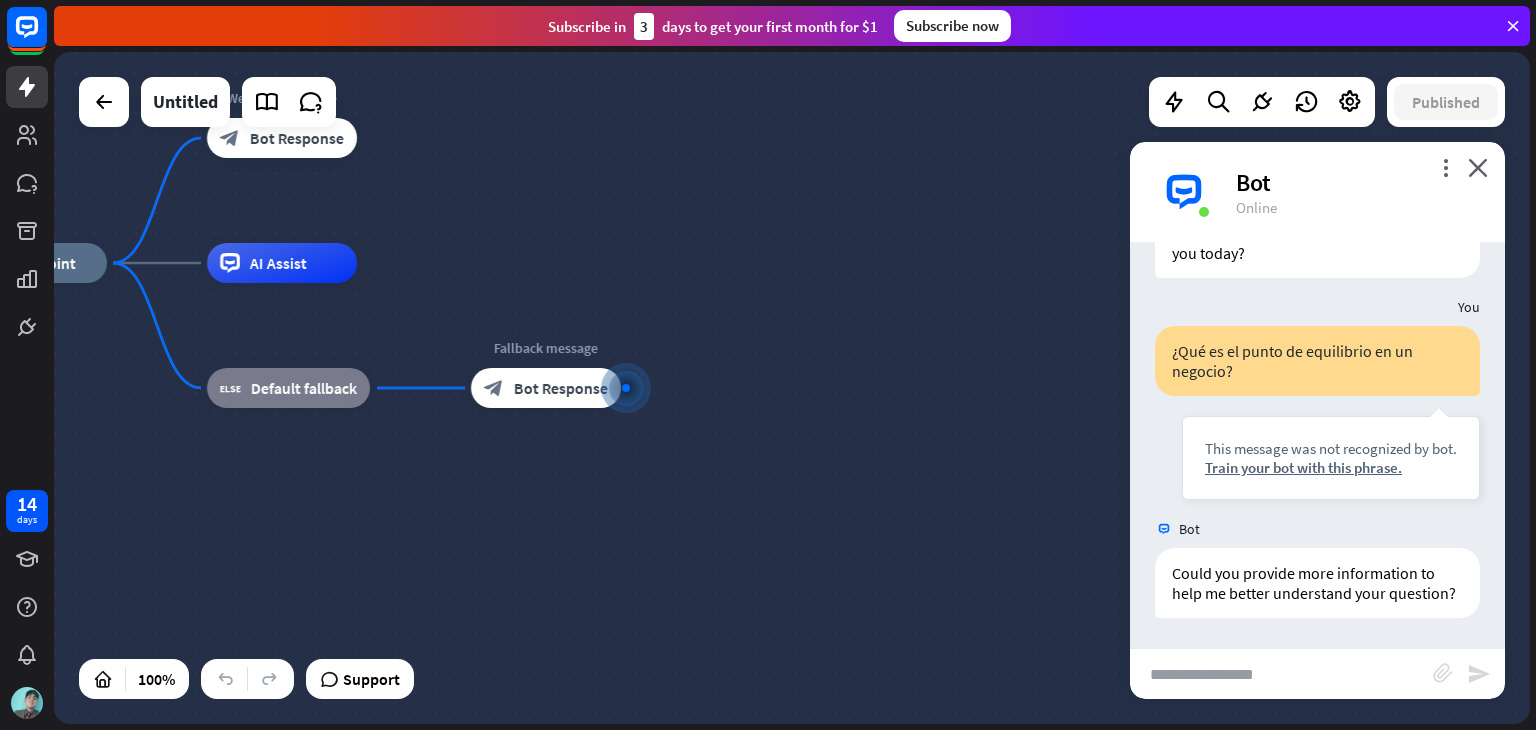 click at bounding box center [1281, 674] 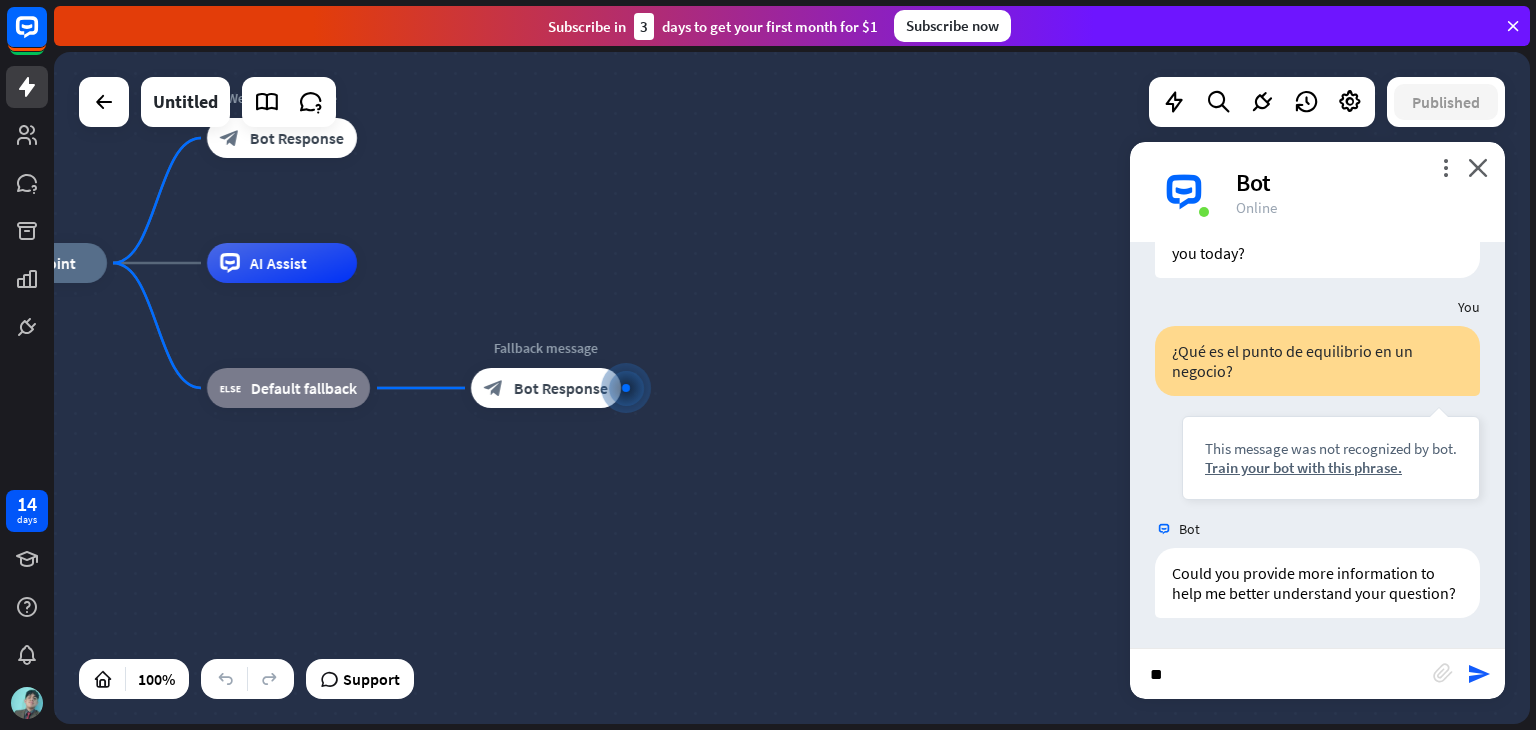 type on "*" 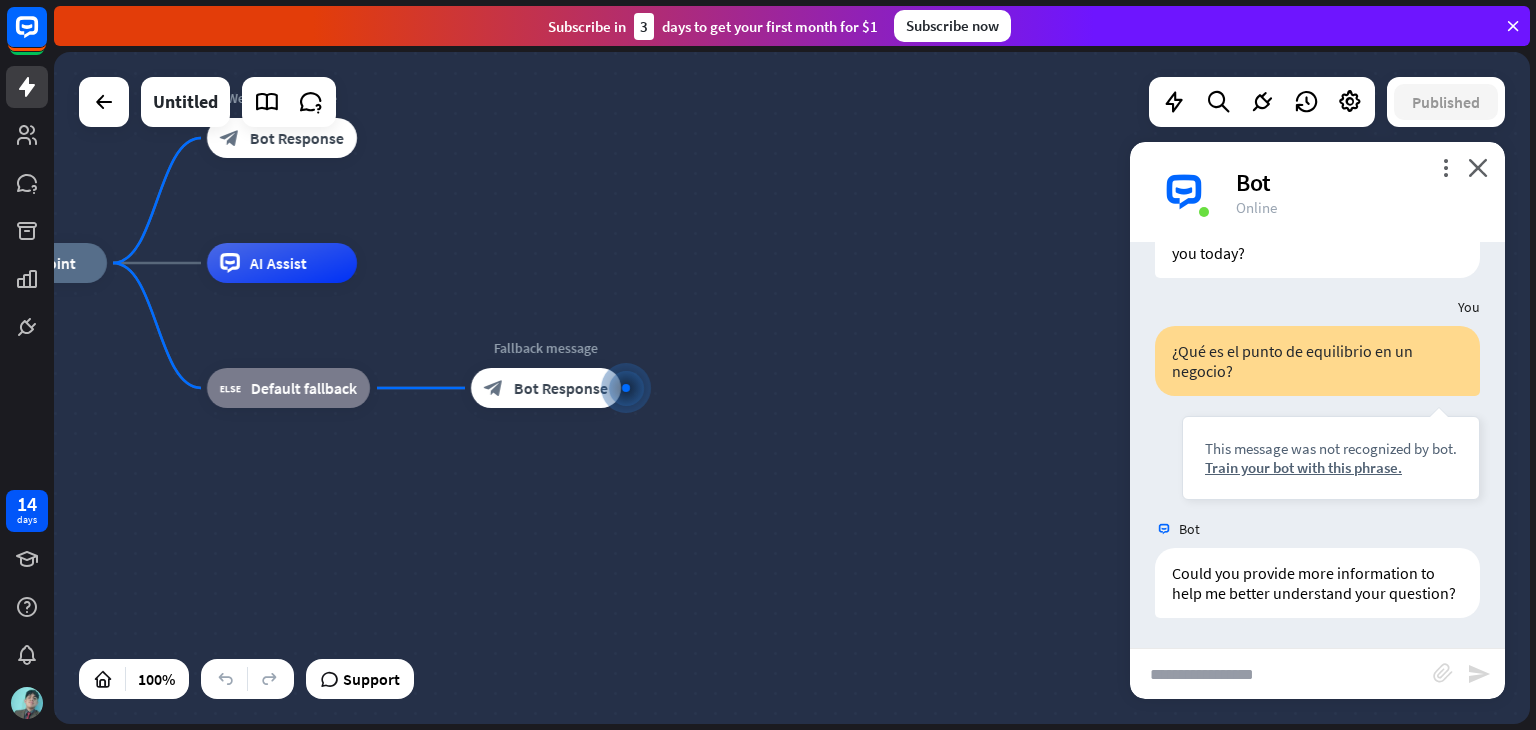 drag, startPoint x: 1251, startPoint y: 651, endPoint x: 1259, endPoint y: 660, distance: 12.0415945 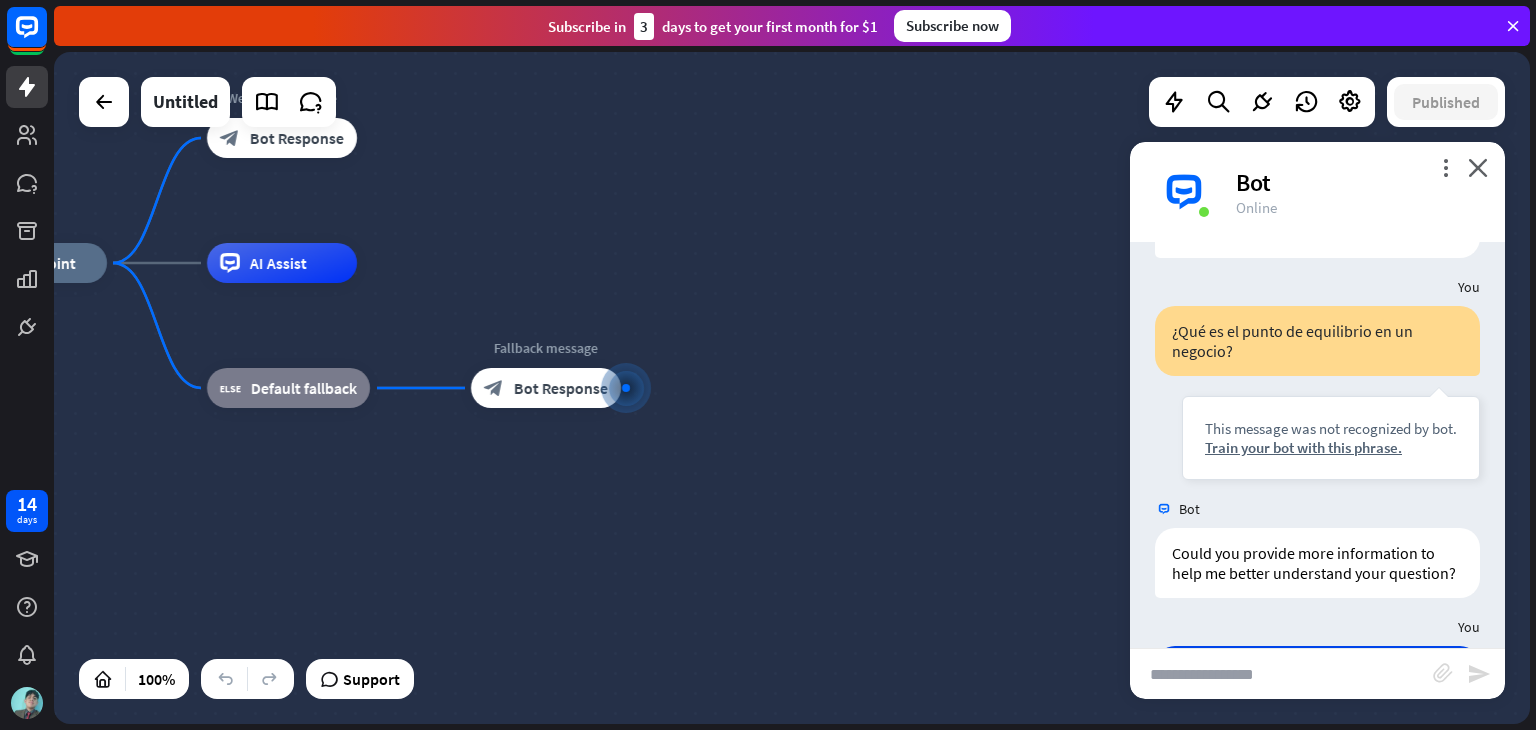 scroll, scrollTop: 0, scrollLeft: 0, axis: both 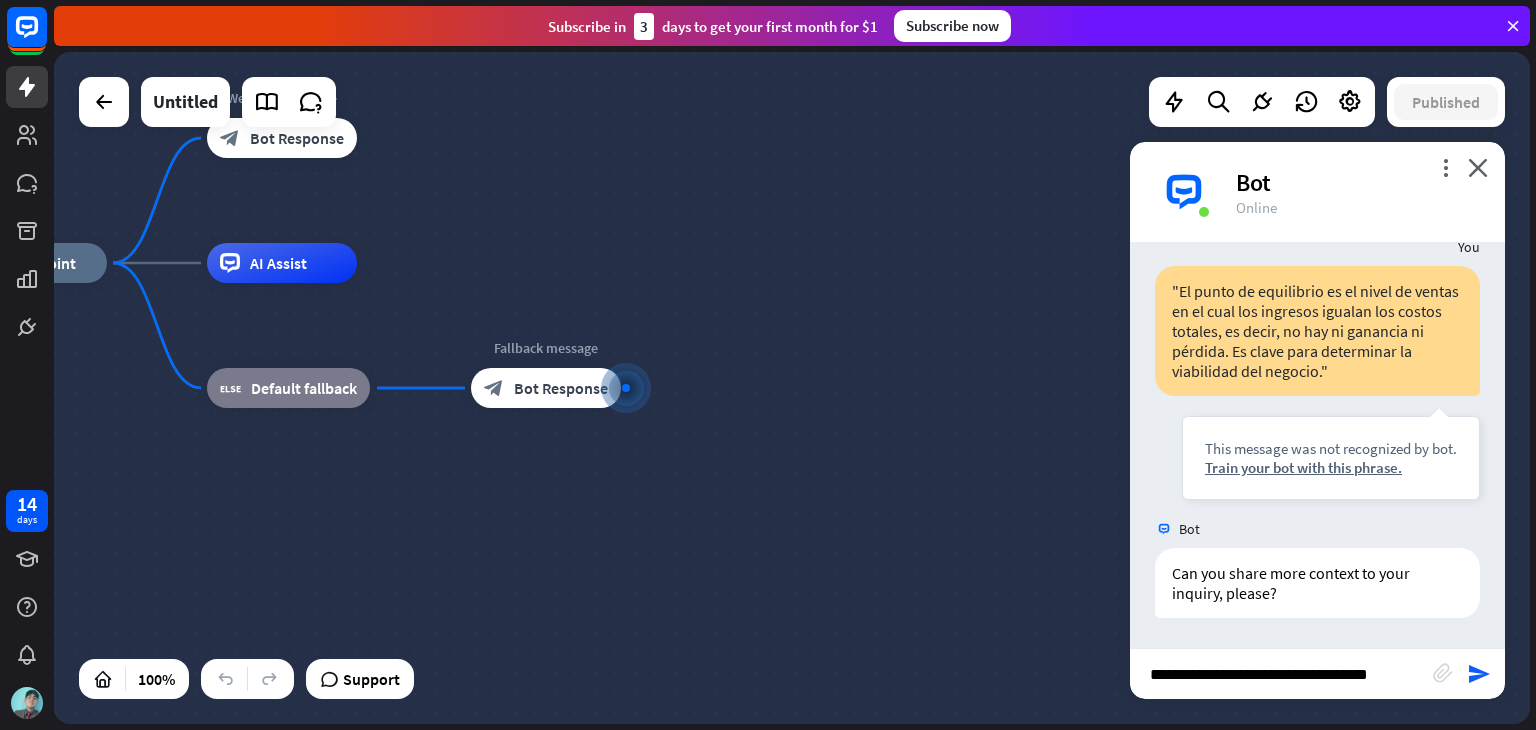type on "**********" 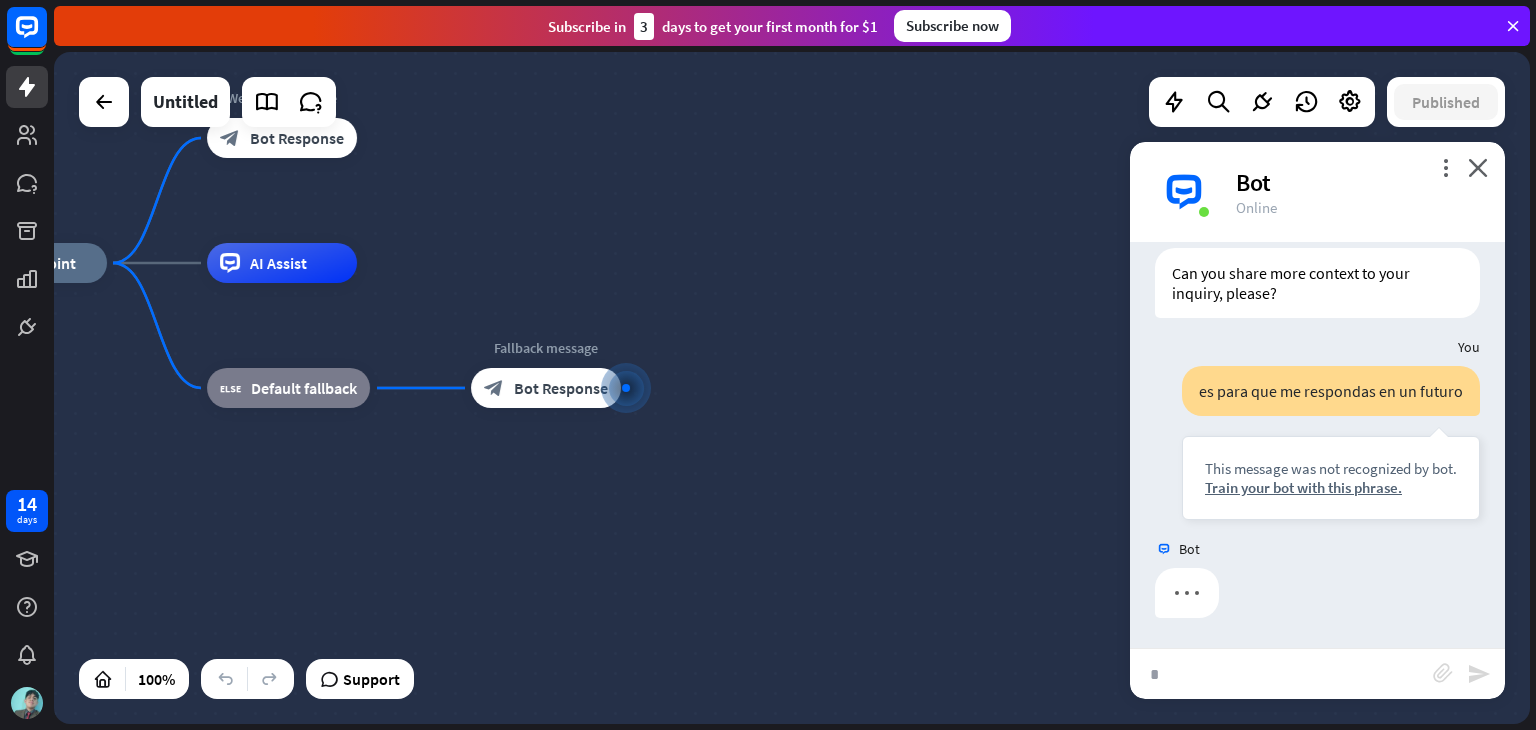 scroll, scrollTop: 811, scrollLeft: 0, axis: vertical 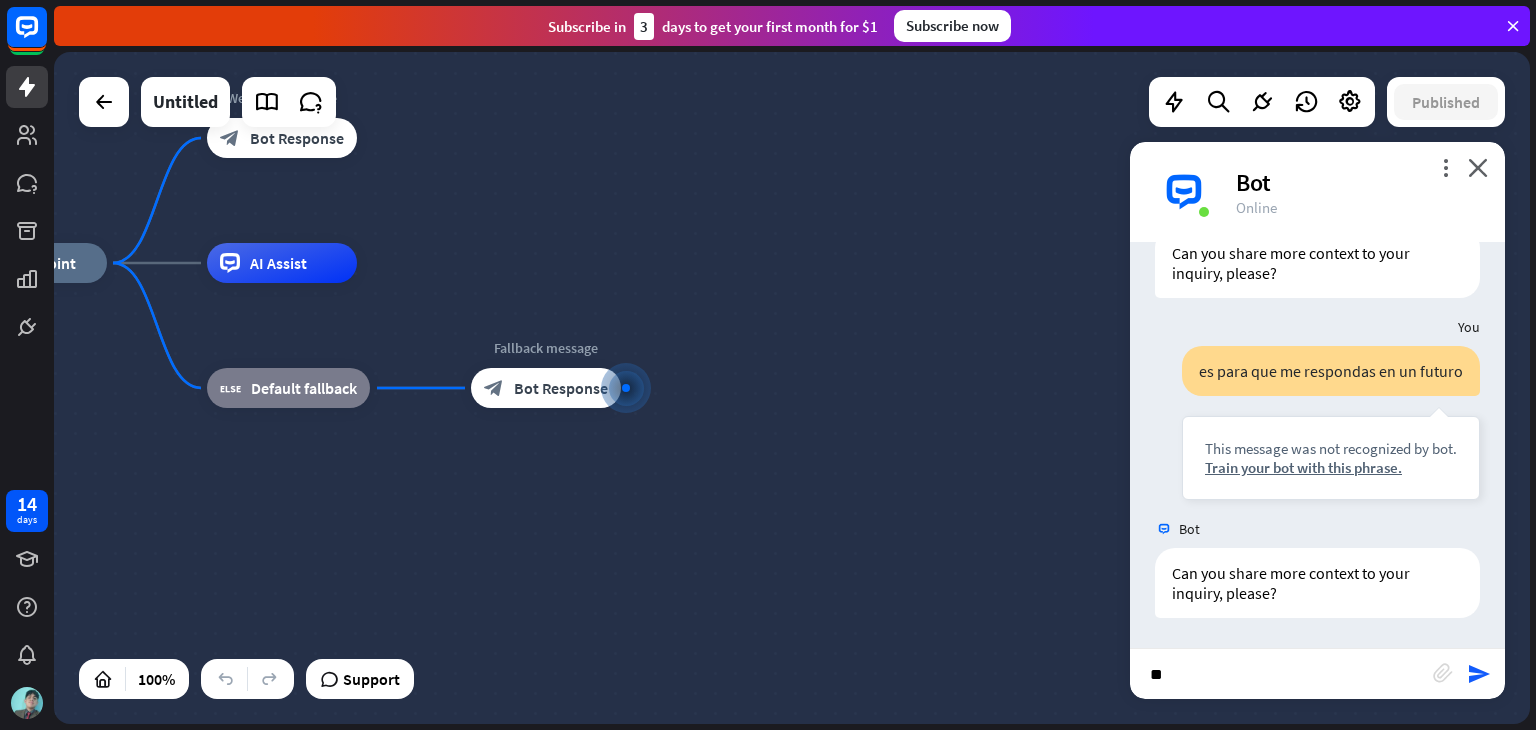 type on "*" 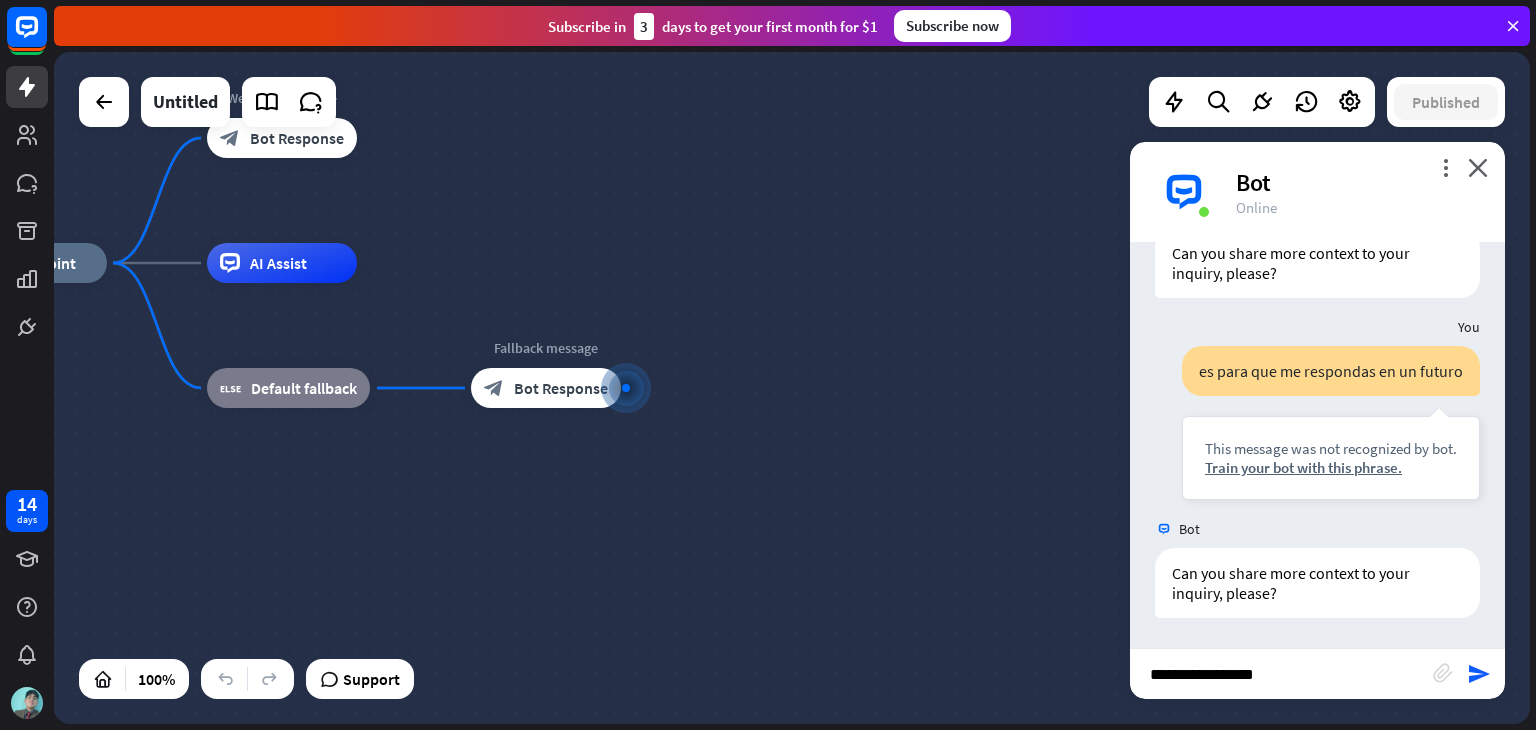 scroll, scrollTop: 831, scrollLeft: 0, axis: vertical 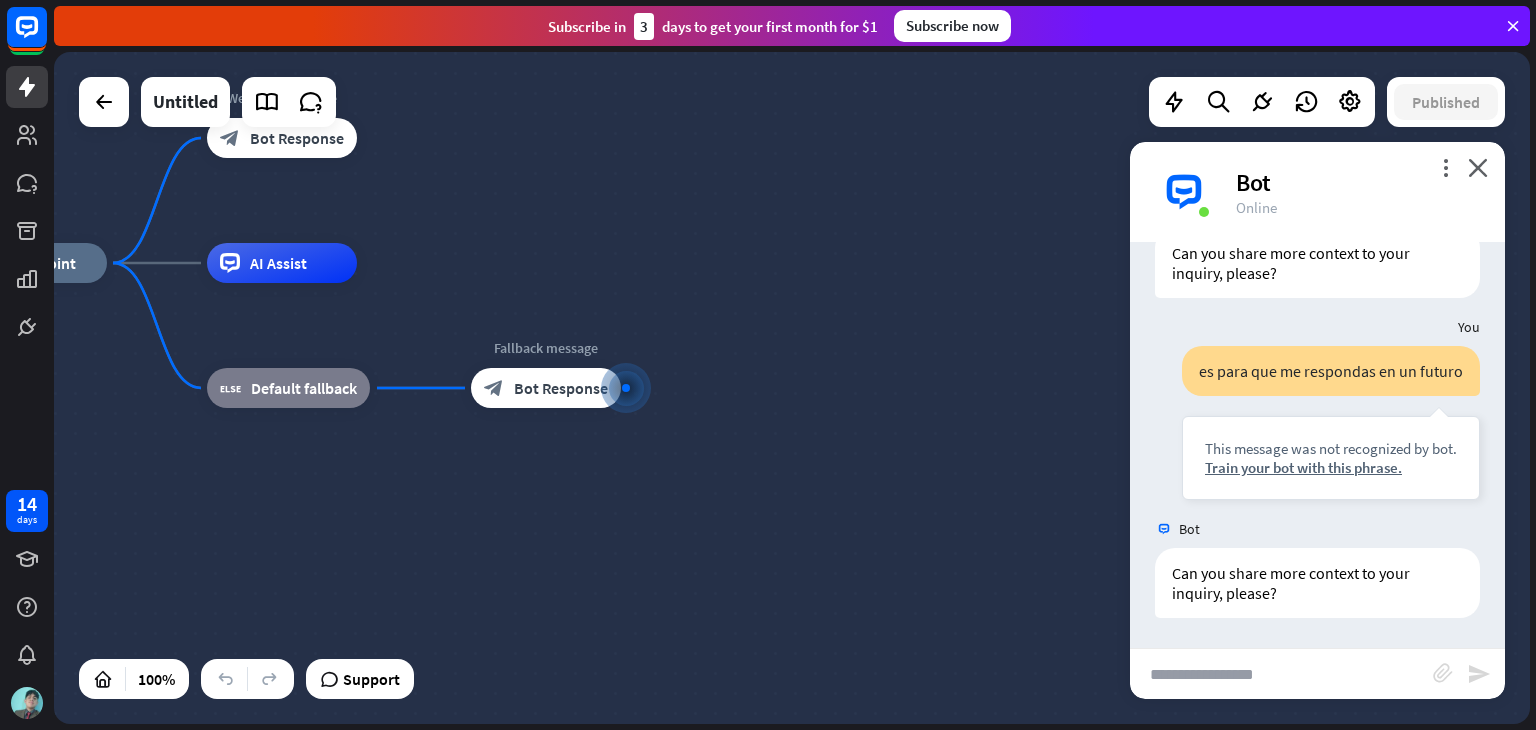 click at bounding box center (1281, 674) 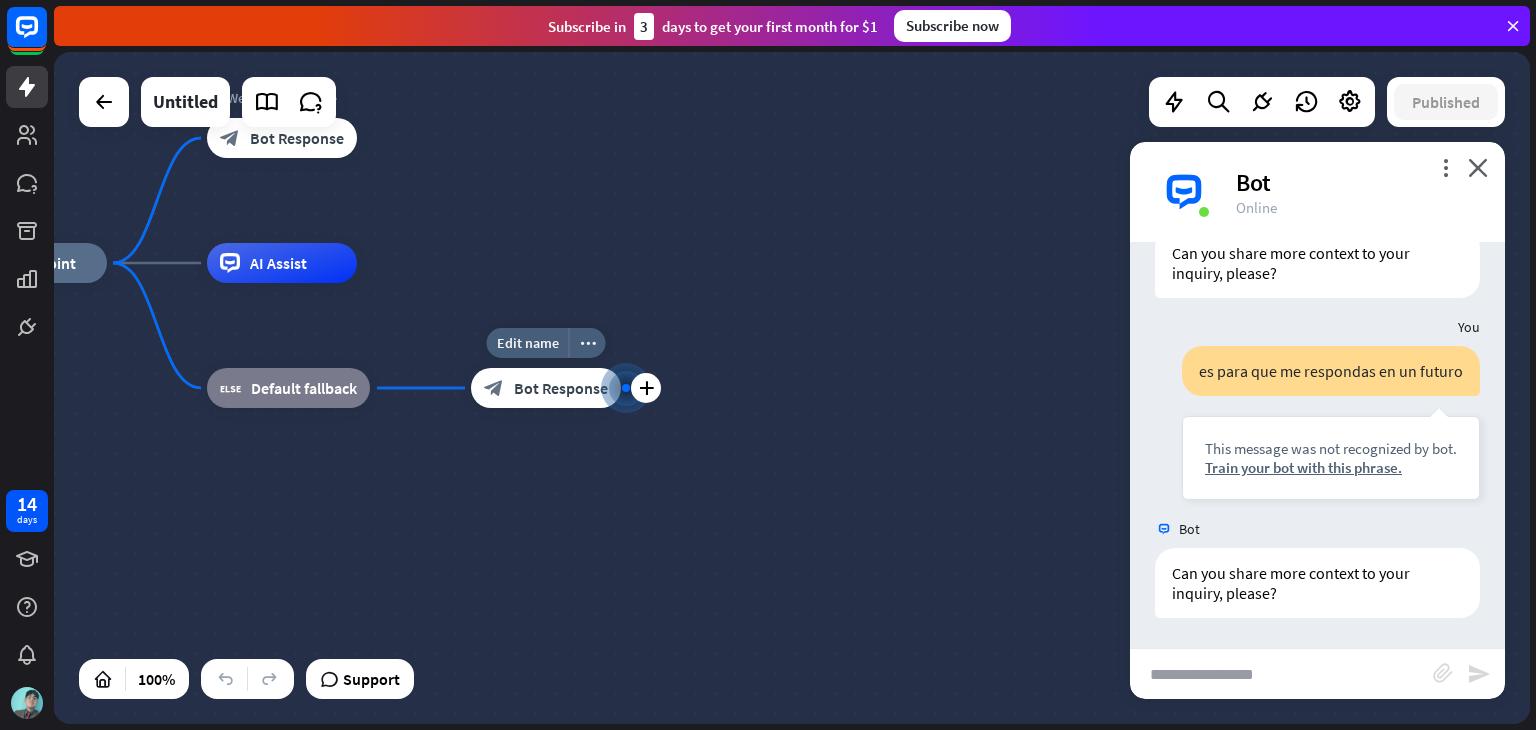 click on "Bot Response" at bounding box center (561, 388) 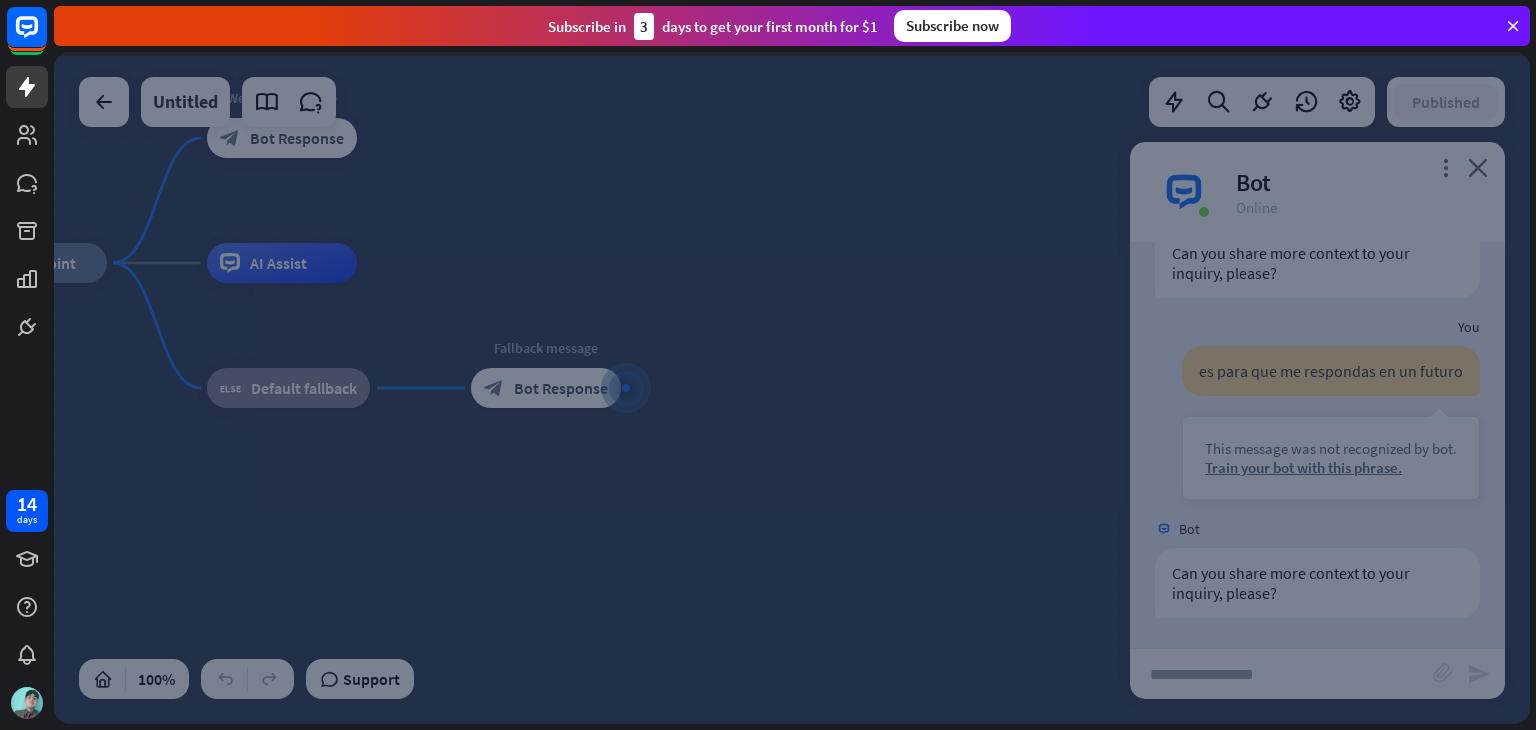 click at bounding box center (792, 388) 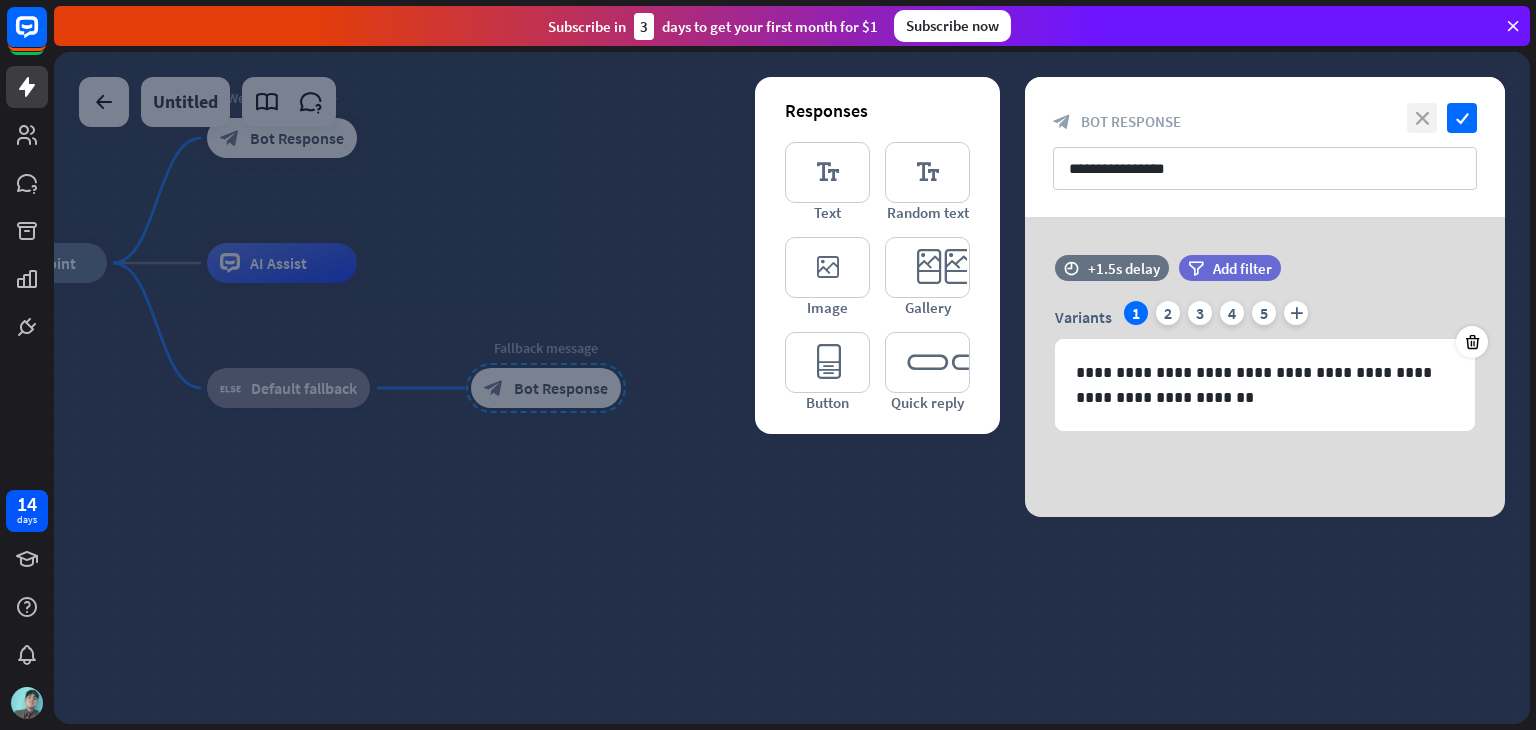 click on "close" at bounding box center (1422, 118) 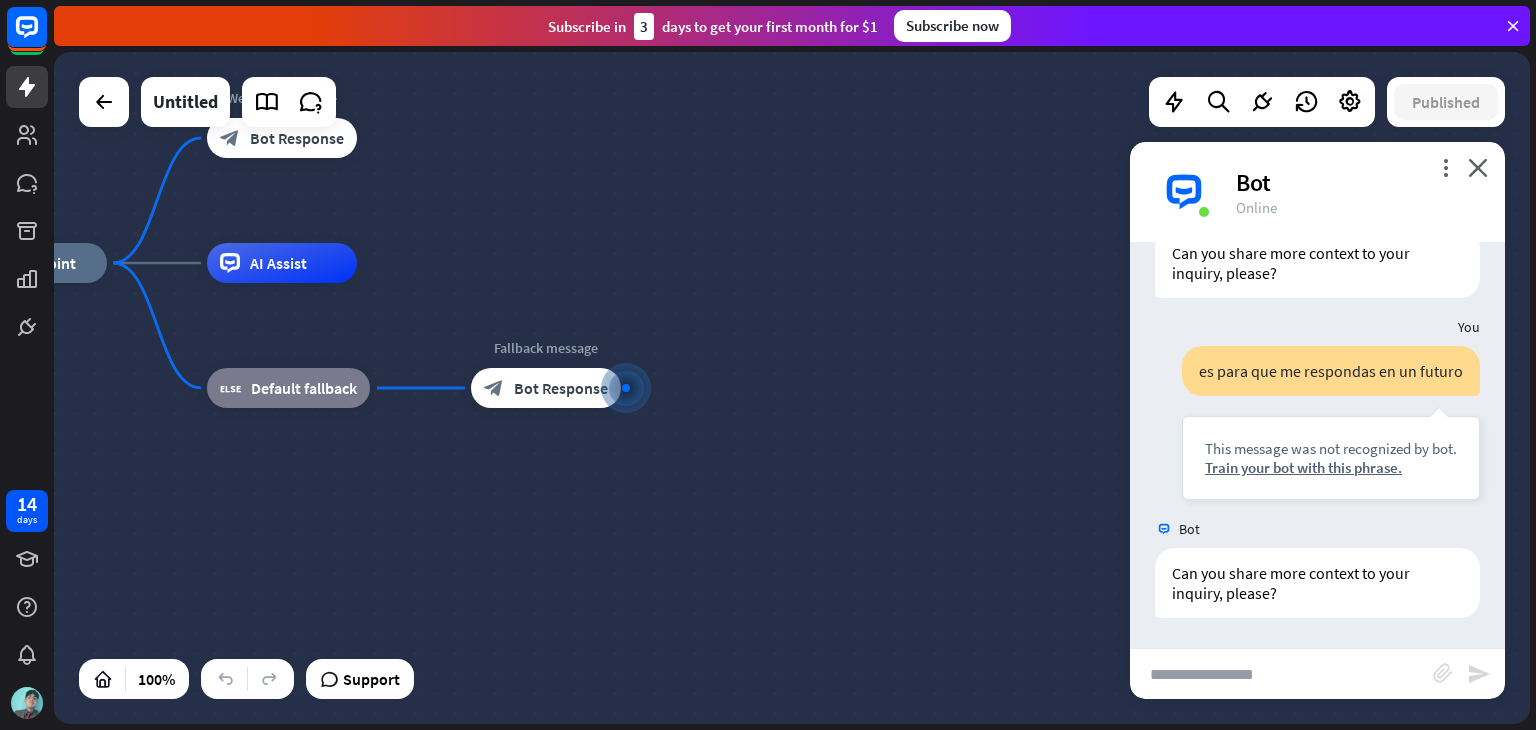 click at bounding box center [1281, 674] 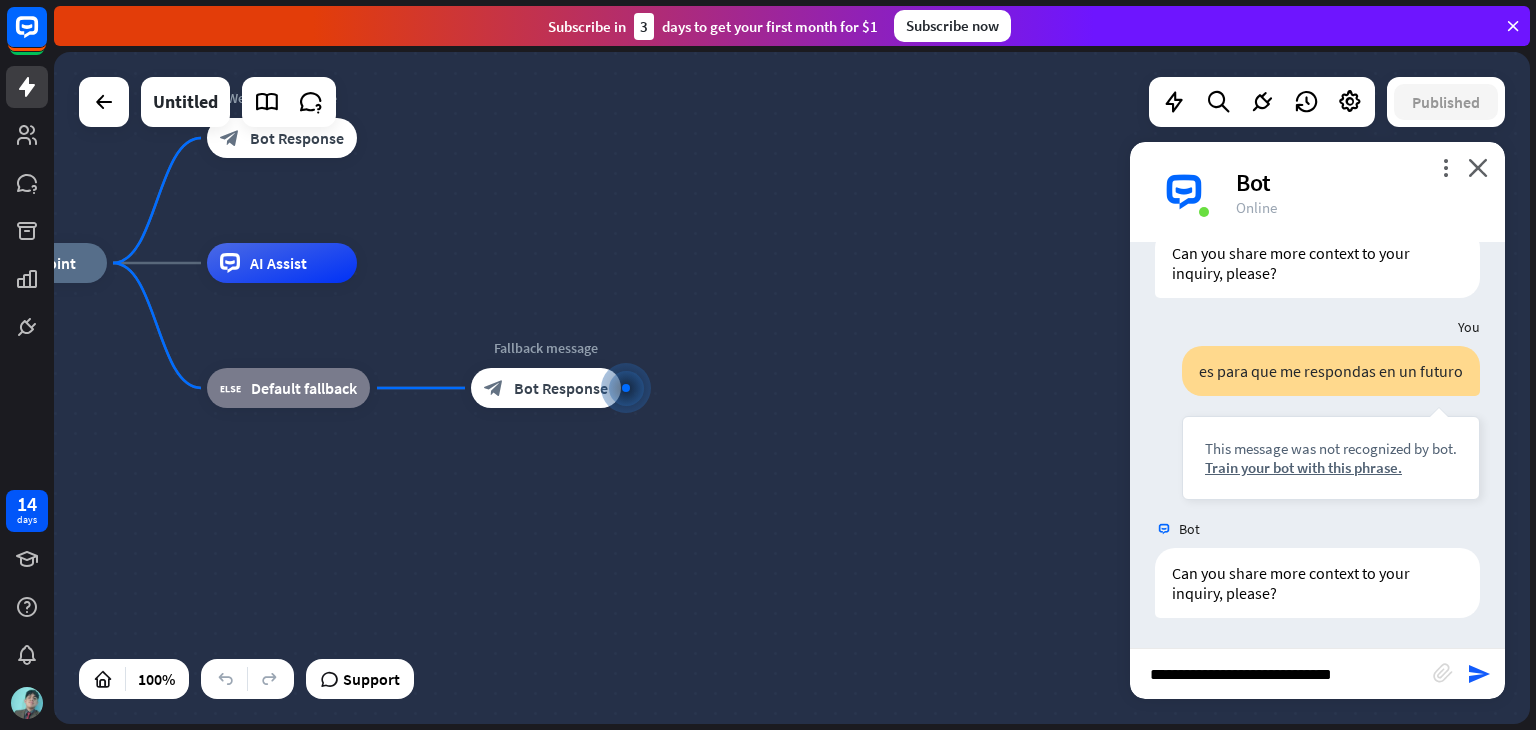 type on "**********" 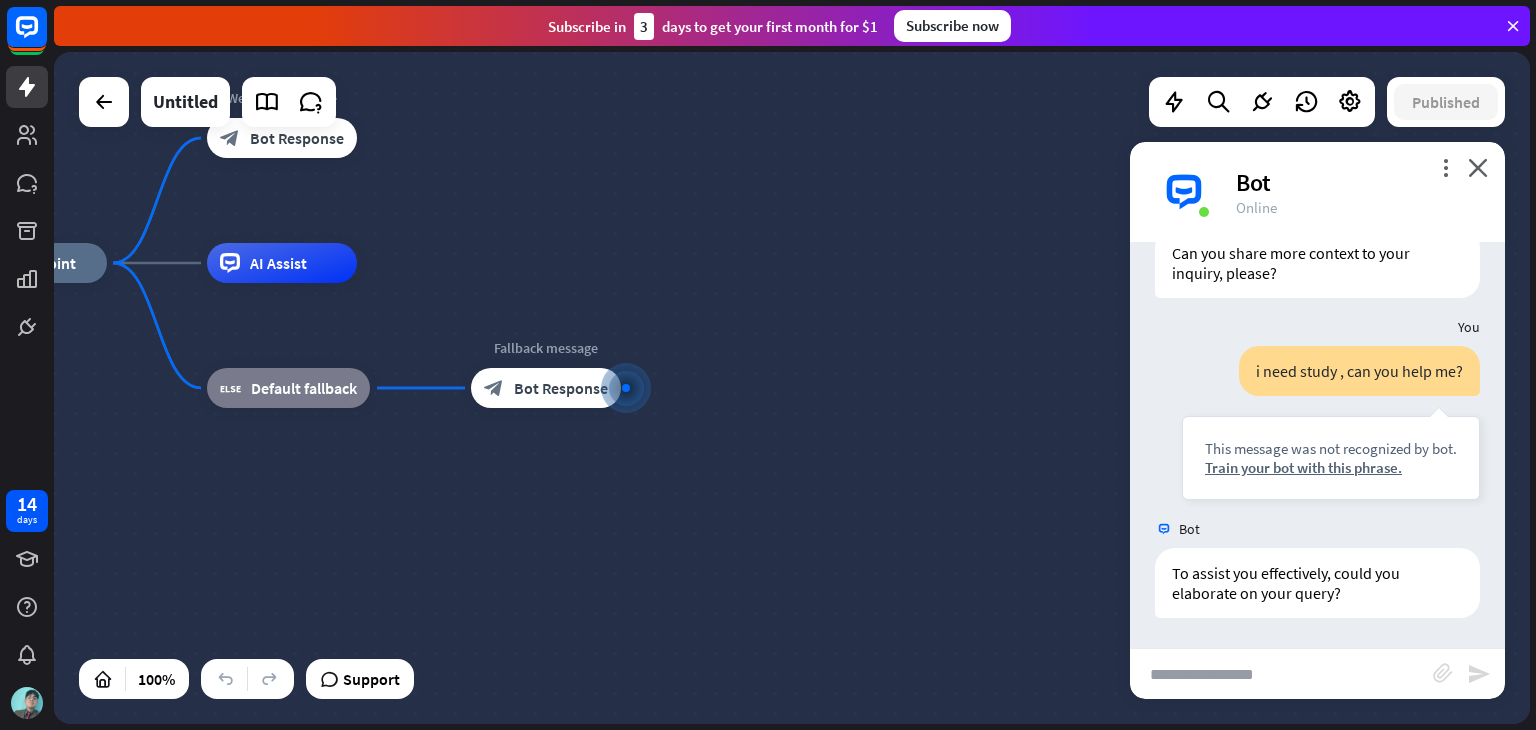scroll, scrollTop: 1150, scrollLeft: 0, axis: vertical 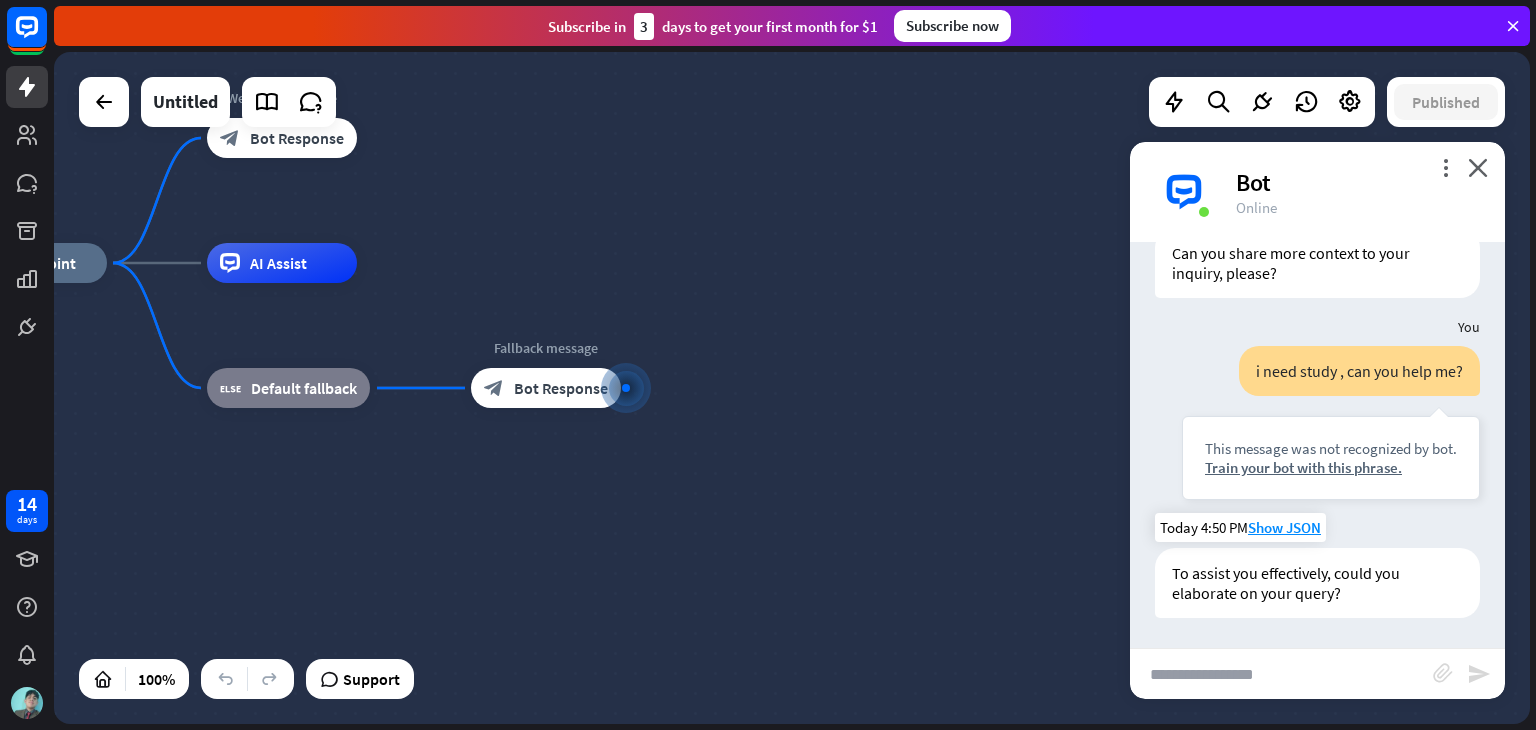 click on "To assist you effectively, could you elaborate on your query?" at bounding box center (1317, 583) 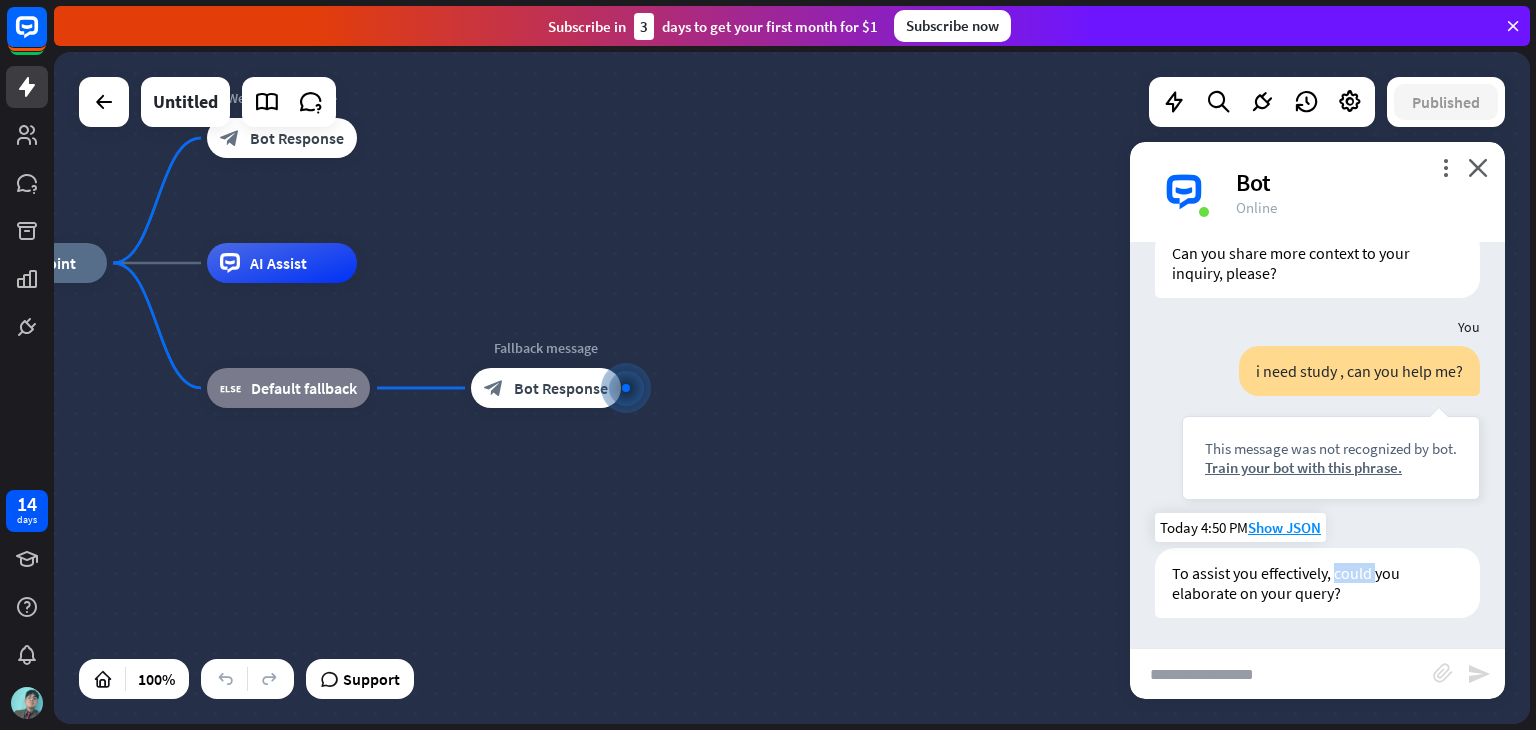 click on "To assist you effectively, could you elaborate on your query?" at bounding box center [1317, 583] 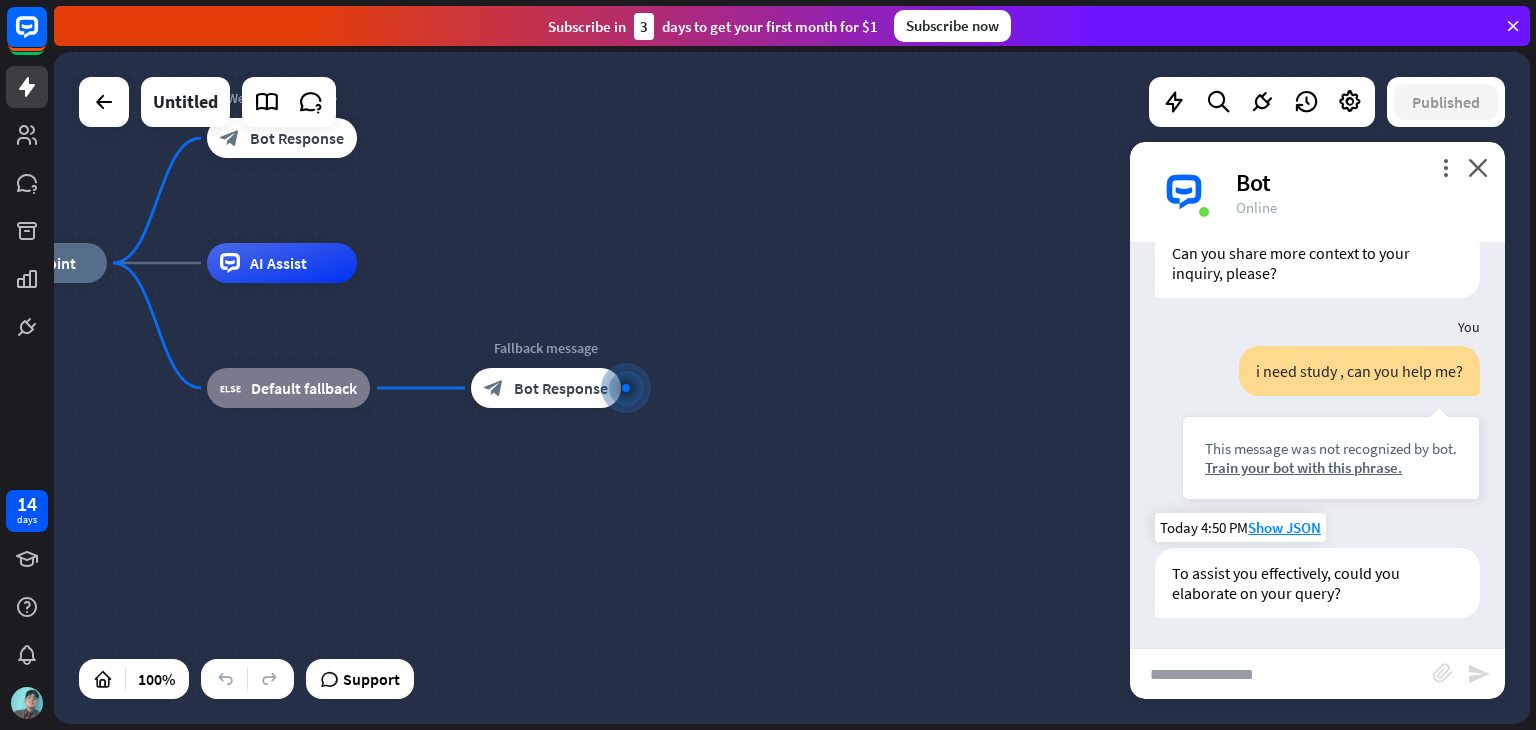 click on "To assist you effectively, could you elaborate on your query?" at bounding box center (1317, 583) 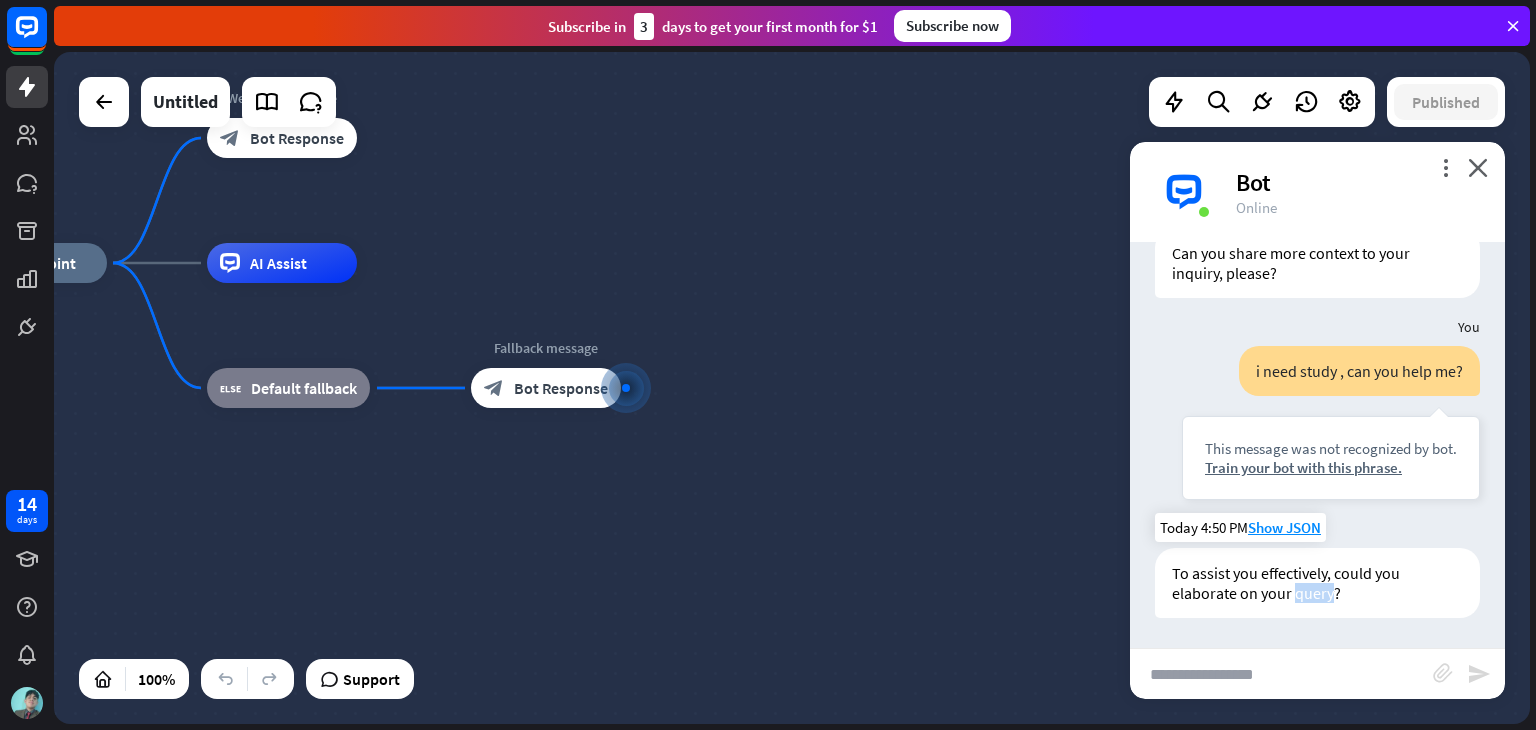 click on "To assist you effectively, could you elaborate on your query?" at bounding box center (1317, 583) 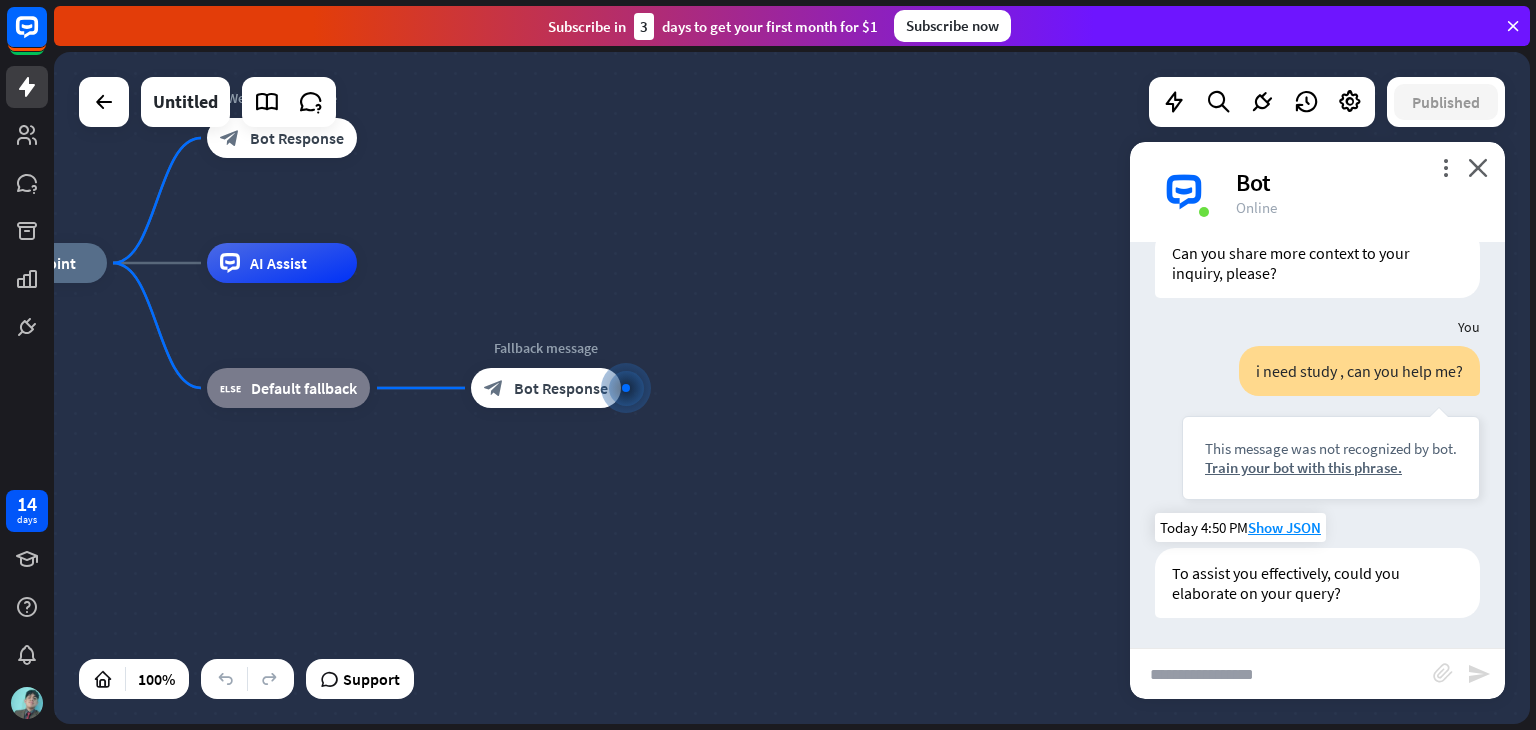click on "To assist you effectively, could you elaborate on your query?" at bounding box center (1317, 583) 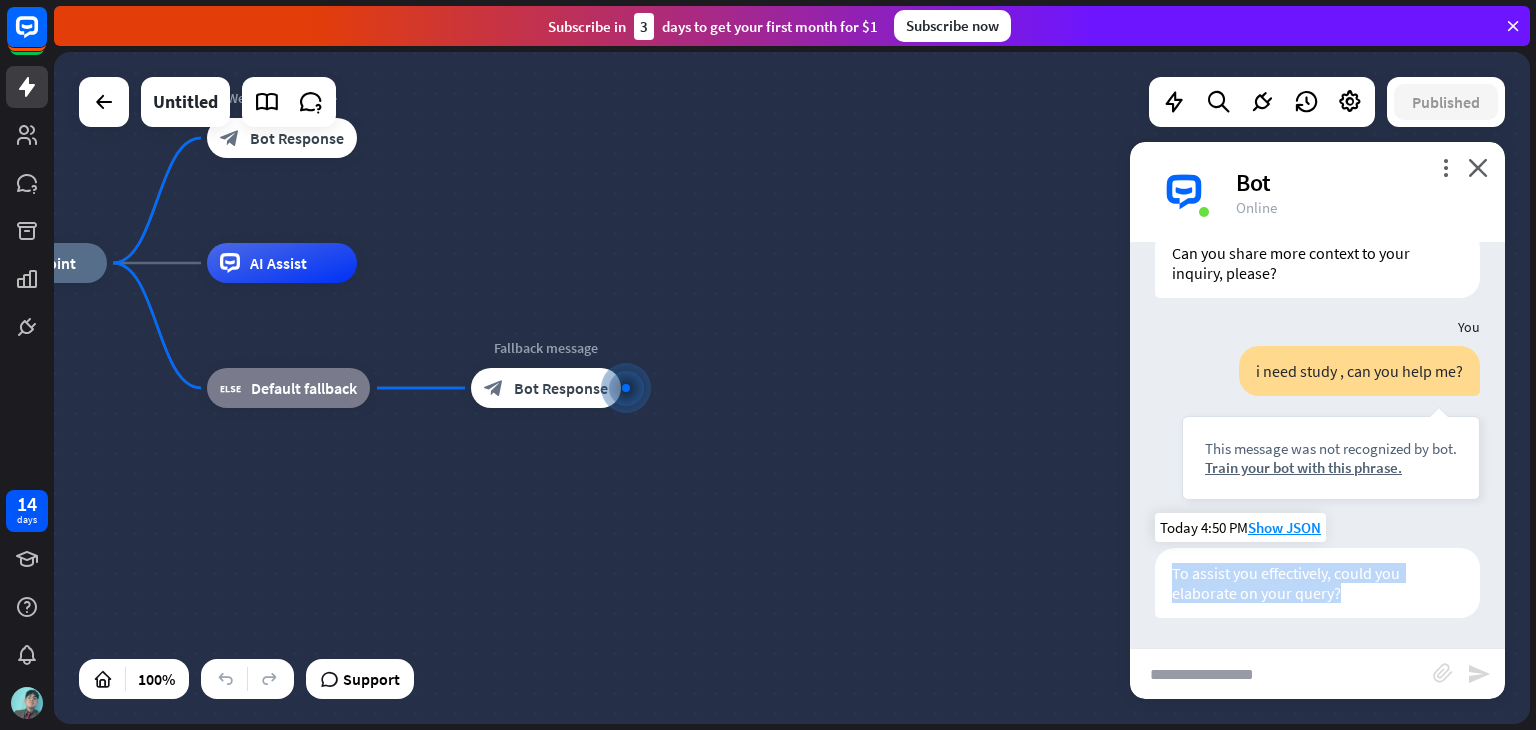 drag, startPoint x: 1348, startPoint y: 601, endPoint x: 1170, endPoint y: 581, distance: 179.12007 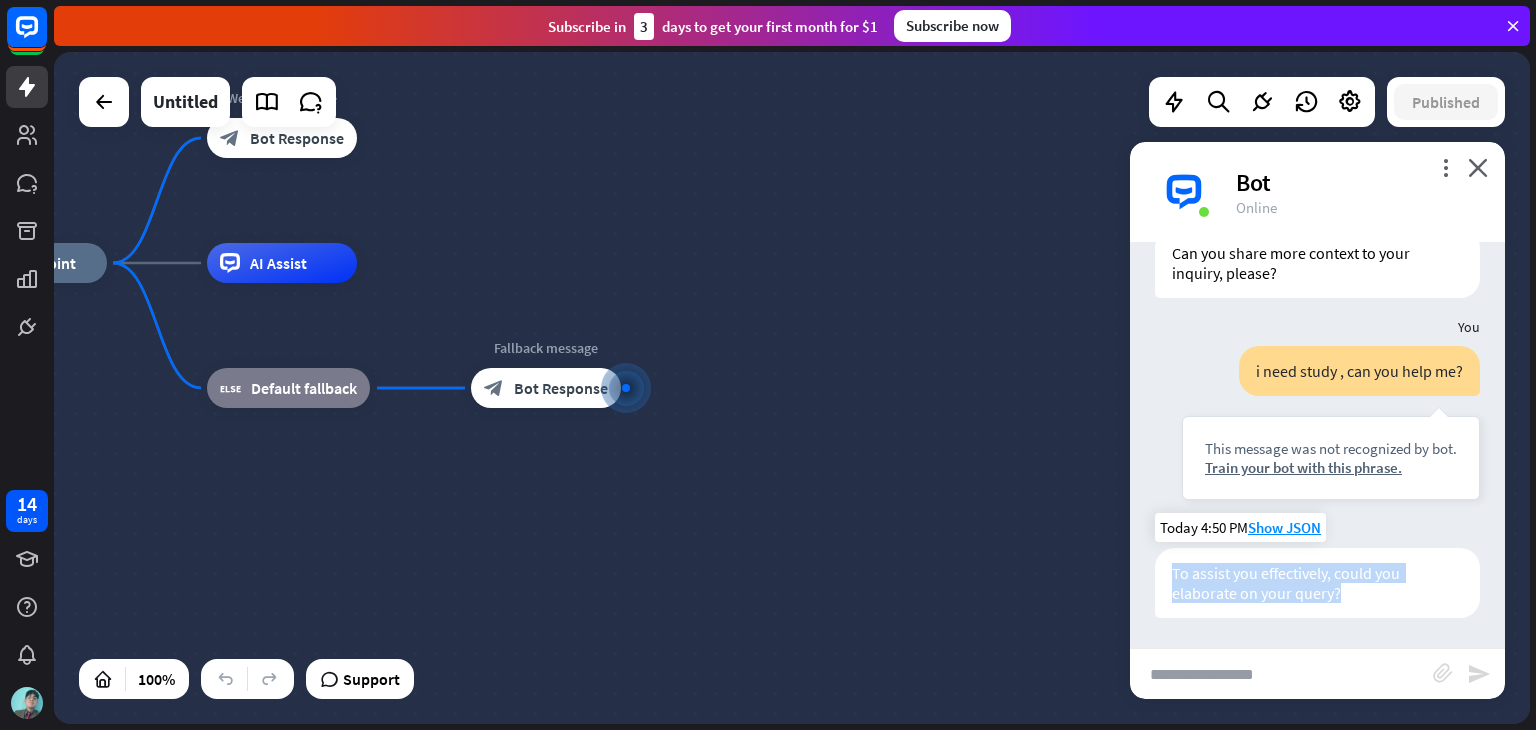 click on "To assist you effectively, could you elaborate on your query?" at bounding box center (1317, 583) 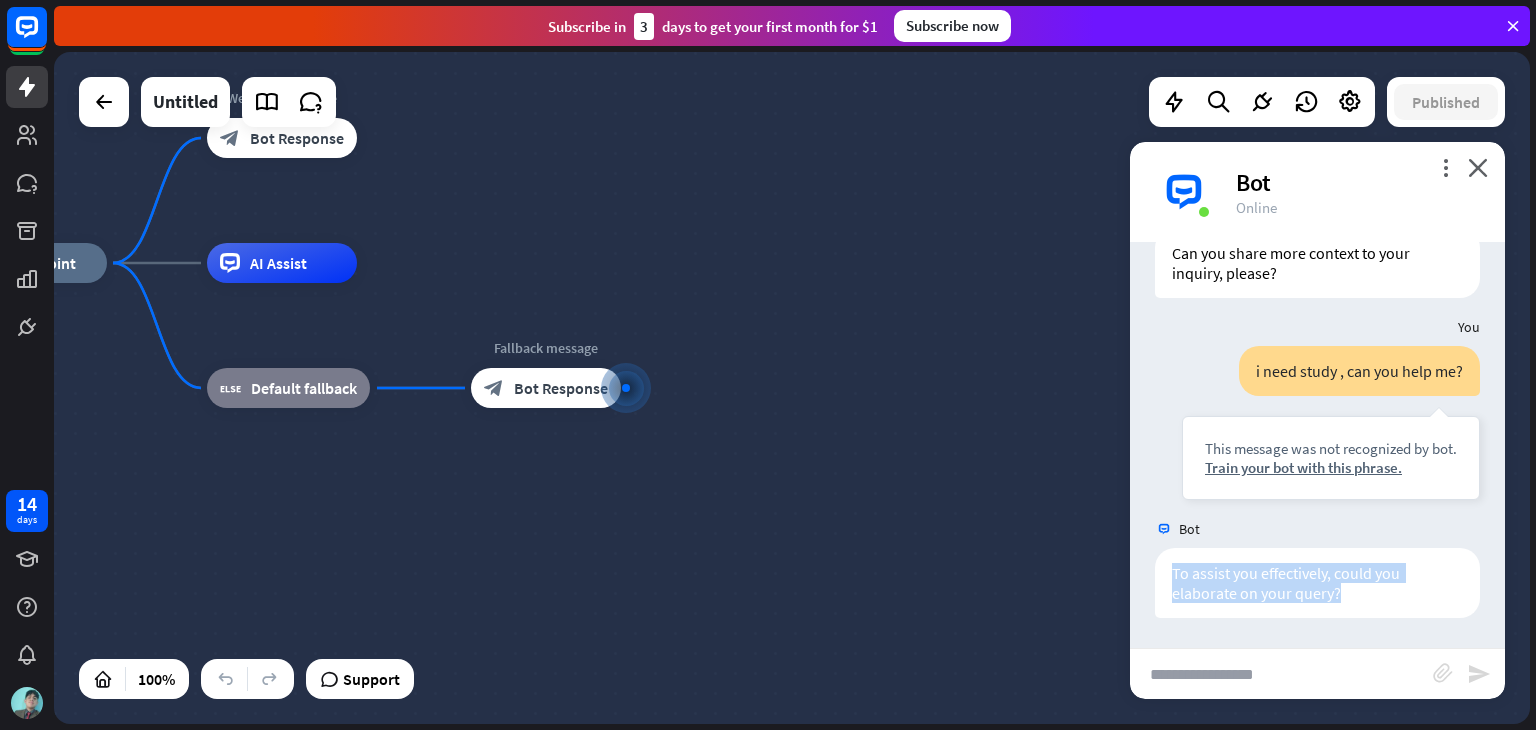 drag, startPoint x: 1175, startPoint y: 570, endPoint x: 1389, endPoint y: 622, distance: 220.22716 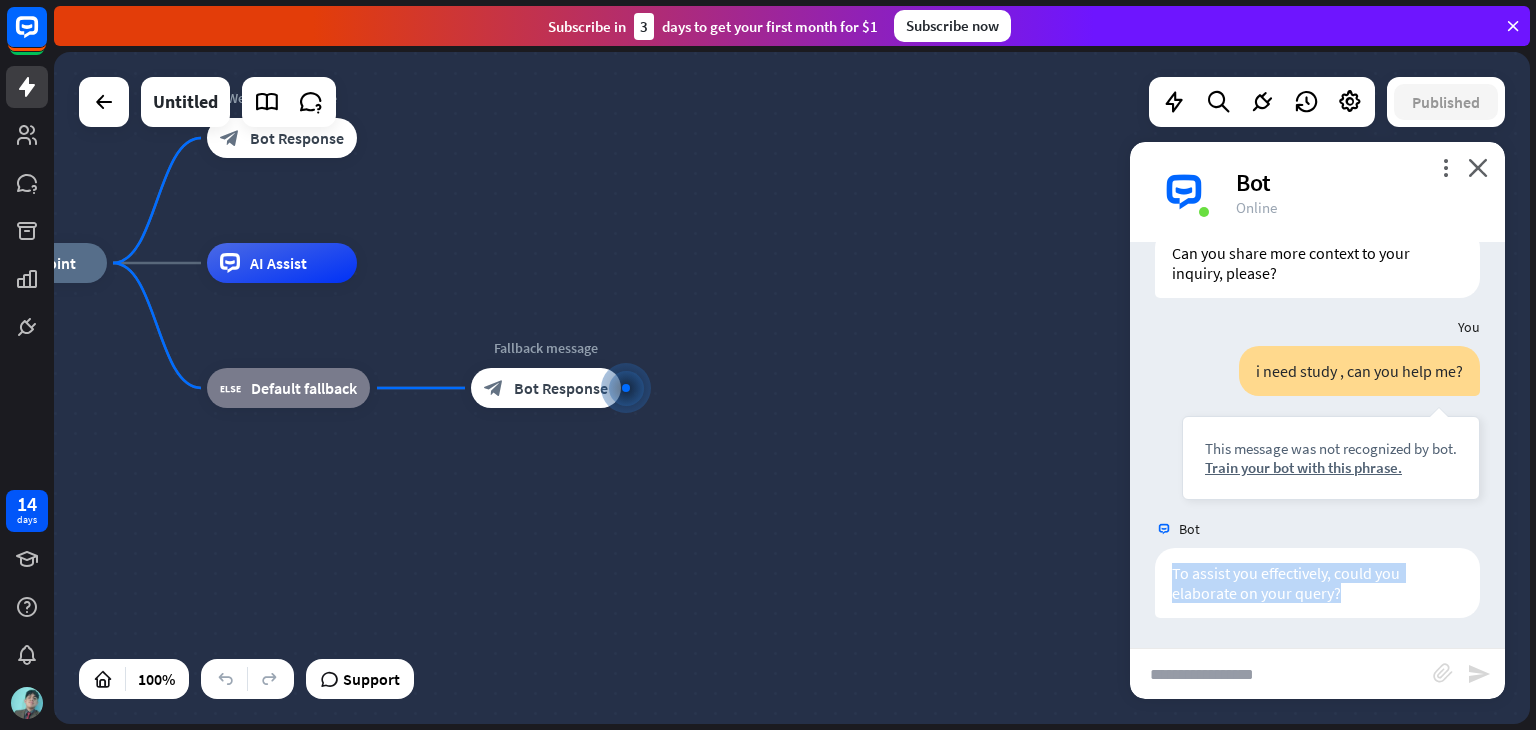 click on "To assist you effectively, could you elaborate on your query?
Today 4:50 PM
Show JSON" at bounding box center (1317, 588) 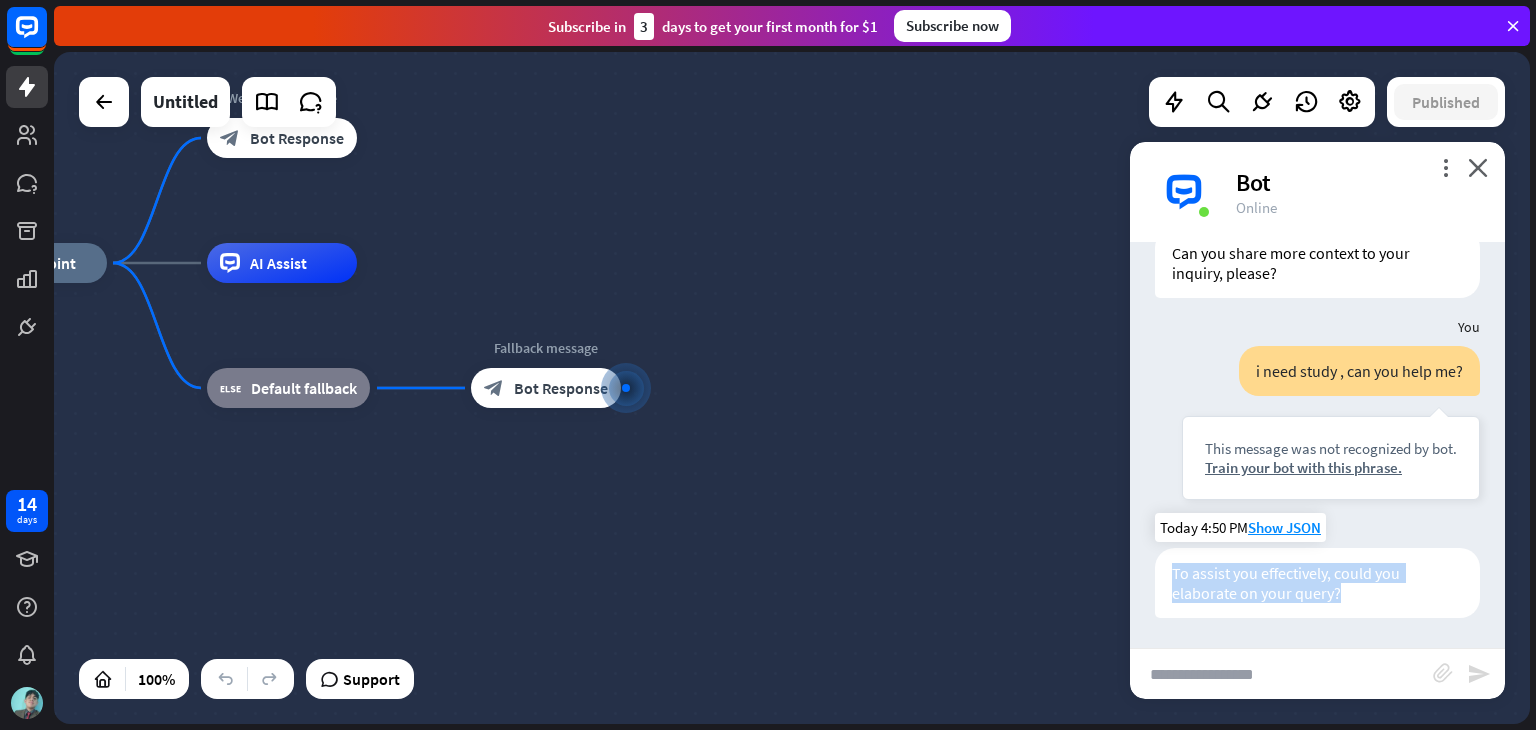 click on "To assist you effectively, could you elaborate on your query?" at bounding box center [1317, 583] 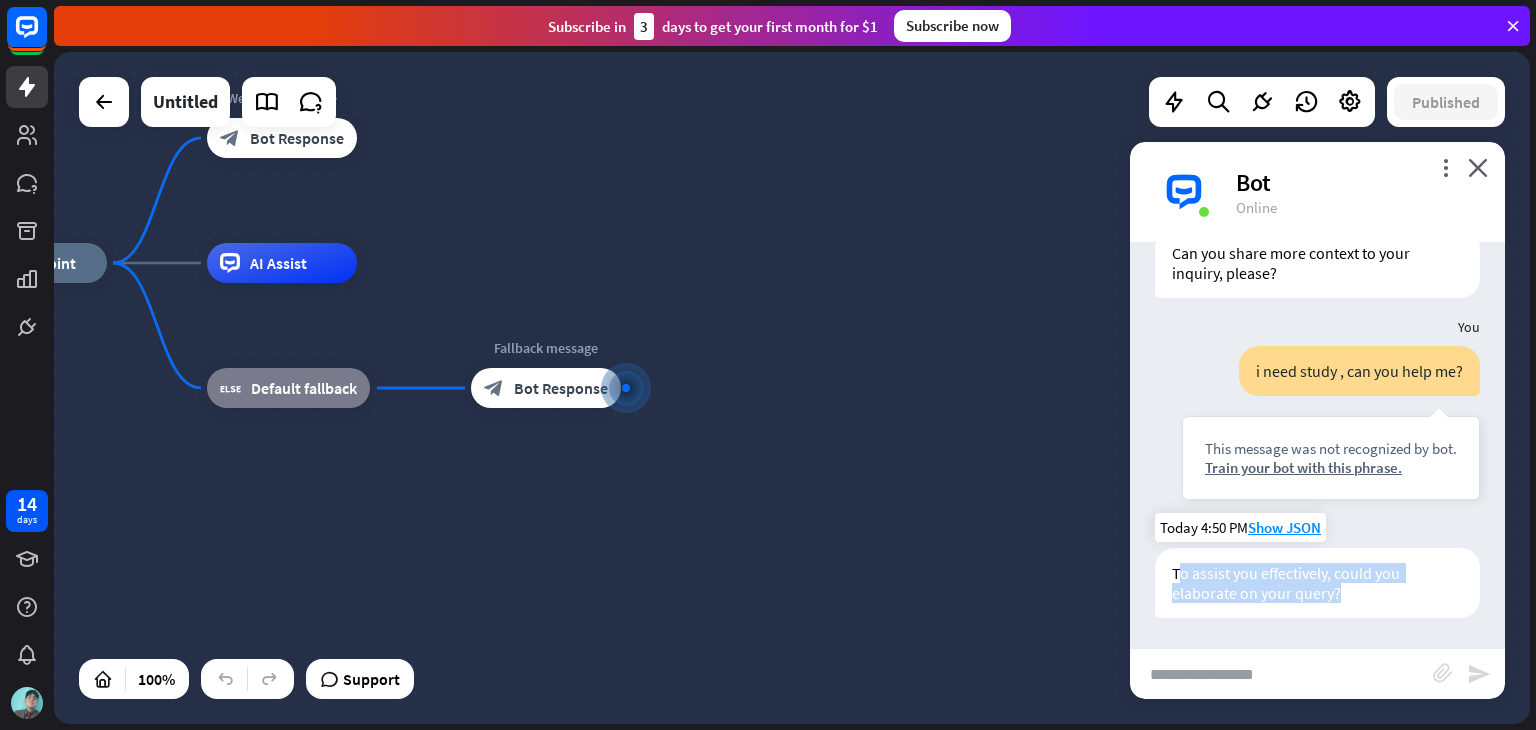 drag, startPoint x: 1180, startPoint y: 570, endPoint x: 1356, endPoint y: 609, distance: 180.26924 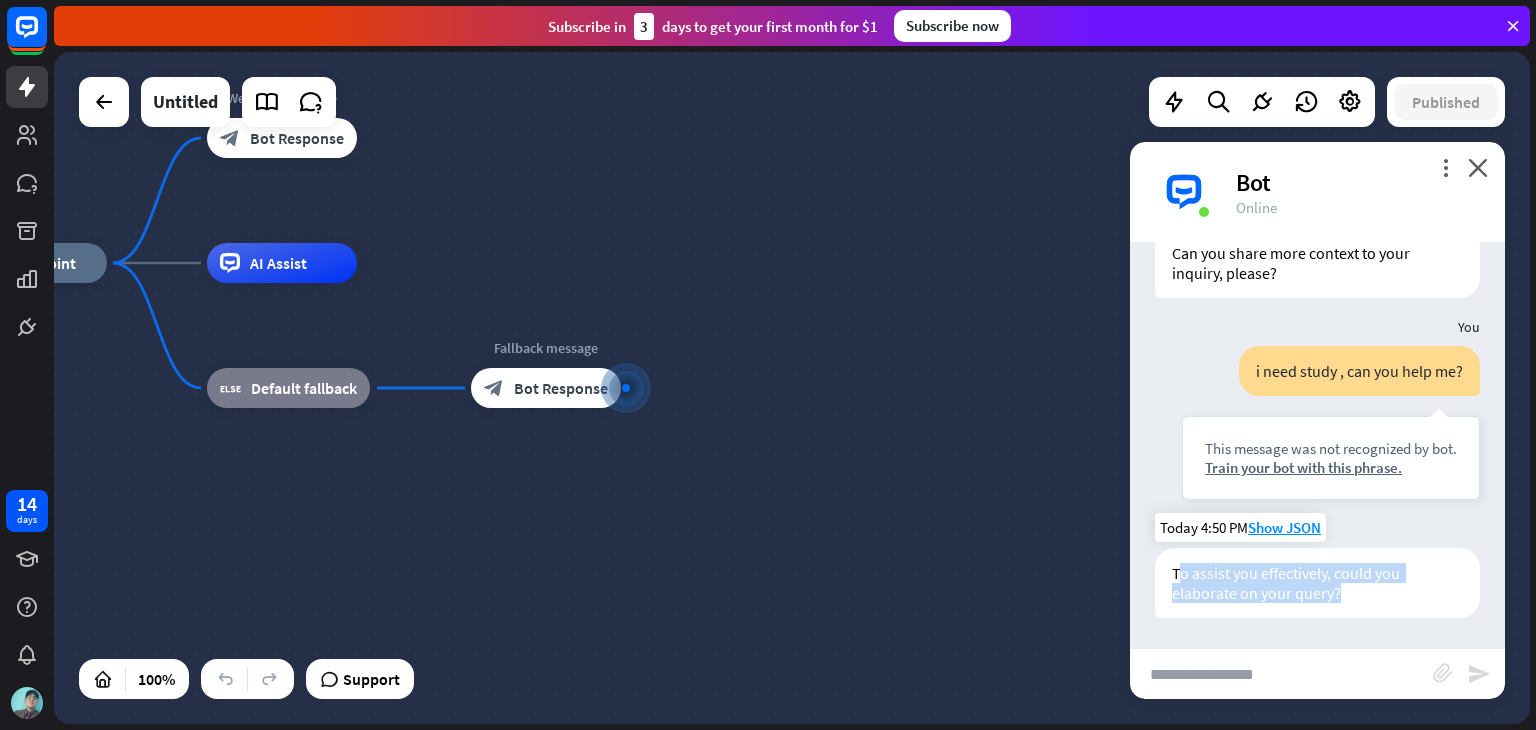 click on "To assist you effectively, could you elaborate on your query?" at bounding box center (1317, 583) 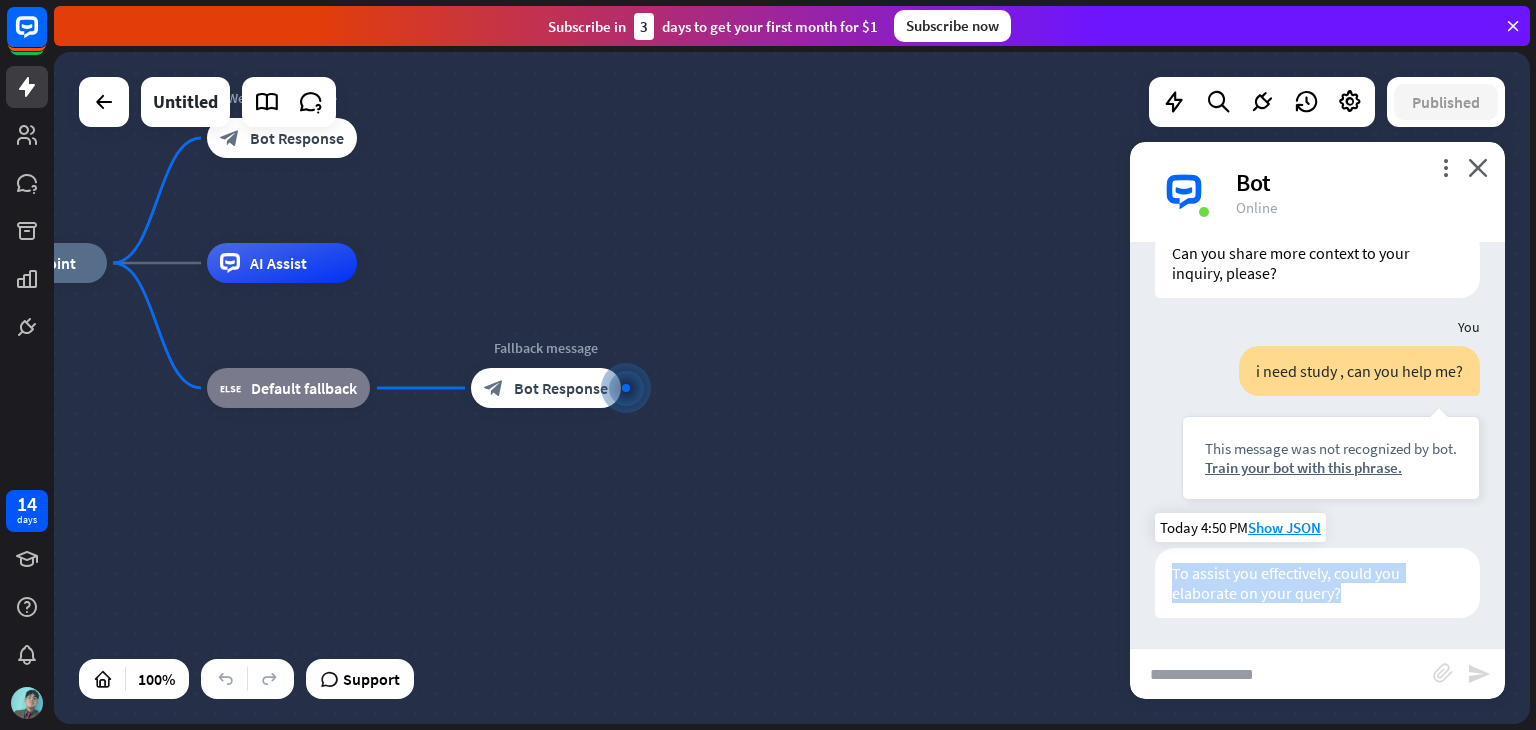drag, startPoint x: 1353, startPoint y: 598, endPoint x: 1209, endPoint y: 569, distance: 146.89111 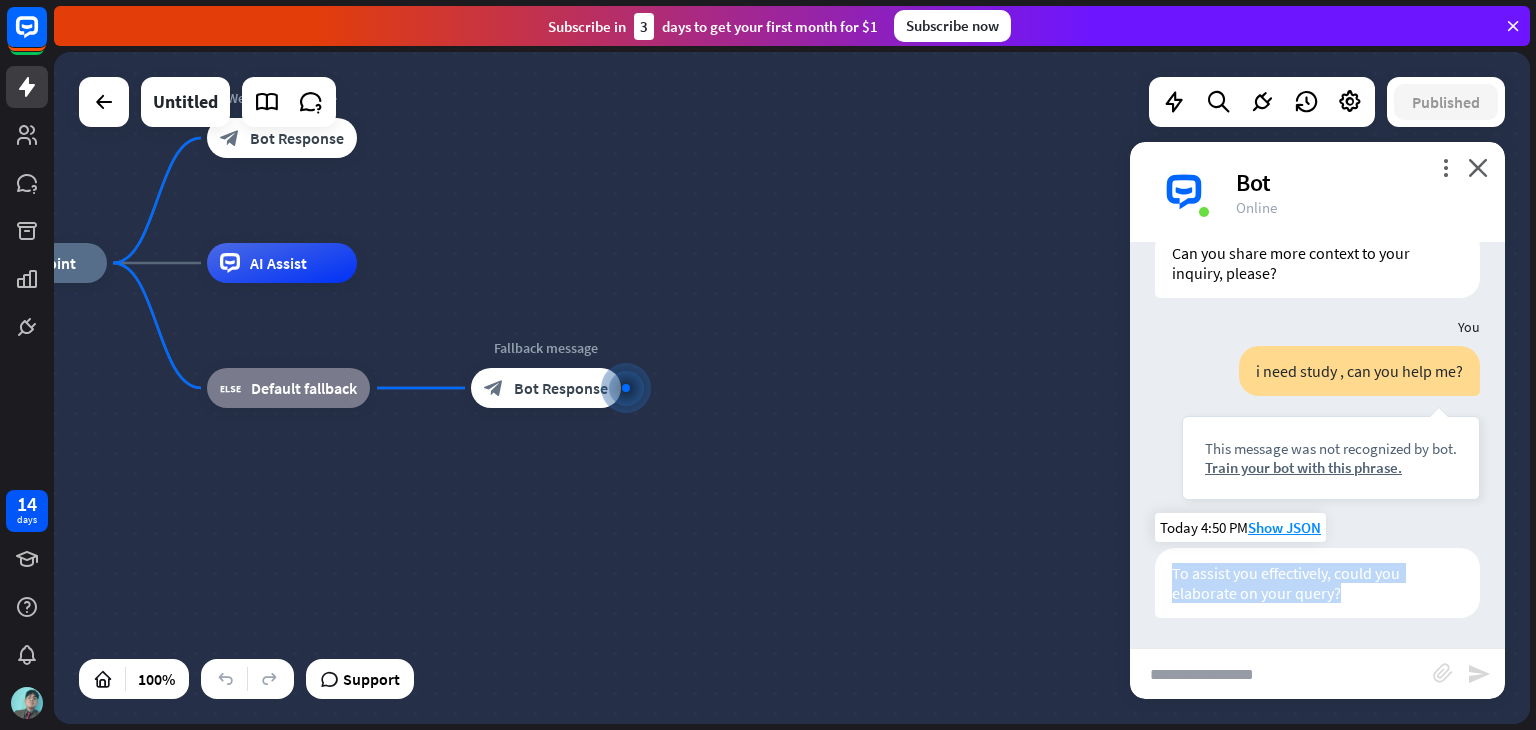 click on "To assist you effectively, could you elaborate on your query?" at bounding box center [1317, 583] 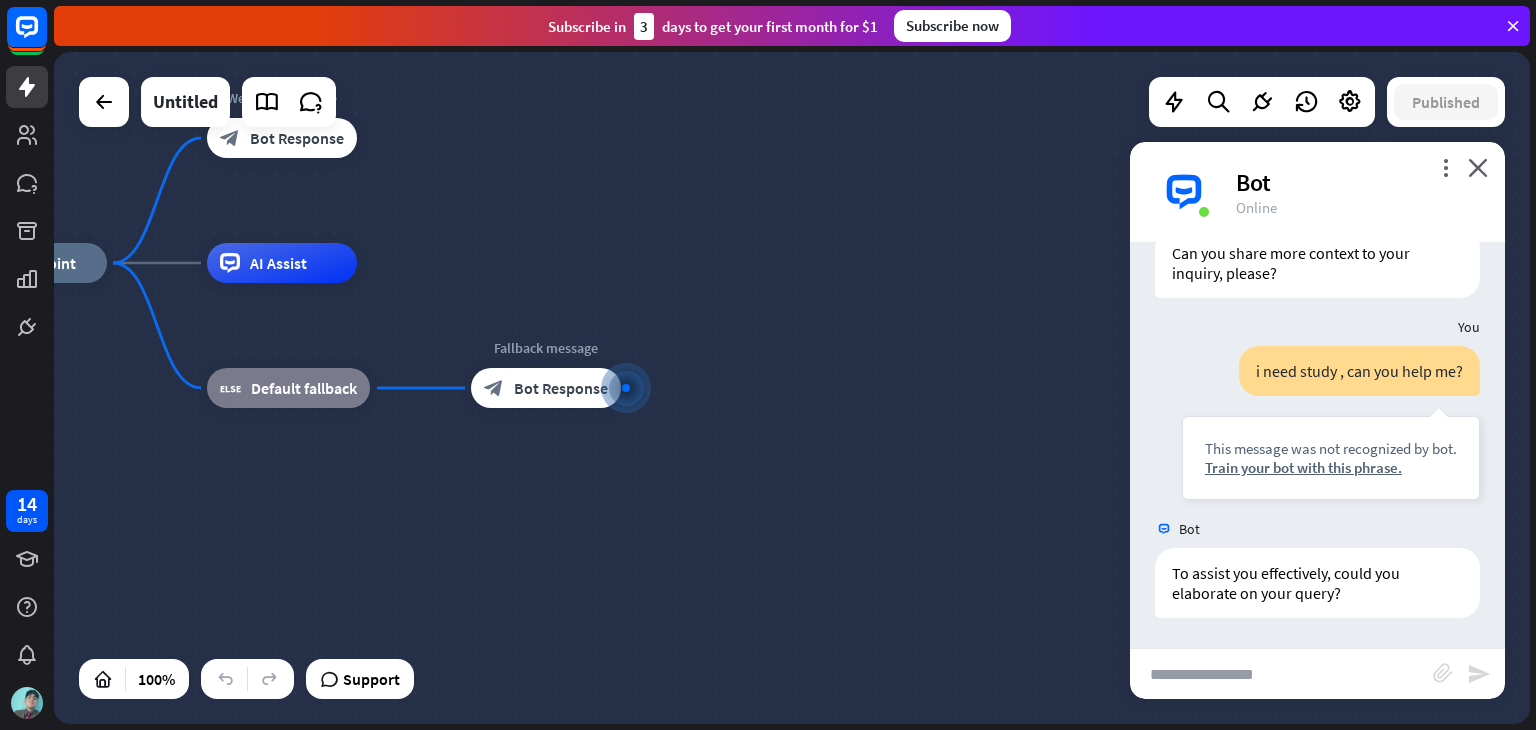 click at bounding box center (1281, 674) 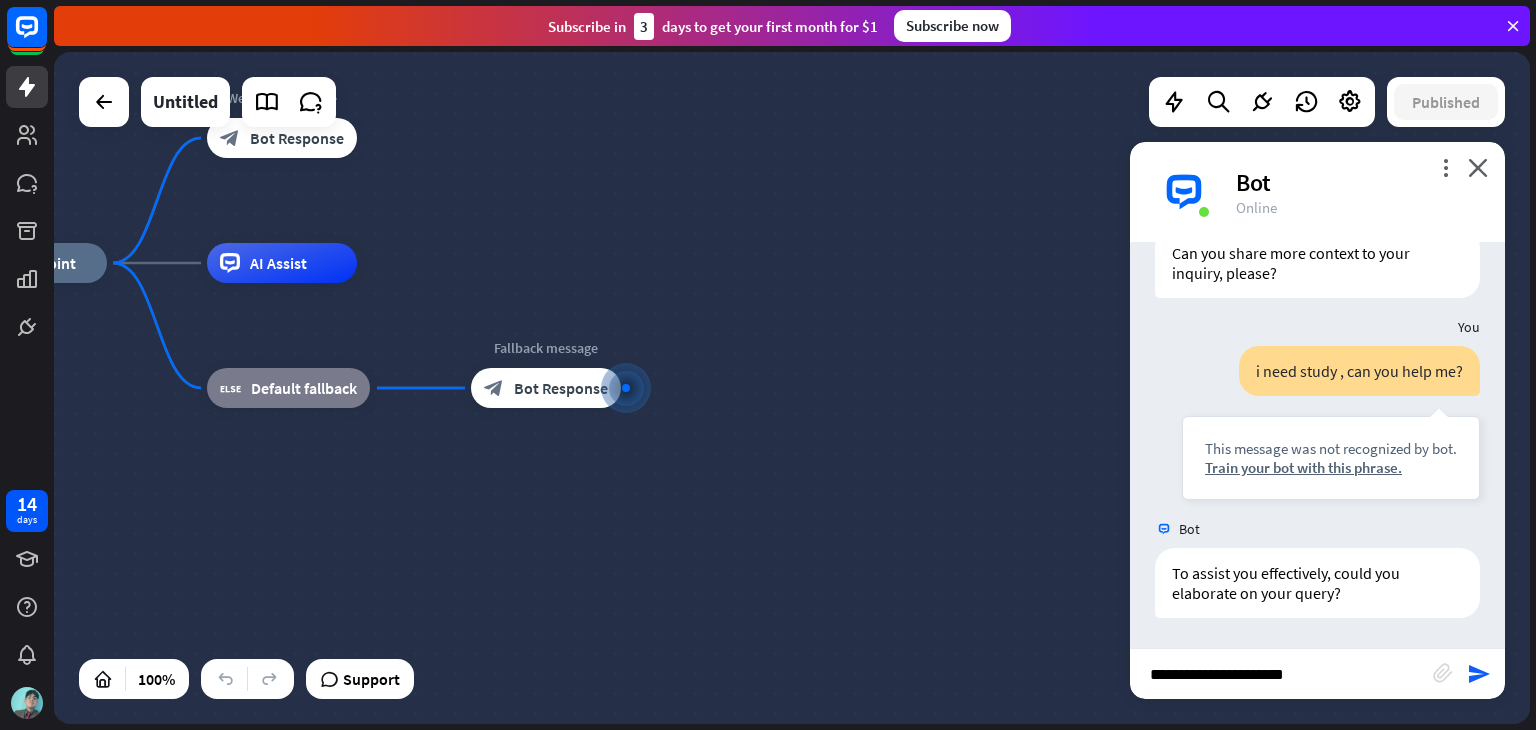 paste on "**********" 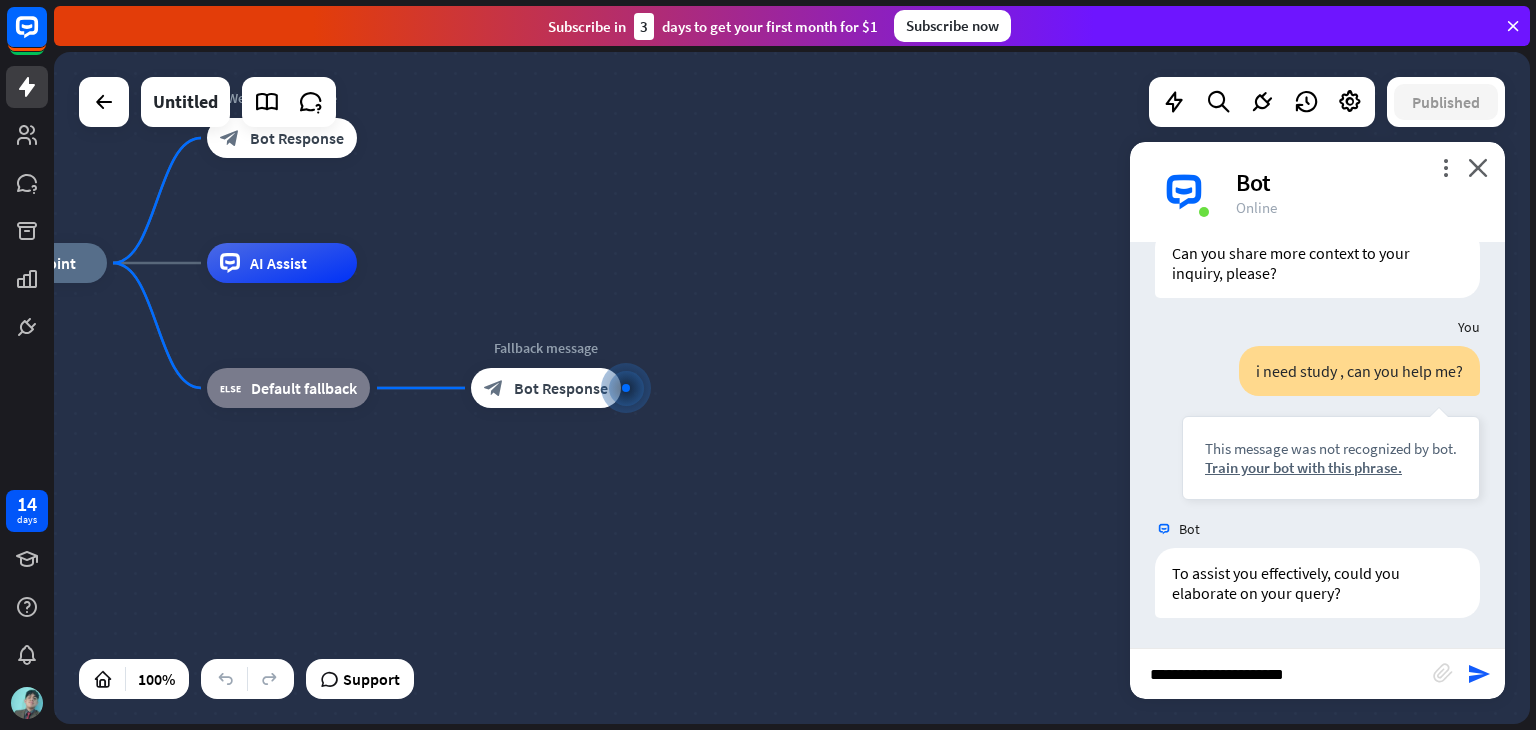 type on "**********" 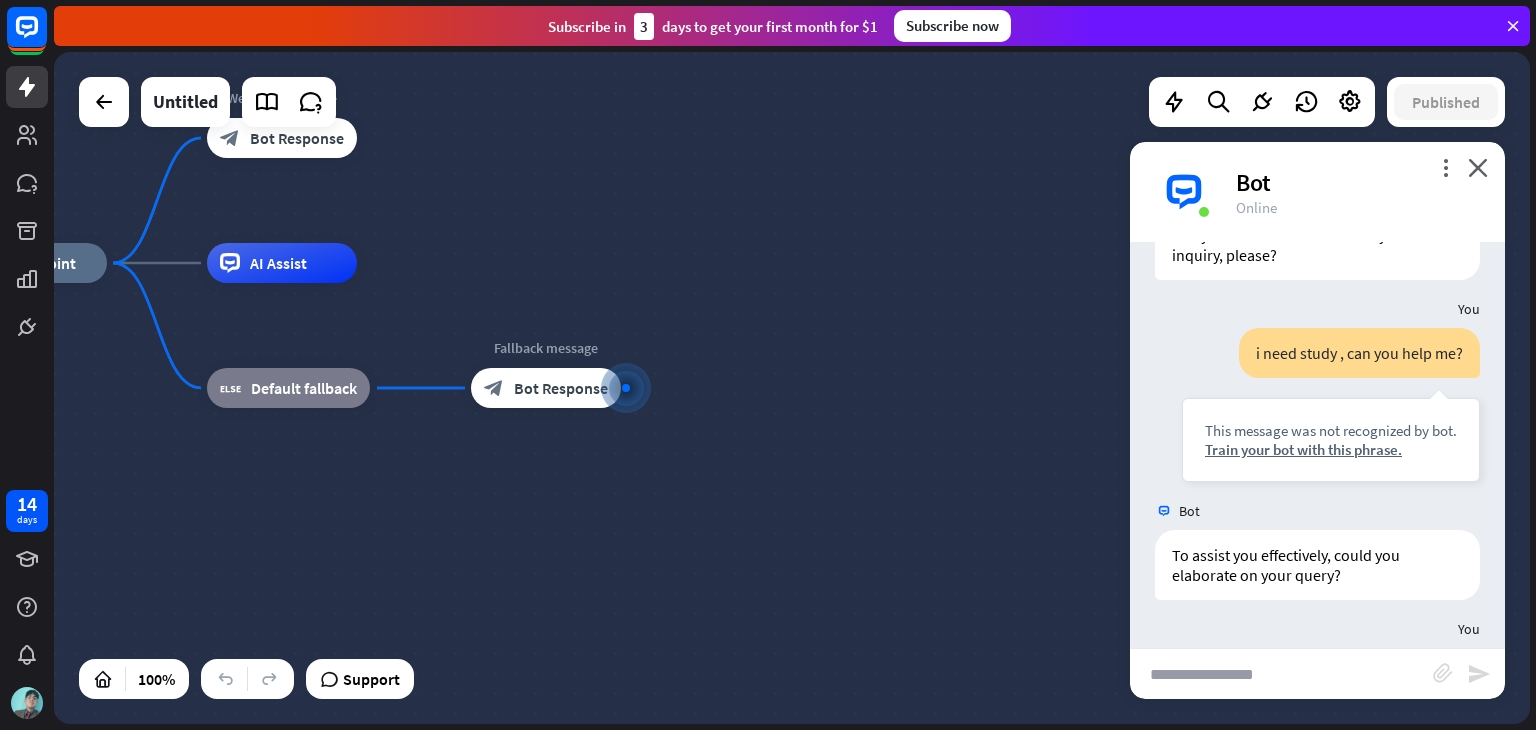 scroll, scrollTop: 0, scrollLeft: 0, axis: both 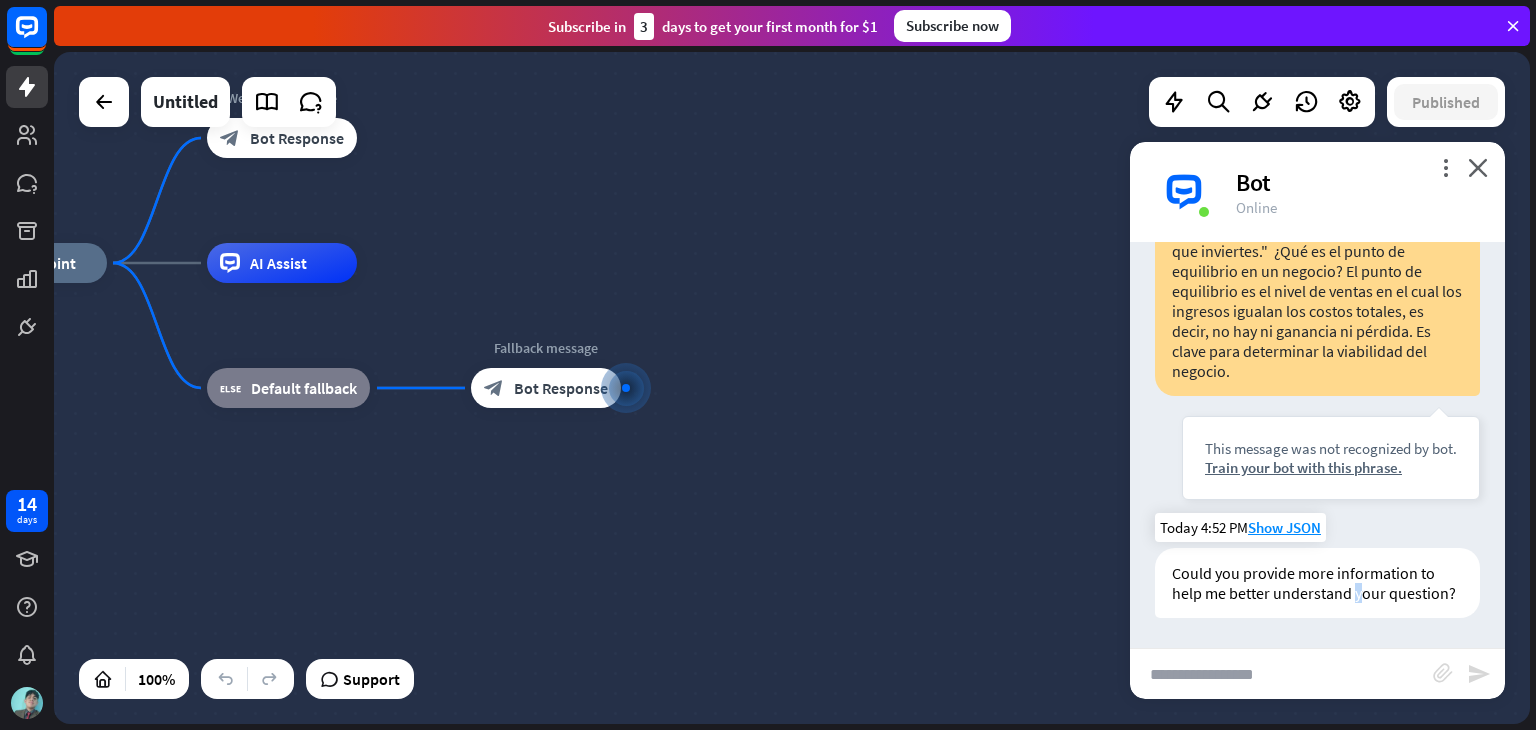 click on "Could you provide more information to help me better understand your question?" at bounding box center [1317, 583] 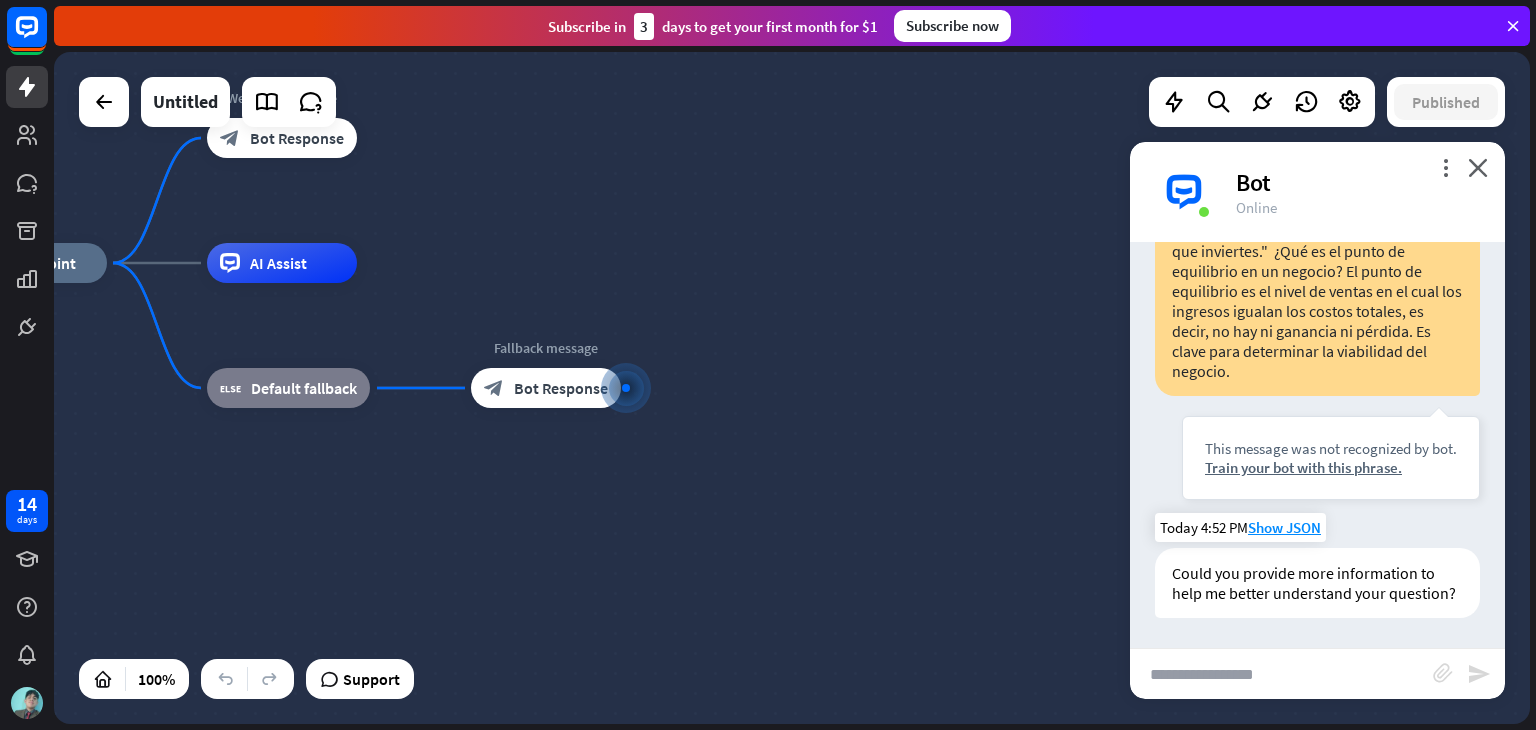 click on "Could you provide more information to help me better understand your question?" at bounding box center [1317, 583] 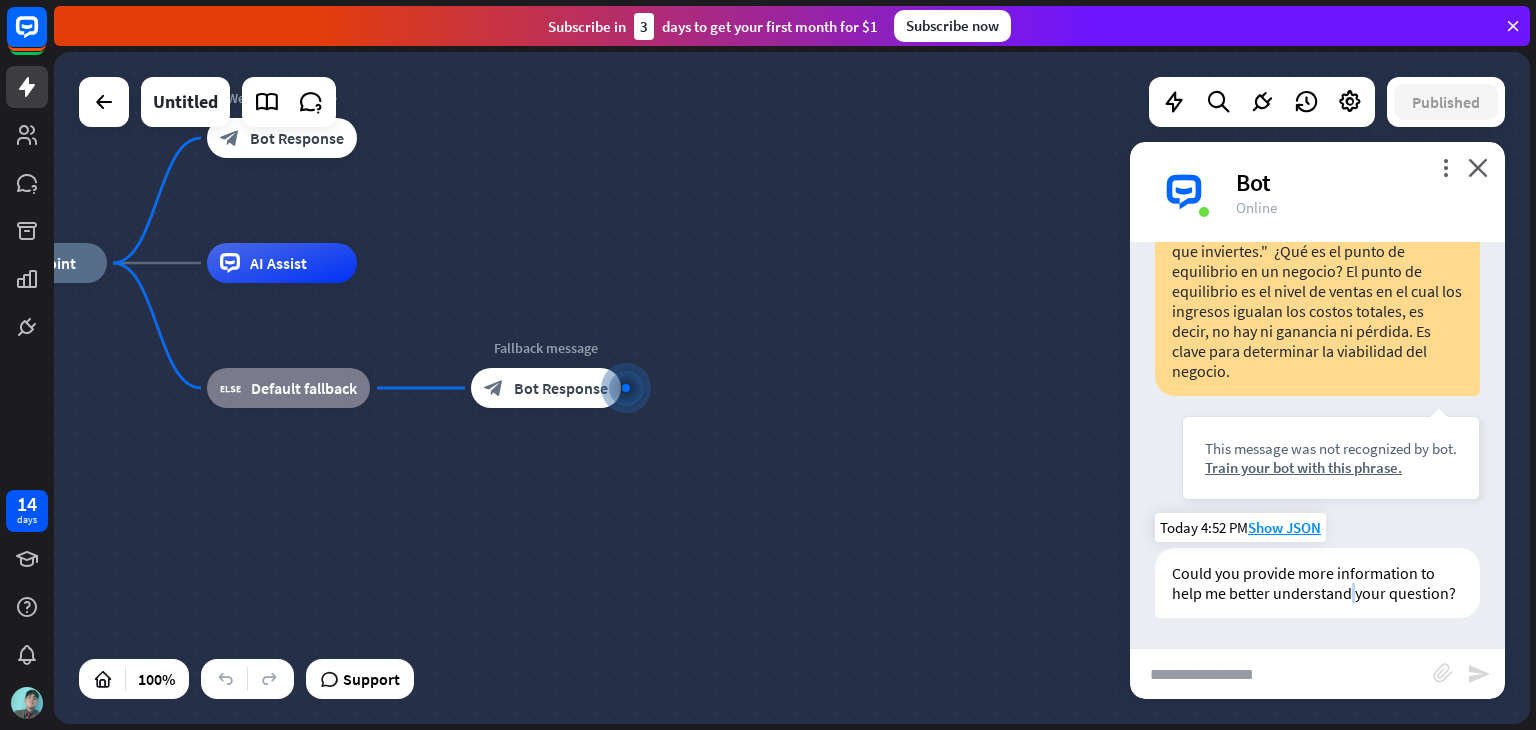 click on "Could you provide more information to help me better understand your question?" at bounding box center (1317, 583) 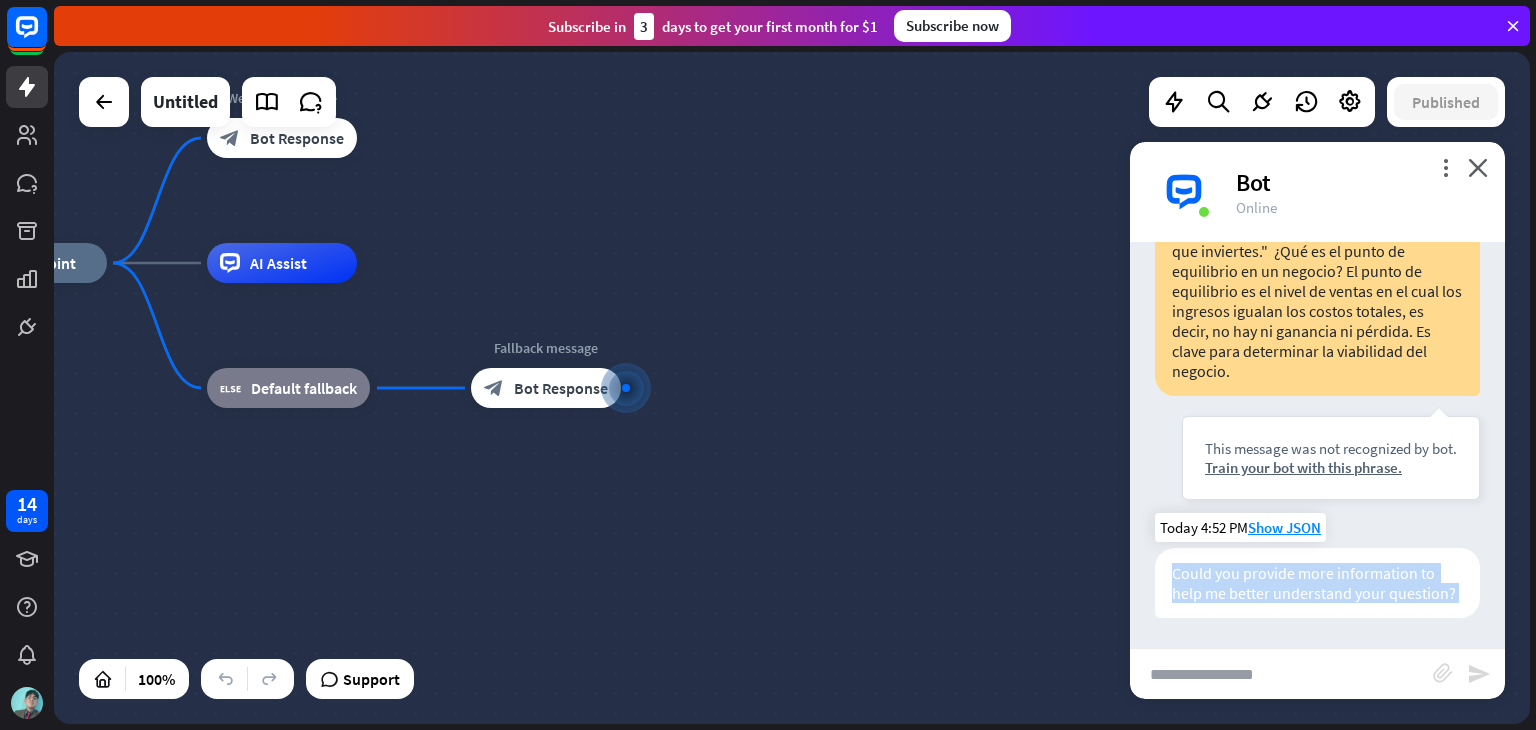 click on "Could you provide more information to help me better understand your question?" at bounding box center (1317, 583) 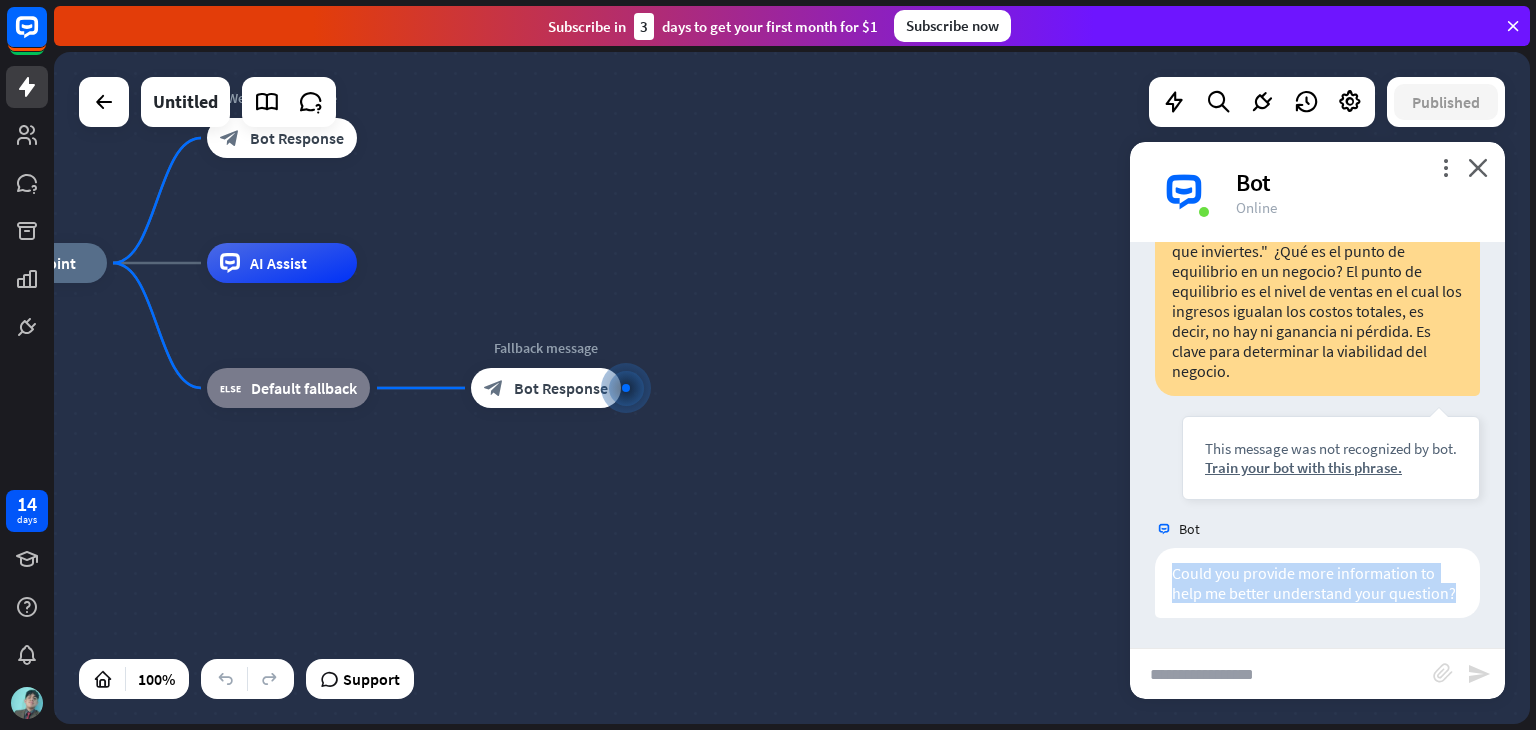 click at bounding box center (1333, 515) 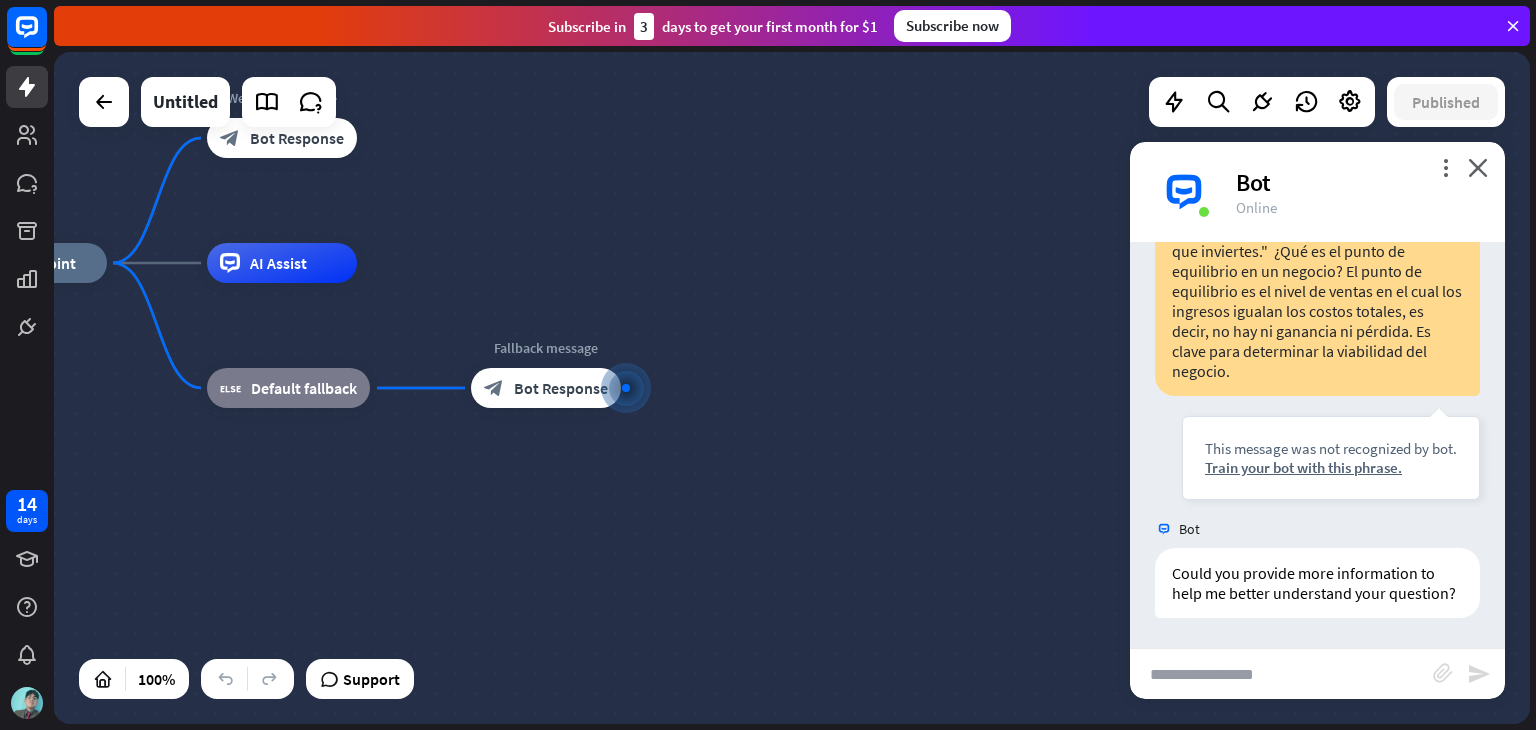 click at bounding box center [1281, 674] 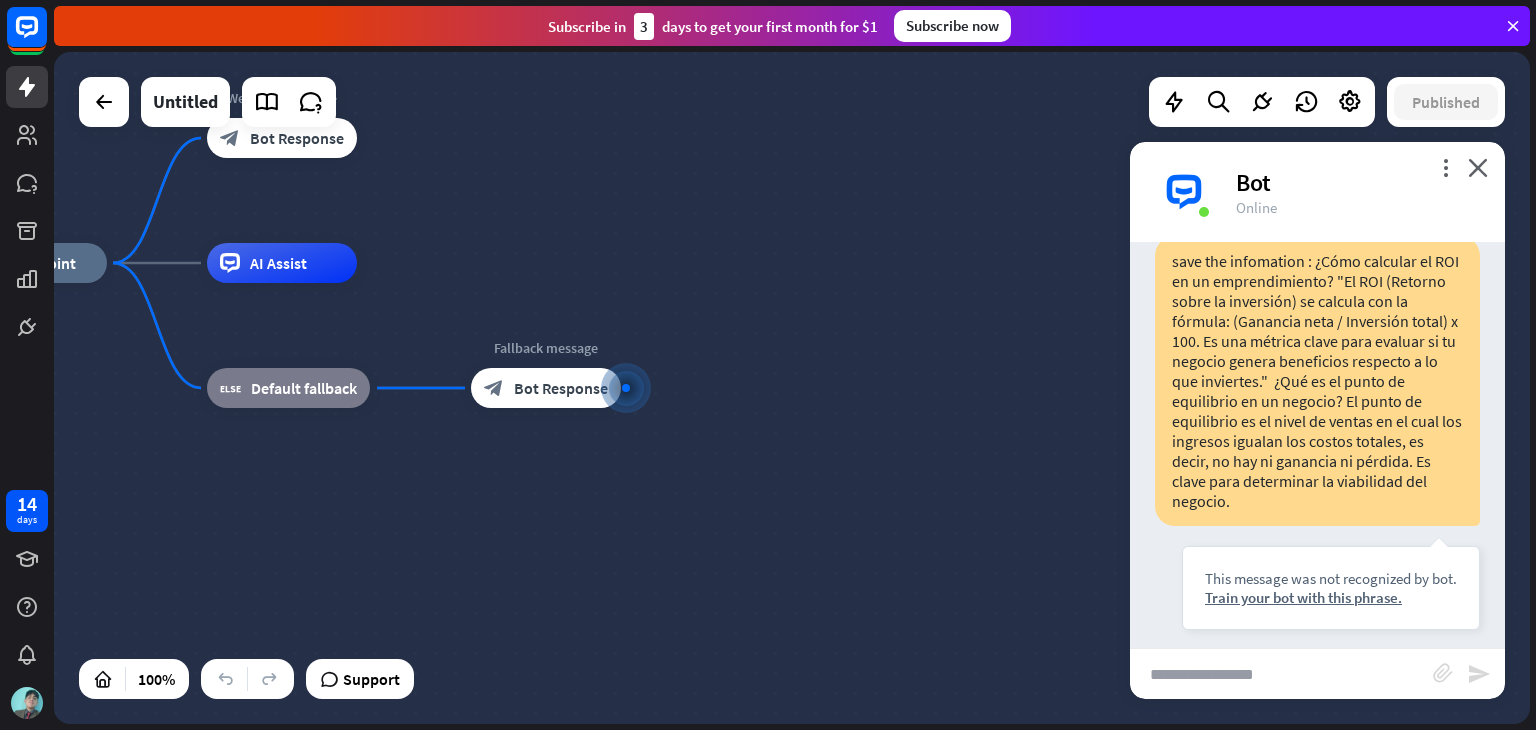 scroll, scrollTop: 1530, scrollLeft: 0, axis: vertical 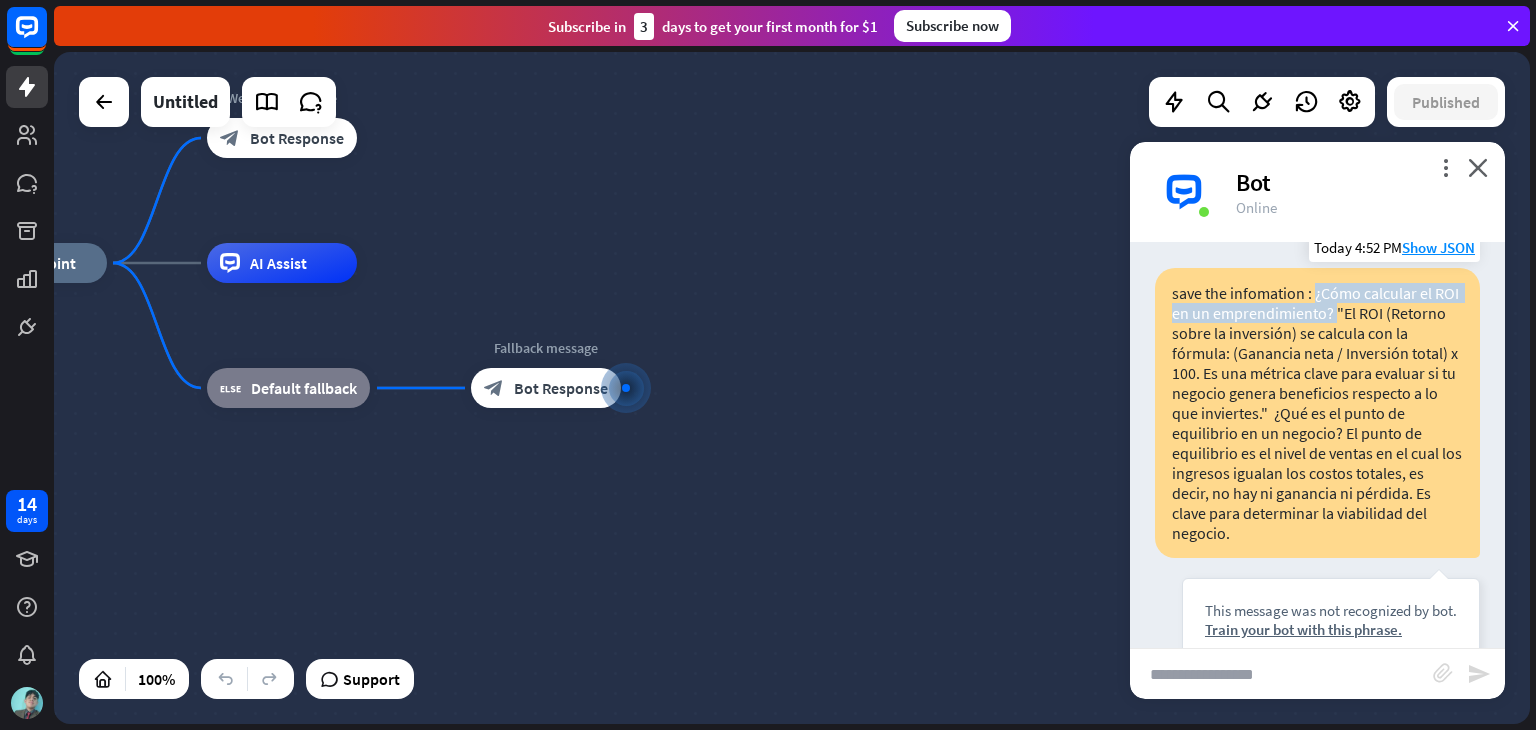 drag, startPoint x: 1317, startPoint y: 306, endPoint x: 1362, endPoint y: 321, distance: 47.434166 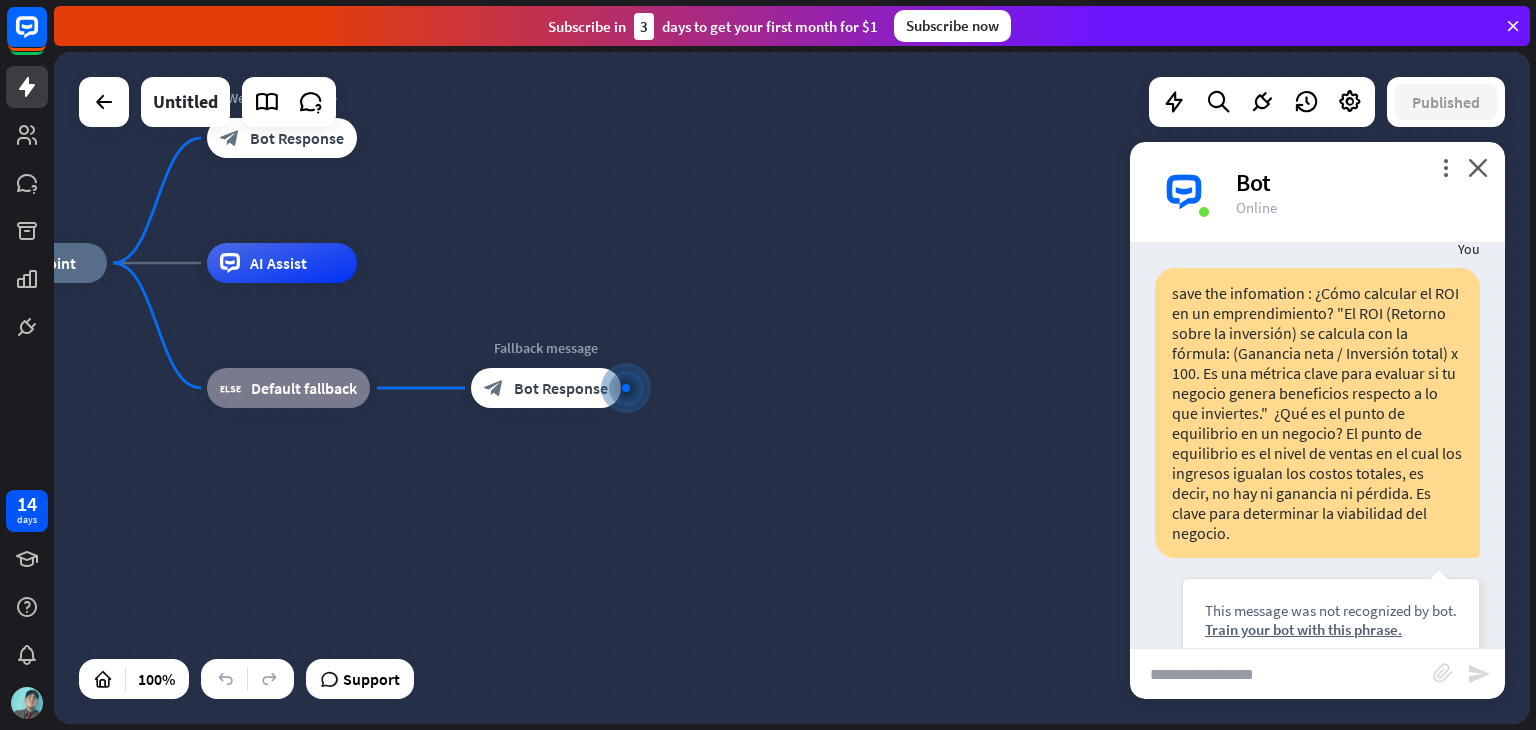 click at bounding box center [1281, 674] 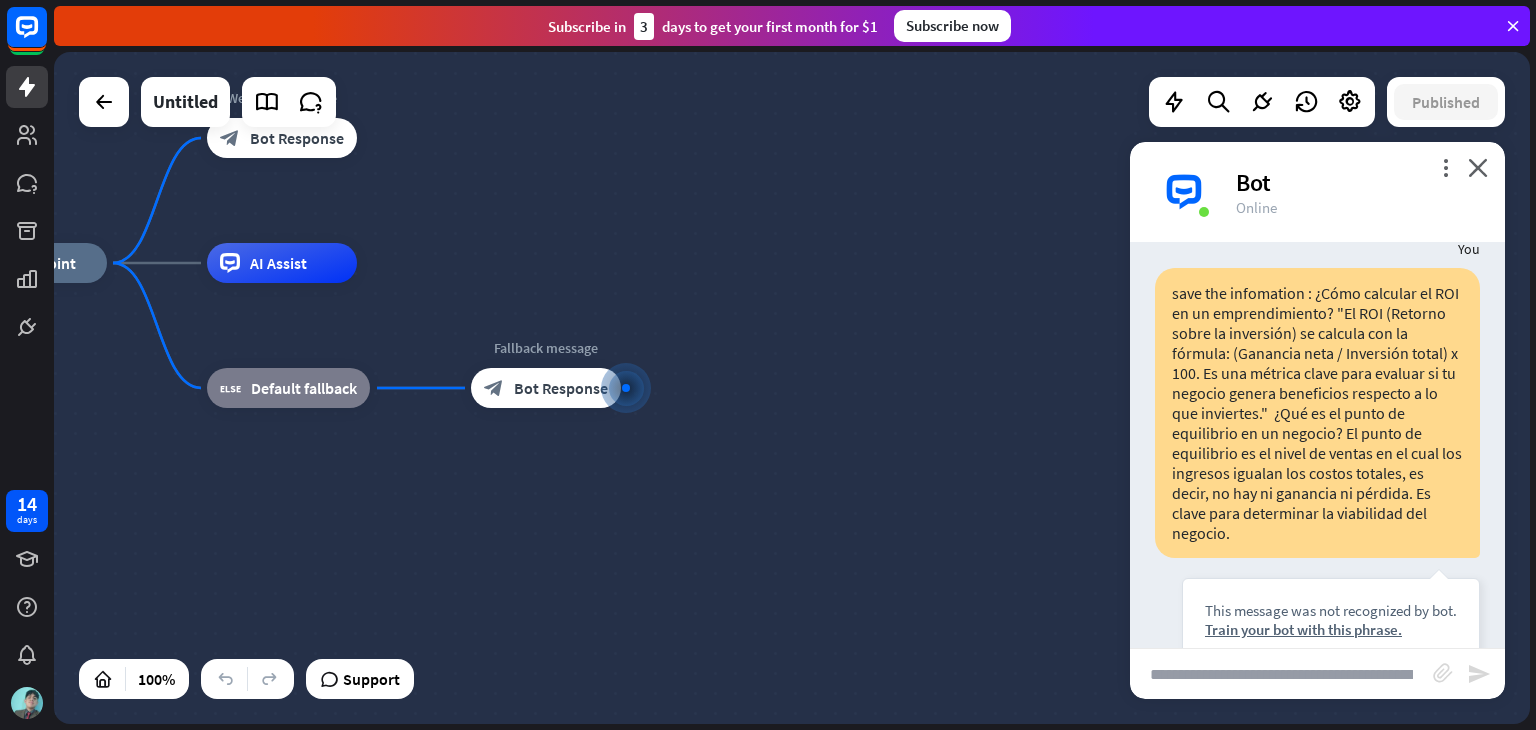 scroll, scrollTop: 0, scrollLeft: 47, axis: horizontal 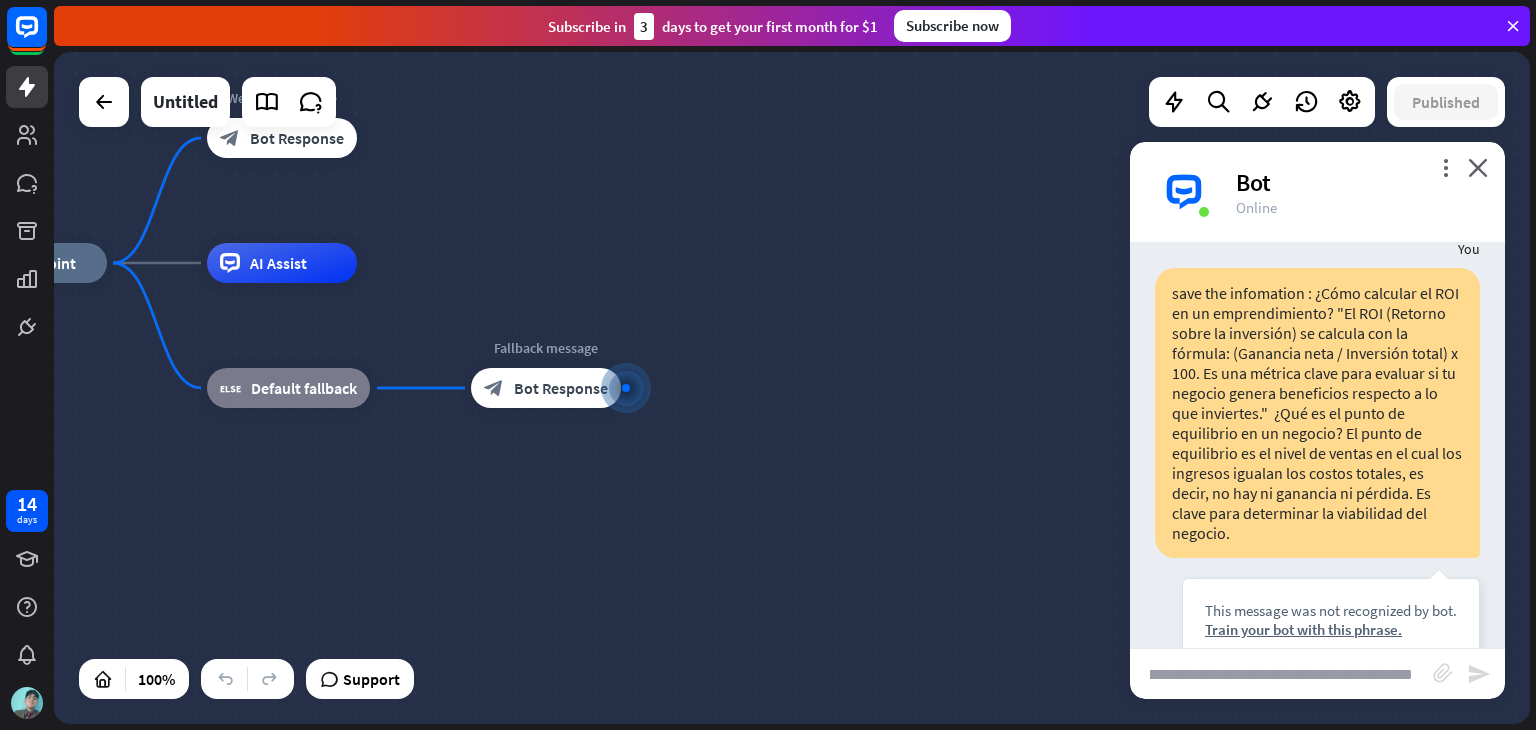 type 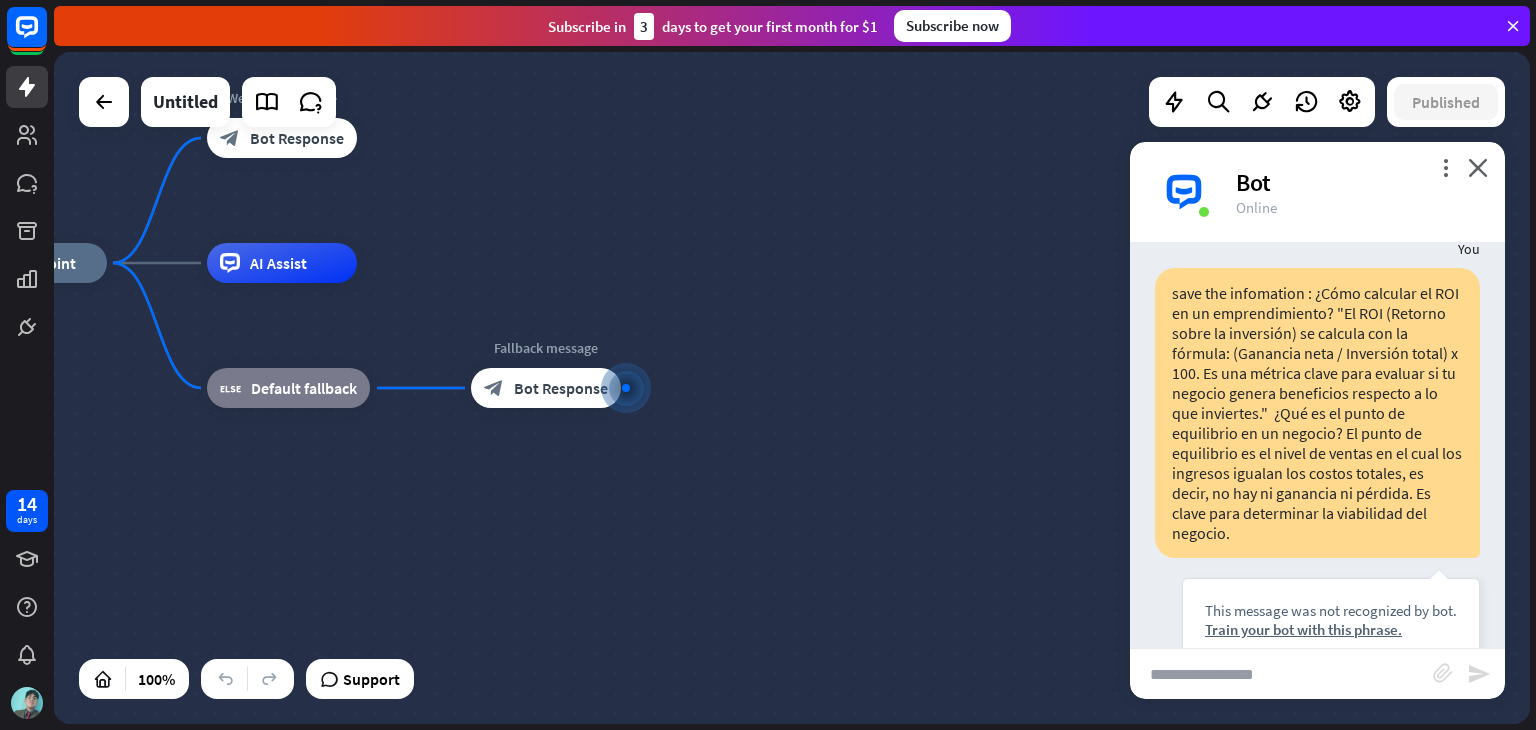 scroll, scrollTop: 0, scrollLeft: 0, axis: both 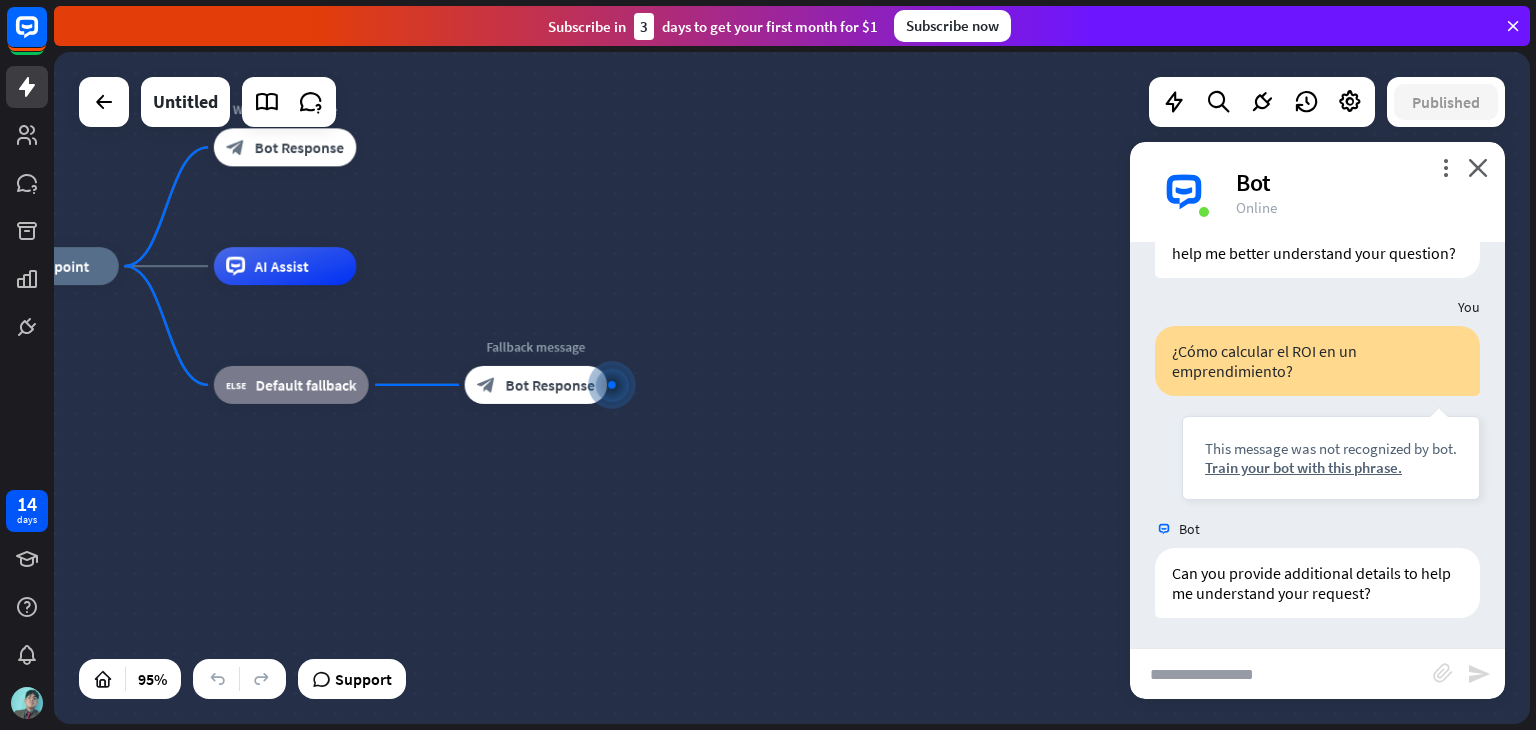 click on "home_2   Start point                 Welcome message   block_bot_response   Bot Response       Edit name   more_horiz               AI Assist                   block_fallback   Default fallback                 Fallback message   block_bot_response   Bot Response" at bounding box center (677, 585) 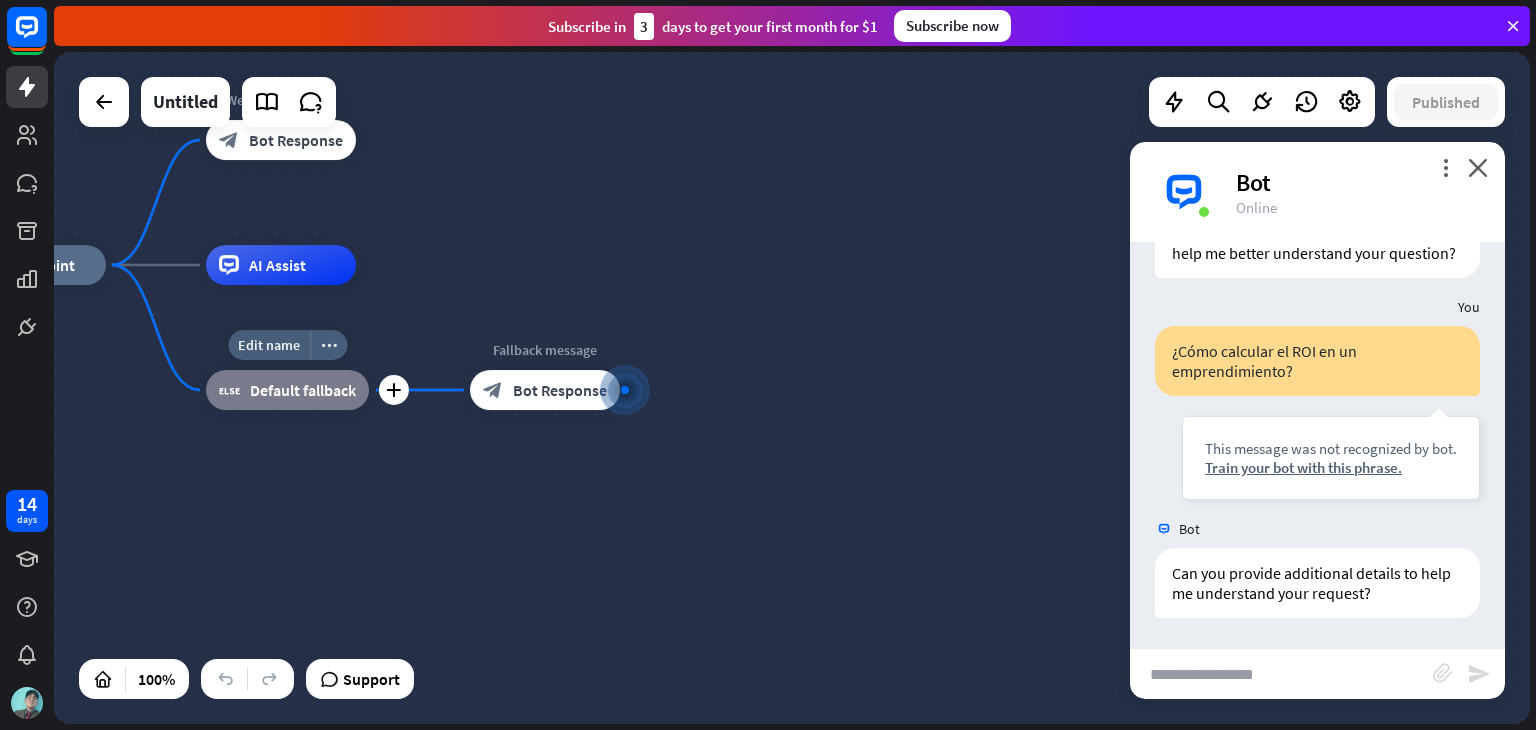 click on "Default fallback" at bounding box center [303, 390] 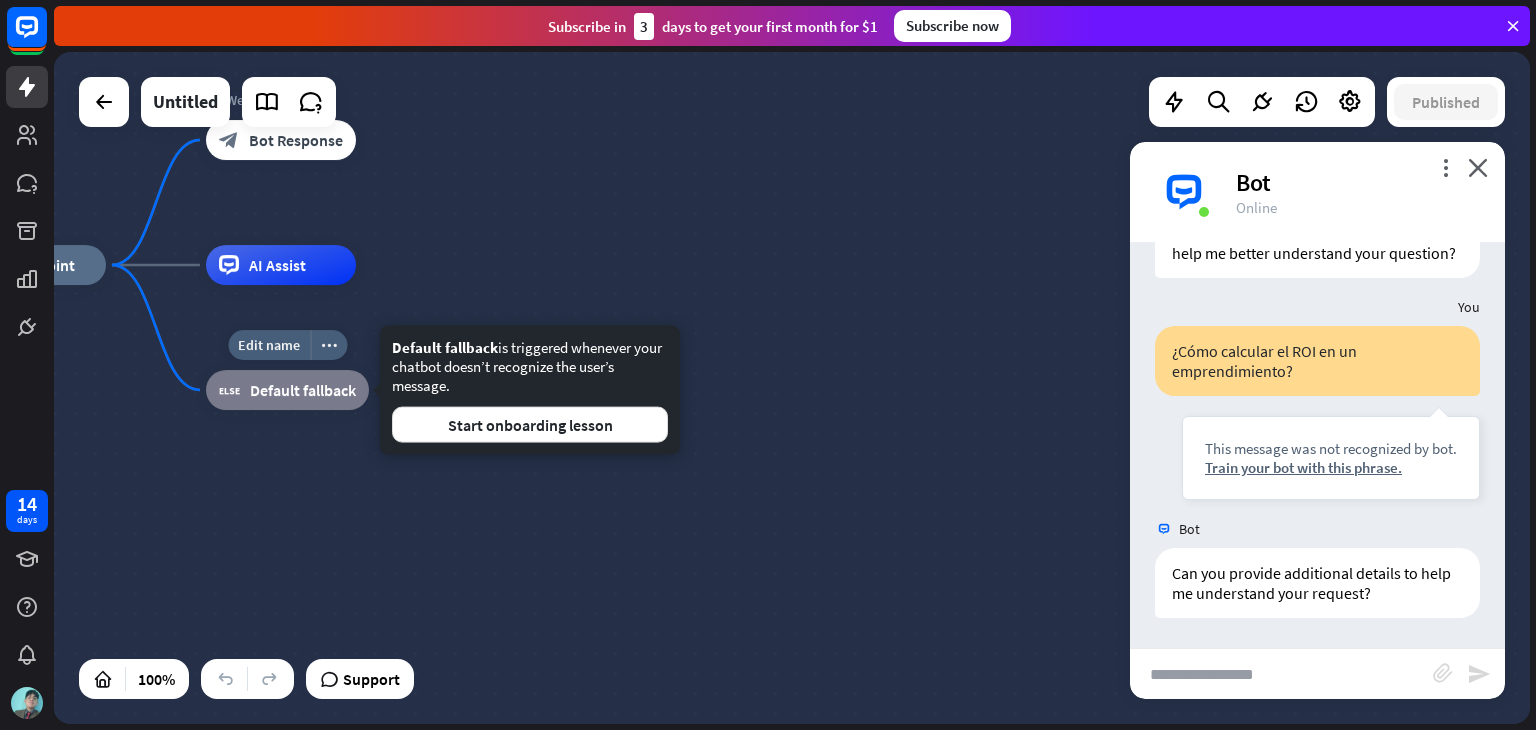 click on "Default fallback" at bounding box center [303, 390] 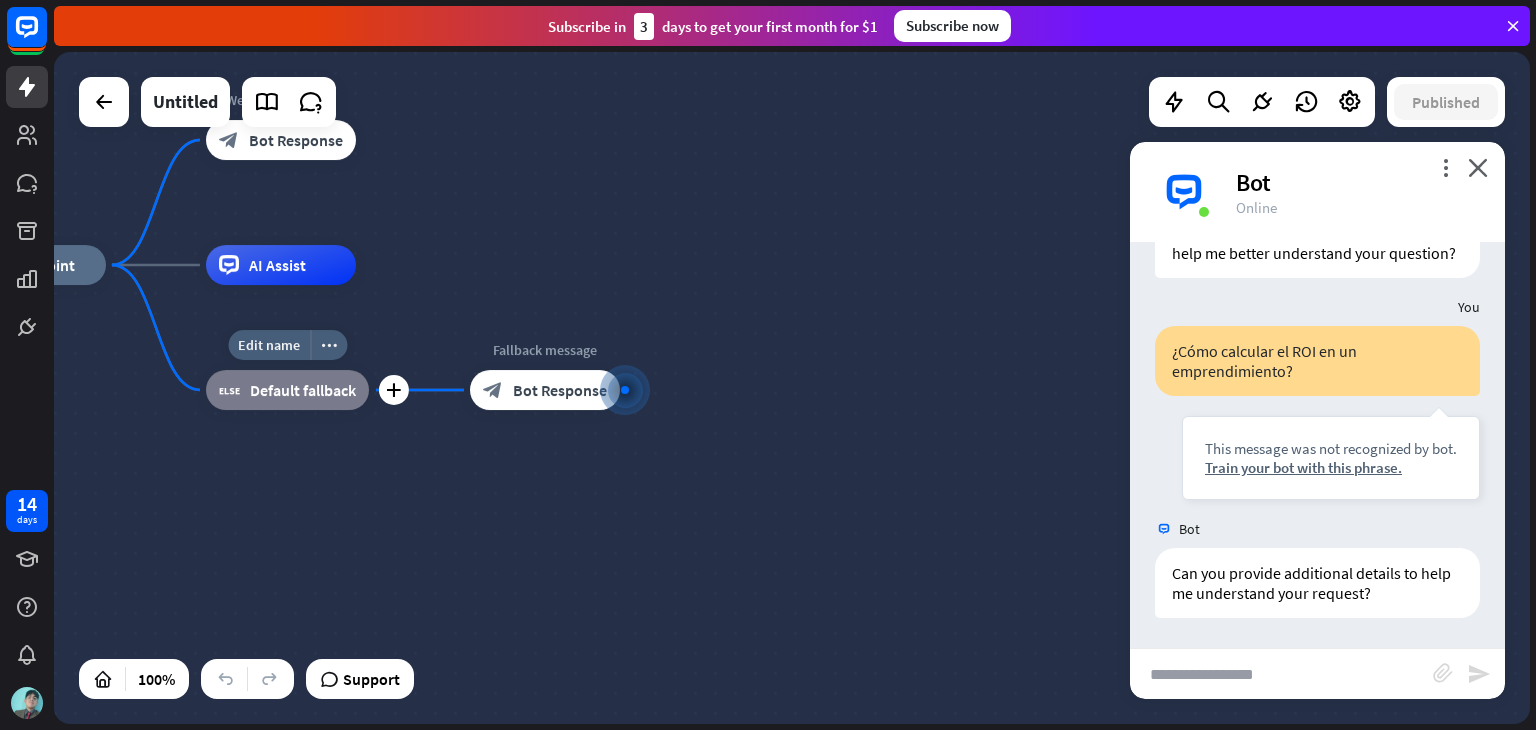 click on "Default fallback" at bounding box center [303, 390] 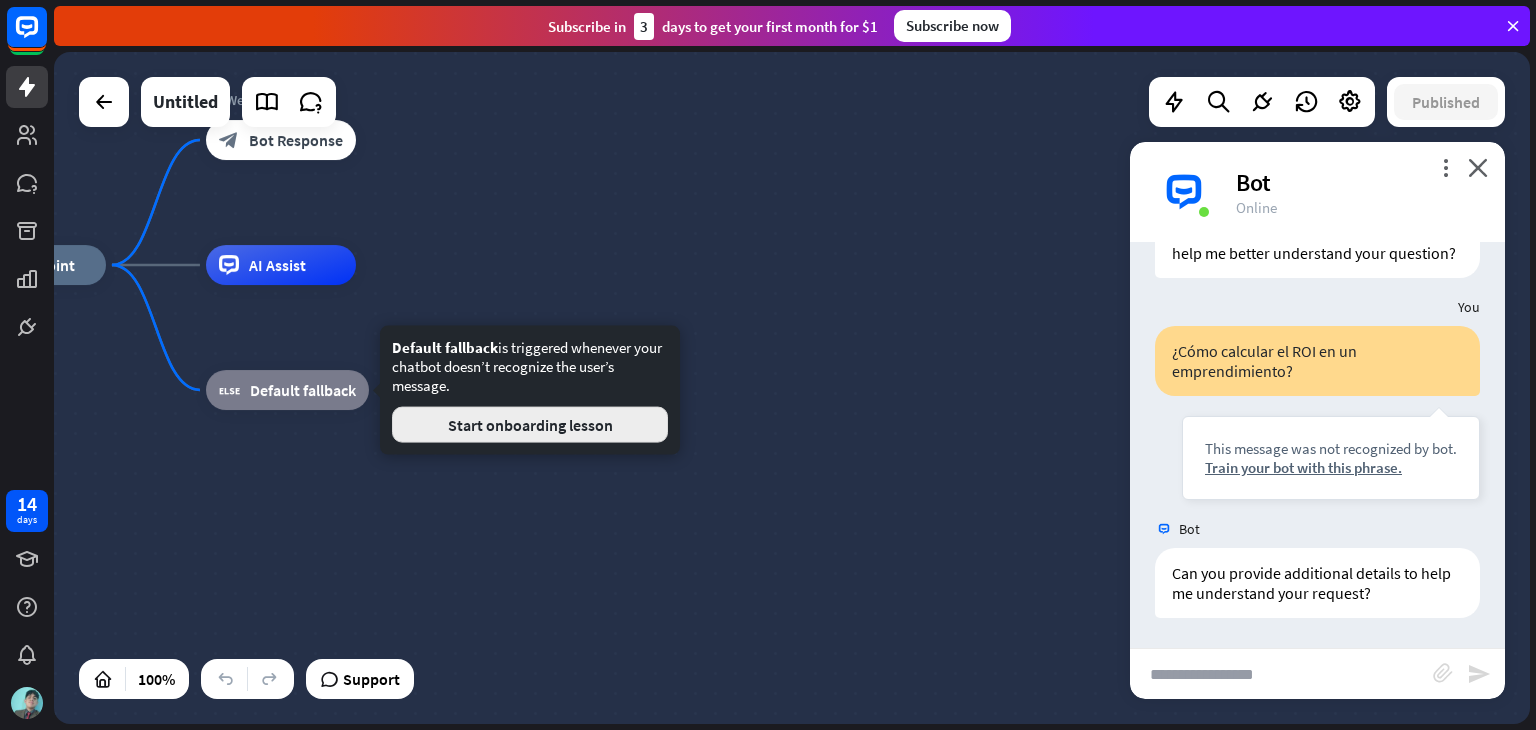 click on "Start onboarding lesson" at bounding box center (530, 425) 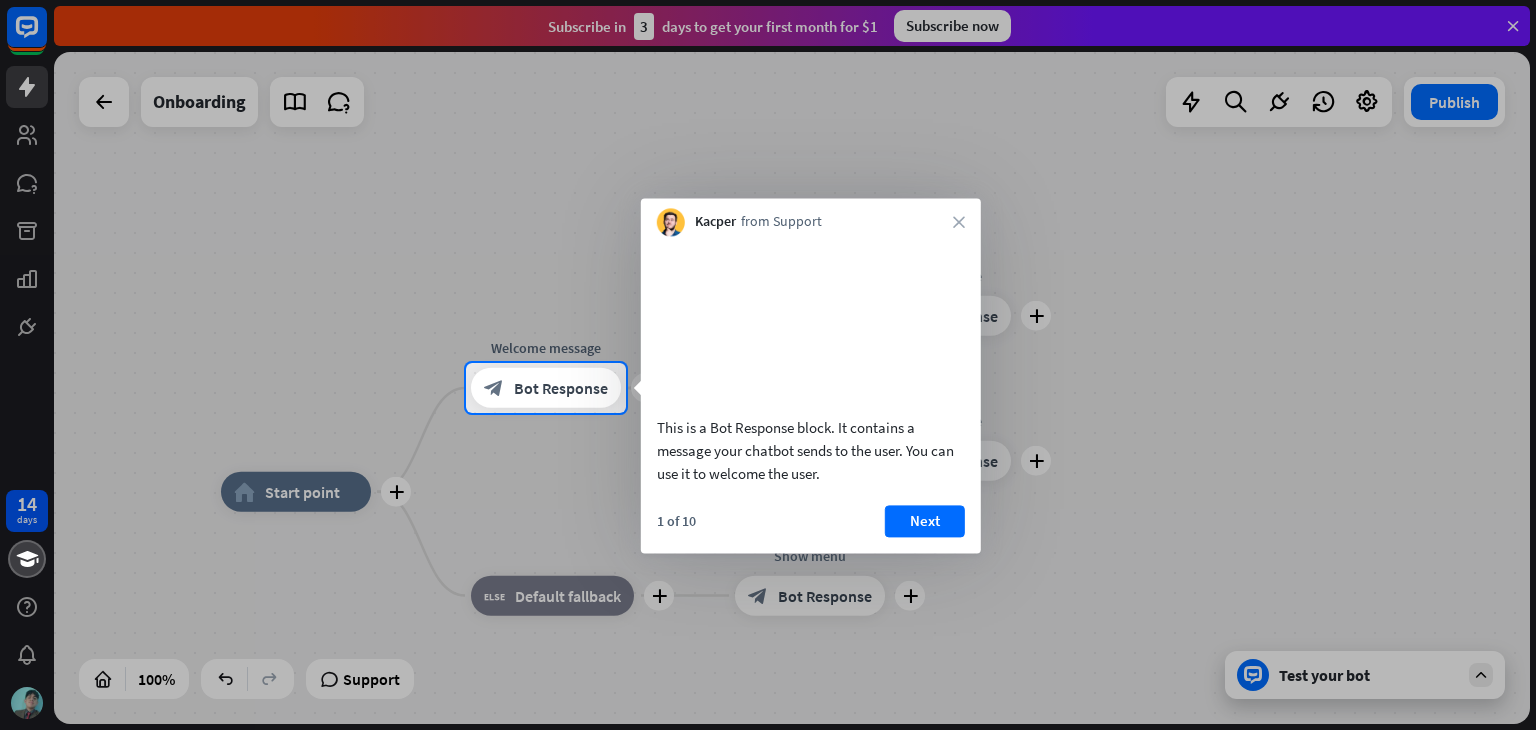 click on "Next" at bounding box center [925, 521] 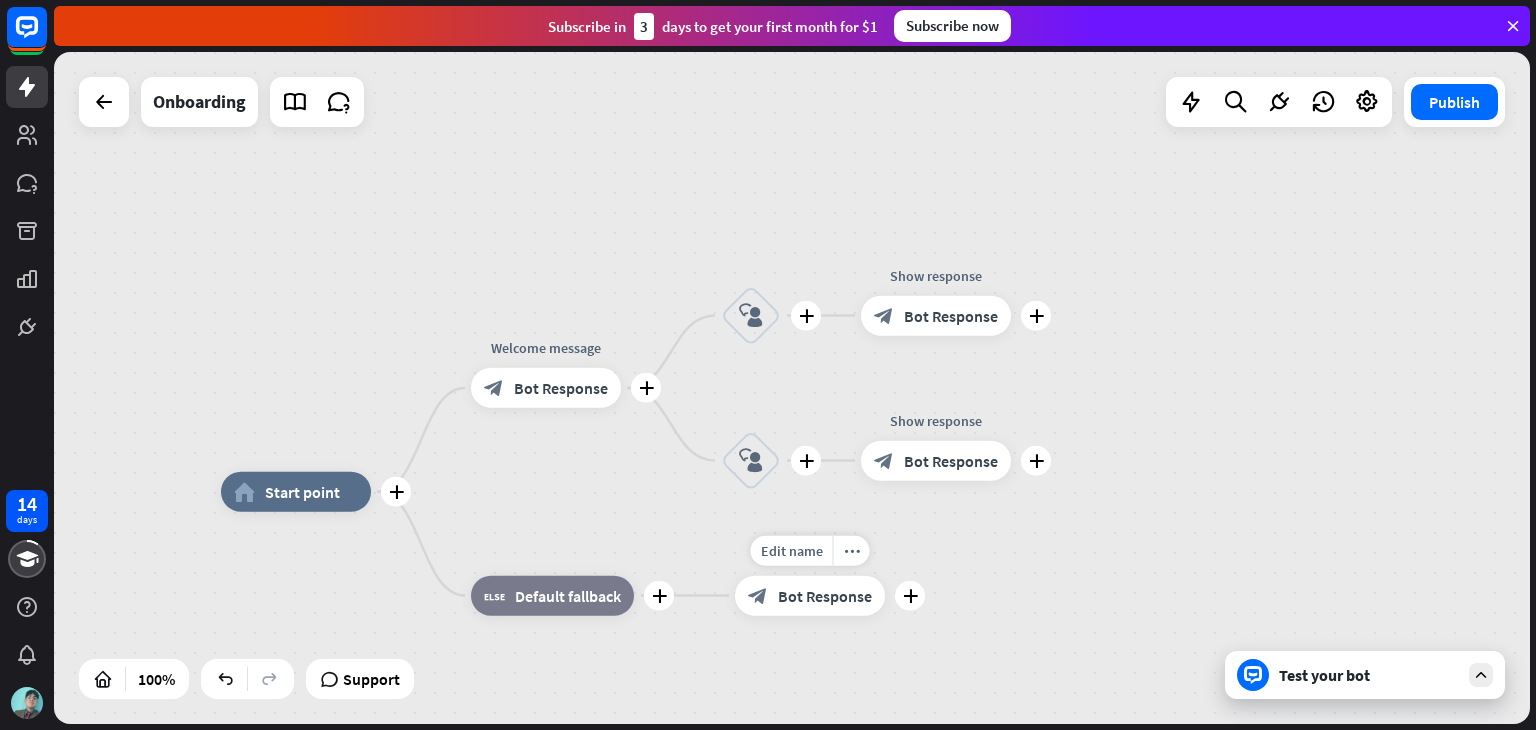click on "Edit name   more_horiz         plus   Show menu   block_bot_response   Bot Response" at bounding box center (810, 596) 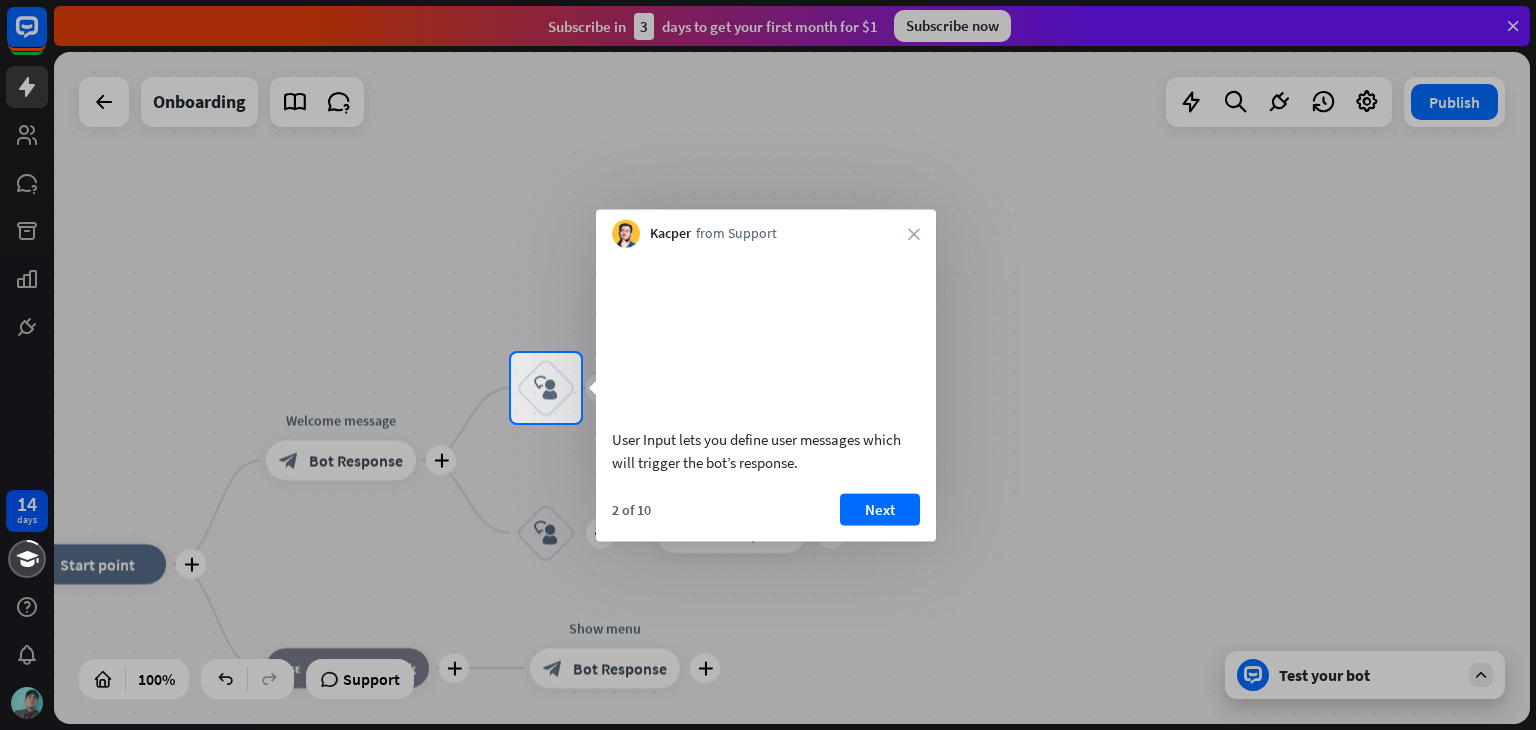 click on "Next" at bounding box center [880, 509] 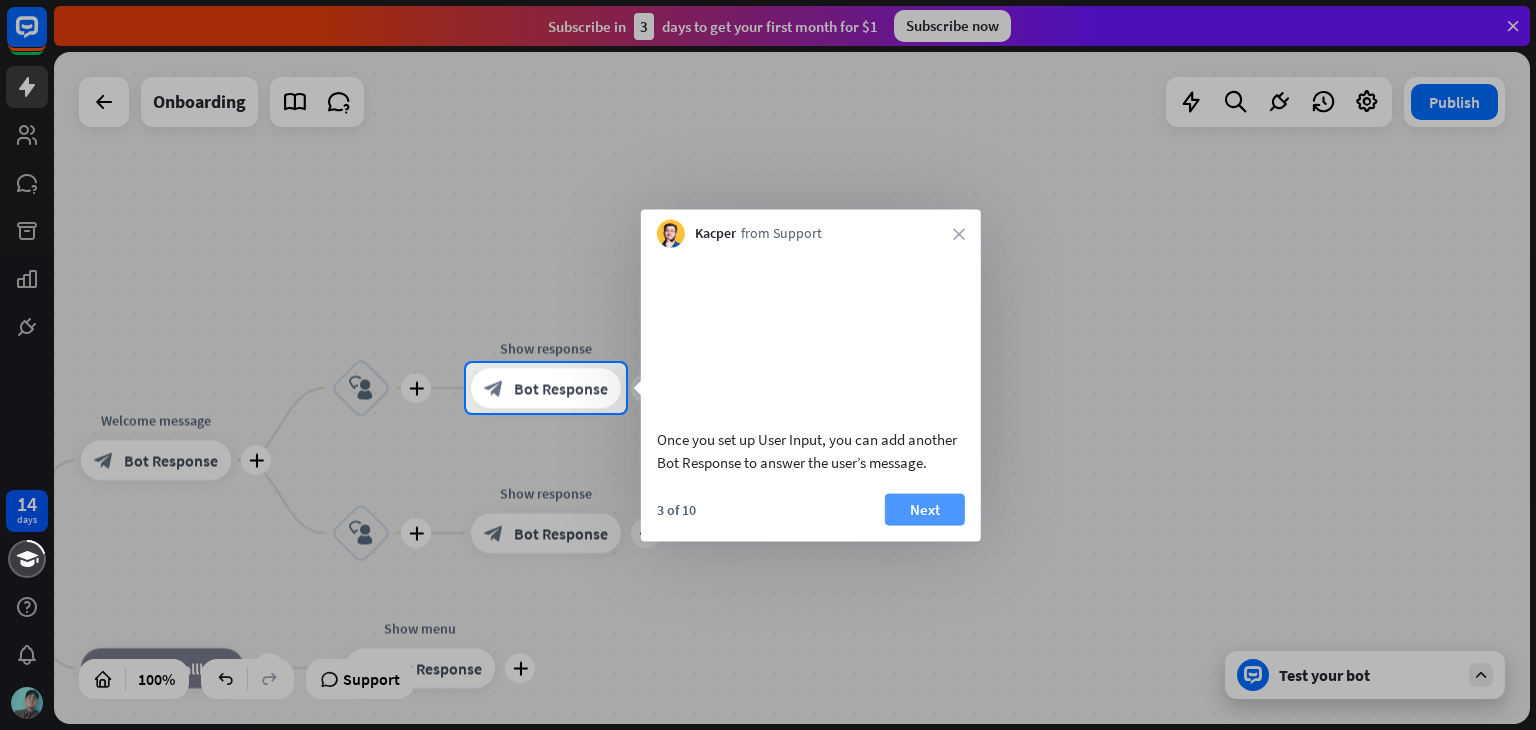 click on "Next" at bounding box center [925, 509] 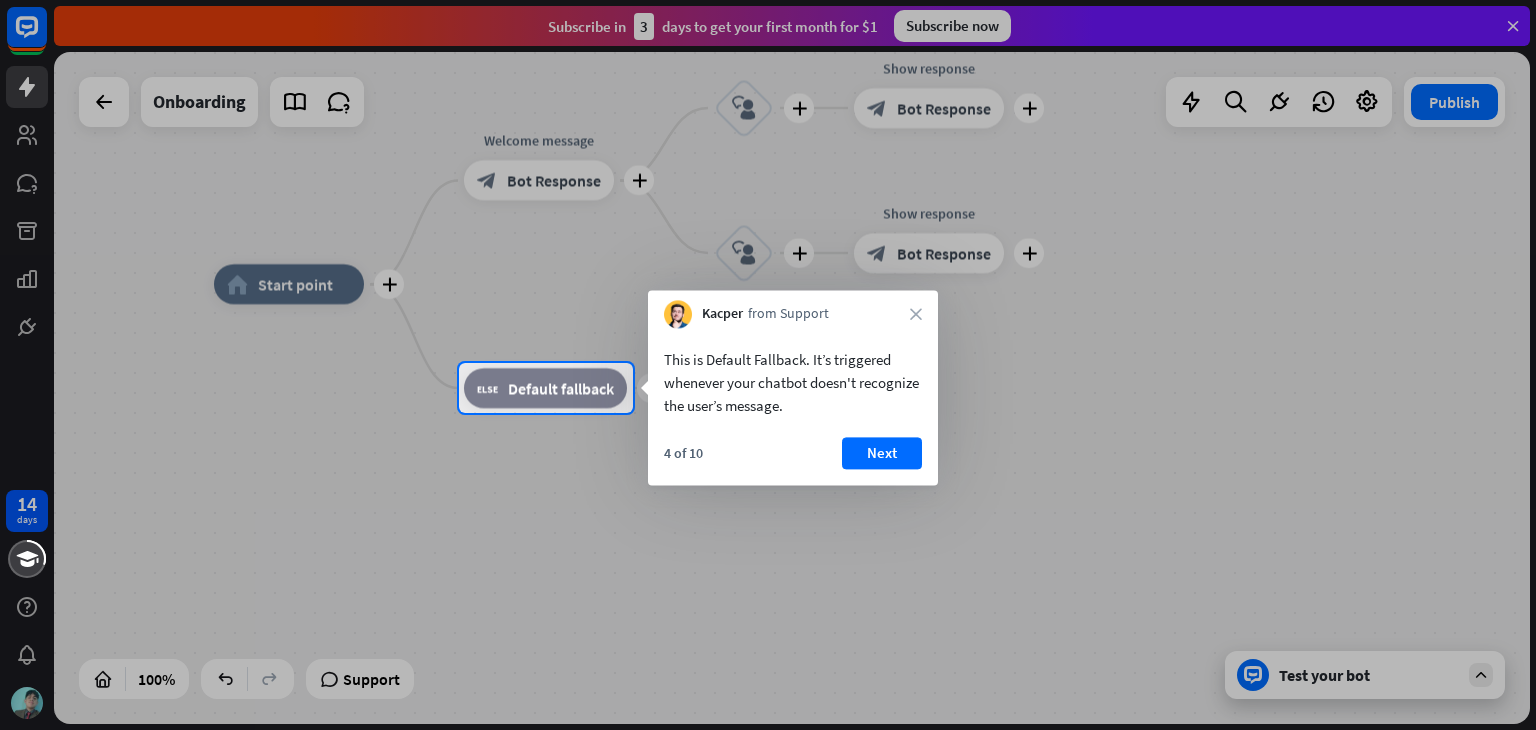 click on "Next" at bounding box center [882, 453] 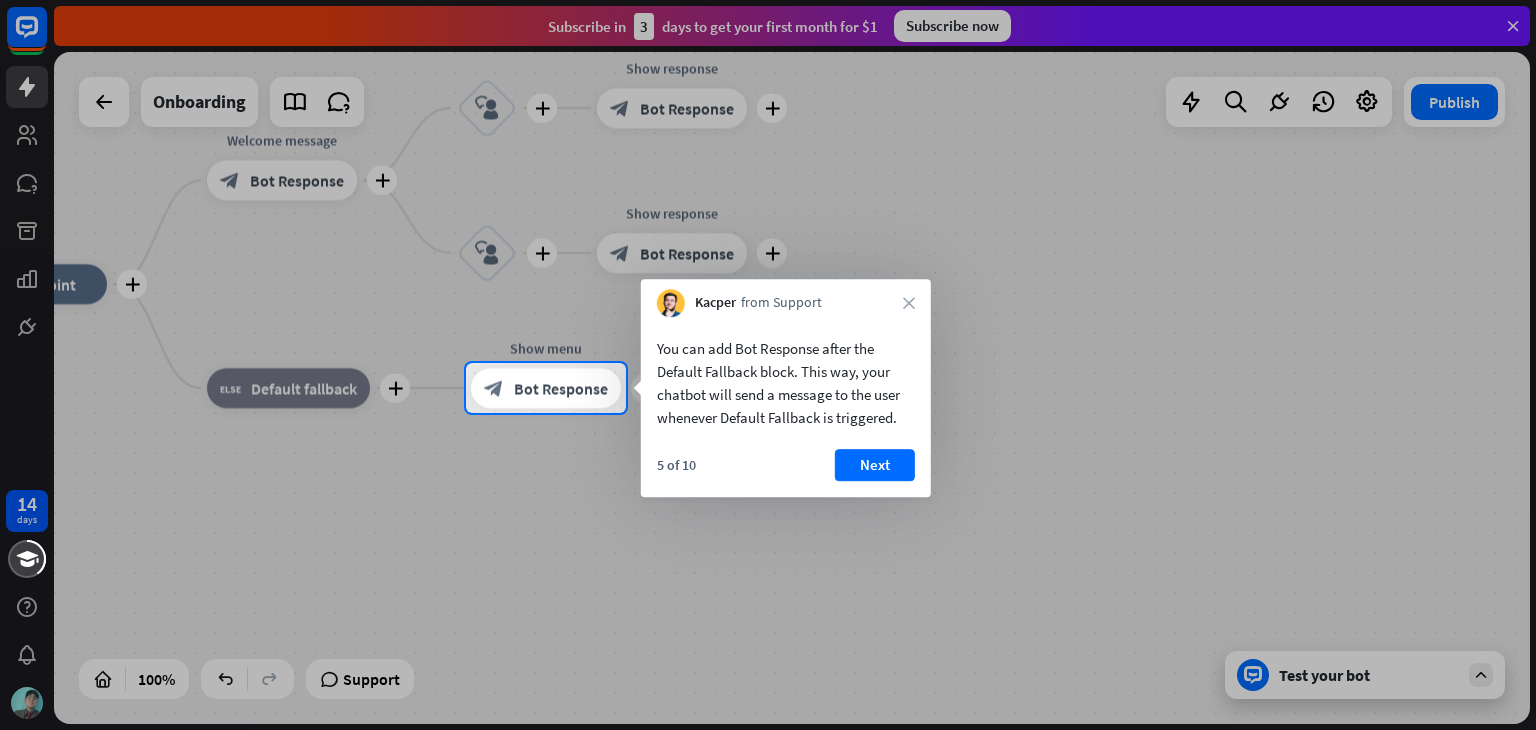 click on "Next" at bounding box center [875, 465] 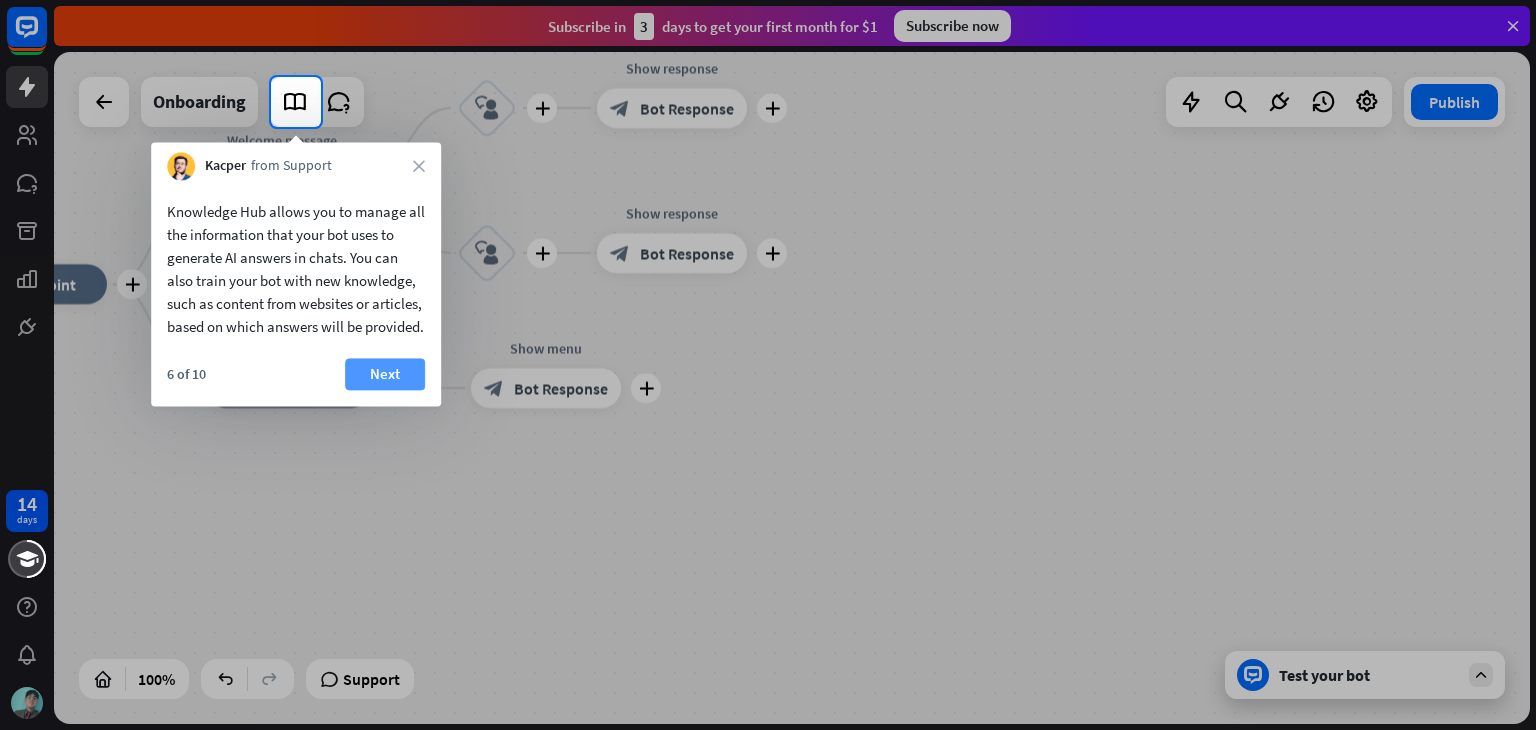 click on "Next" at bounding box center [385, 374] 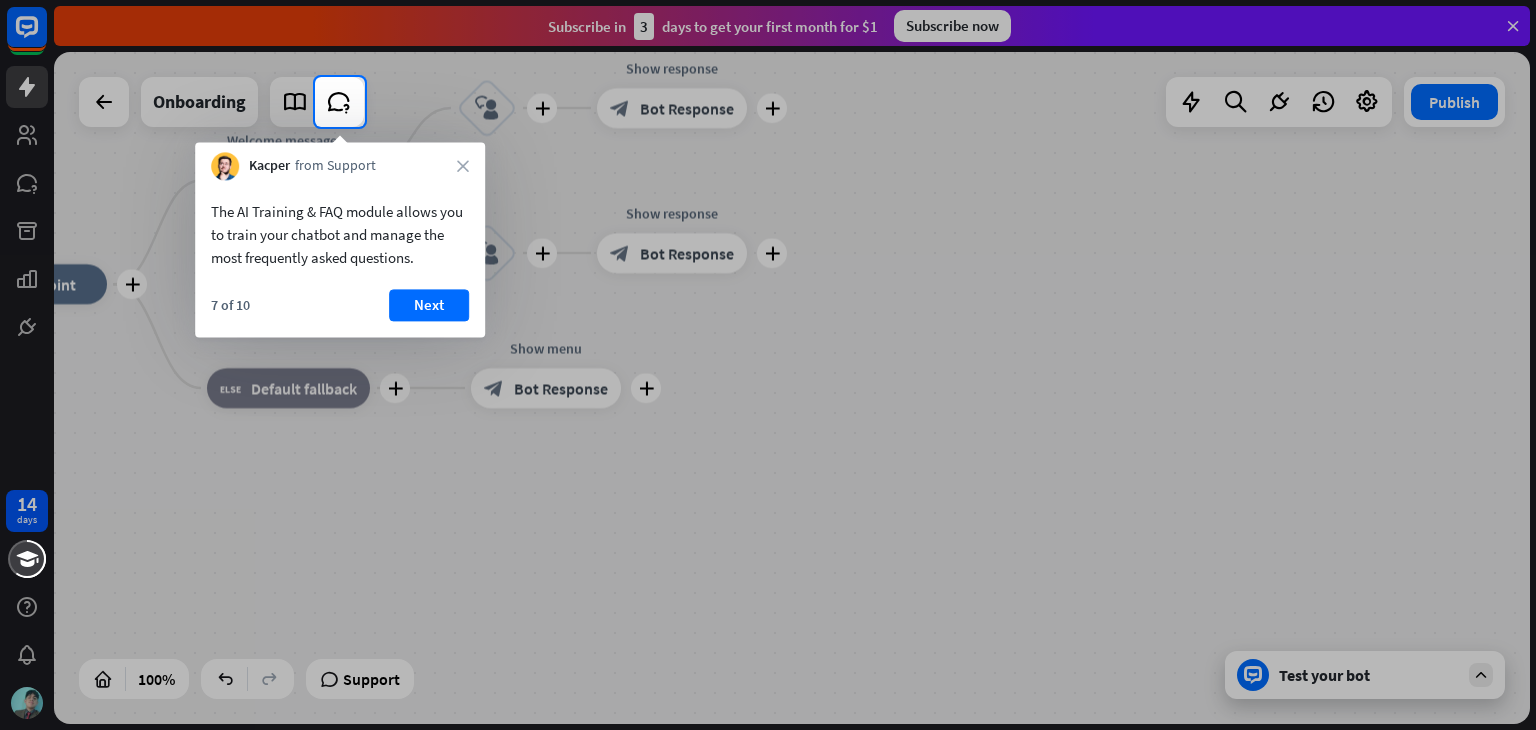 click at bounding box center [768, 428] 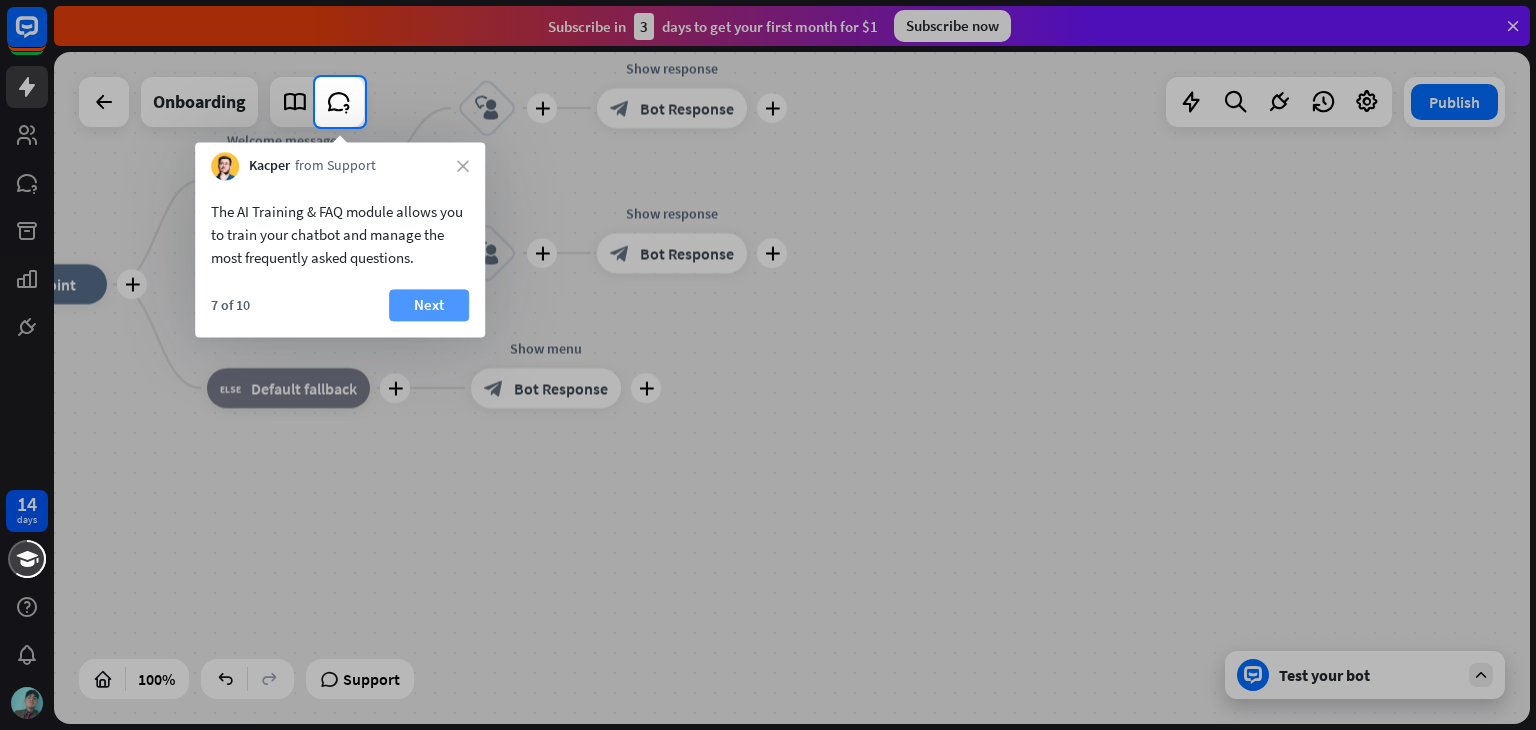 click on "Next" at bounding box center [429, 305] 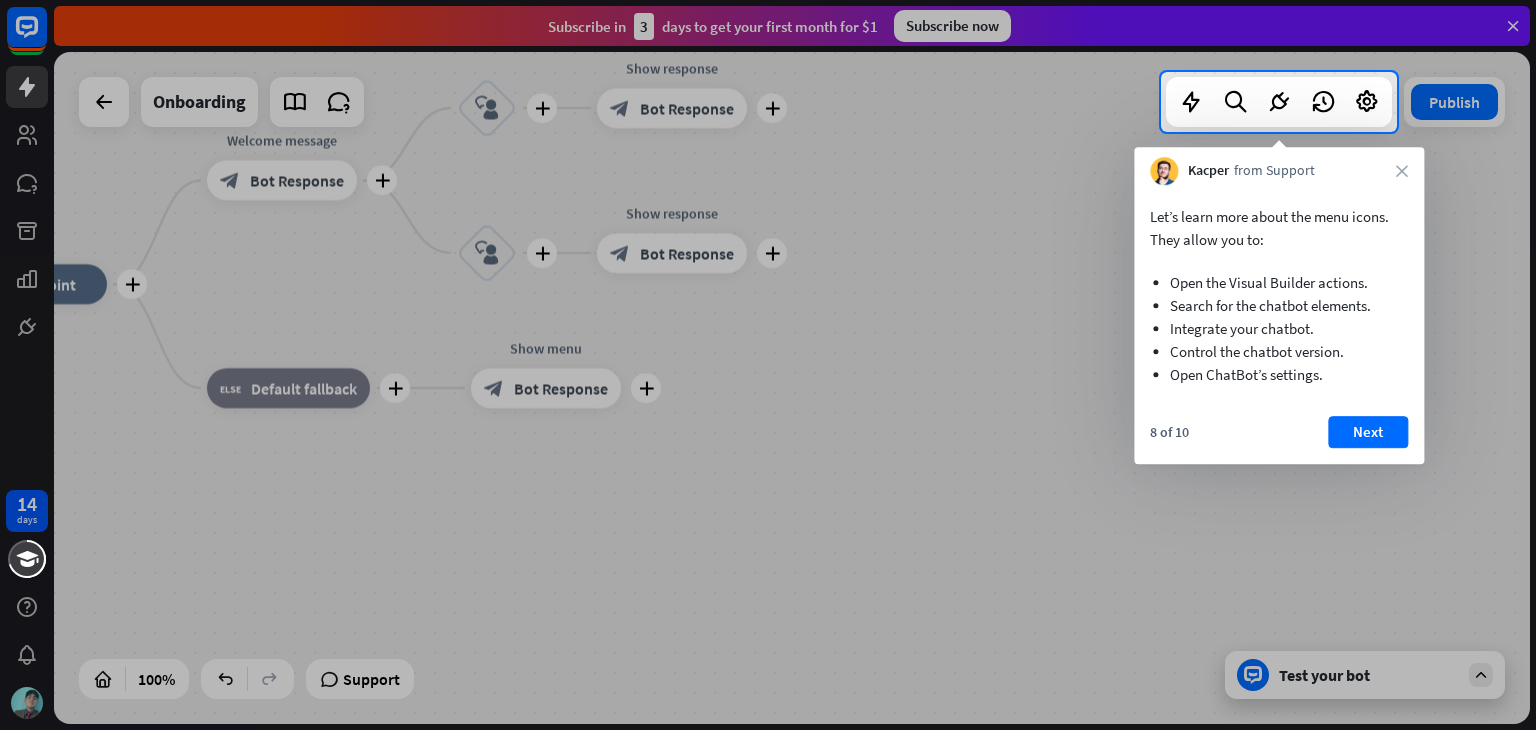 click on "Next" at bounding box center (1368, 432) 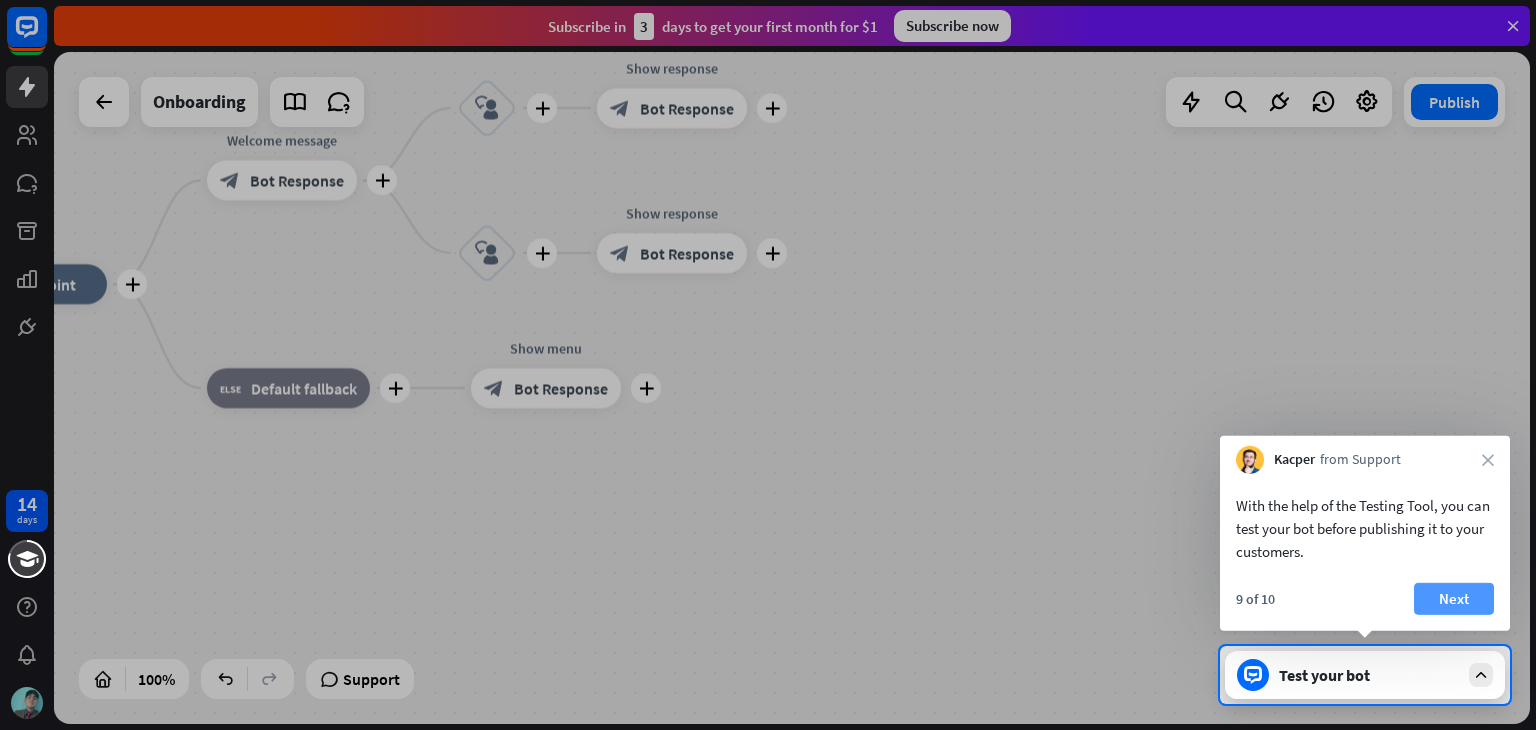 drag, startPoint x: 1463, startPoint y: 617, endPoint x: 1470, endPoint y: 605, distance: 13.892444 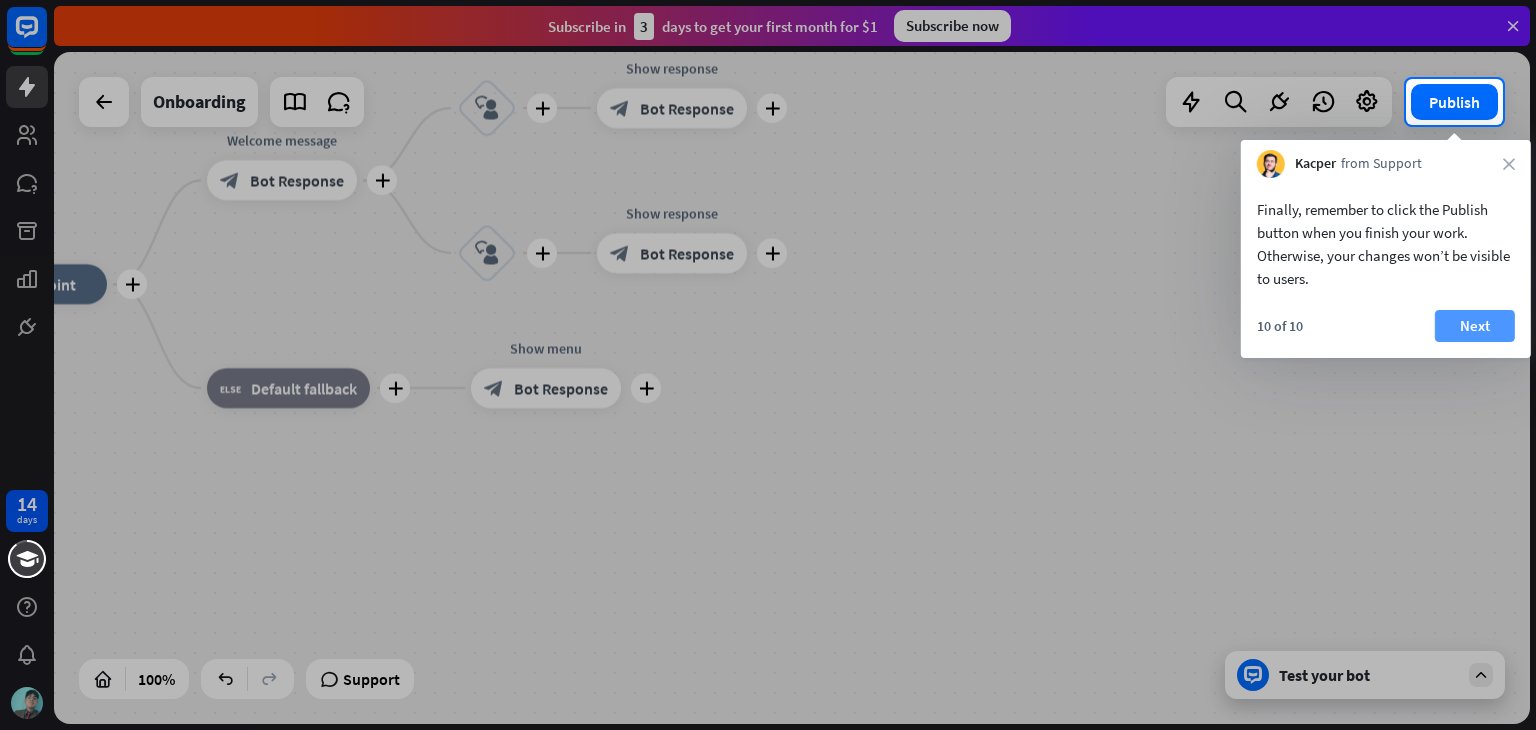 click on "Next" at bounding box center (1475, 326) 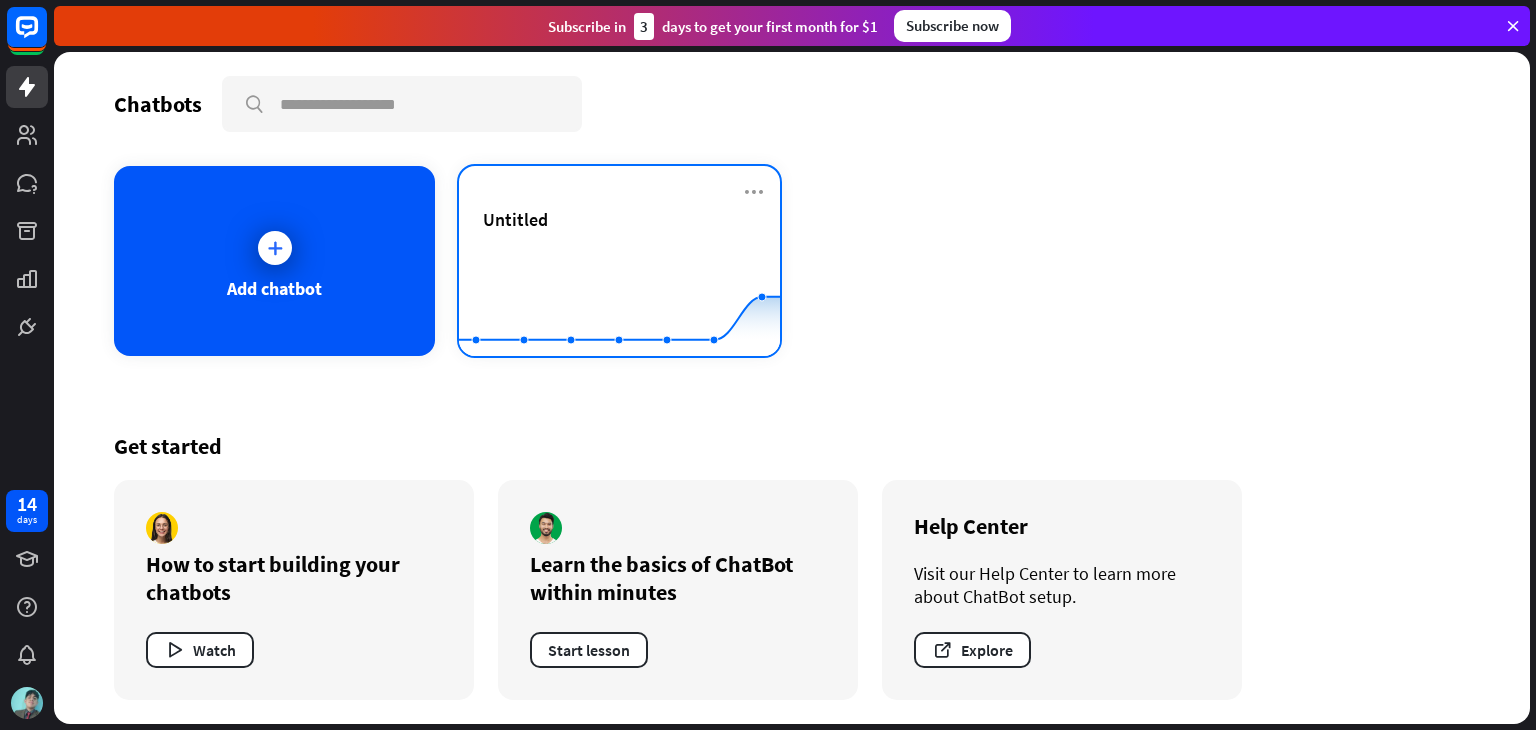 click on "Untitled" at bounding box center [619, 243] 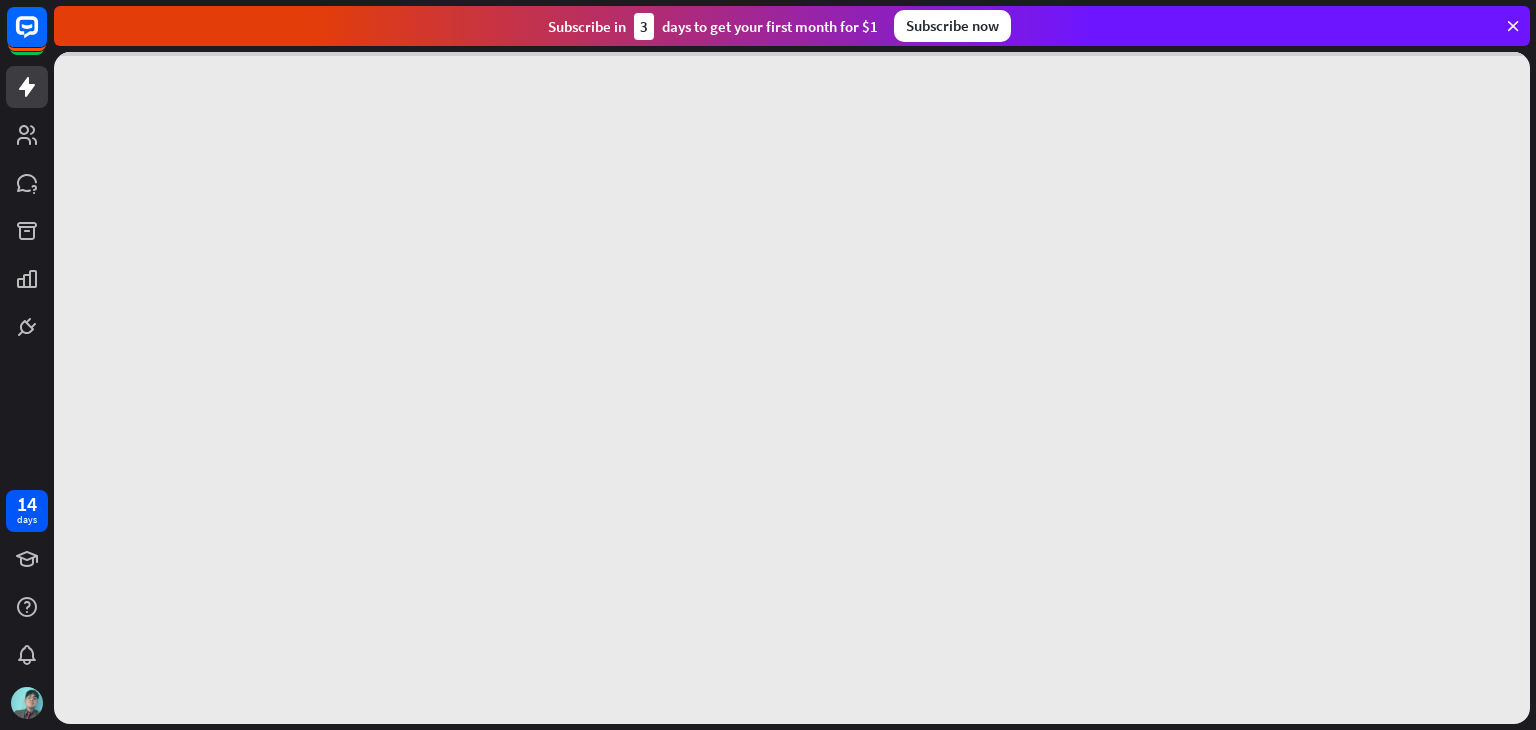 click at bounding box center (792, 388) 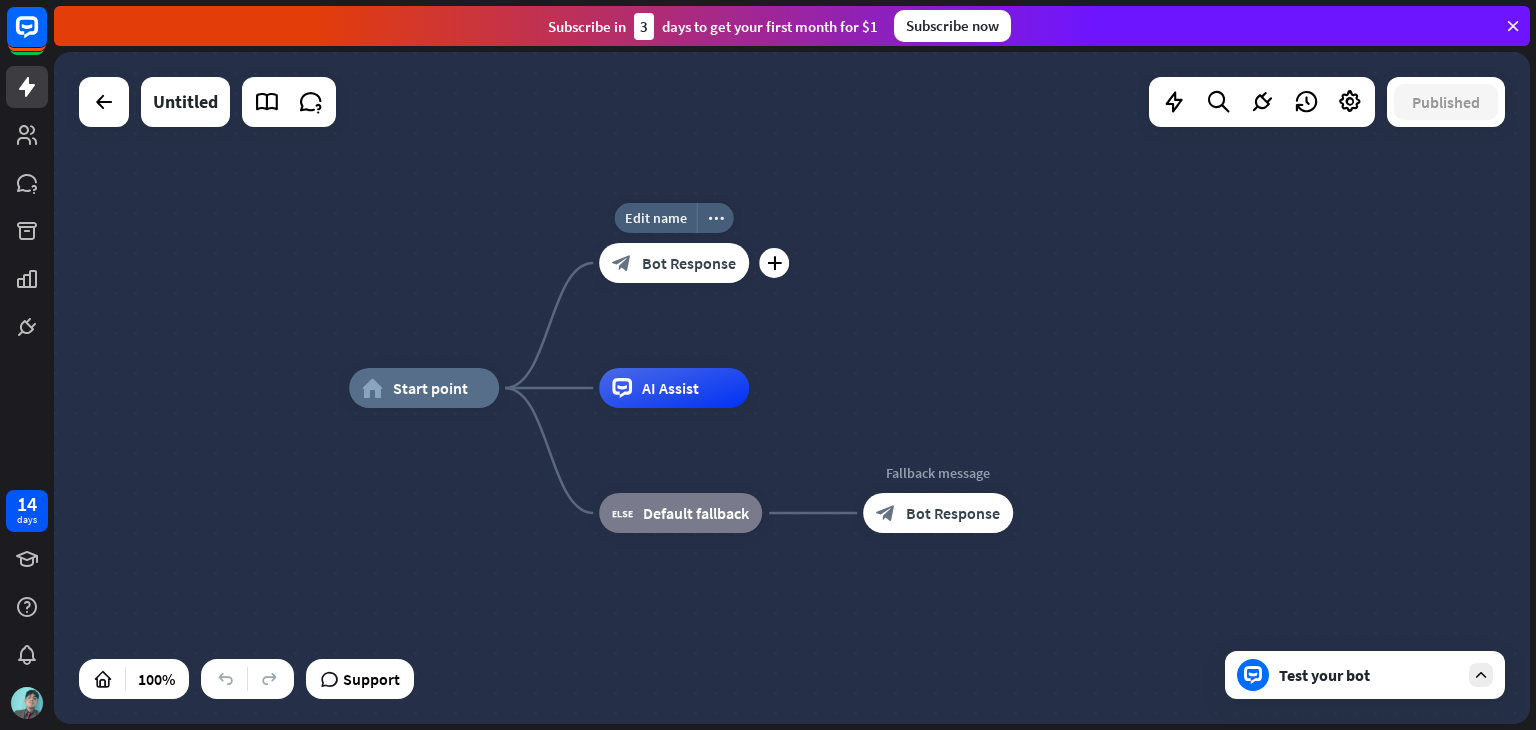 click on "Bot Response" at bounding box center [689, 263] 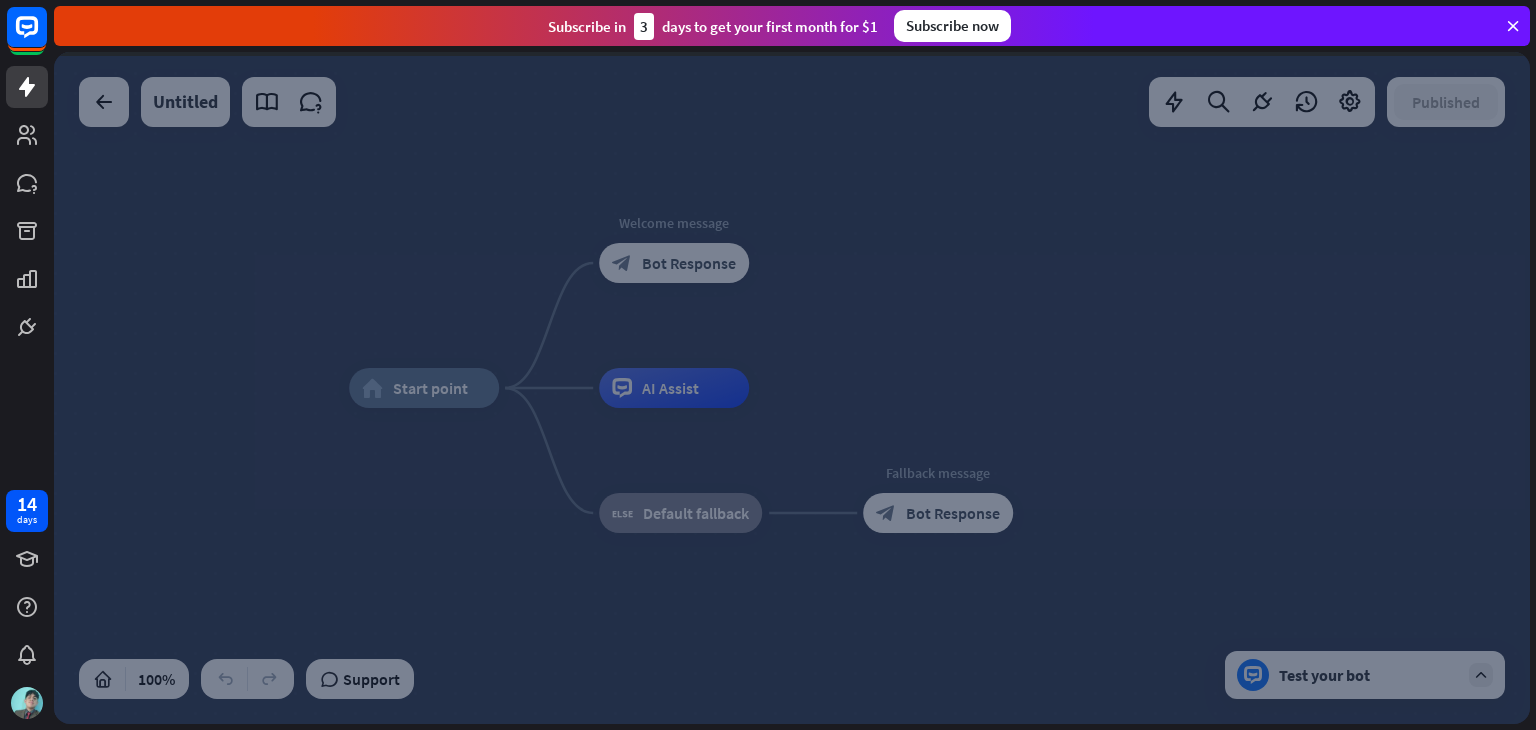 click at bounding box center [792, 388] 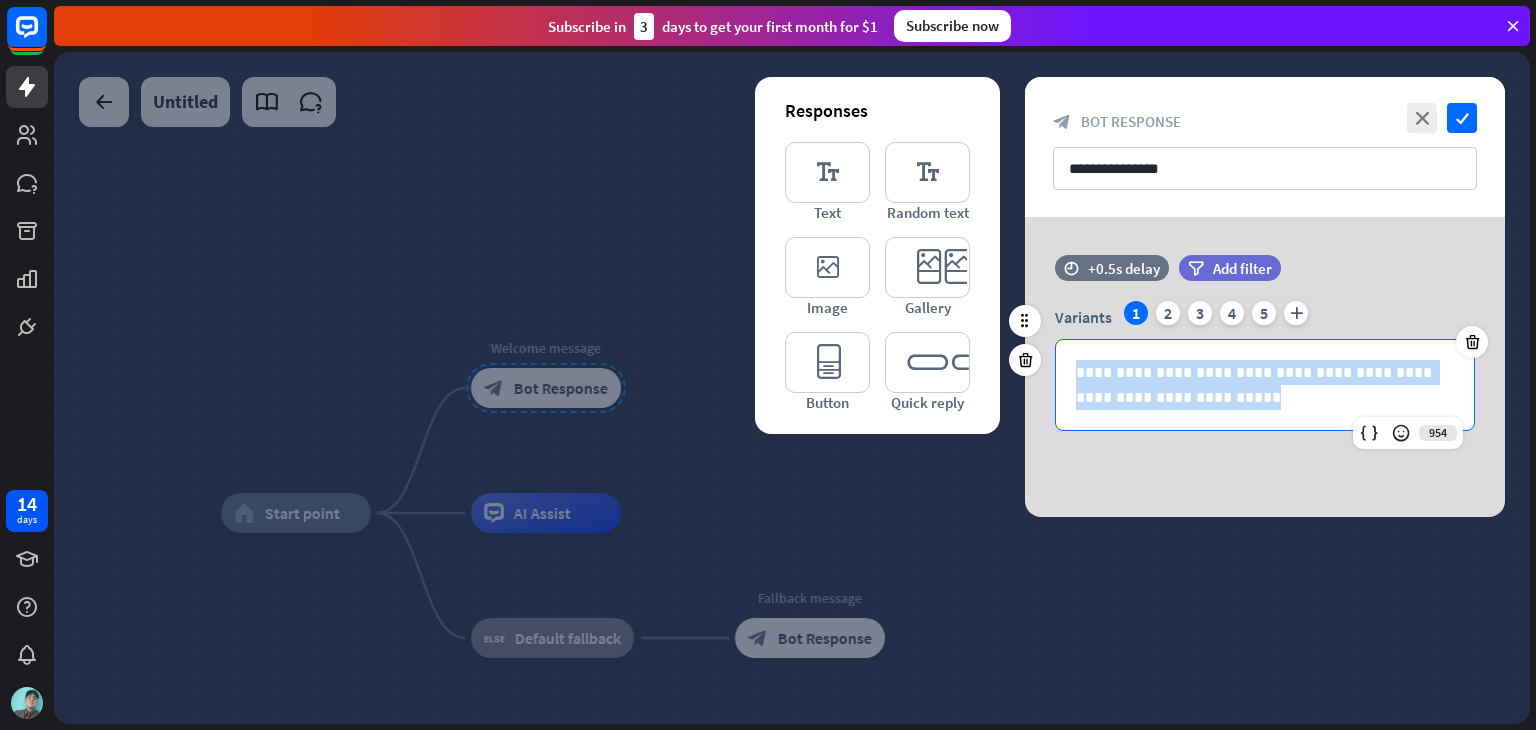 drag, startPoint x: 1212, startPoint y: 400, endPoint x: 1069, endPoint y: 344, distance: 153.57408 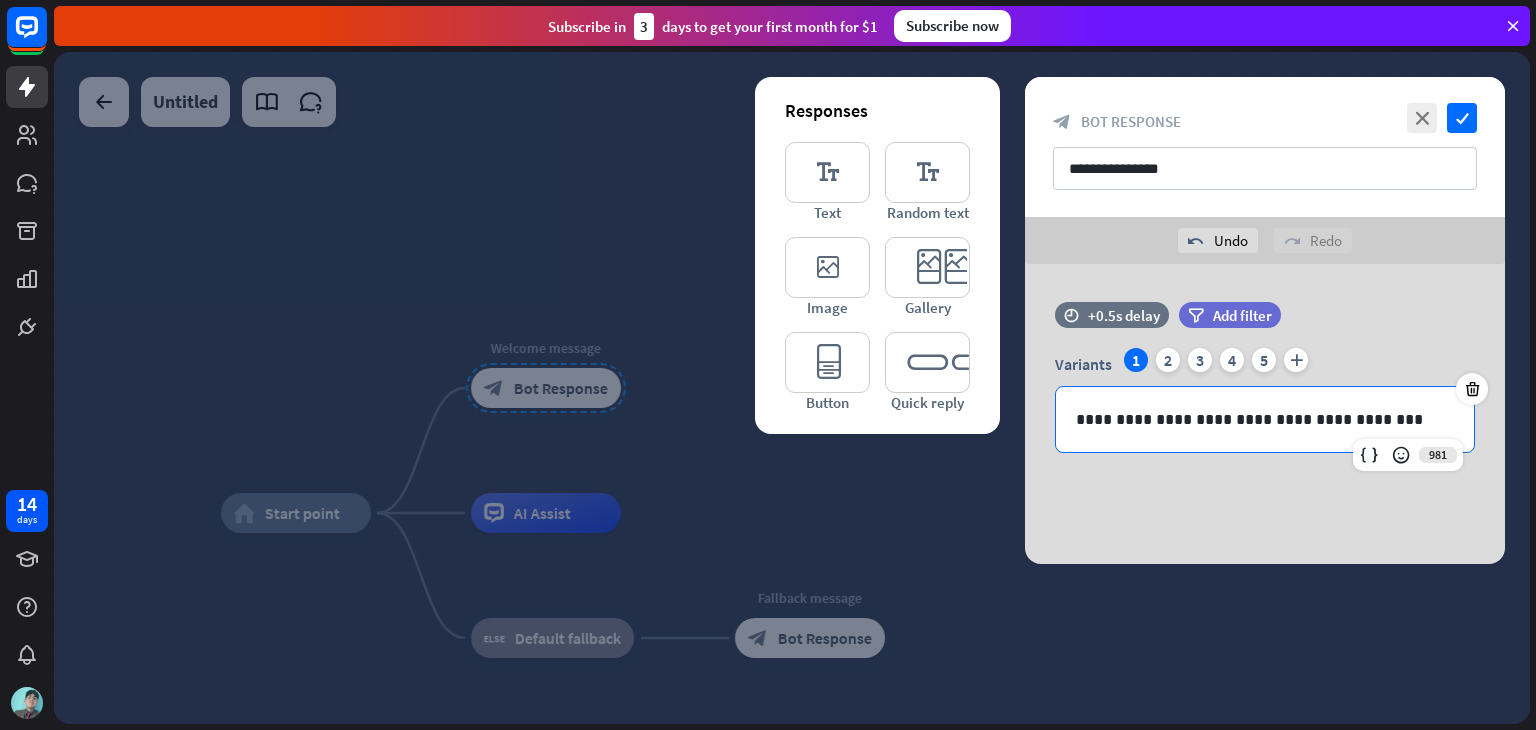 click at bounding box center [792, 388] 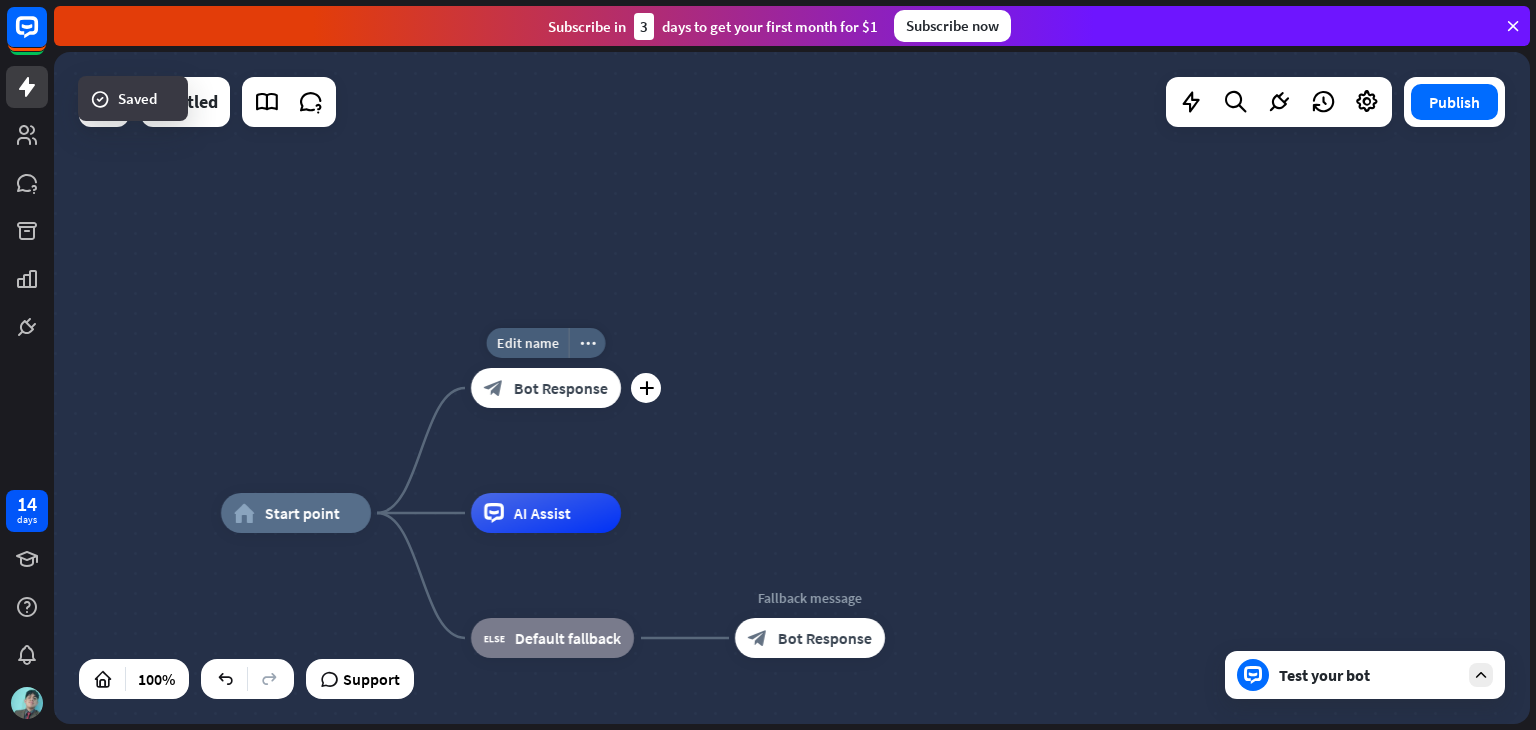 click on "Edit name   more_horiz         plus   Welcome message   block_bot_response   Bot Response" at bounding box center [546, 388] 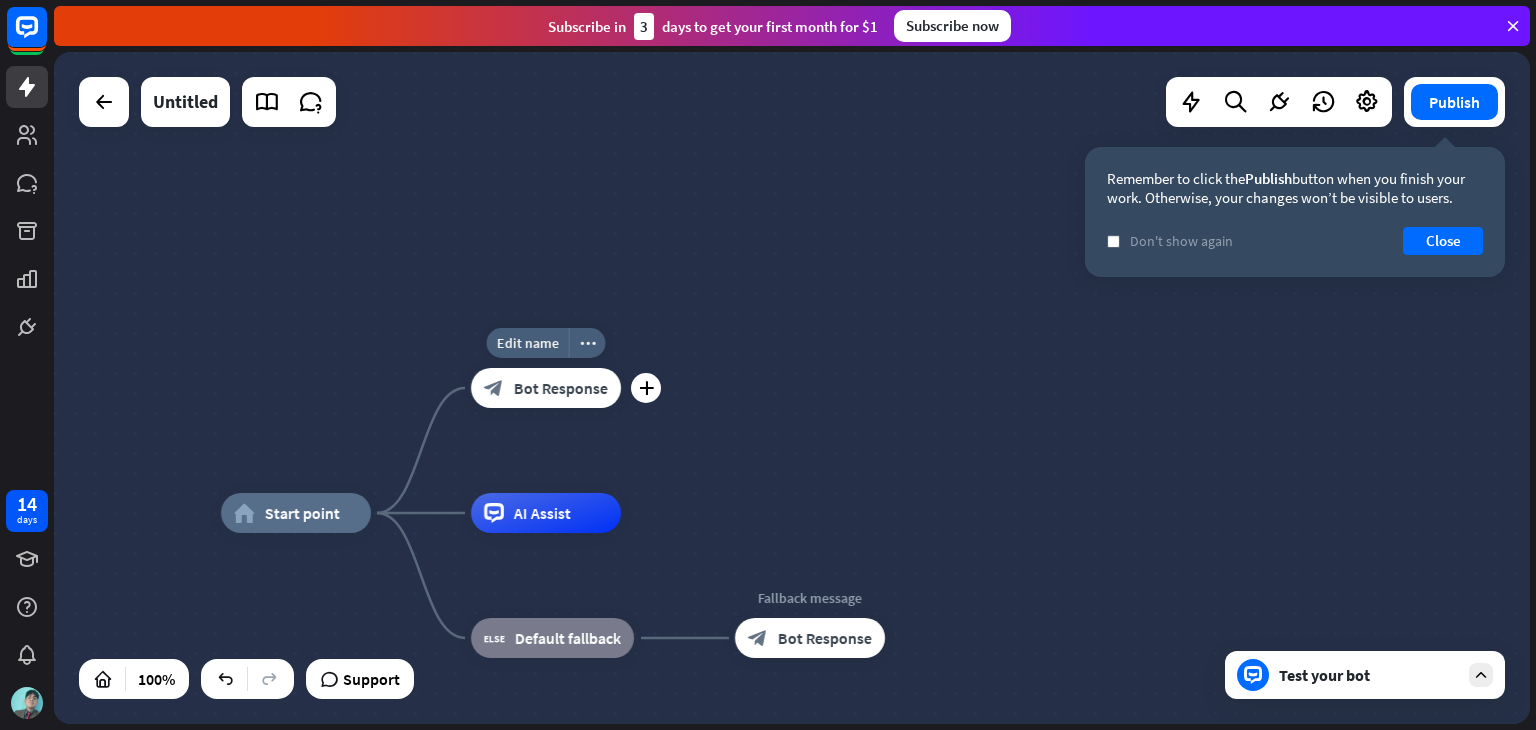 click on "Edit name   more_horiz         plus     block_bot_response   Bot Response" at bounding box center [546, 388] 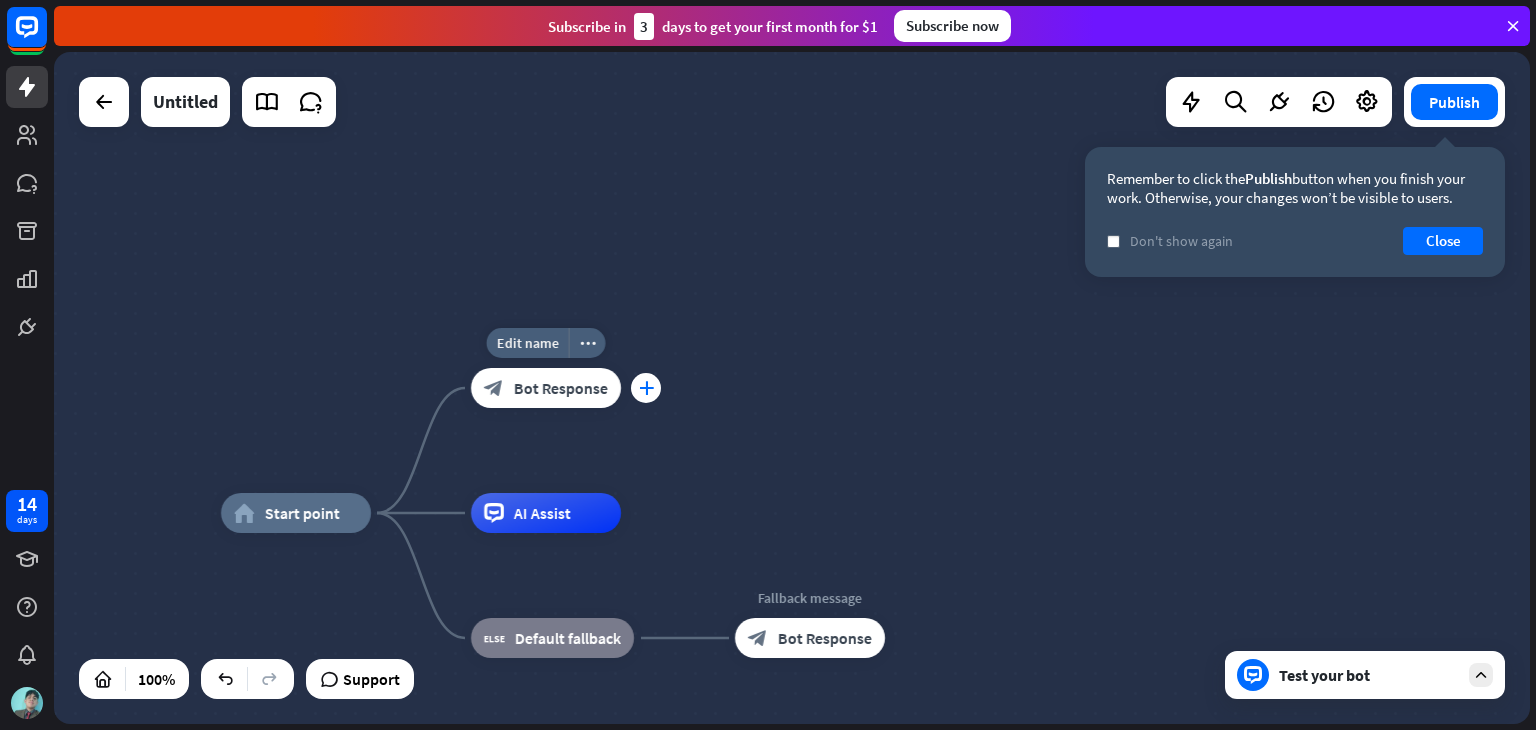 click on "plus" at bounding box center [646, 388] 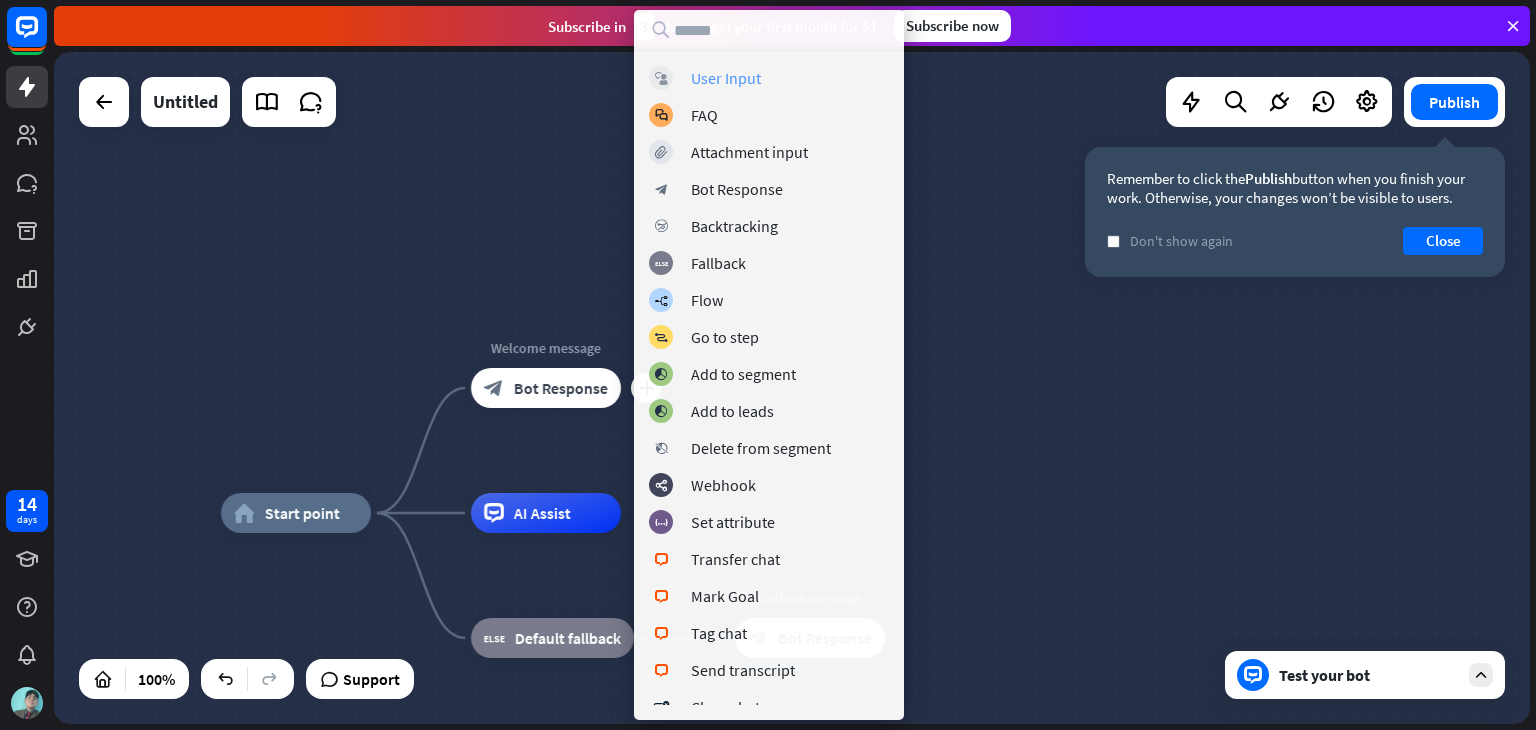 click on "block_user_input
User Input" at bounding box center (769, 78) 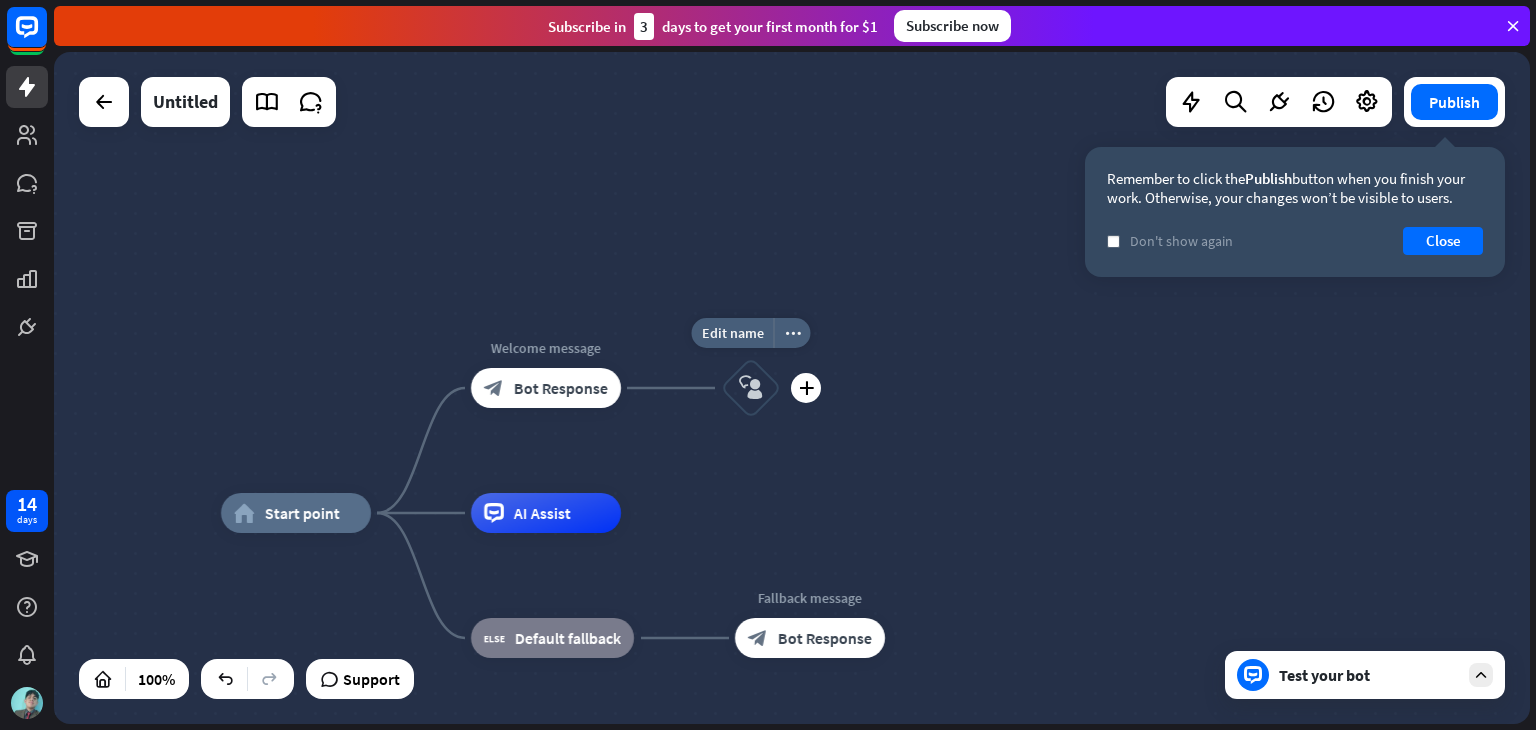 click on "block_user_input" at bounding box center [751, 388] 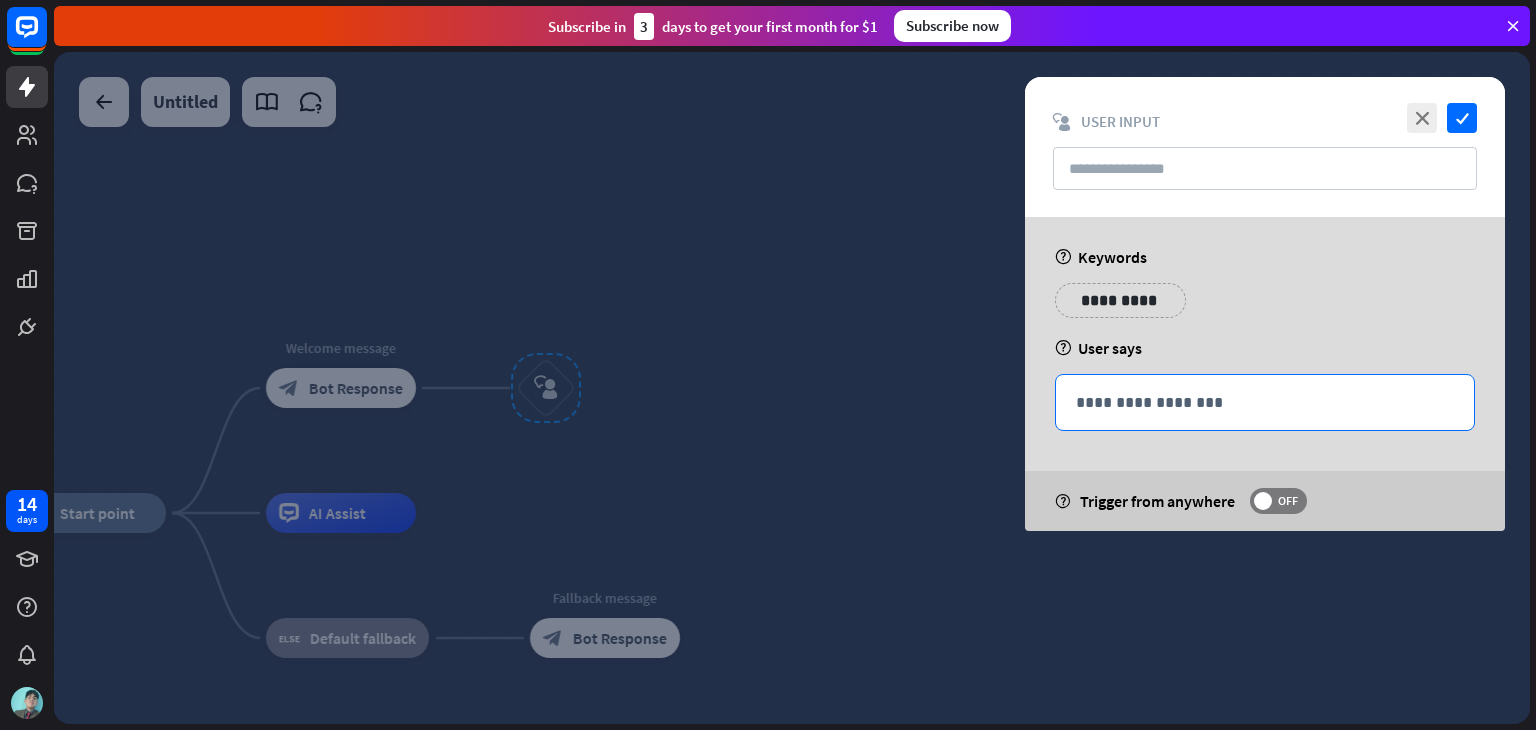 click on "**********" at bounding box center (1265, 402) 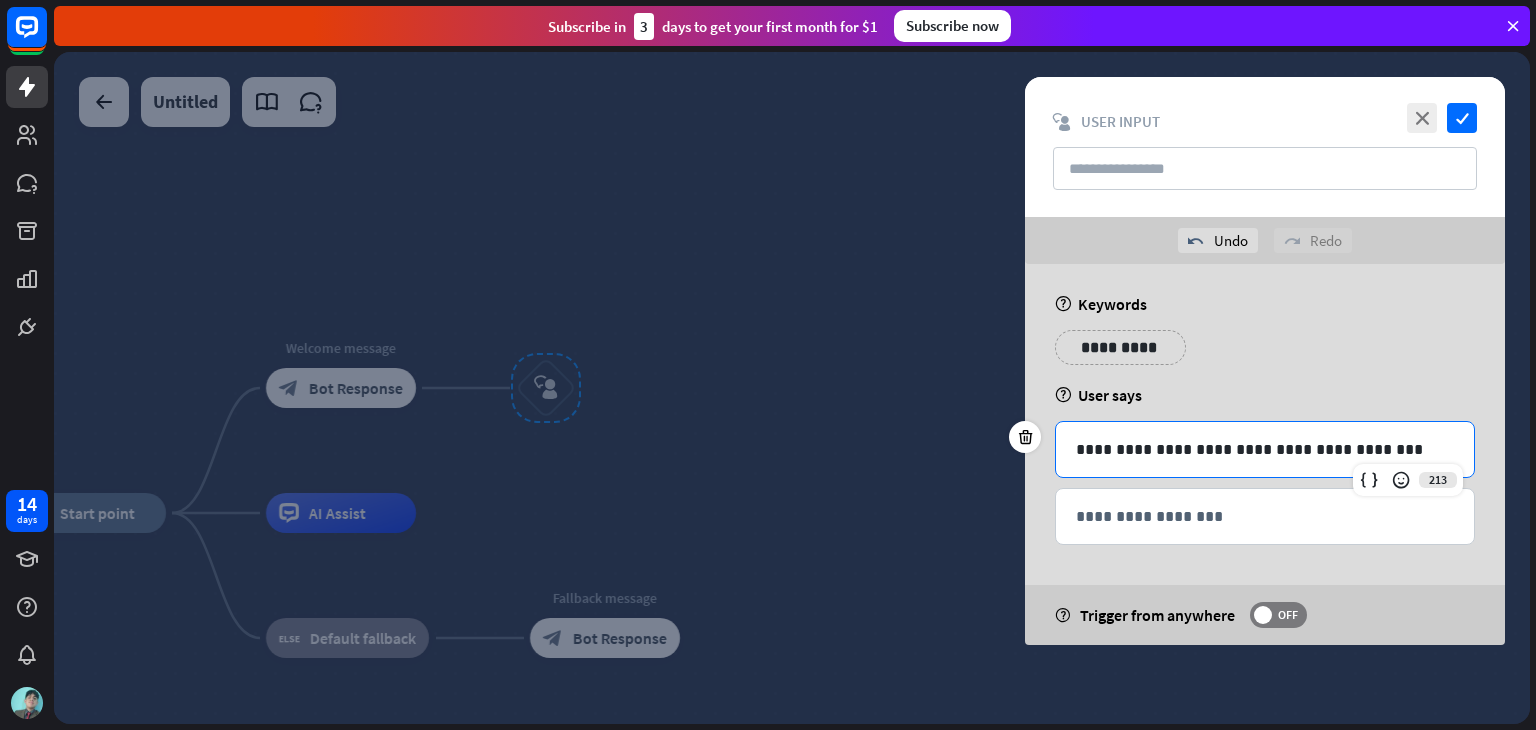 click on "**********" at bounding box center (1265, 355) 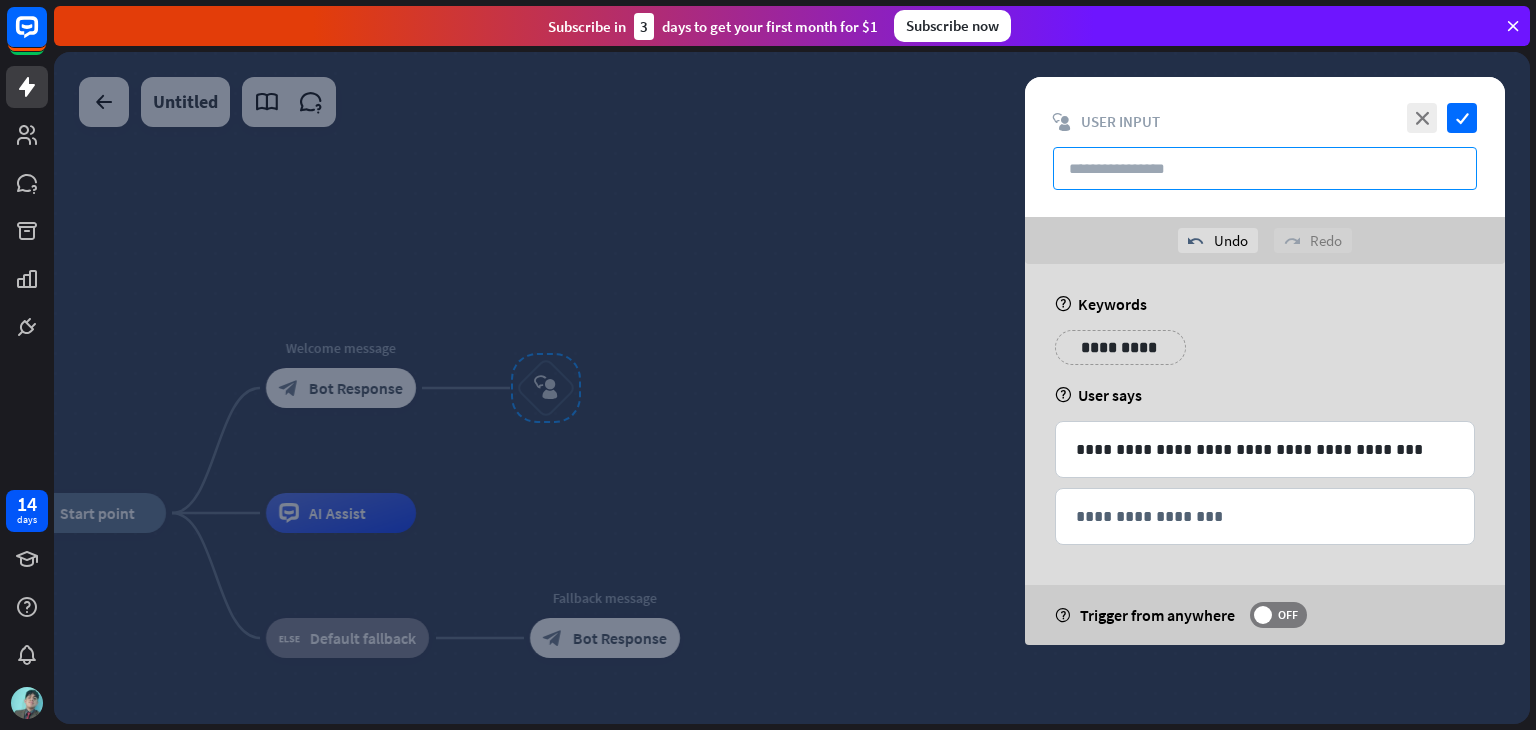 click at bounding box center [1265, 168] 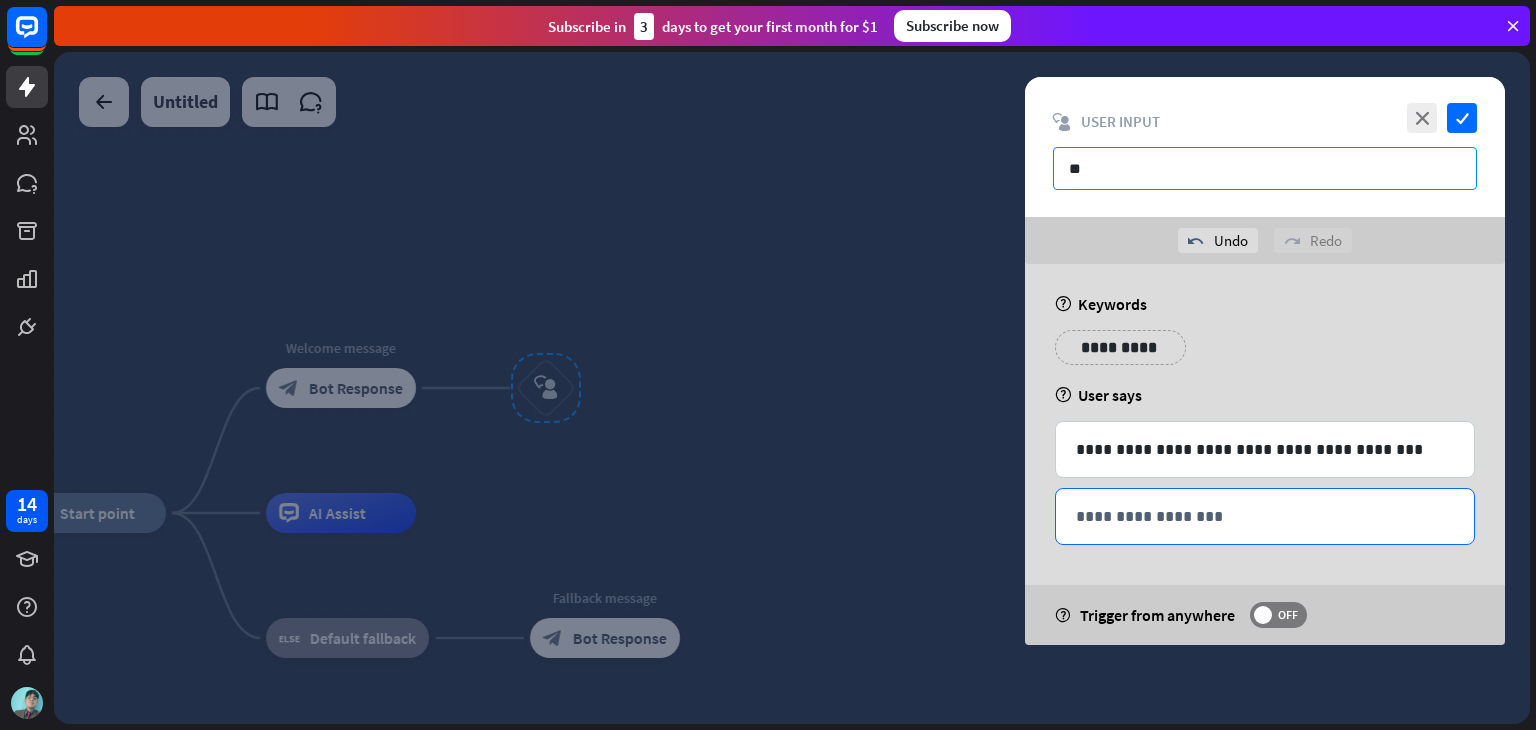 type on "**" 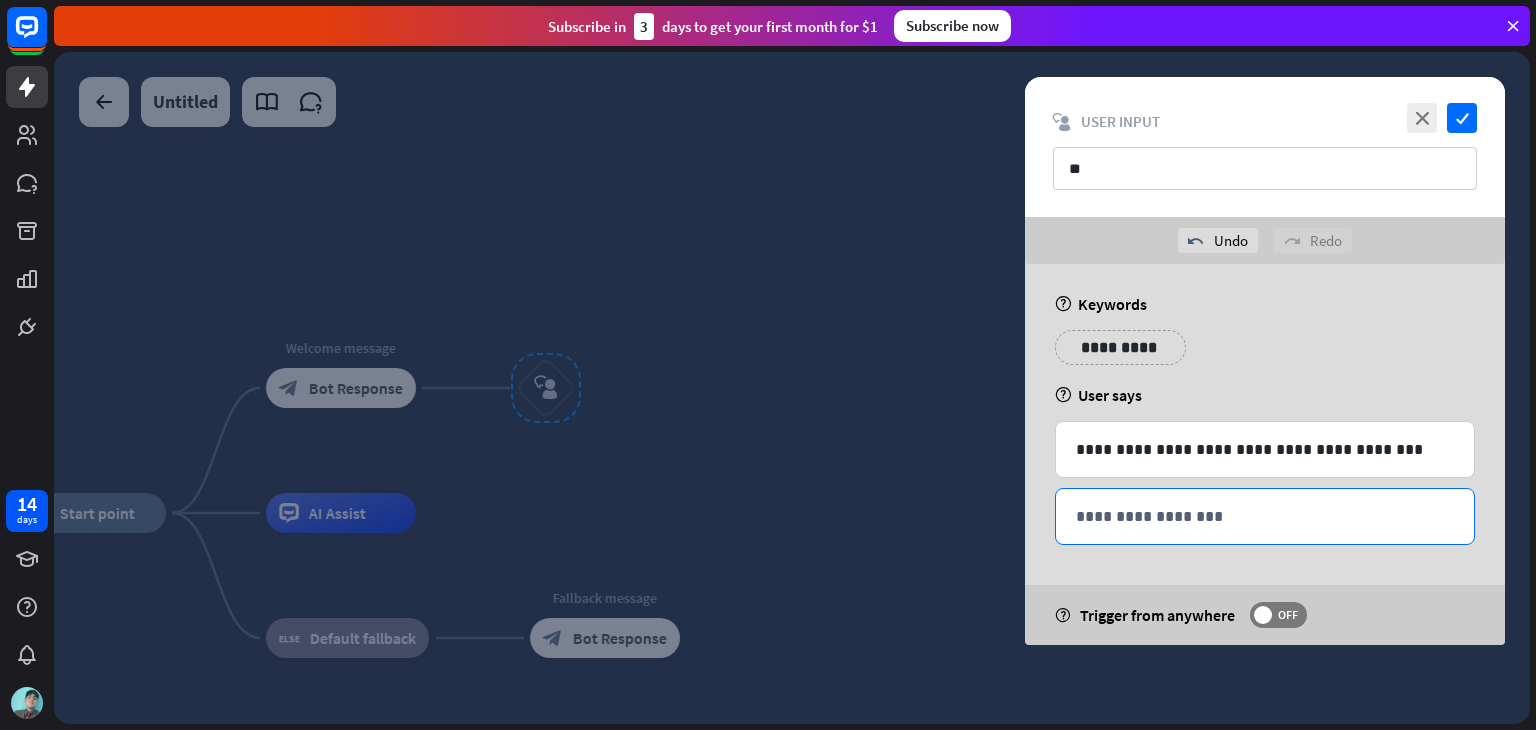 click on "**********" at bounding box center (1265, 516) 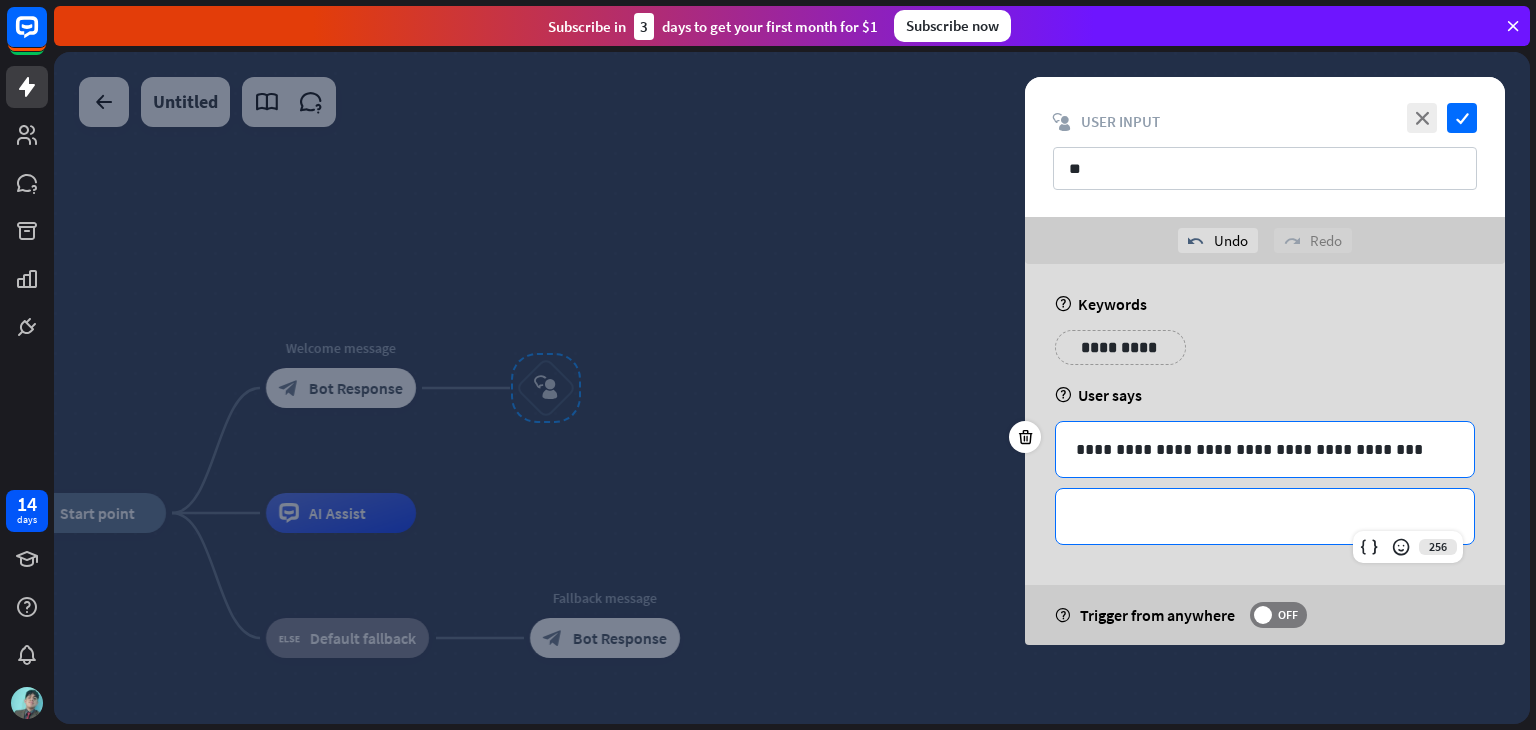 click on "**********" at bounding box center (1265, 449) 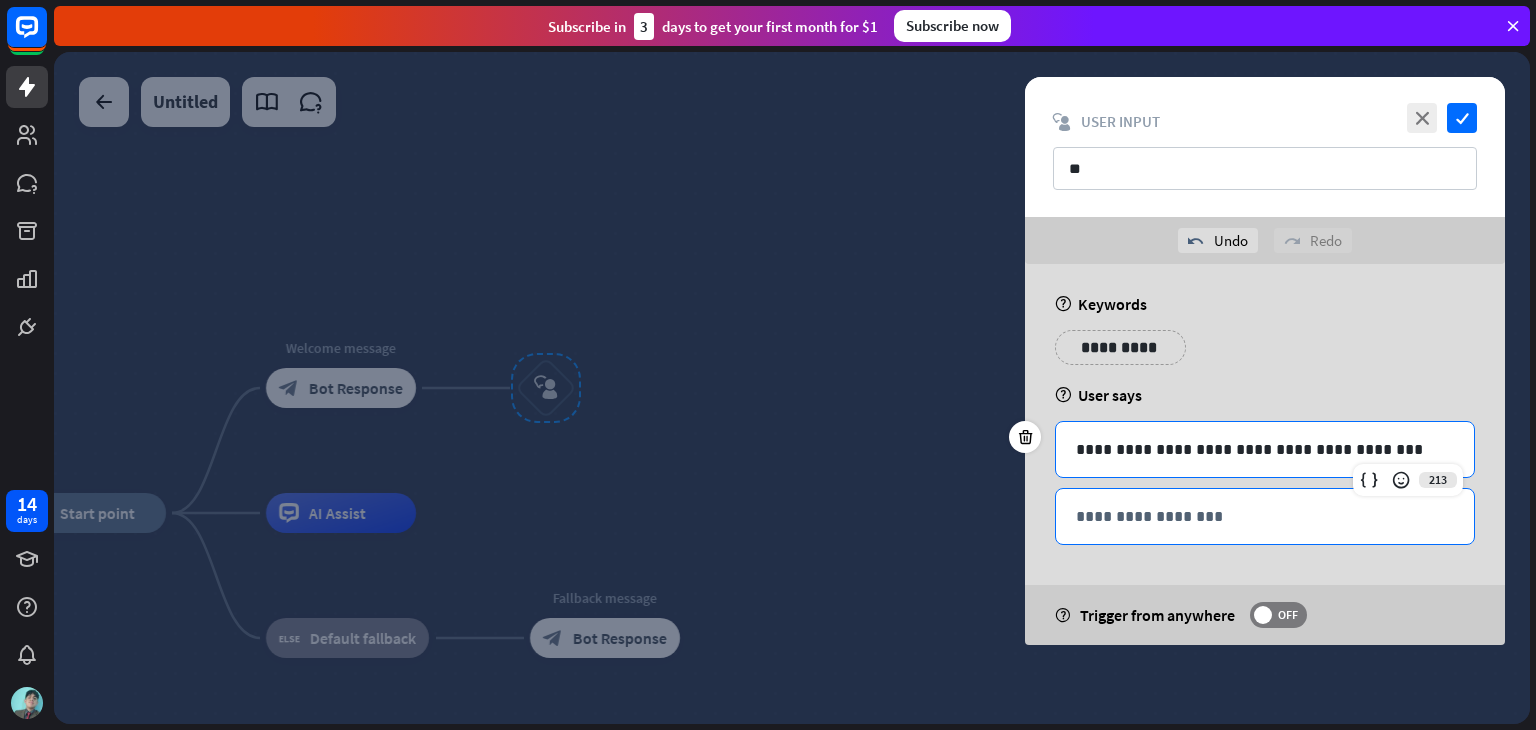 click on "**********" at bounding box center [1265, 516] 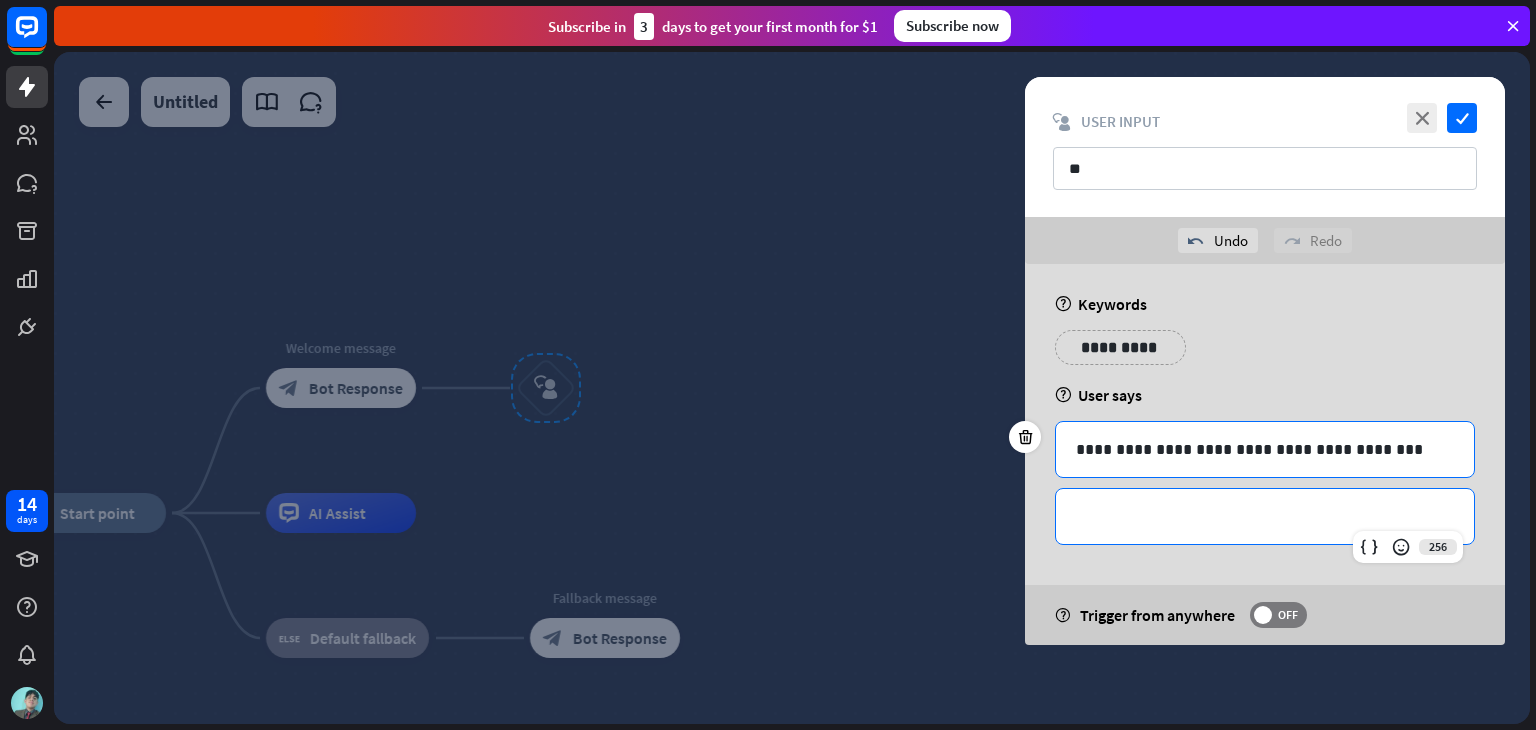 click on "**********" at bounding box center [1265, 449] 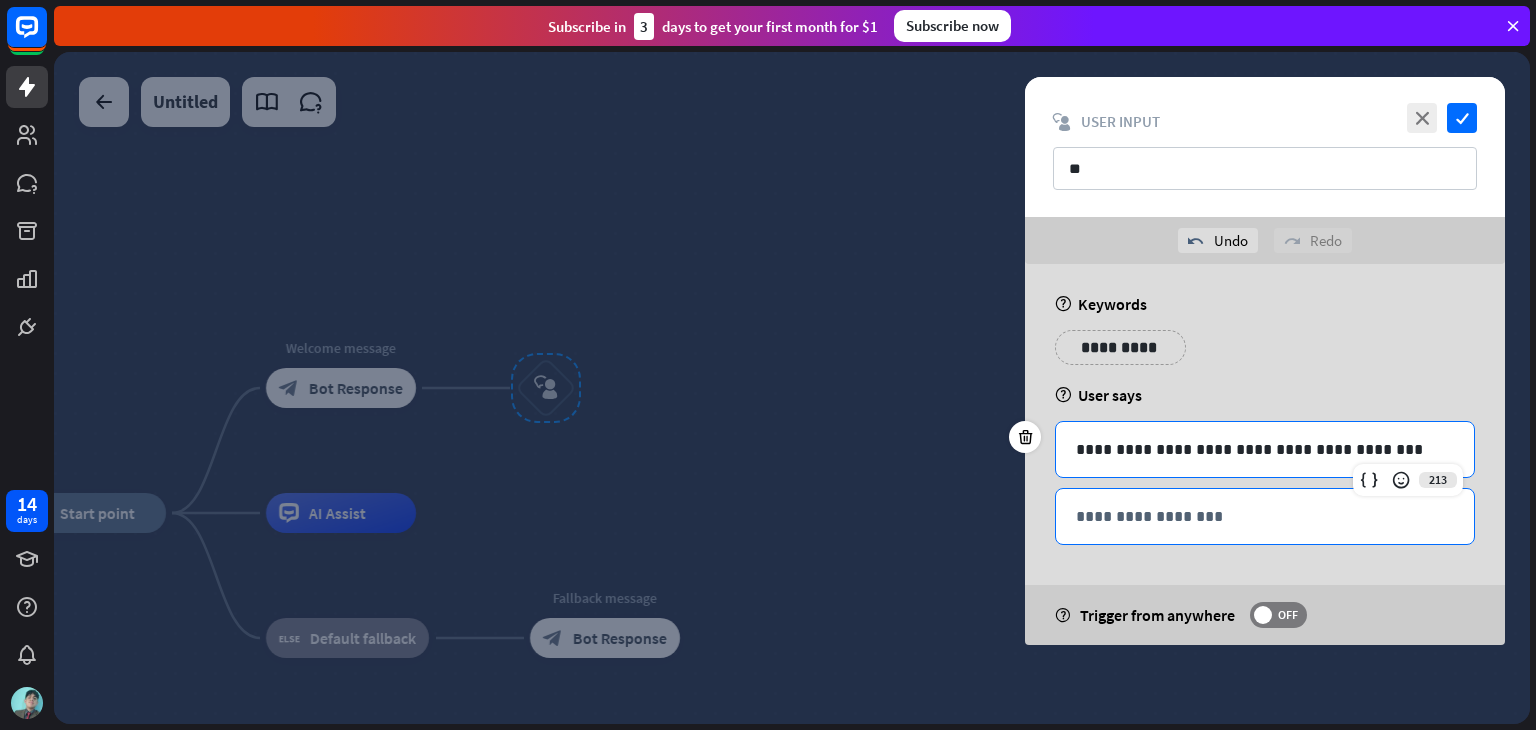 click on "**********" at bounding box center [1265, 516] 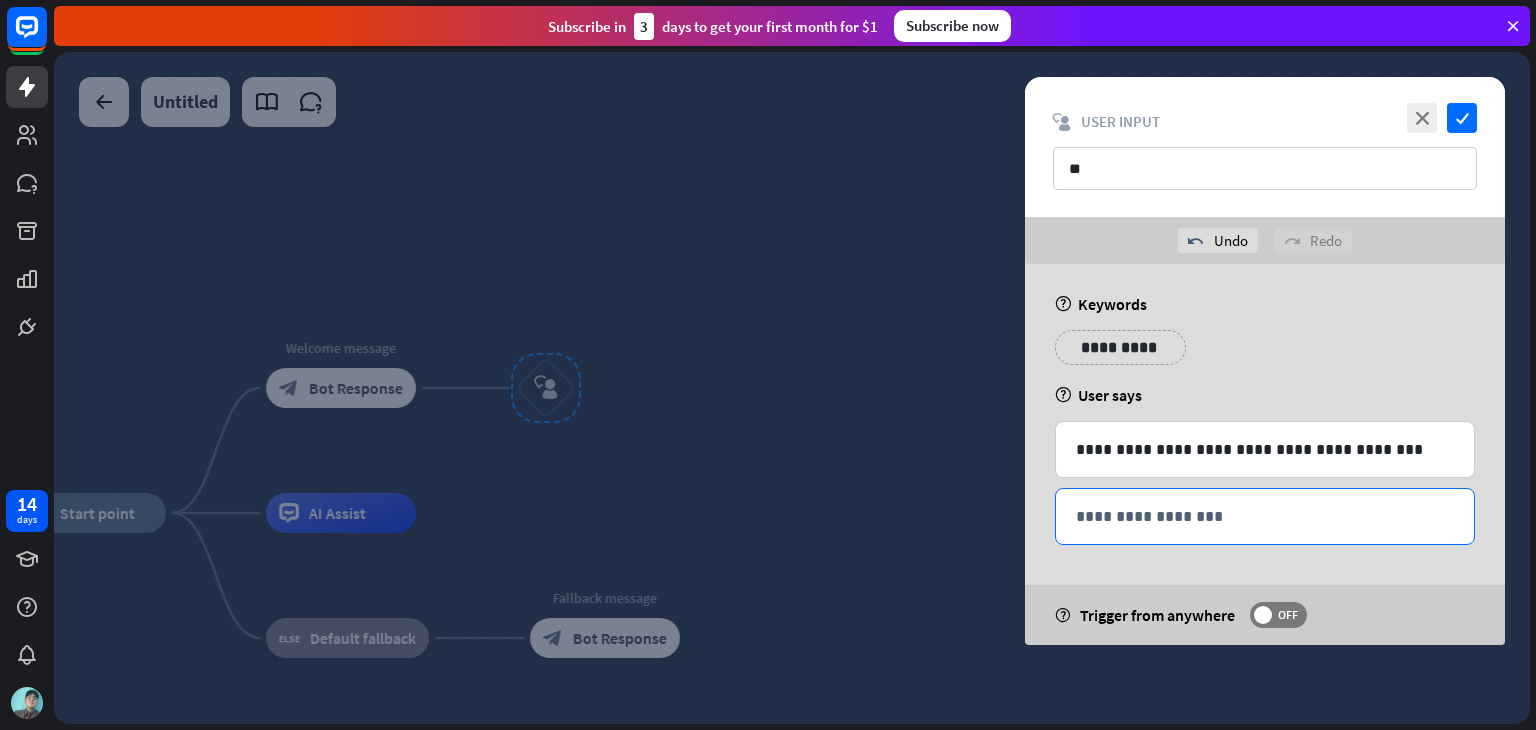 click on "**********" at bounding box center [1265, 516] 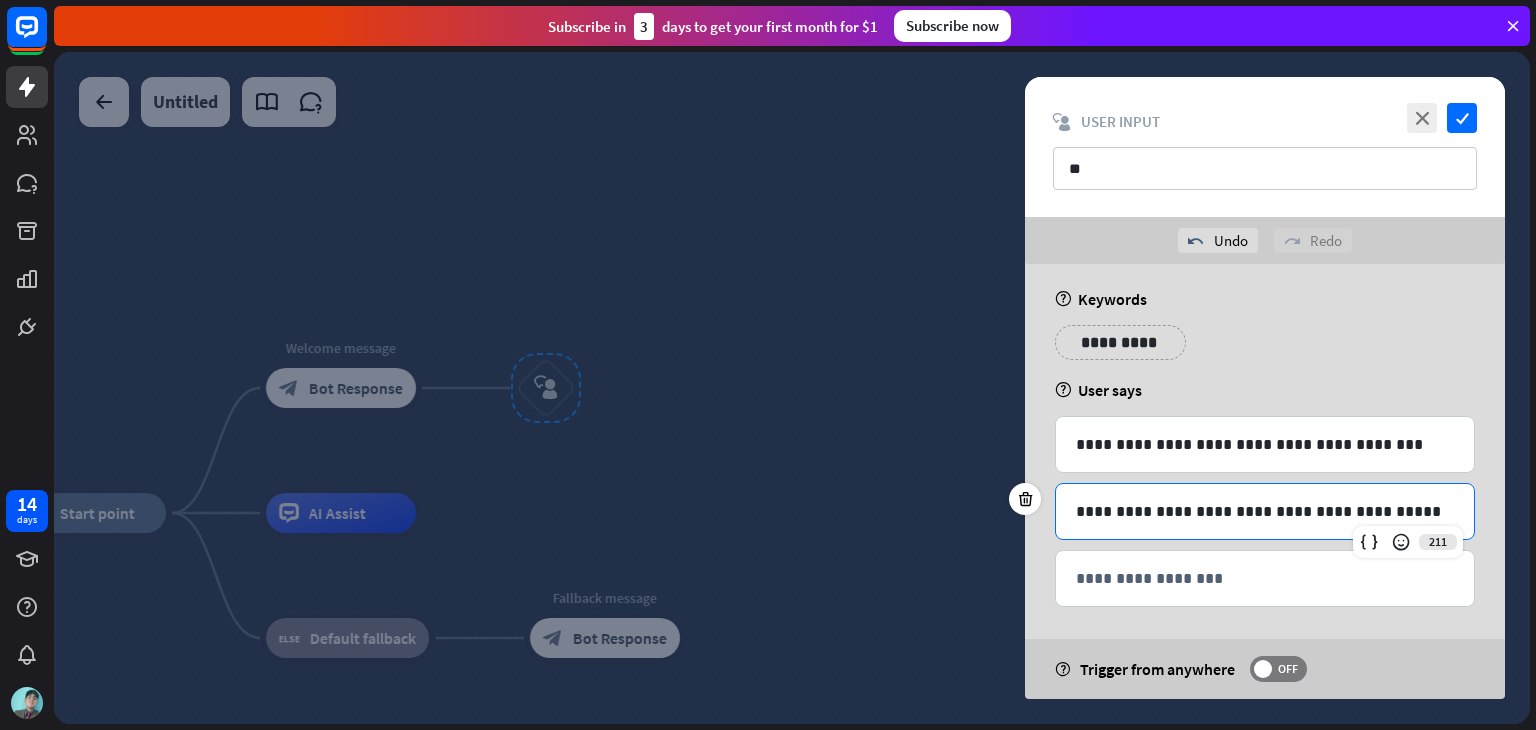 scroll, scrollTop: 12, scrollLeft: 0, axis: vertical 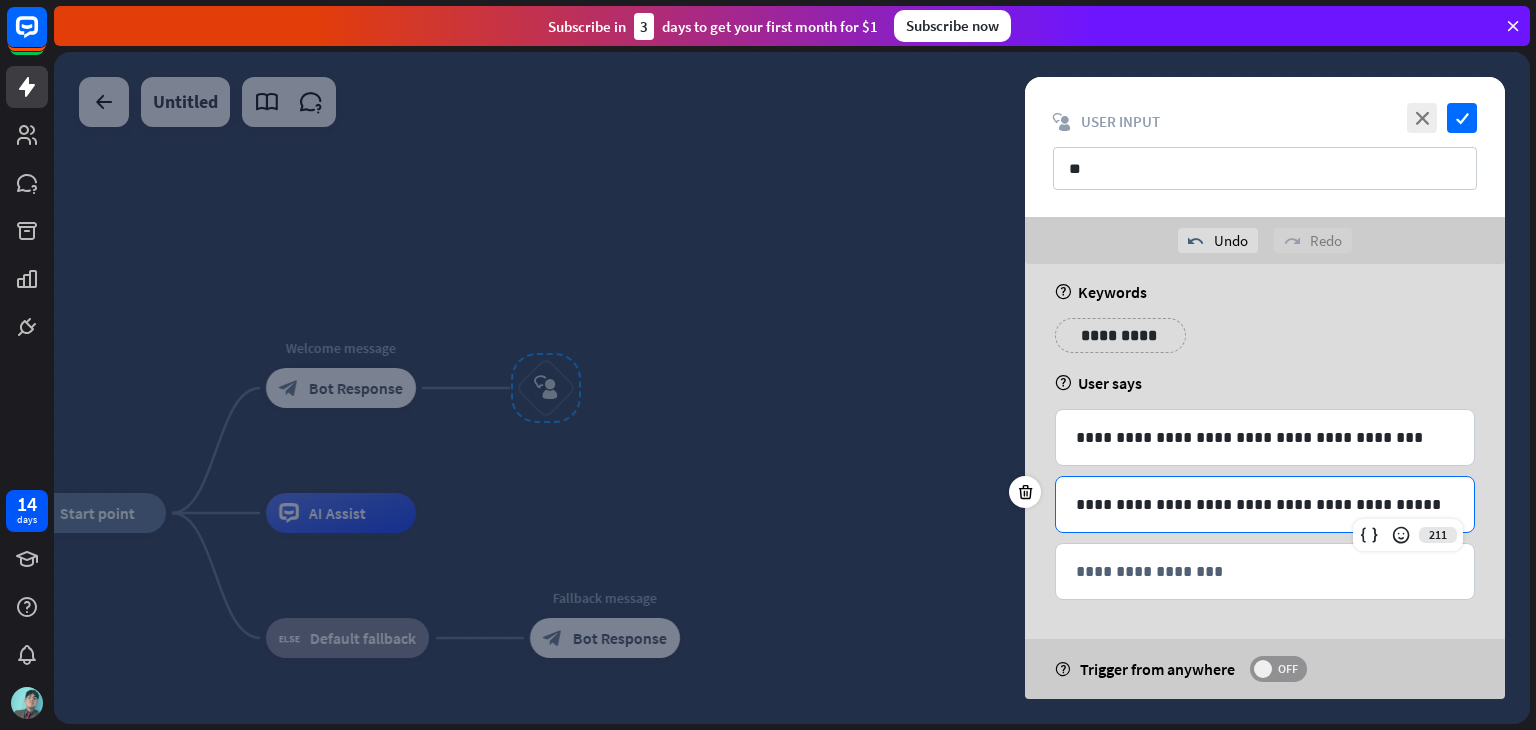 click on "OFF" at bounding box center [1287, 669] 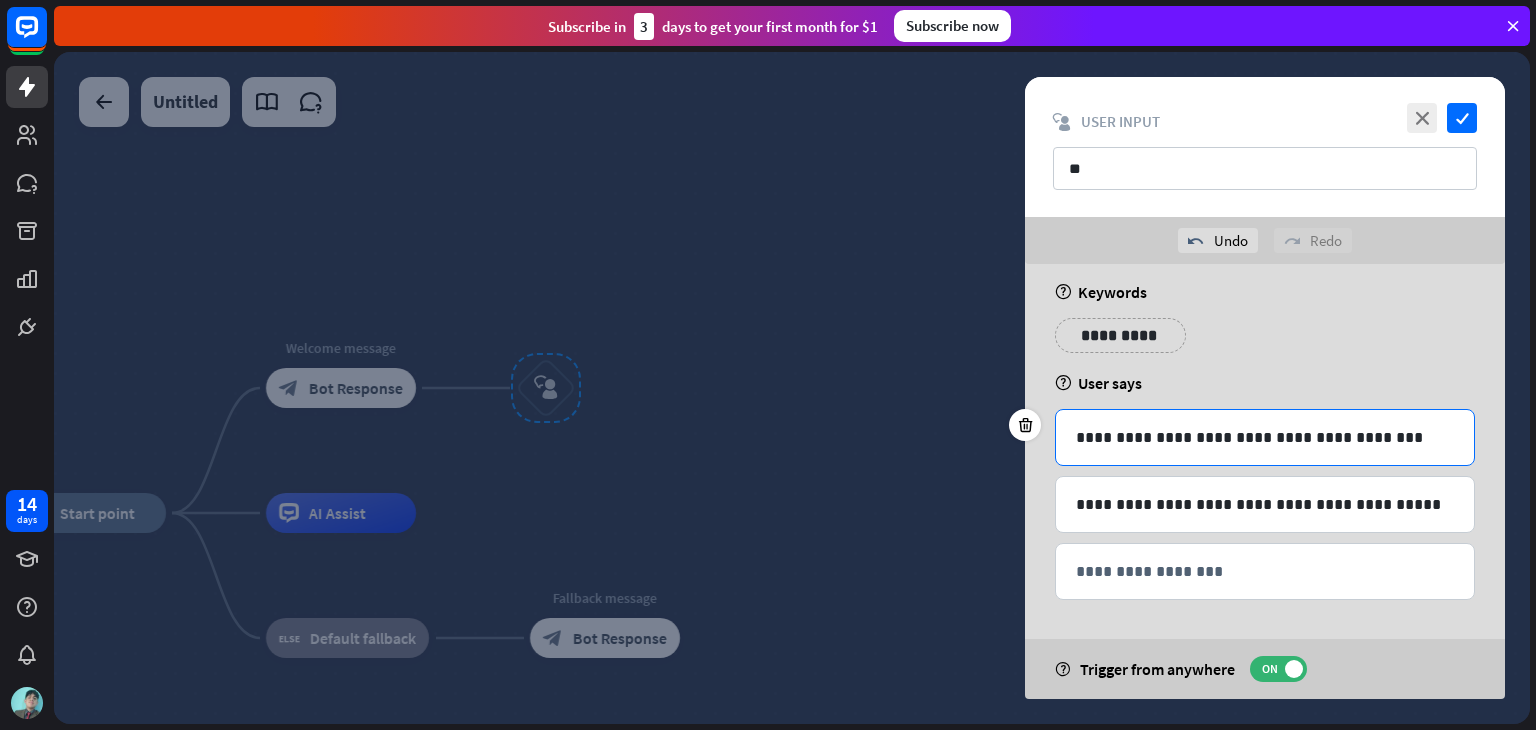 scroll, scrollTop: 0, scrollLeft: 0, axis: both 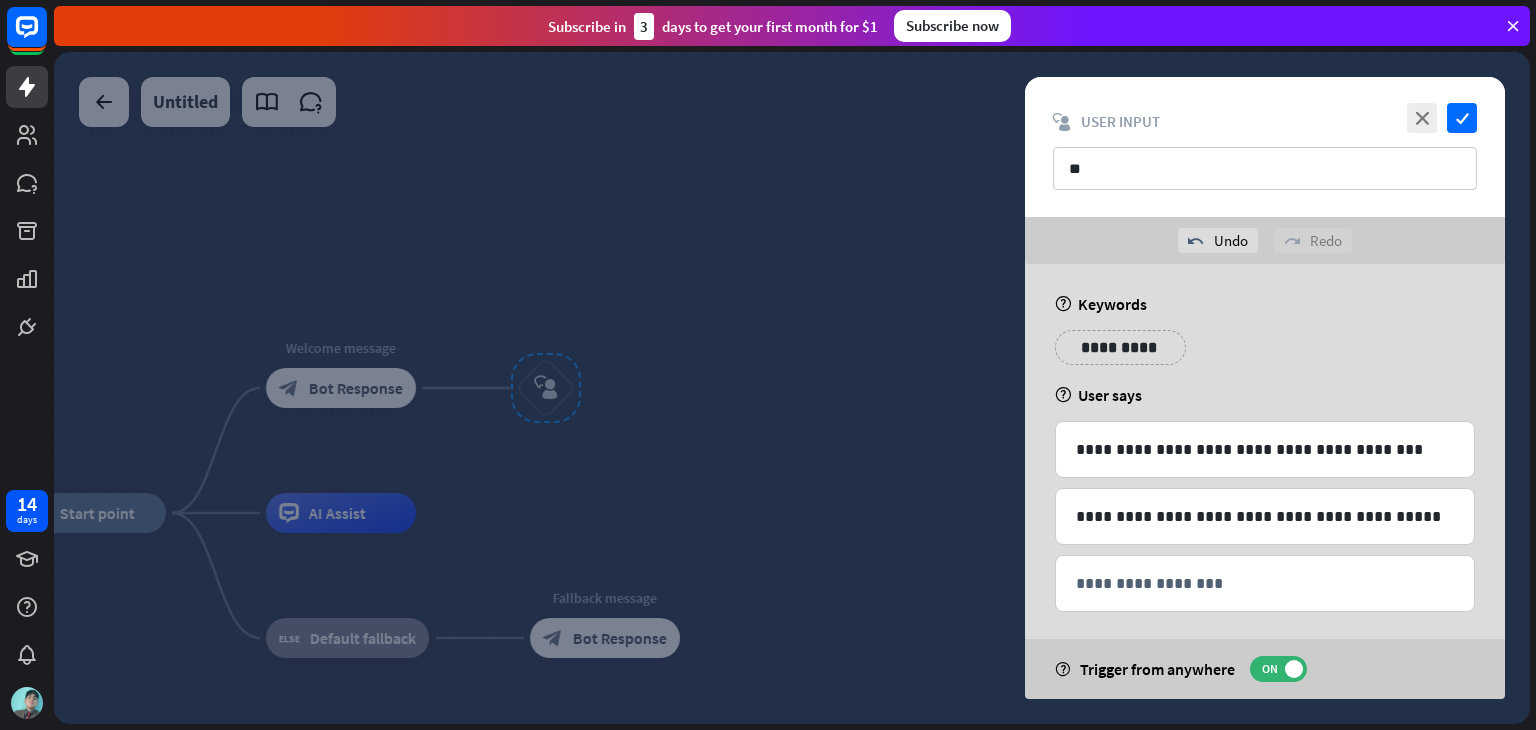 click on "**********" at bounding box center [1120, 347] 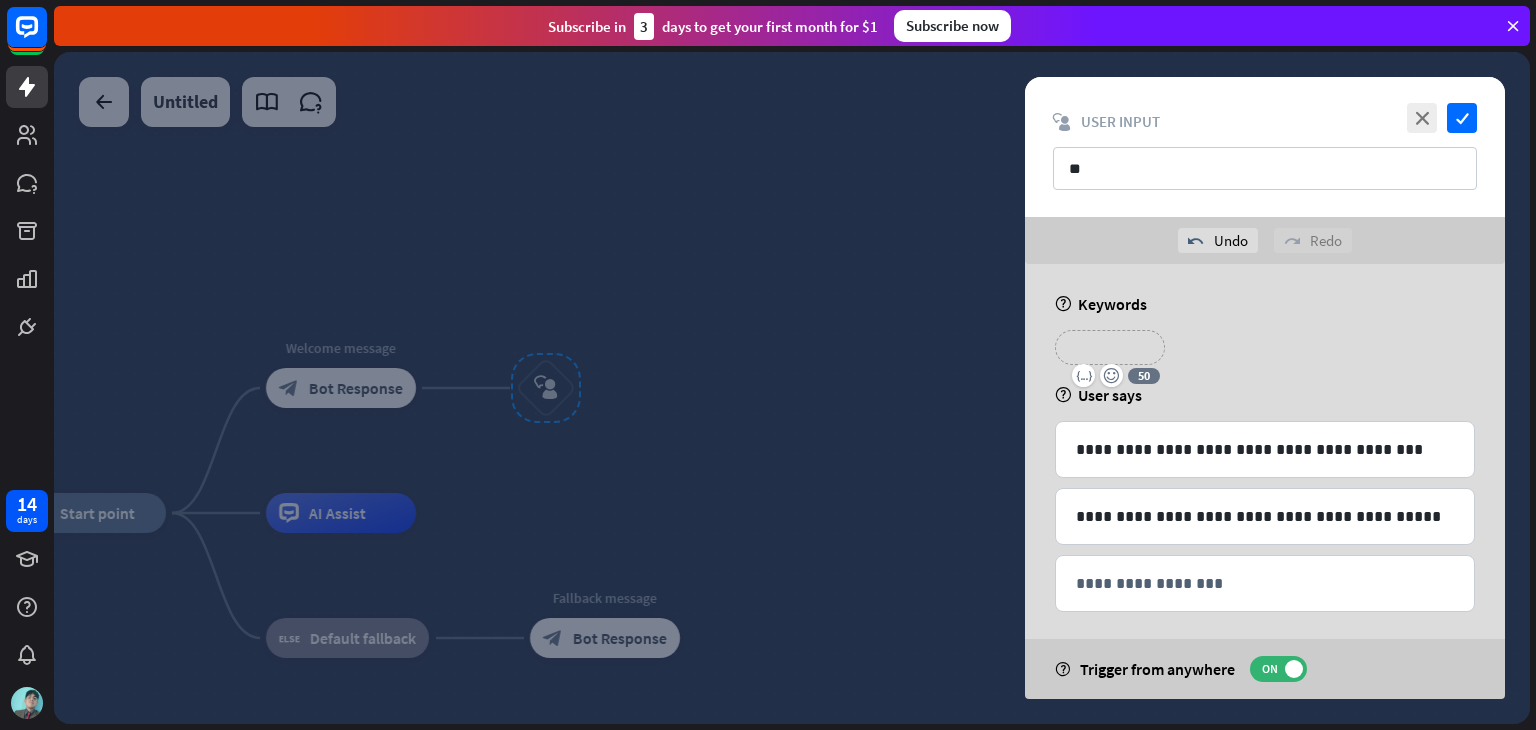 click on "**********" at bounding box center [1110, 347] 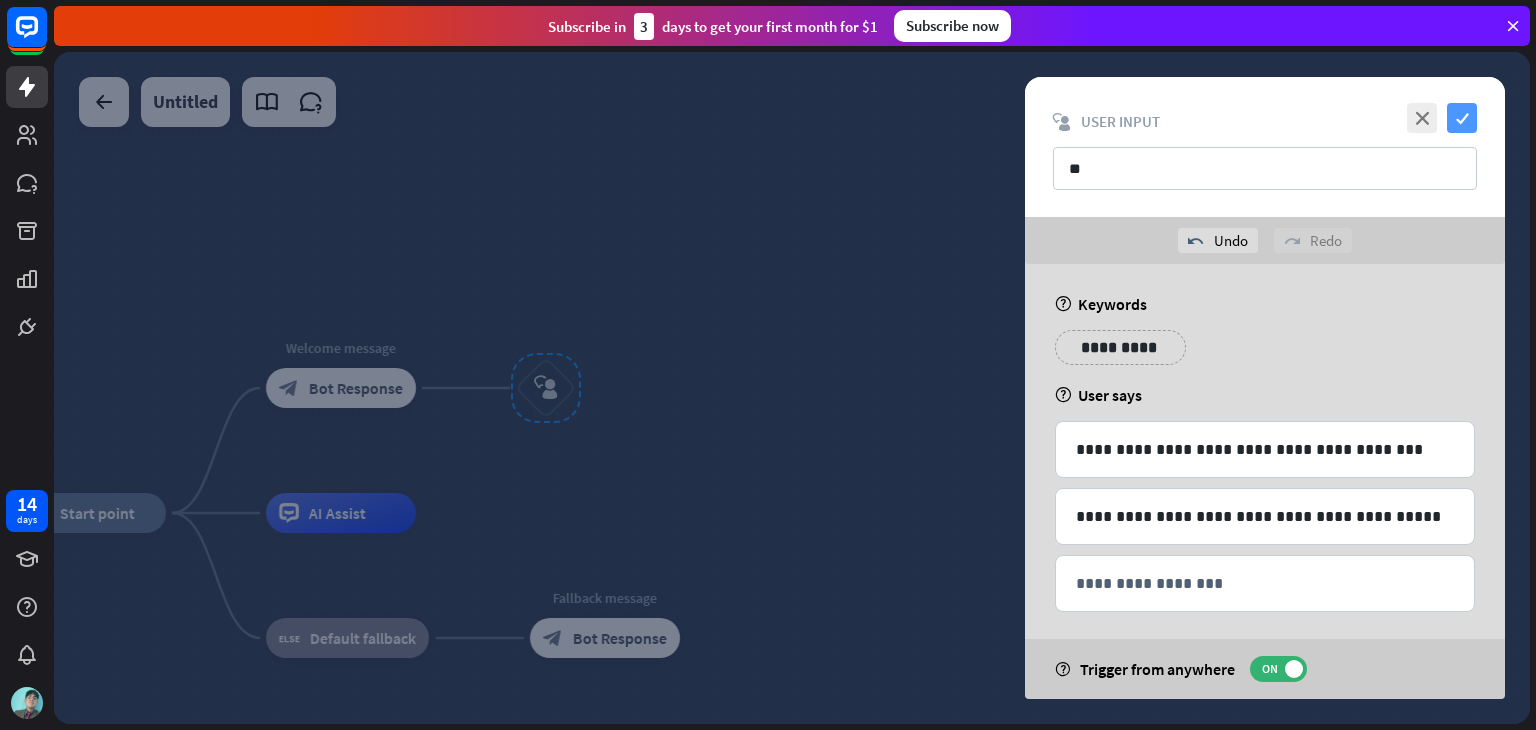 click on "check" at bounding box center [1462, 118] 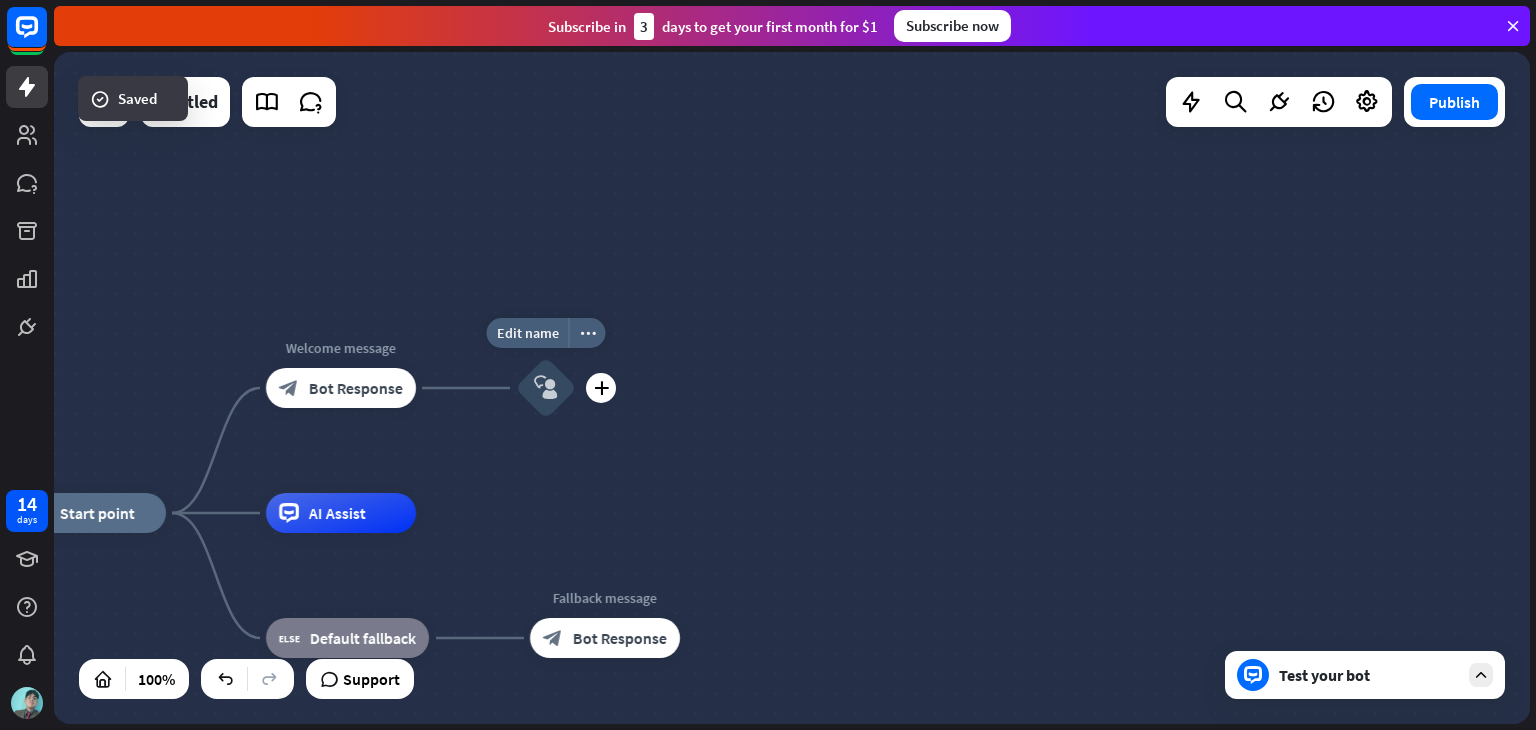 click on "block_user_input" at bounding box center (546, 388) 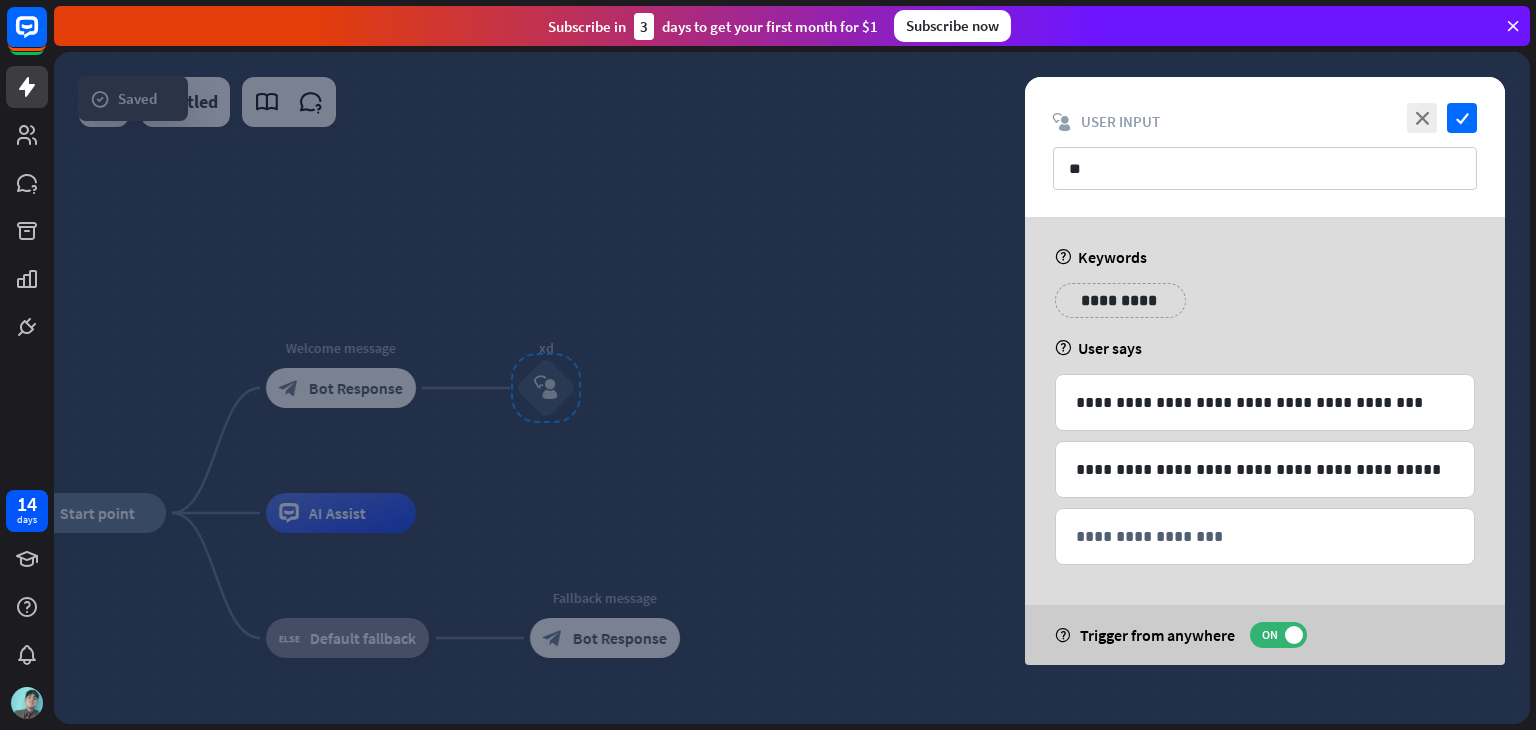 click at bounding box center [792, 388] 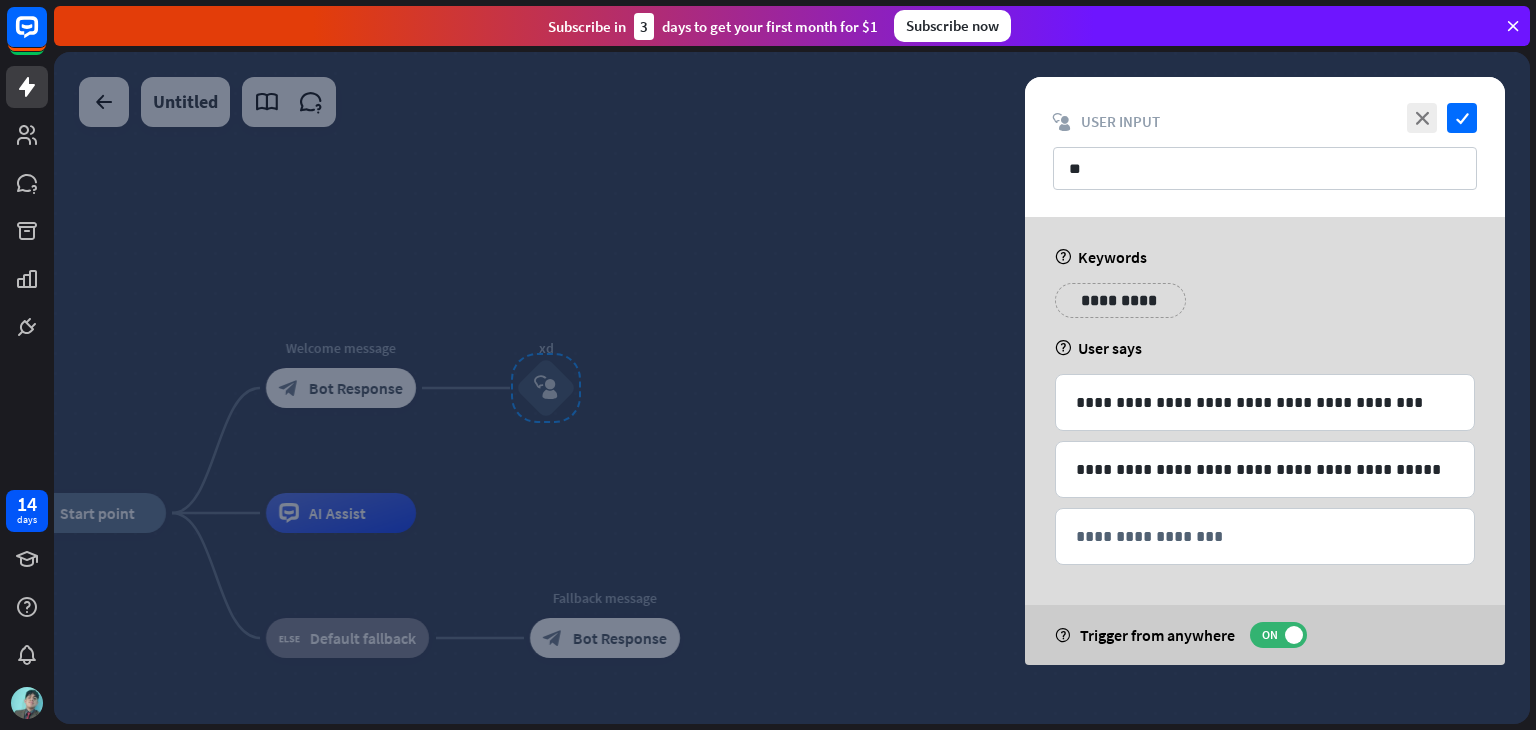 click at bounding box center (792, 388) 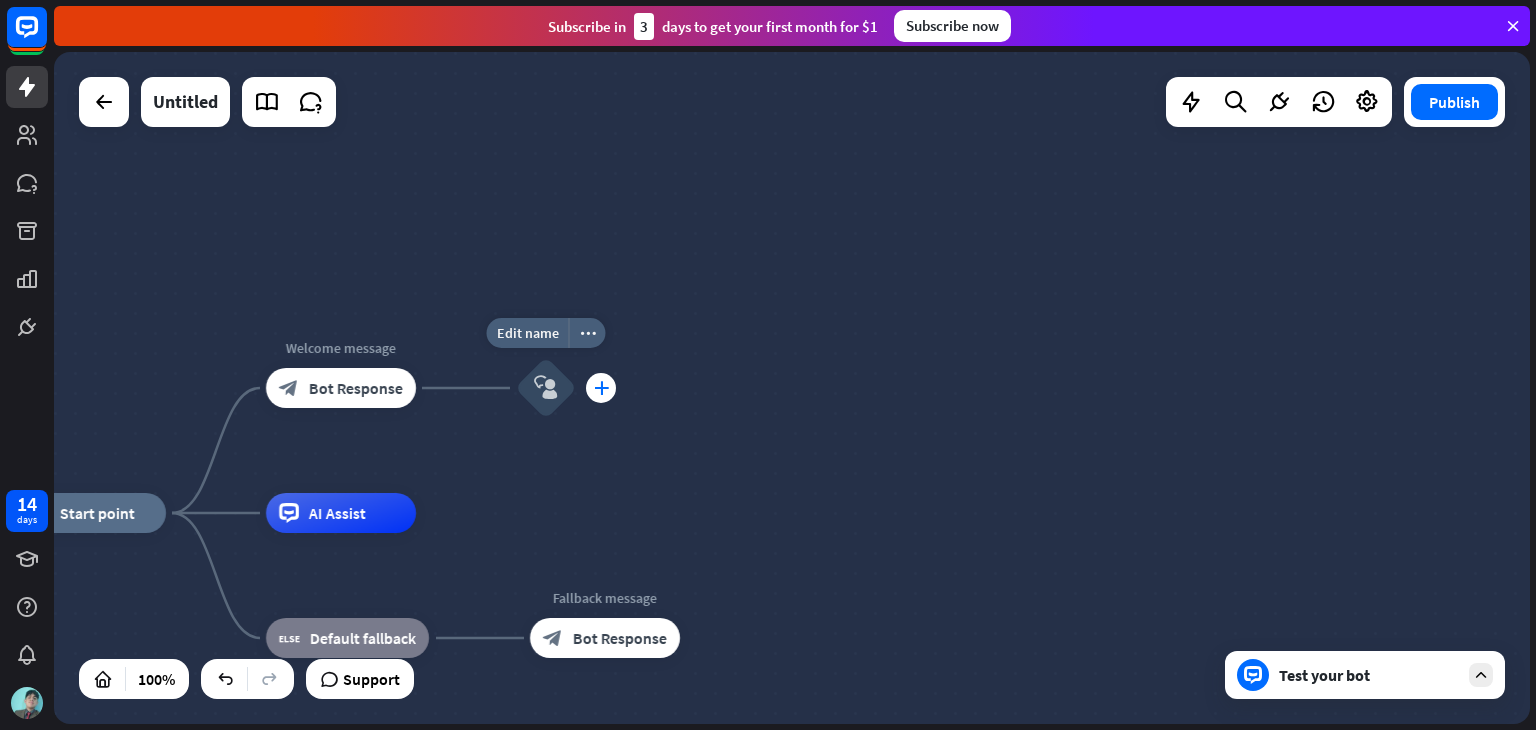 click on "plus" at bounding box center [601, 388] 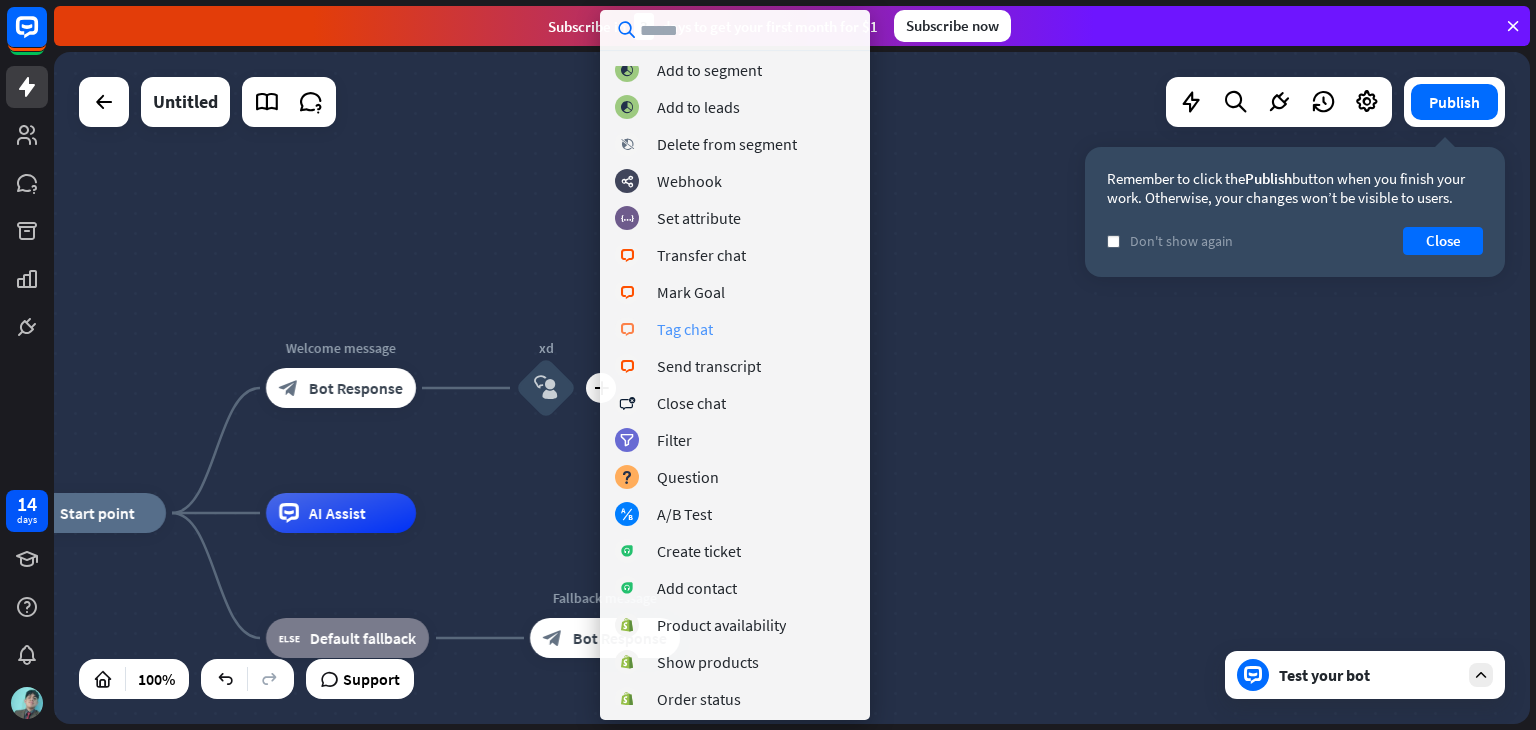 scroll, scrollTop: 200, scrollLeft: 0, axis: vertical 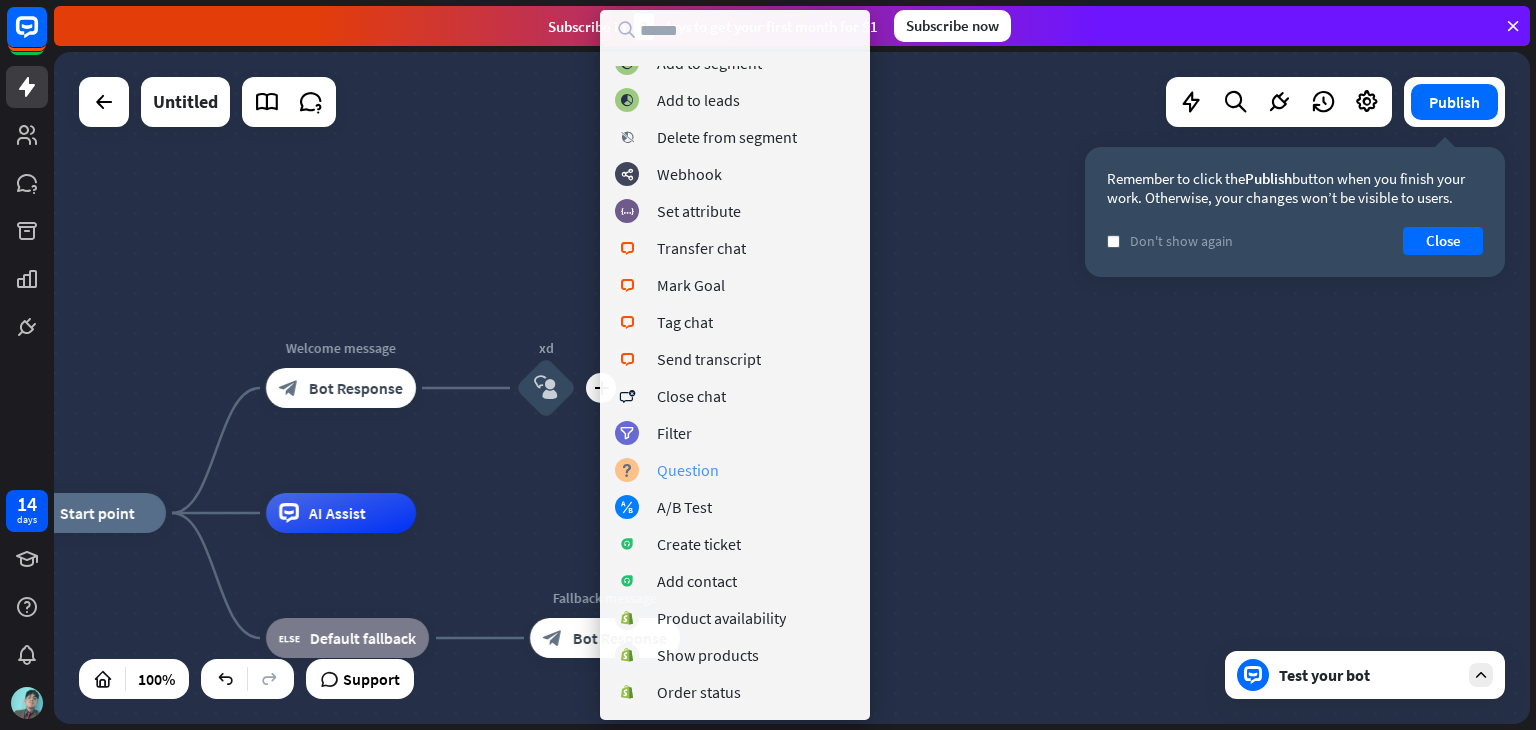 click on "Question" at bounding box center (688, 470) 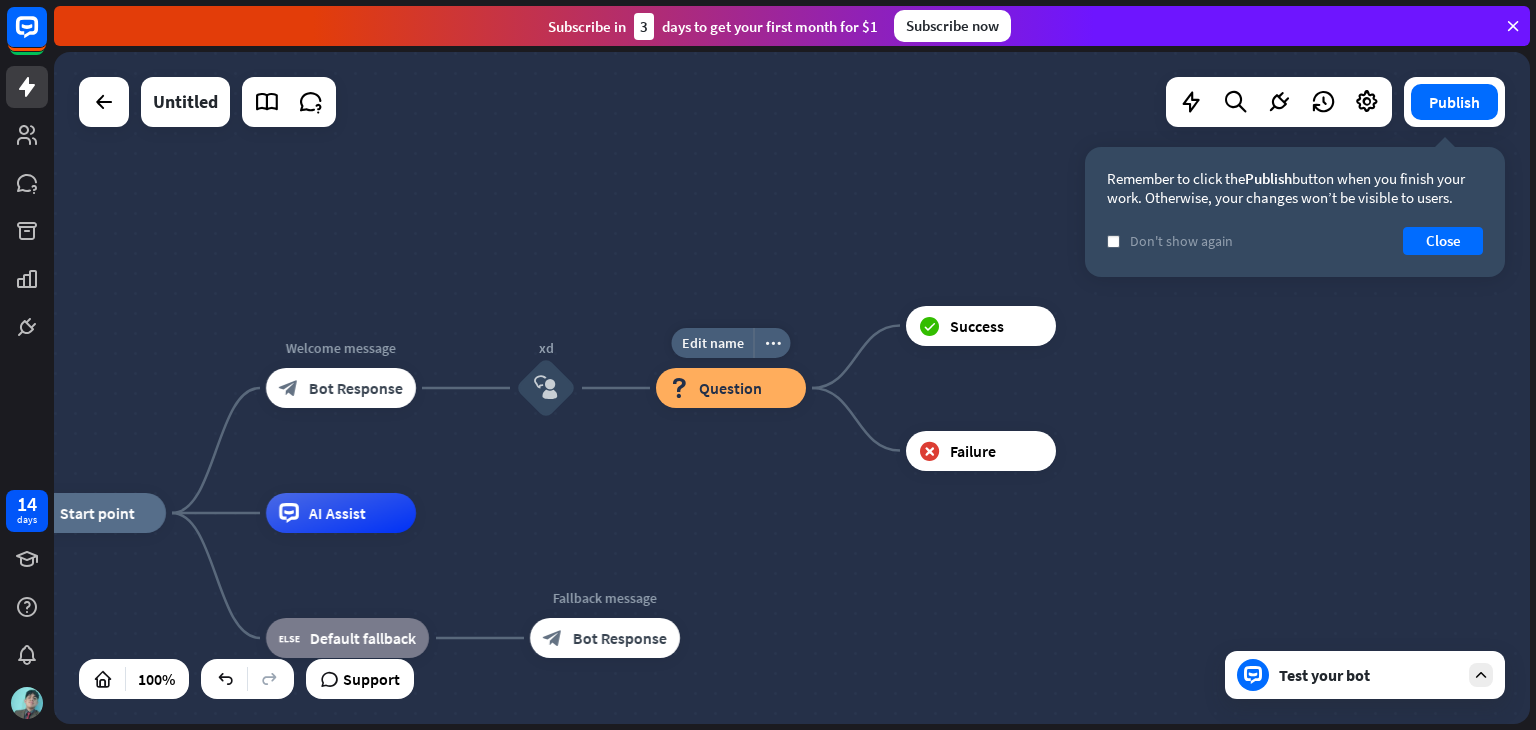 click on "block_question   Question" at bounding box center (731, 388) 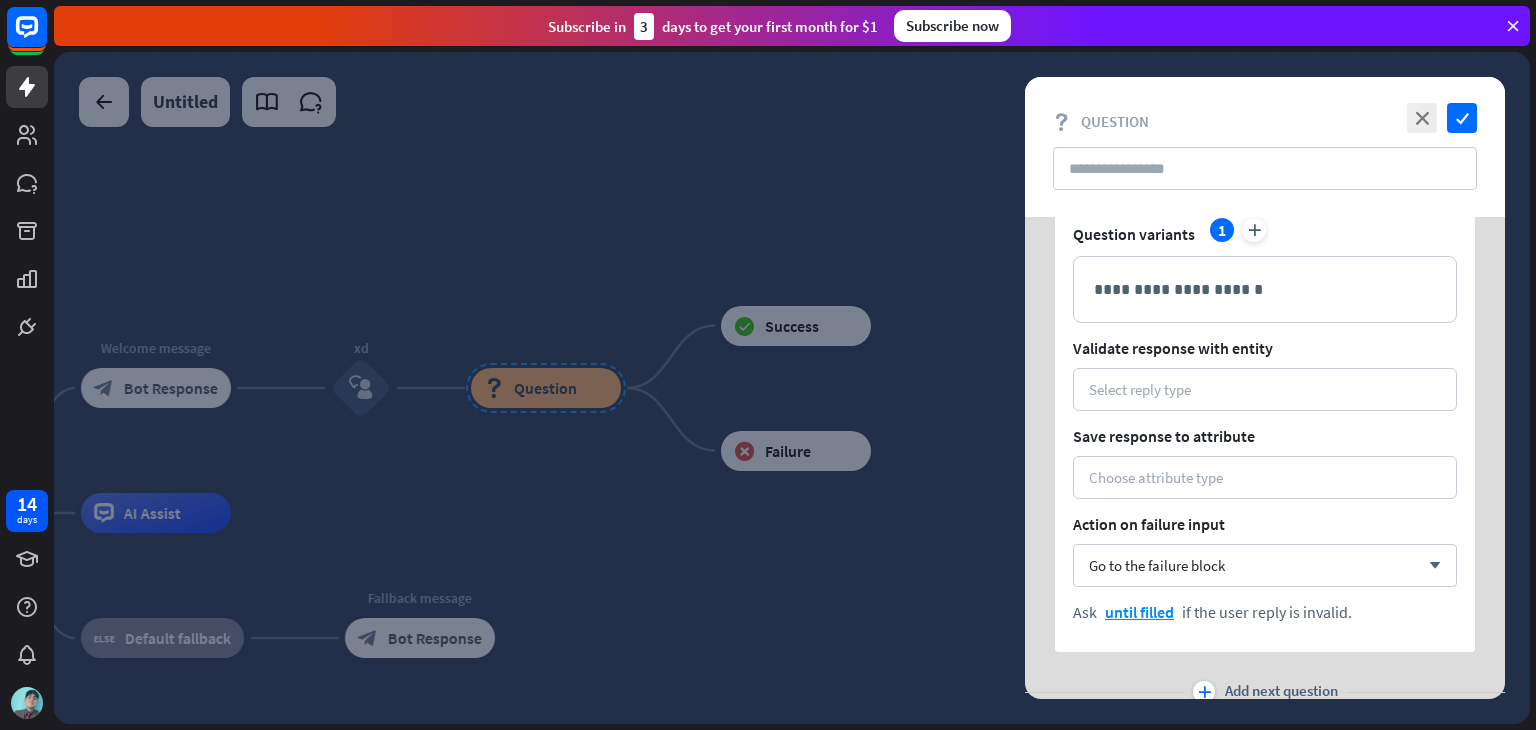 scroll, scrollTop: 100, scrollLeft: 0, axis: vertical 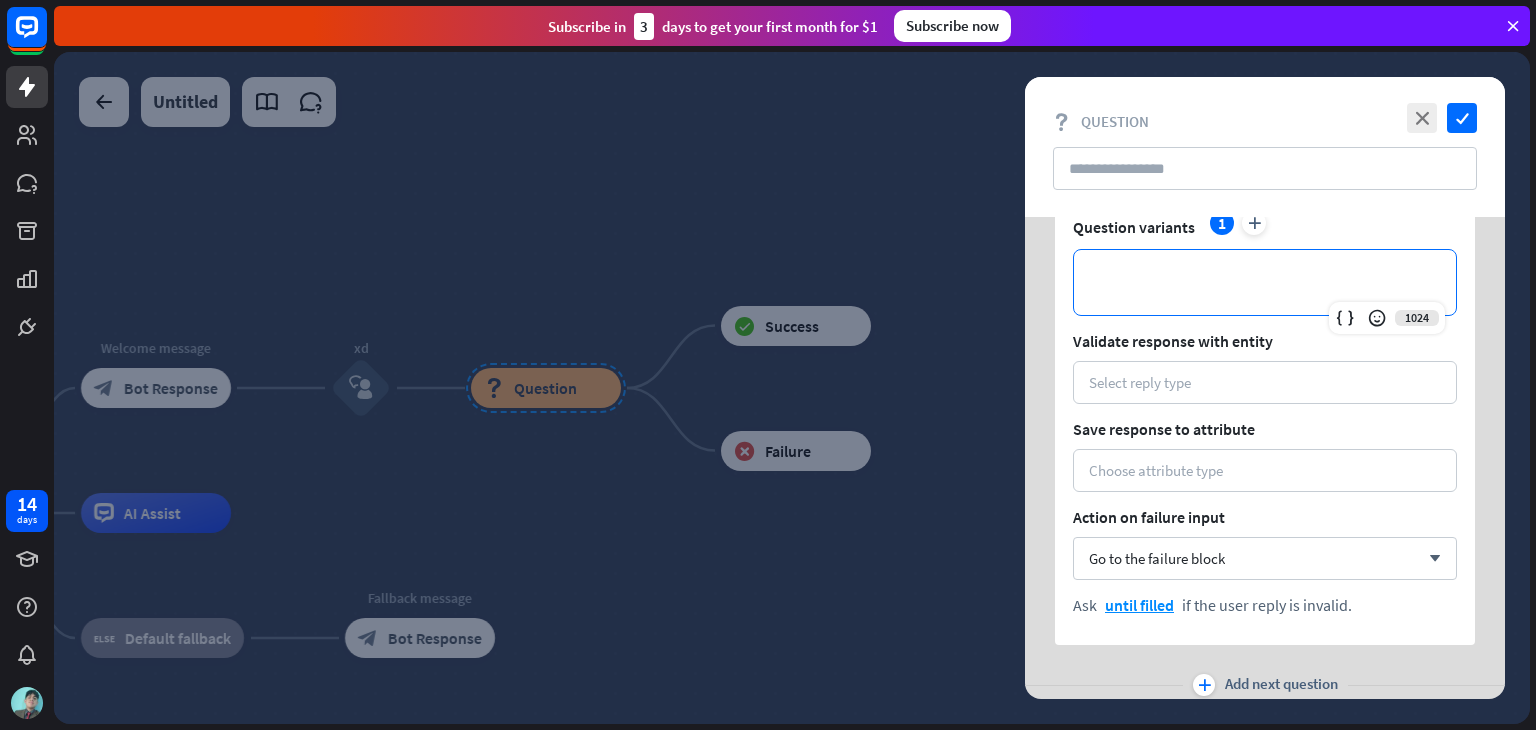click on "**********" at bounding box center [1265, 282] 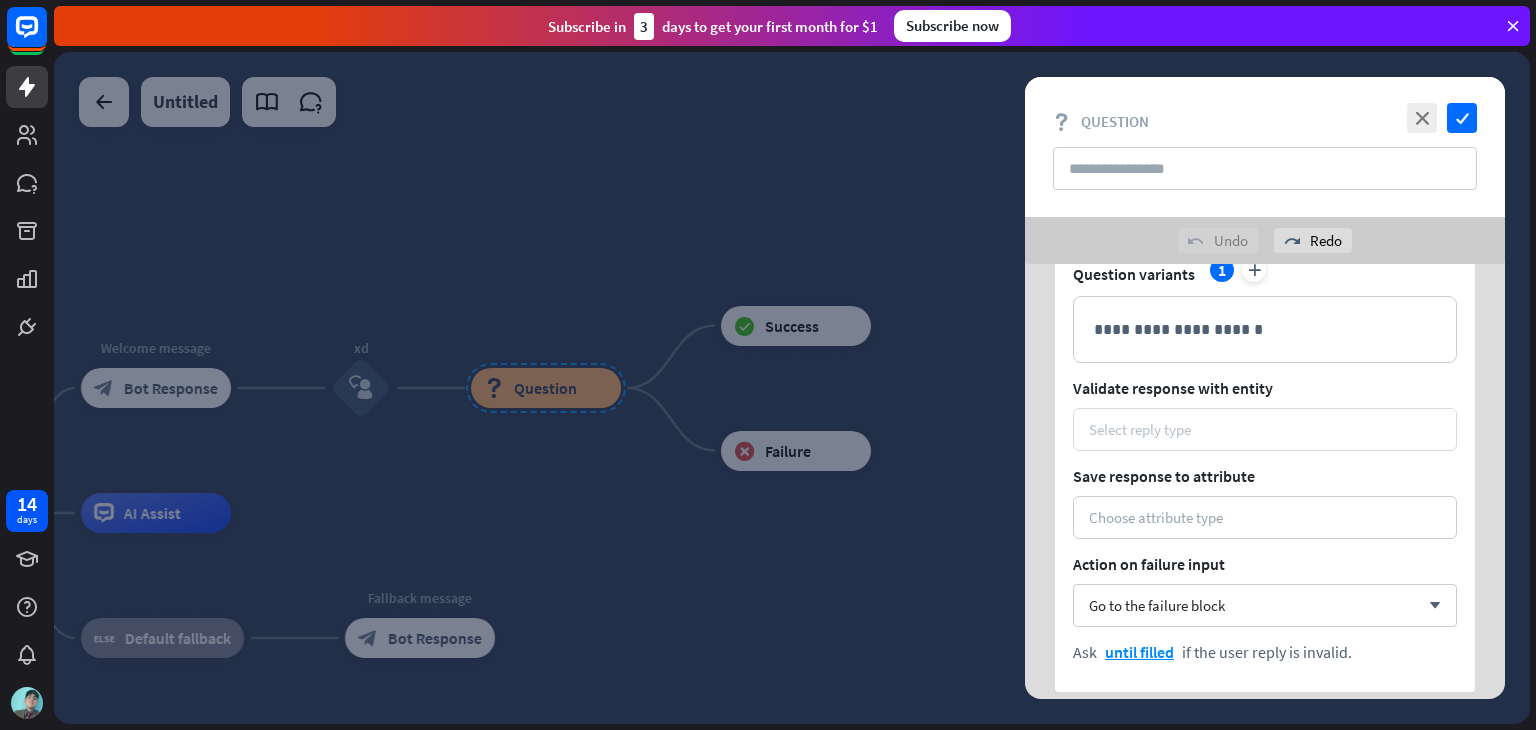 click on "Select reply type" at bounding box center (1265, 429) 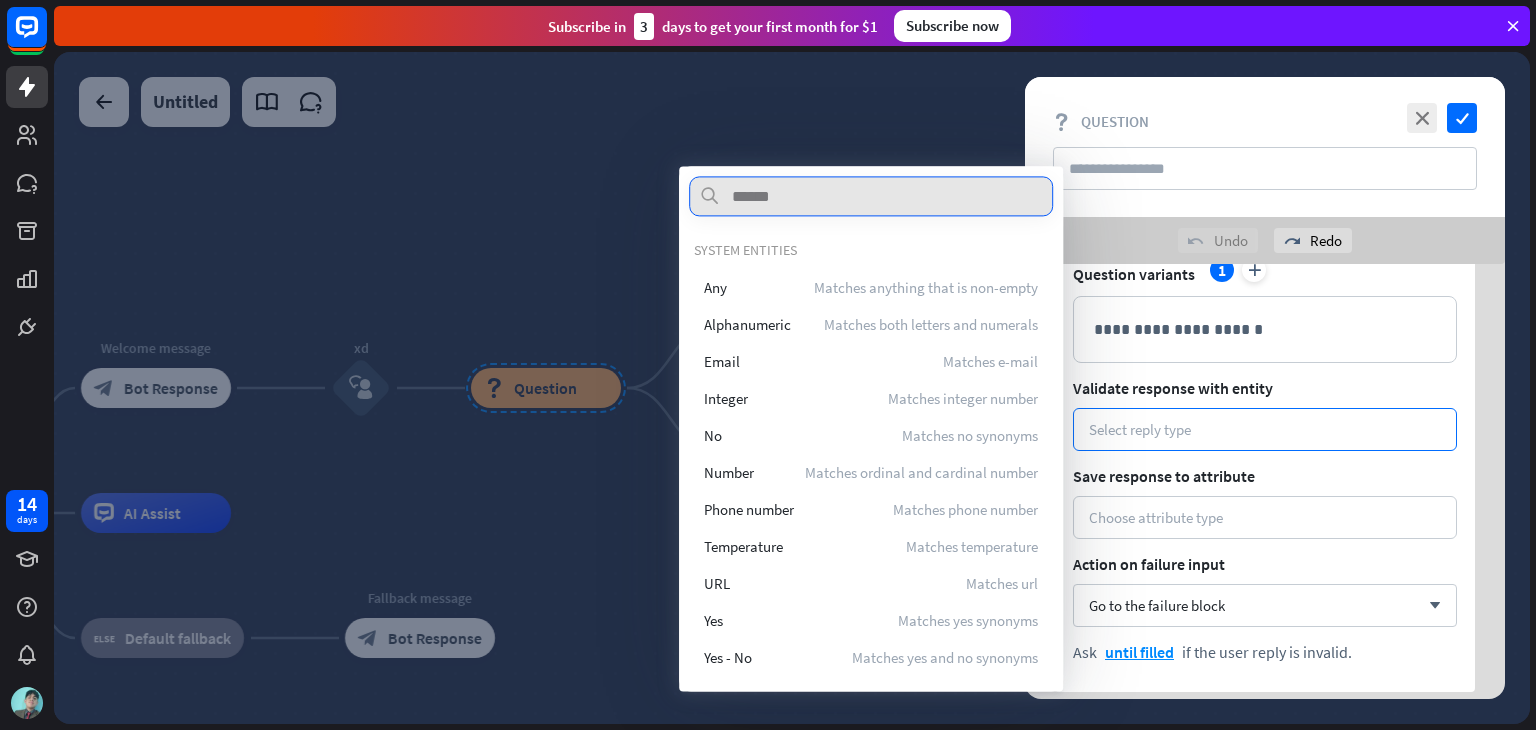 paste on "**********" 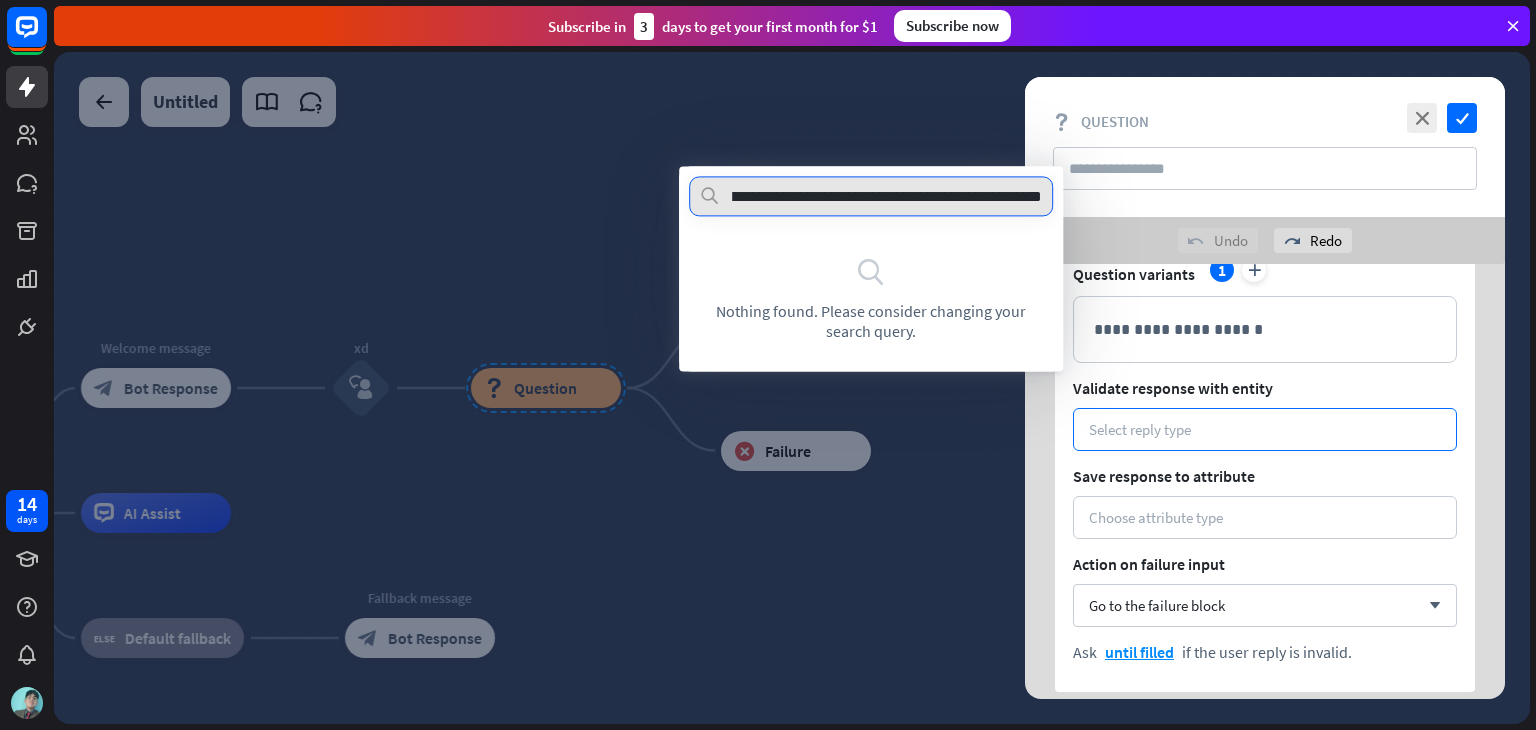 scroll, scrollTop: 0, scrollLeft: 0, axis: both 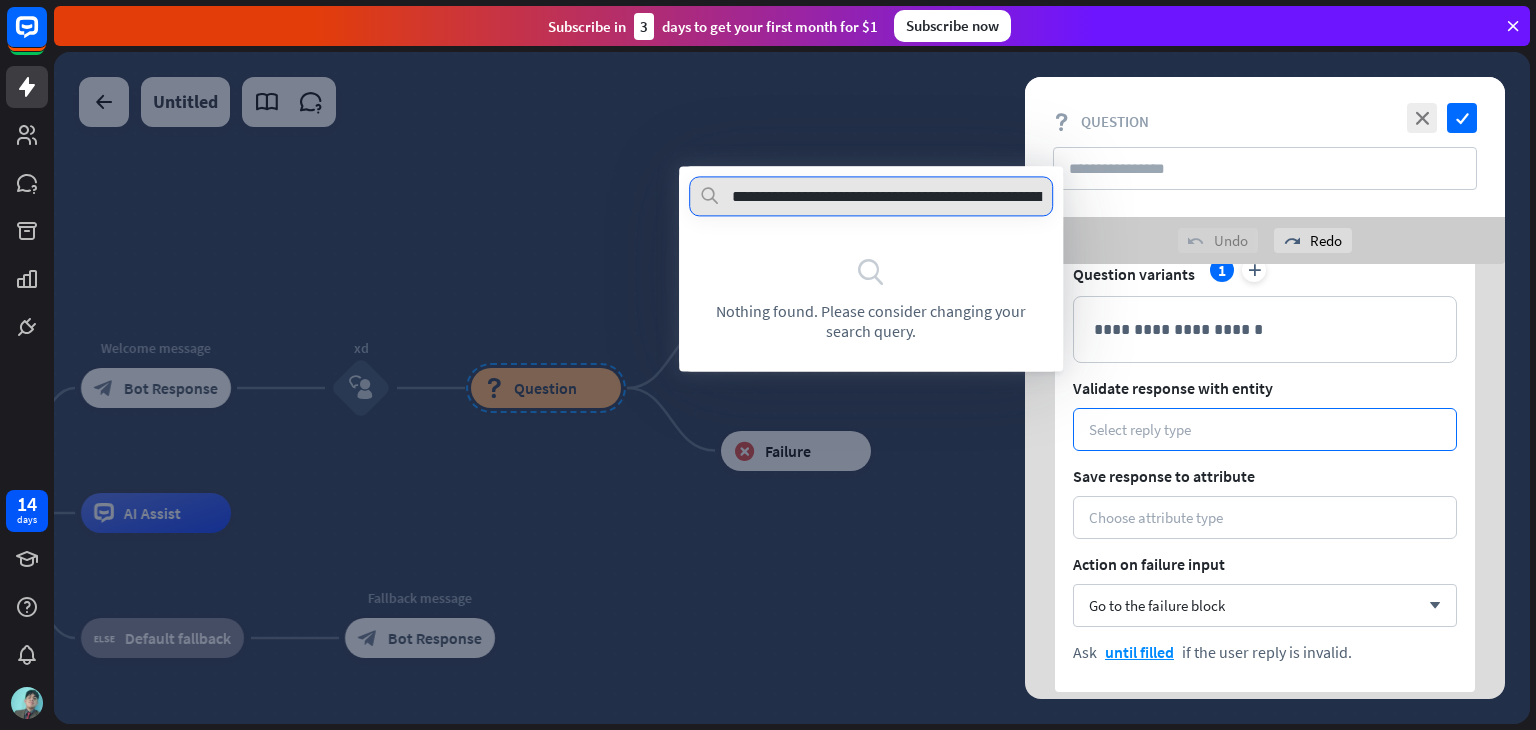 drag, startPoint x: 1044, startPoint y: 193, endPoint x: 519, endPoint y: 199, distance: 525.0343 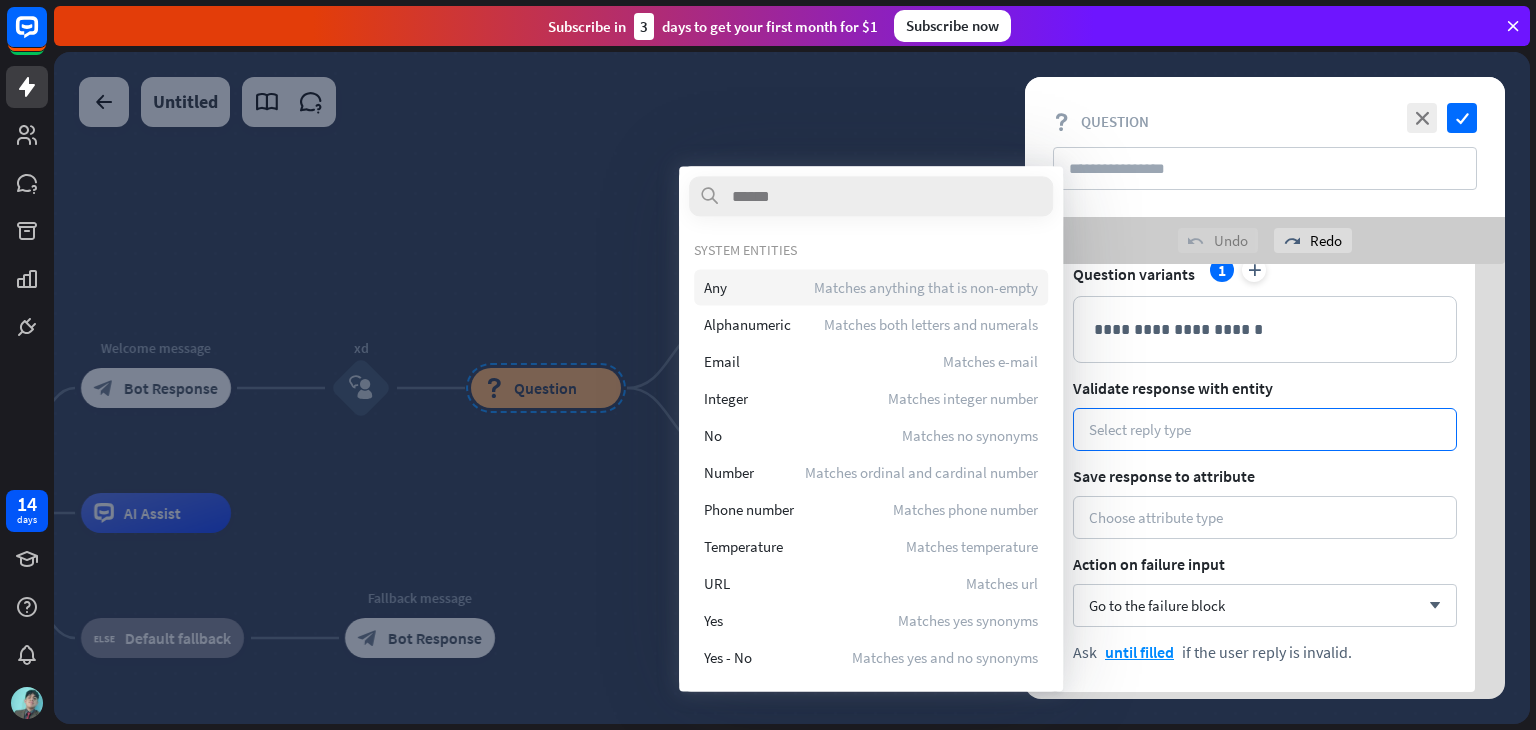 click on "Matches anything that is non-empty" at bounding box center (926, 287) 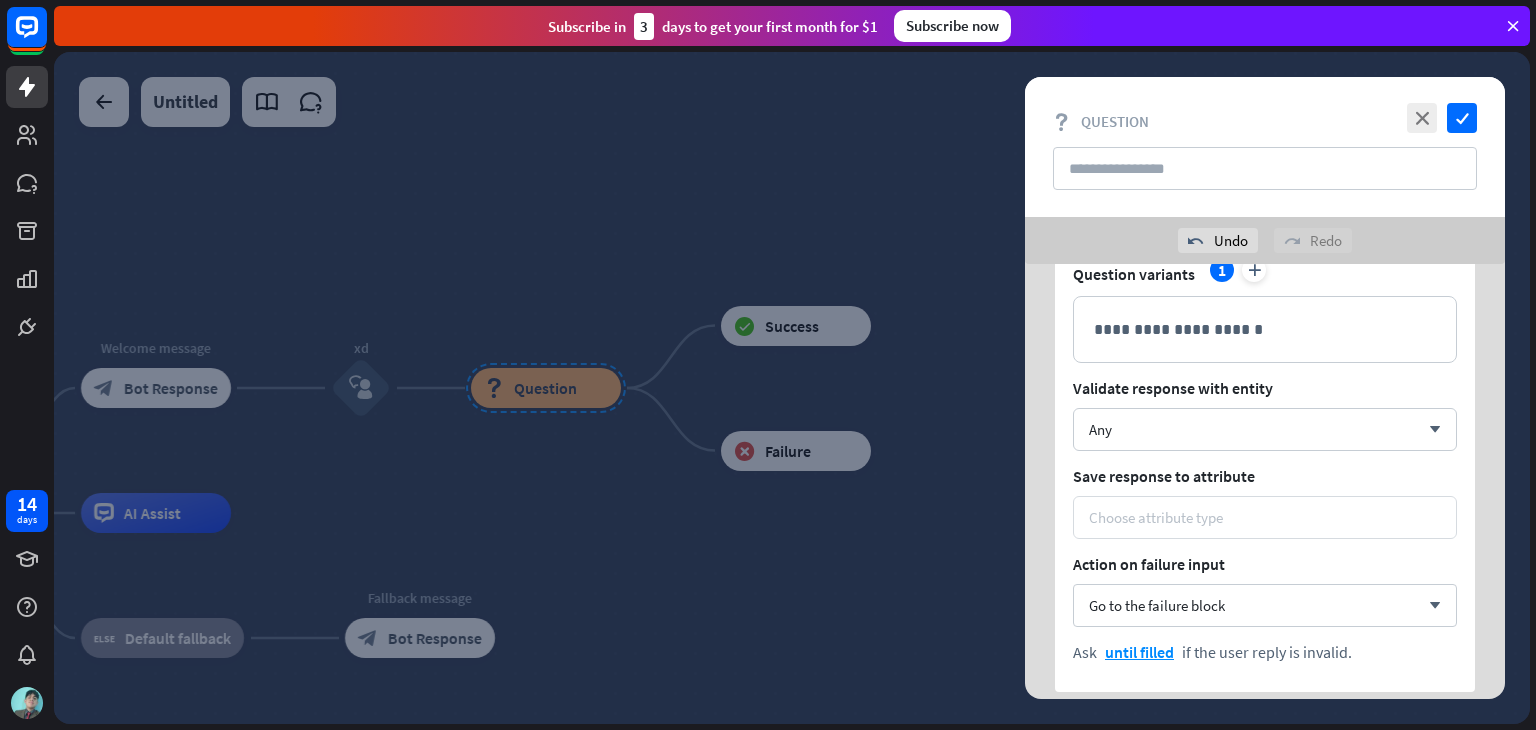 click on "Choose attribute type" at bounding box center [1265, 517] 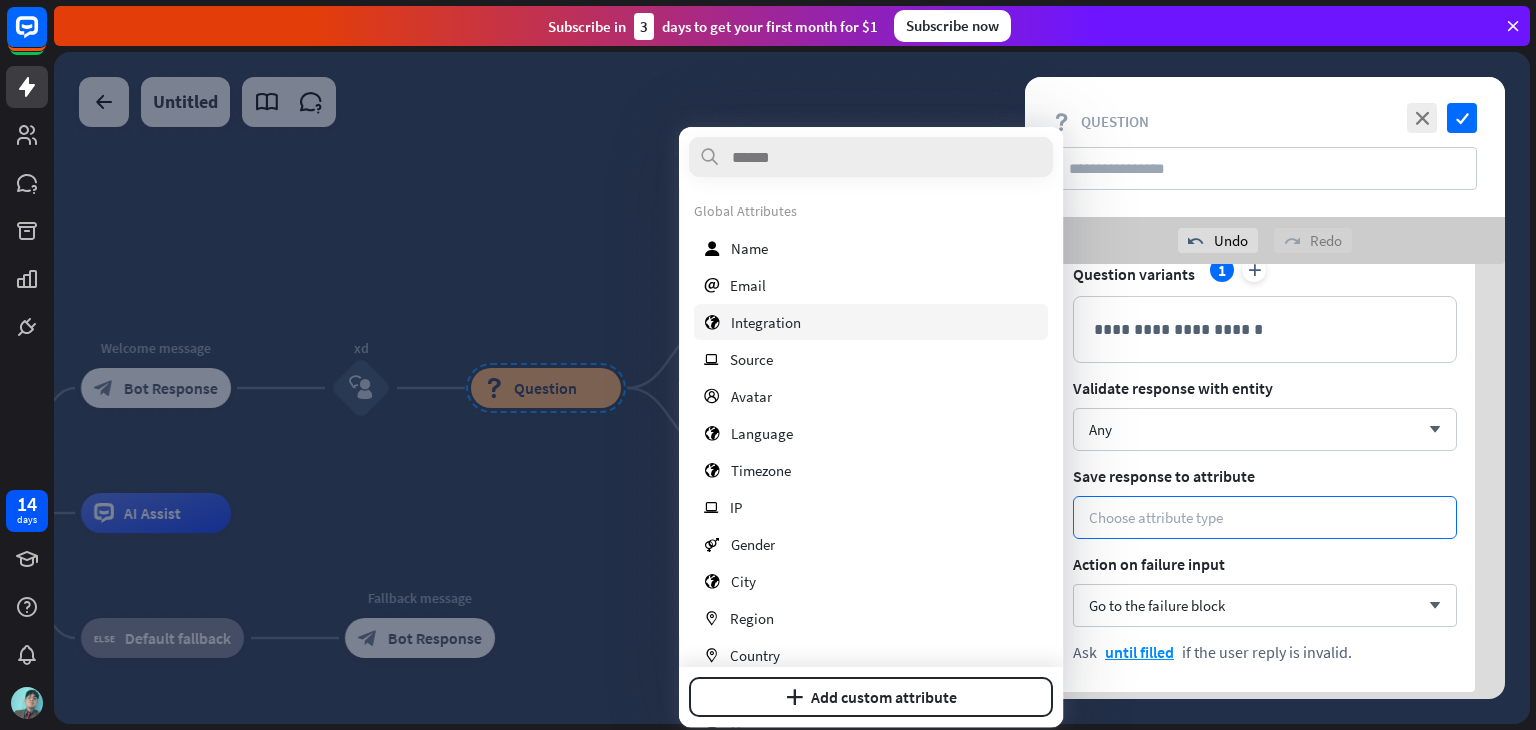 click on "globe
Integration" at bounding box center (871, 322) 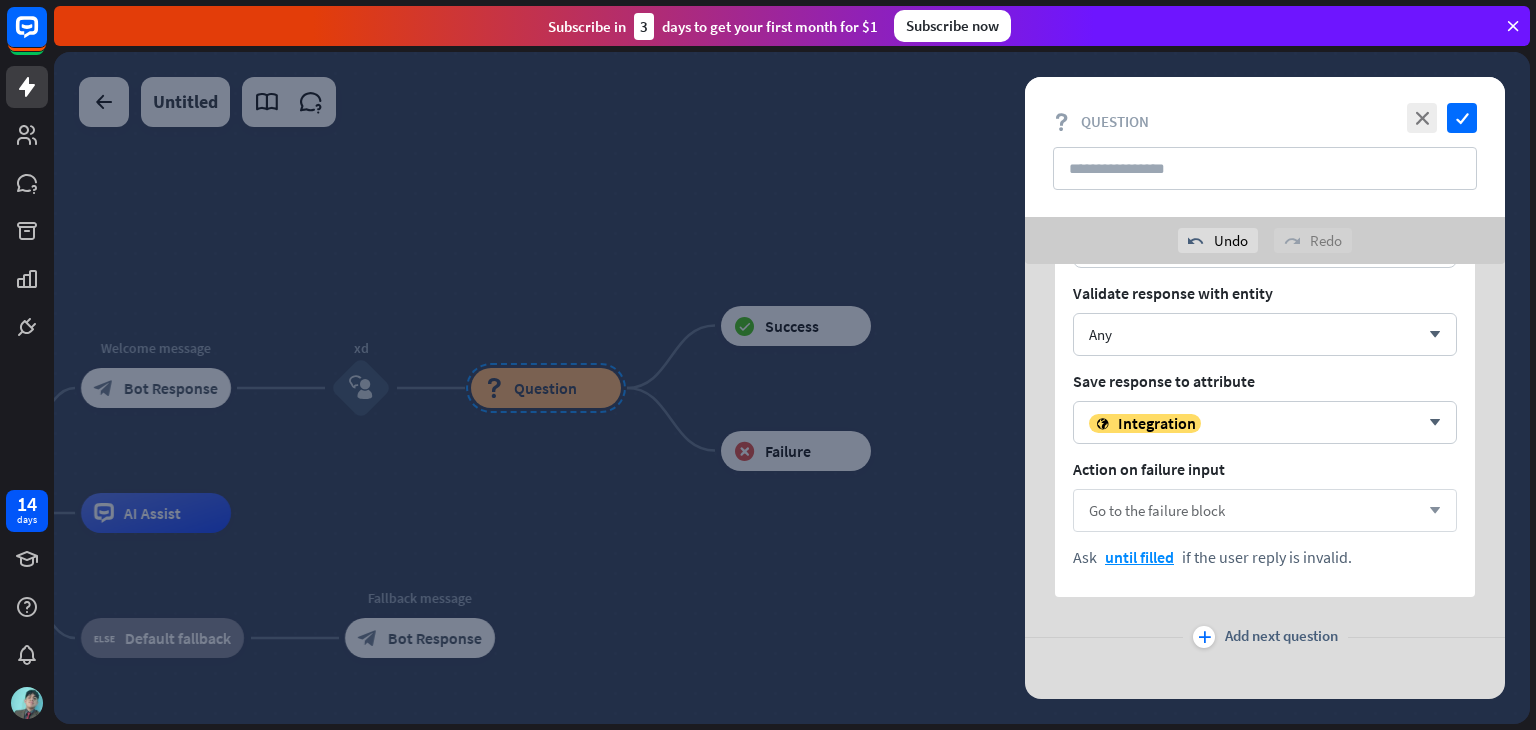 scroll, scrollTop: 200, scrollLeft: 0, axis: vertical 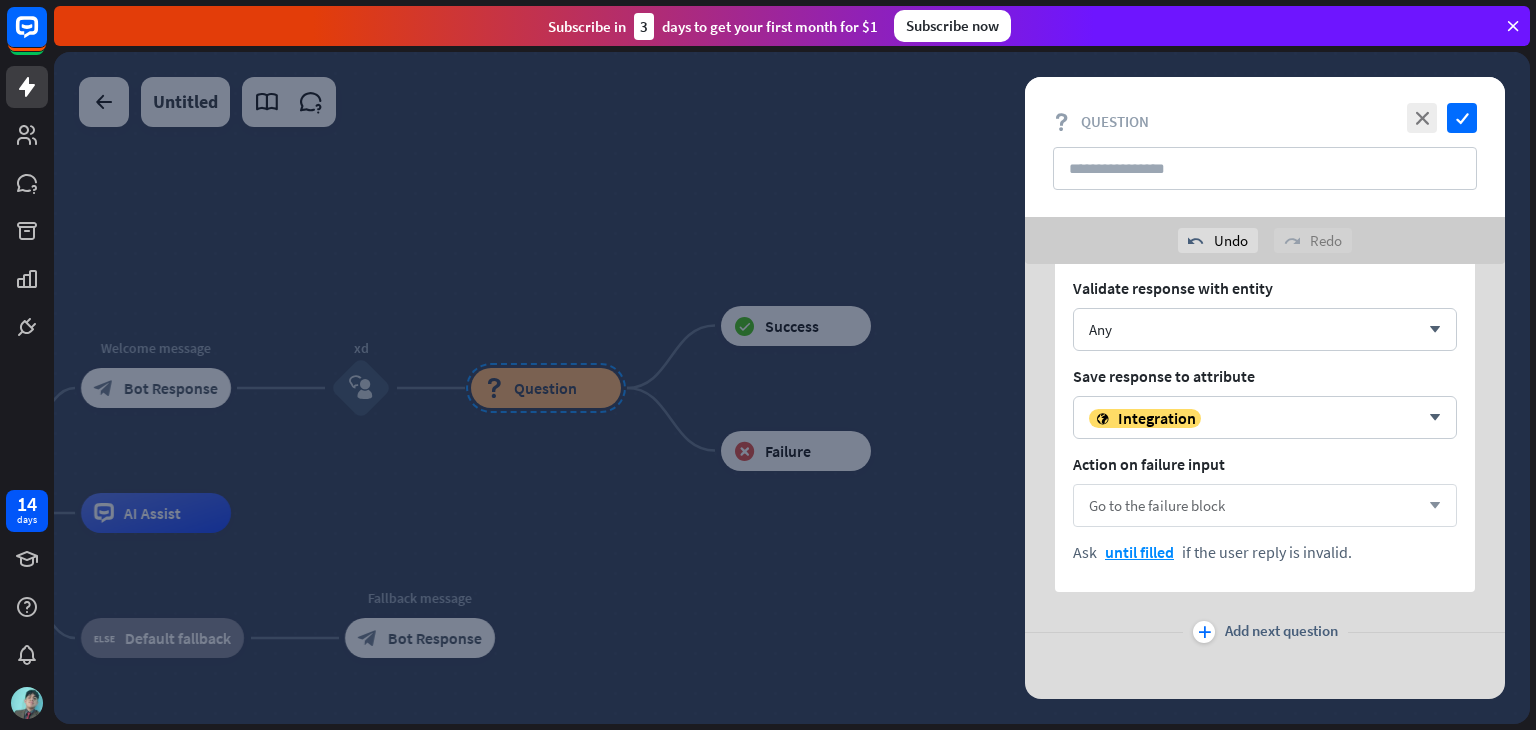 click on "Go to the failure block" at bounding box center (1157, 505) 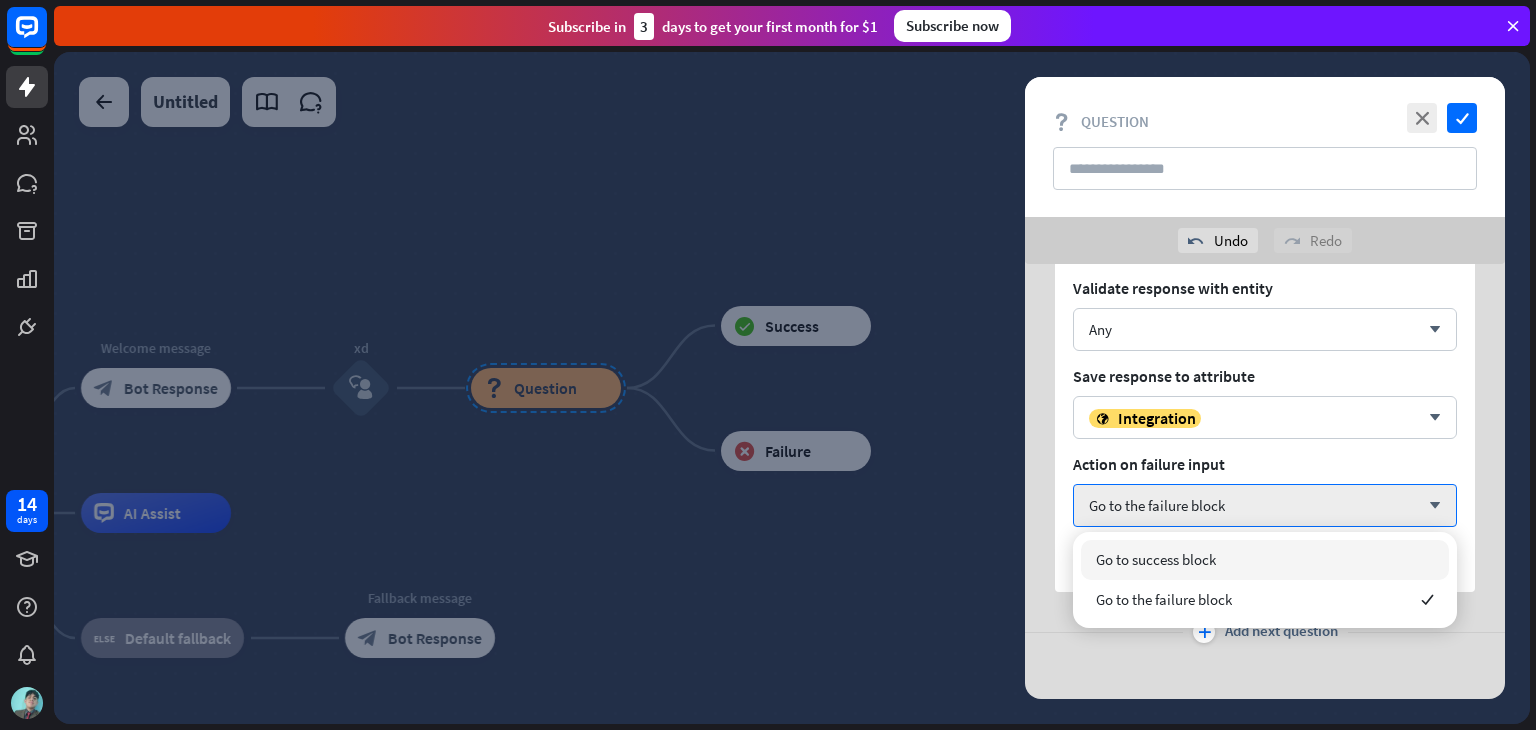click on "Go to success block" at bounding box center (1156, 559) 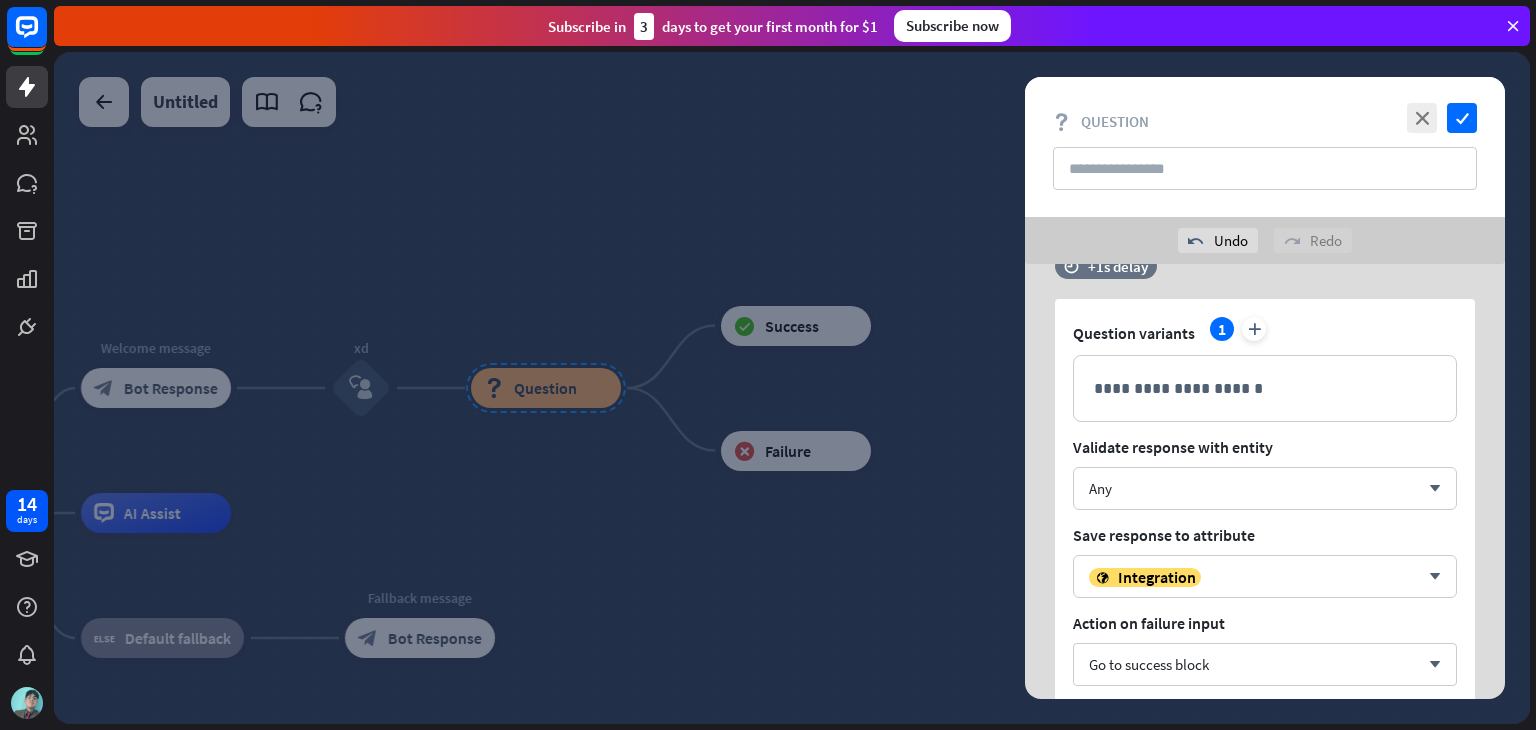 scroll, scrollTop: 0, scrollLeft: 0, axis: both 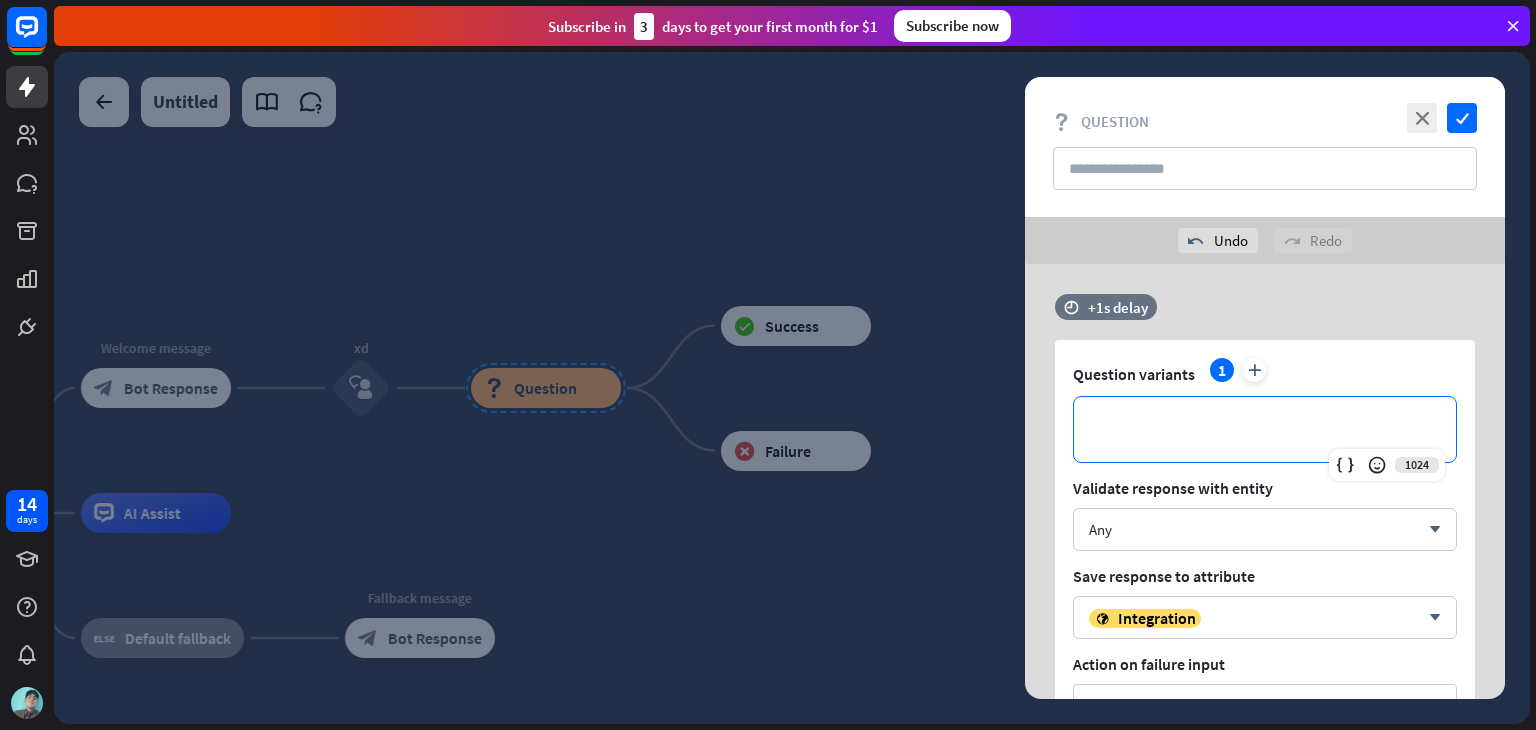 click on "**********" at bounding box center [1265, 429] 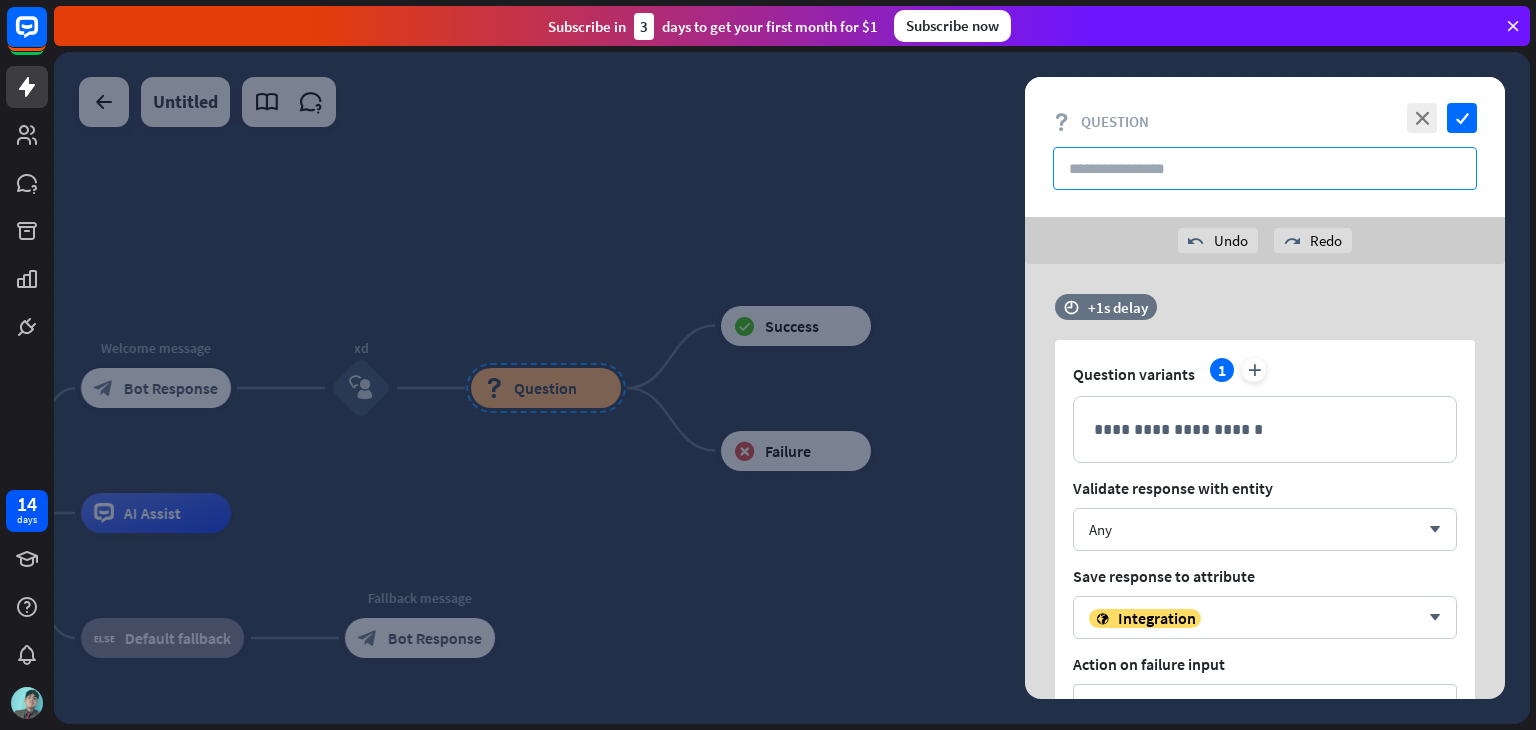 click at bounding box center (1265, 168) 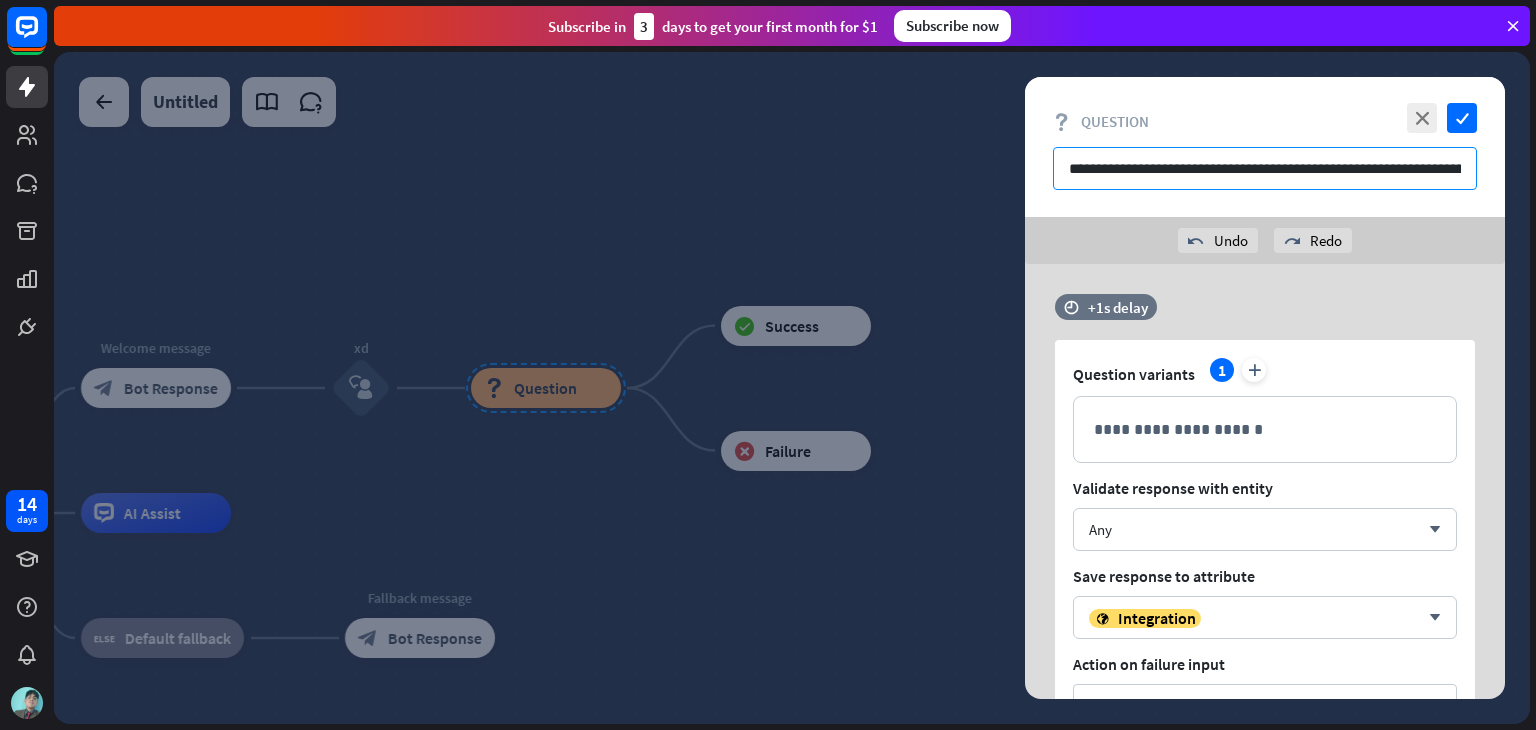 scroll, scrollTop: 0, scrollLeft: 228, axis: horizontal 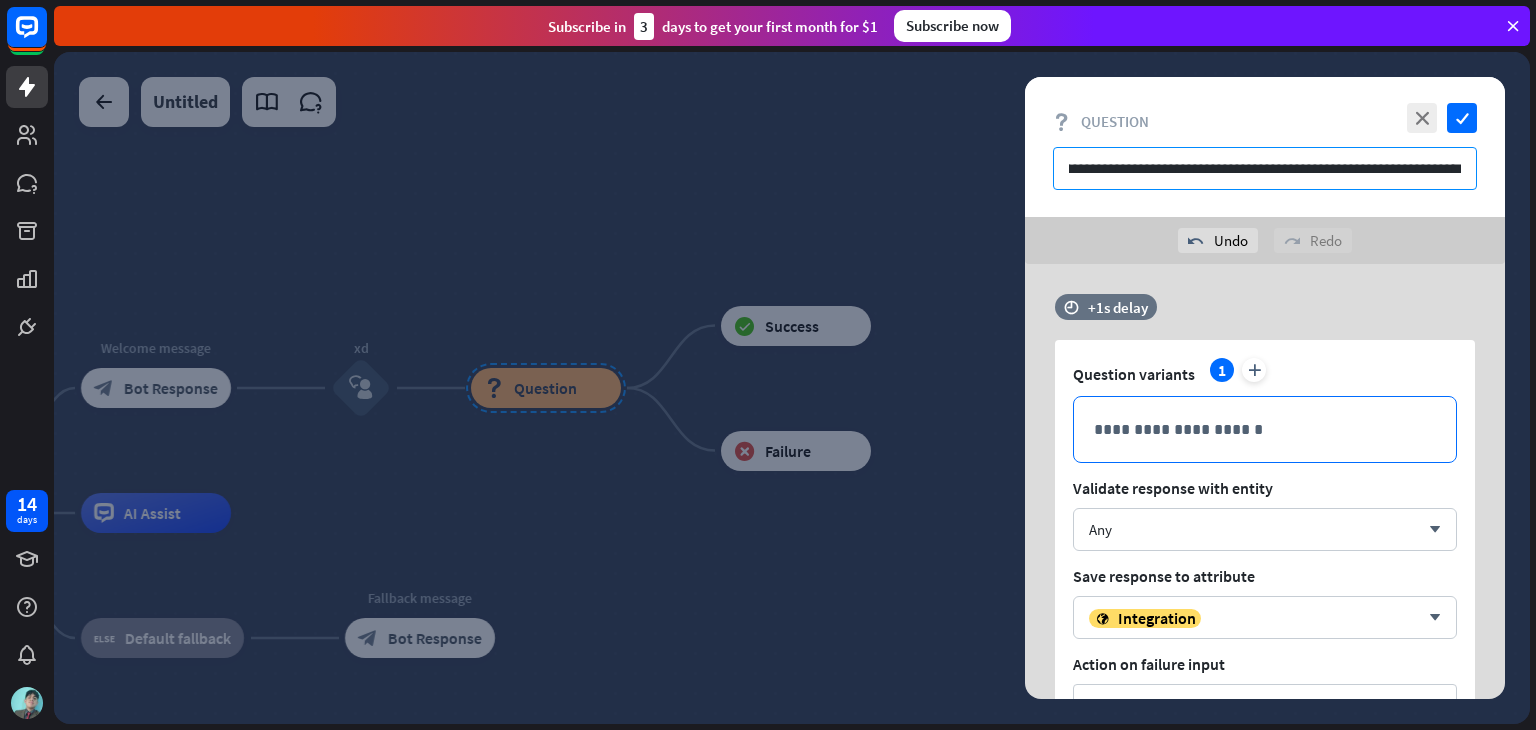 type 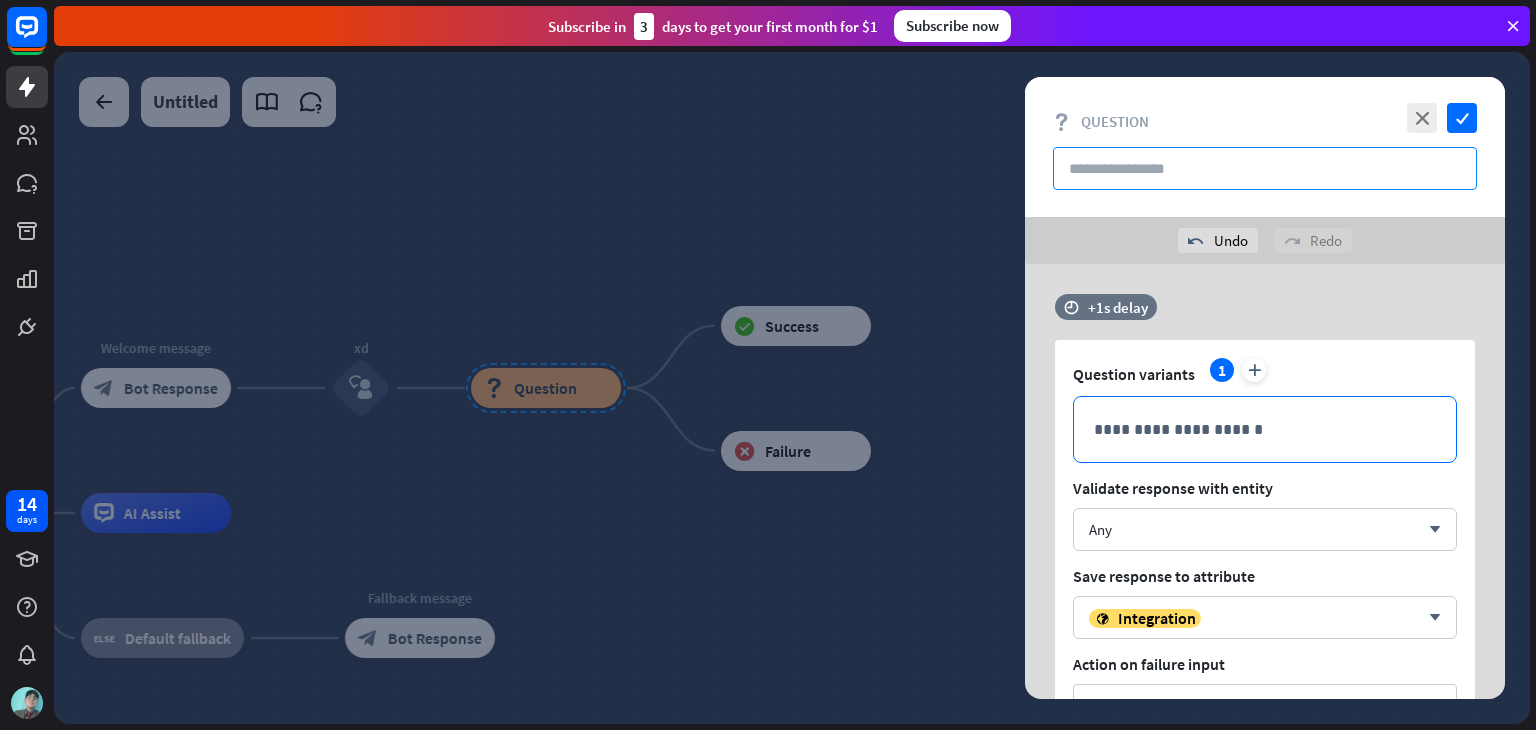 scroll, scrollTop: 0, scrollLeft: 0, axis: both 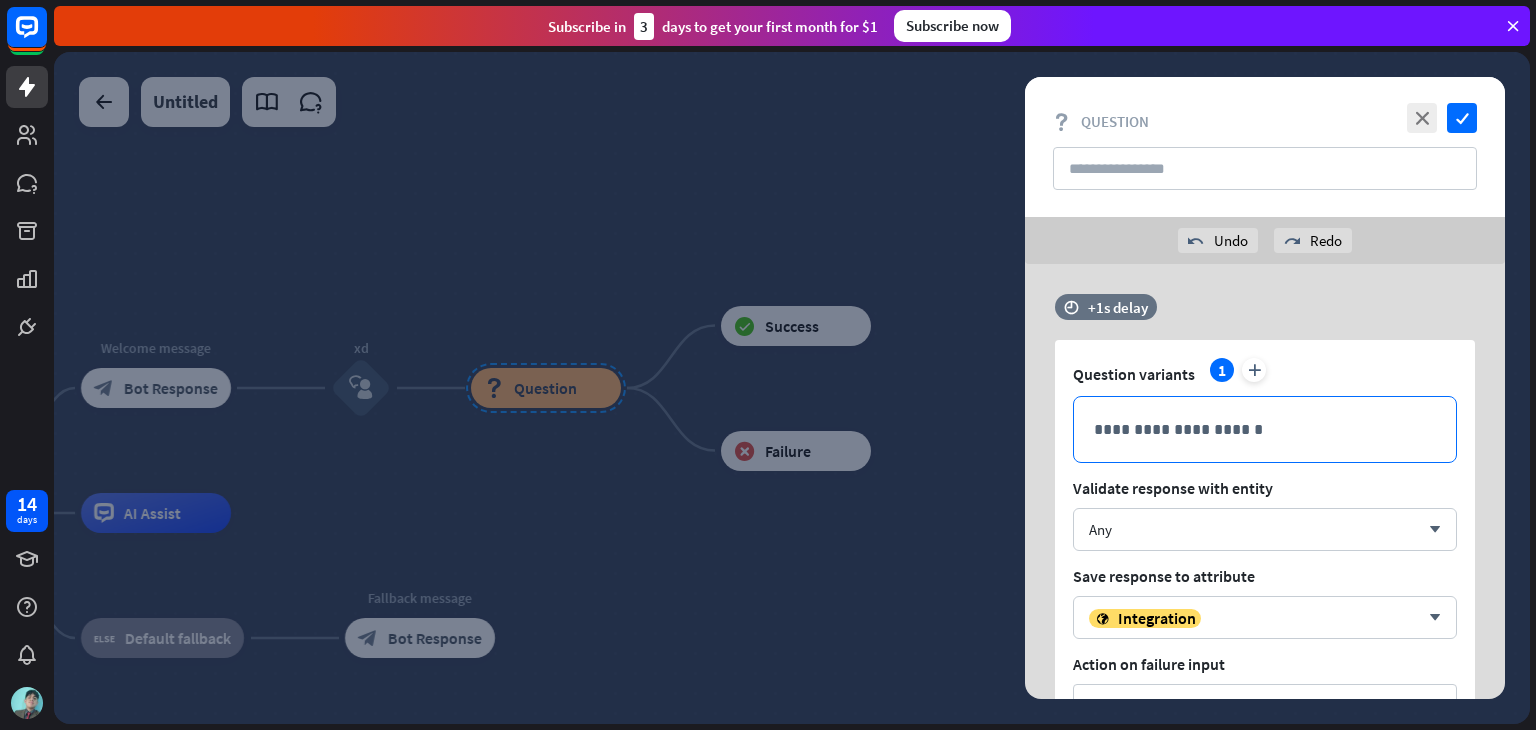 click on "**********" at bounding box center (1265, 429) 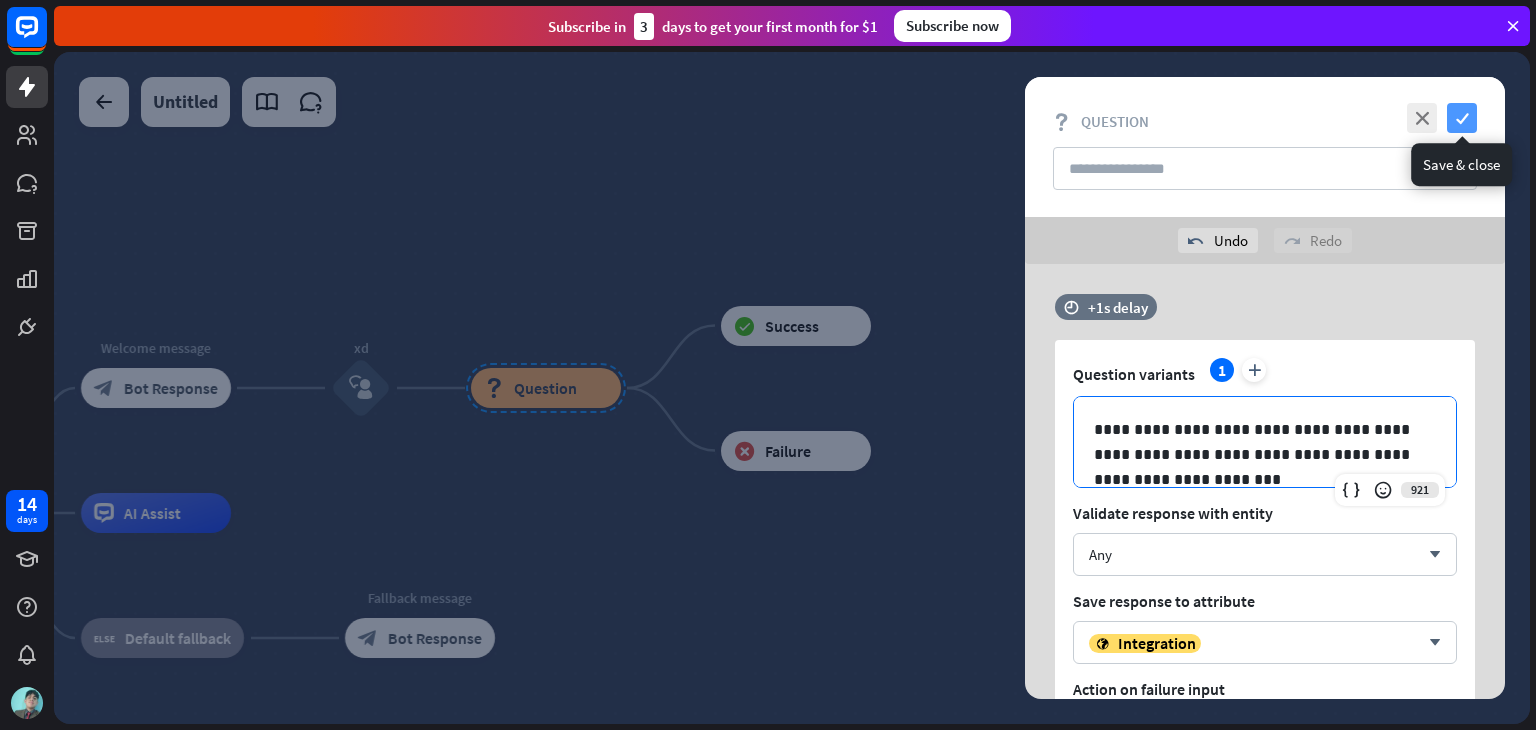 click on "check" at bounding box center [1462, 118] 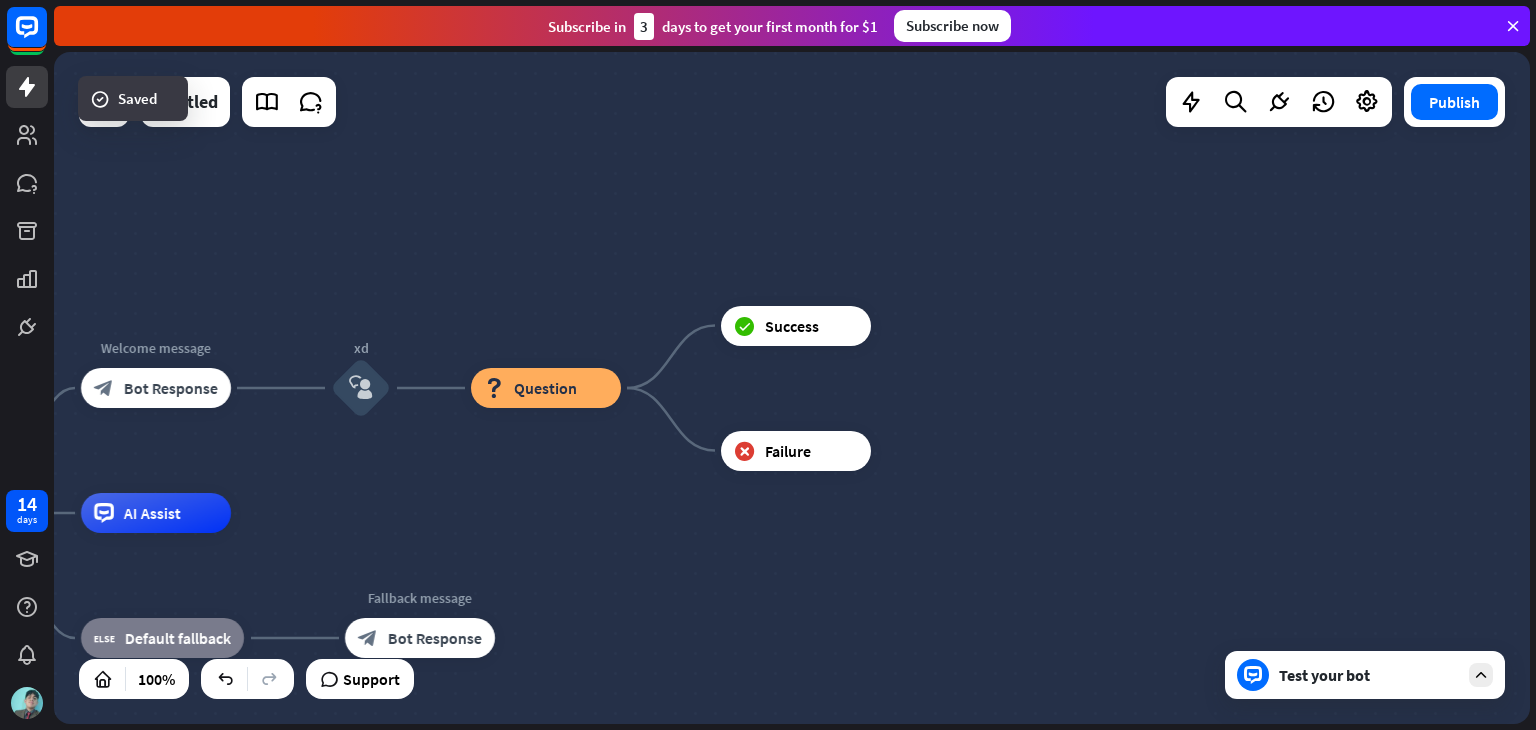 click on "Test your bot" at bounding box center (1369, 675) 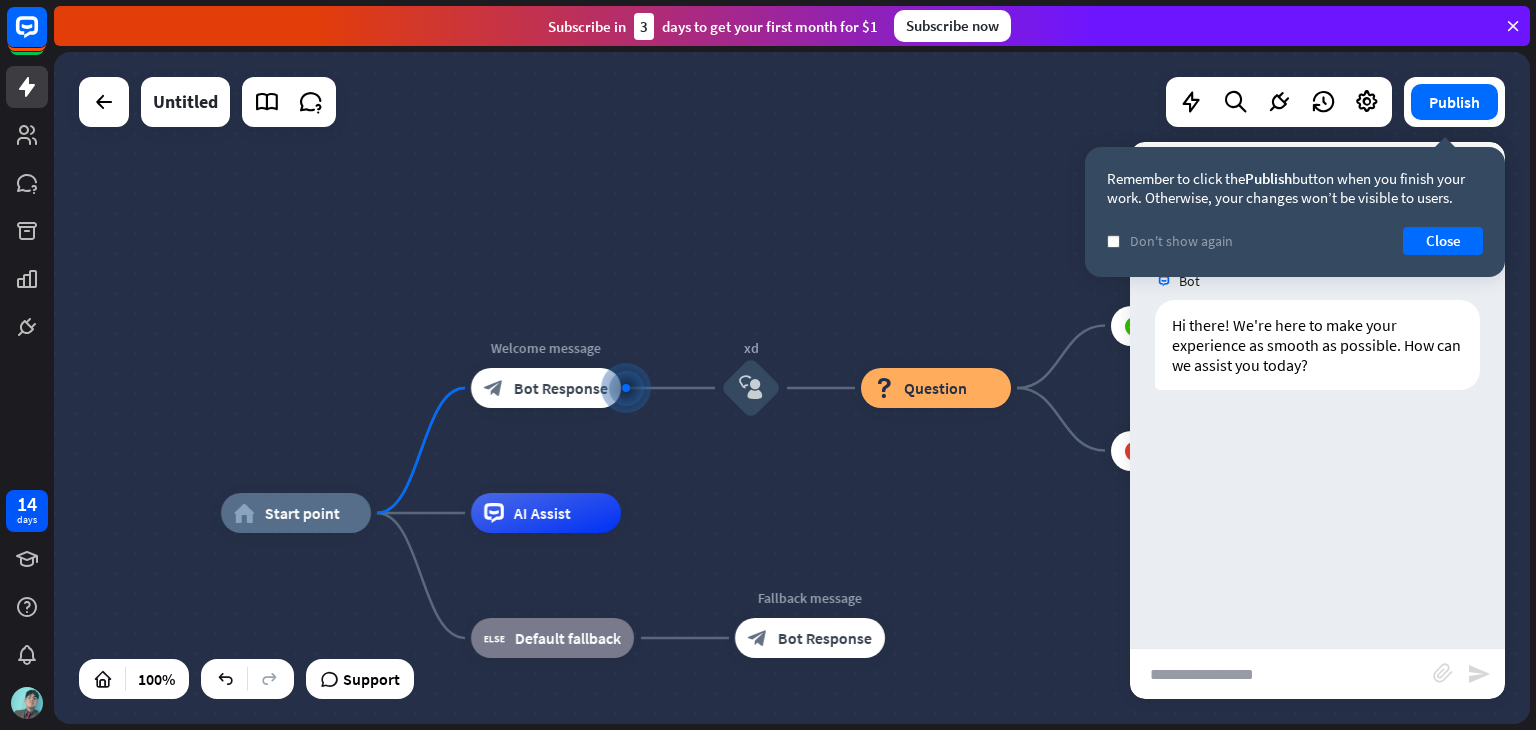 click at bounding box center [1281, 674] 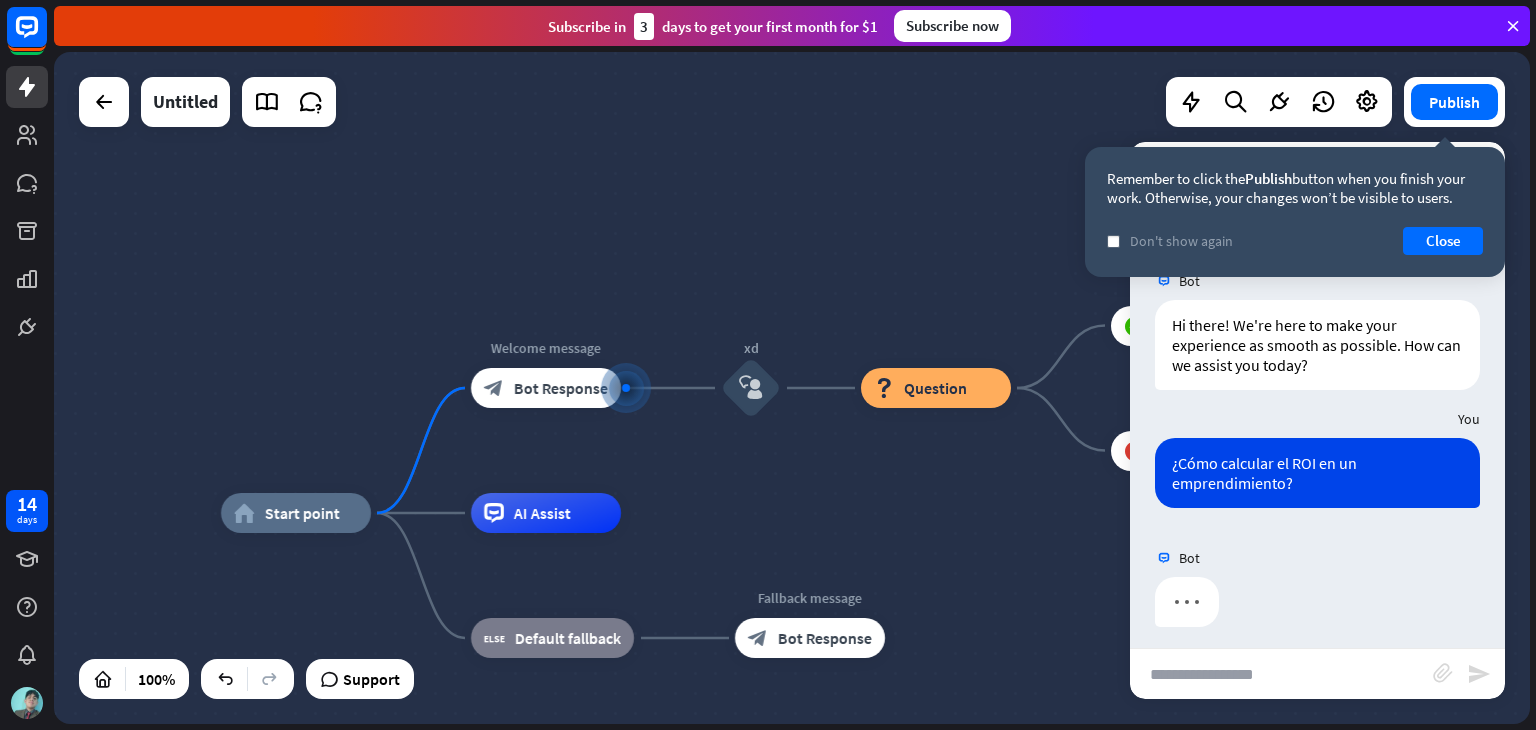 scroll, scrollTop: 0, scrollLeft: 0, axis: both 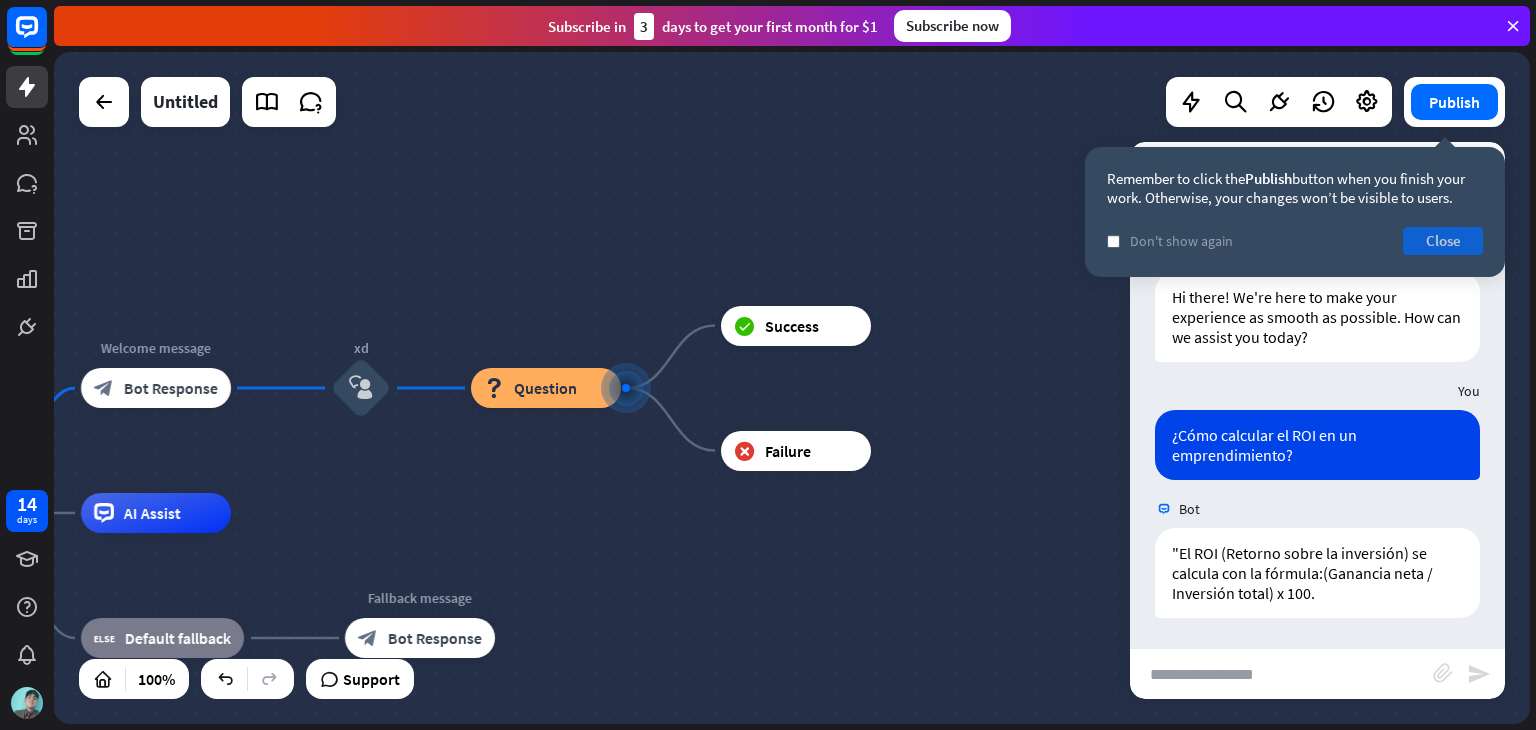 click on "Close" at bounding box center [1443, 241] 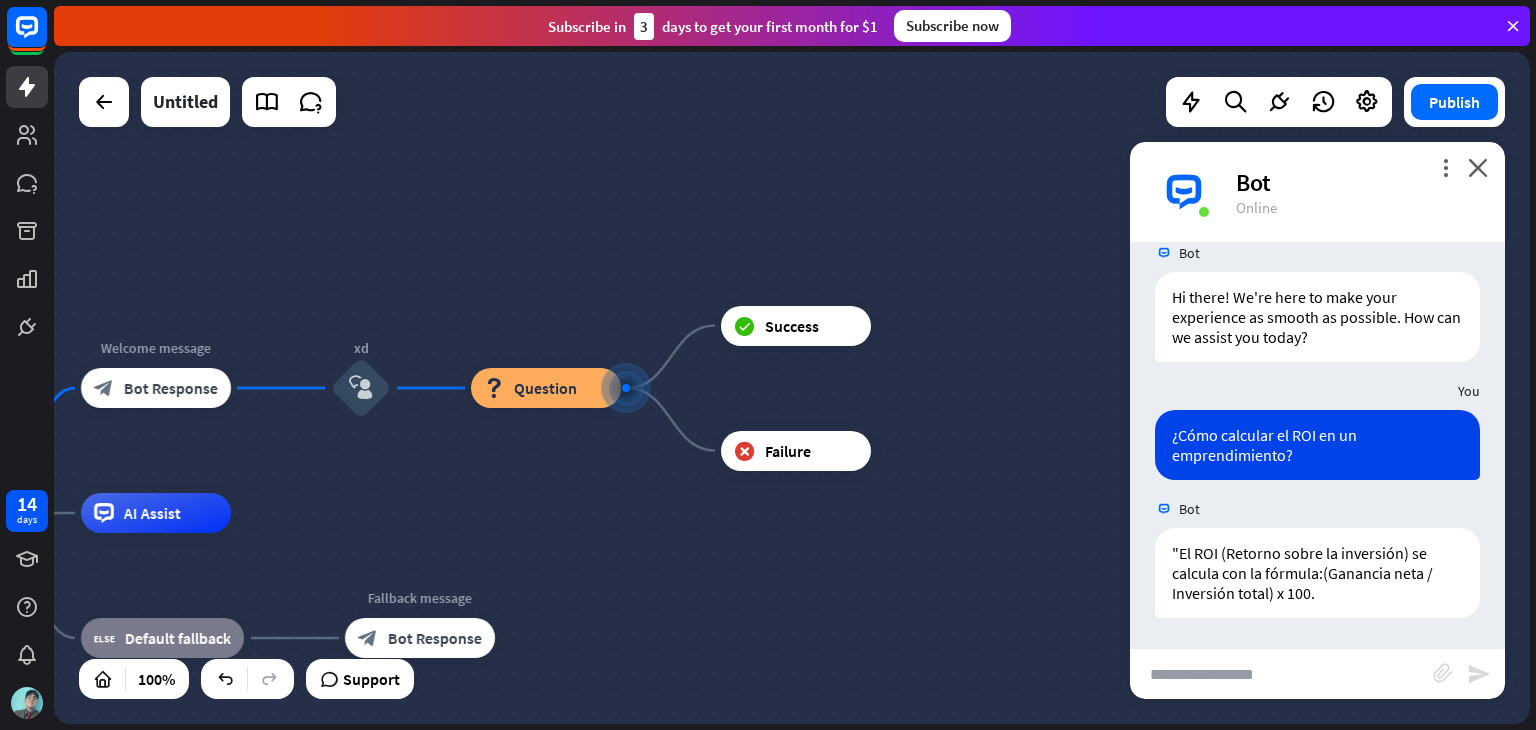 click at bounding box center [1281, 674] 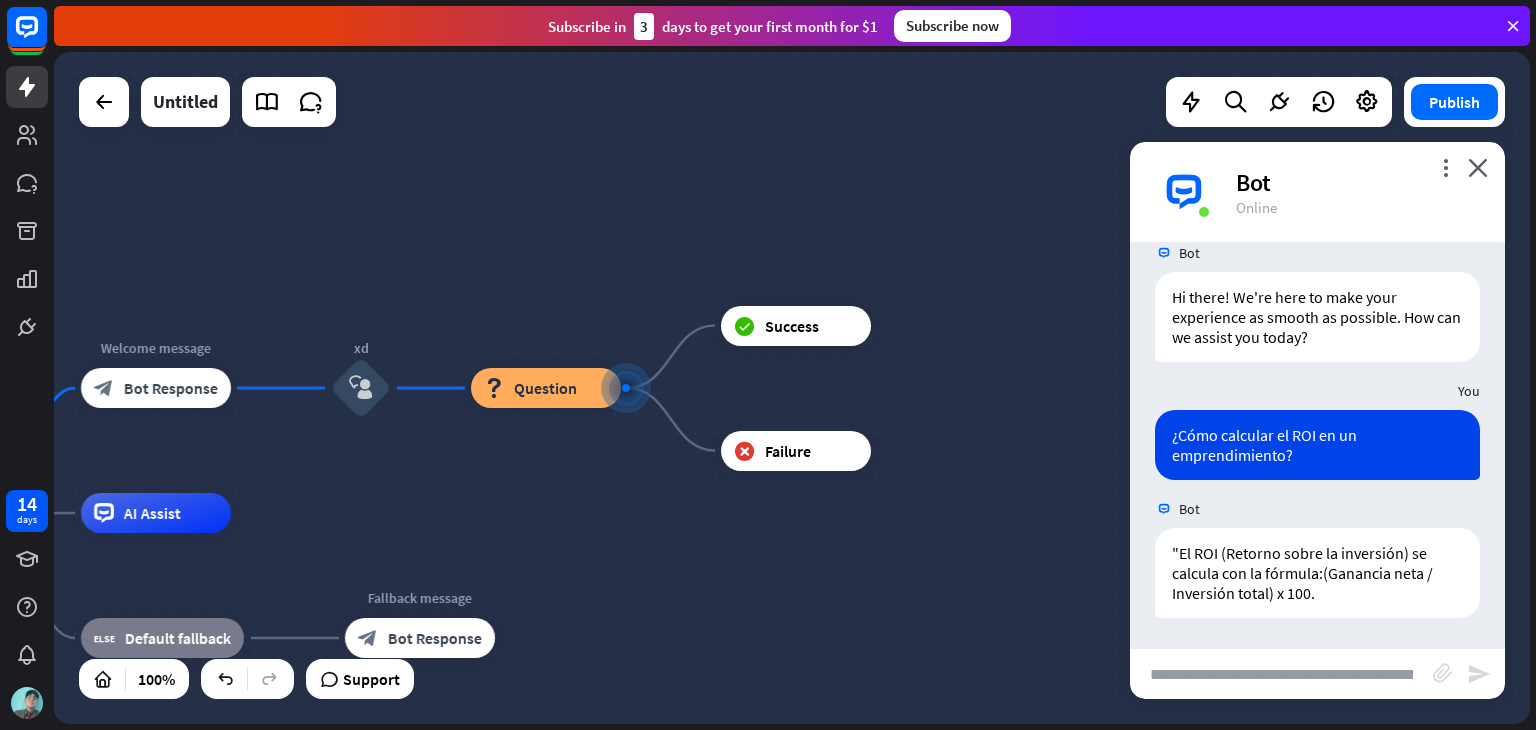 scroll, scrollTop: 0, scrollLeft: 37, axis: horizontal 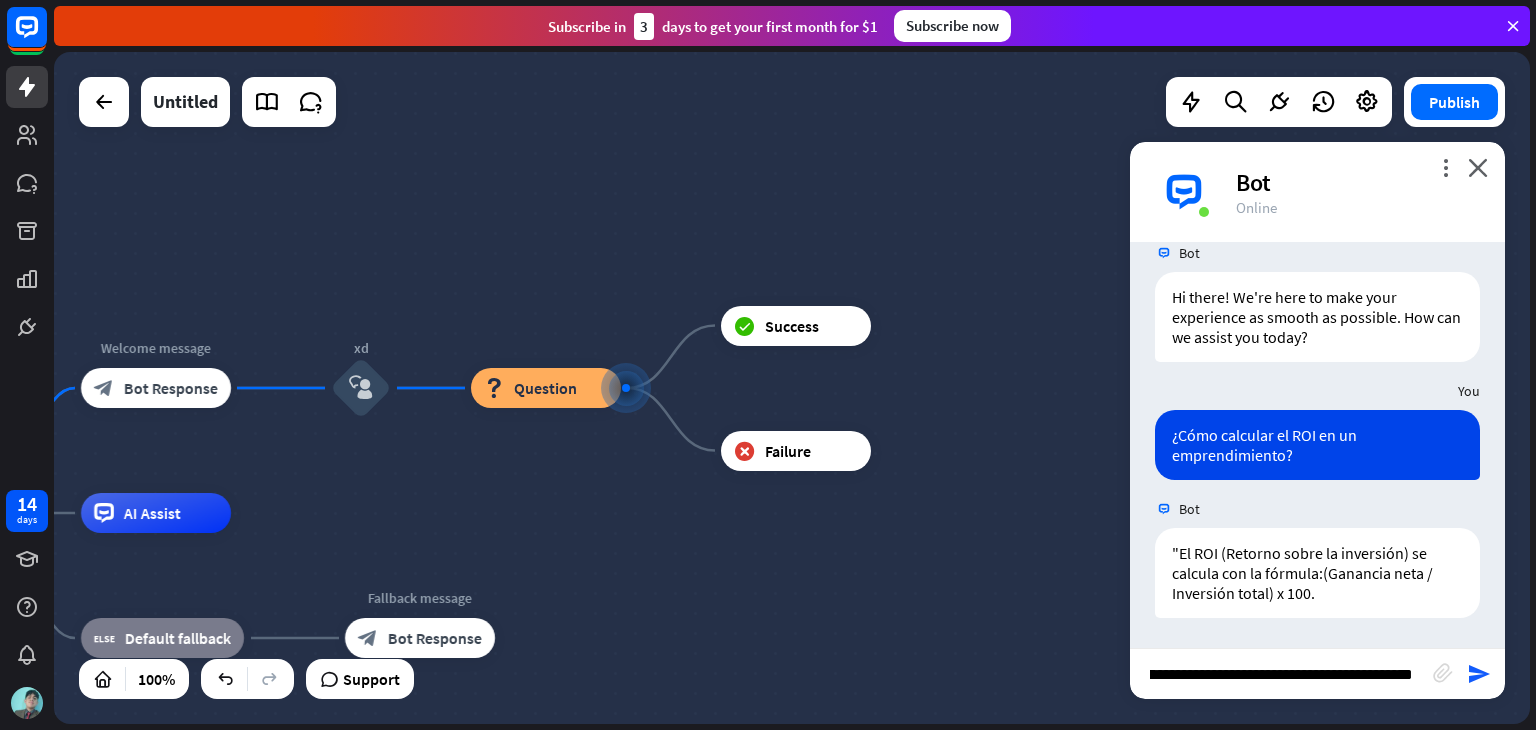 type 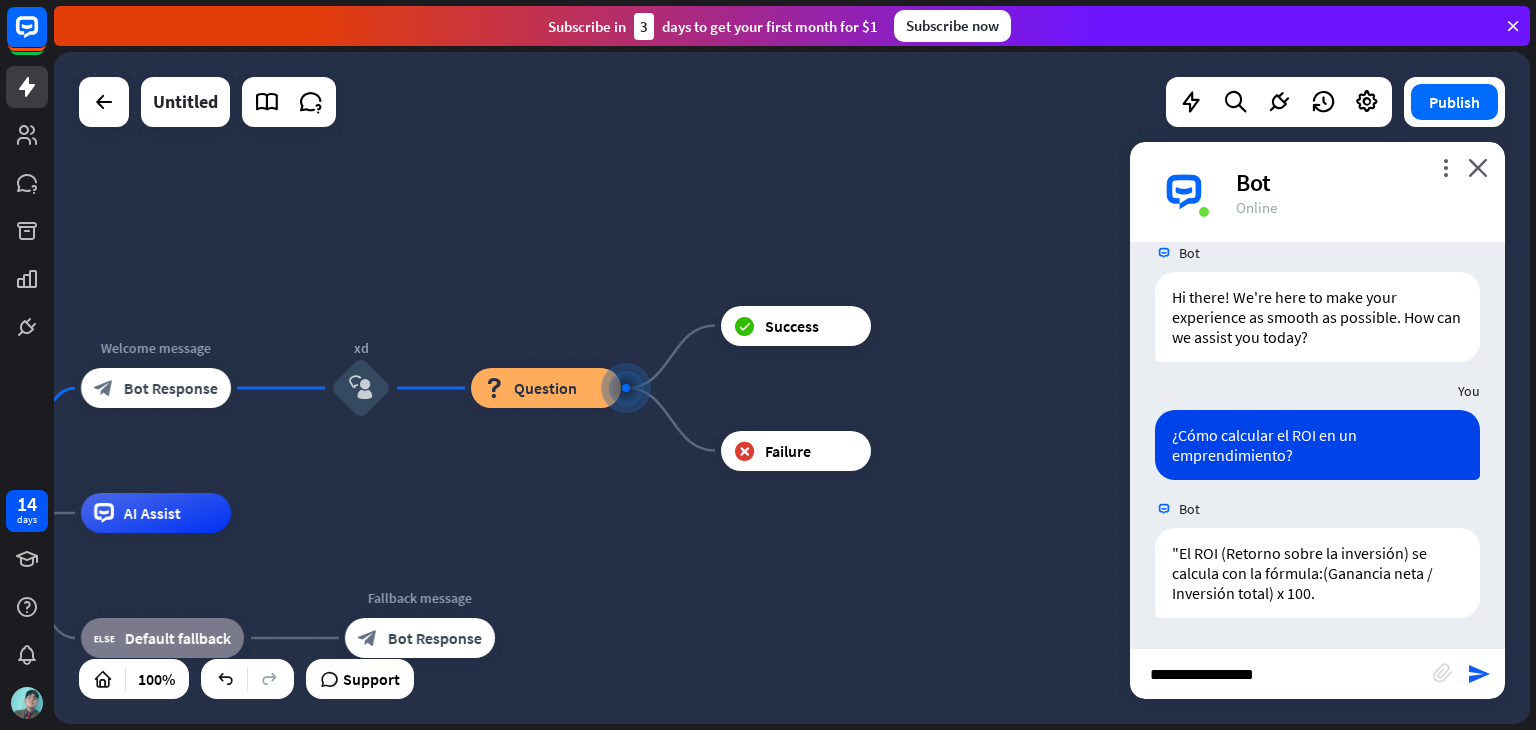 scroll, scrollTop: 0, scrollLeft: 0, axis: both 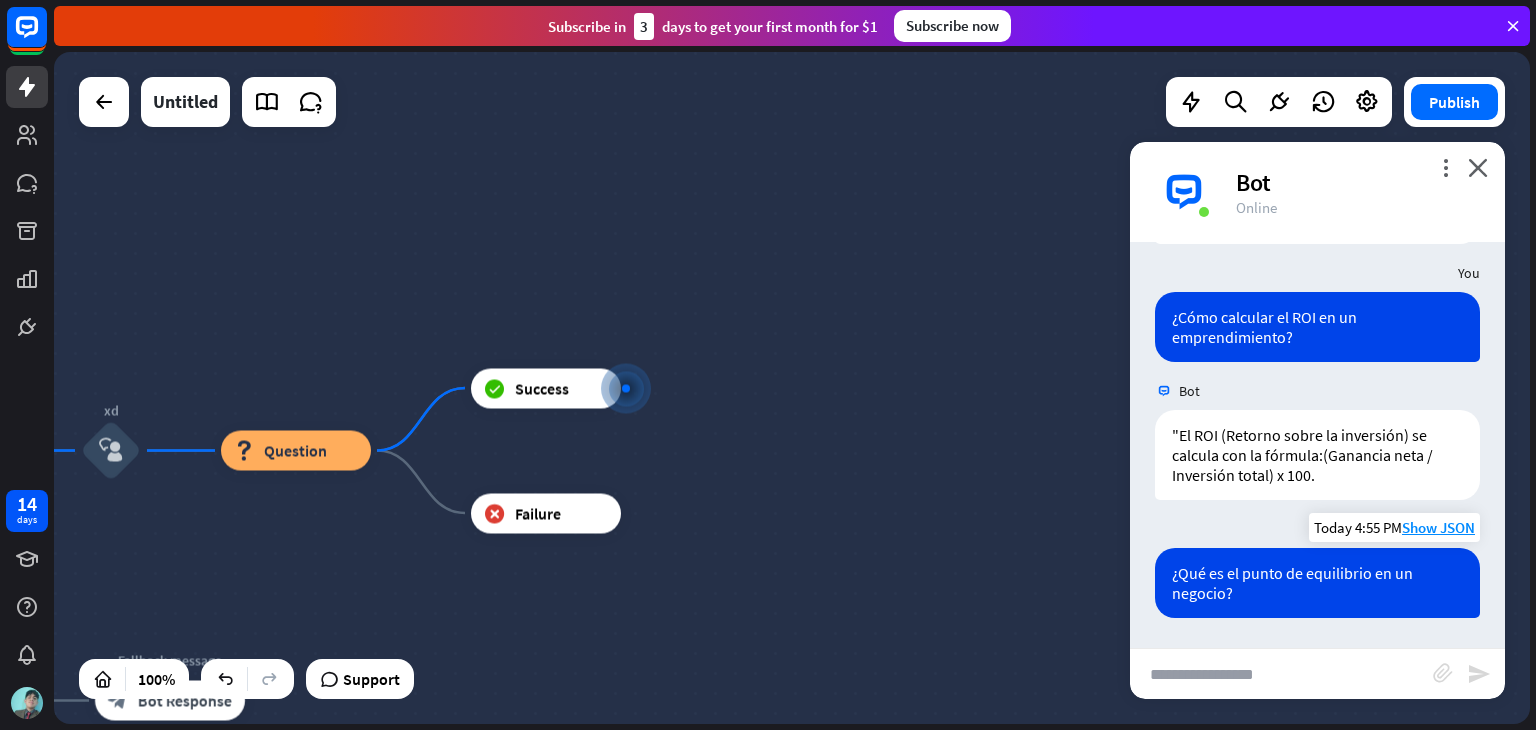 click on "¿Qué es el punto de equilibrio en un negocio?" at bounding box center (1317, 583) 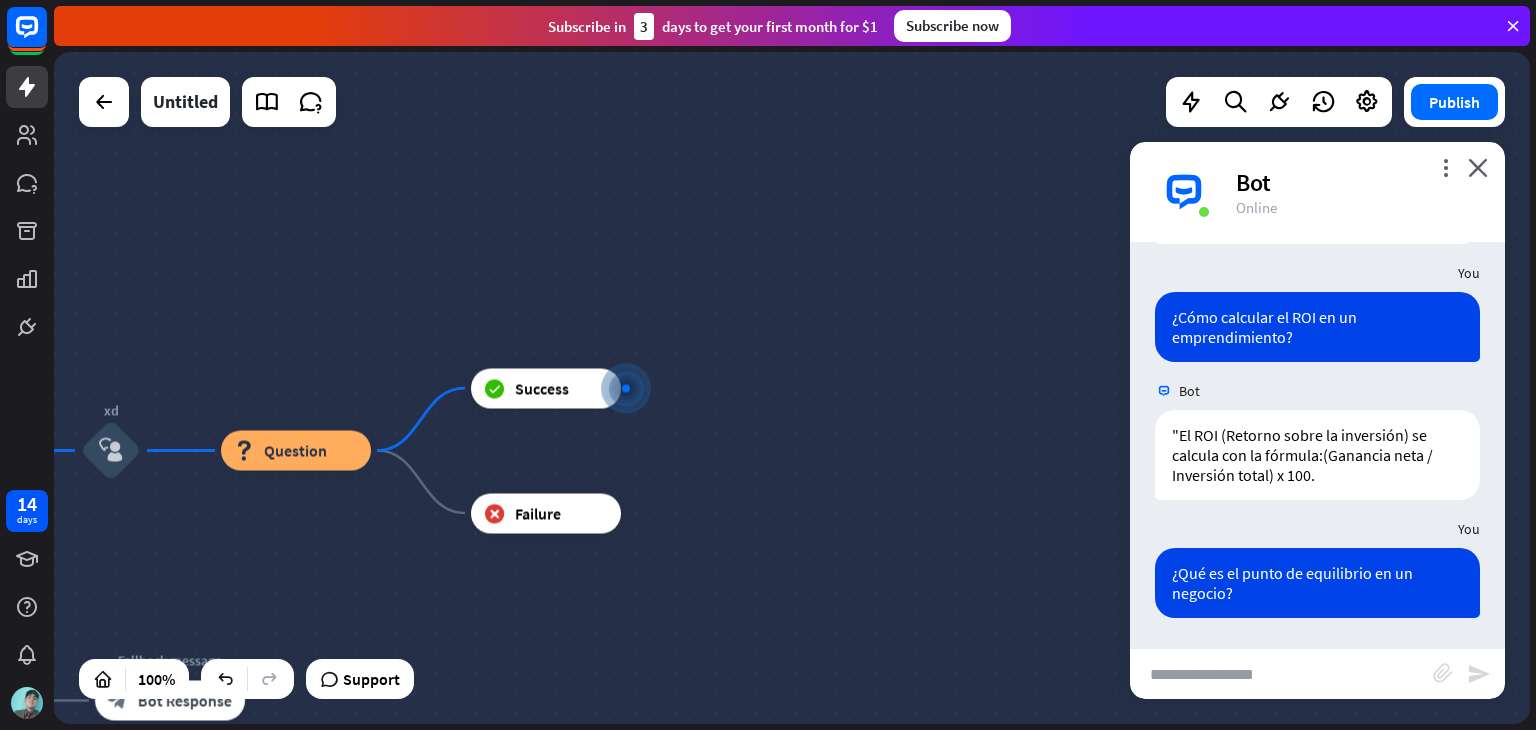 click on "You" at bounding box center [1317, 529] 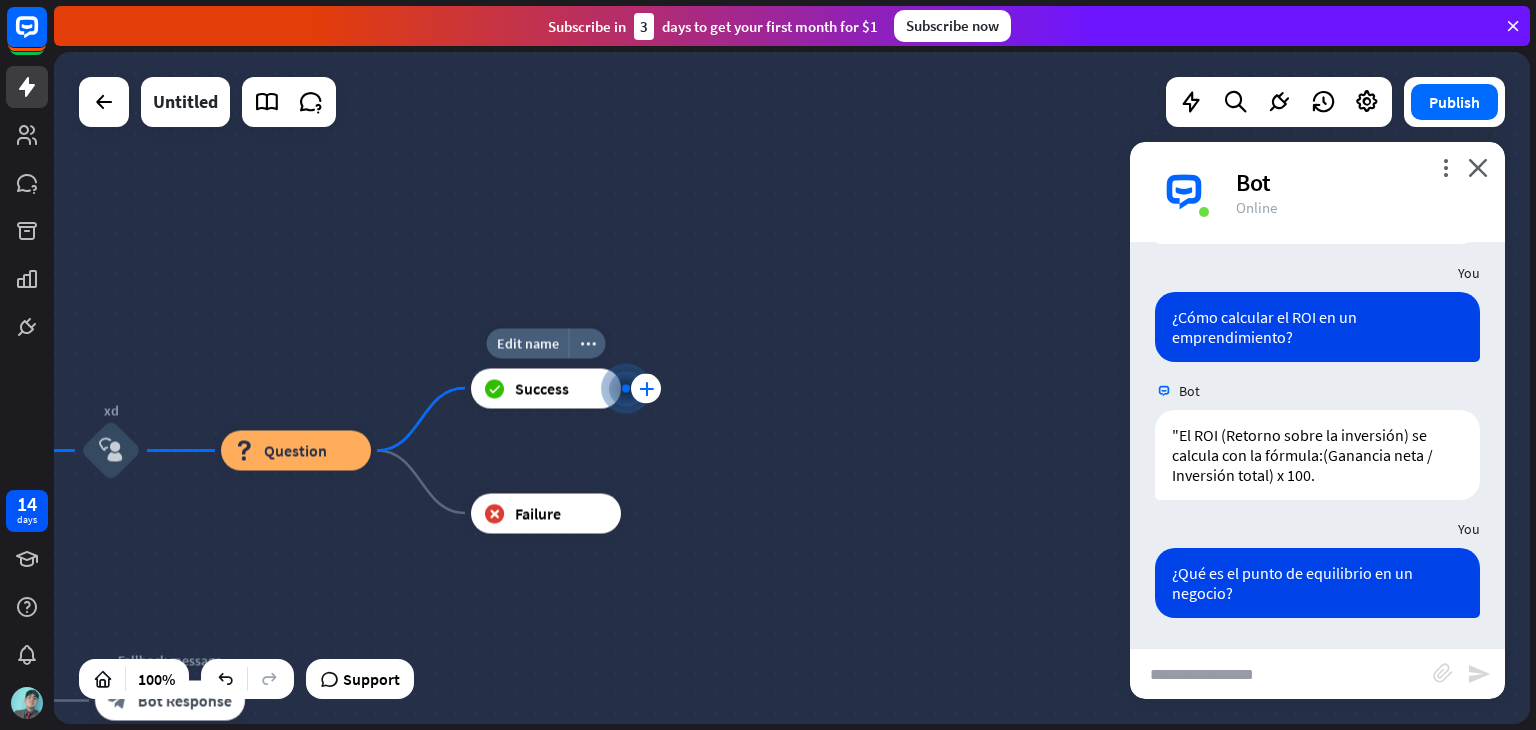 click on "plus" at bounding box center [646, 388] 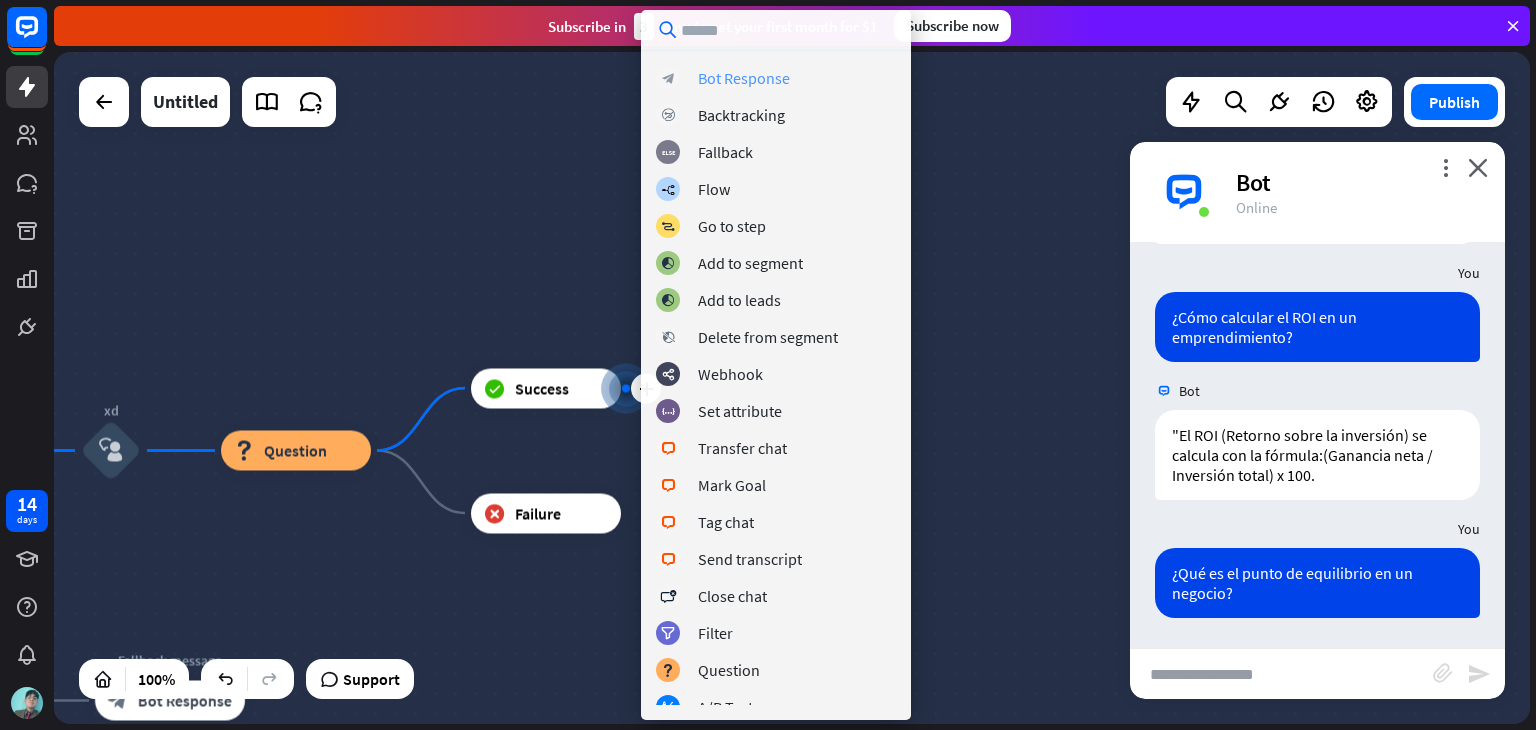 click on "Bot Response" at bounding box center [744, 78] 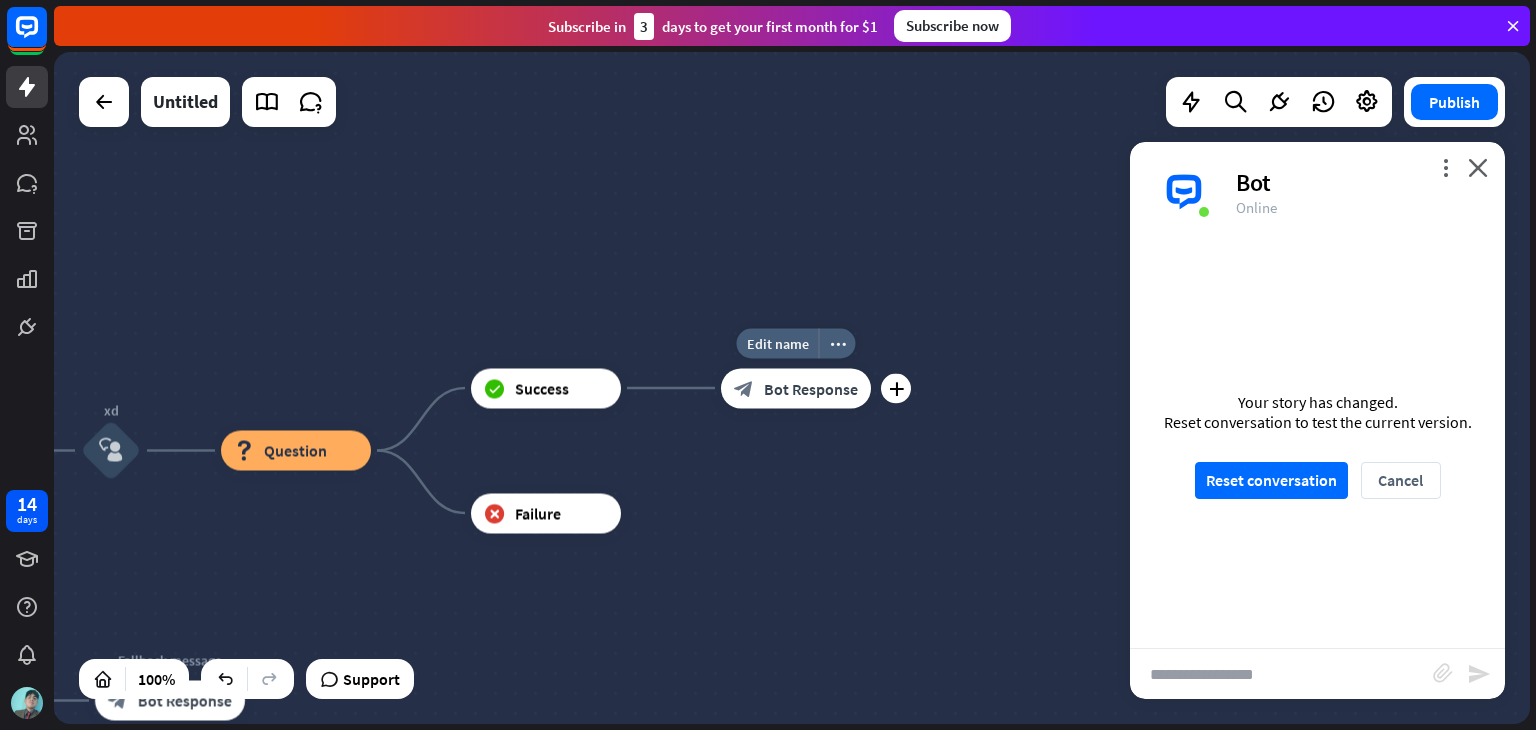 click on "Bot Response" at bounding box center (811, 388) 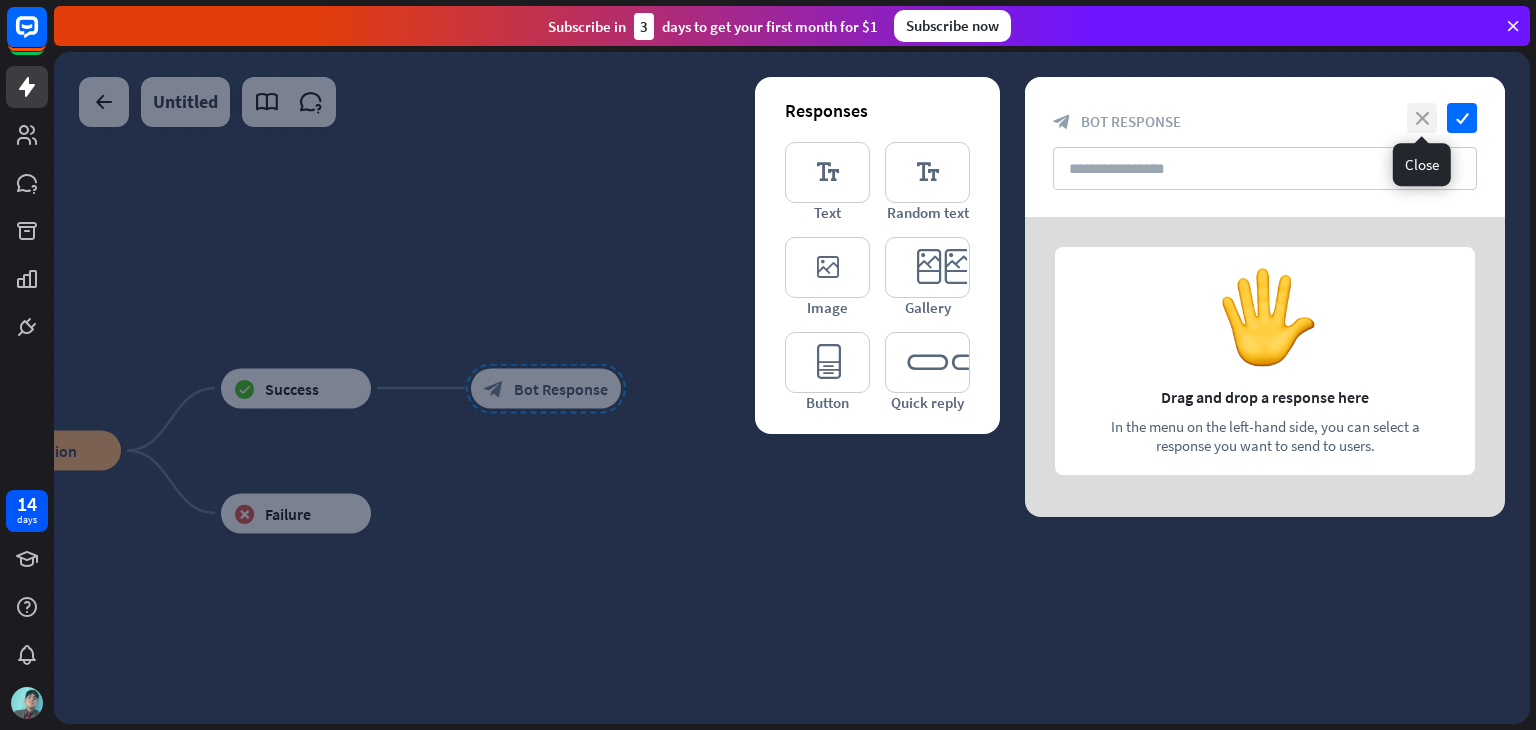 click on "close" at bounding box center (1422, 118) 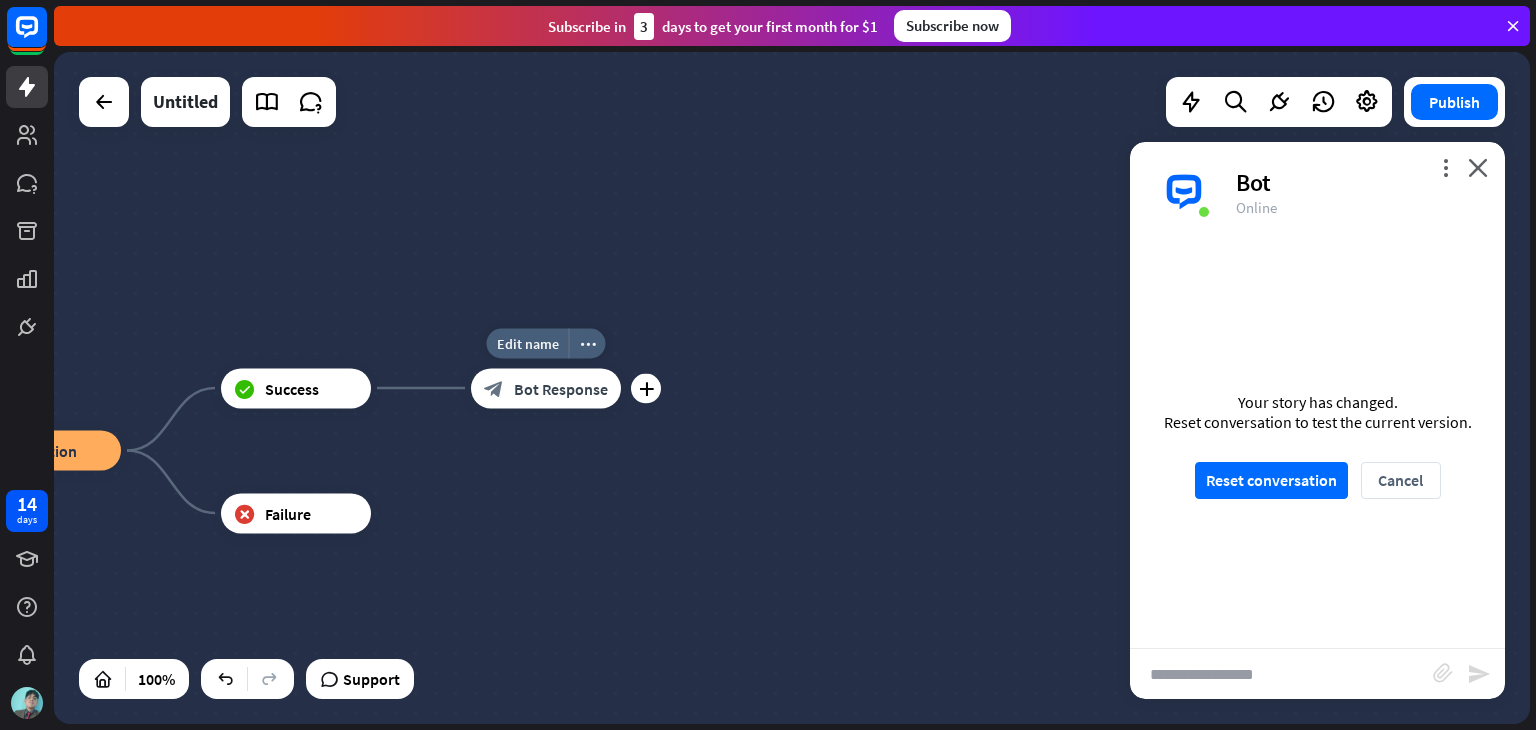 click on "block_bot_response   Bot Response" at bounding box center [546, 388] 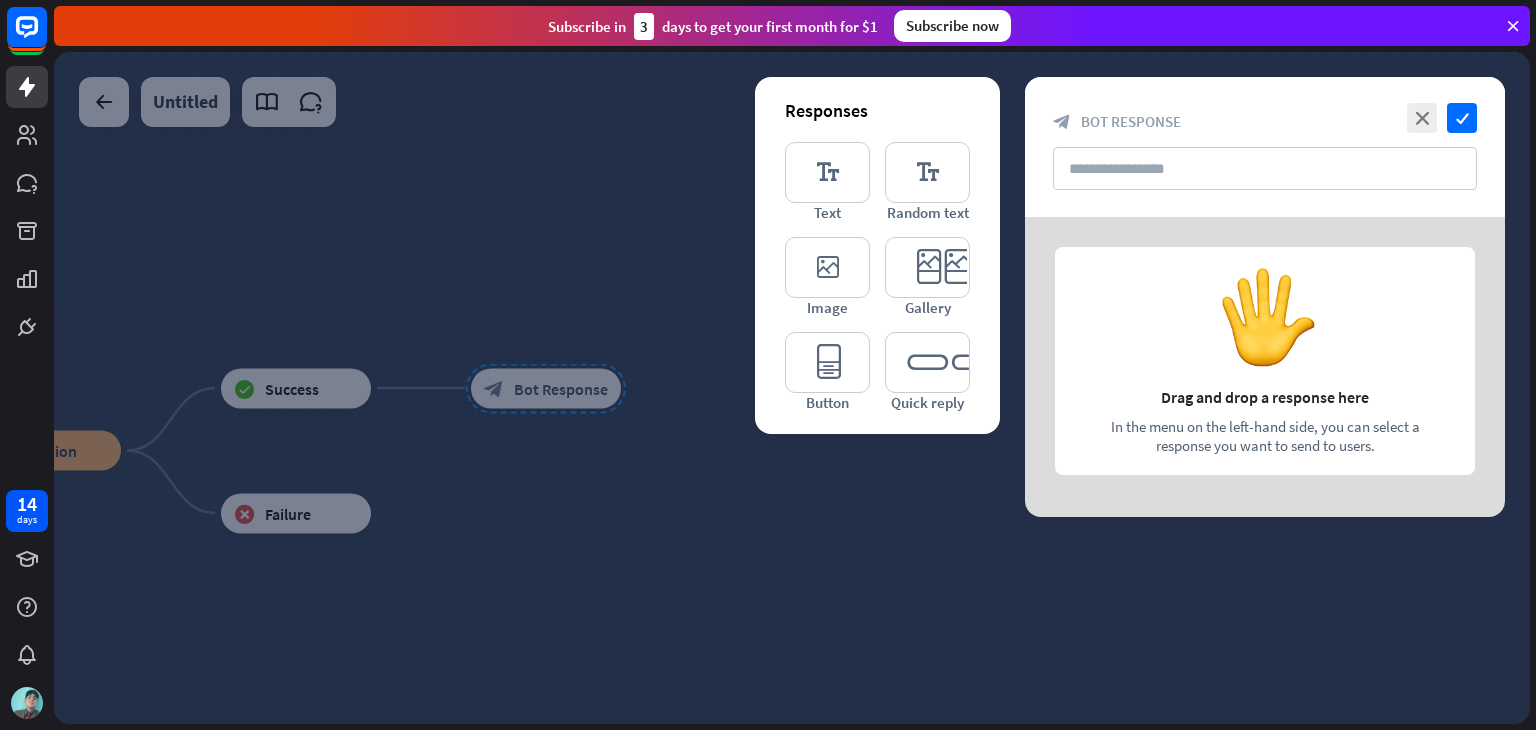 drag, startPoint x: 578, startPoint y: 390, endPoint x: 662, endPoint y: 320, distance: 109.3435 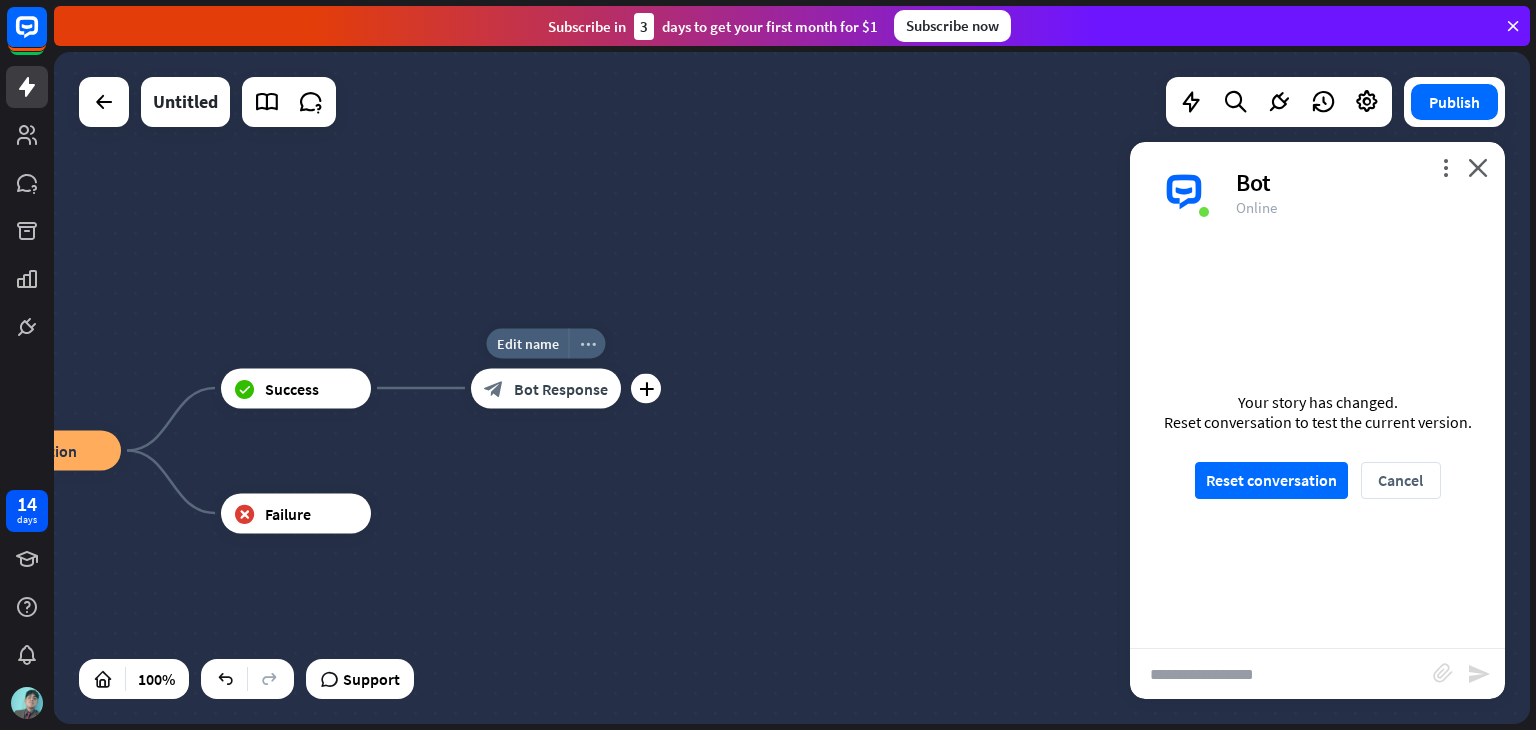 click on "more_horiz" at bounding box center [587, 343] 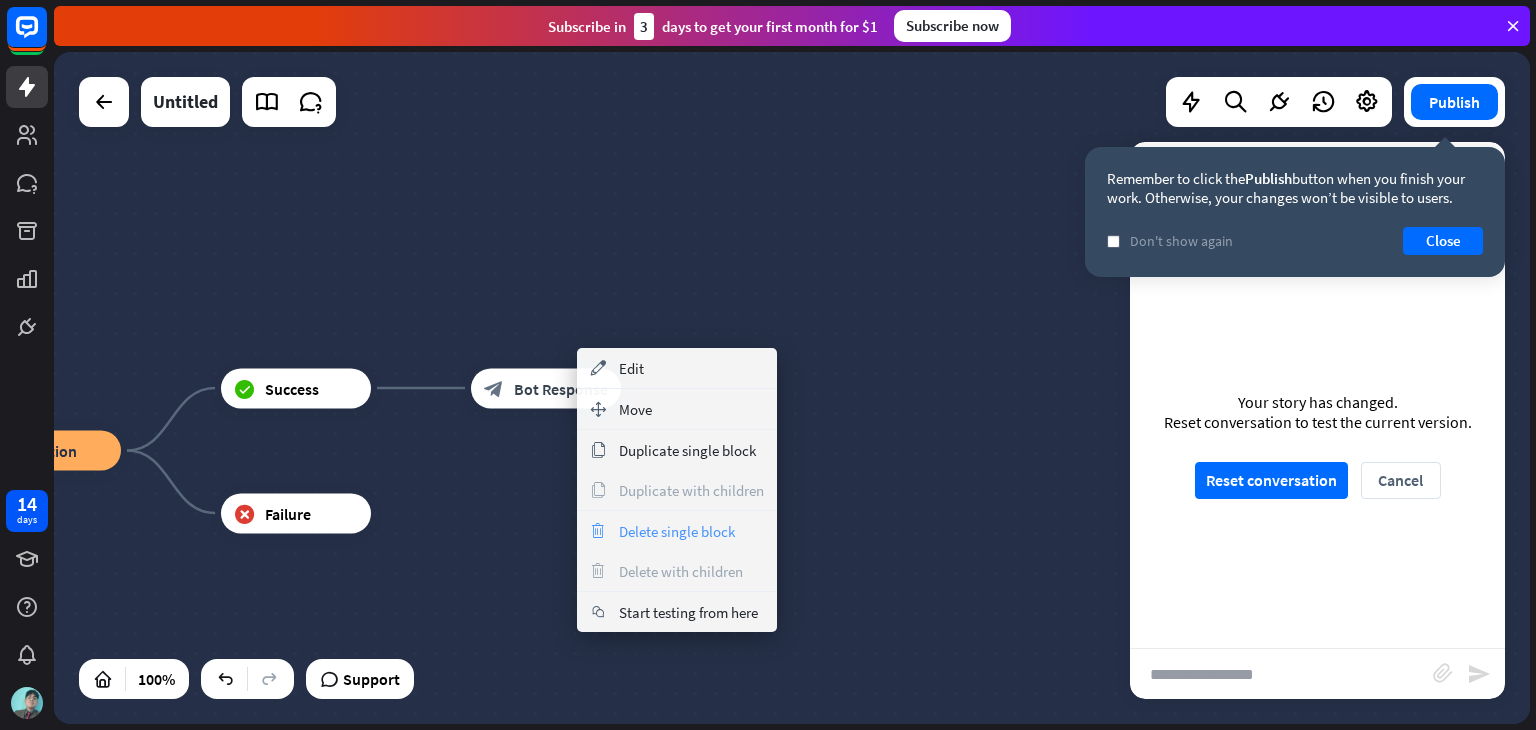 click on "Delete single block" at bounding box center (677, 531) 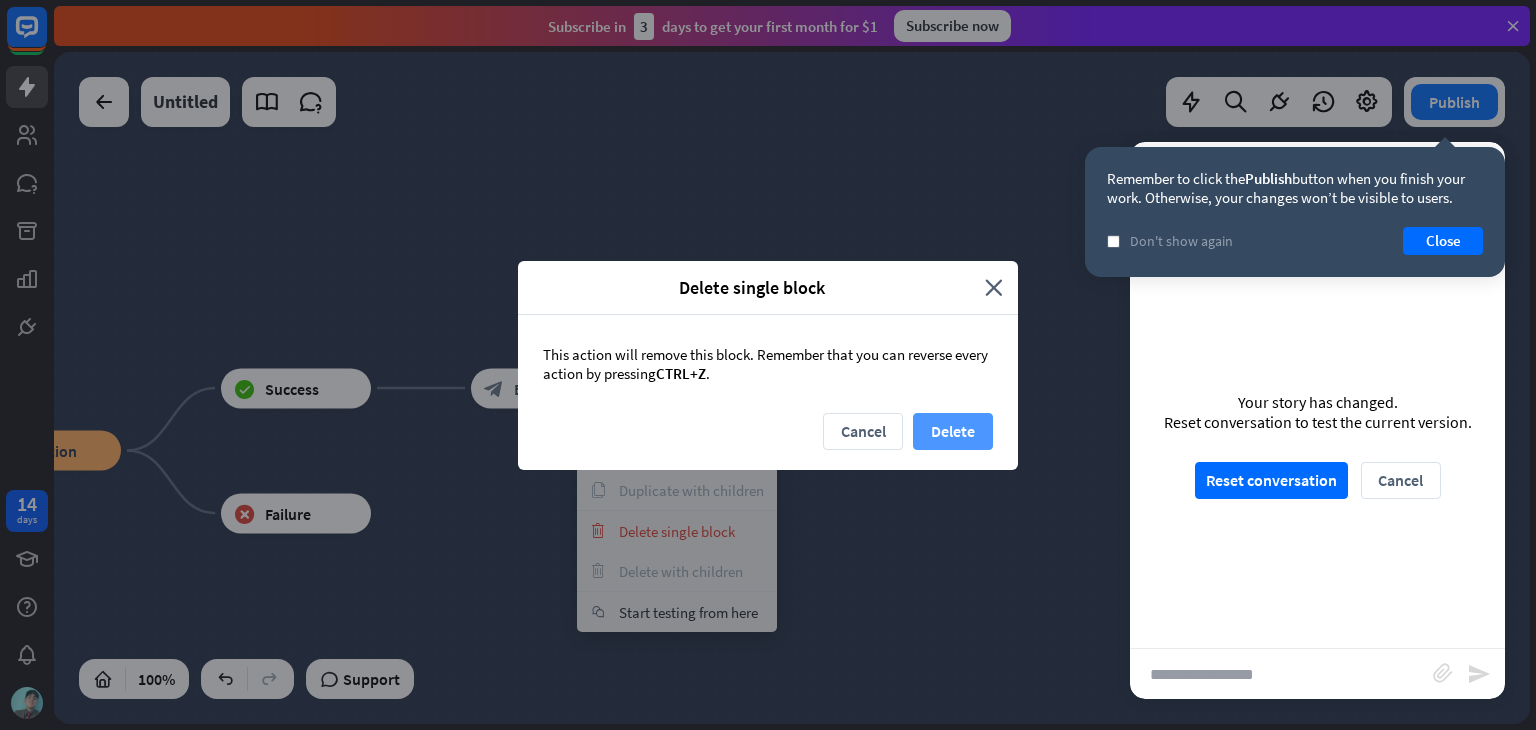 click on "Delete" at bounding box center (953, 431) 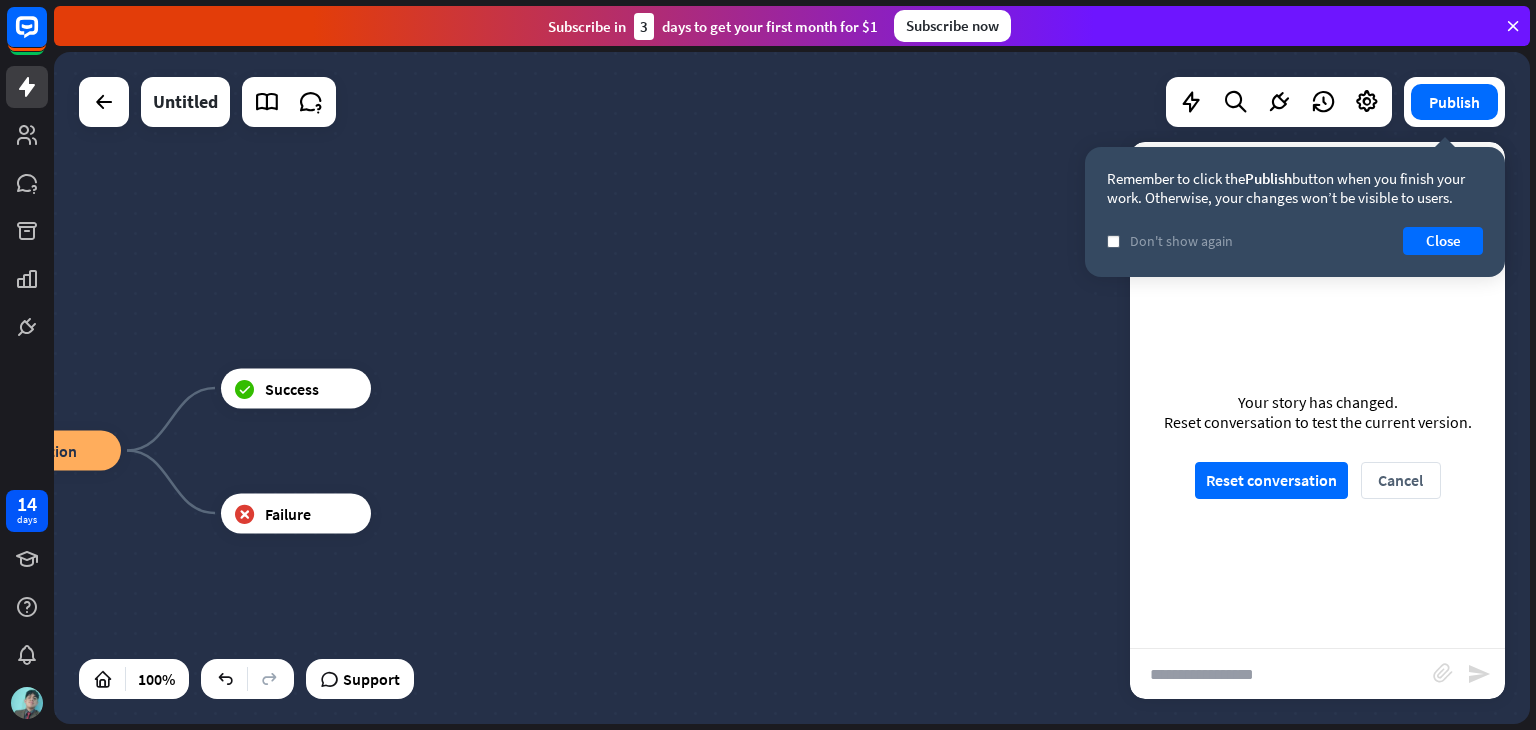 click on "home_2   Start point                 Welcome message   block_bot_response   Bot Response                 xd   block_user_input                   block_question   Question                   block_success   Success                   block_failure   Failure                     AI Assist                   block_fallback   Default fallback                 Fallback message   block_bot_response   Bot Response" at bounding box center [792, 388] 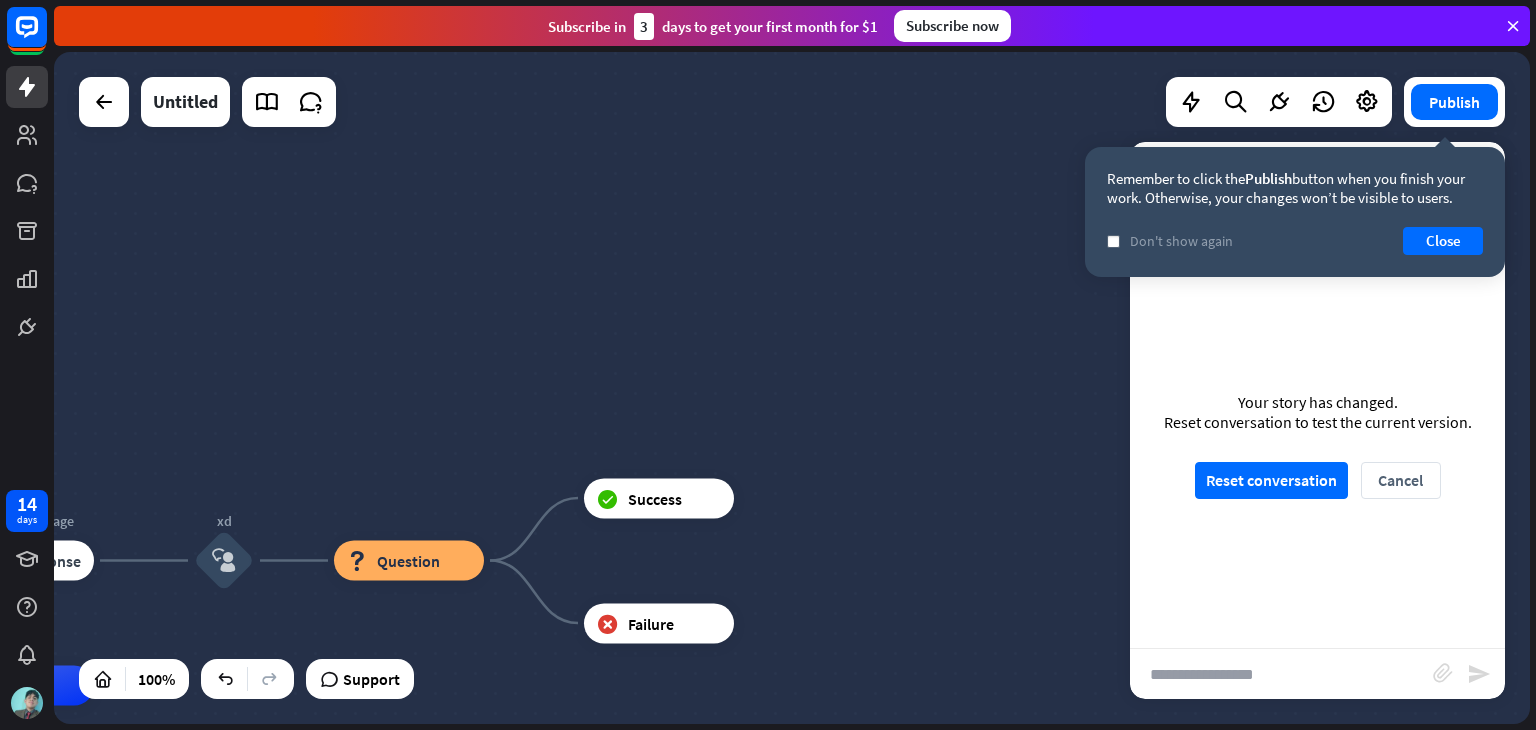drag, startPoint x: 658, startPoint y: 280, endPoint x: 1002, endPoint y: 377, distance: 357.41434 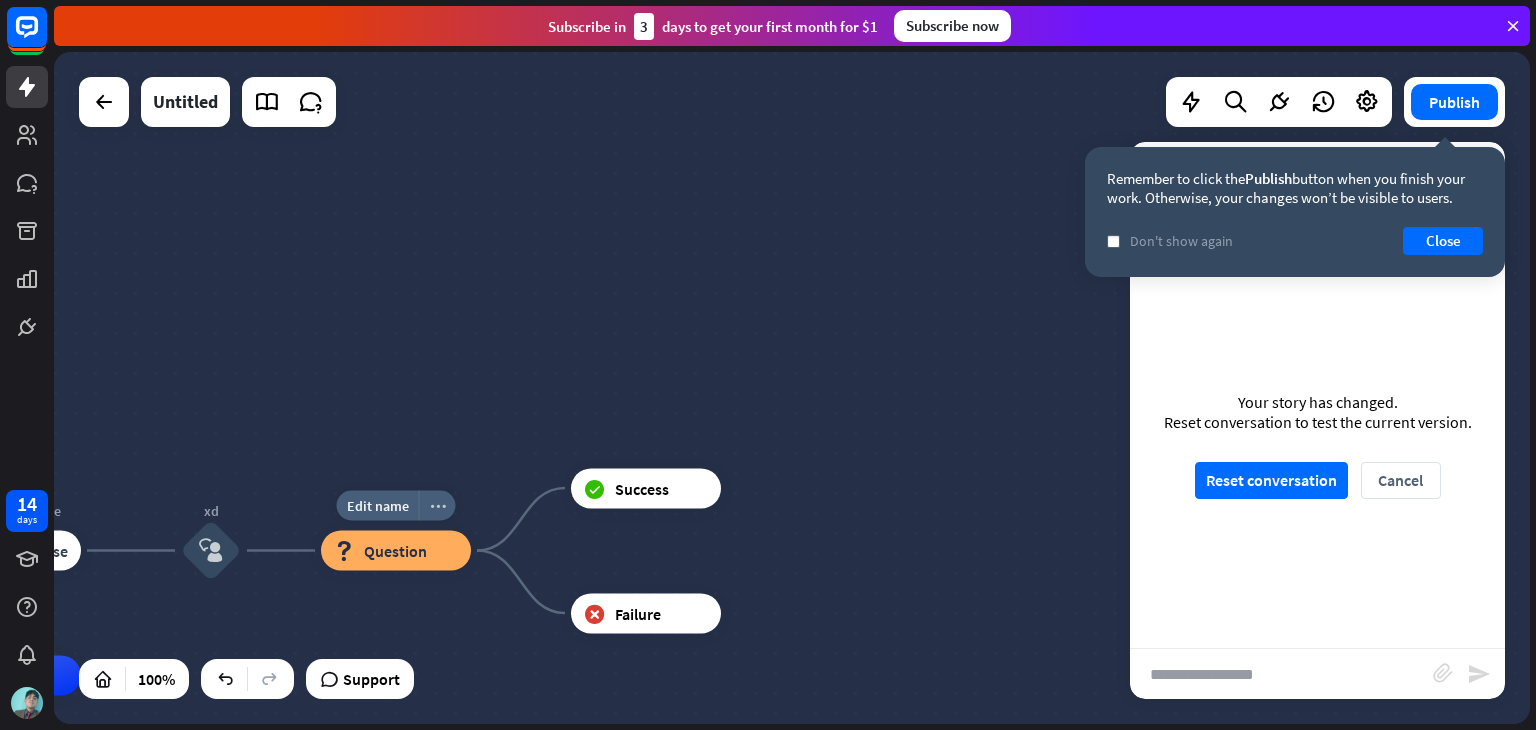 click on "more_horiz" at bounding box center [438, 505] 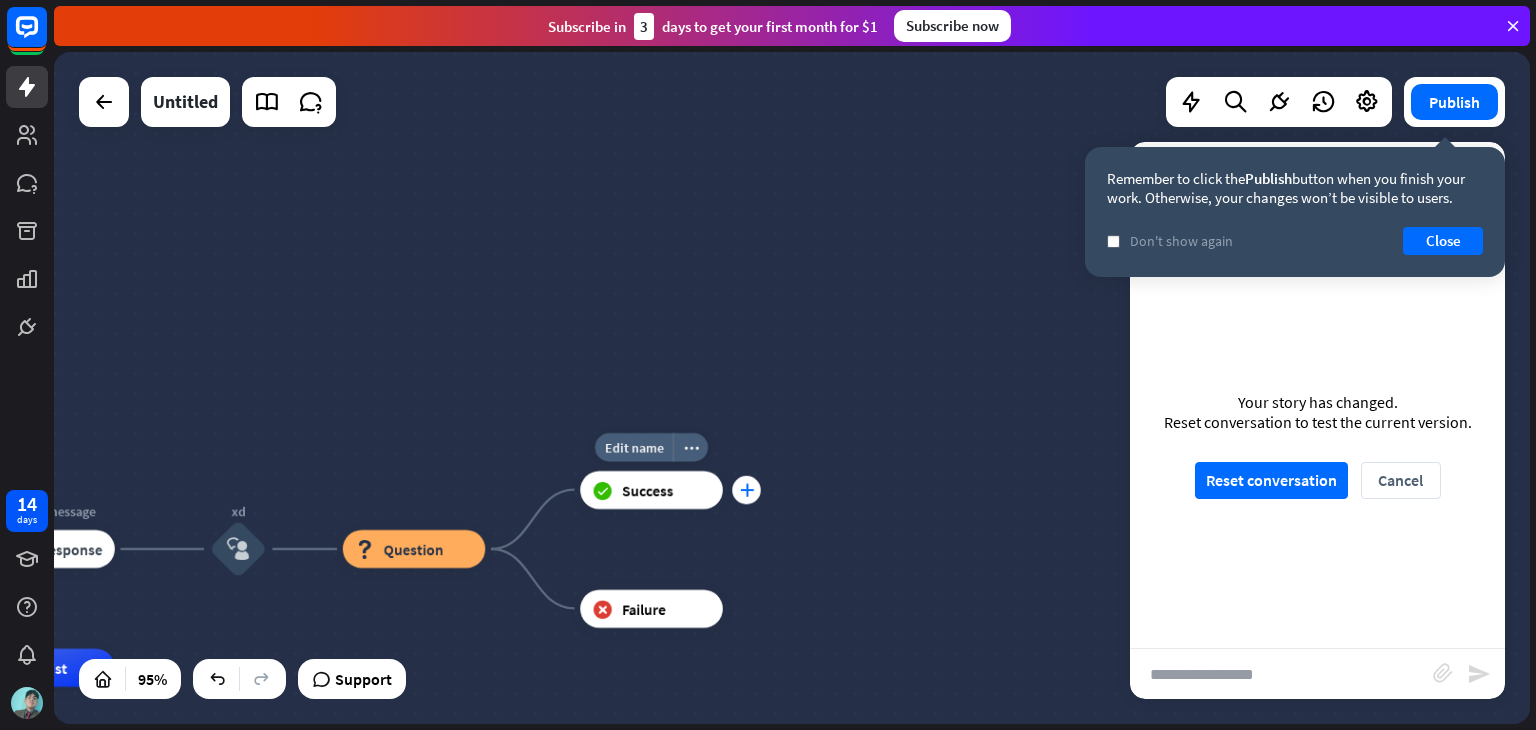 click on "plus" at bounding box center [746, 489] 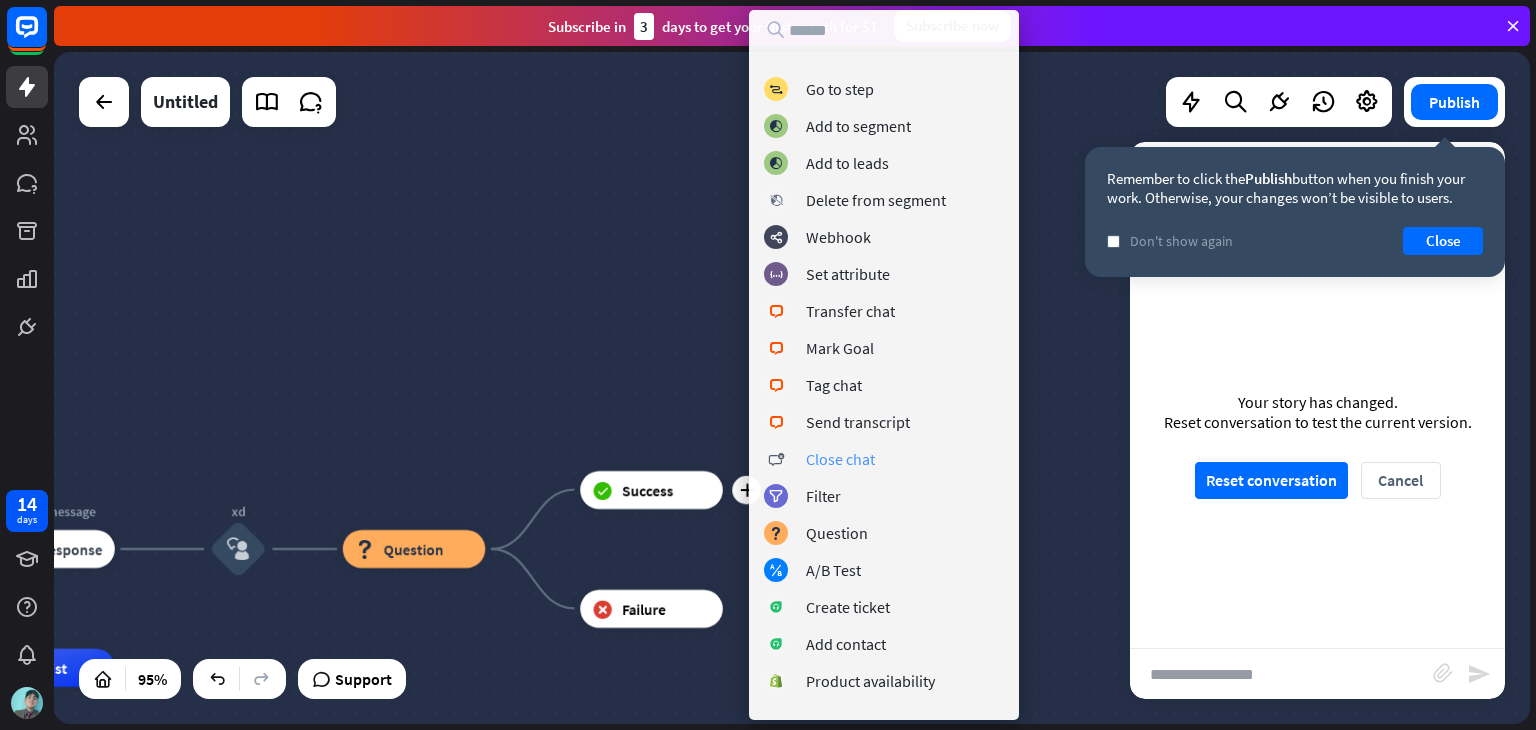 scroll, scrollTop: 200, scrollLeft: 0, axis: vertical 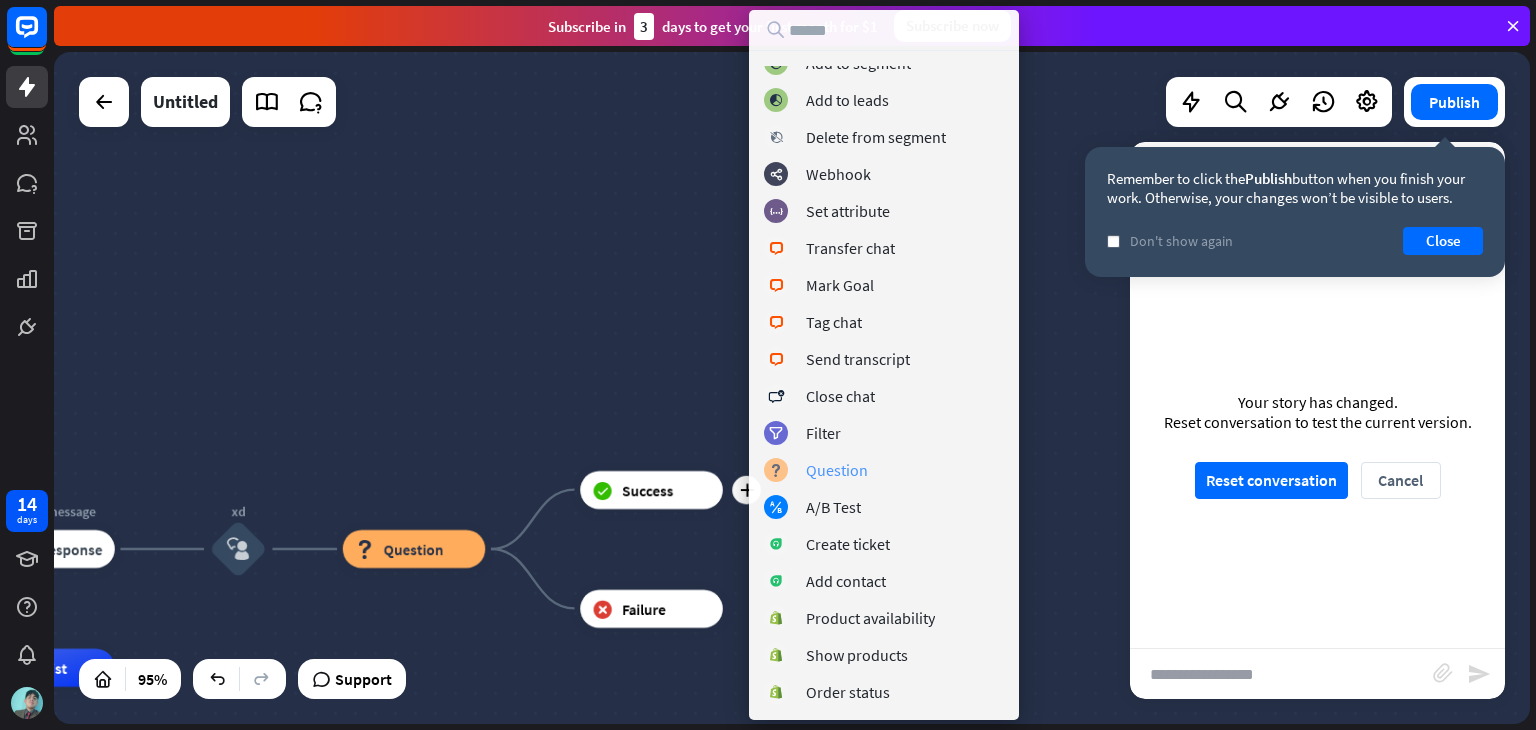 click on "Question" at bounding box center (837, 470) 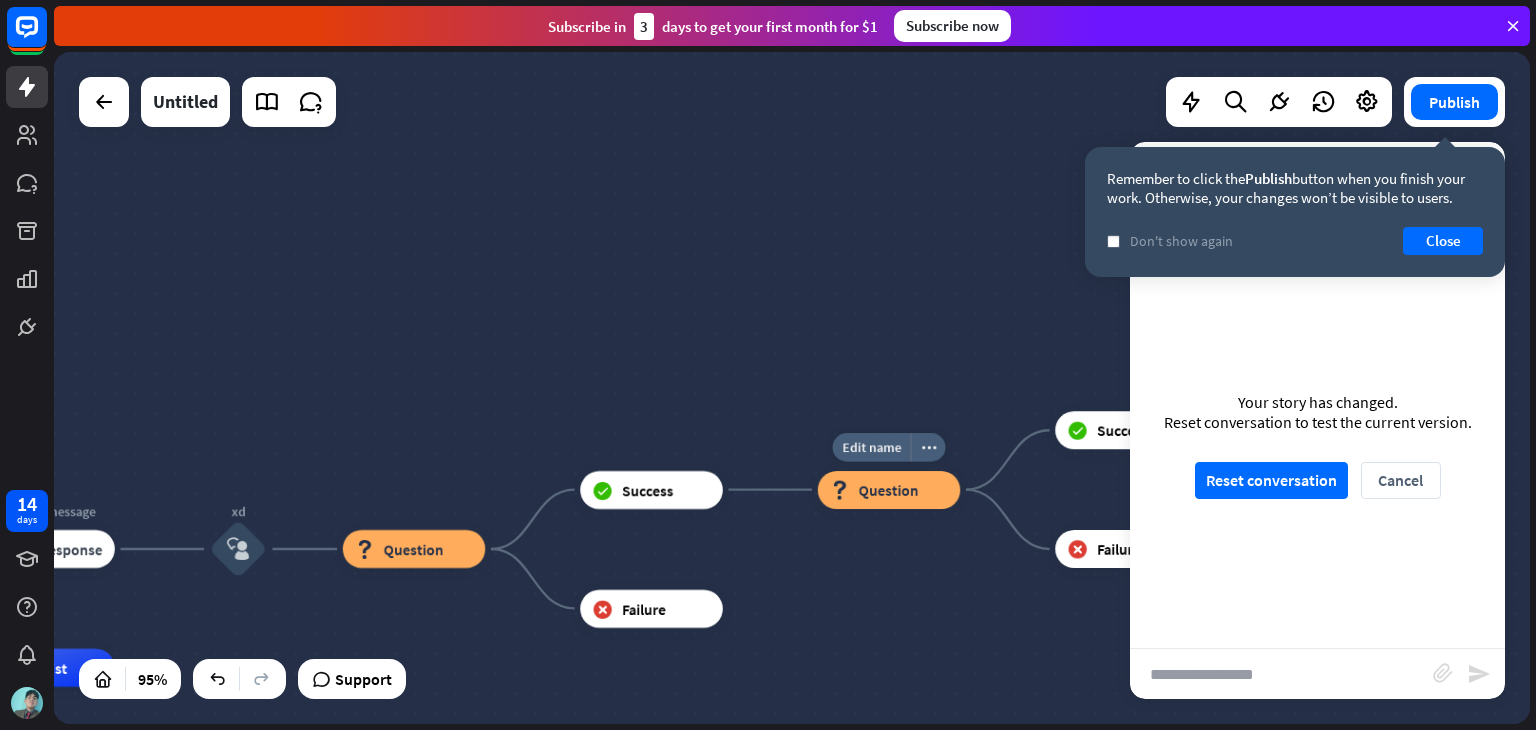 click on "Question" at bounding box center (889, 489) 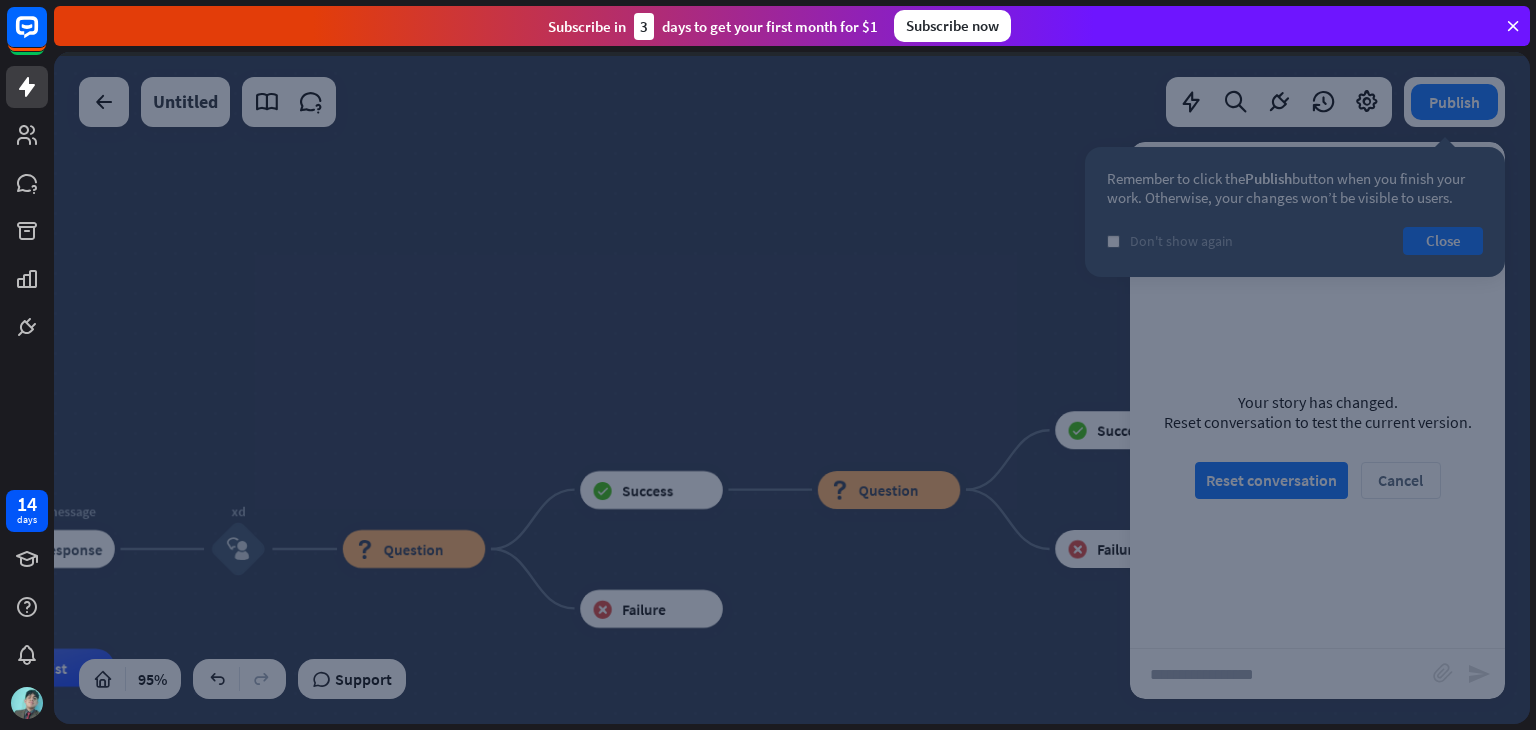 click at bounding box center [792, 388] 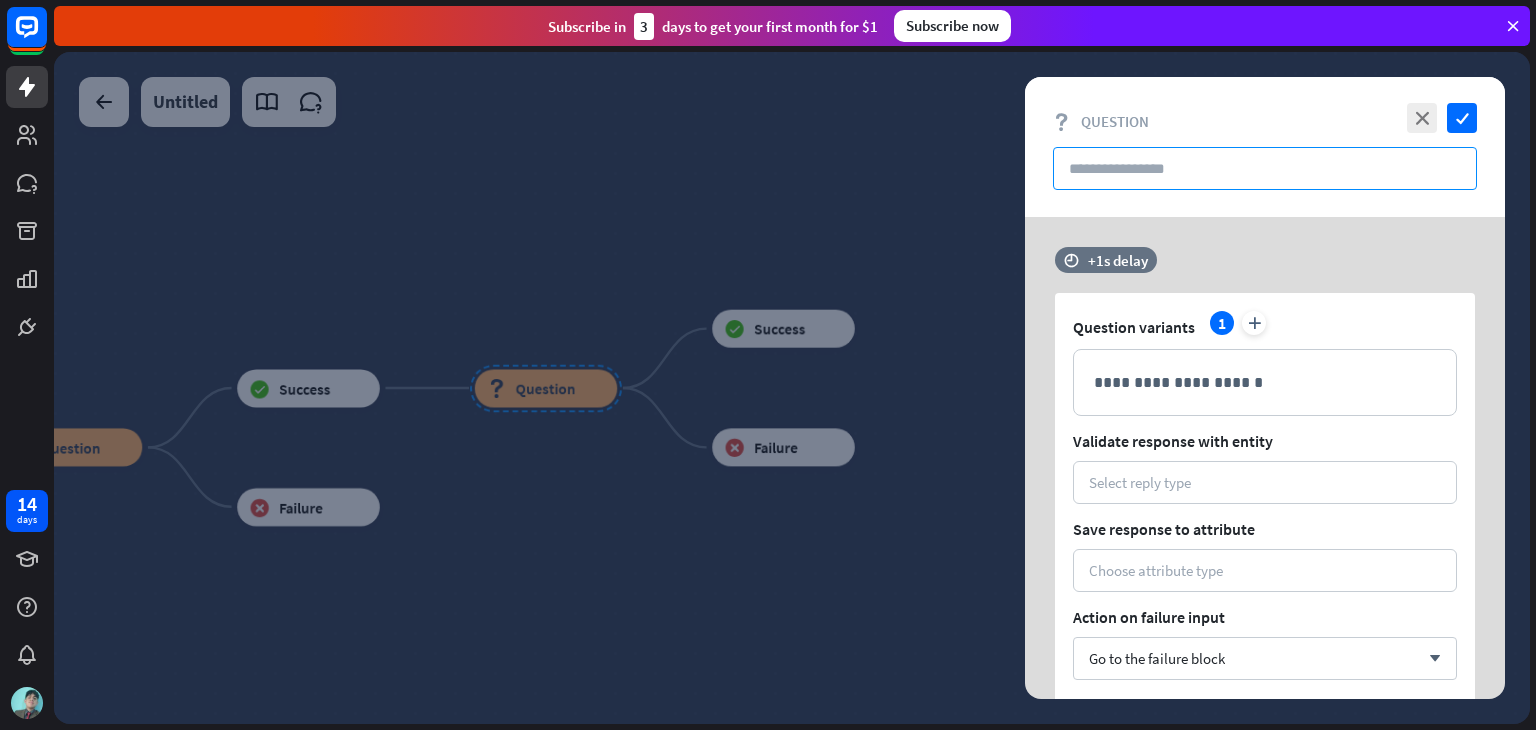 click at bounding box center (1265, 168) 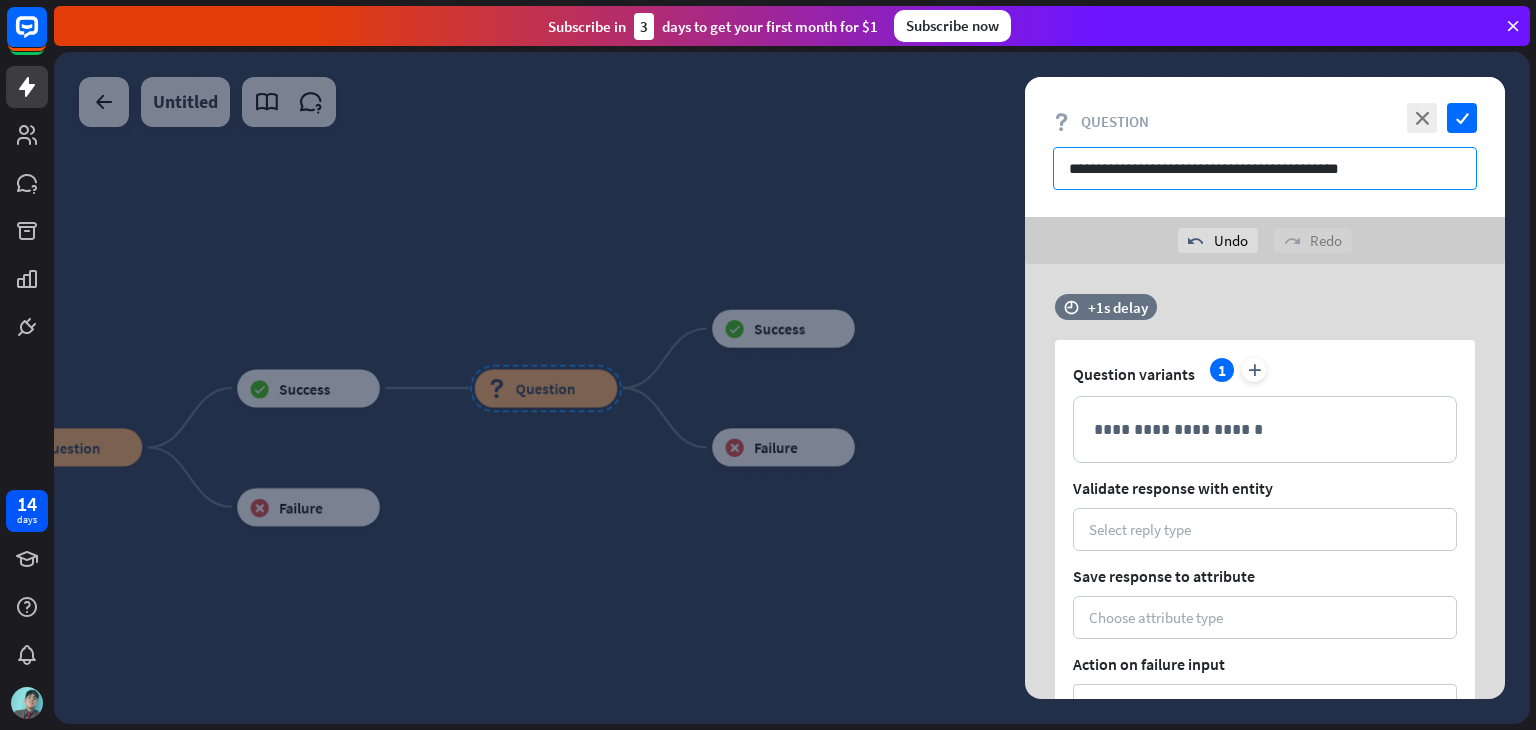 type on "**********" 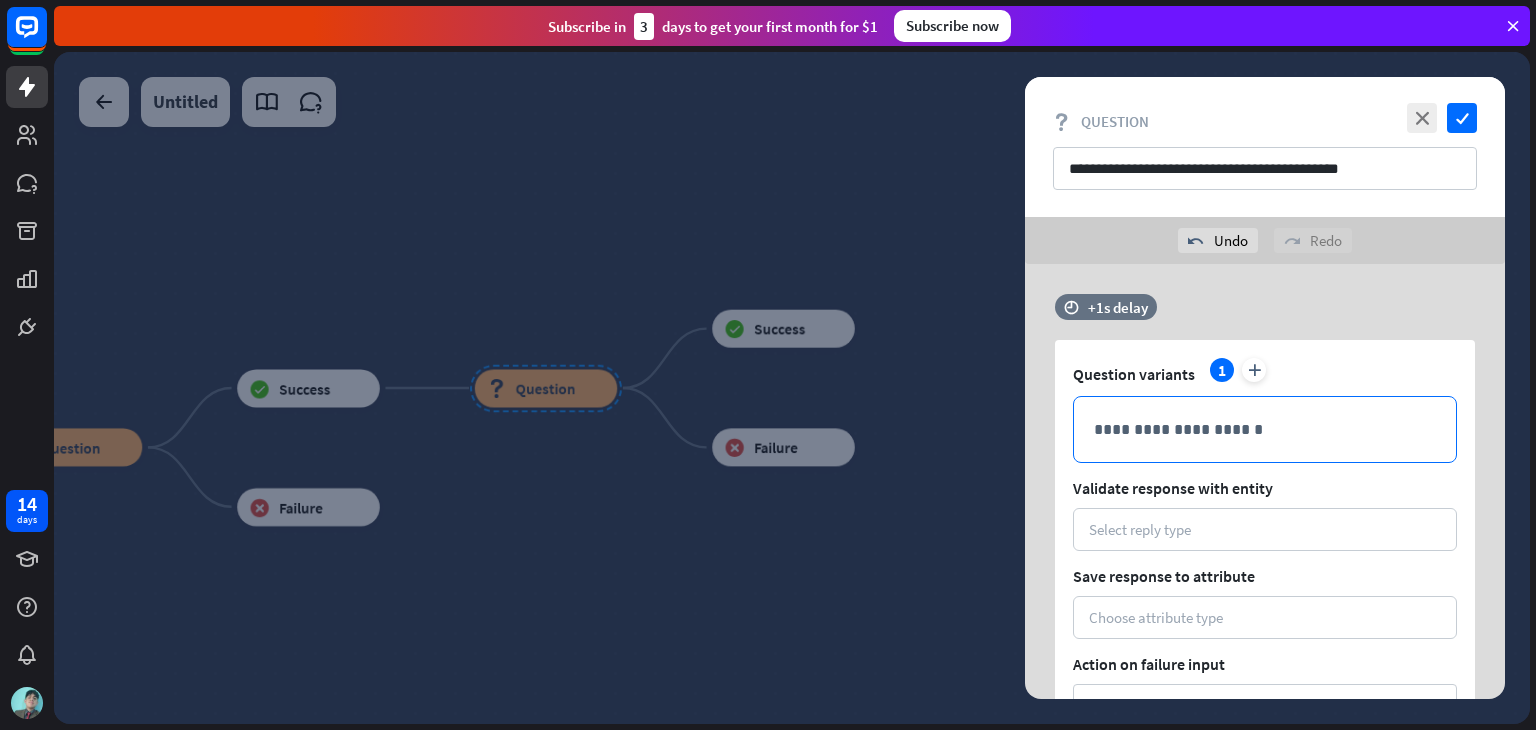 click on "**********" at bounding box center (1265, 429) 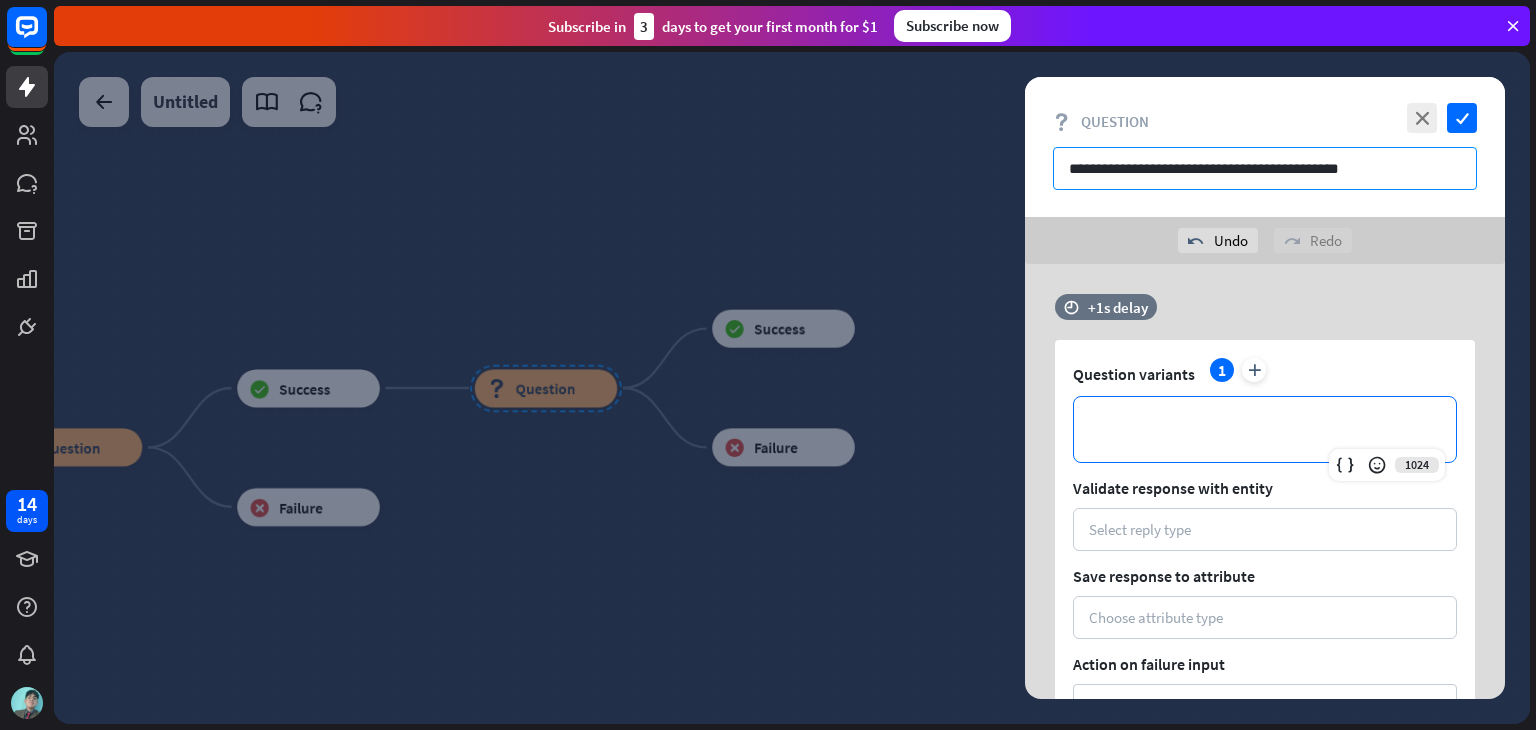click on "**********" at bounding box center (1265, 168) 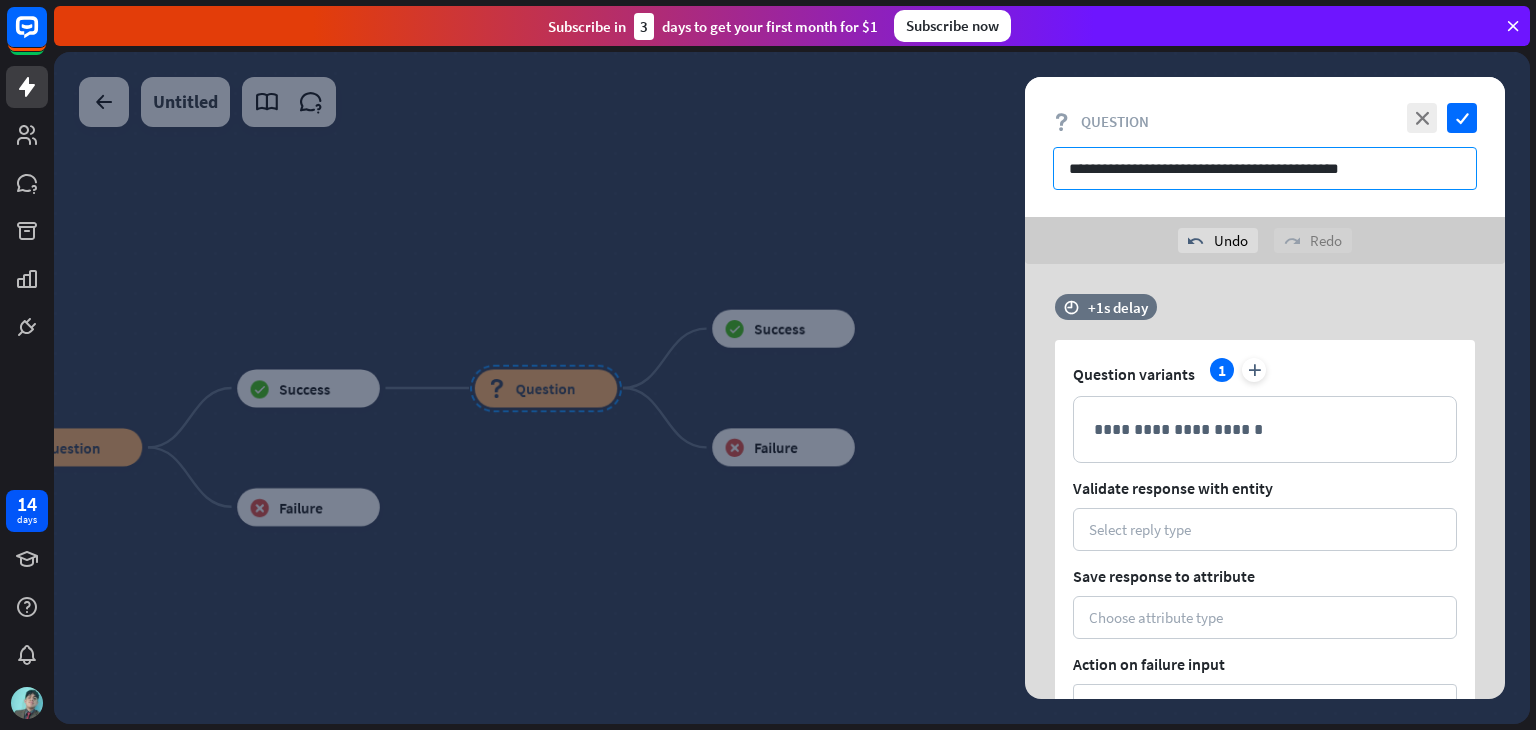 drag, startPoint x: 1368, startPoint y: 165, endPoint x: 1380, endPoint y: 164, distance: 12.0415945 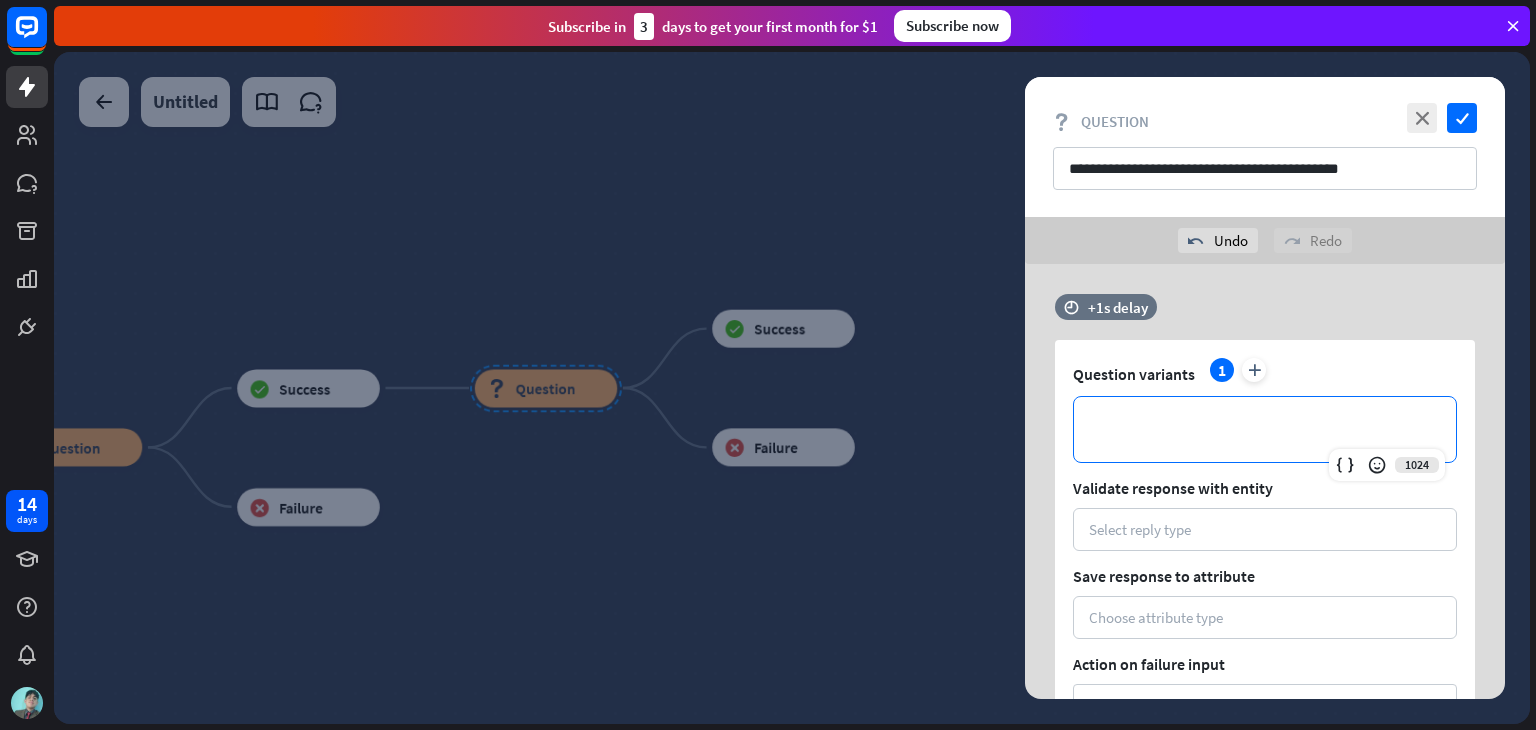 click on "**********" at bounding box center [1265, 429] 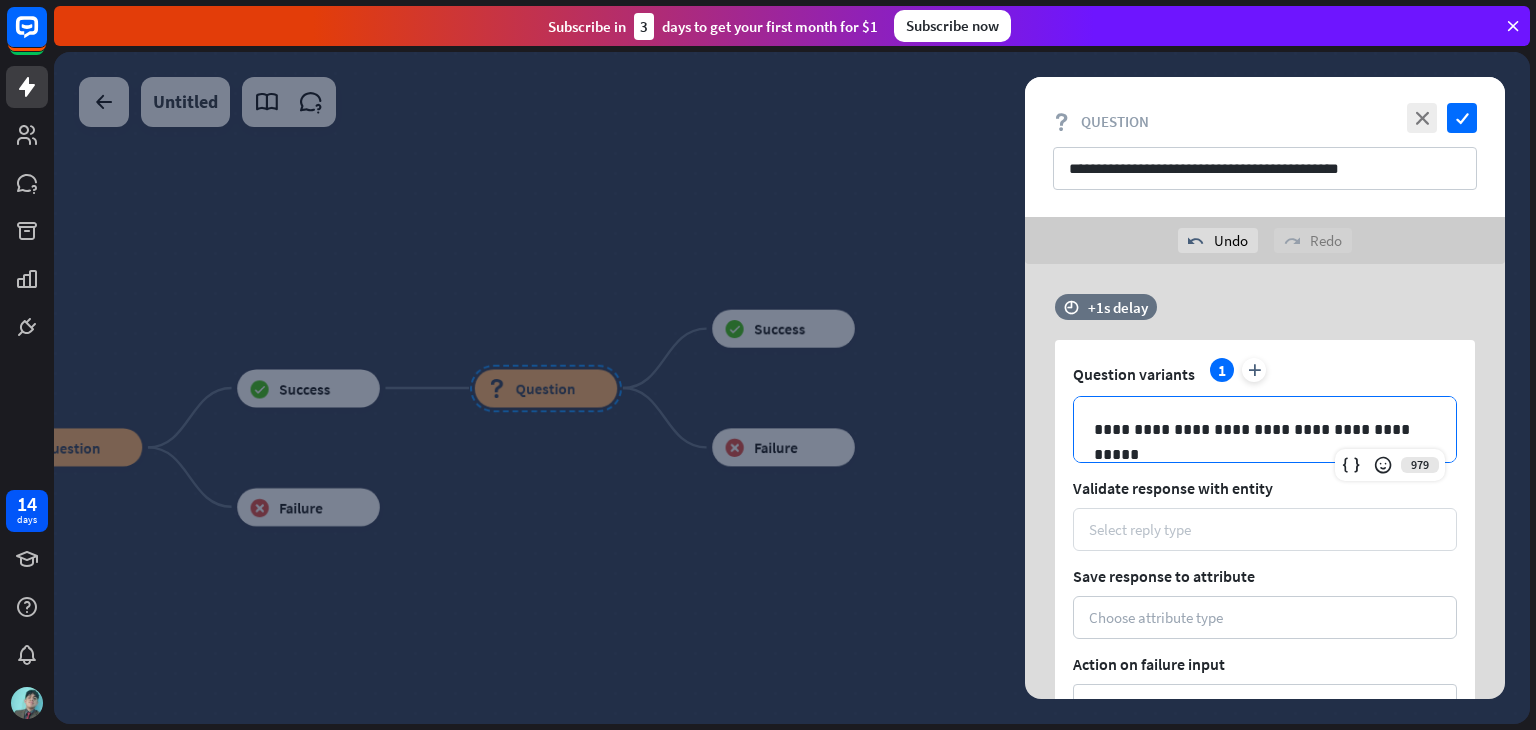 click on "Select reply type" at bounding box center (1265, 529) 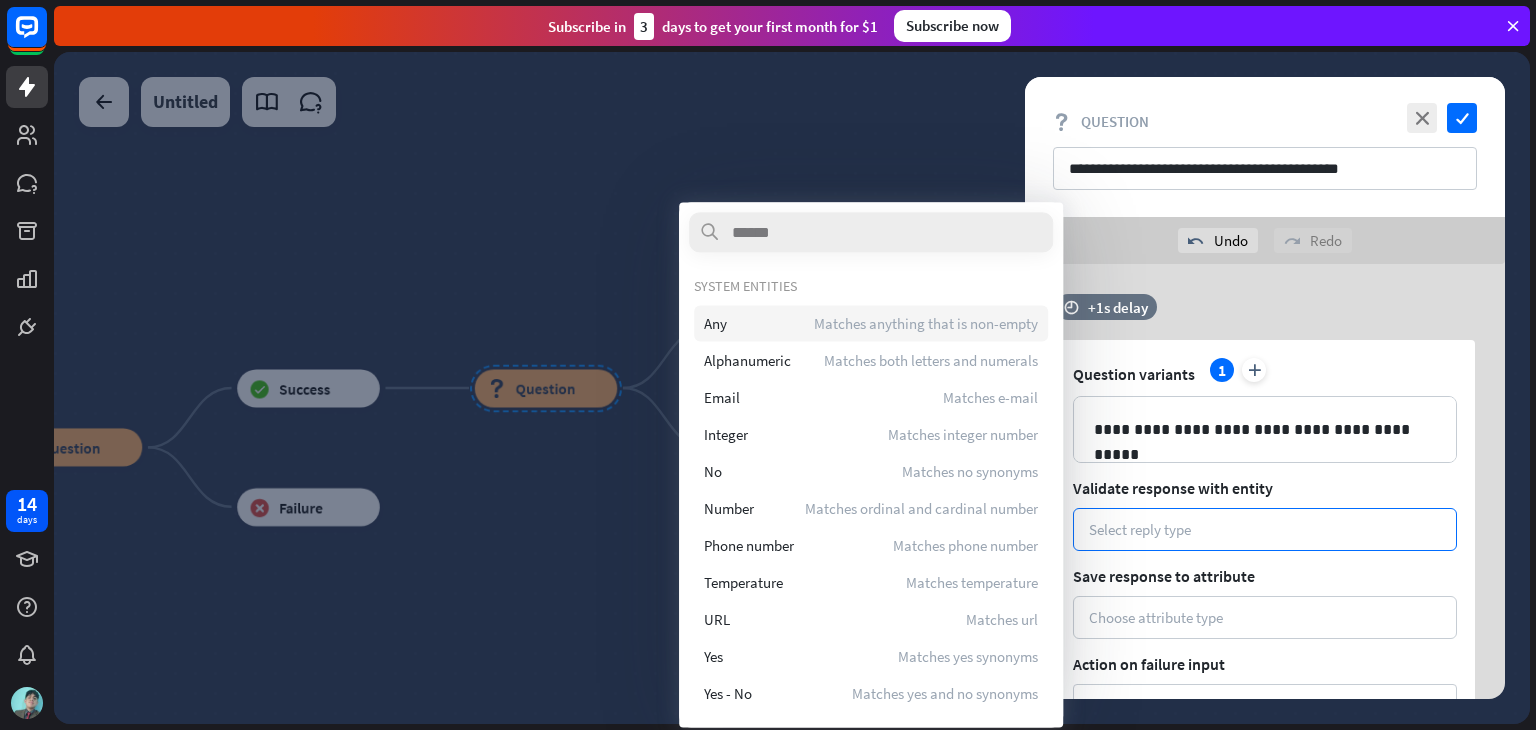 click on "Matches anything that is non-empty" at bounding box center (926, 323) 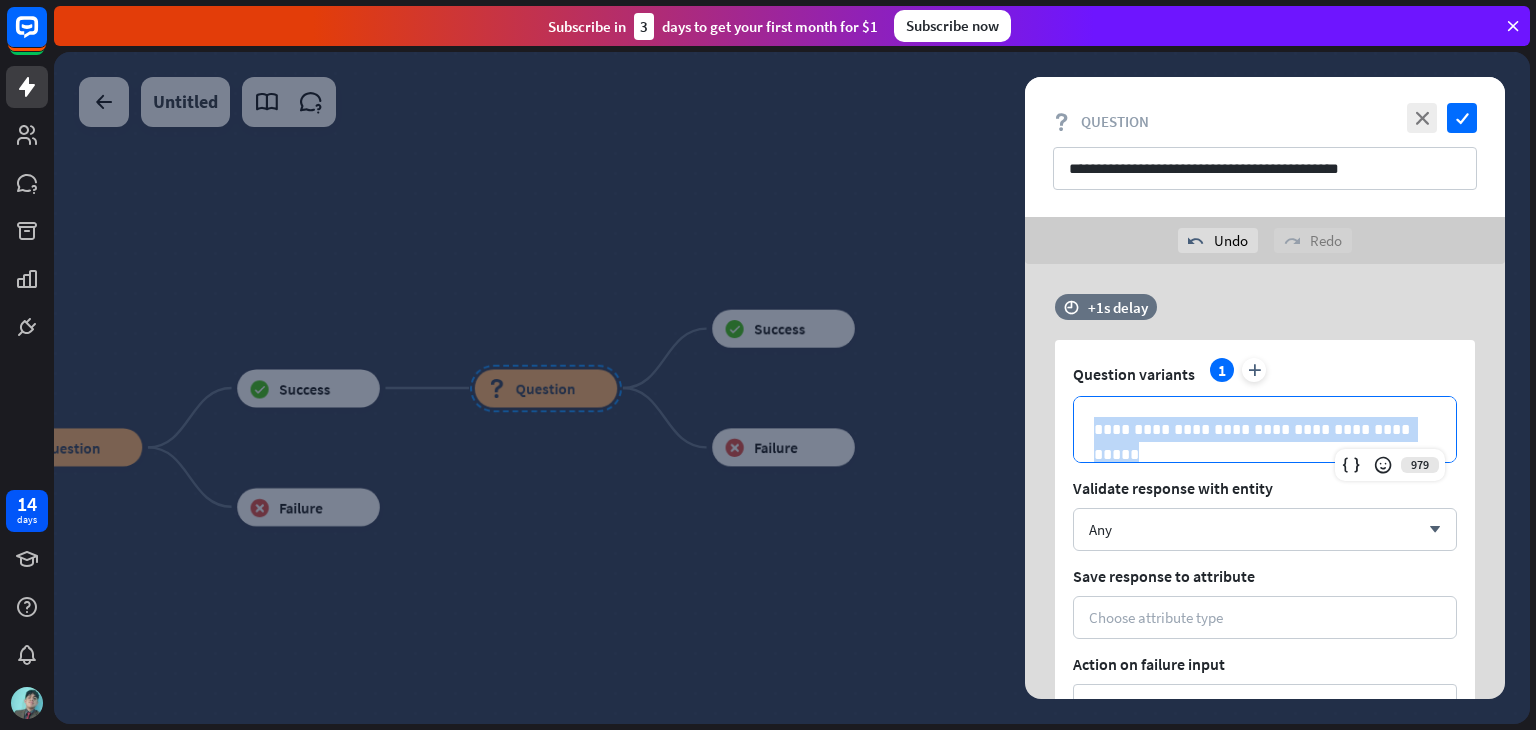 drag, startPoint x: 1324, startPoint y: 428, endPoint x: 1038, endPoint y: 410, distance: 286.5659 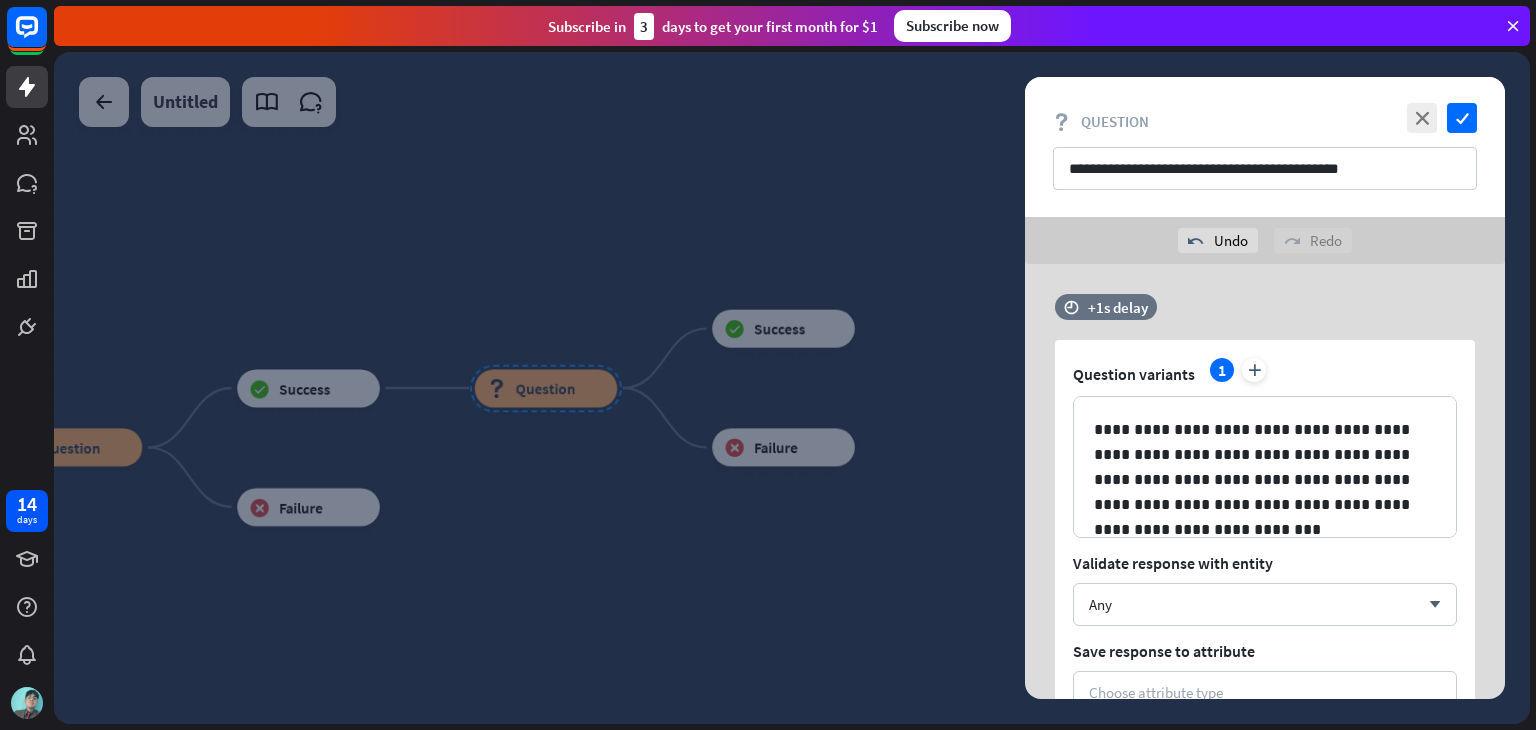 click on "Question variants
1
plus" at bounding box center [1265, 374] 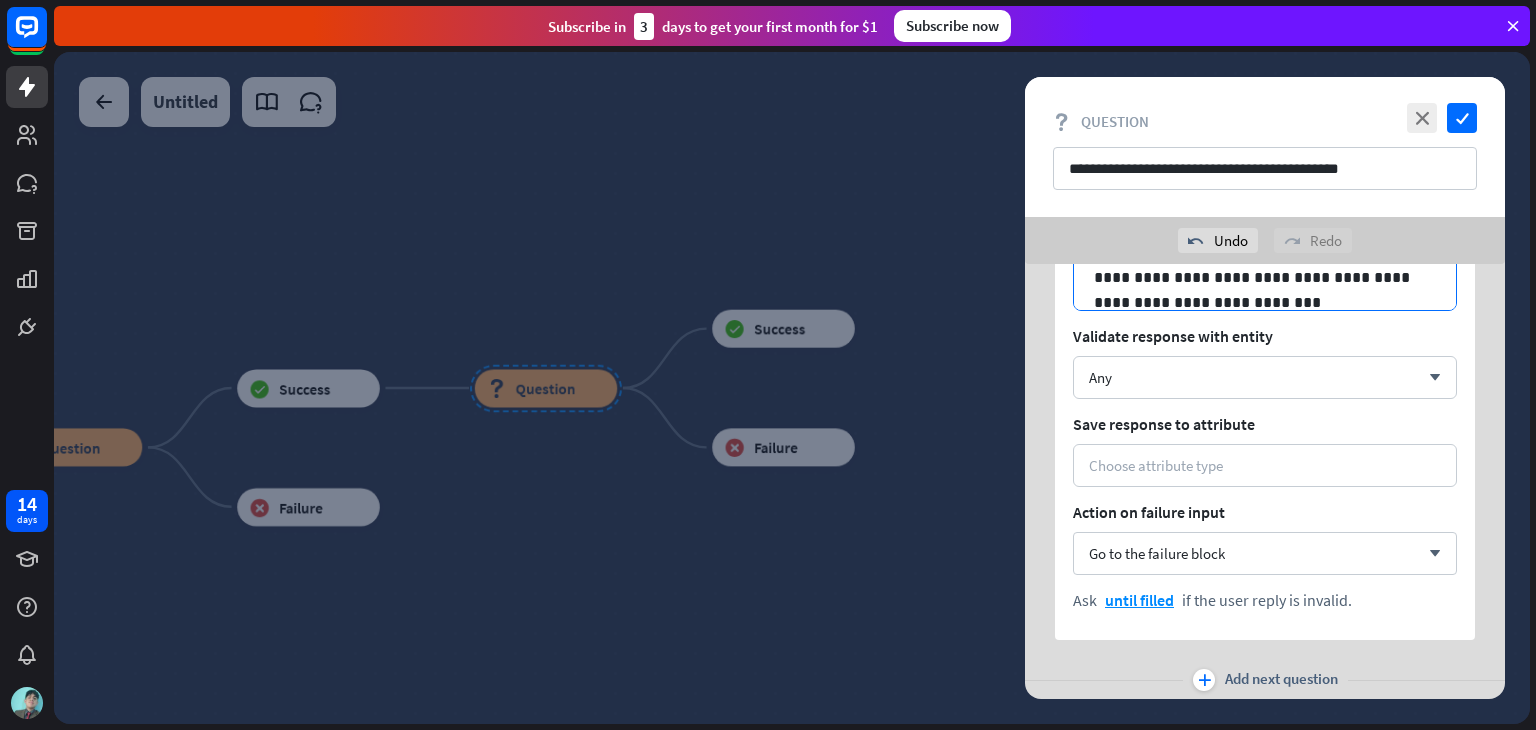 scroll, scrollTop: 288, scrollLeft: 0, axis: vertical 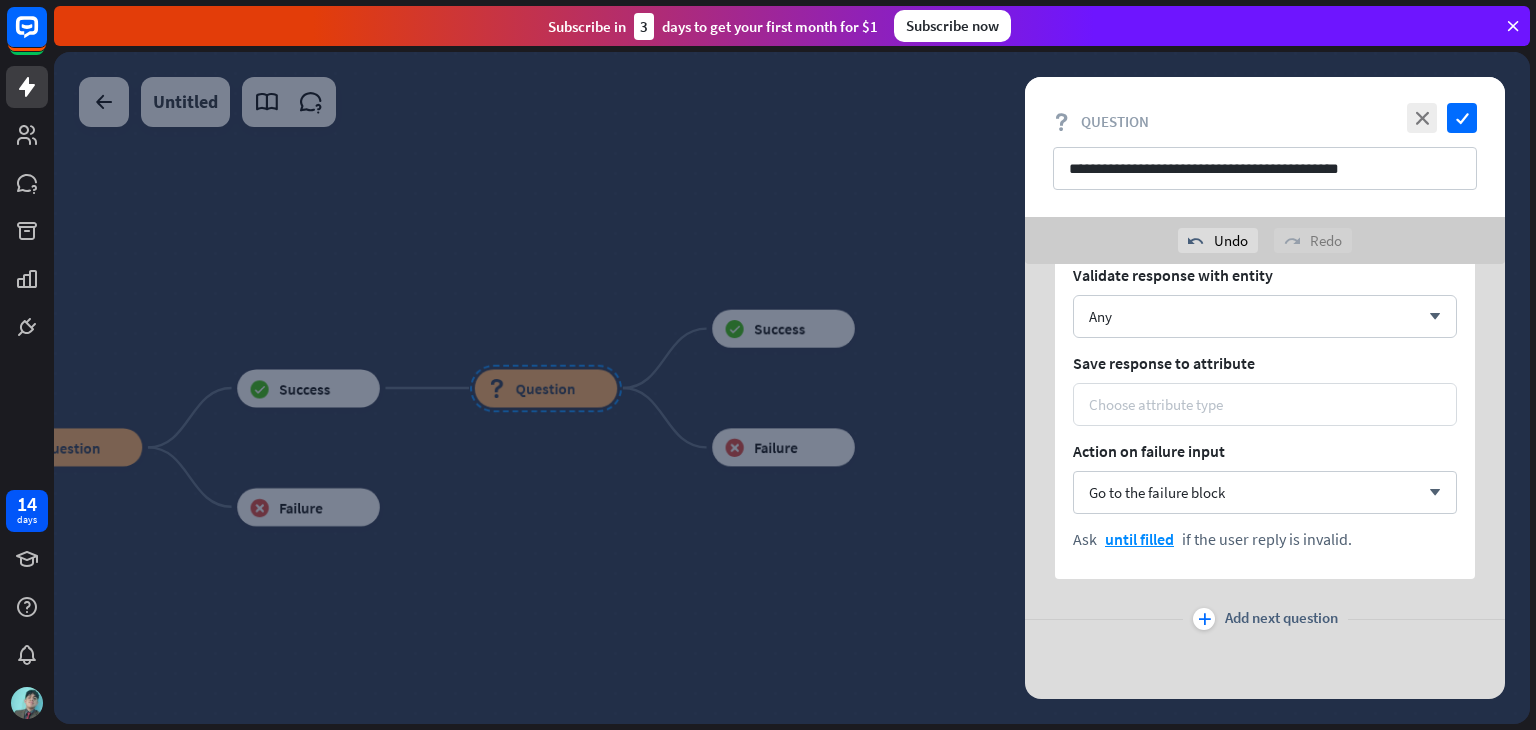 click on "Choose attribute type" at bounding box center [1265, 404] 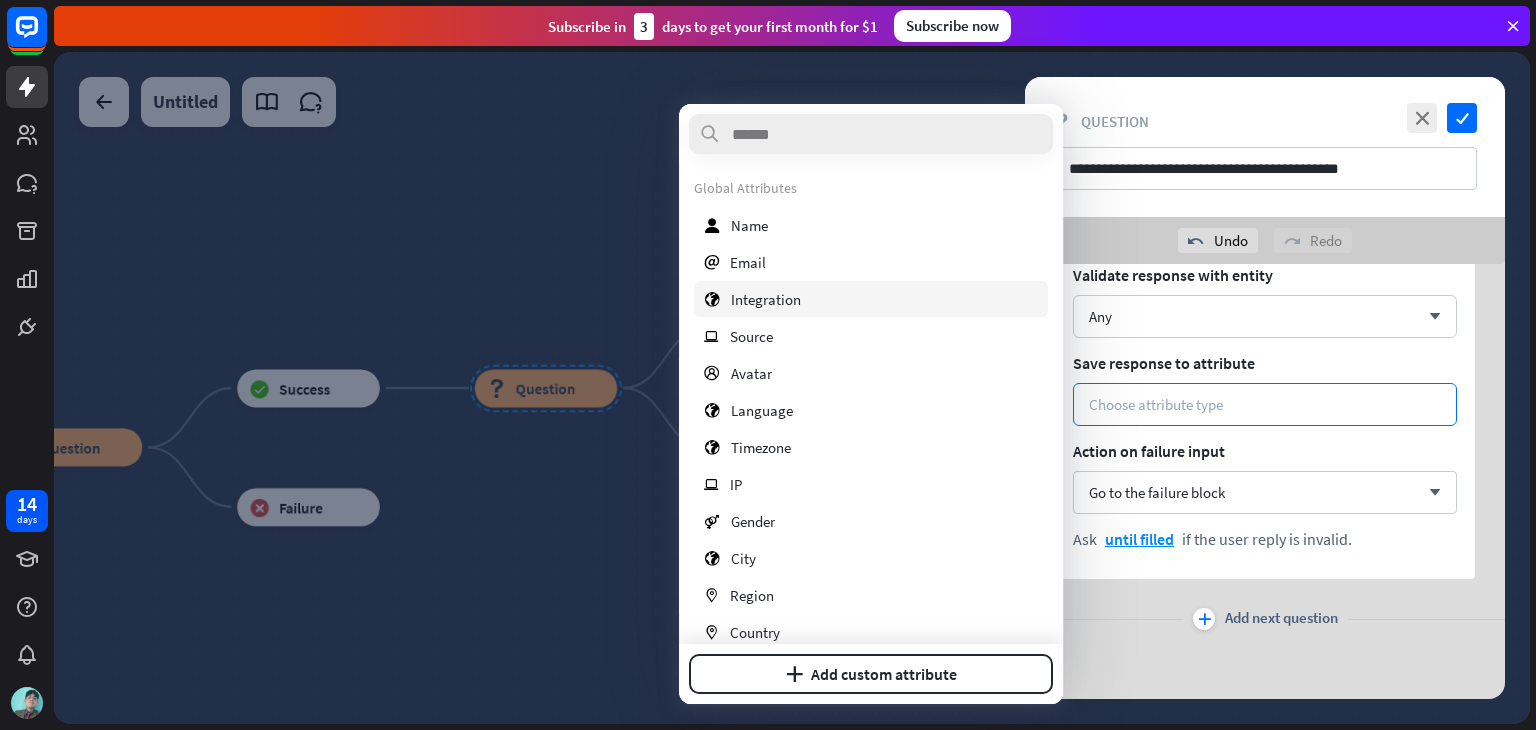 click on "globe
Integration" at bounding box center [871, 299] 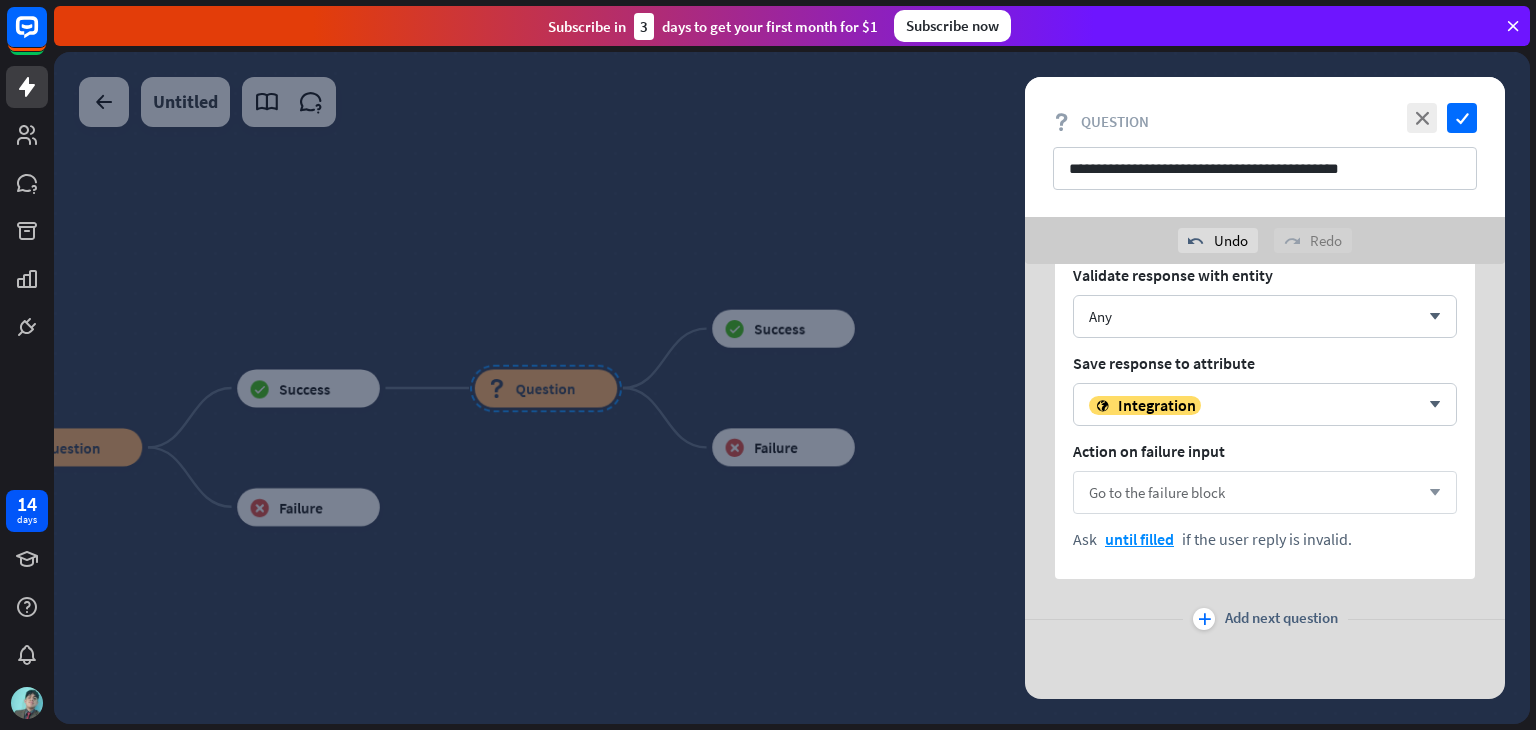 click on "Go to the failure block" at bounding box center [1157, 492] 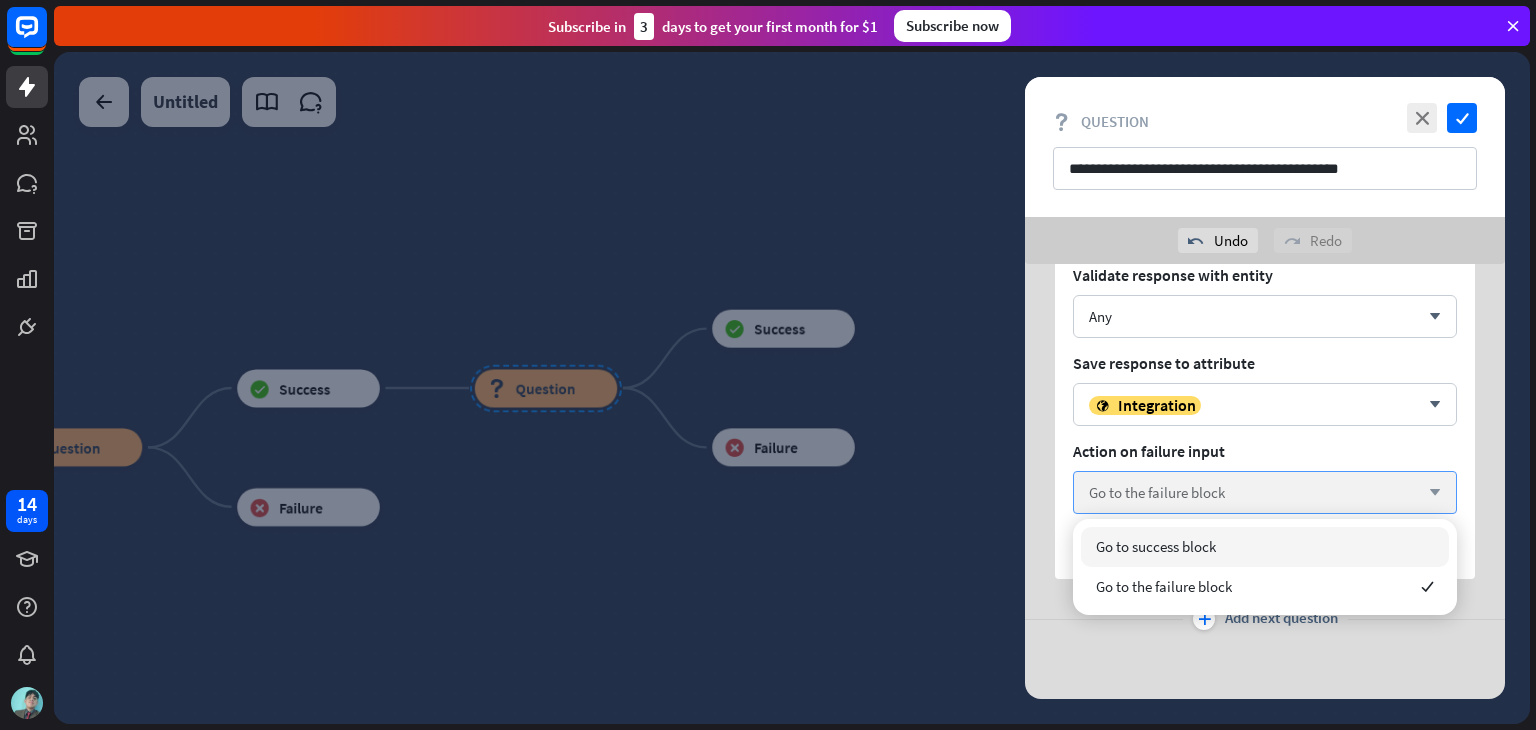 click on "Go to the failure block
arrow_down" at bounding box center (1265, 492) 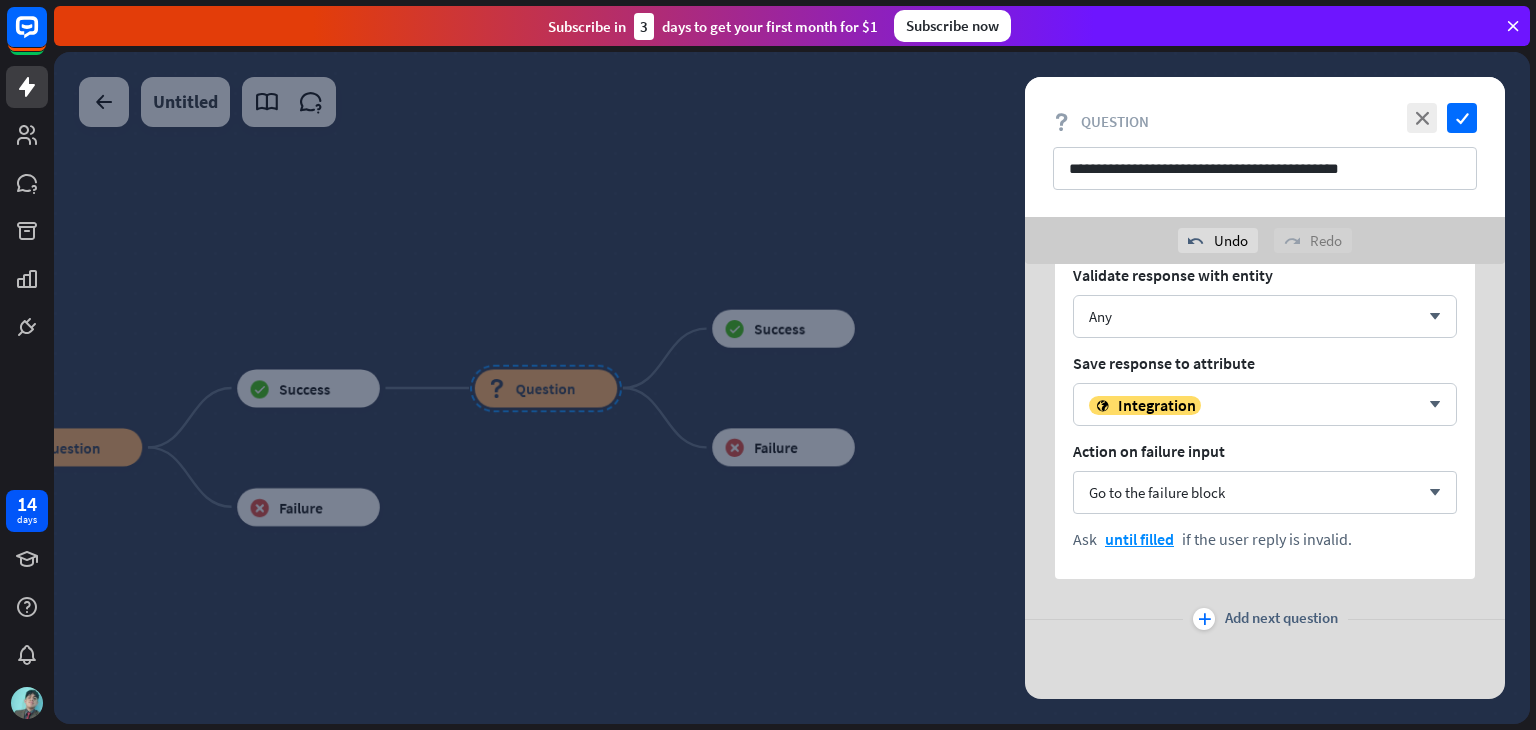 click on "**********" at bounding box center [1265, 147] 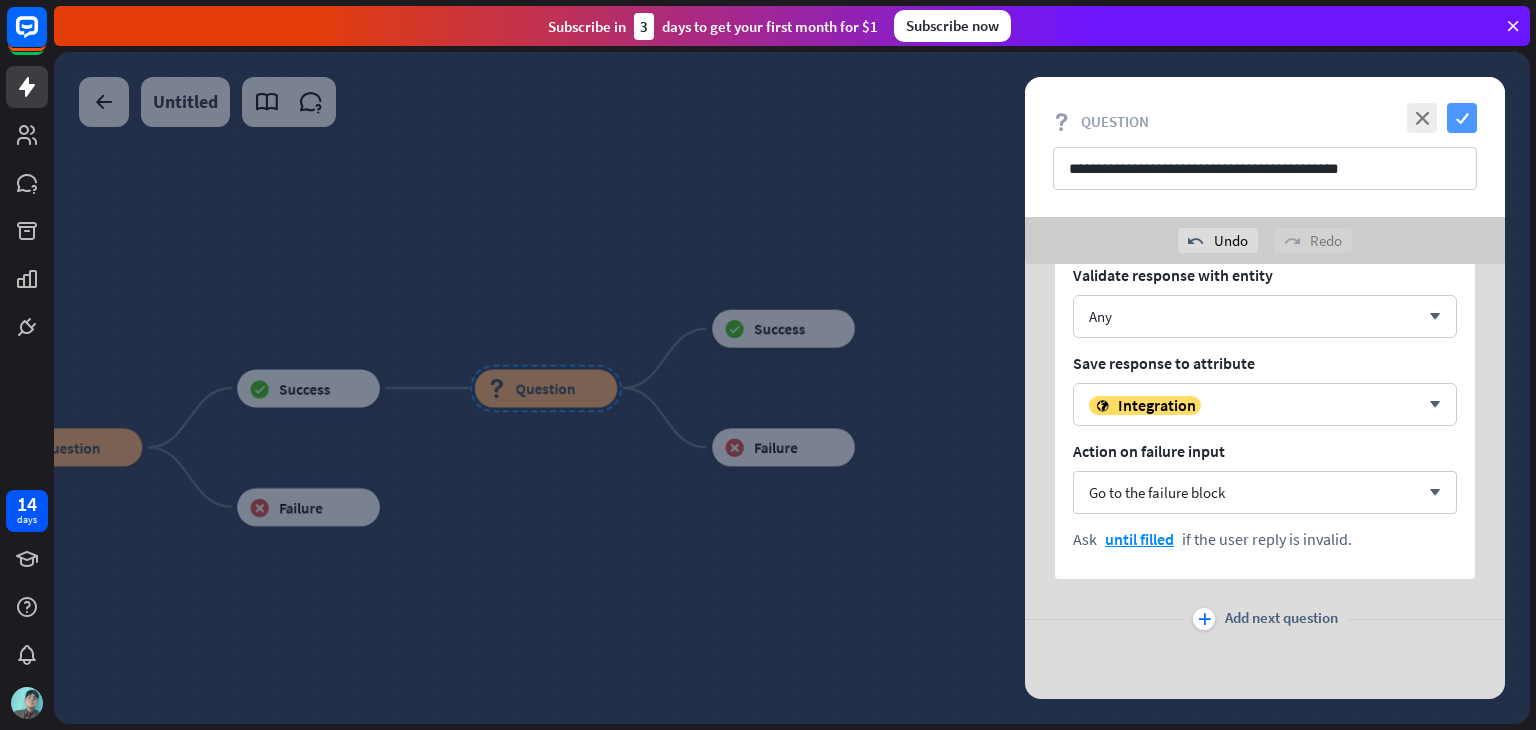 click on "check" at bounding box center [1462, 118] 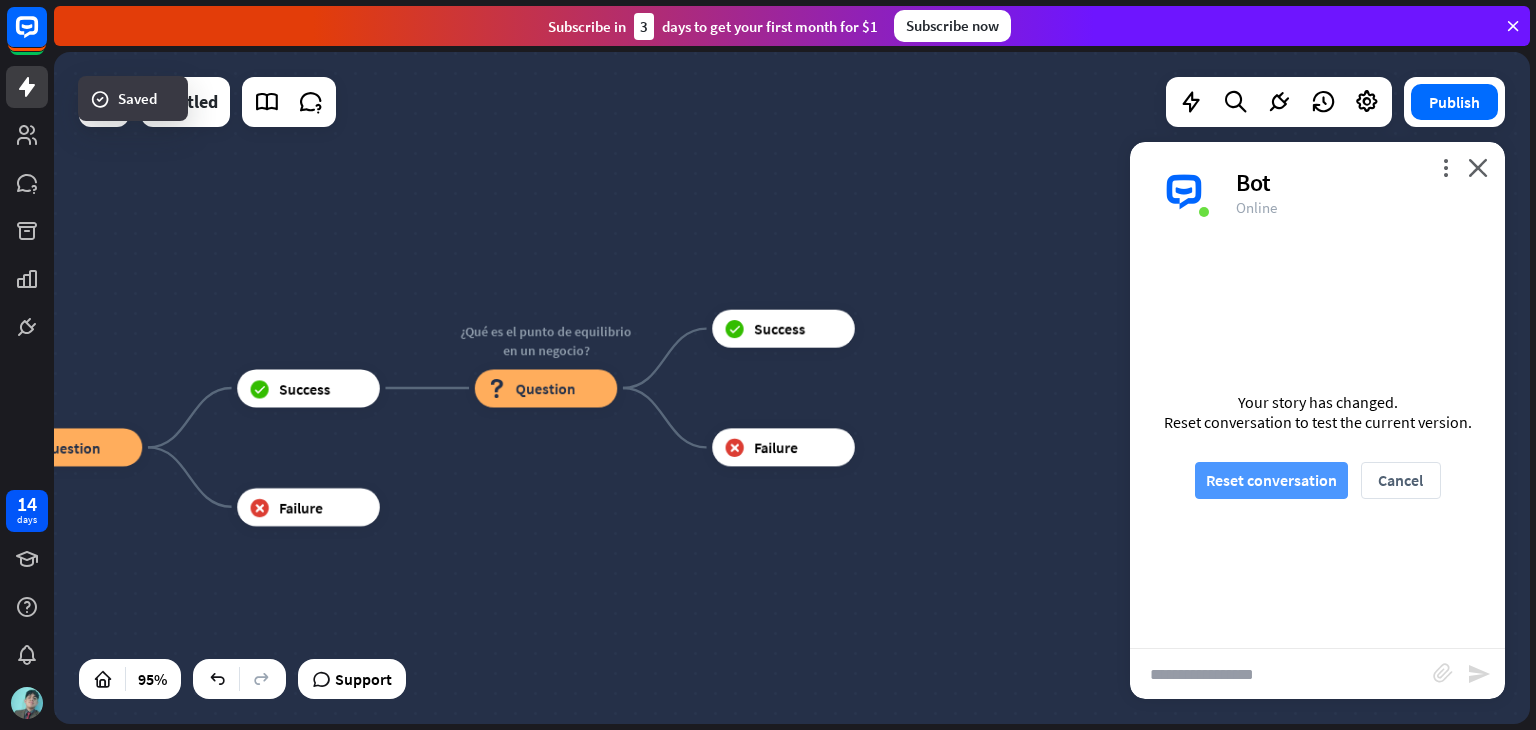 click on "Reset conversation" at bounding box center [1271, 480] 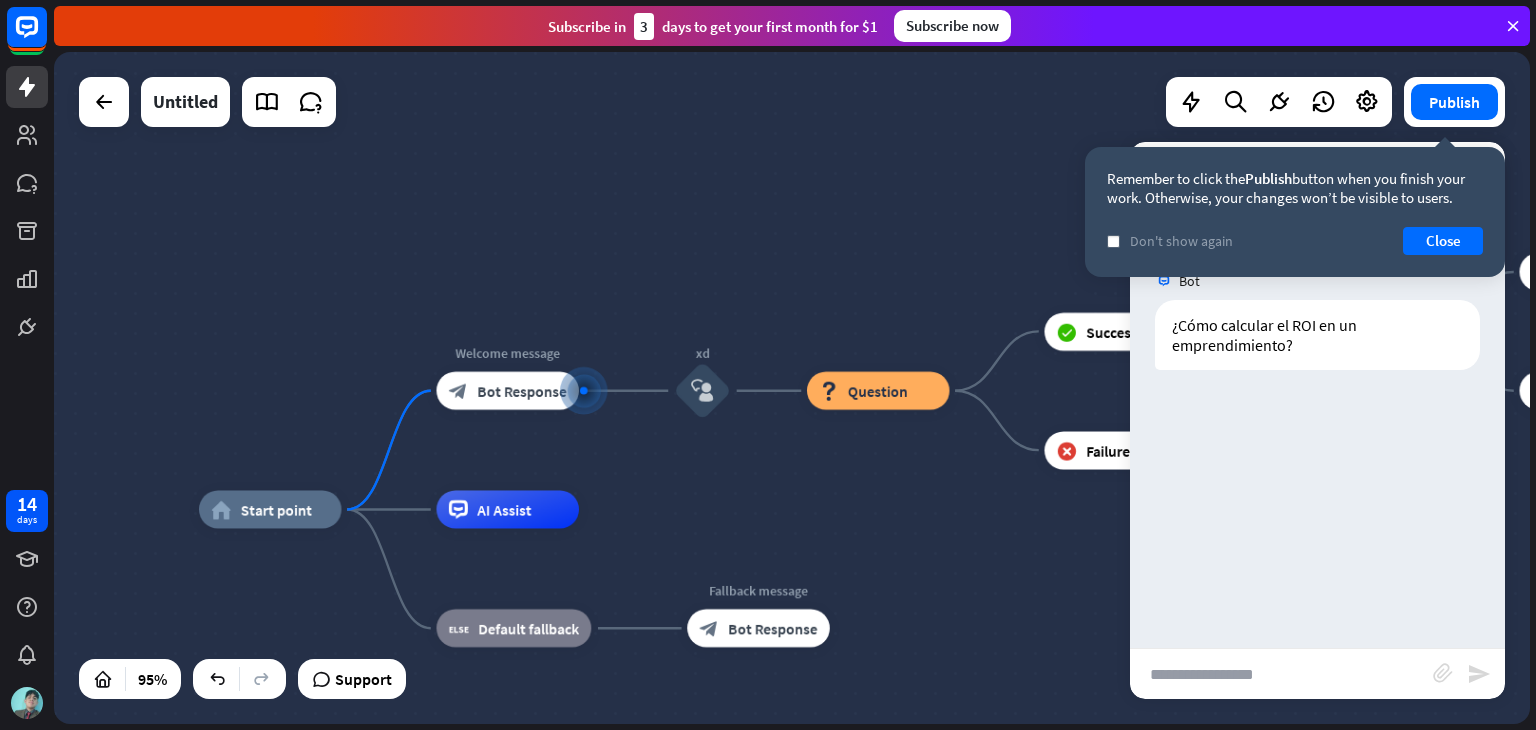 click at bounding box center [1281, 674] 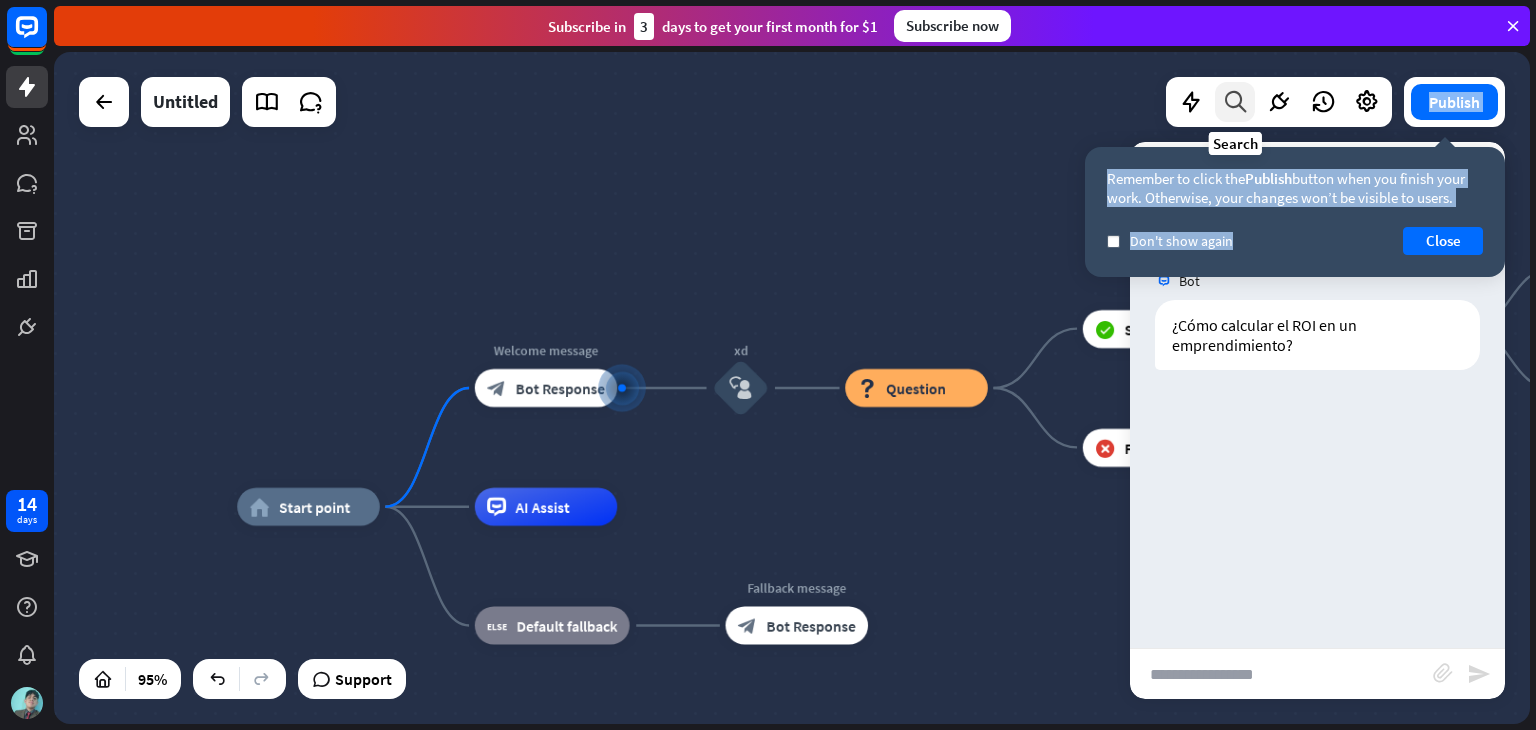 drag, startPoint x: 1280, startPoint y: 217, endPoint x: 1248, endPoint y: 98, distance: 123.22743 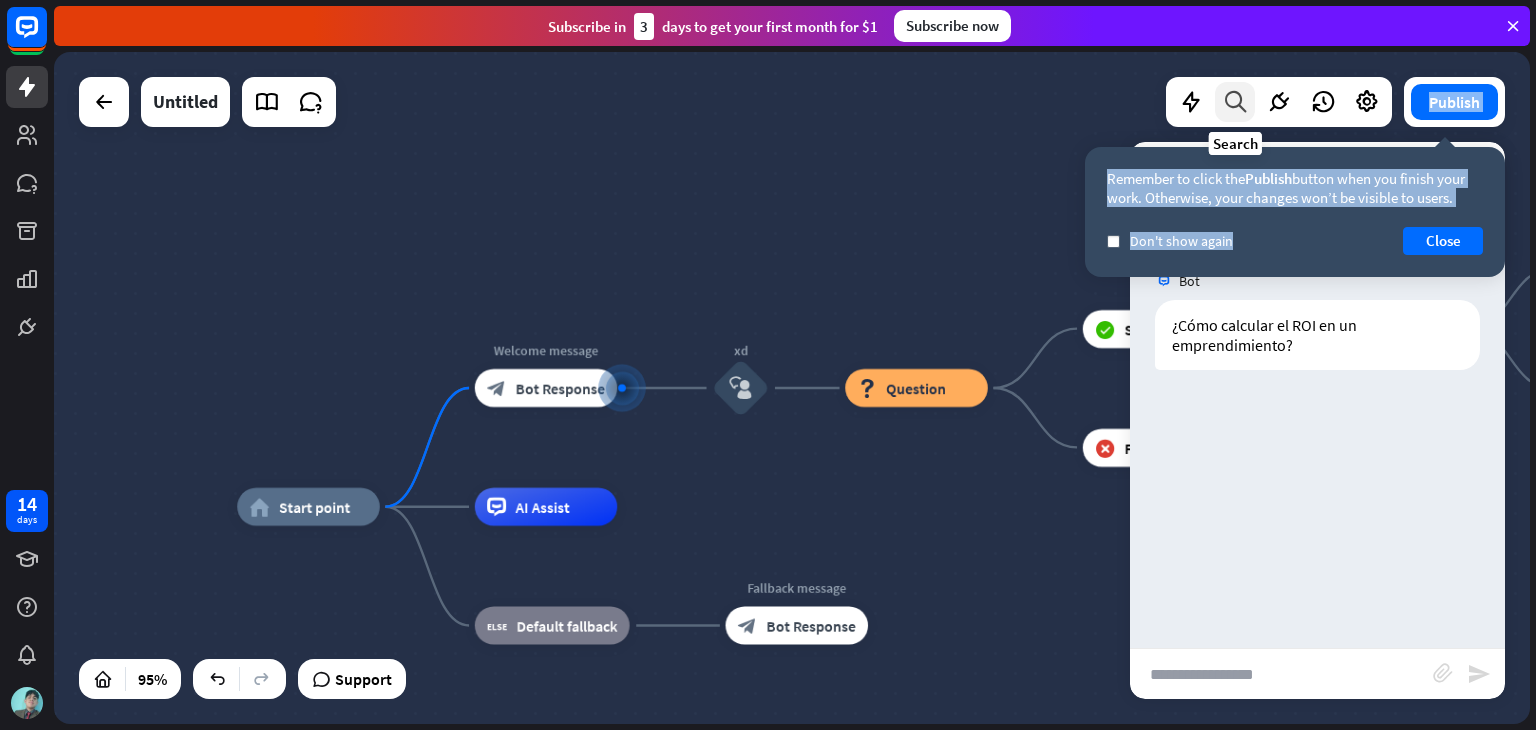 click on "Publish
Remember to click the
Publish
button when you finish your work. Otherwise, your changes won’t
be visible to users.
check   Don't show again    Close" at bounding box center [1335, 102] 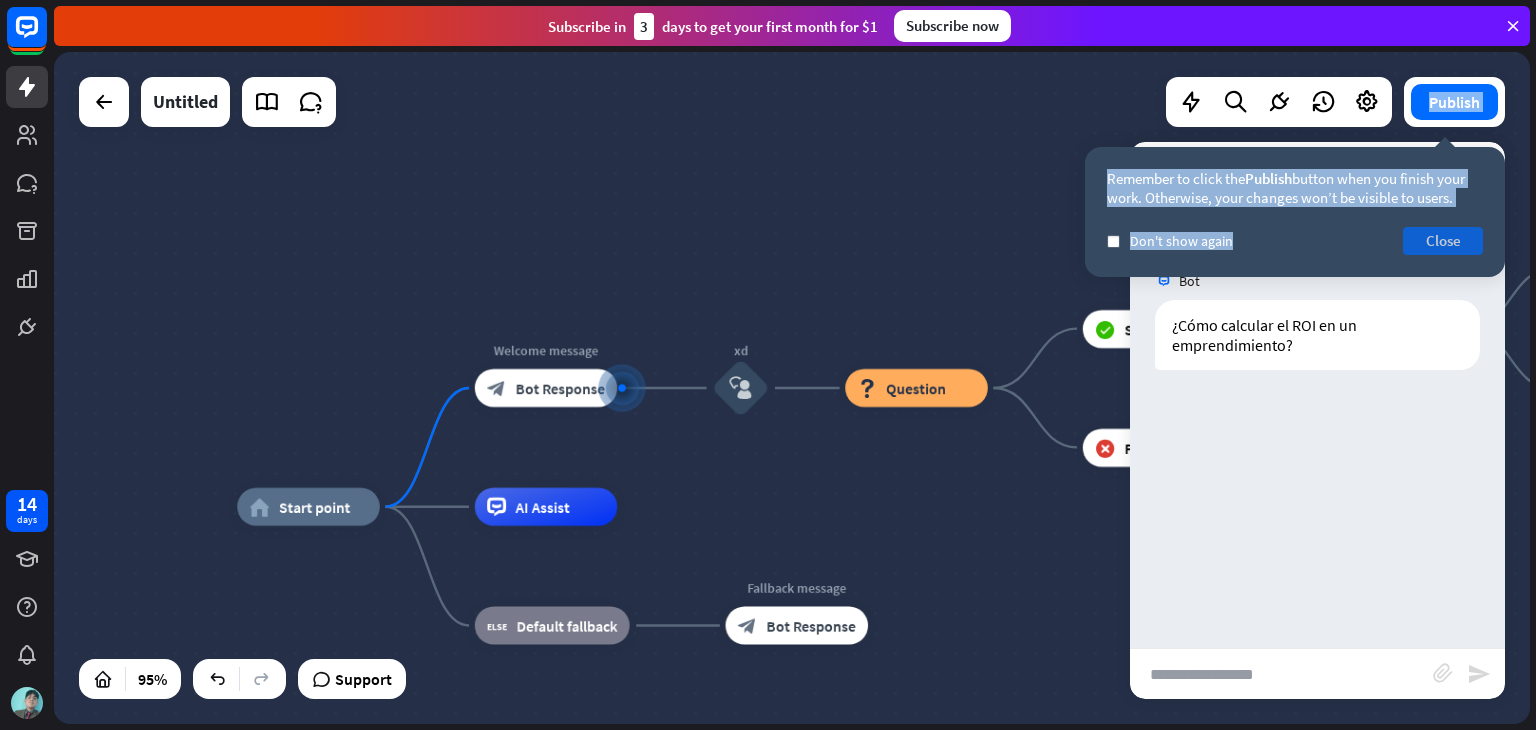 click on "Close" at bounding box center (1443, 241) 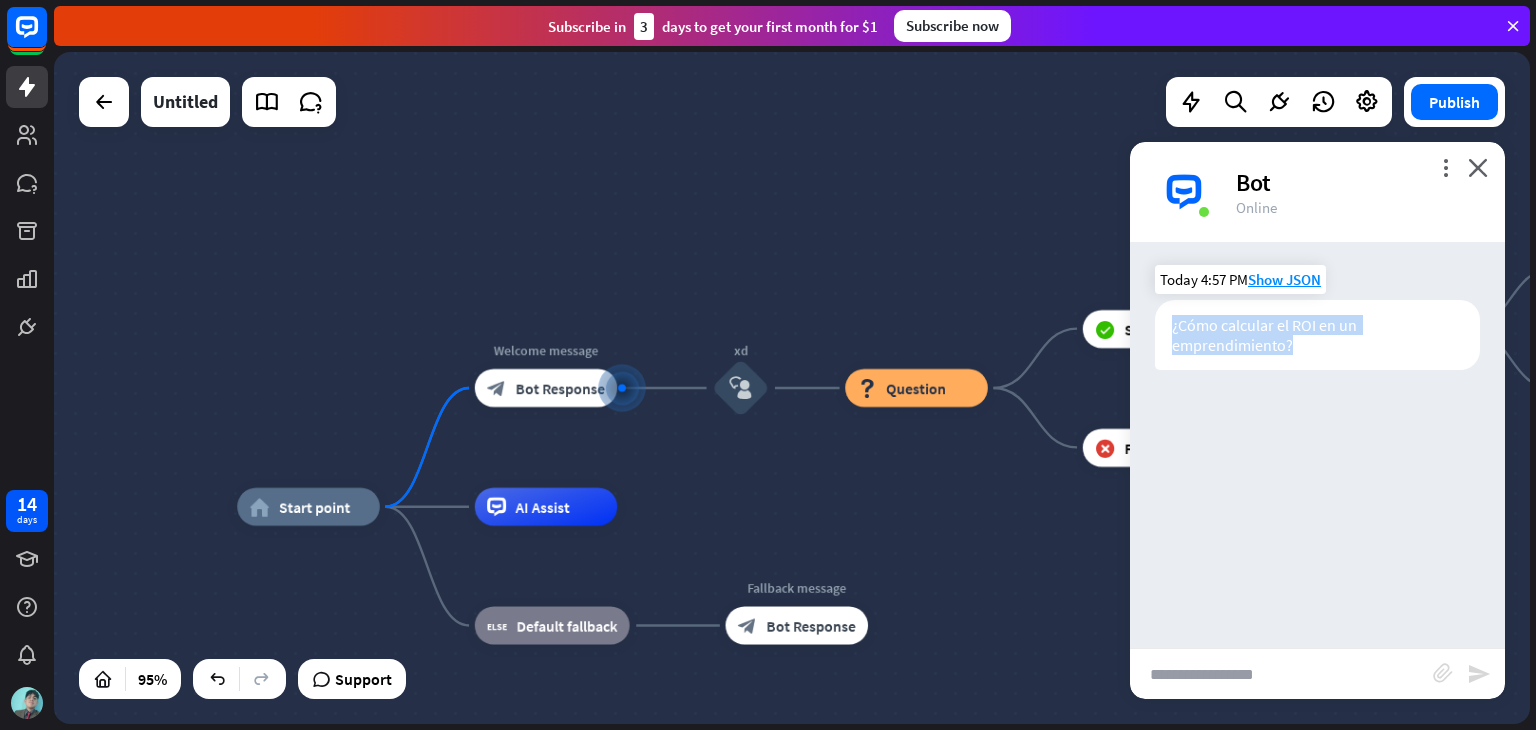 drag, startPoint x: 1336, startPoint y: 349, endPoint x: 1156, endPoint y: 318, distance: 182.64993 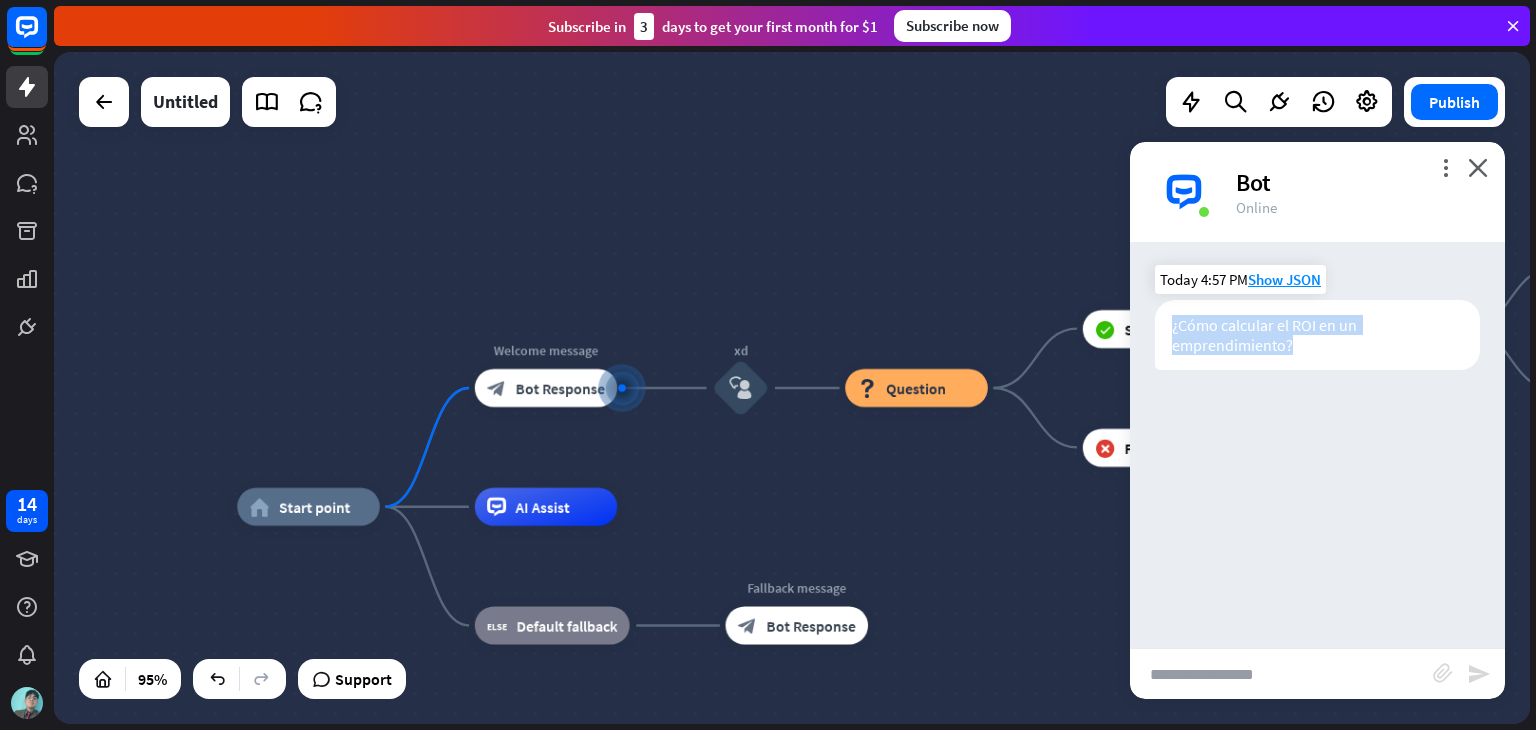 click on "¿Cómo calcular el ROI en un emprendimiento?" at bounding box center (1317, 335) 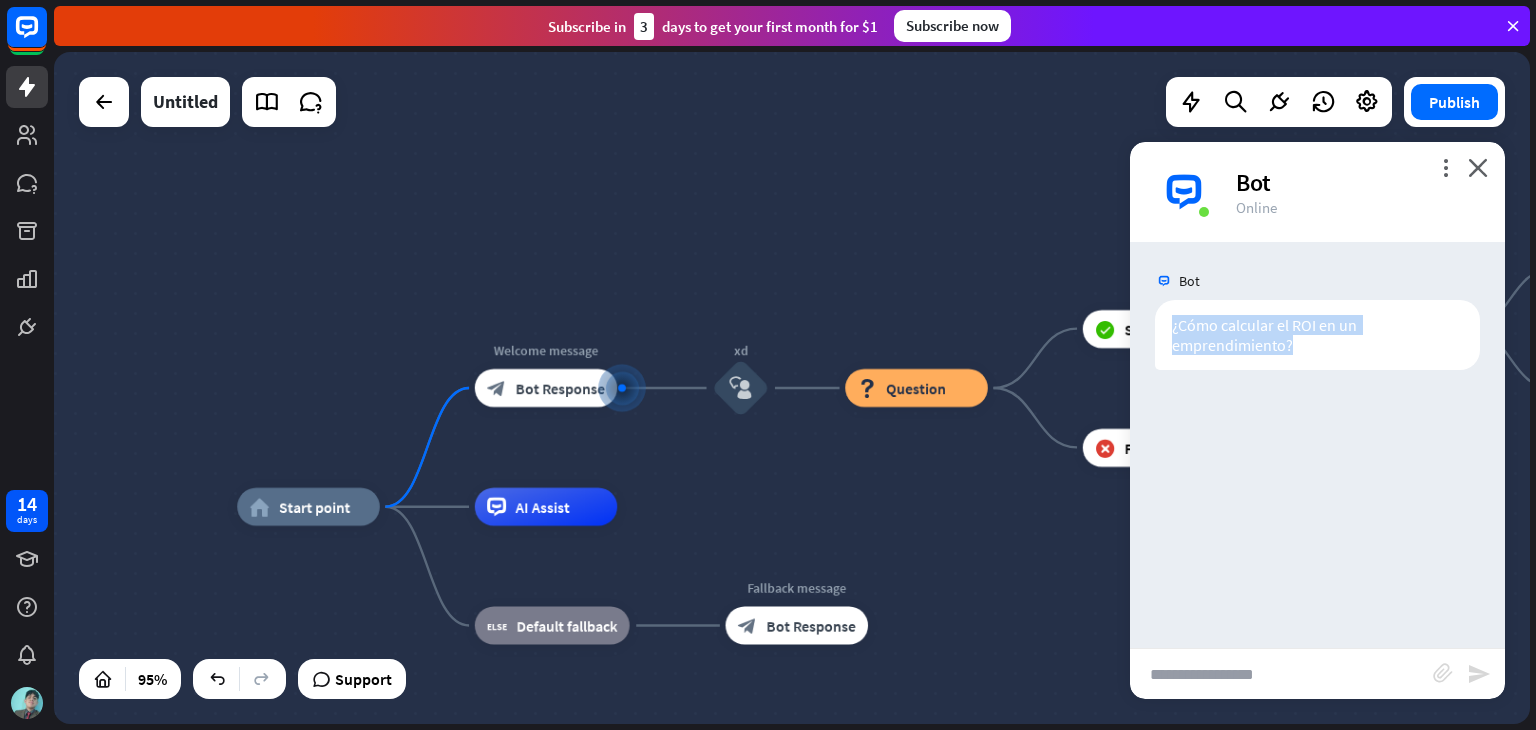 copy on "¿Cómo calcular el ROI en un emprendimiento?" 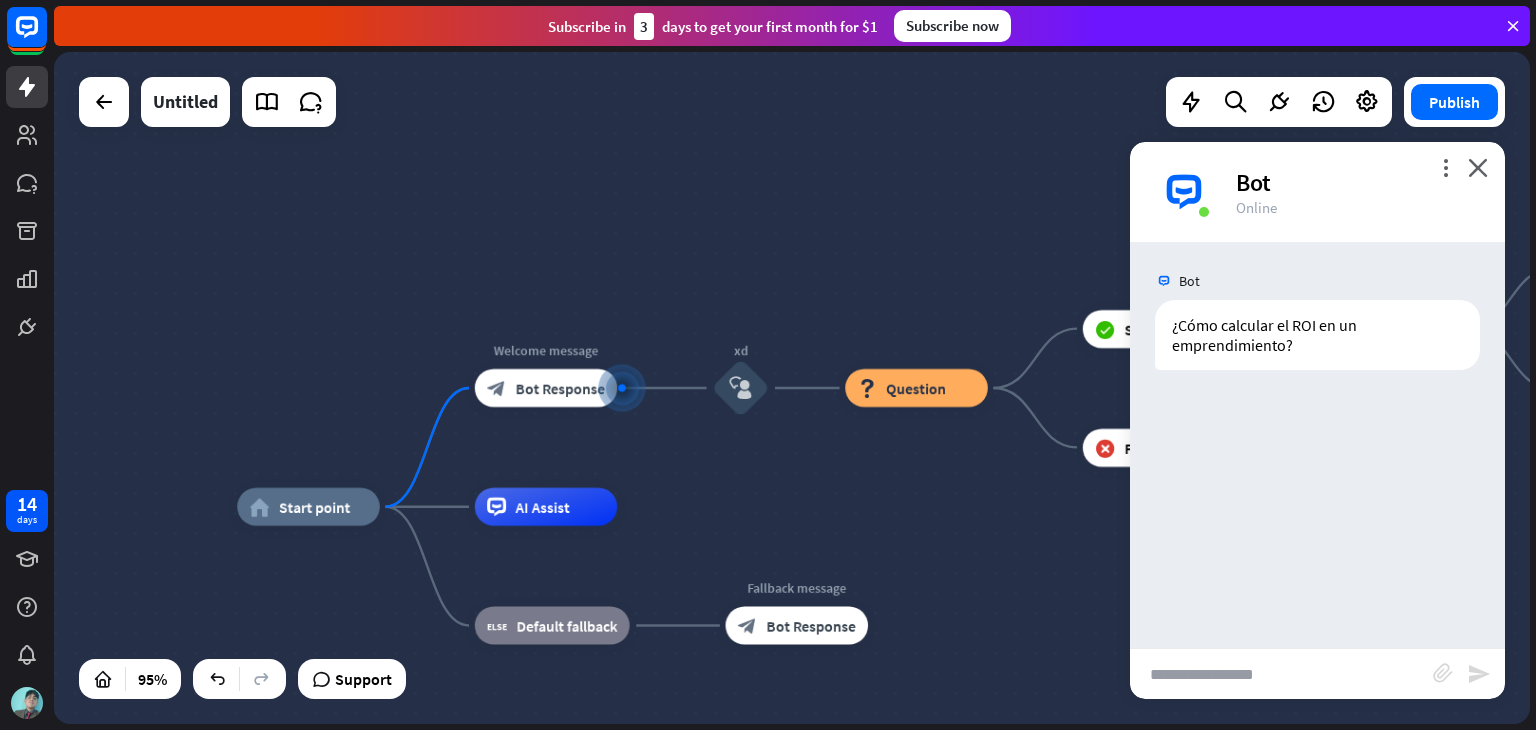 click at bounding box center [1281, 674] 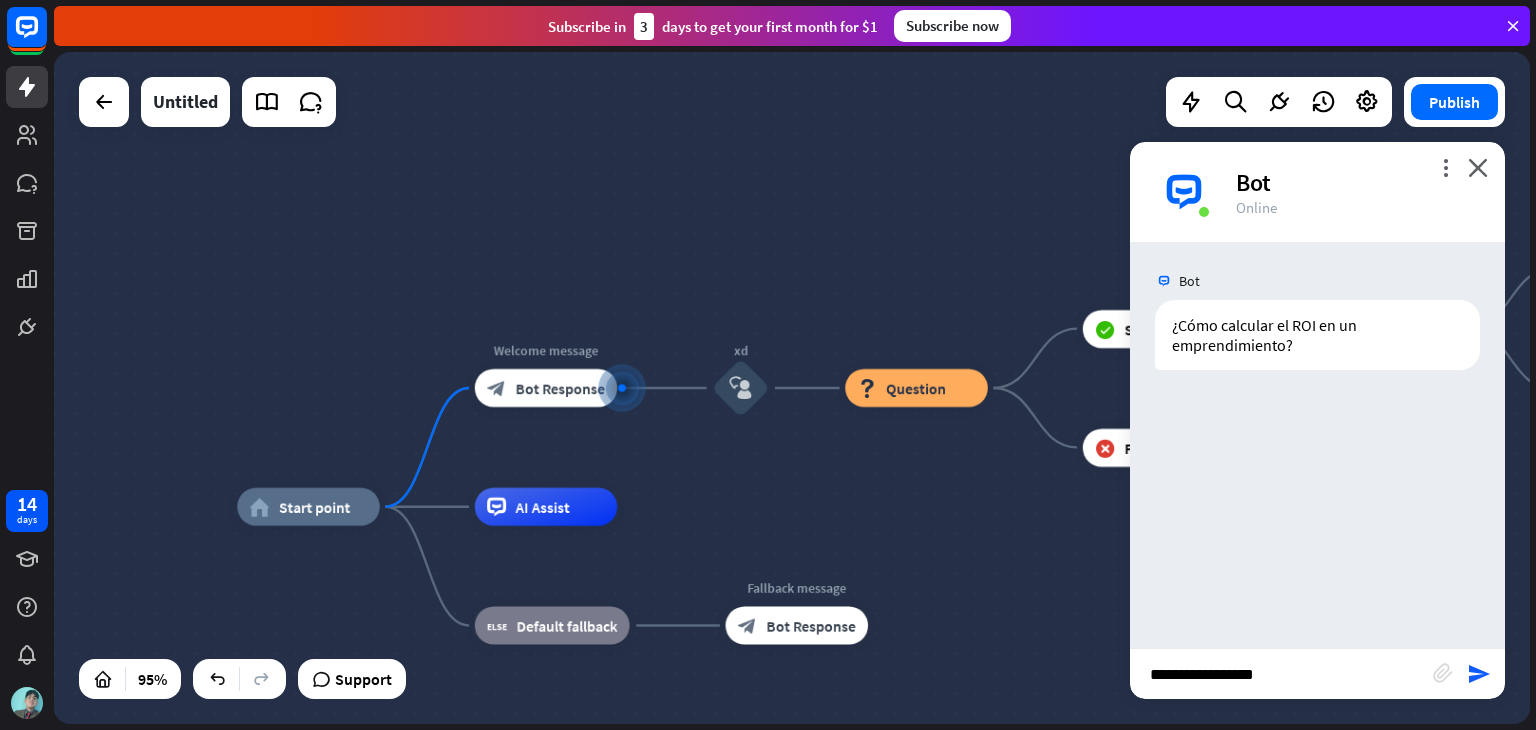 scroll, scrollTop: 0, scrollLeft: 0, axis: both 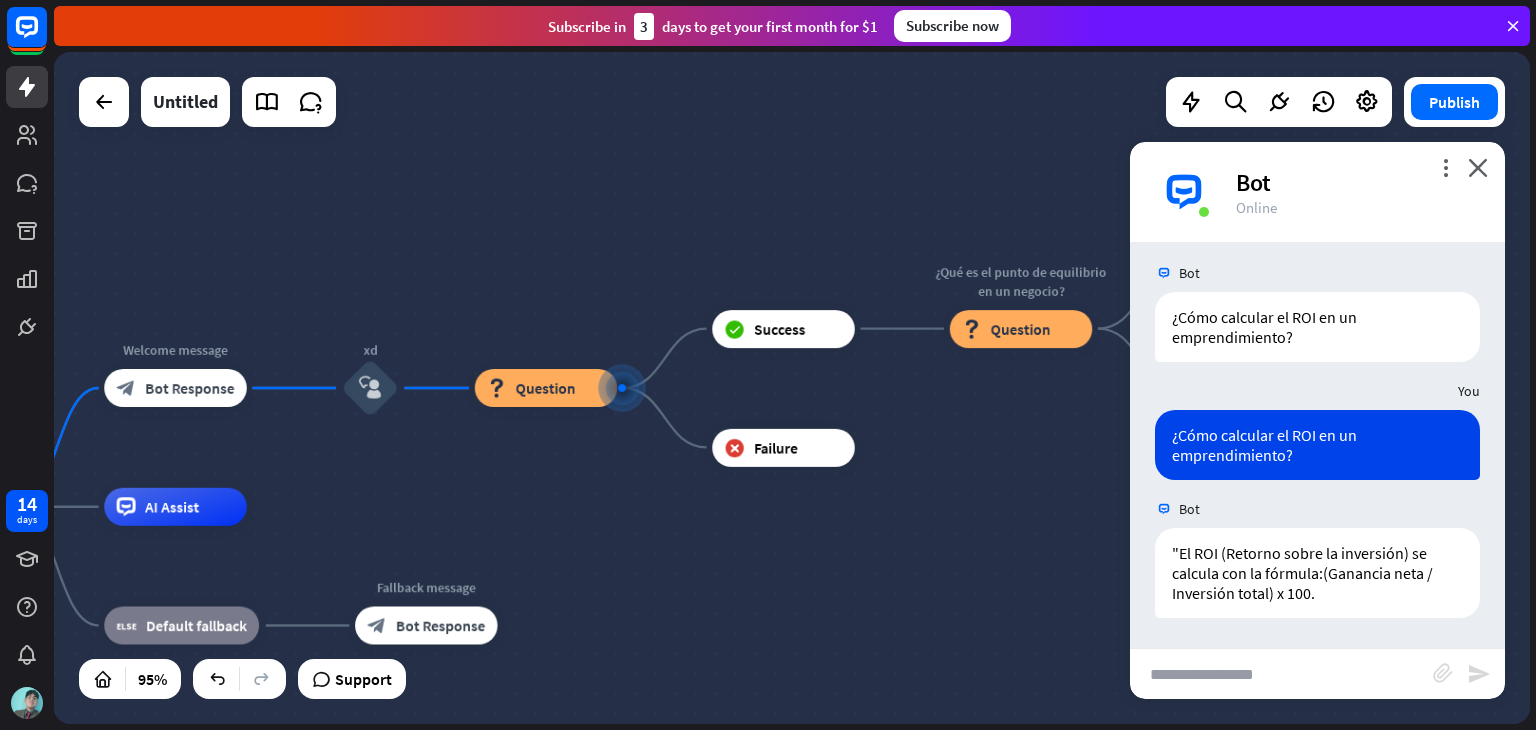 click at bounding box center [1281, 674] 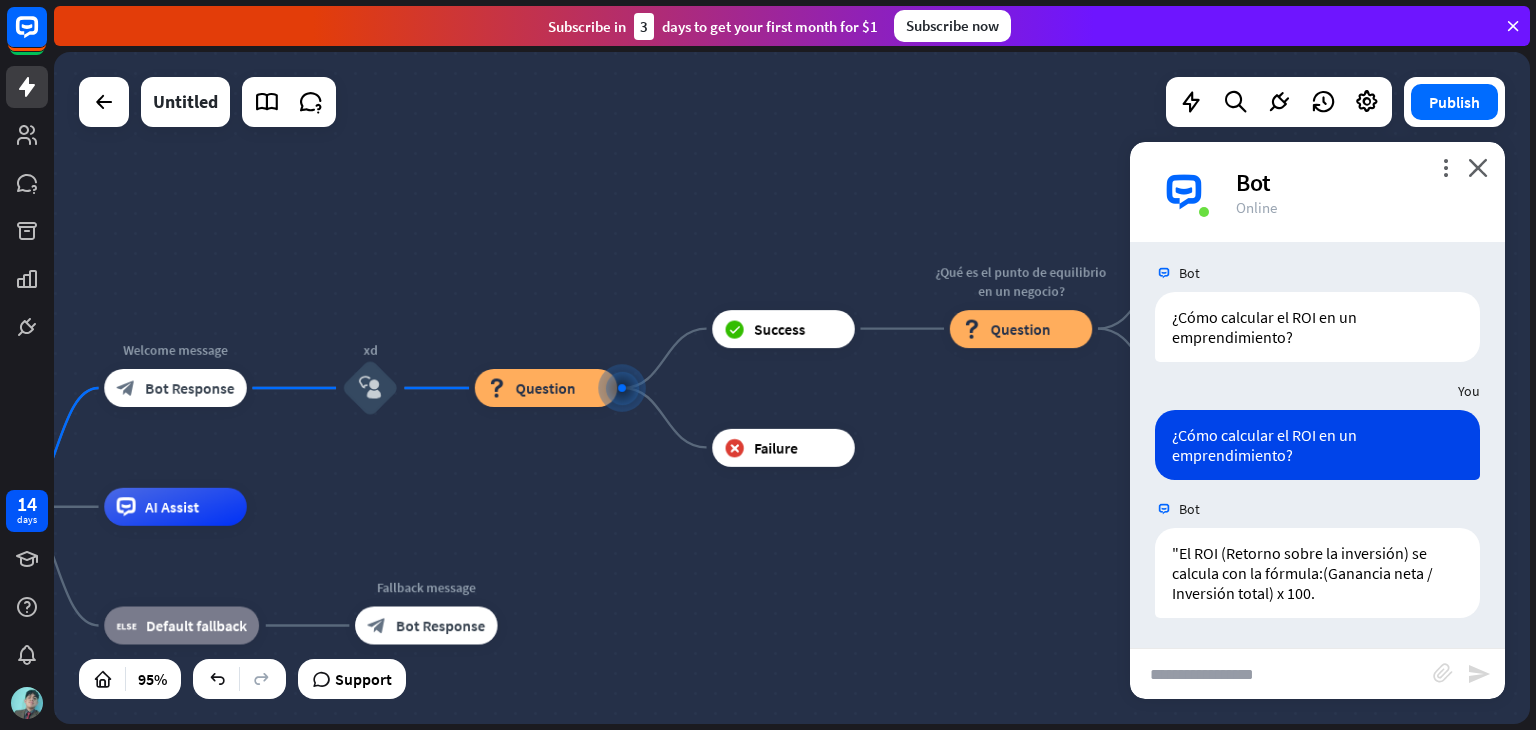 paste on "**********" 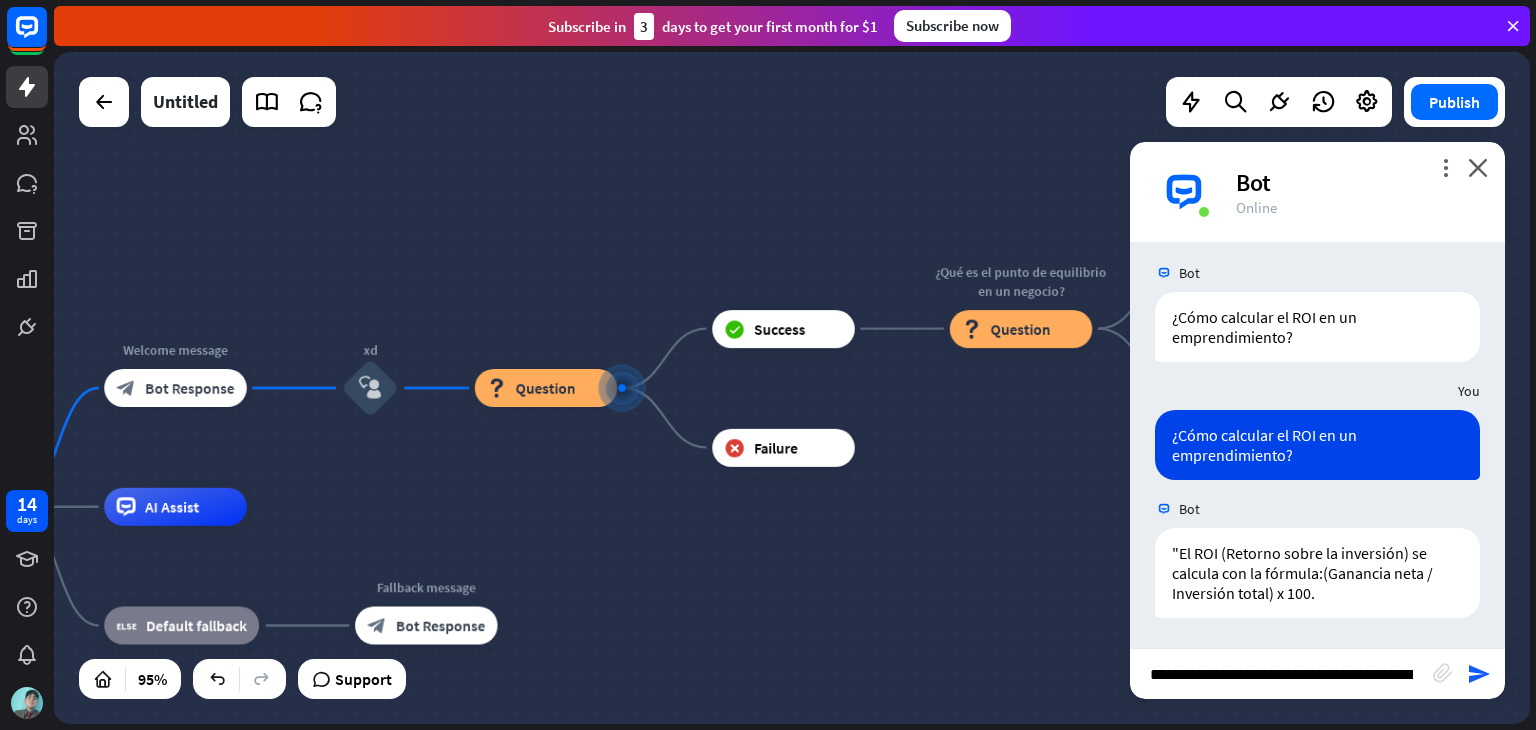 scroll, scrollTop: 0, scrollLeft: 37, axis: horizontal 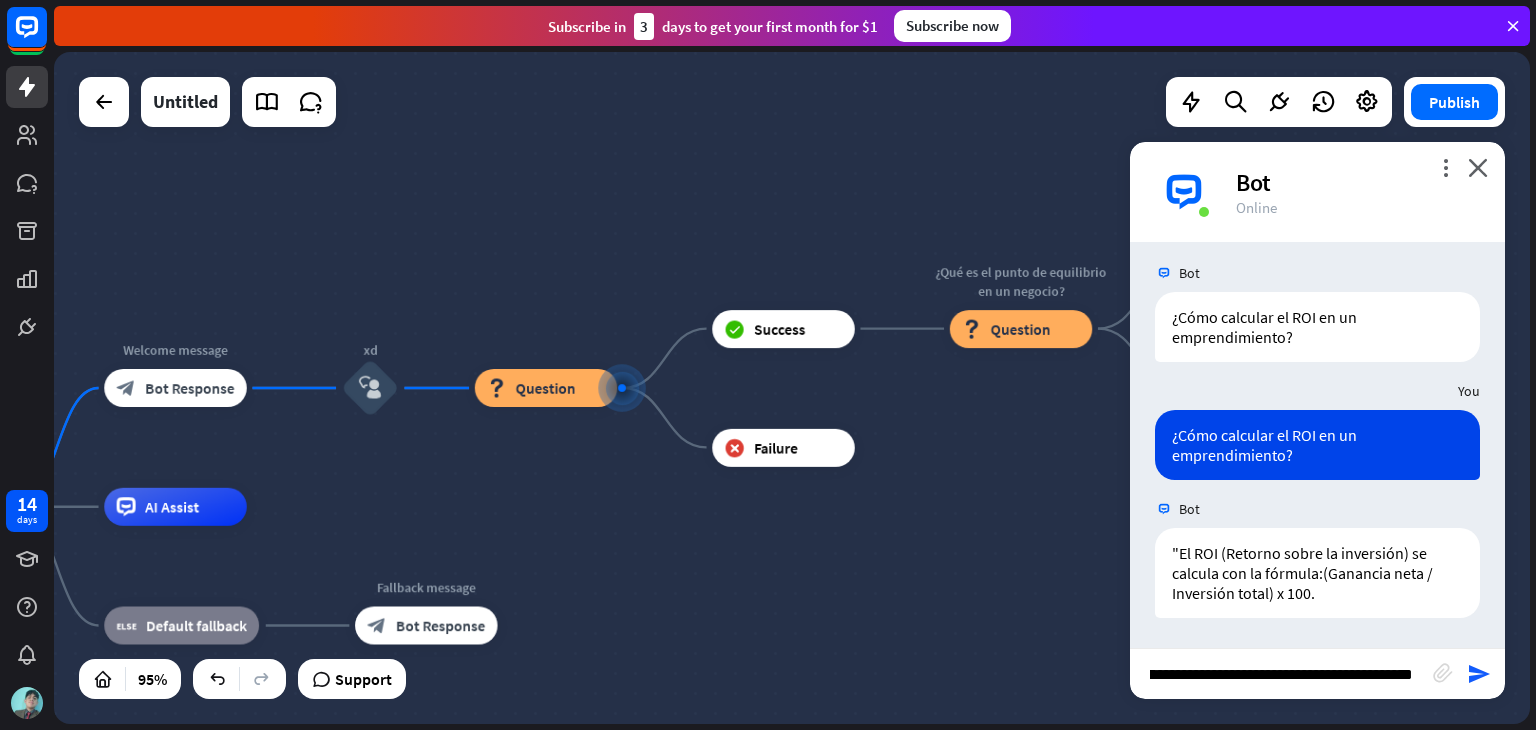 type 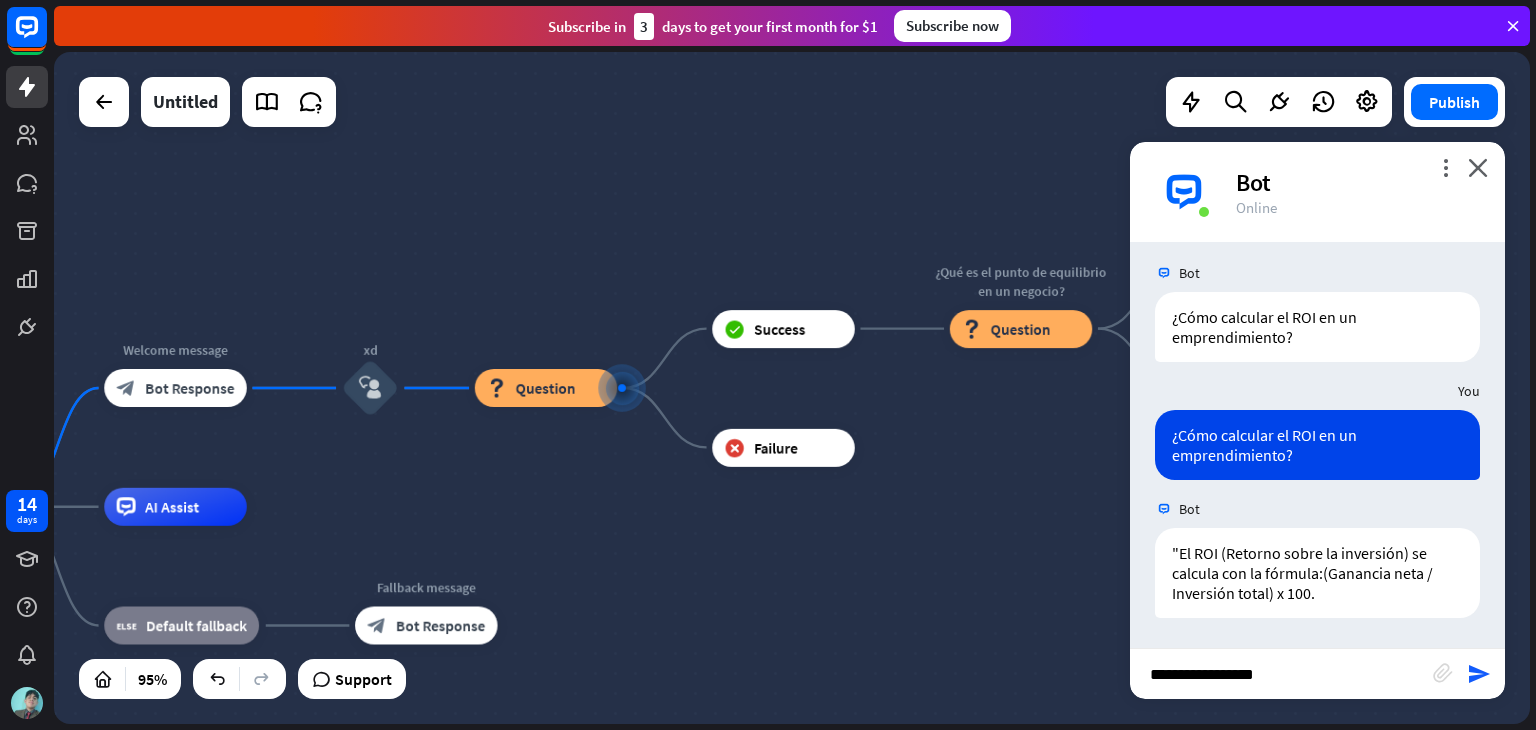 scroll, scrollTop: 0, scrollLeft: 0, axis: both 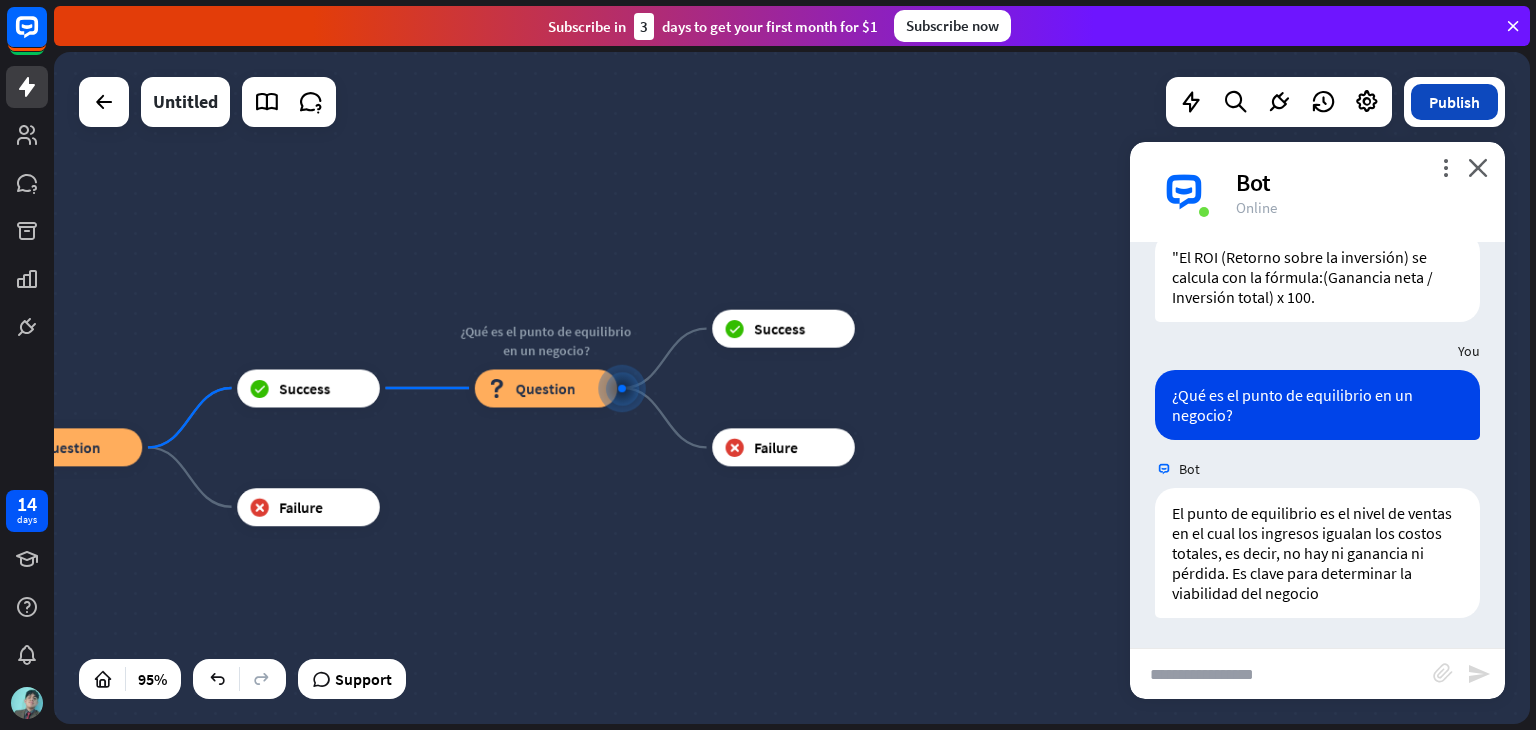 click on "Publish" at bounding box center [1454, 102] 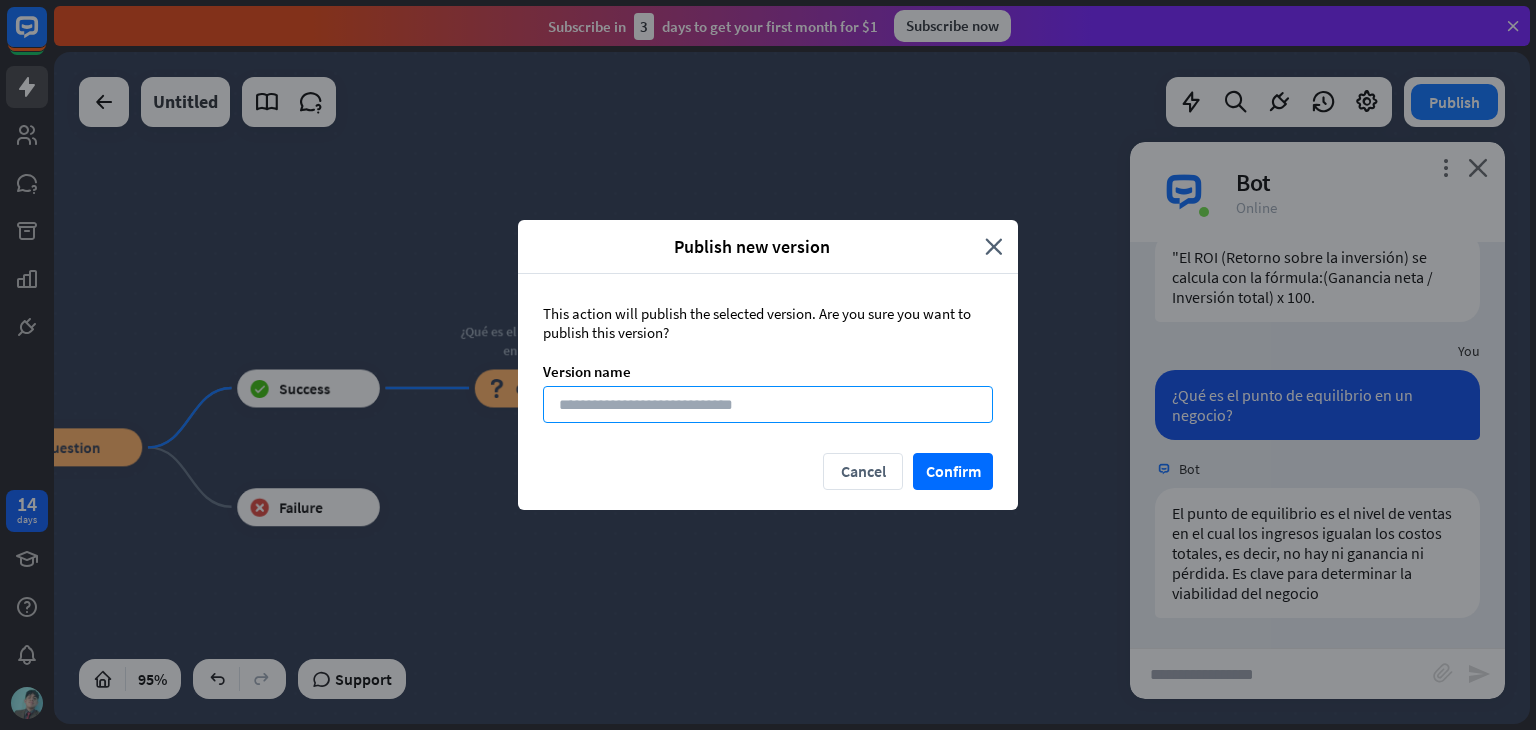 click at bounding box center [768, 404] 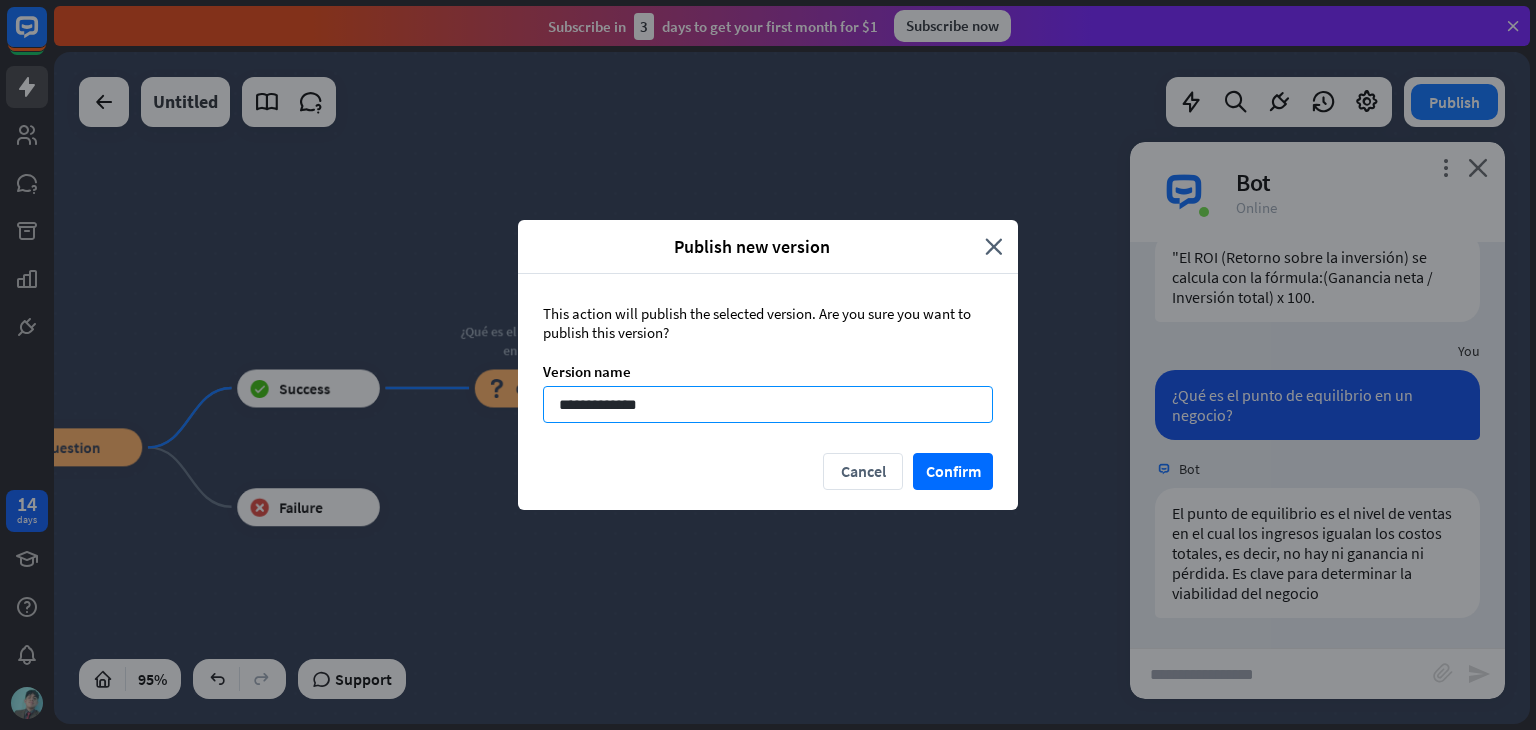 type on "**********" 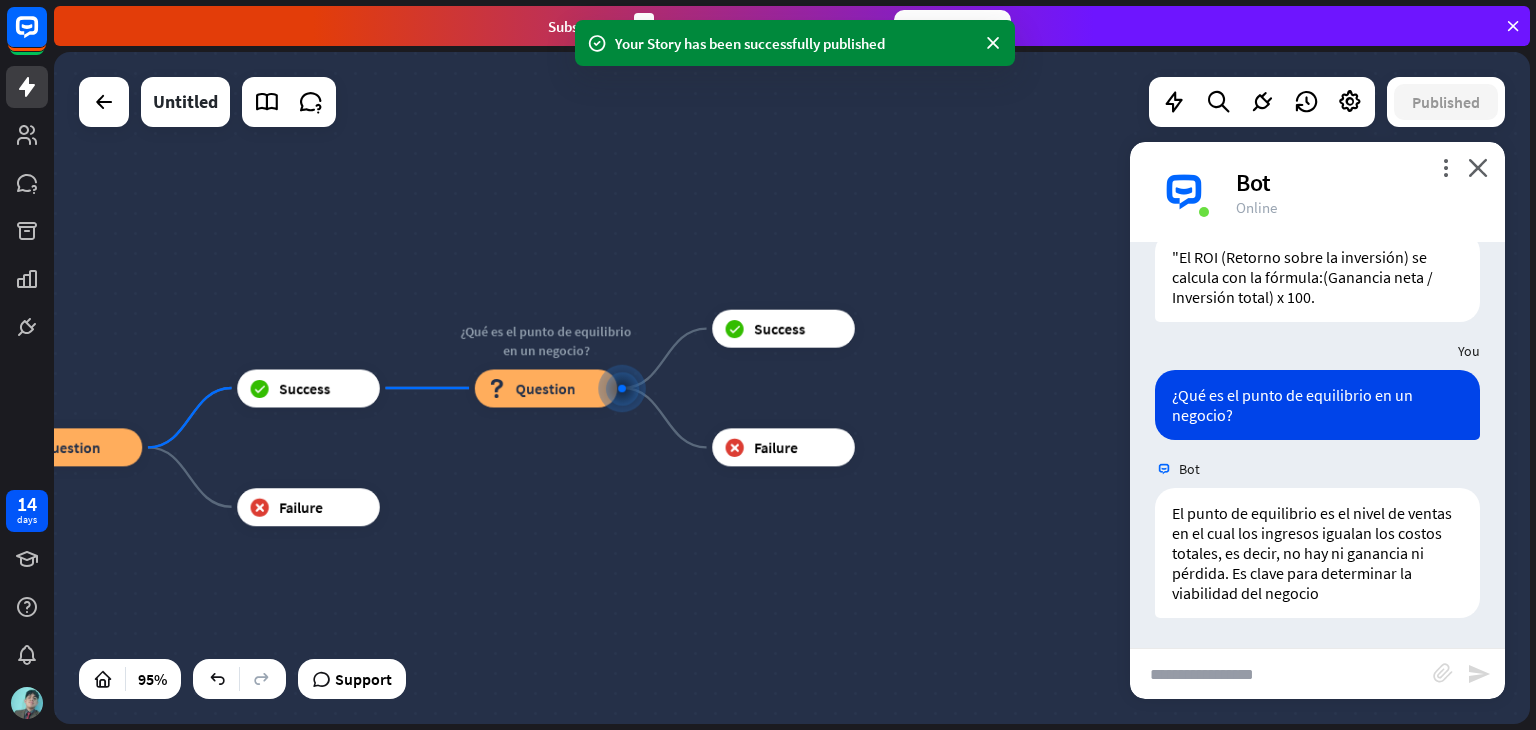 click on "Subscribe in
3
days
to get your first month for $1
Subscribe now" at bounding box center (792, 26) 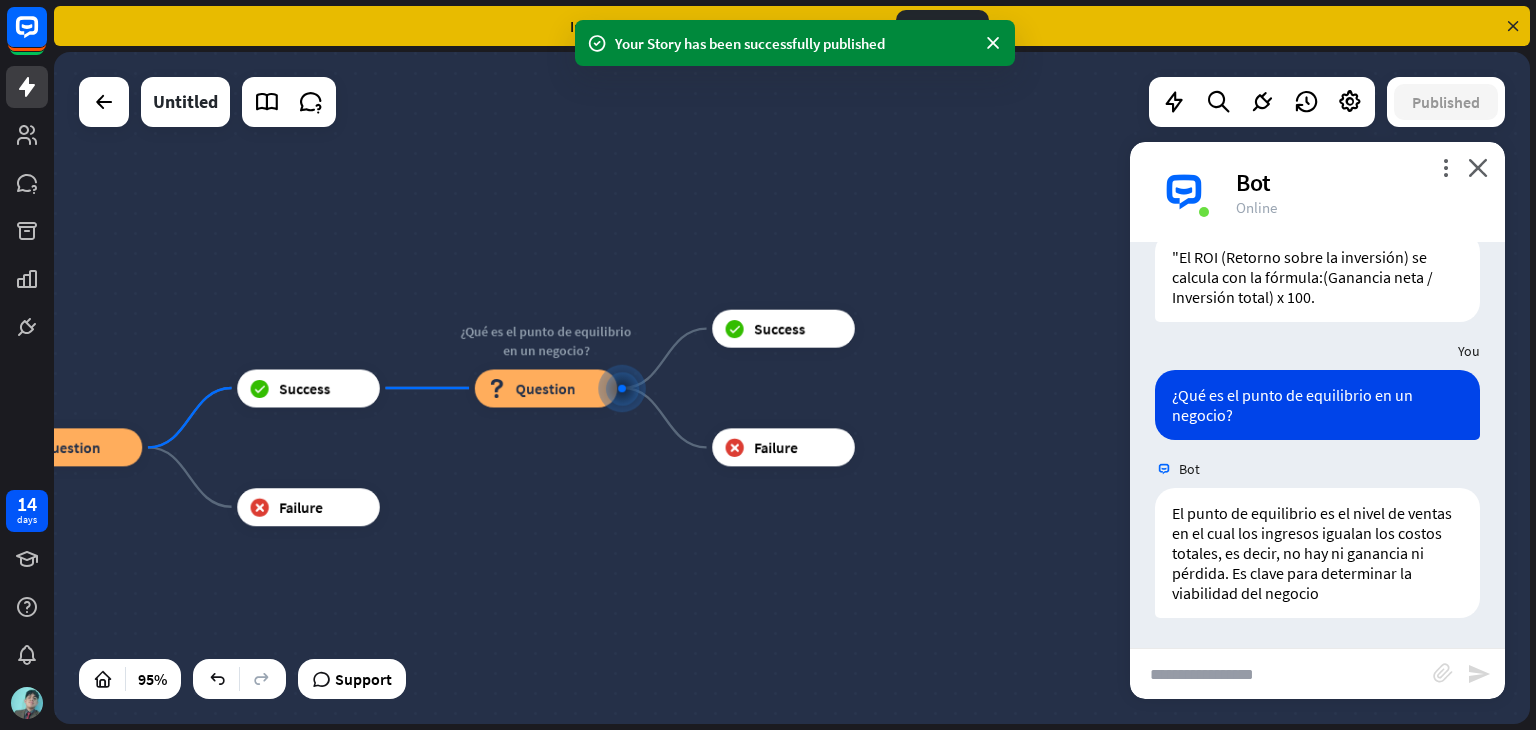 click at bounding box center [1513, 26] 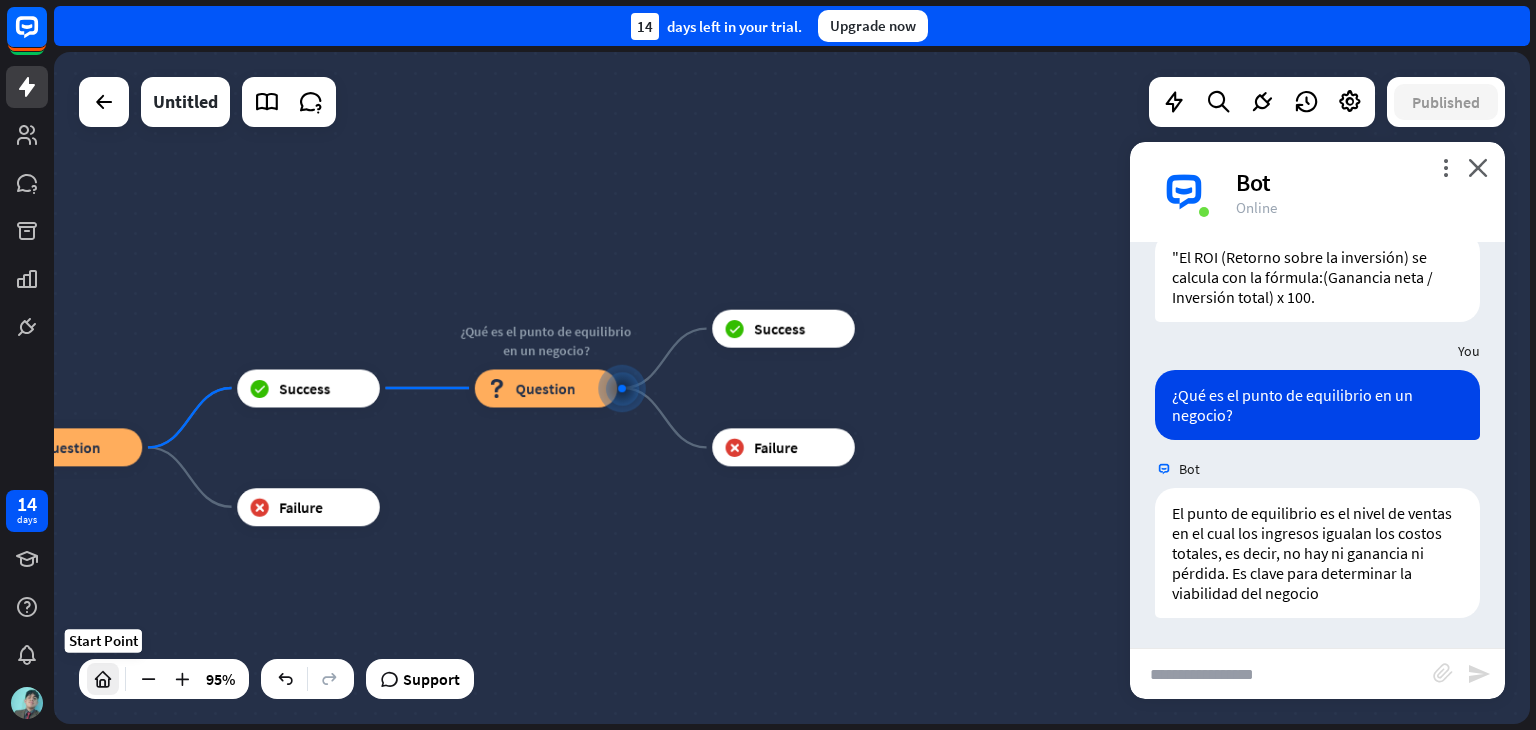 click at bounding box center (103, 679) 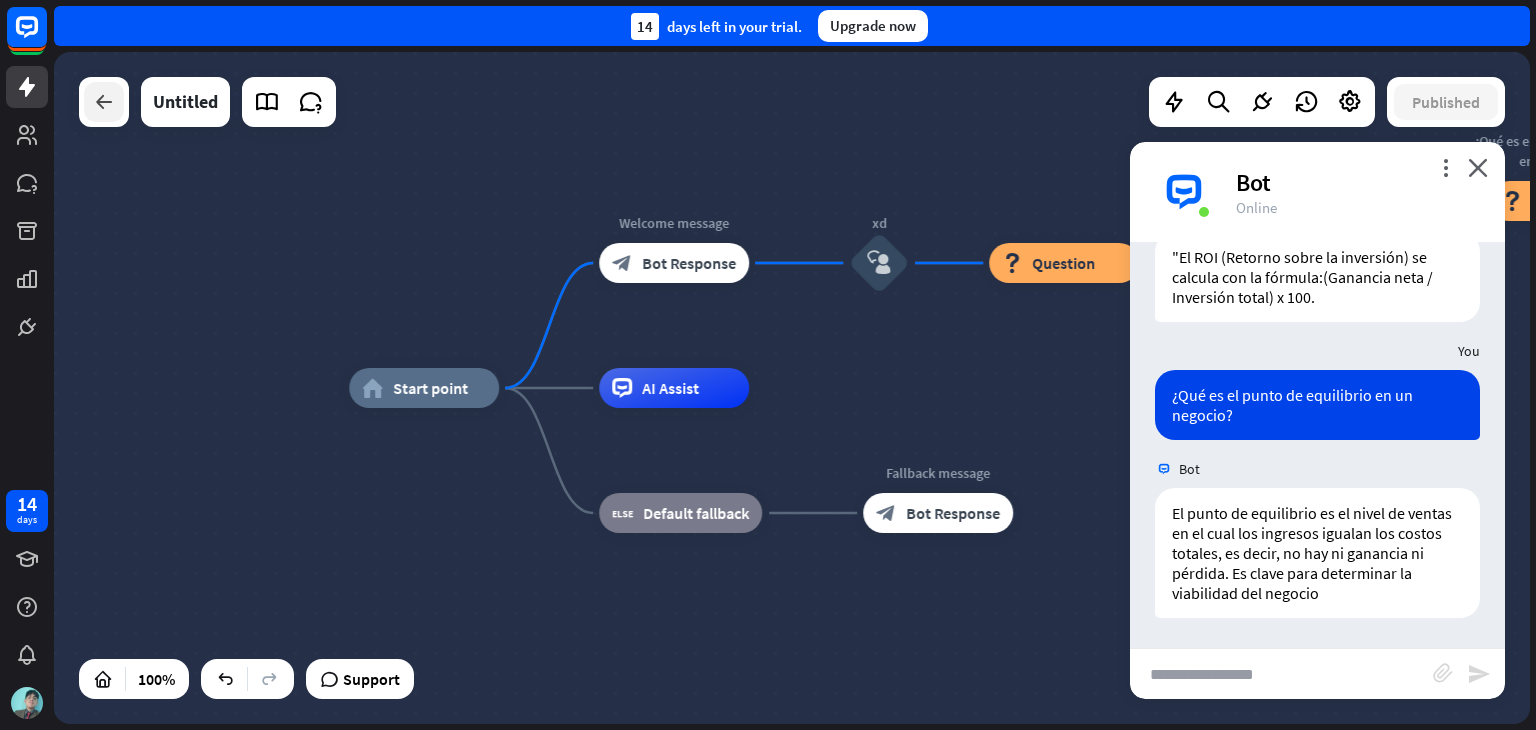 click at bounding box center [104, 102] 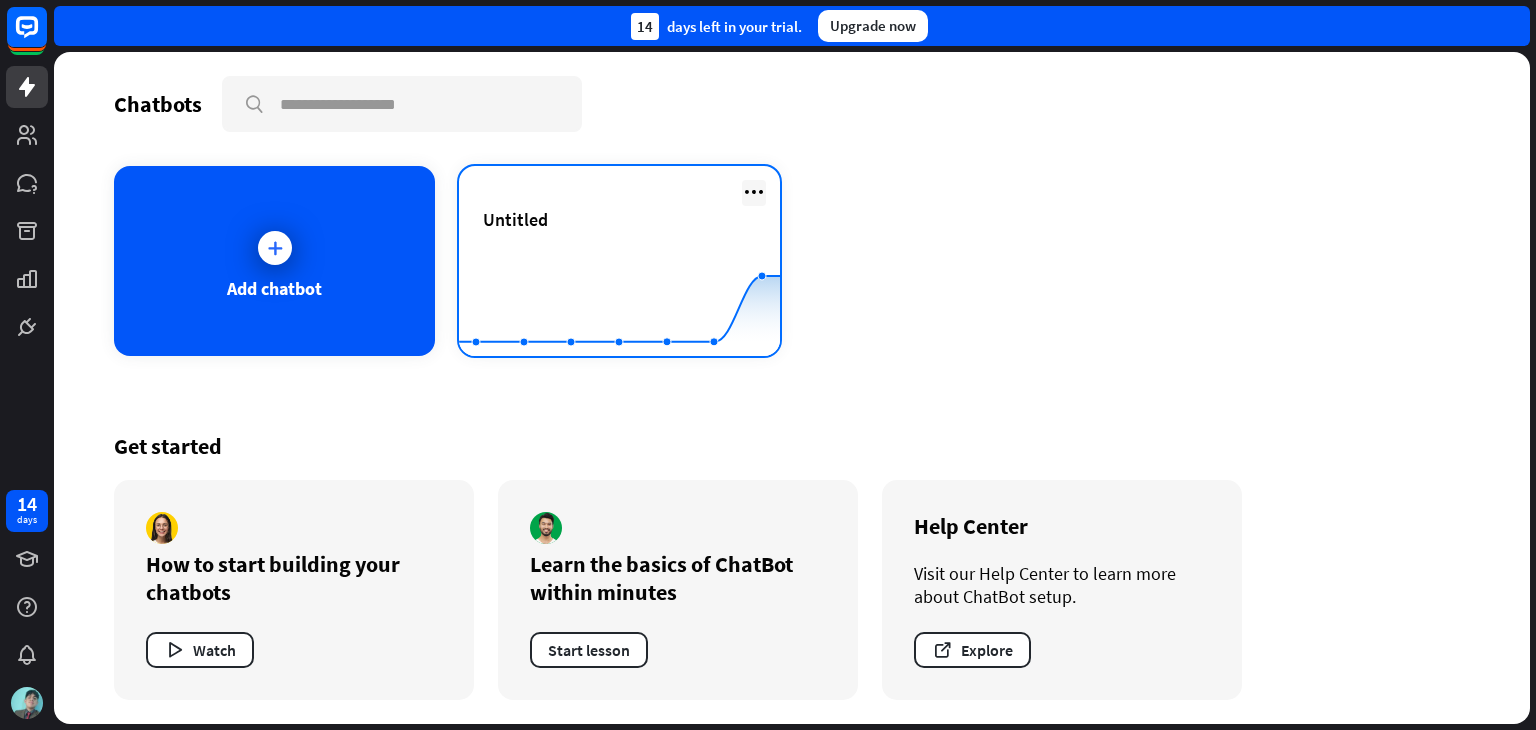 click at bounding box center (754, 192) 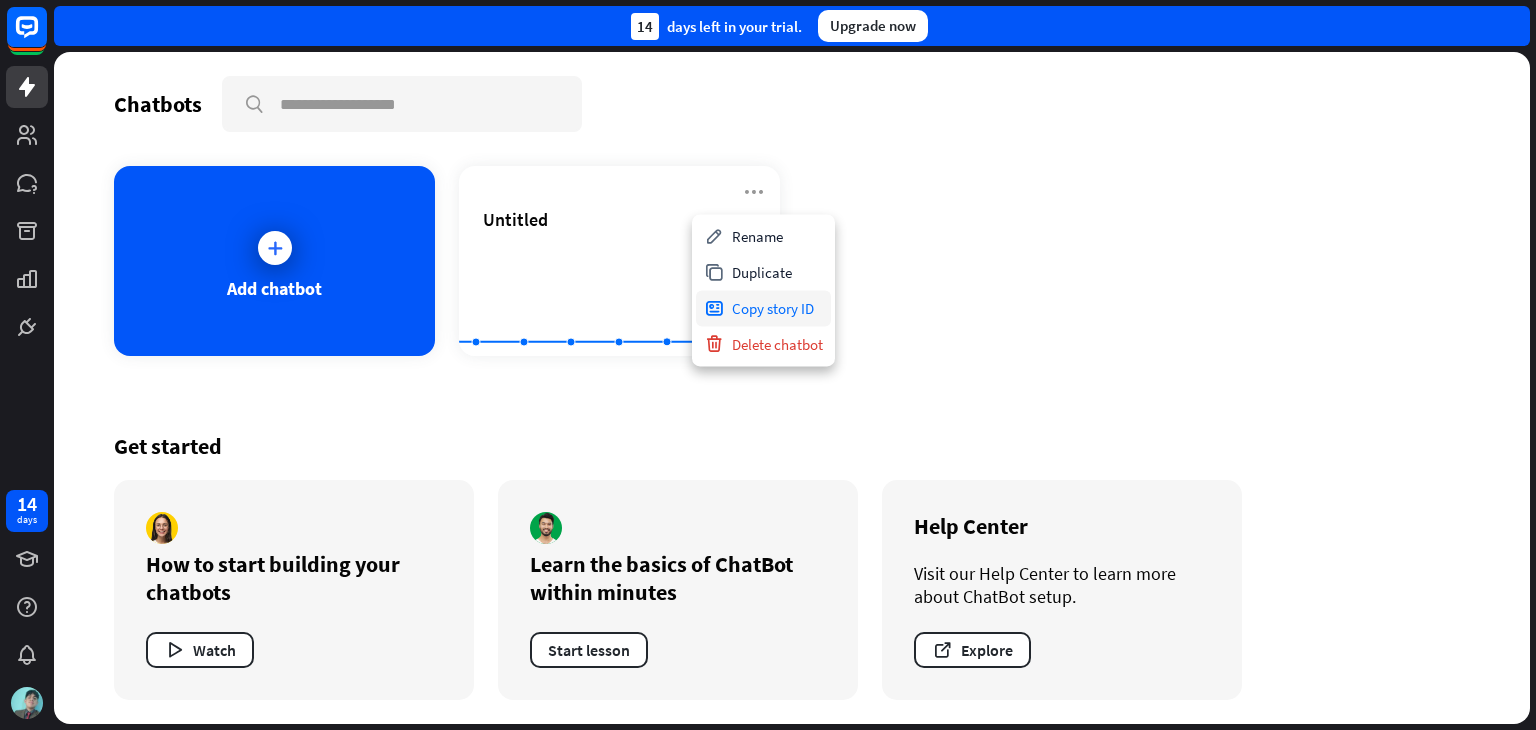 click on "Copy story ID" at bounding box center (763, 308) 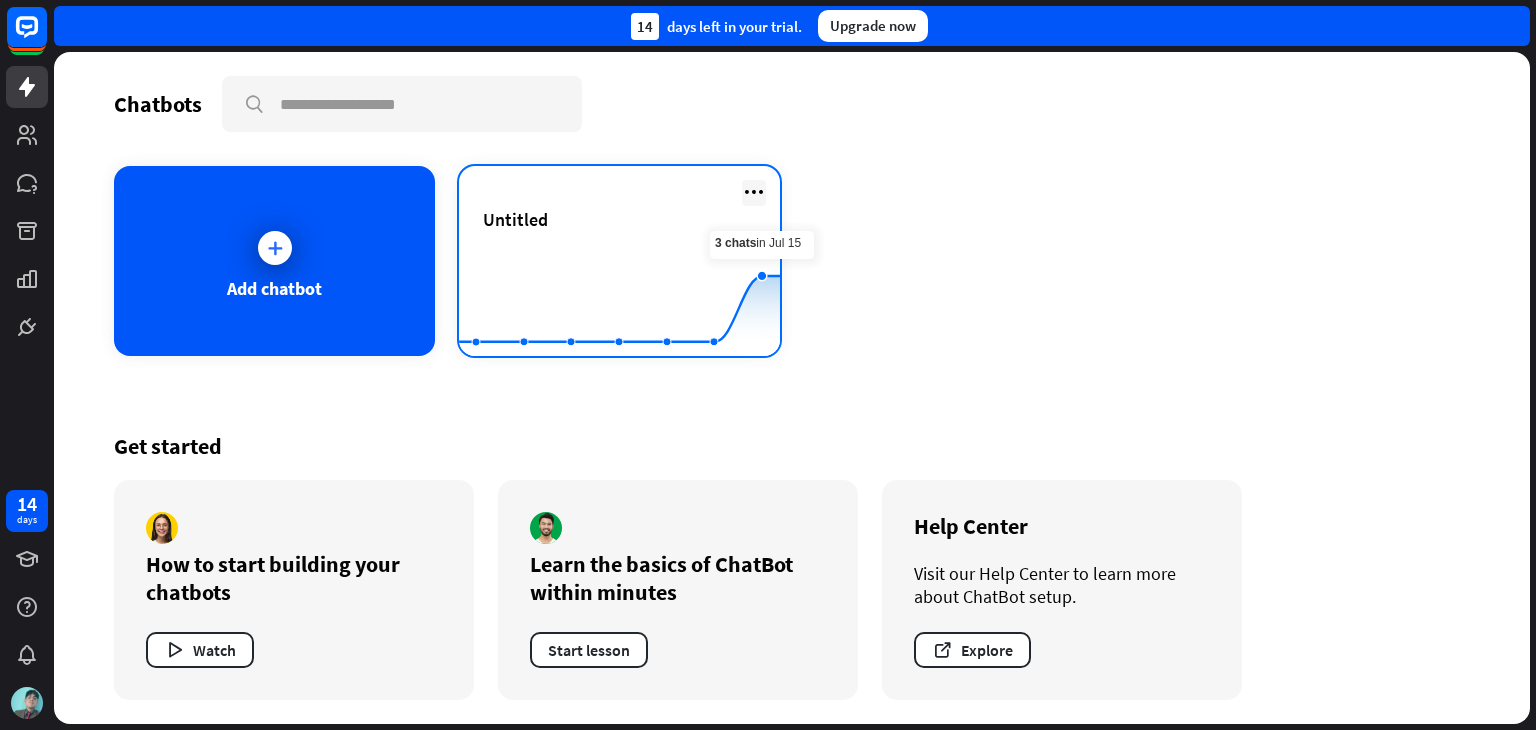 click at bounding box center [754, 192] 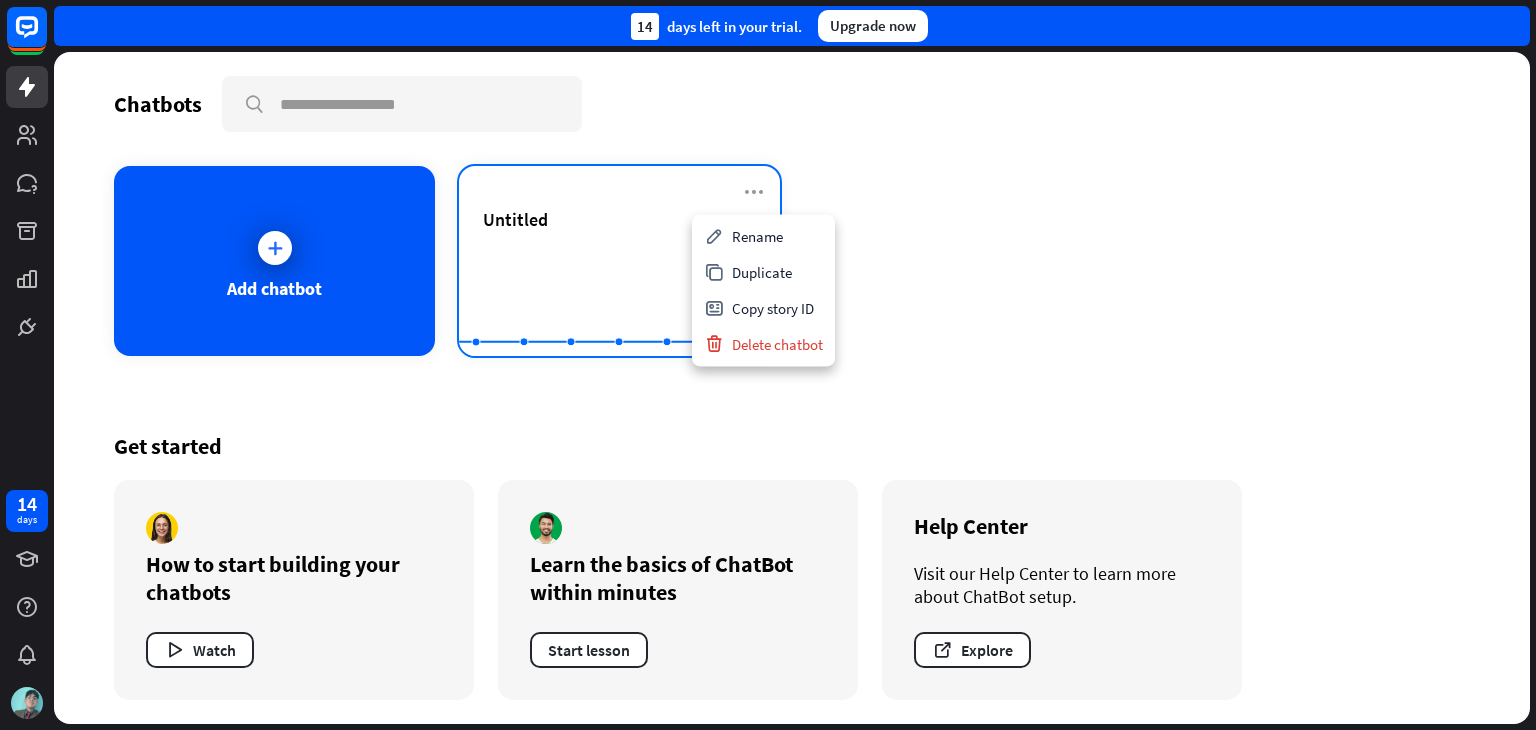 click on "Untitled" at bounding box center [619, 219] 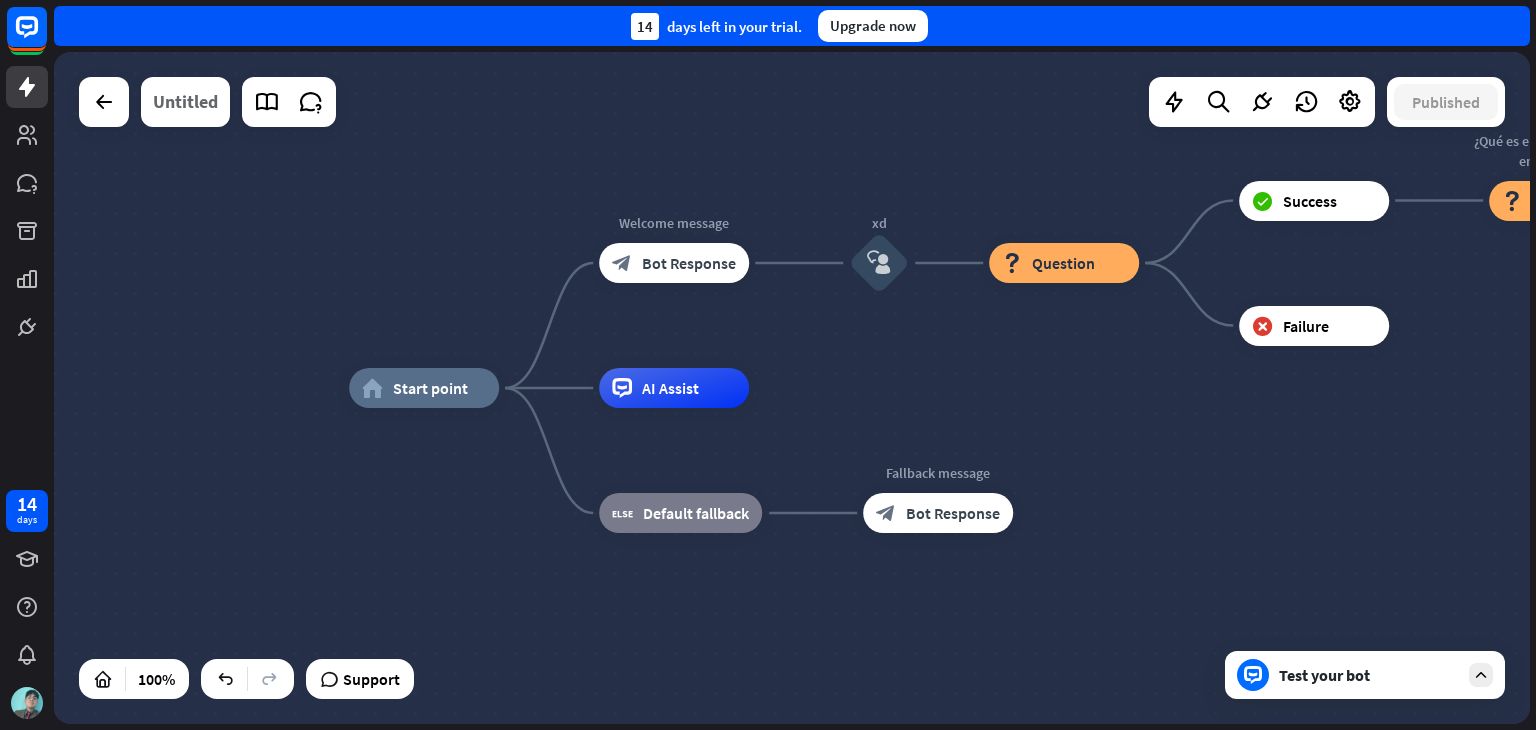 click on "Untitled" at bounding box center [185, 102] 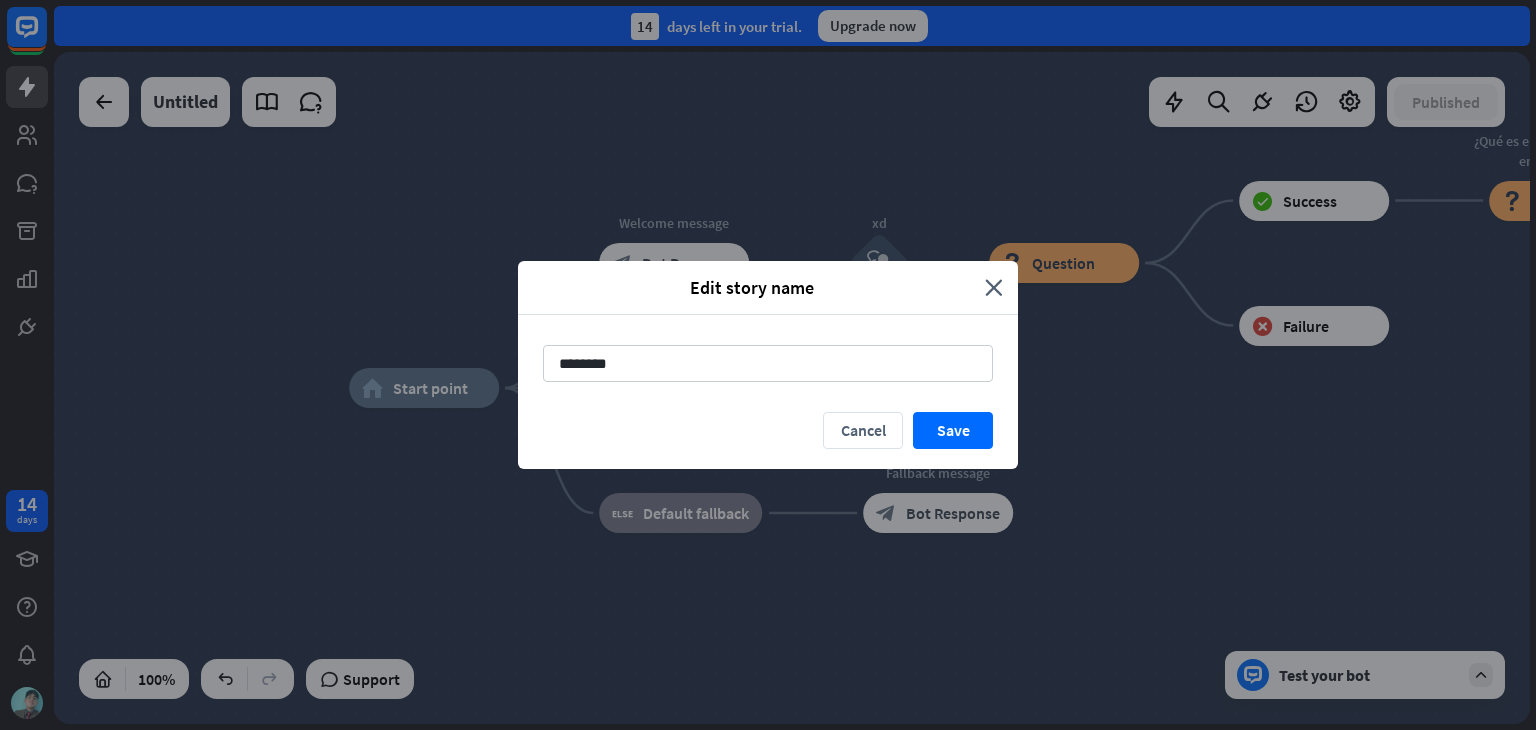click on "********" at bounding box center [768, 363] 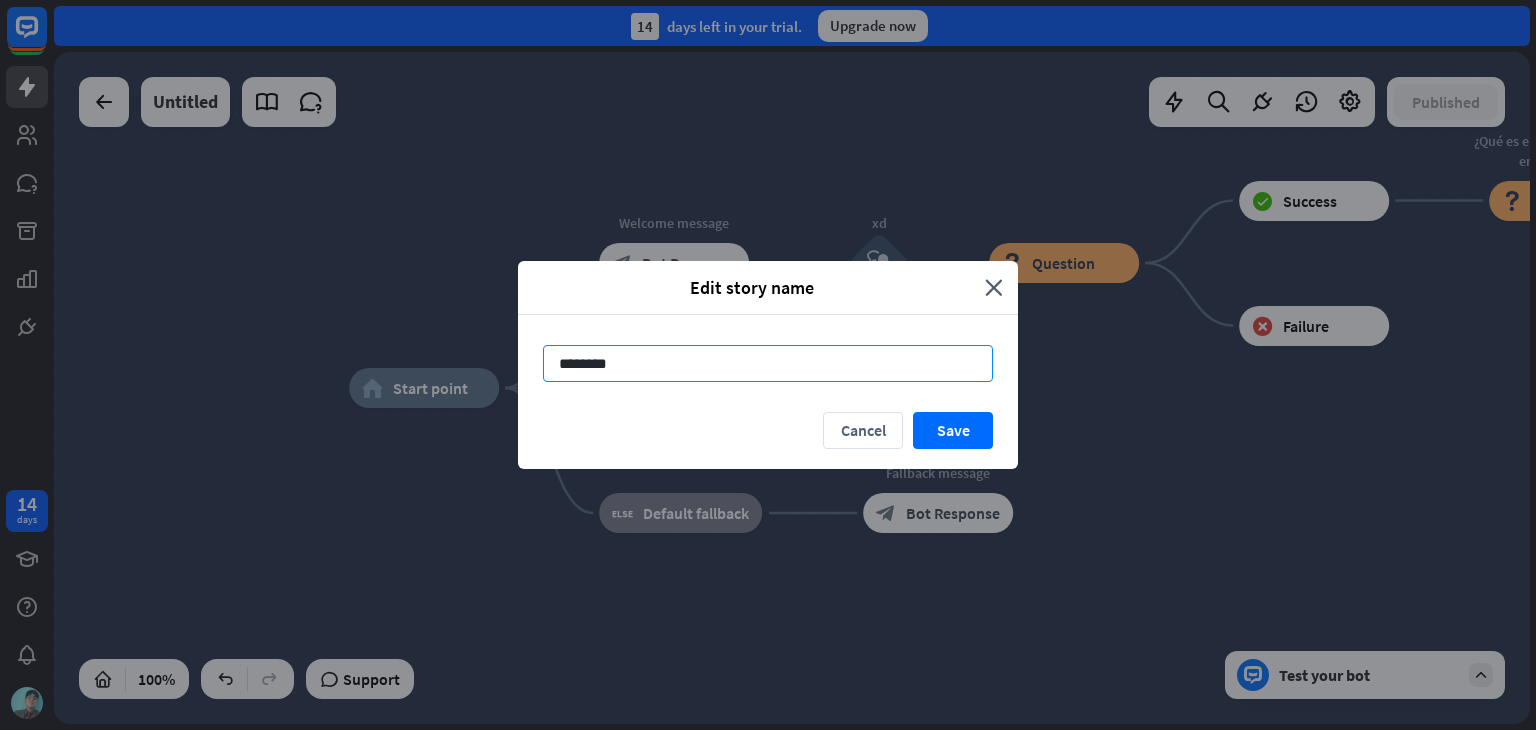 click on "********" at bounding box center [768, 363] 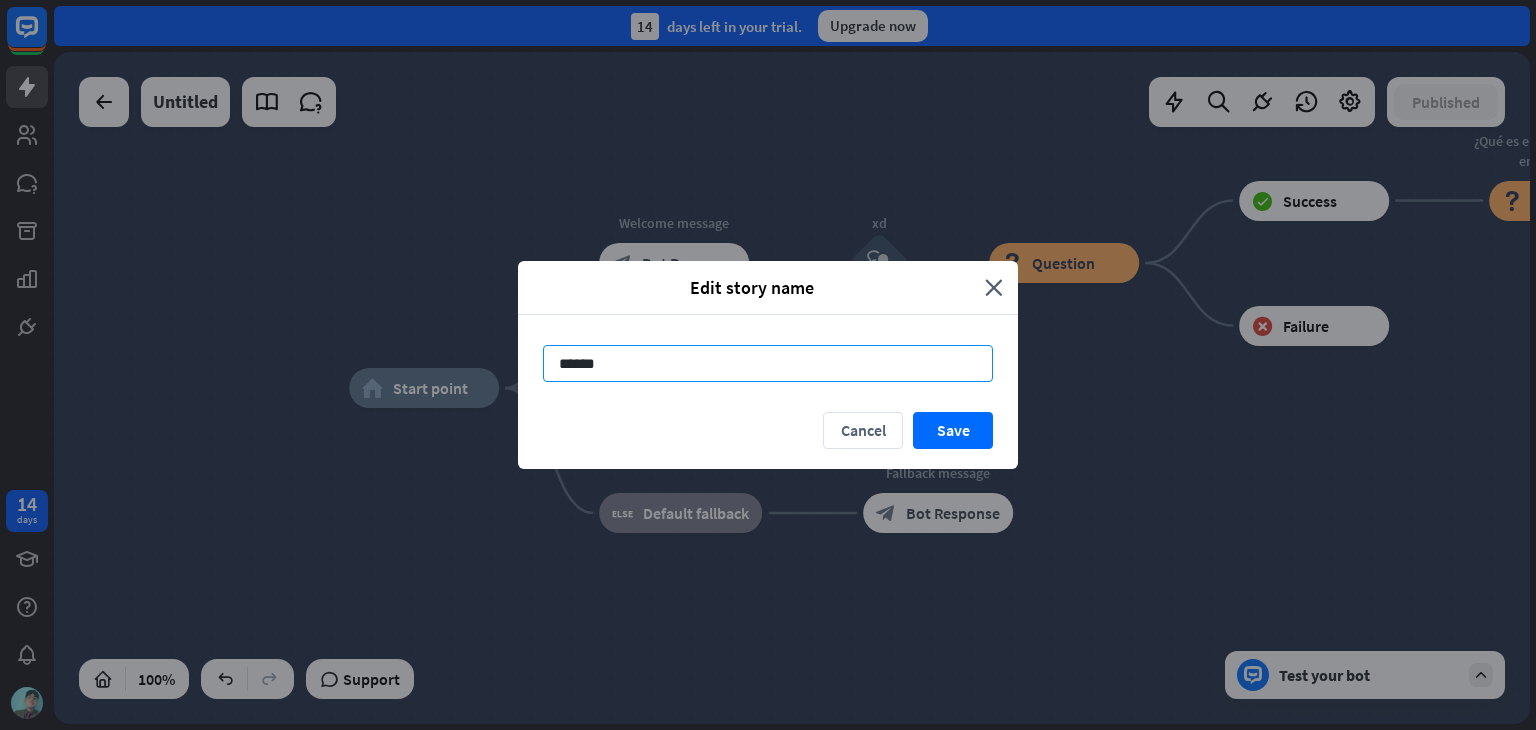 type on "*******" 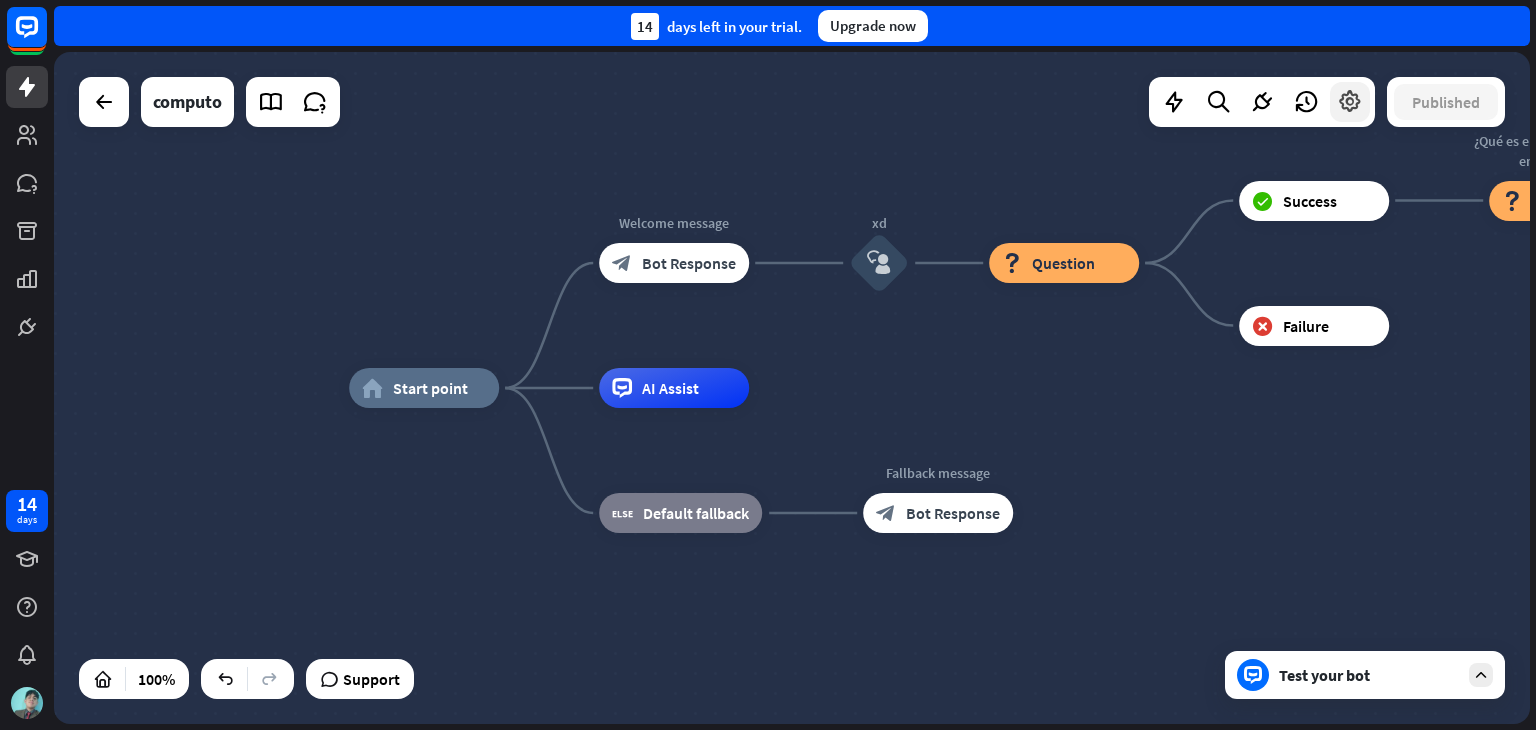 click at bounding box center (1350, 102) 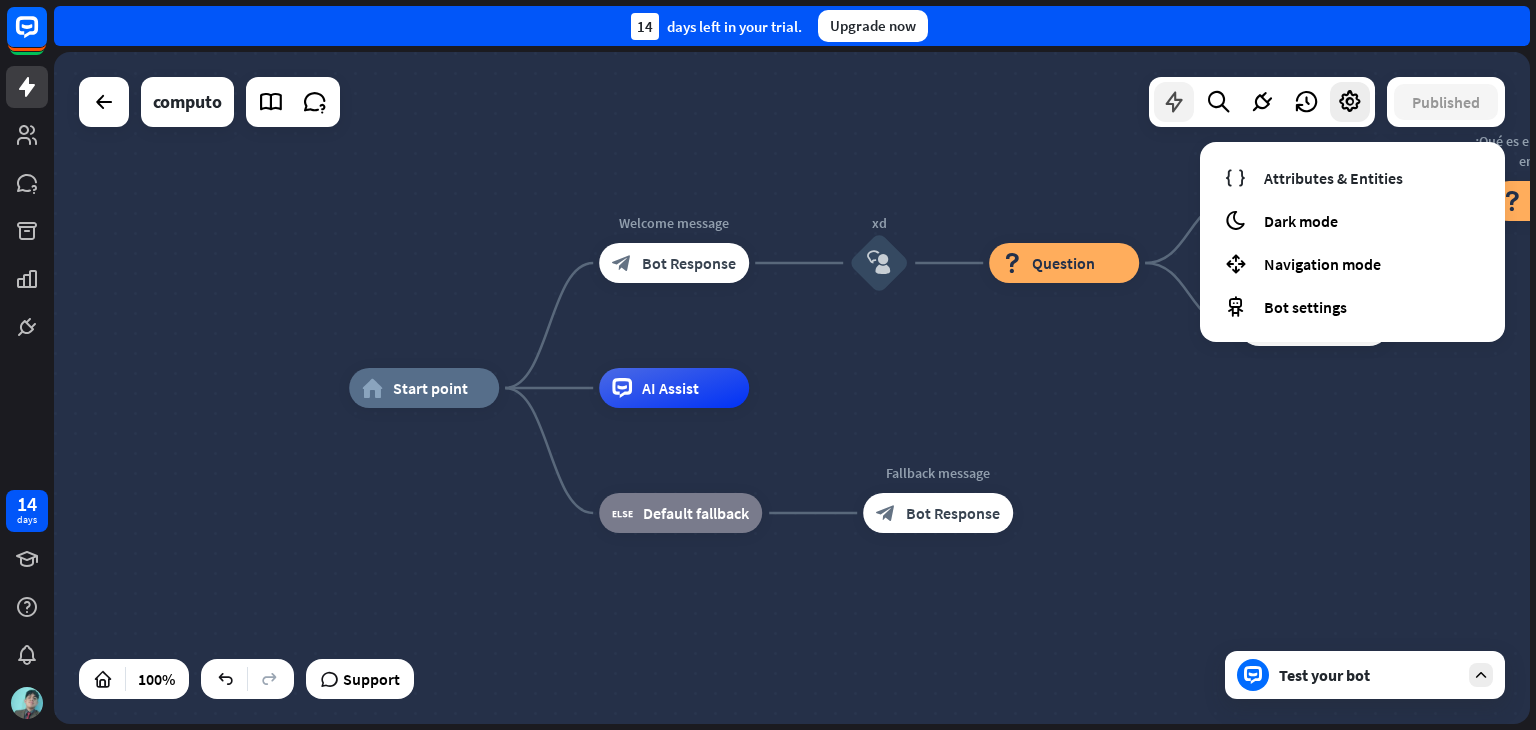 click at bounding box center [1174, 102] 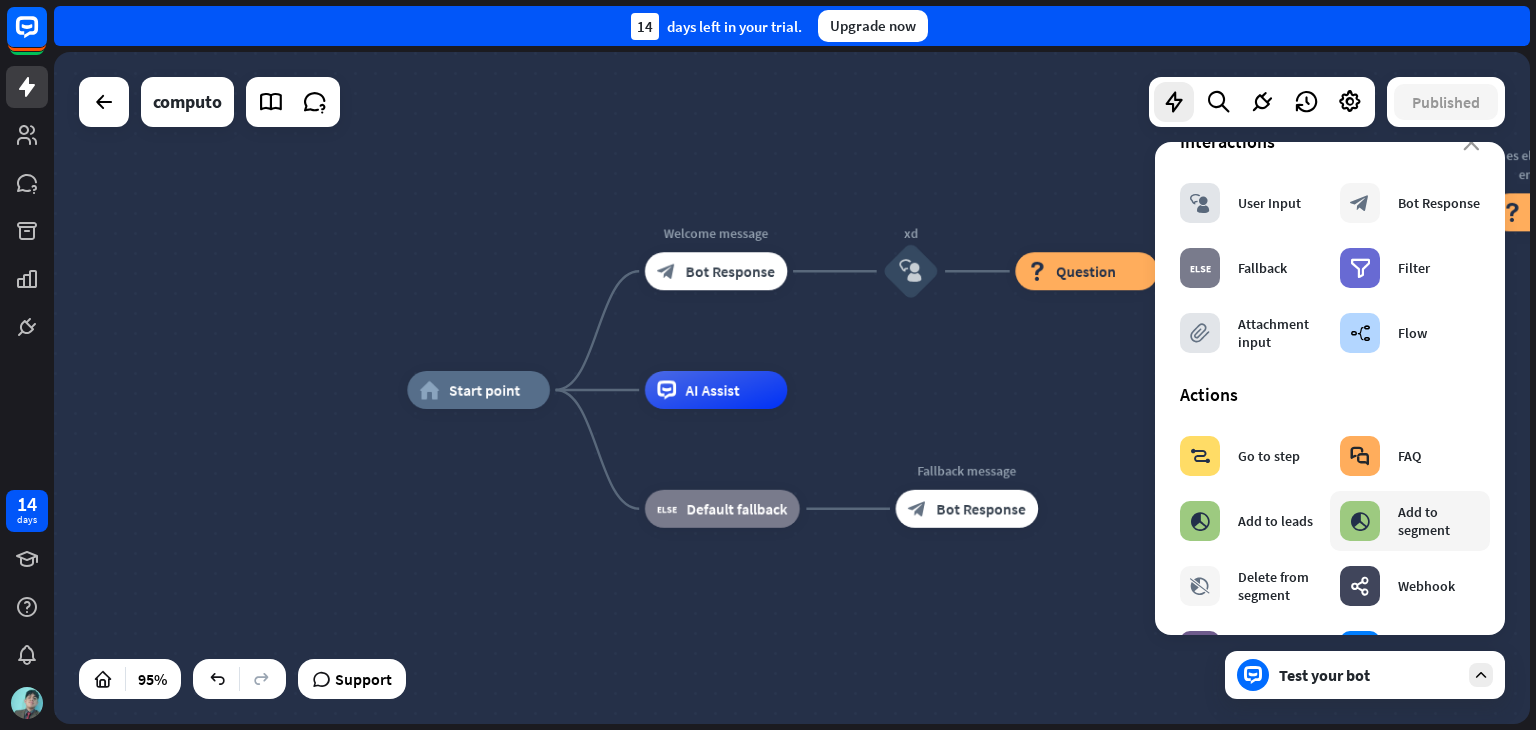 scroll, scrollTop: 100, scrollLeft: 0, axis: vertical 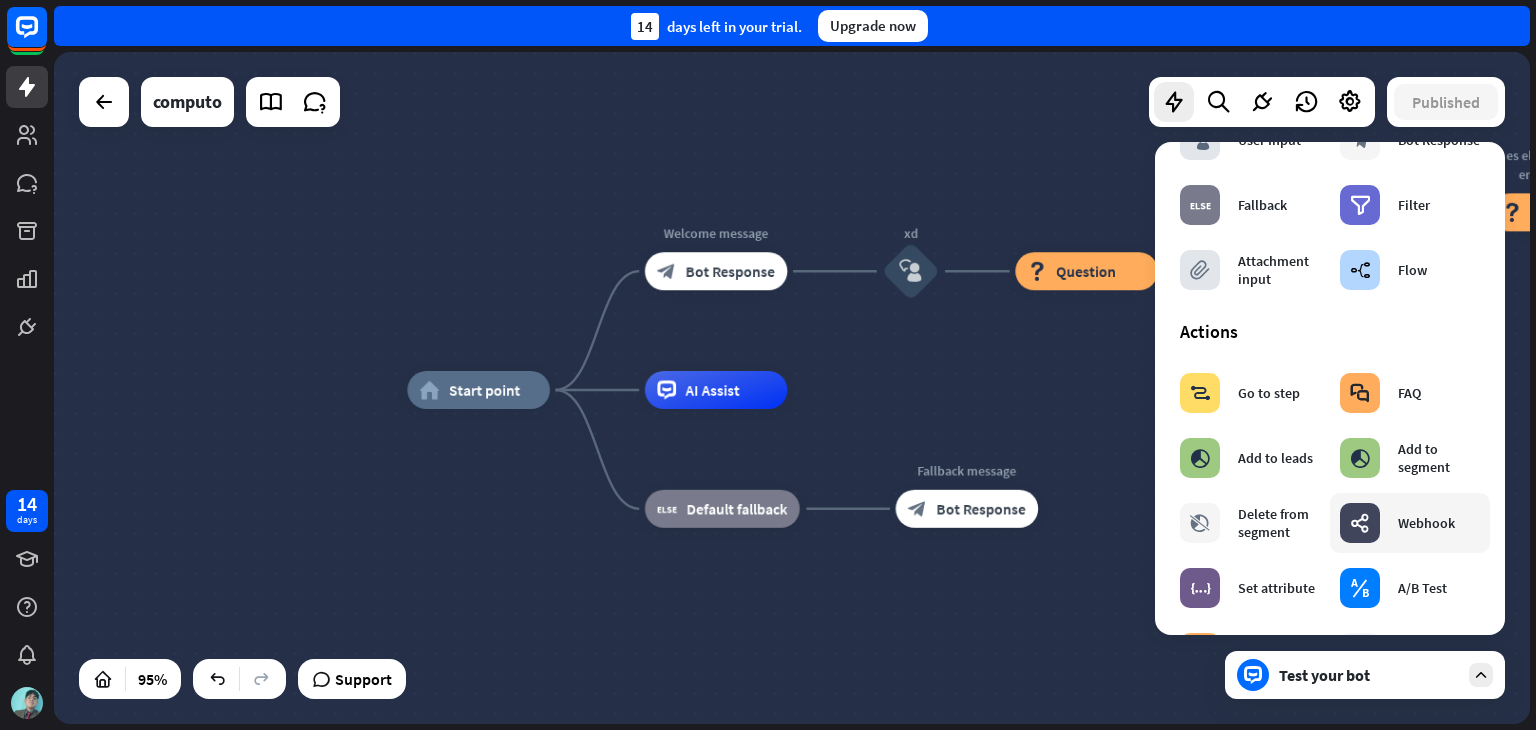 click on "webhooks" at bounding box center [1360, 523] 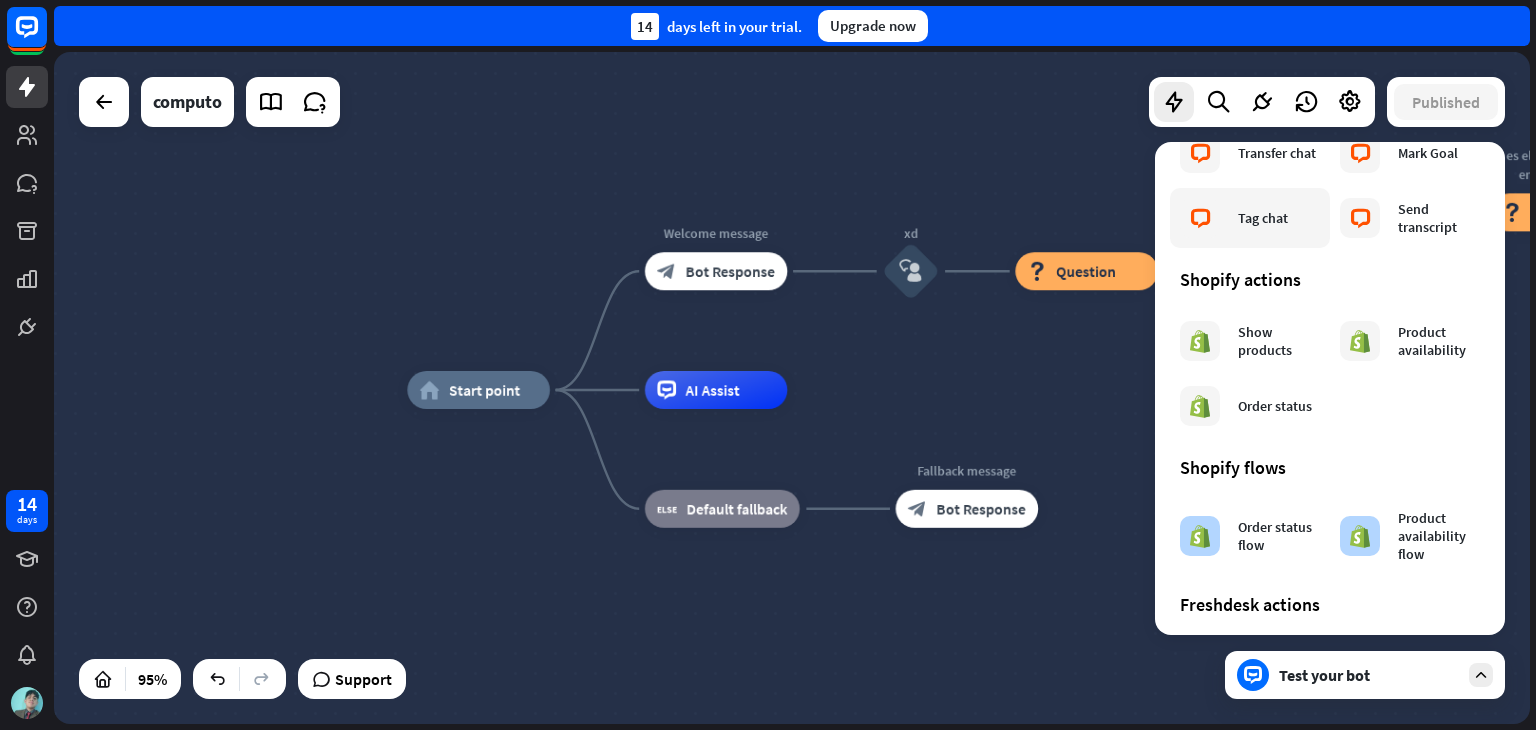 scroll, scrollTop: 800, scrollLeft: 0, axis: vertical 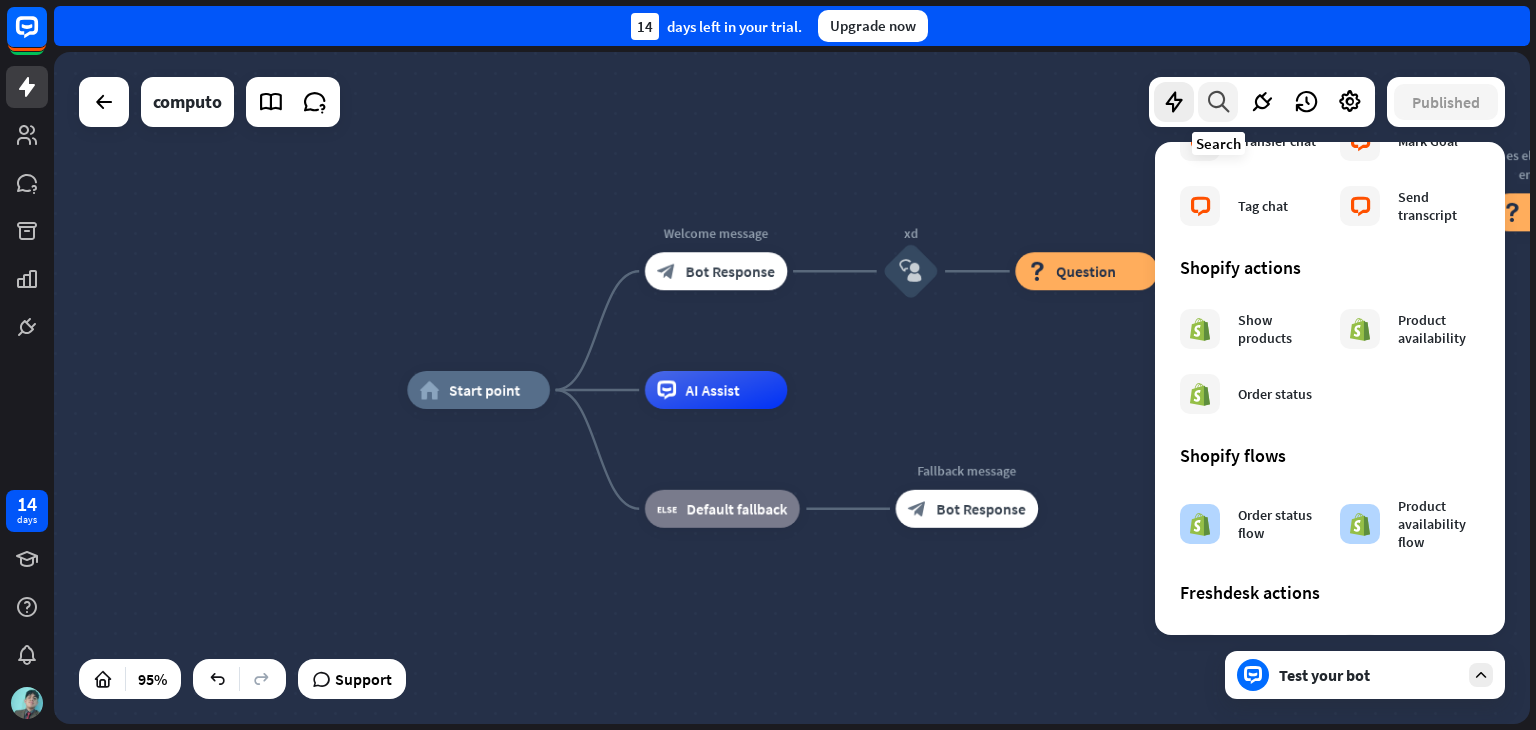 click at bounding box center (1218, 102) 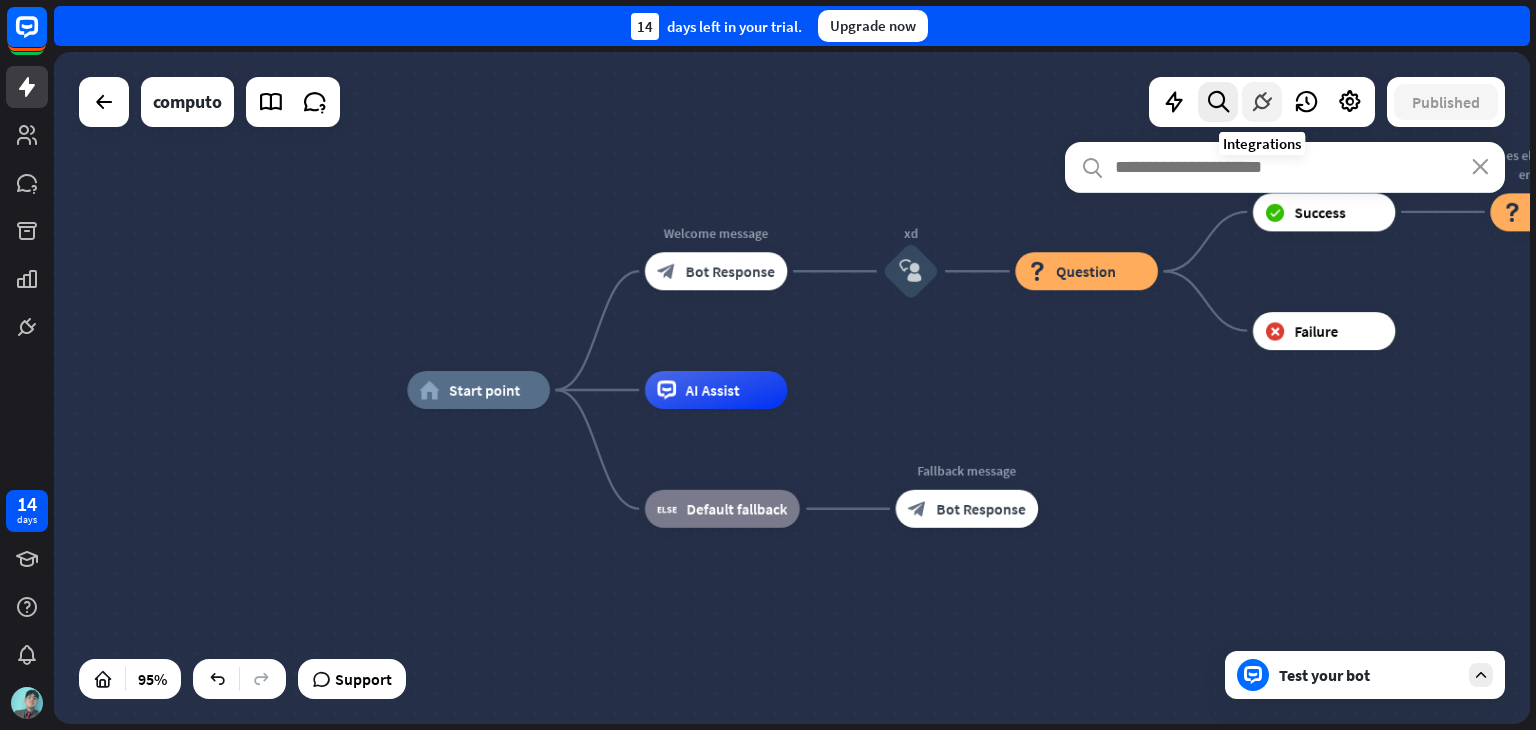 click at bounding box center (1262, 102) 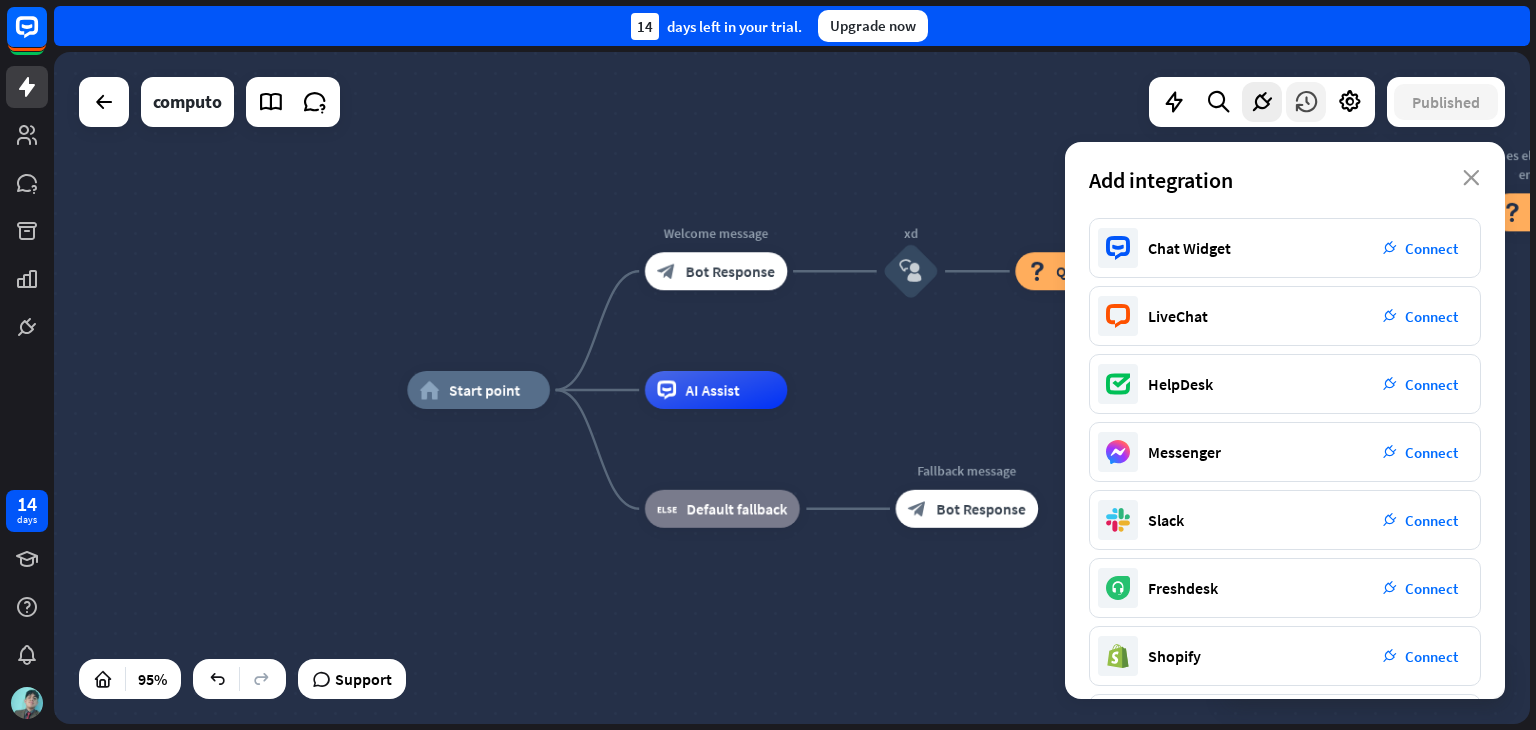 click at bounding box center [1306, 102] 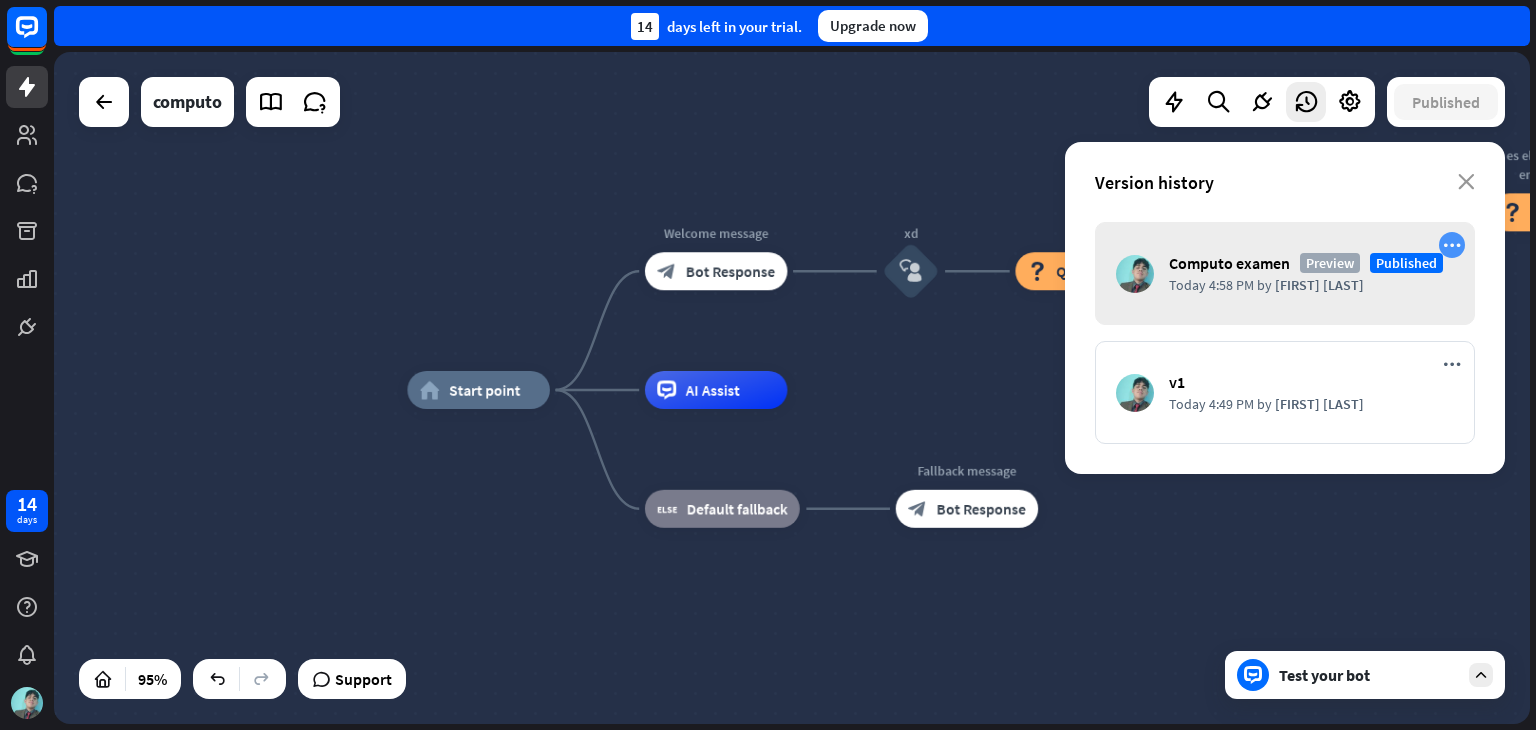 click on "more_horiz" at bounding box center (1452, 245) 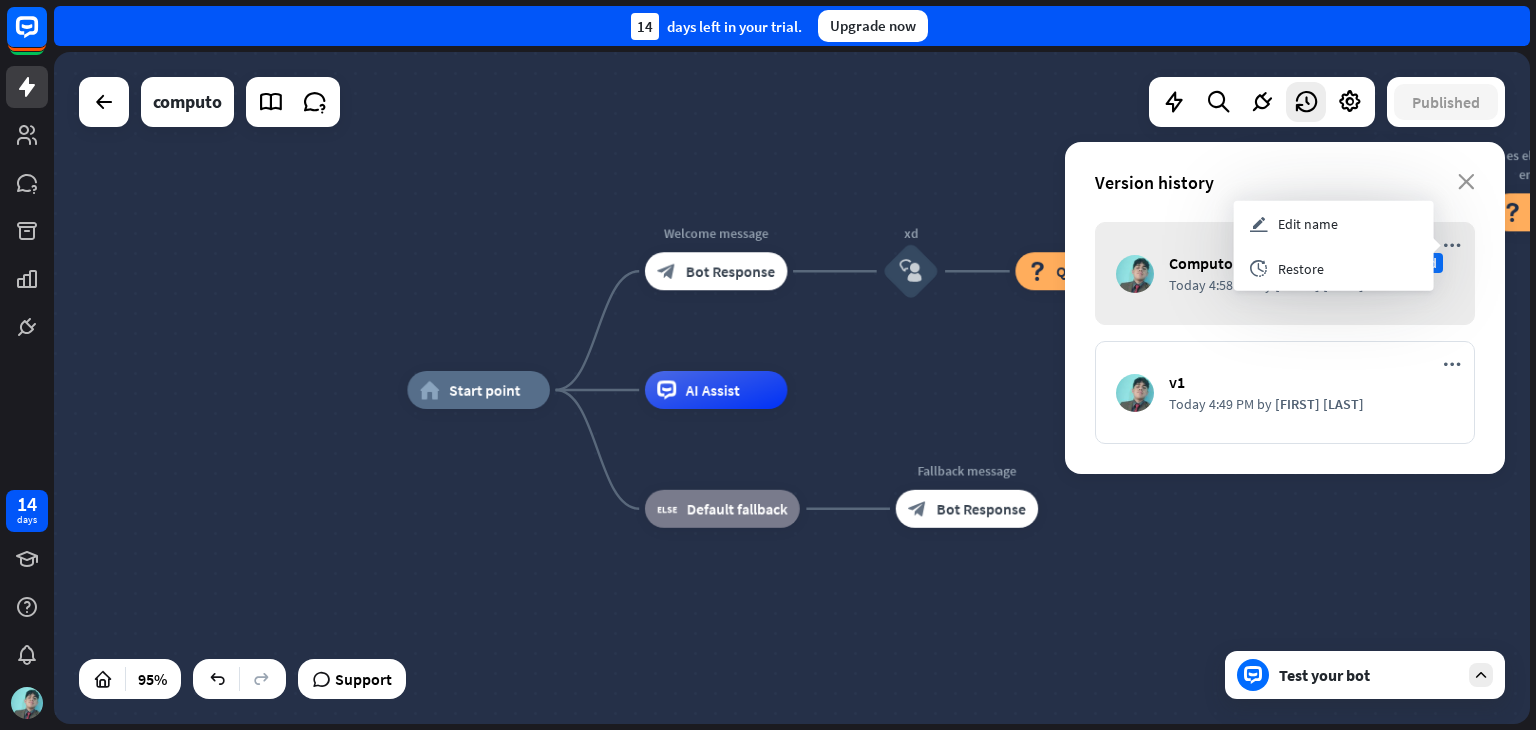 drag, startPoint x: 1189, startPoint y: 309, endPoint x: 1192, endPoint y: 280, distance: 29.15476 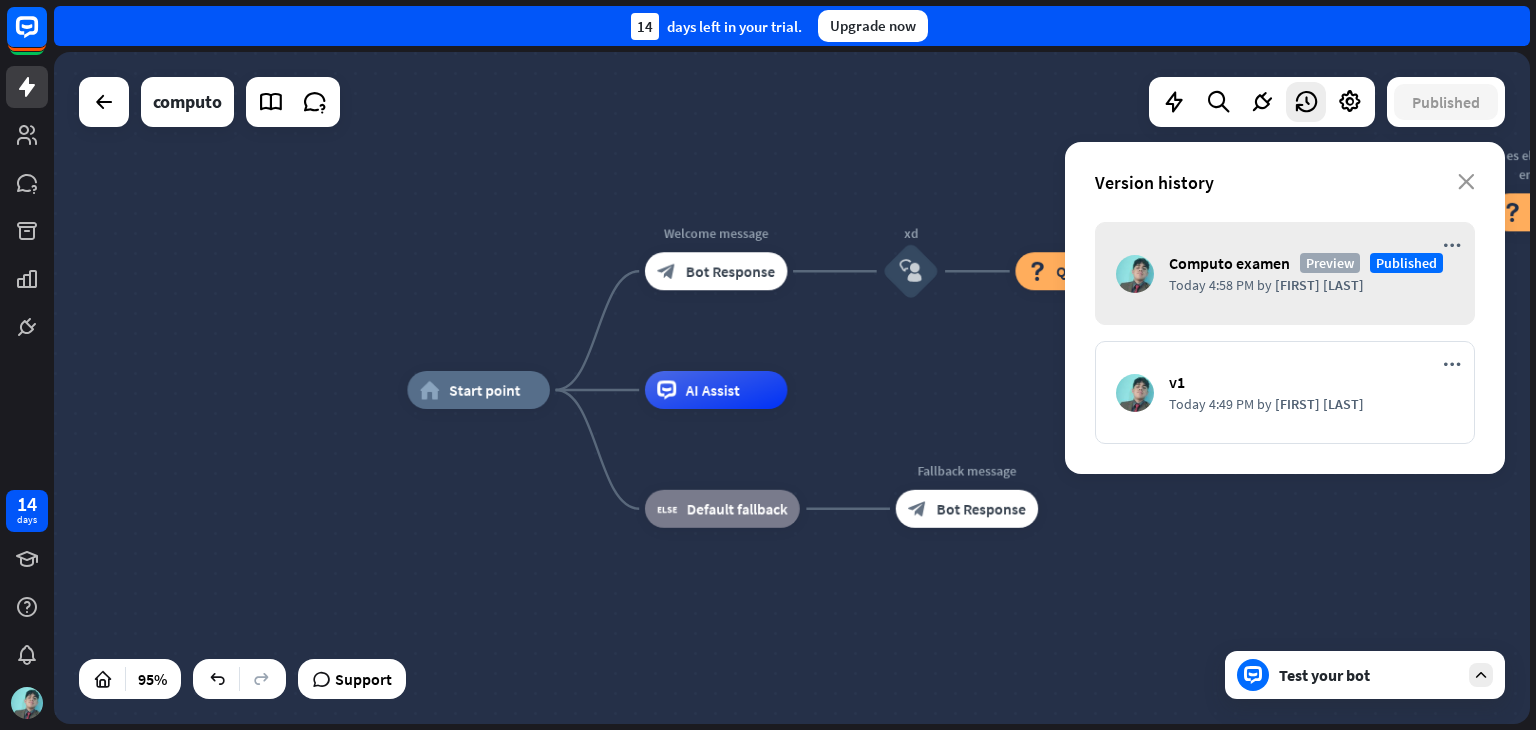 click on "Computo examen" at bounding box center (1229, 263) 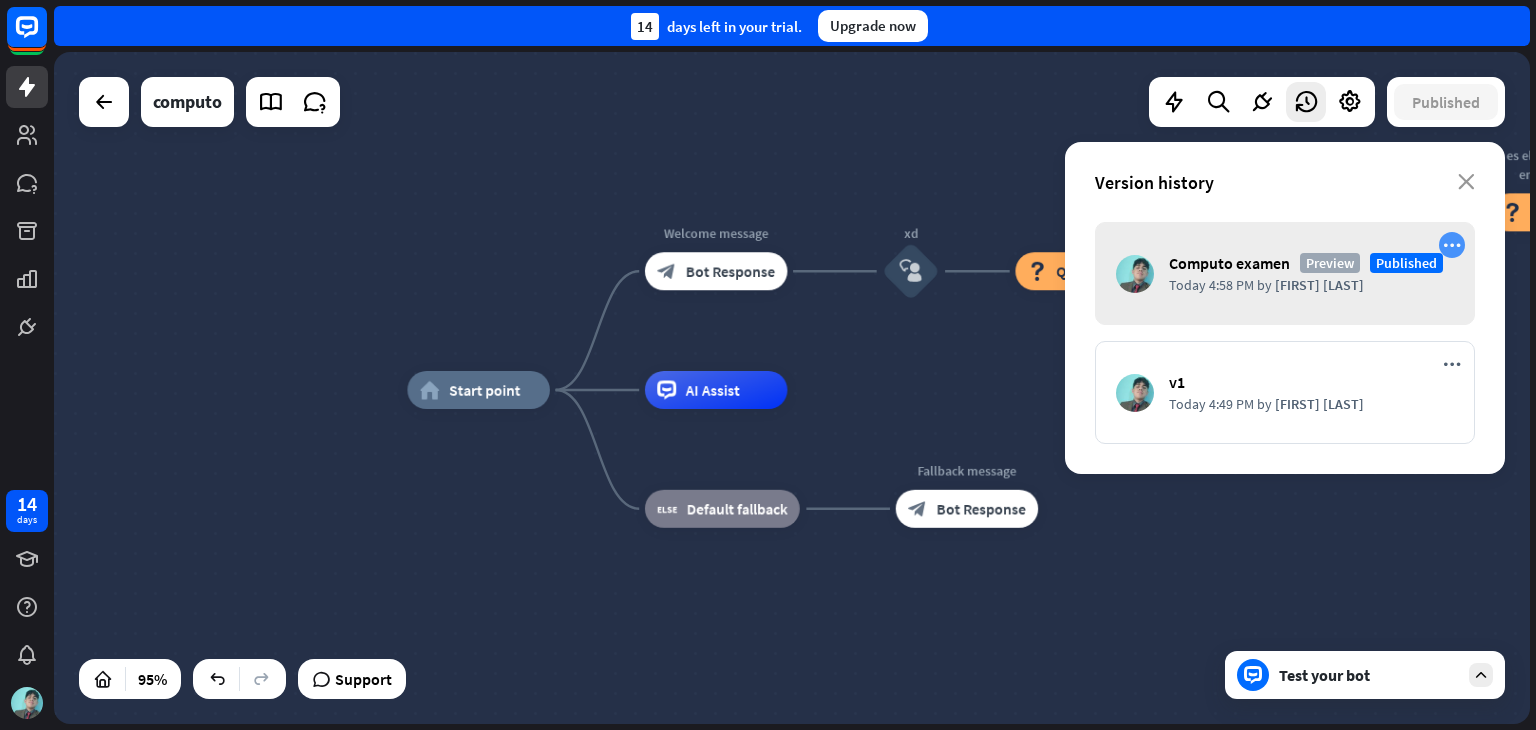 click on "more_horiz" at bounding box center (1452, 245) 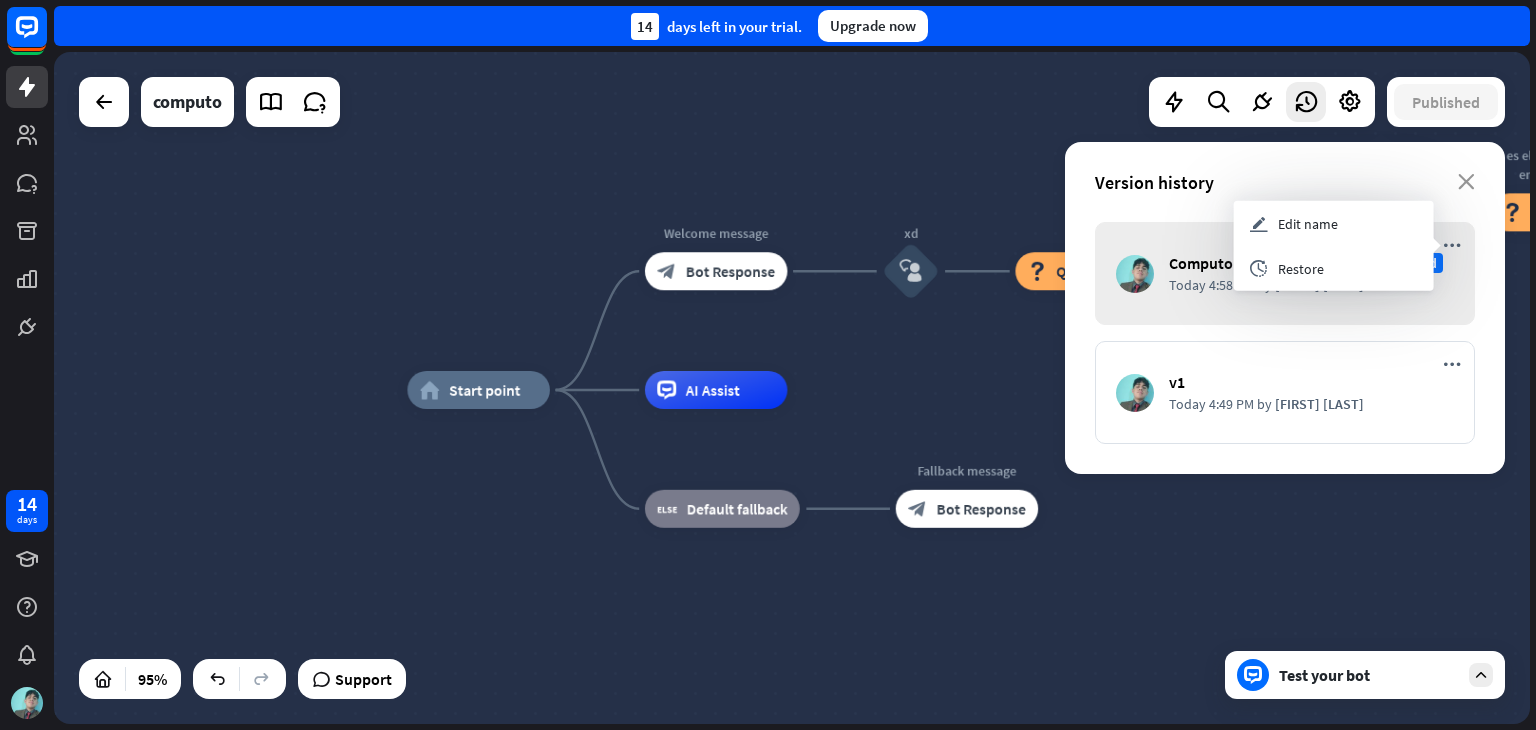 click on "home_2   Start point       Edit name   more_horiz           Welcome message   block_bot_response   Bot Response                 xd   block_user_input                   block_question   Question                   block_success   Success                 ¿Qué es el punto de equilibrio en un negocio?   block_question   Question                   block_success   Success                   block_failure   Failure                   block_failure   Failure                     AI Assist                   block_fallback   Default fallback                 Fallback message   block_bot_response   Bot Response" at bounding box center (792, 388) 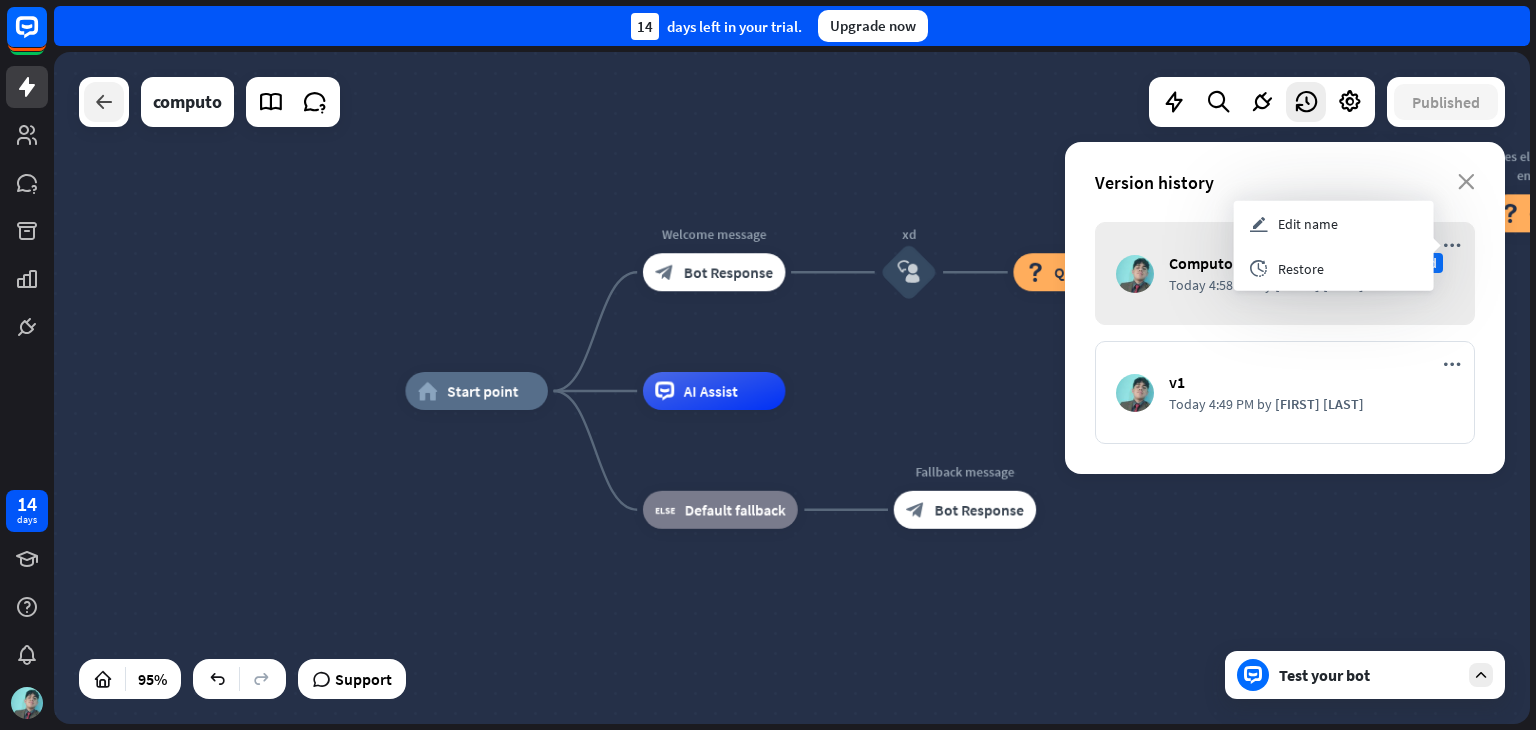 click at bounding box center (104, 102) 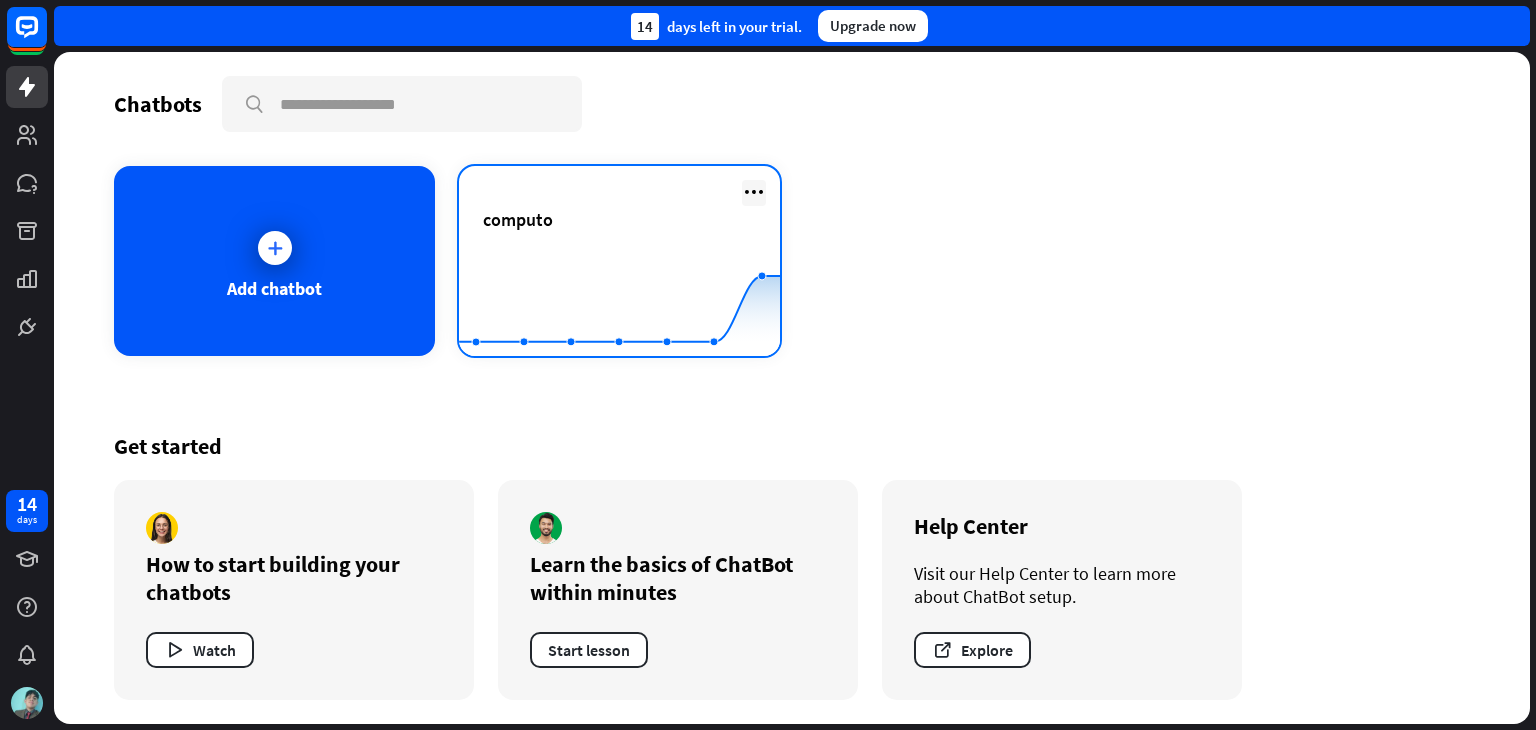 drag, startPoint x: 514, startPoint y: 236, endPoint x: 765, endPoint y: 180, distance: 257.17114 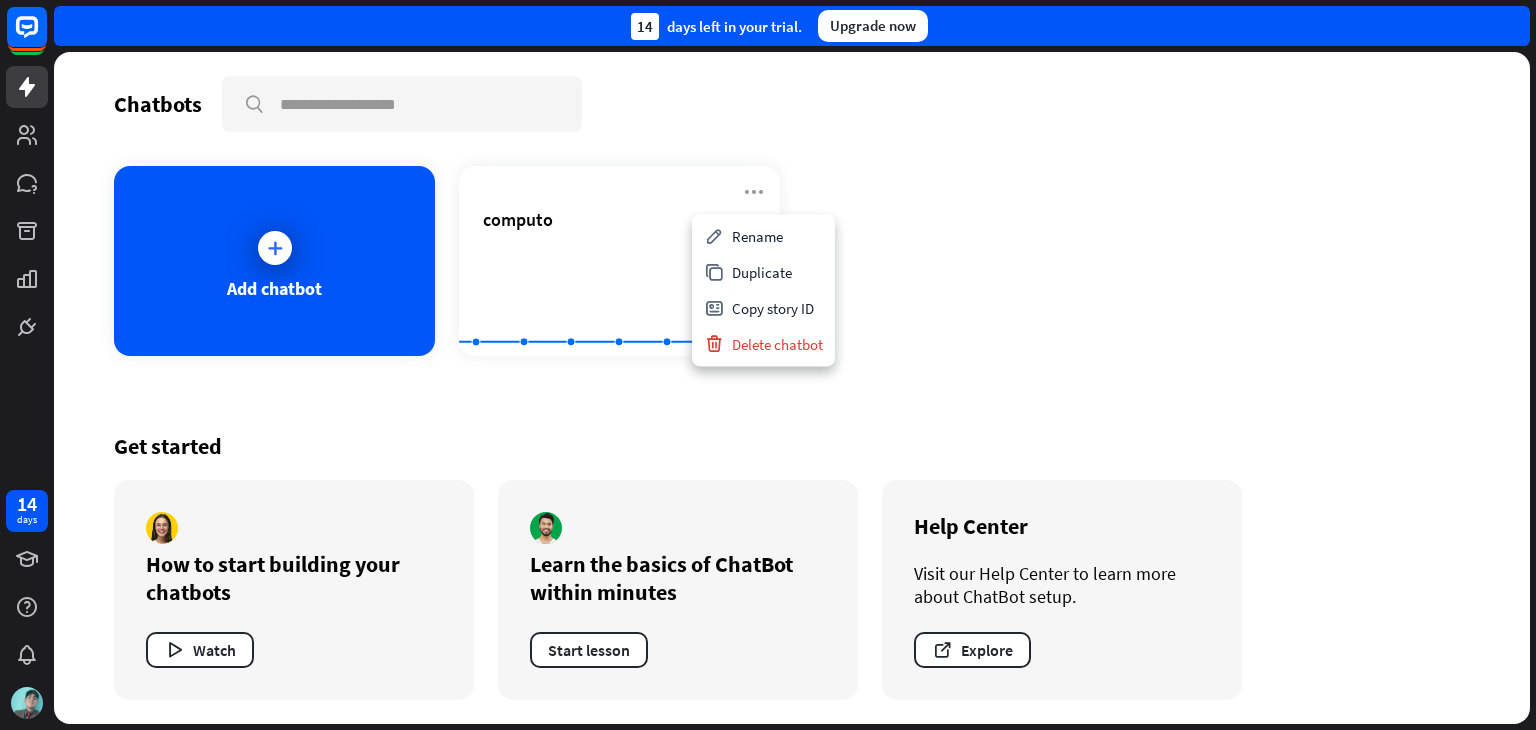 click on "Add chatbot
computo
Created with Highcharts 10.1.0 0 2 4" at bounding box center [792, 261] 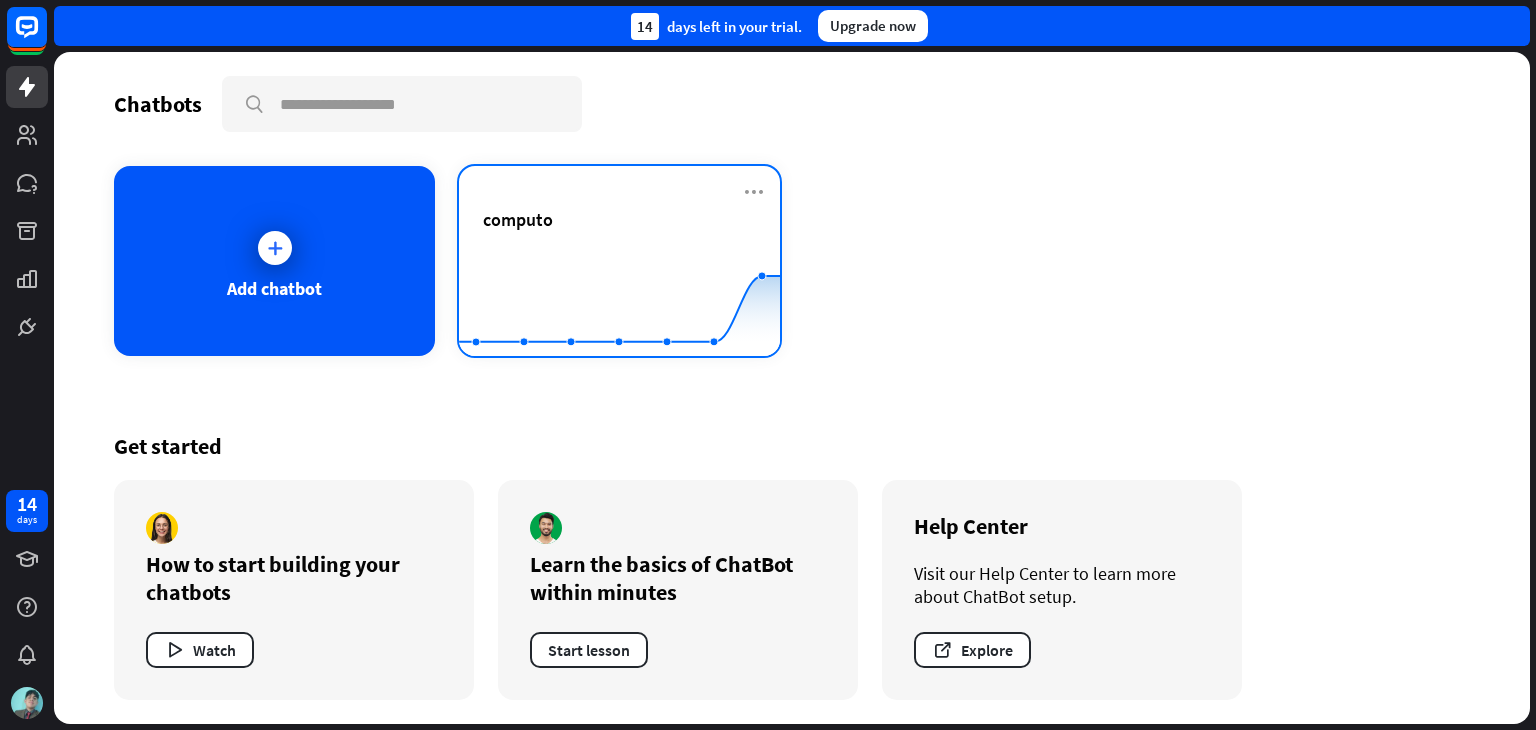 click 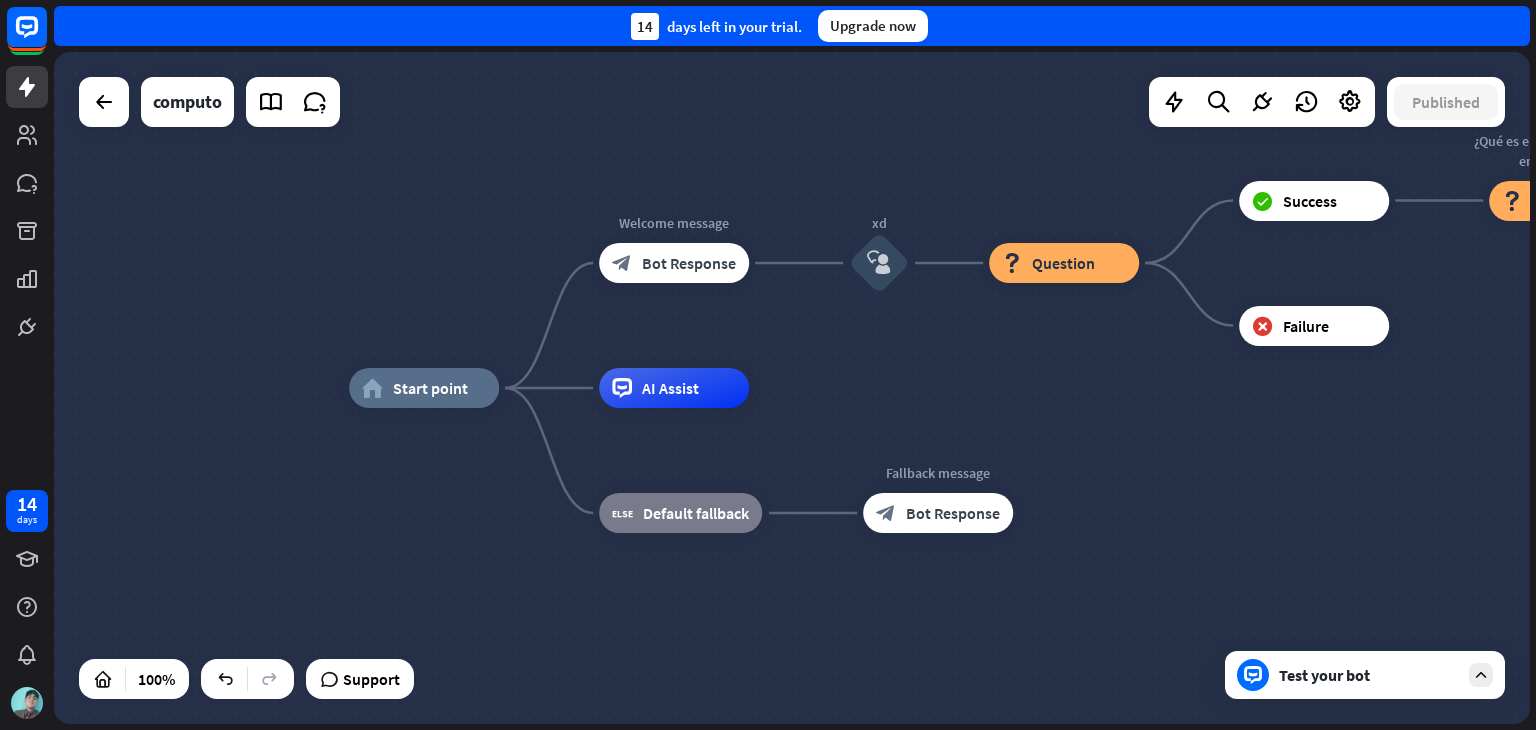 click on "Test your bot" at bounding box center [1369, 675] 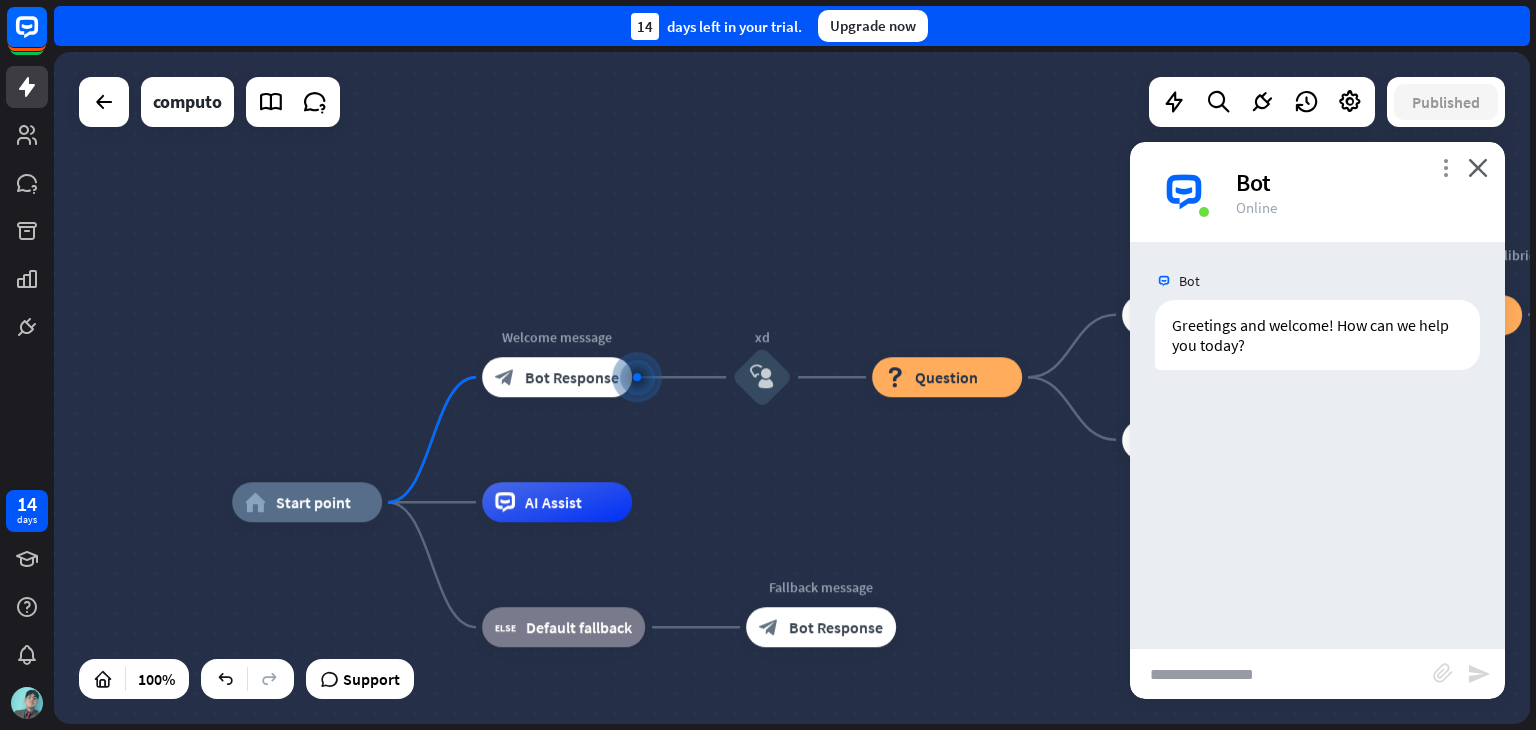 drag, startPoint x: 1424, startPoint y: 177, endPoint x: 1448, endPoint y: 173, distance: 24.33105 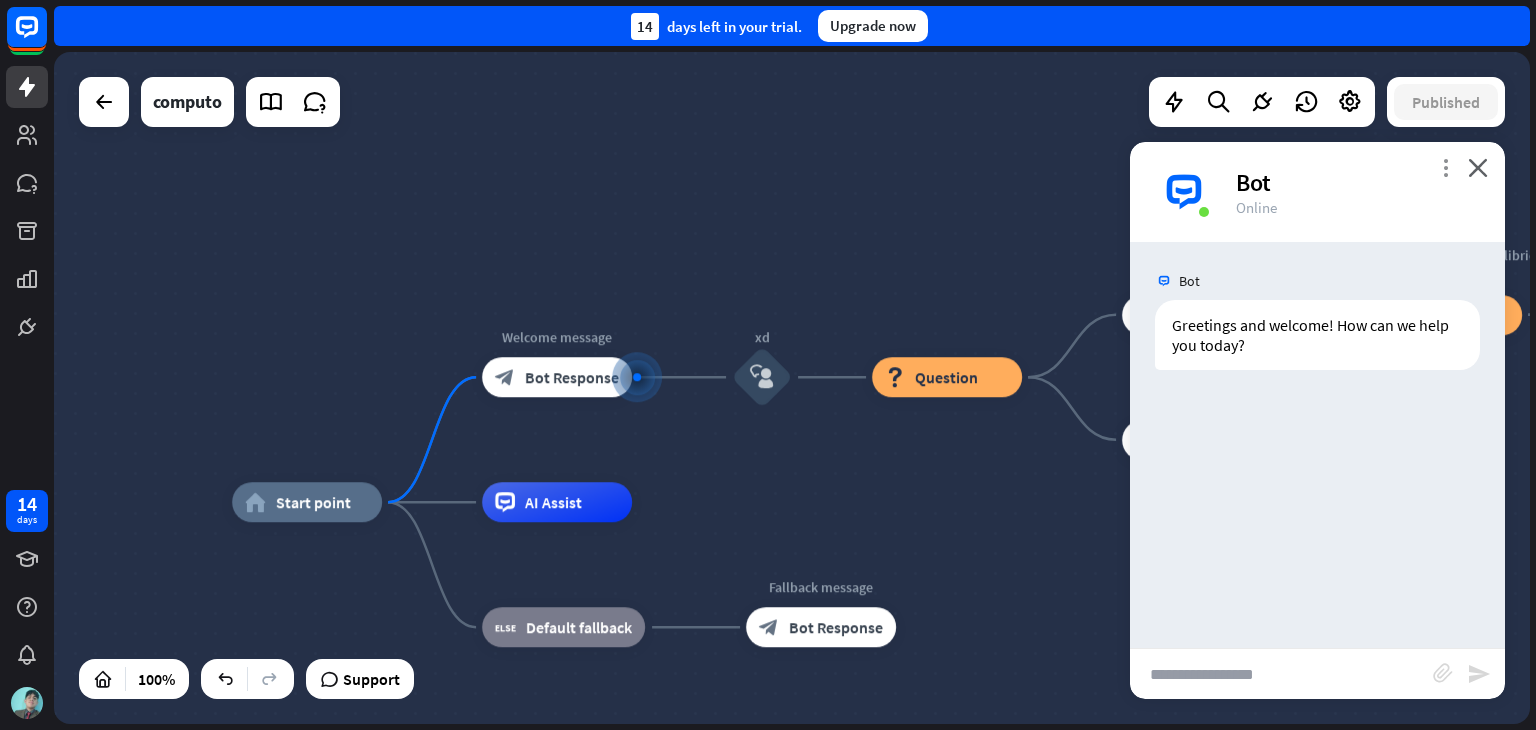 click on "Bot" at bounding box center [1358, 182] 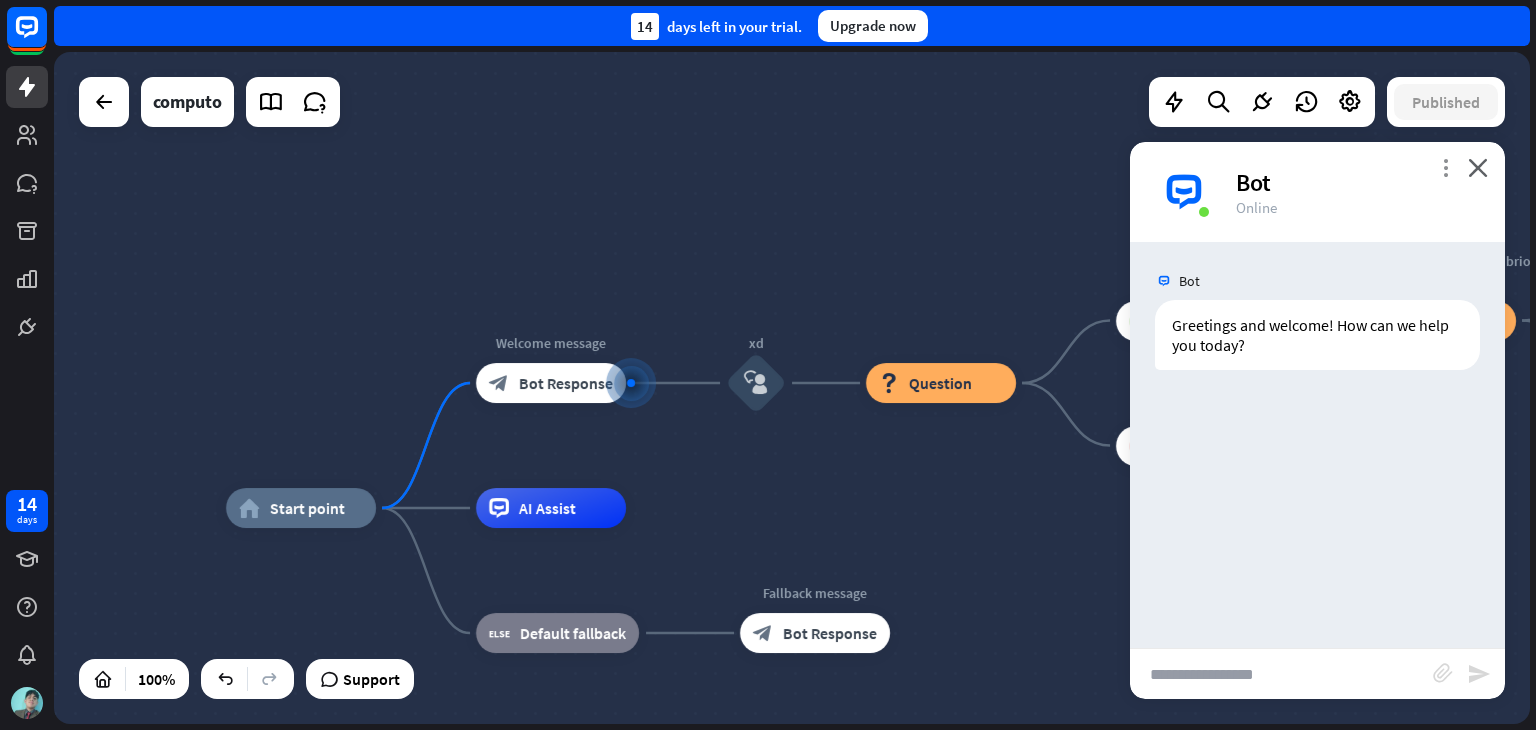 click on "more_vert" at bounding box center (1445, 167) 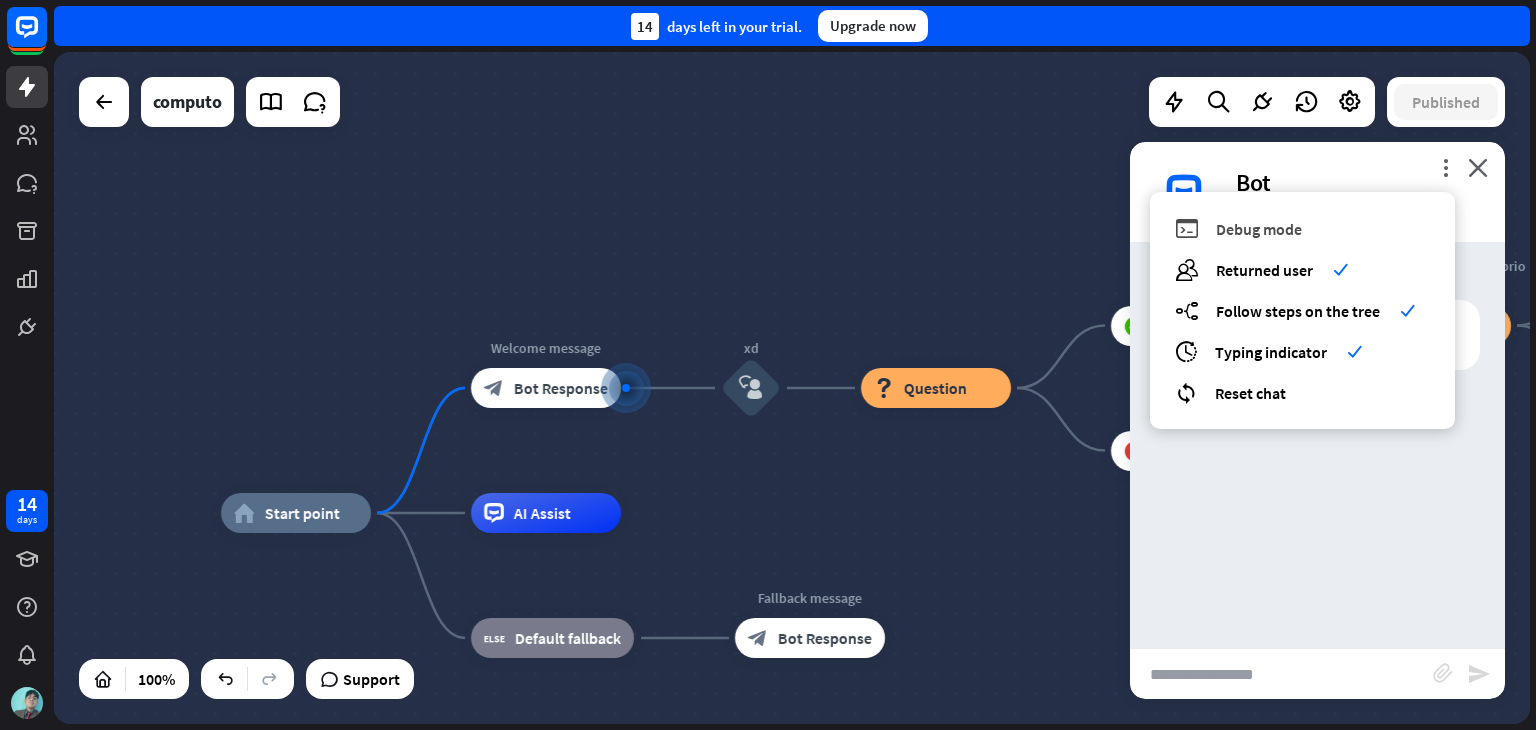 click on "Debug mode" at bounding box center [1259, 229] 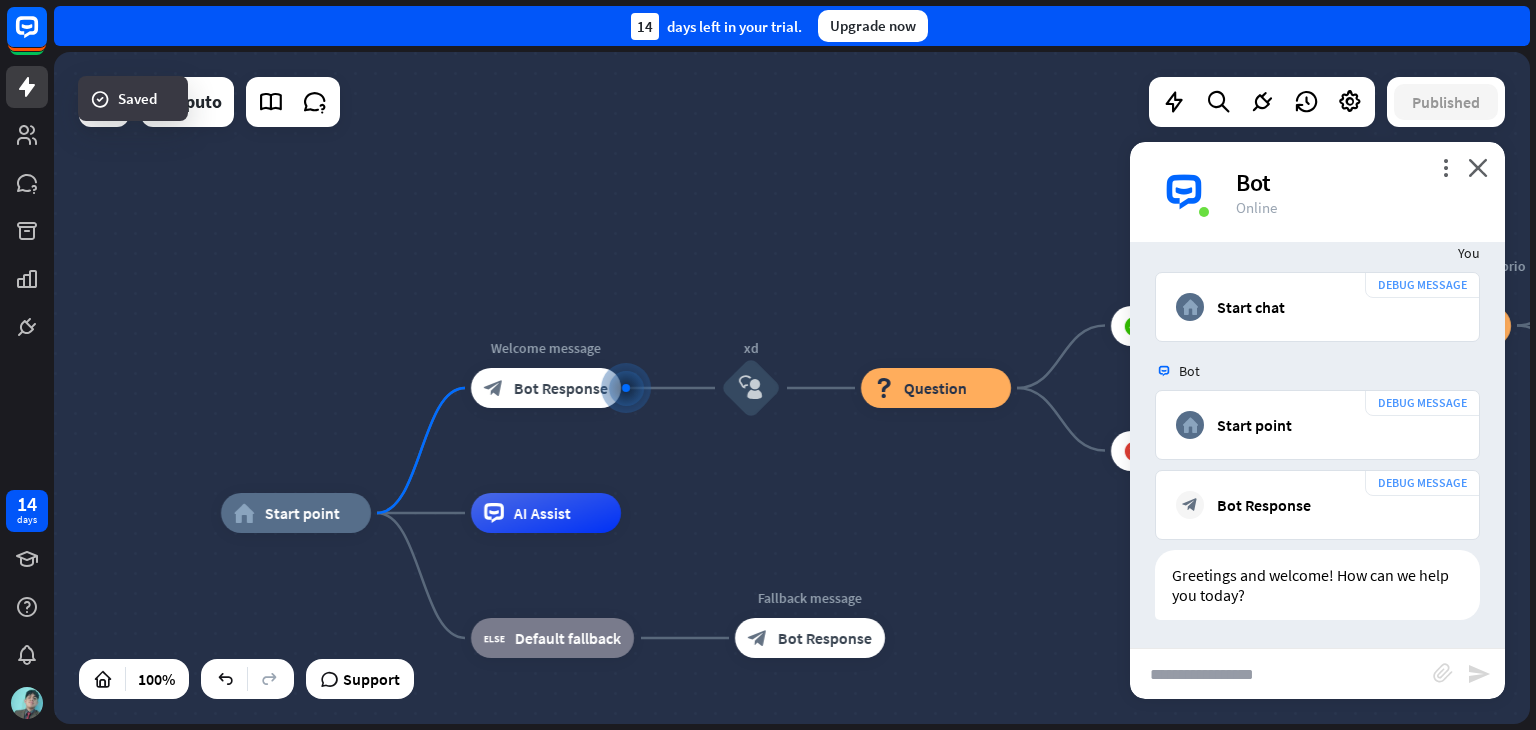 scroll, scrollTop: 28, scrollLeft: 0, axis: vertical 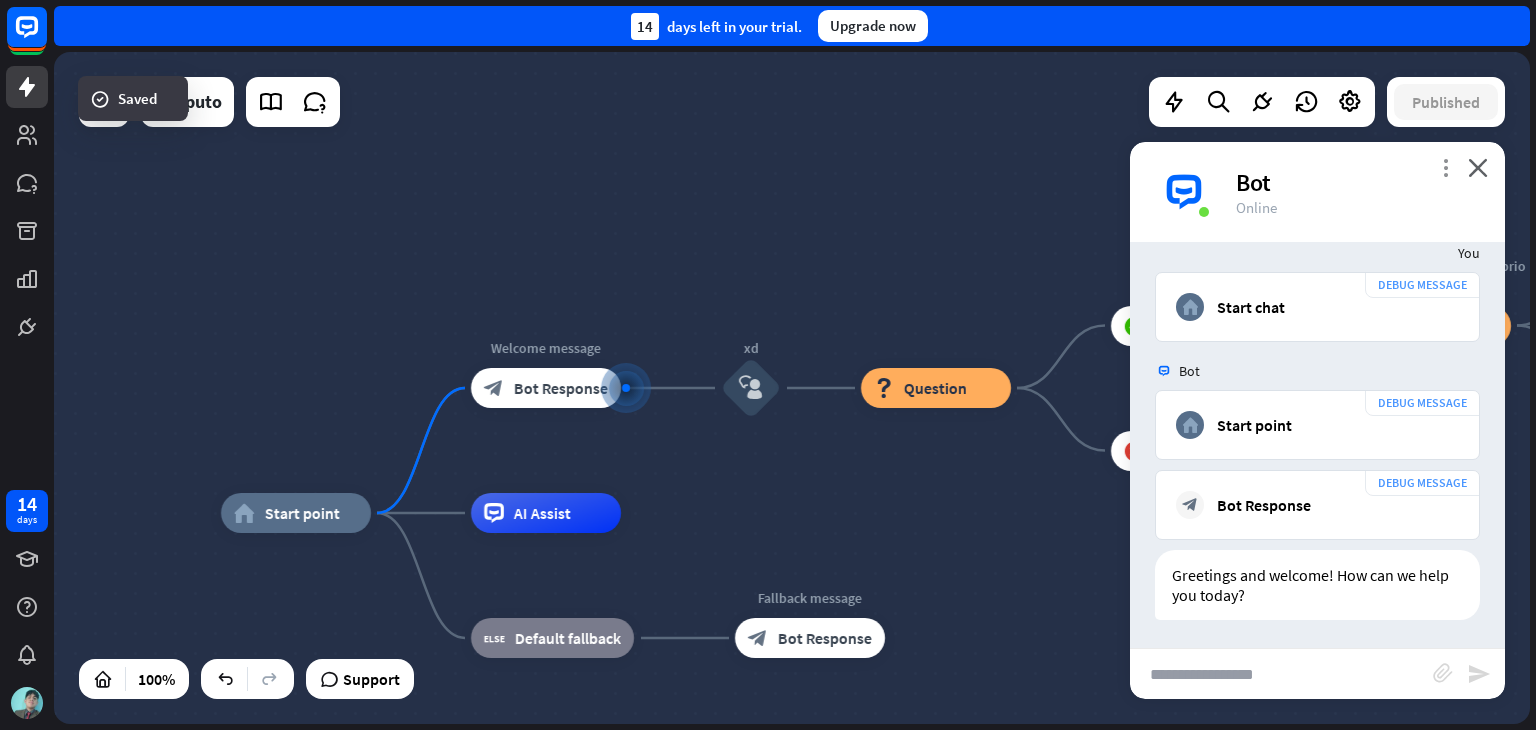 click on "more_vert" at bounding box center (1445, 167) 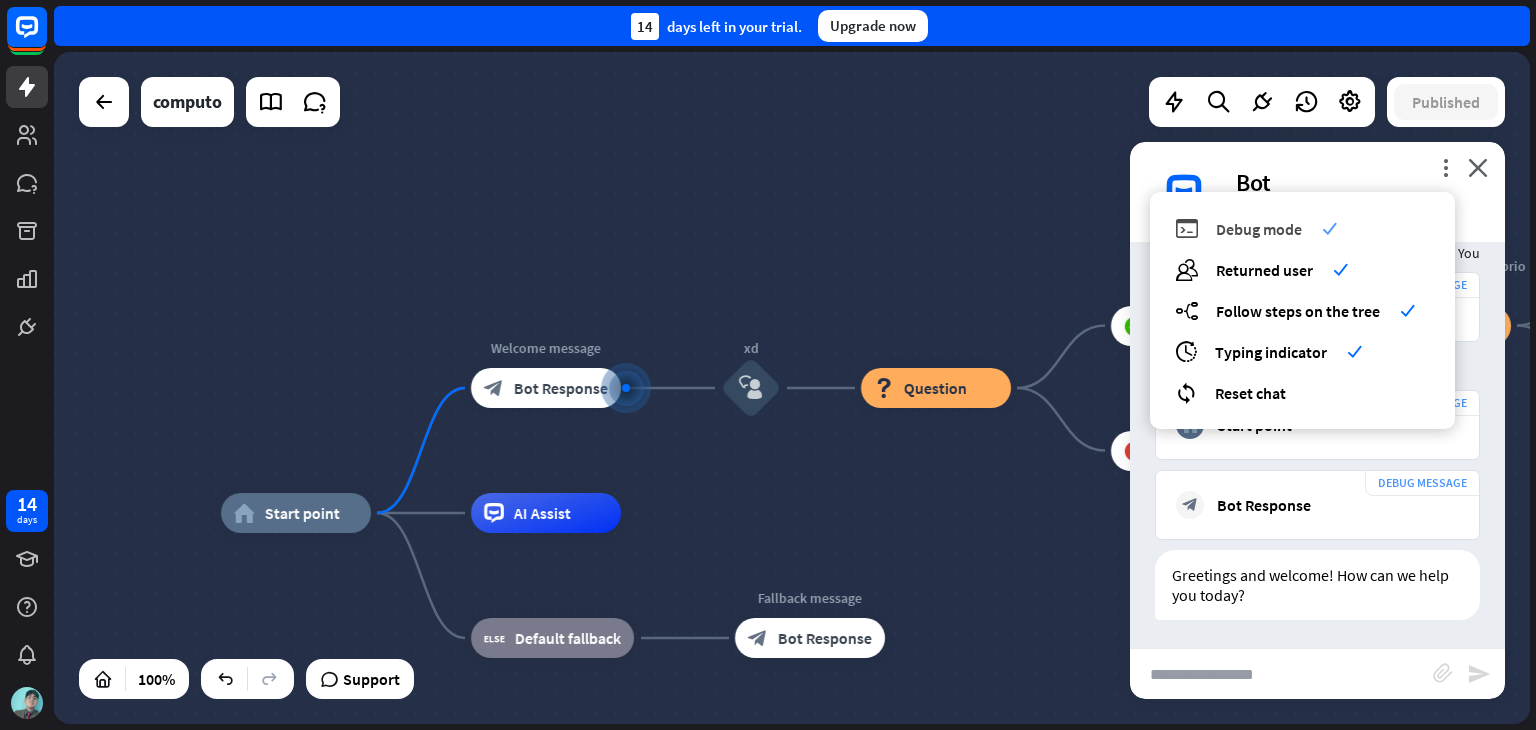click on "debug   Debug mode   check" at bounding box center [1302, 228] 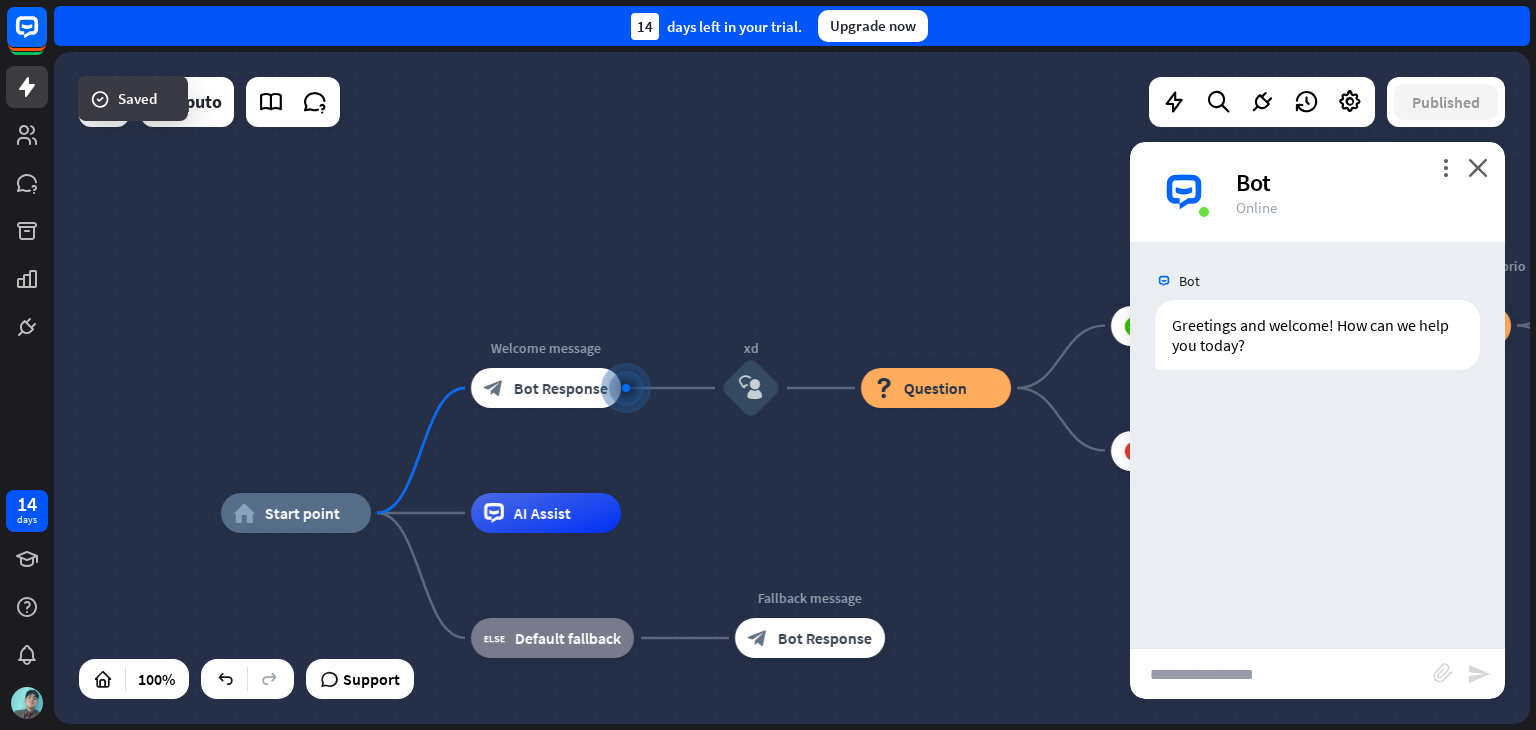 scroll, scrollTop: 0, scrollLeft: 0, axis: both 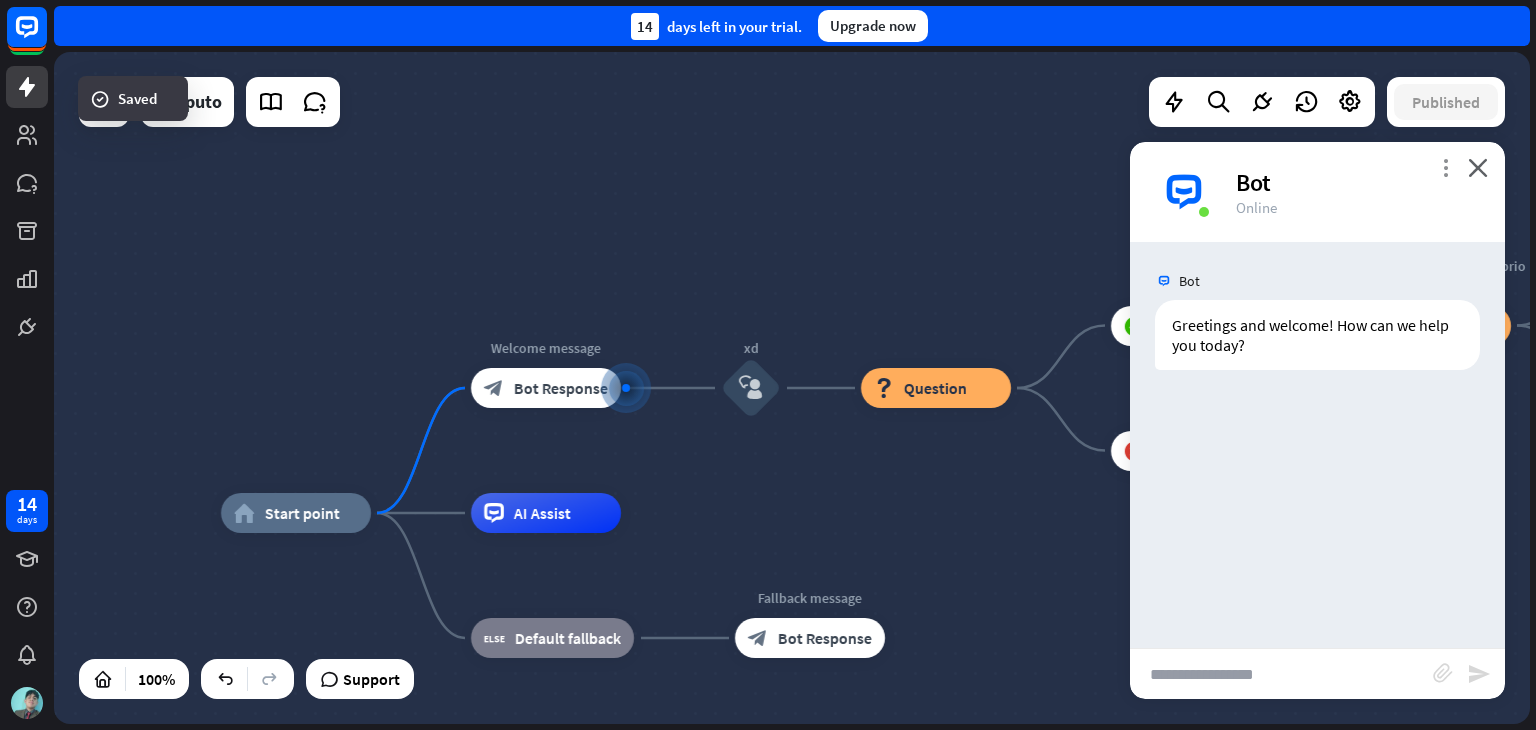 click on "more_vert" at bounding box center (1445, 167) 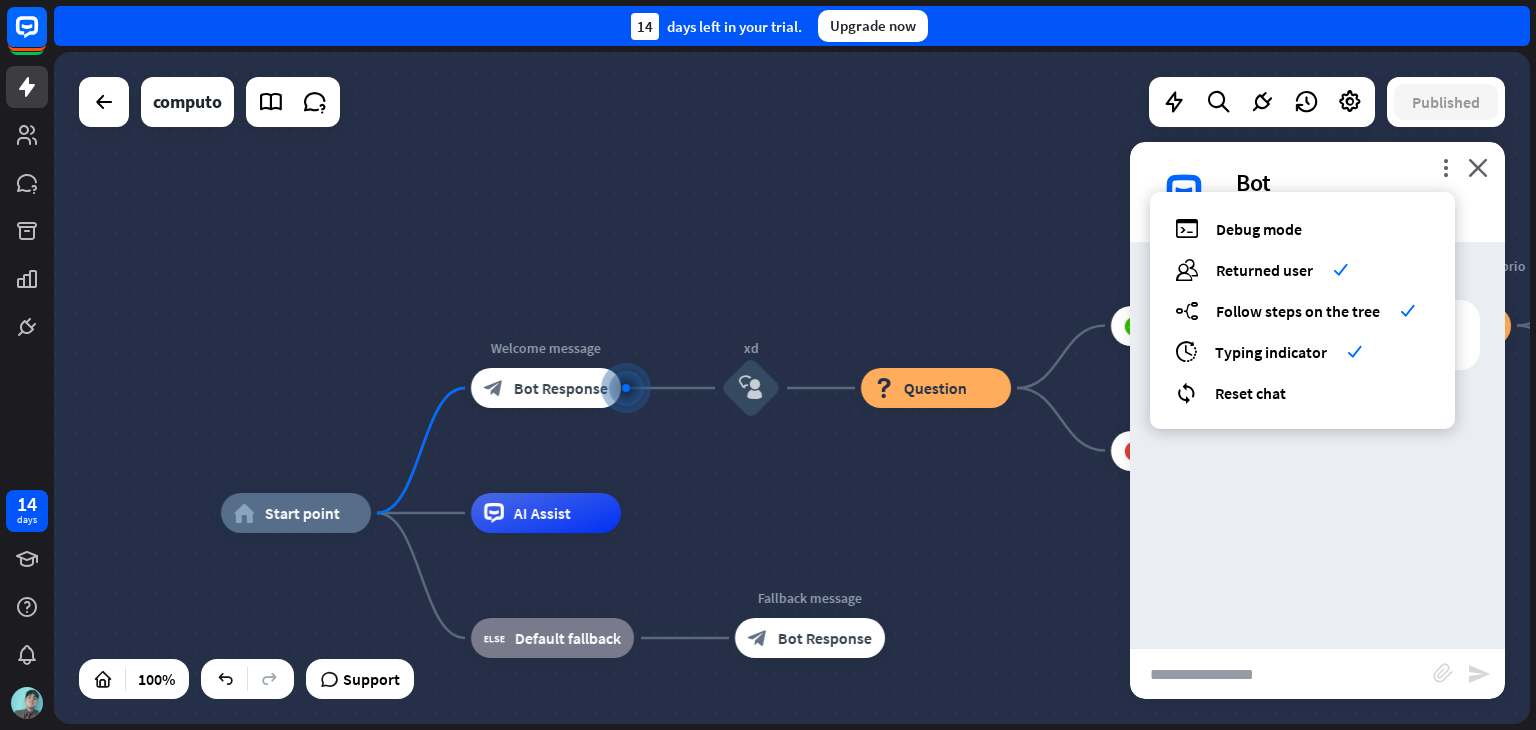 click on "home_2   Start point                 Welcome message   block_bot_response   Bot Response                     xd   block_user_input                   block_question   Question                   block_success   Success                 ¿Qué es el punto de equilibrio en un negocio?   block_question   Question                   block_success   Success                   block_failure   Failure                   block_failure   Failure                     AI Assist                   block_fallback   Default fallback                 Fallback message   block_bot_response   Bot Response" at bounding box center (792, 388) 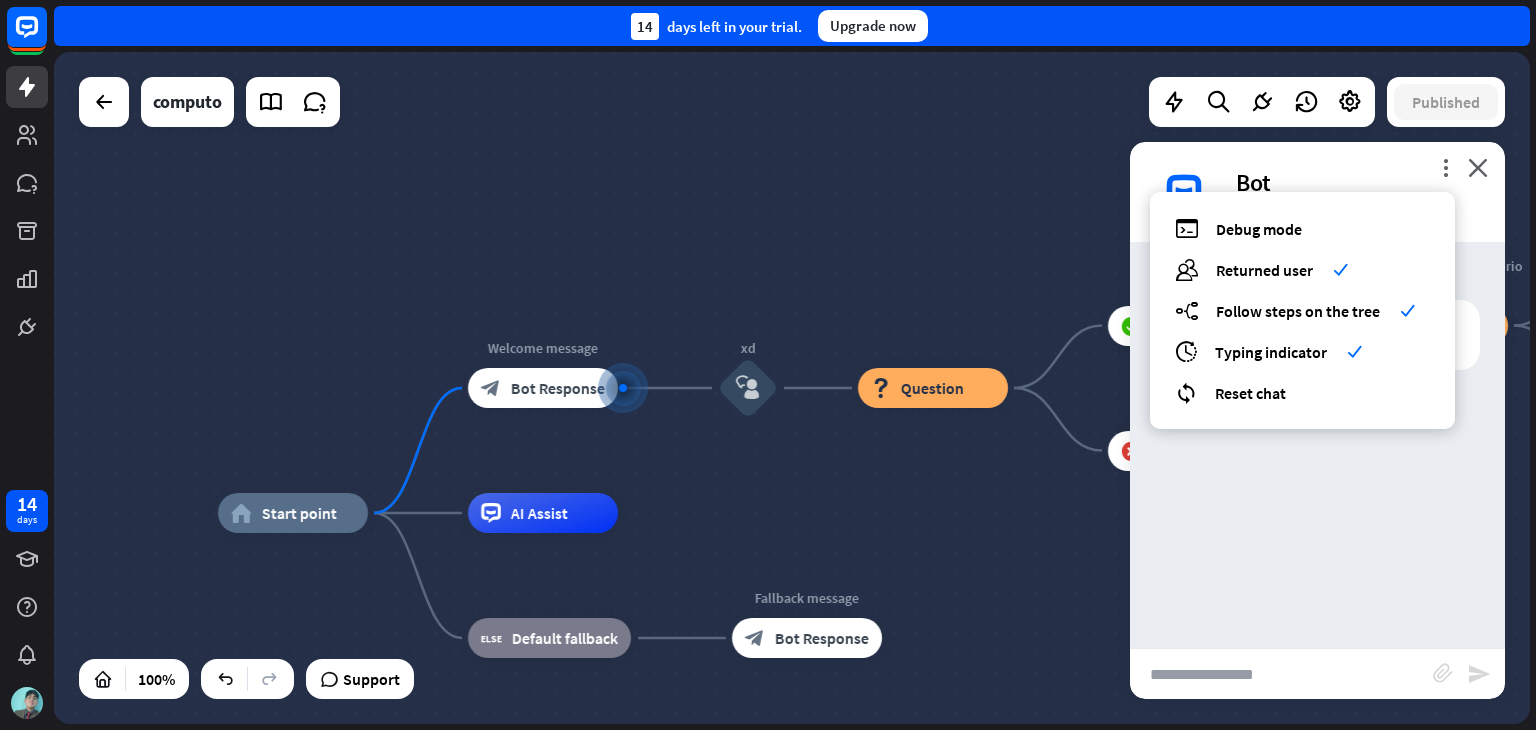 click on "more_vert
debug   Debug mode     users   Returned user   check   builder_tree   Follow steps on the tree   check   archives   Typing indicator   check   reset_chat   Reset chat
close
Bot
Online" at bounding box center [1317, 192] 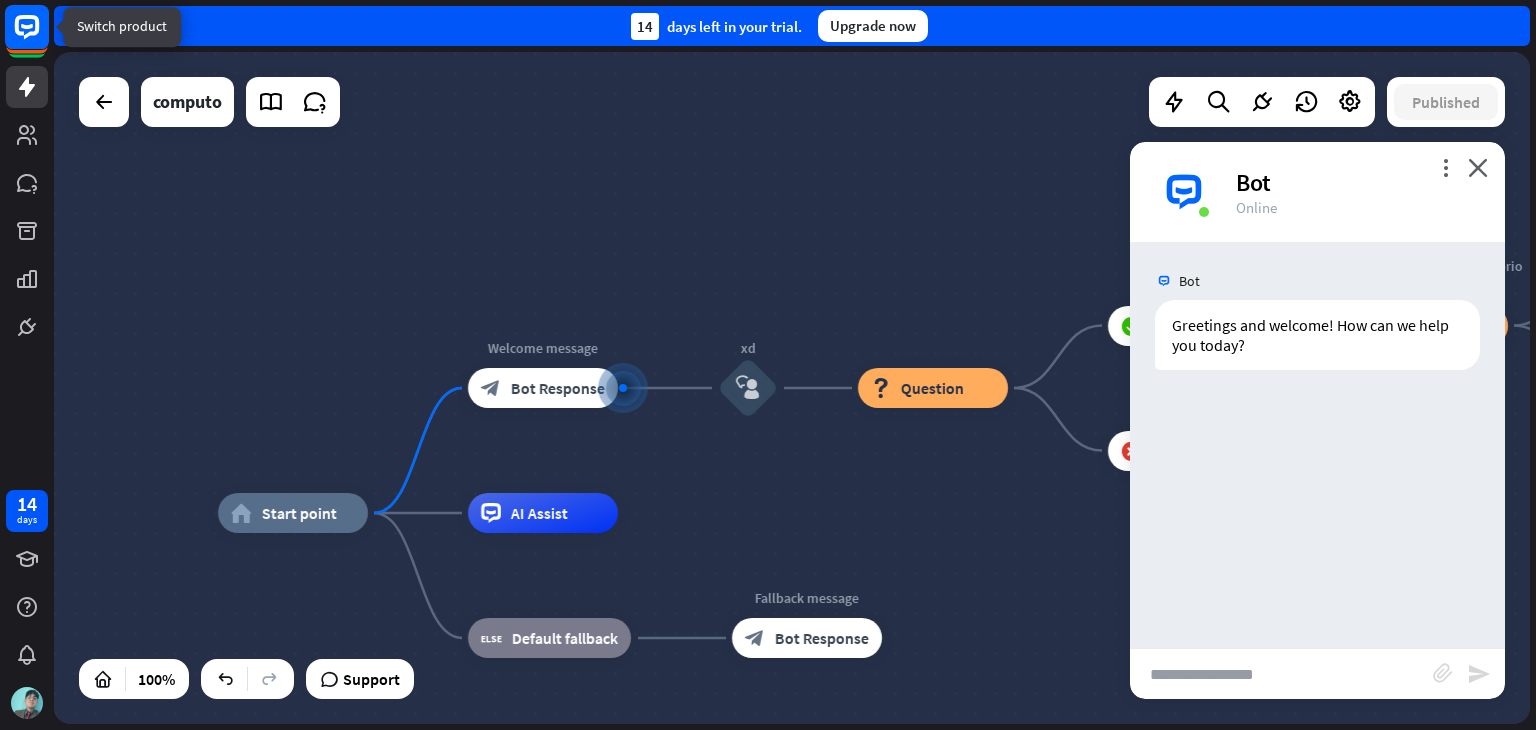 click 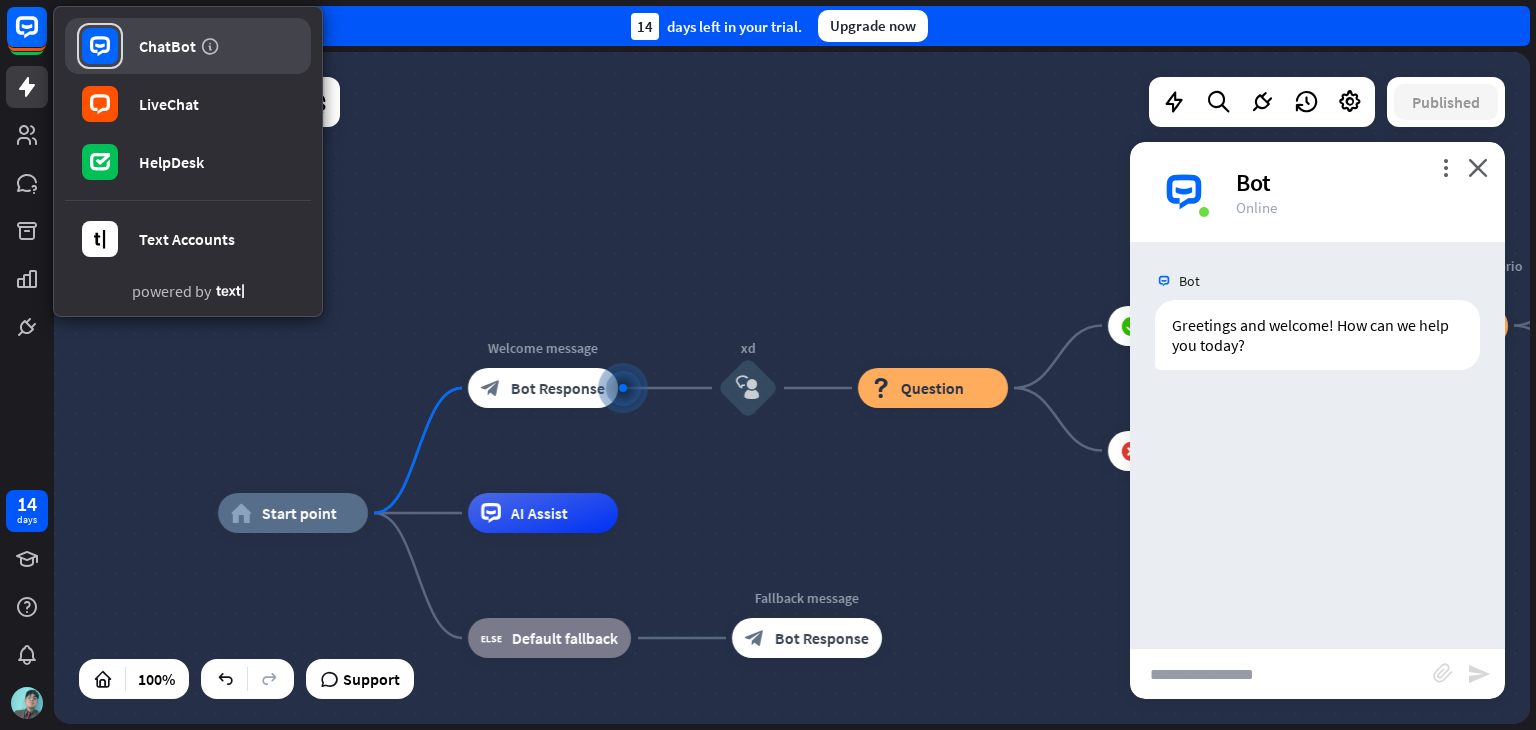 click at bounding box center [210, 46] 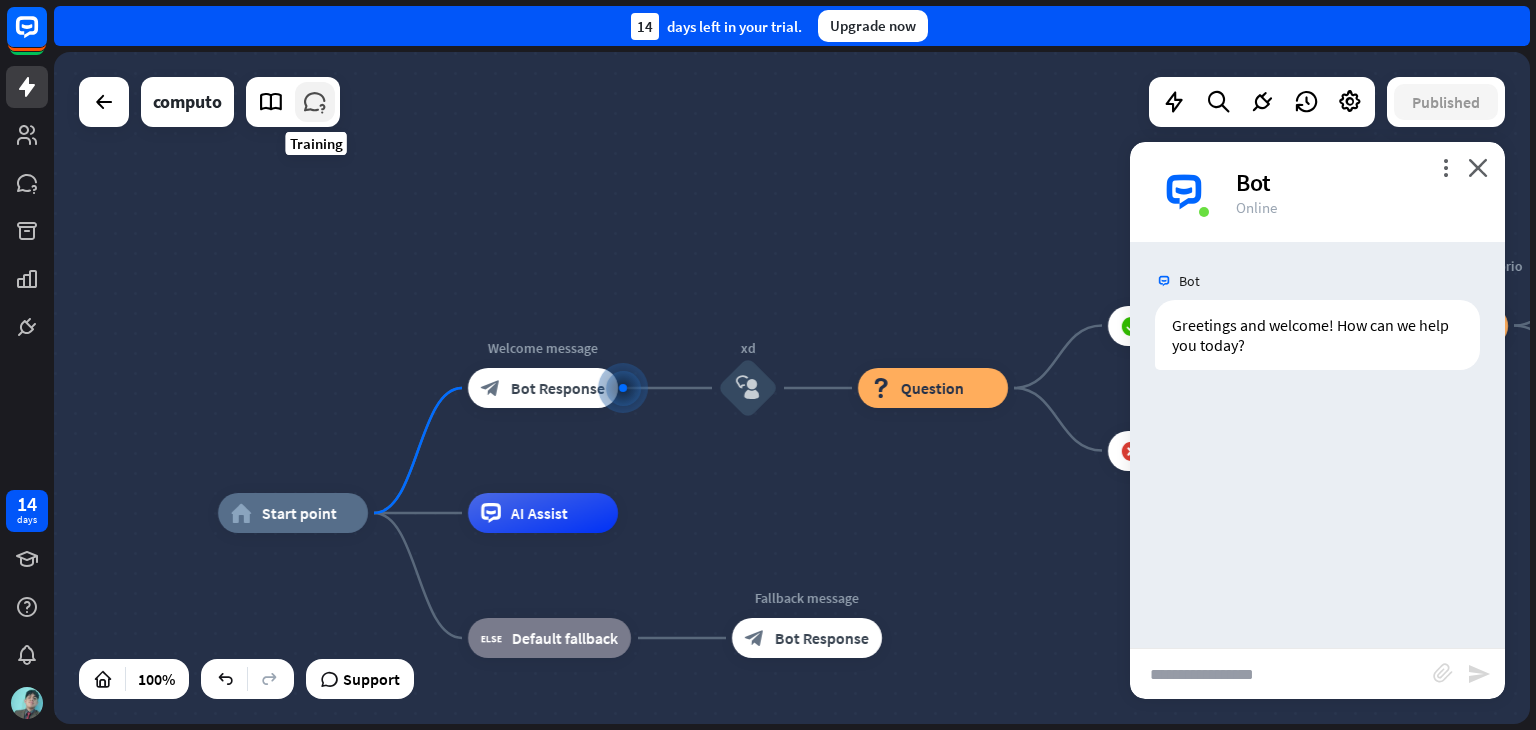 click at bounding box center [315, 102] 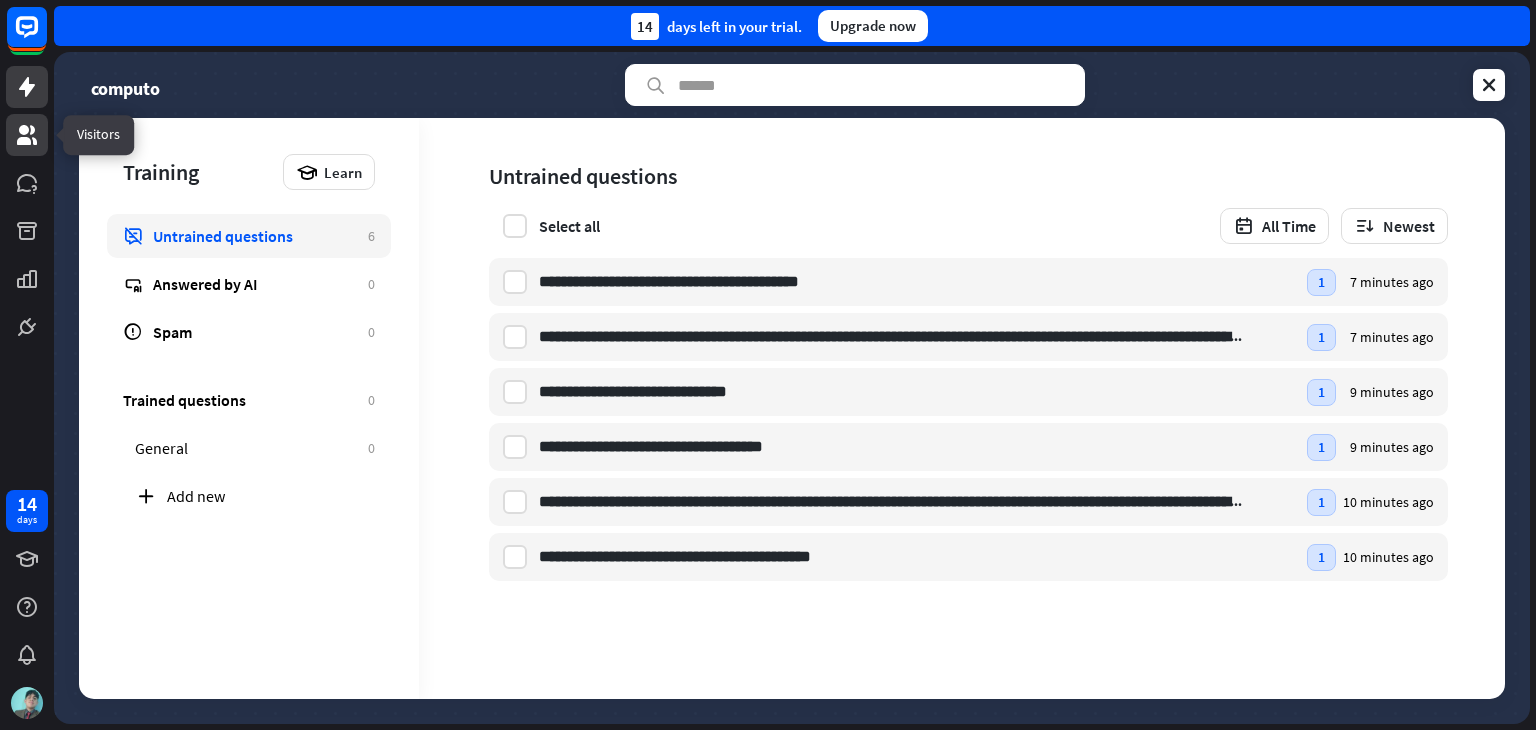 click at bounding box center (27, 135) 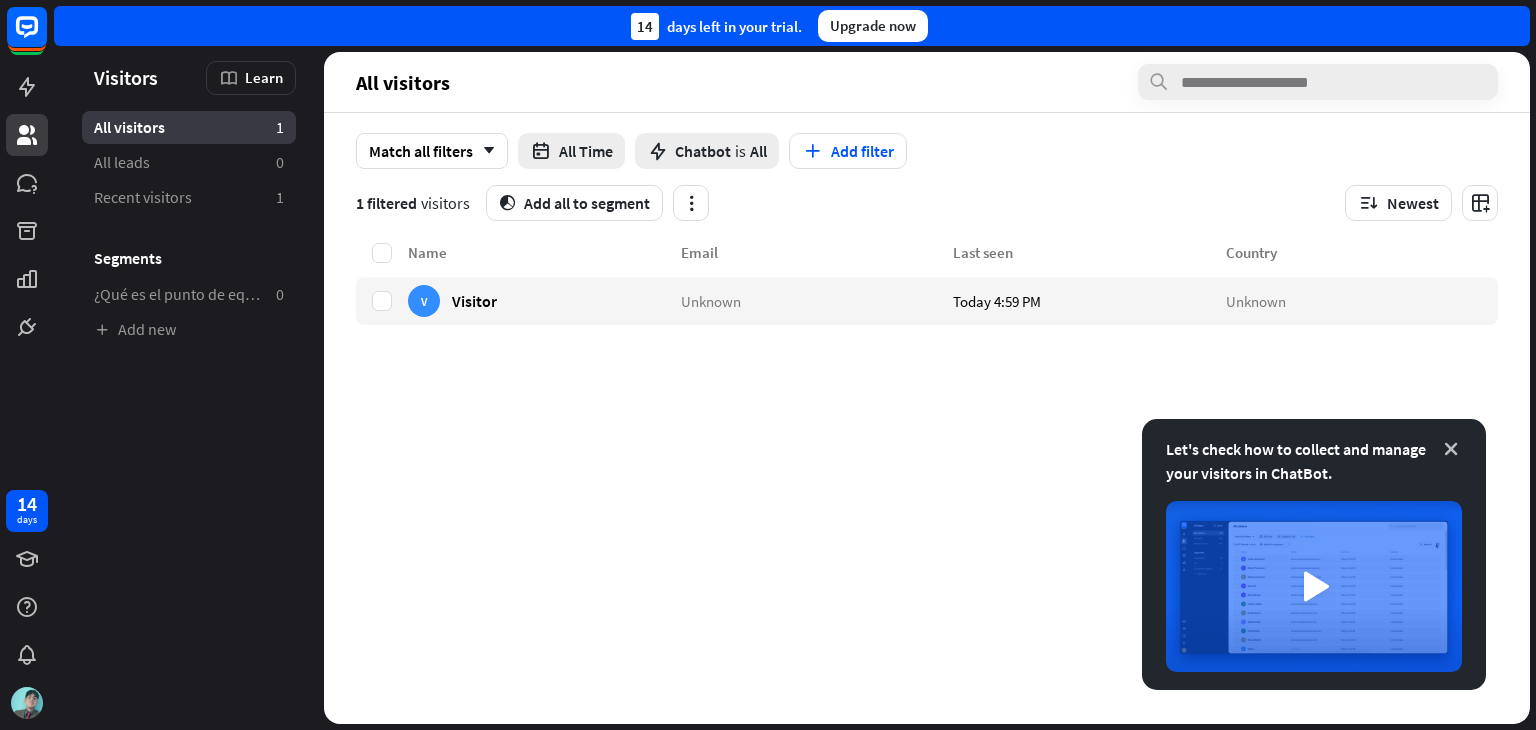 click at bounding box center [1451, 449] 